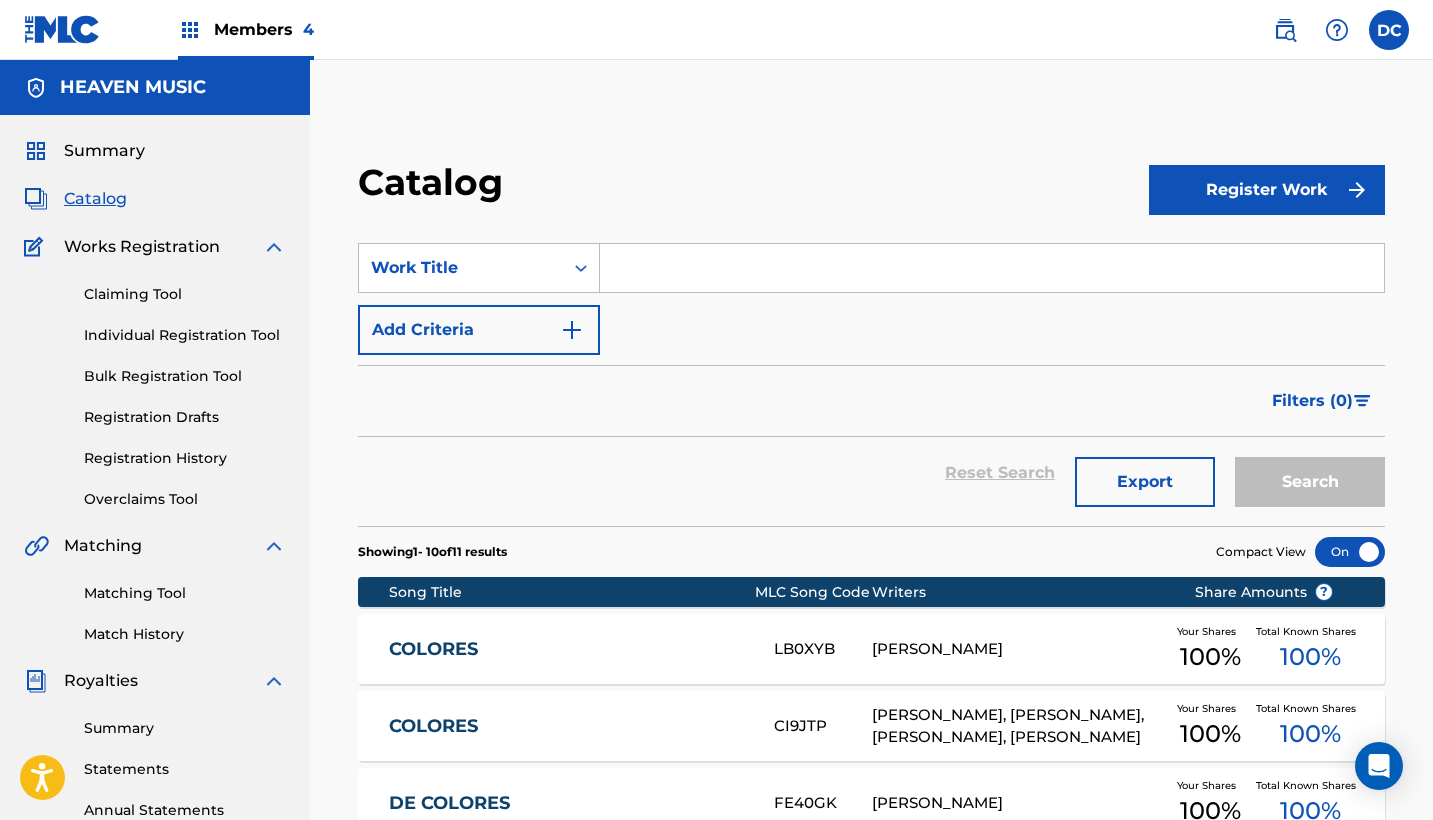 scroll, scrollTop: 0, scrollLeft: 0, axis: both 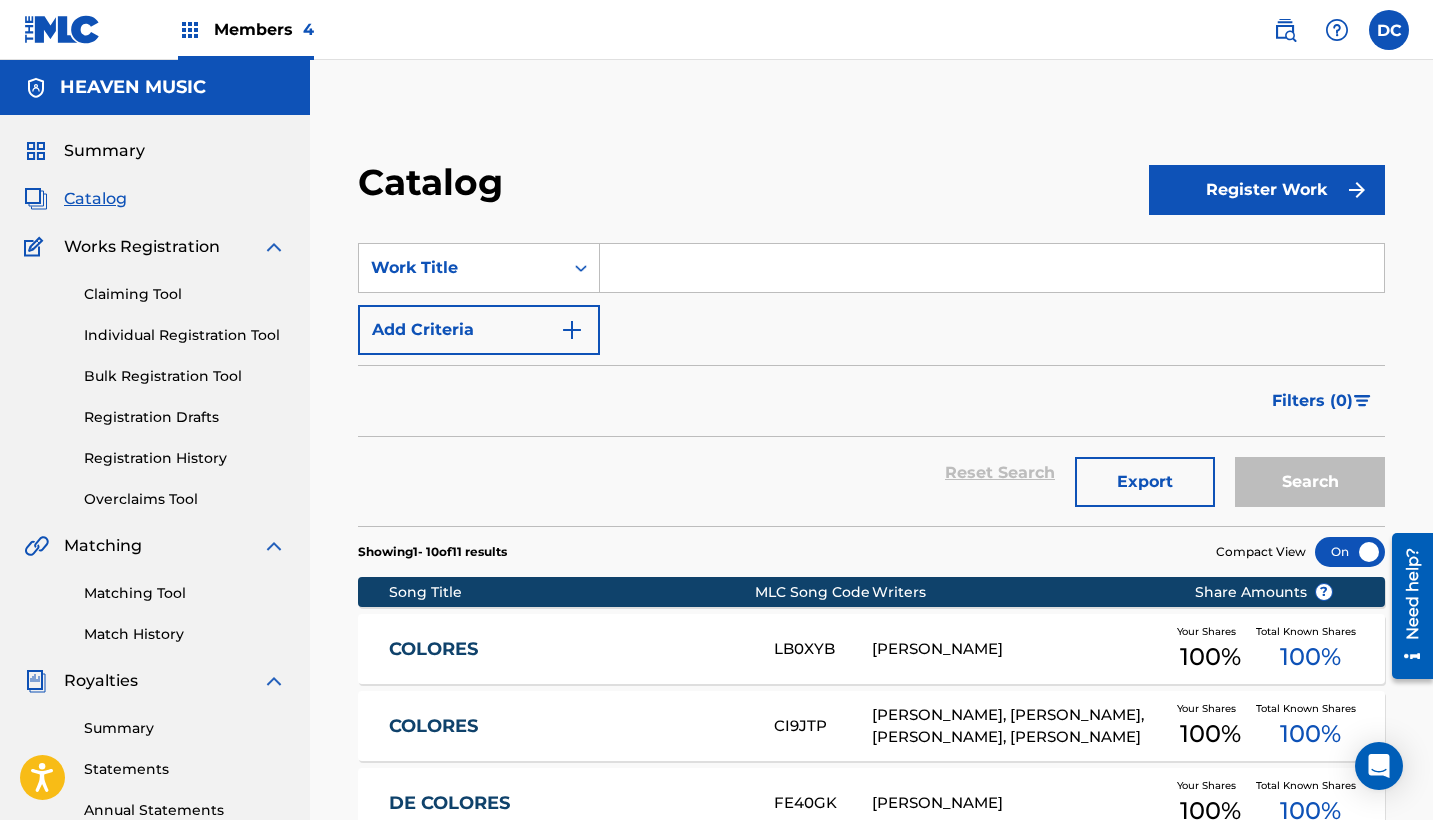 click on "Members    4" at bounding box center [264, 29] 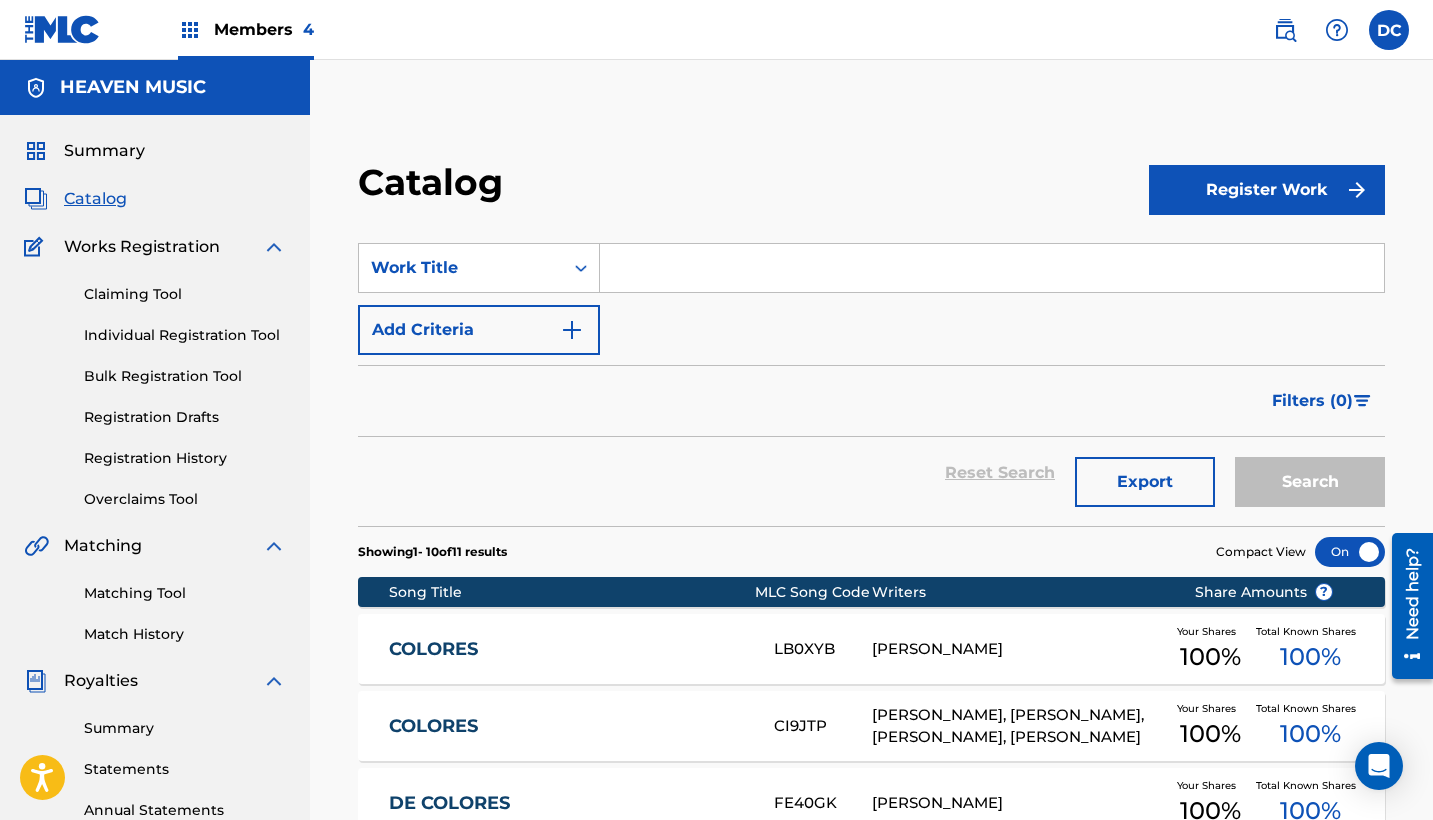 click on "Registration History" at bounding box center [185, 458] 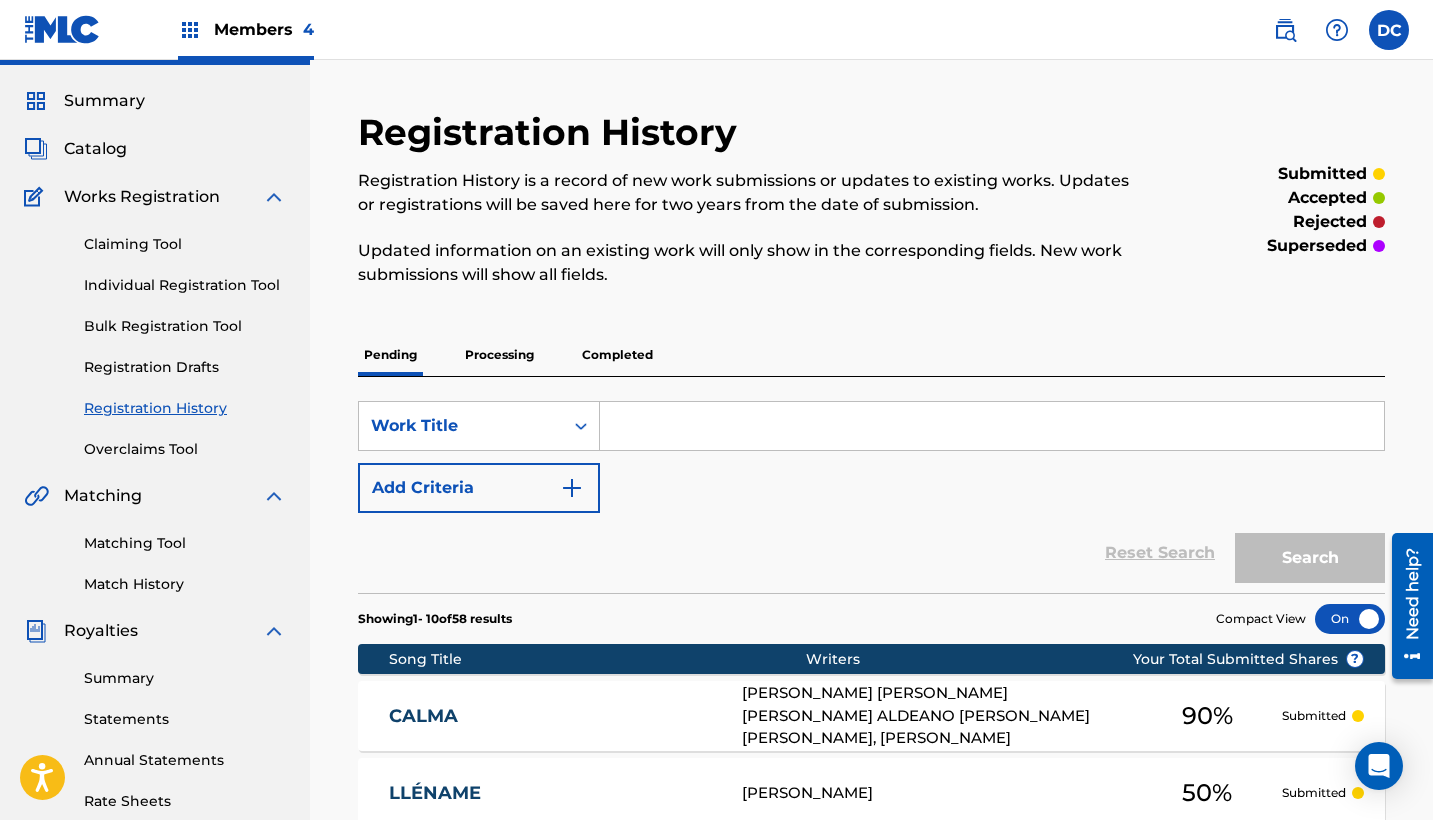 scroll, scrollTop: 8, scrollLeft: 0, axis: vertical 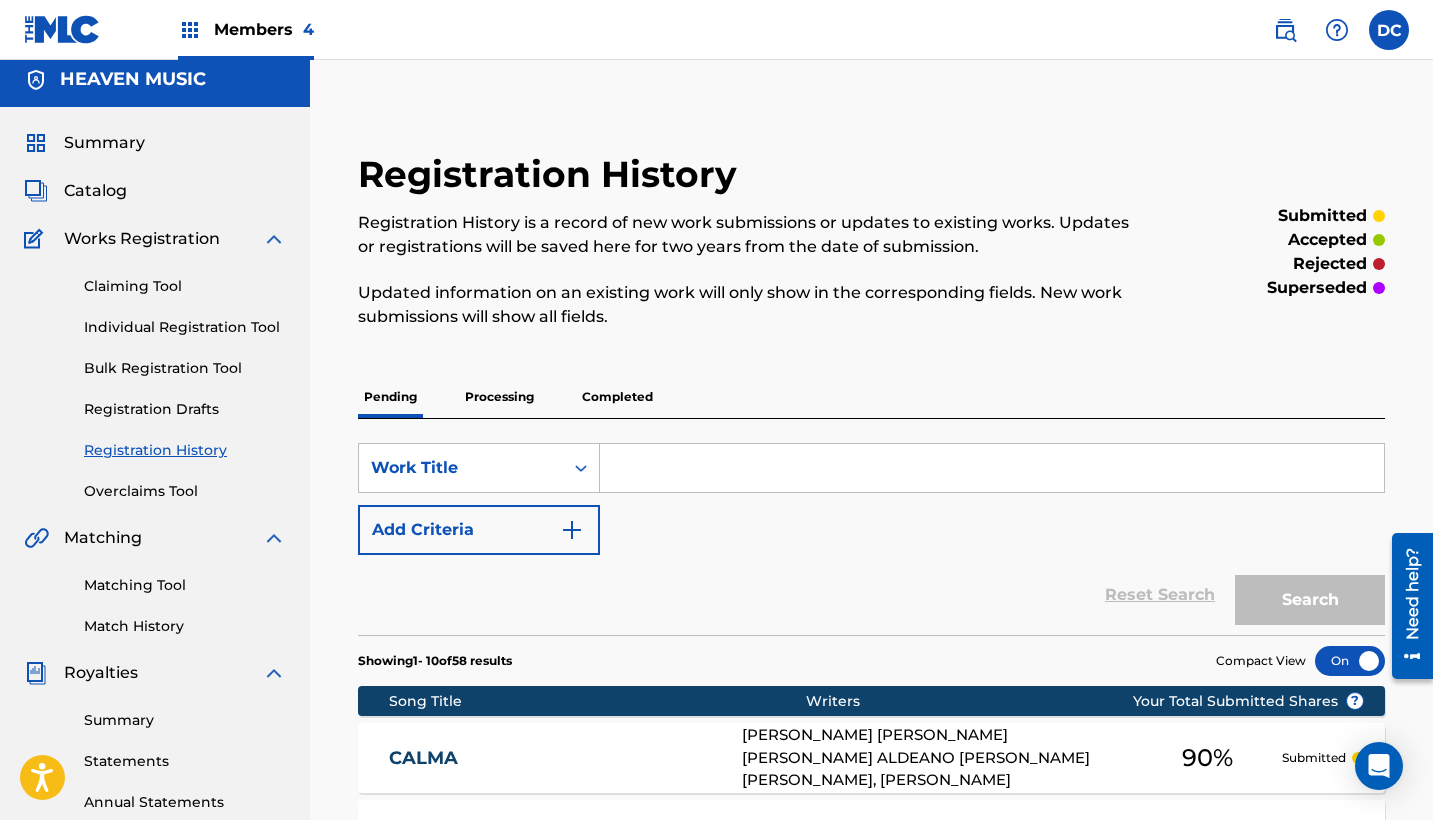 click on "Members    4" at bounding box center [264, 29] 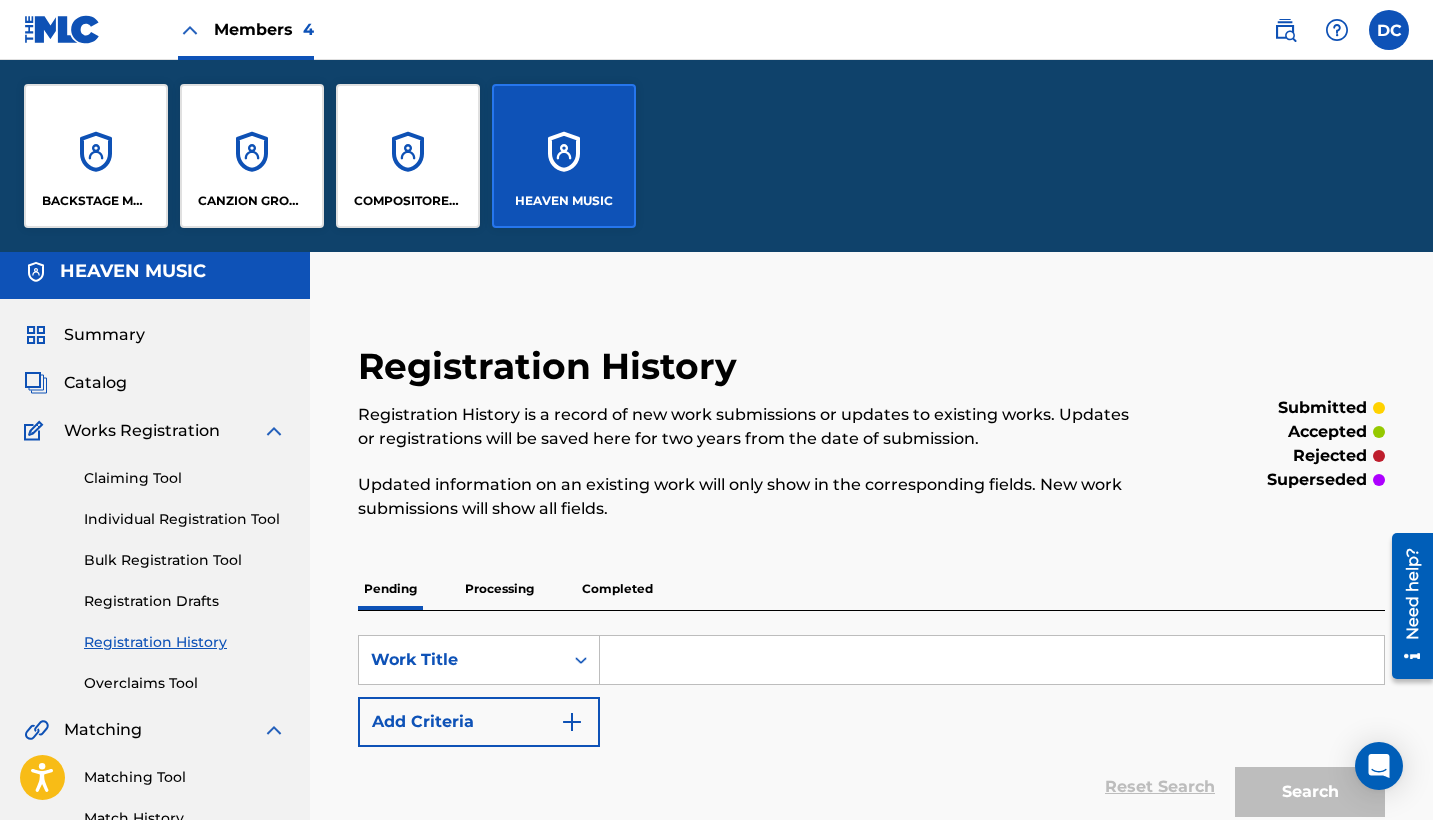 click on "CANZION GROUP LP" at bounding box center (252, 156) 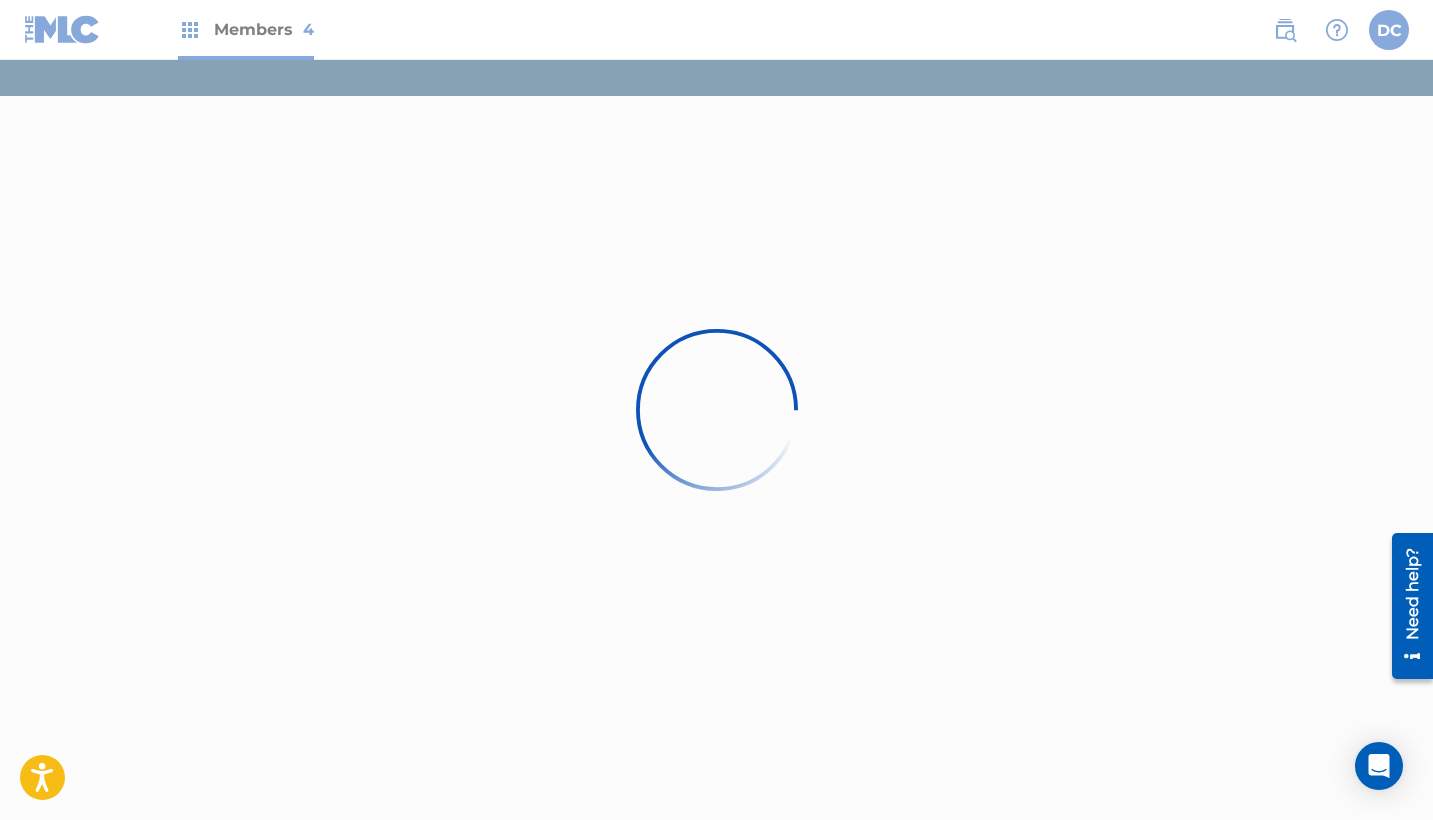 scroll, scrollTop: 0, scrollLeft: 0, axis: both 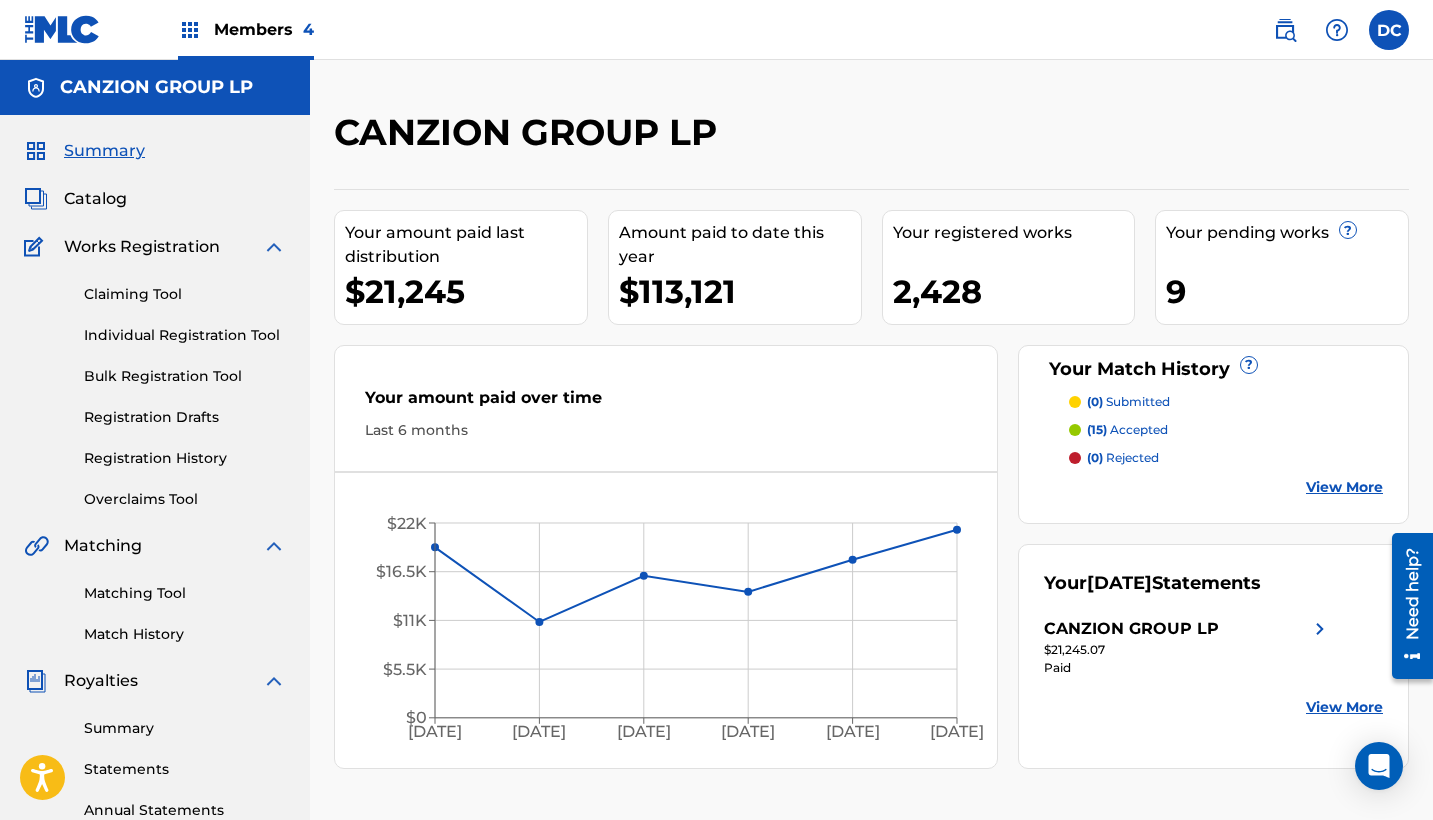 click on "Registration History" at bounding box center [185, 458] 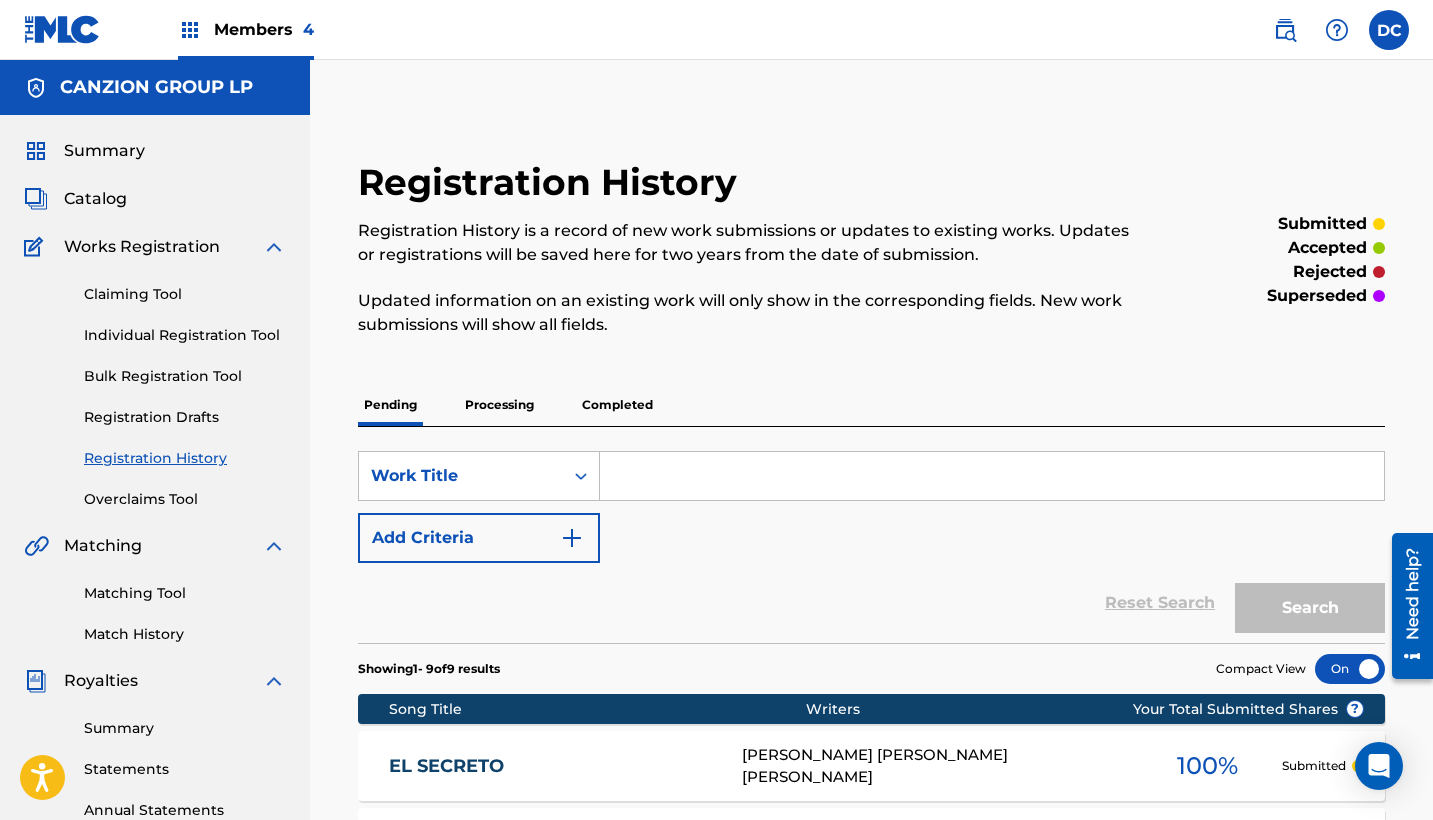 scroll, scrollTop: 0, scrollLeft: 0, axis: both 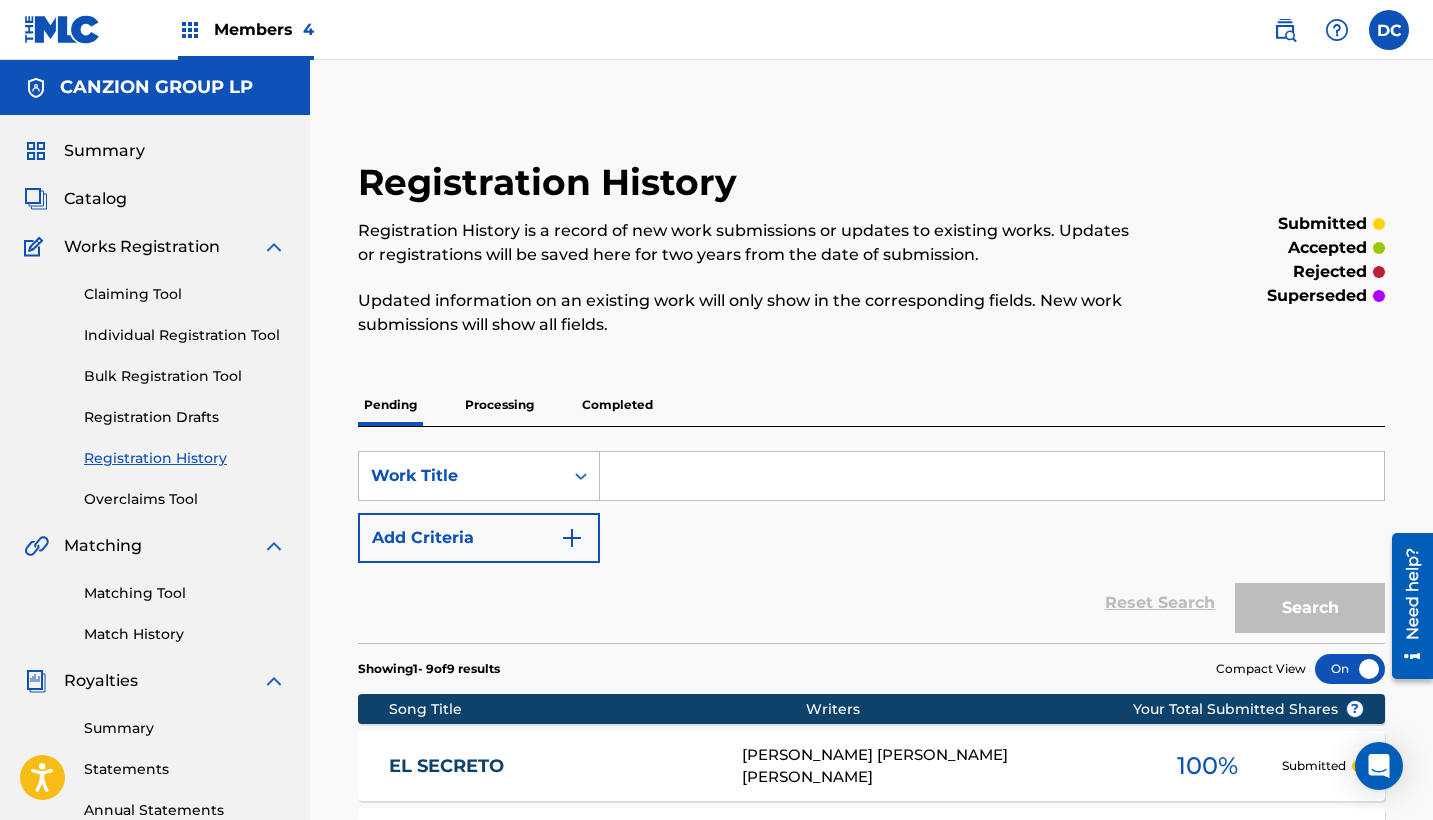 click on "Claiming Tool Individual Registration Tool Bulk Registration Tool Registration Drafts Registration History Overclaims Tool" at bounding box center (155, 384) 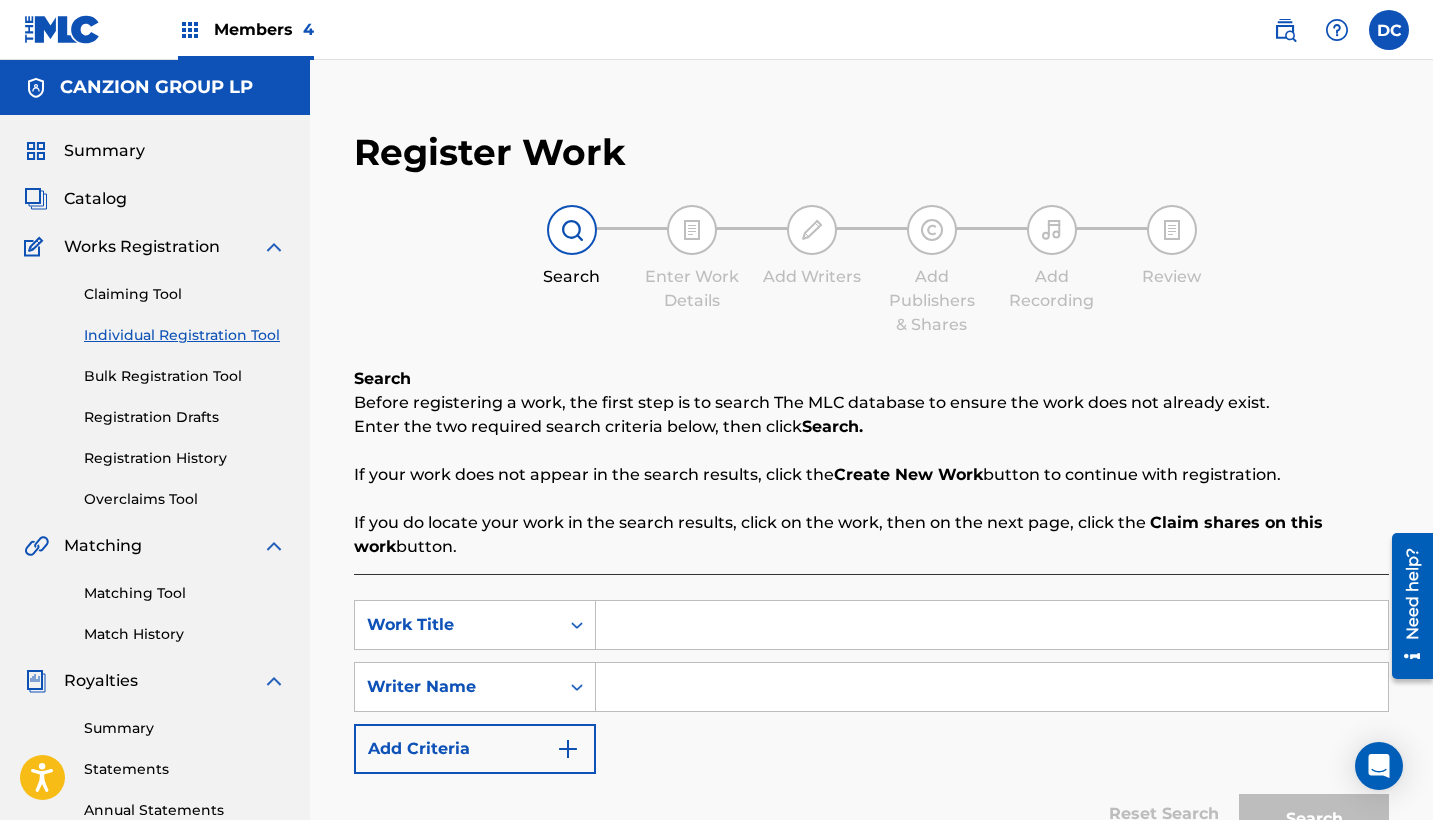 click at bounding box center [992, 625] 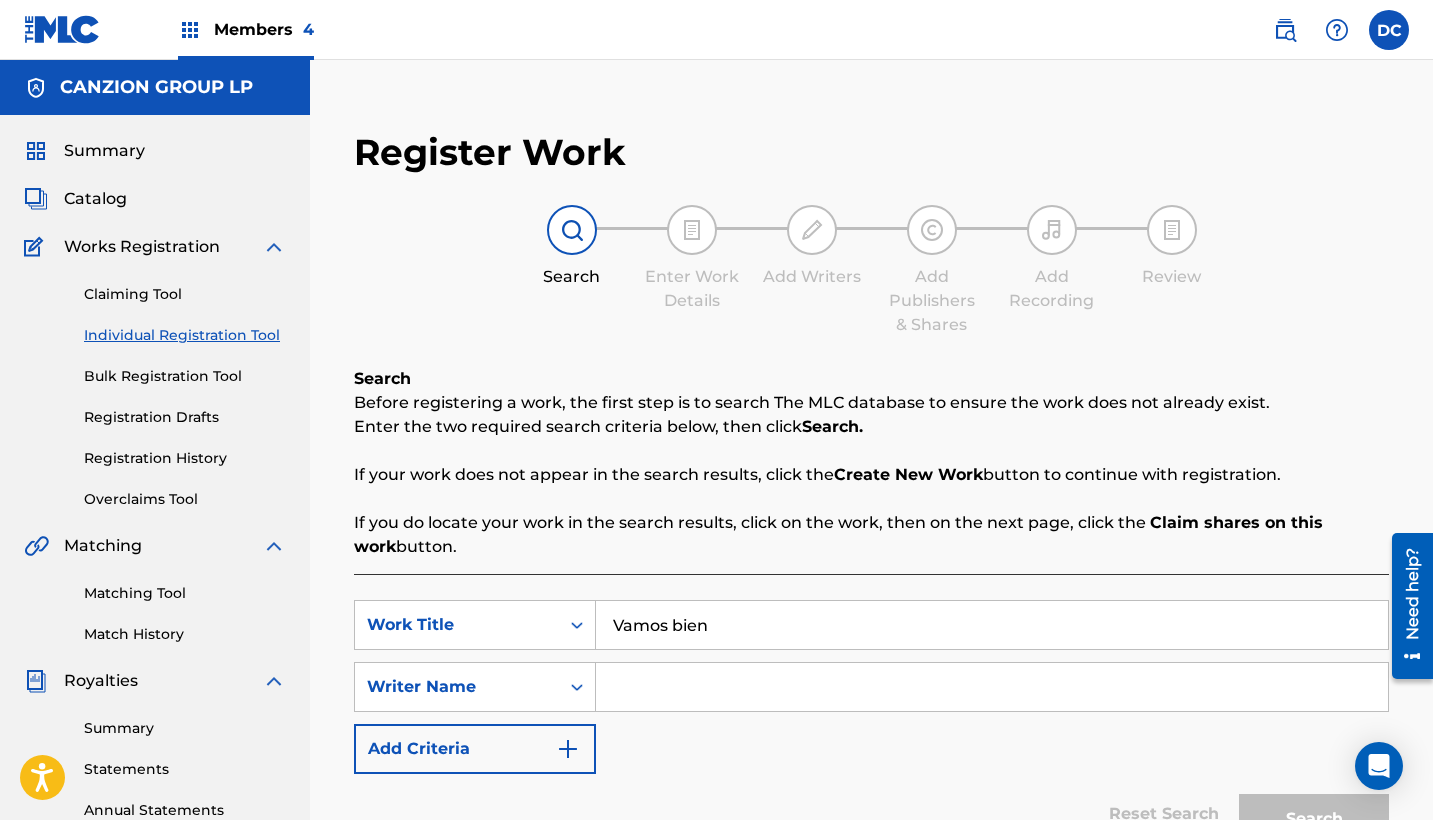 type on "Vamos bien" 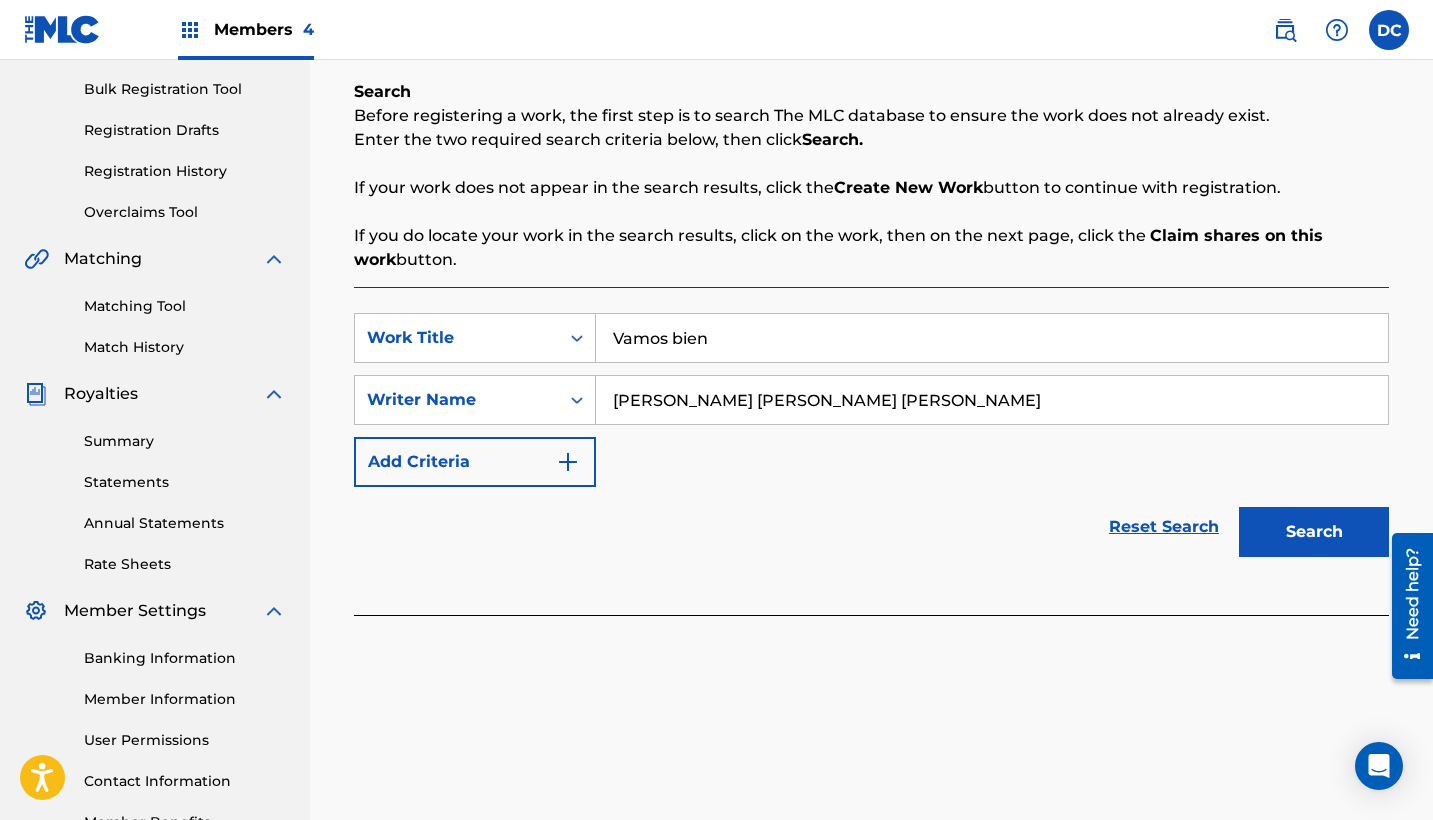 scroll, scrollTop: 389, scrollLeft: 0, axis: vertical 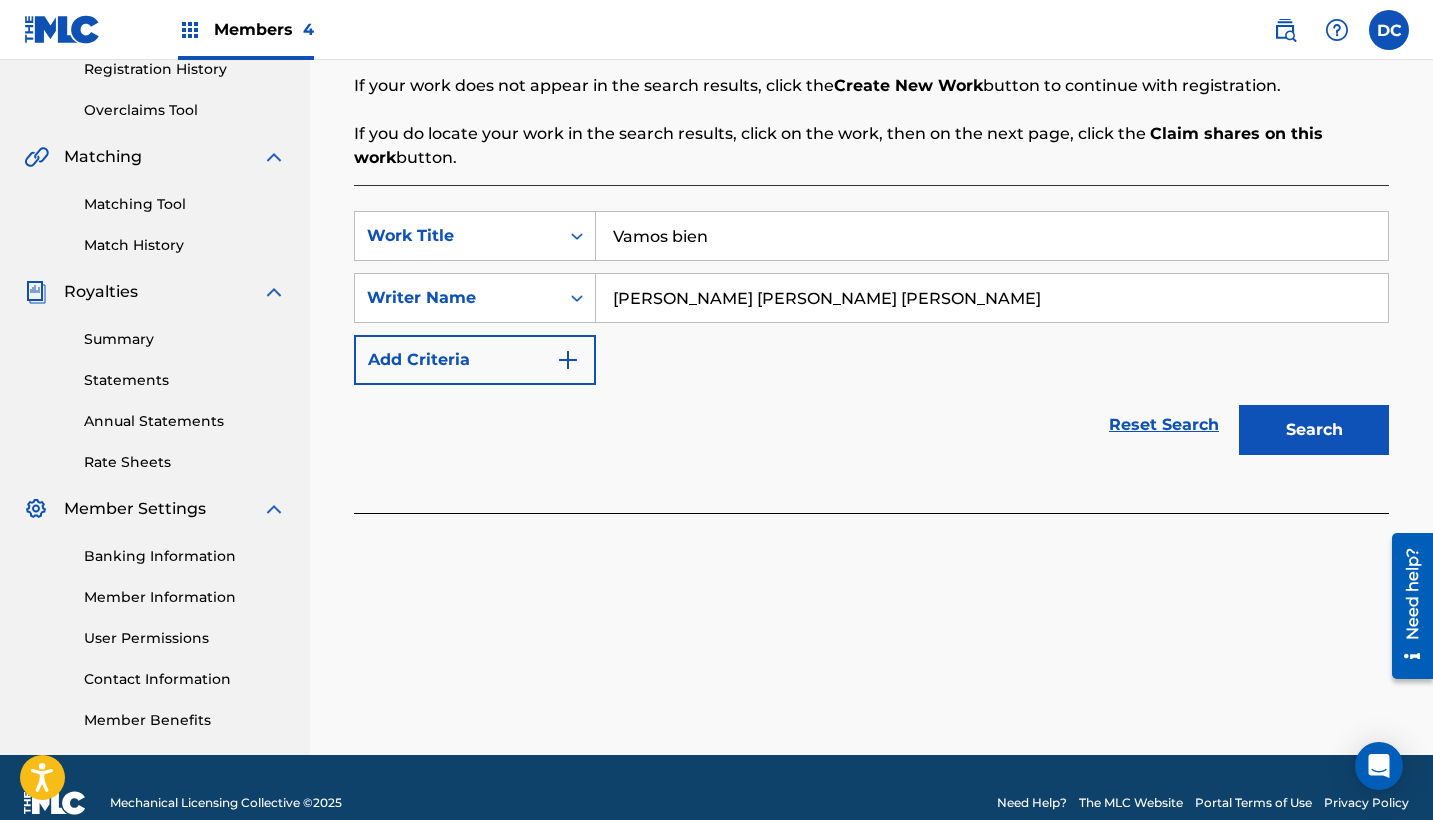 click on "Search" at bounding box center [1314, 430] 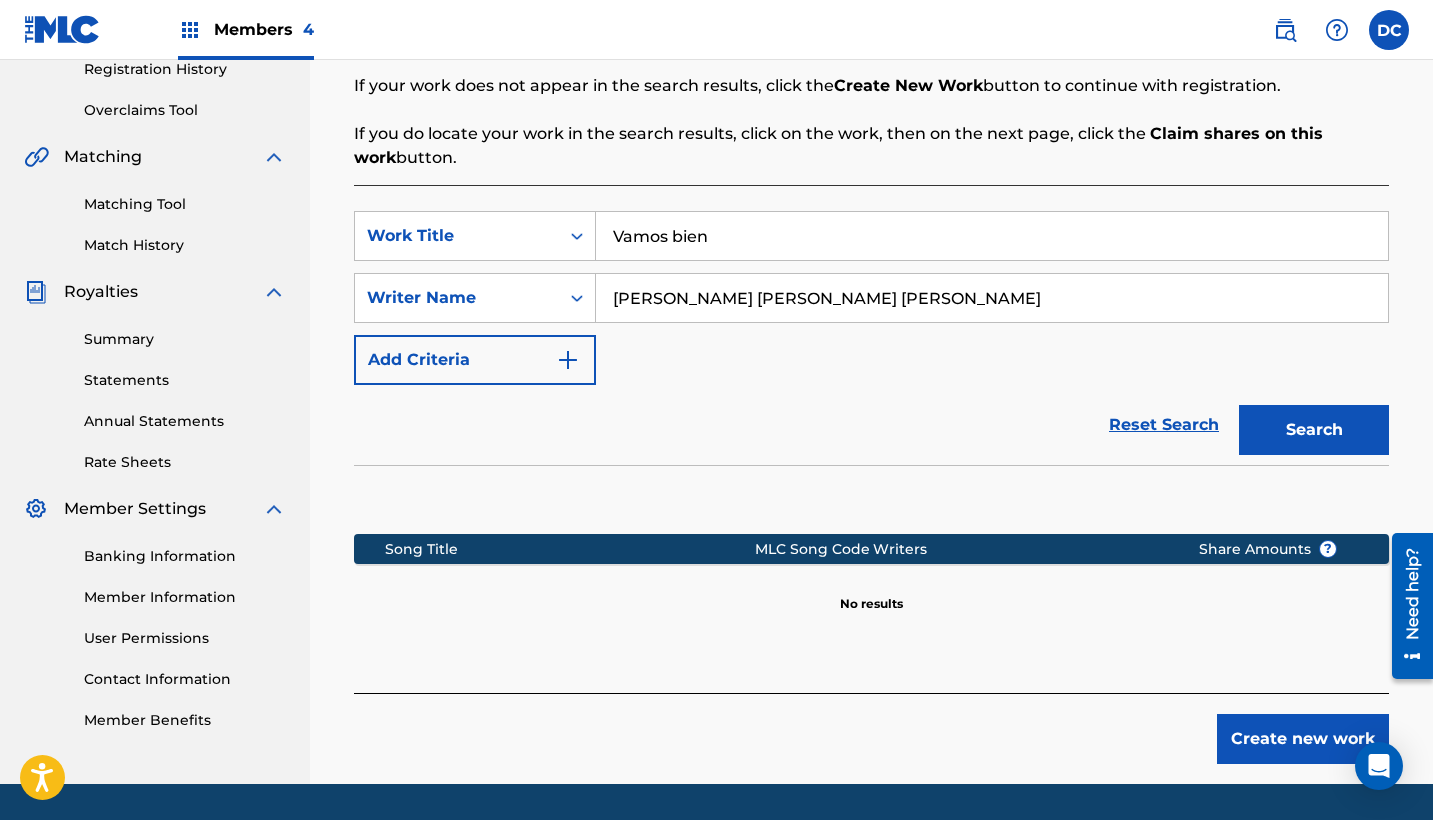 click on "[PERSON_NAME] [PERSON_NAME] [PERSON_NAME]" at bounding box center (992, 298) 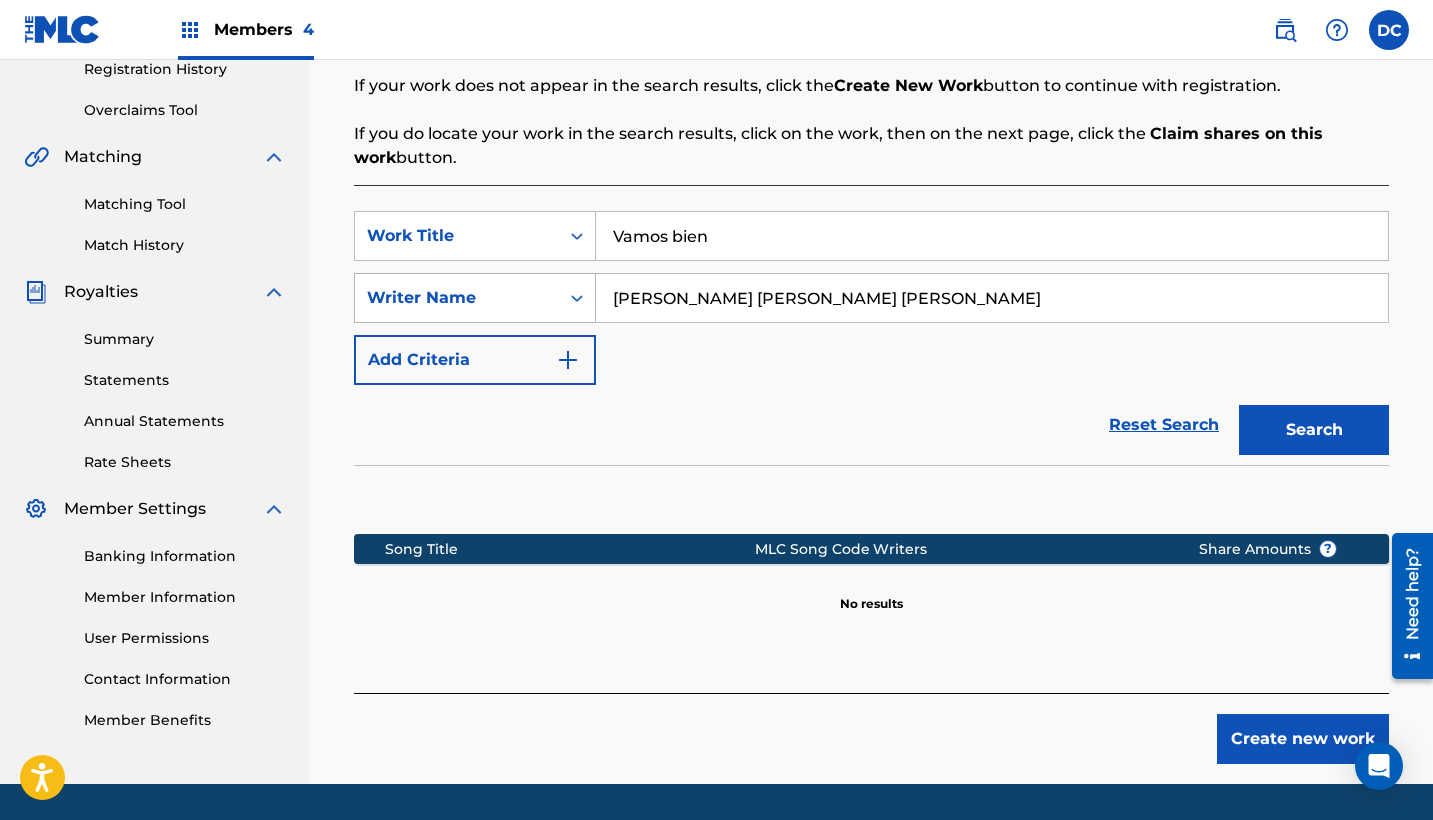 drag, startPoint x: 865, startPoint y: 295, endPoint x: 432, endPoint y: 293, distance: 433.0046 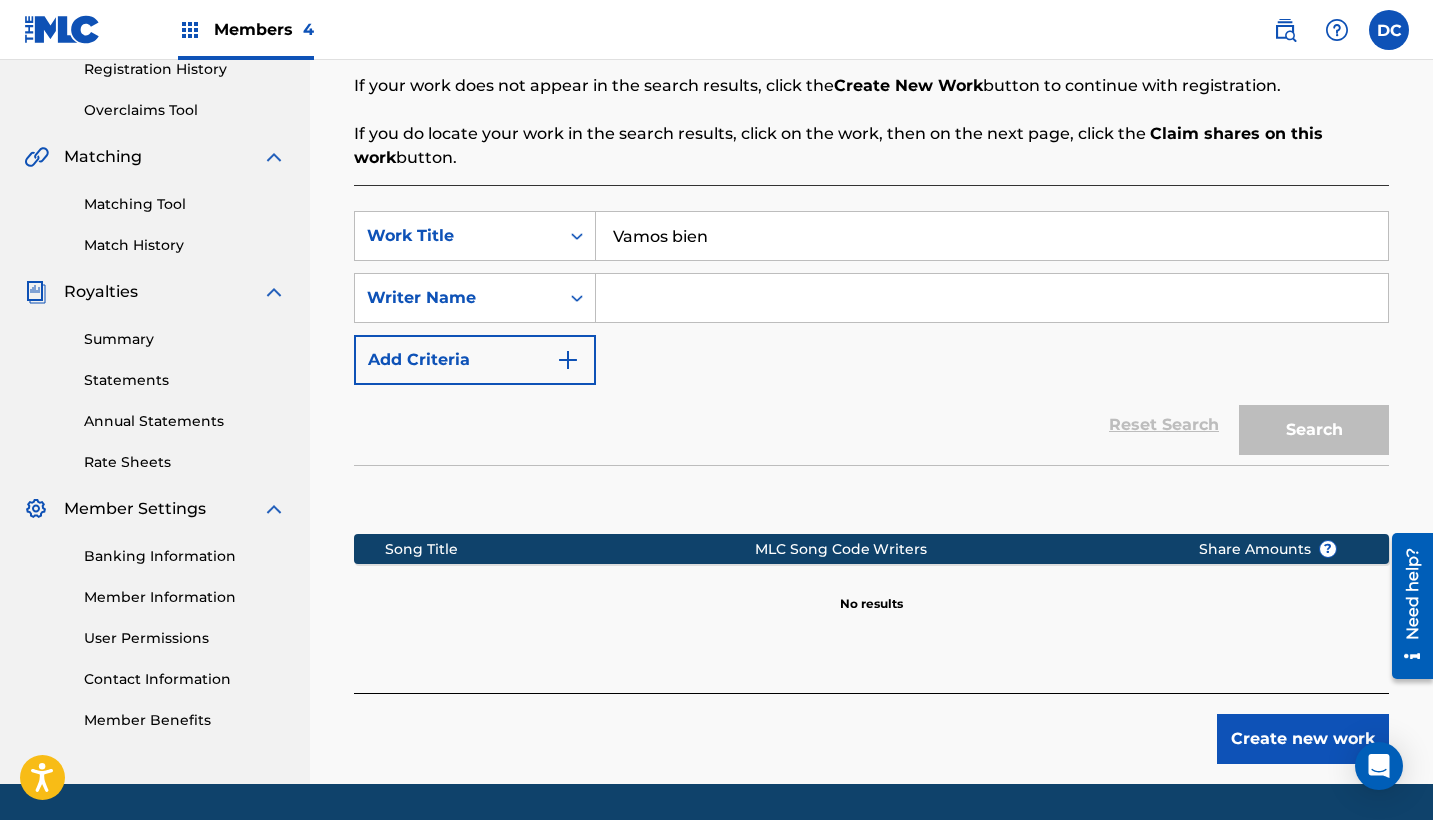 click at bounding box center [992, 298] 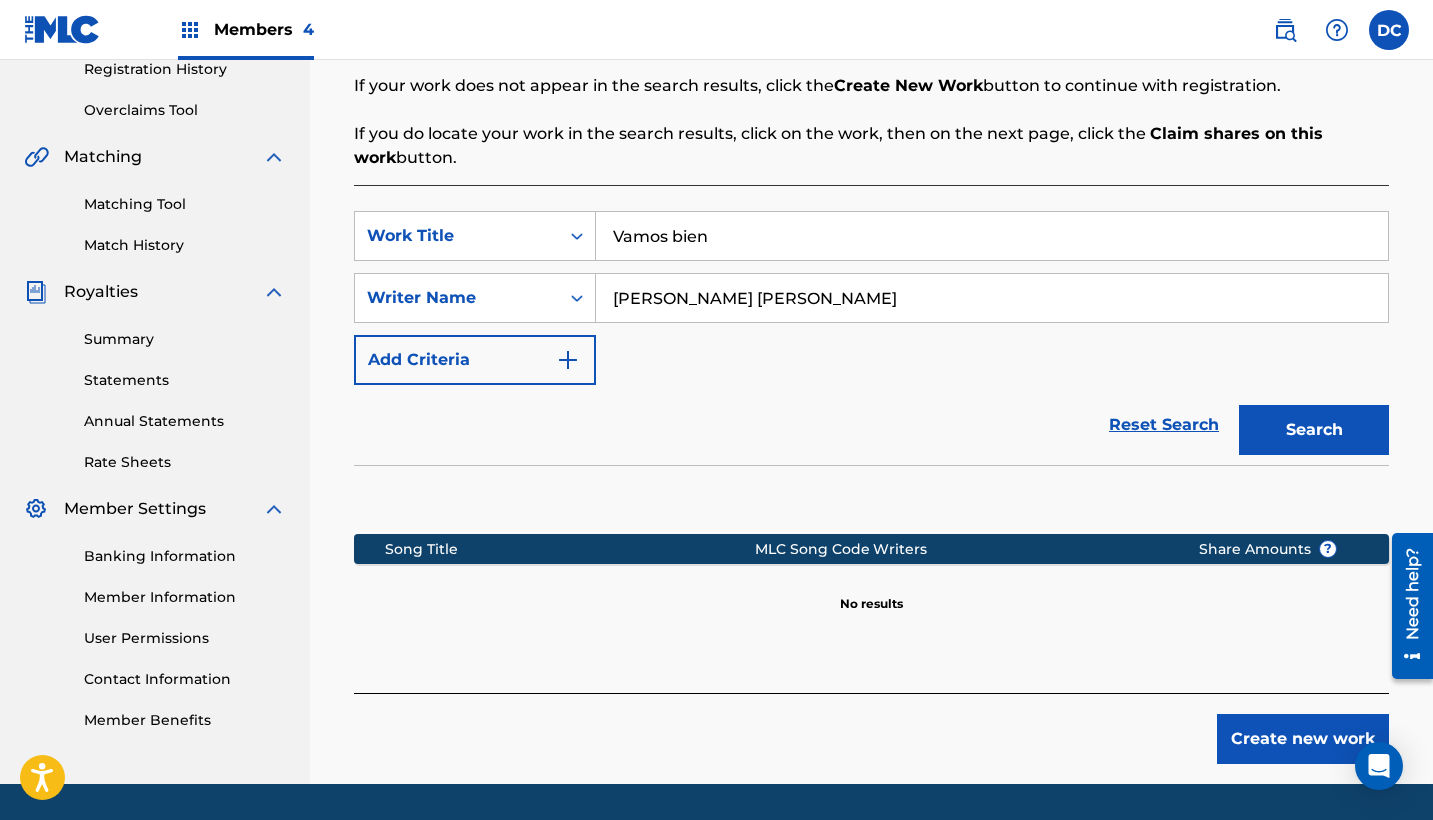 click on "Search" at bounding box center (1314, 430) 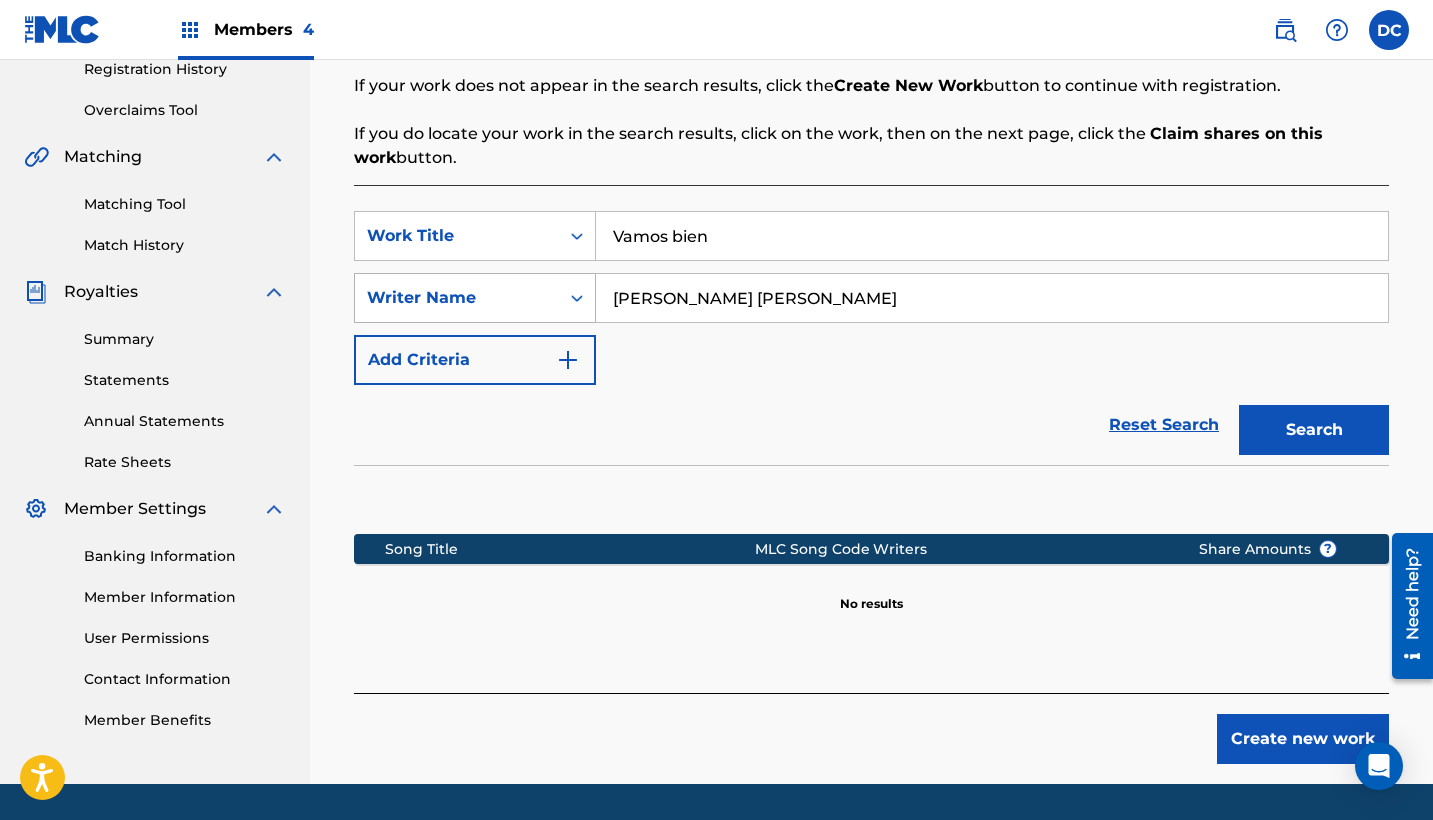 drag, startPoint x: 1121, startPoint y: 301, endPoint x: 496, endPoint y: 273, distance: 625.6269 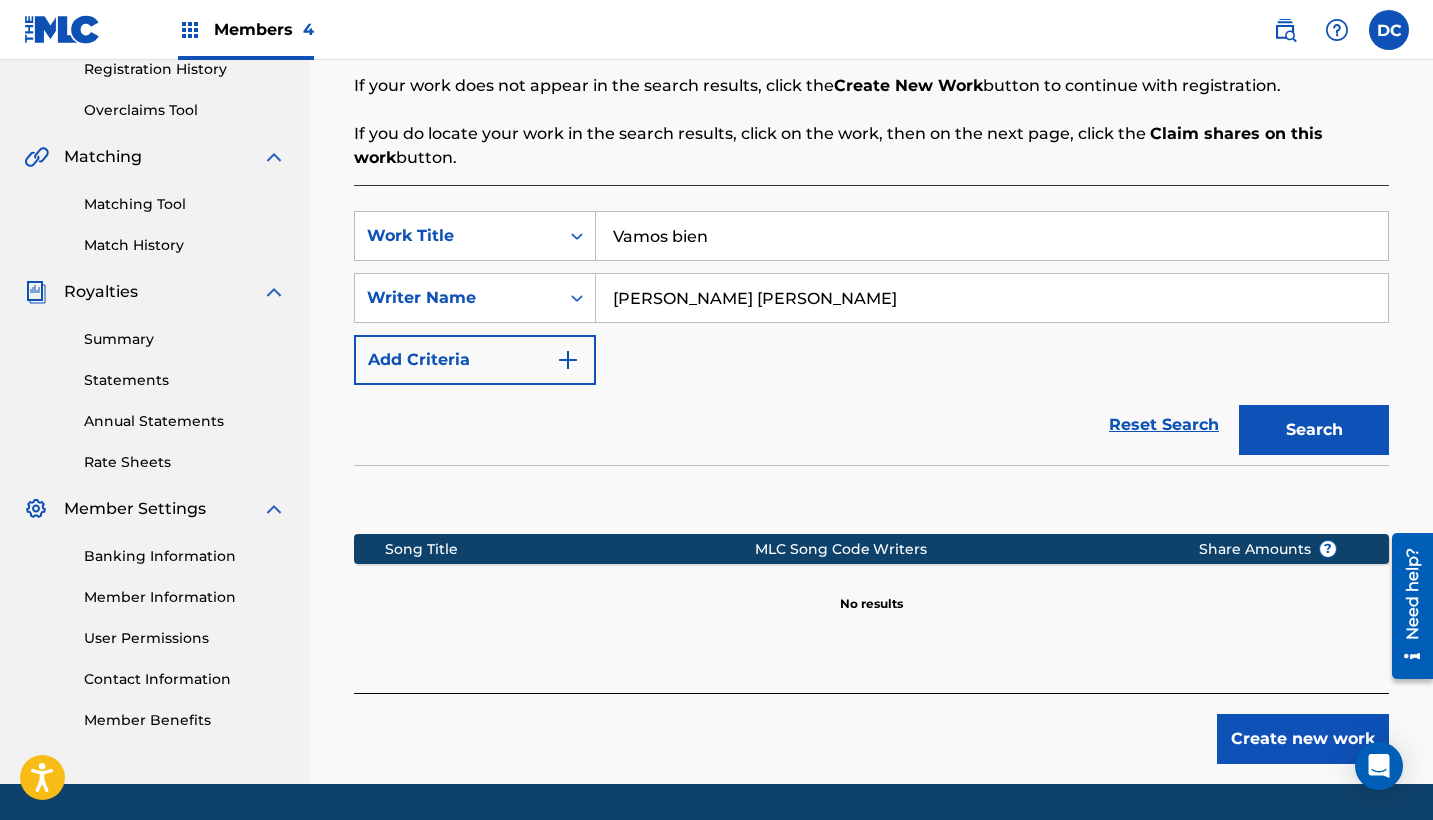 click on "Create new work" at bounding box center (1303, 739) 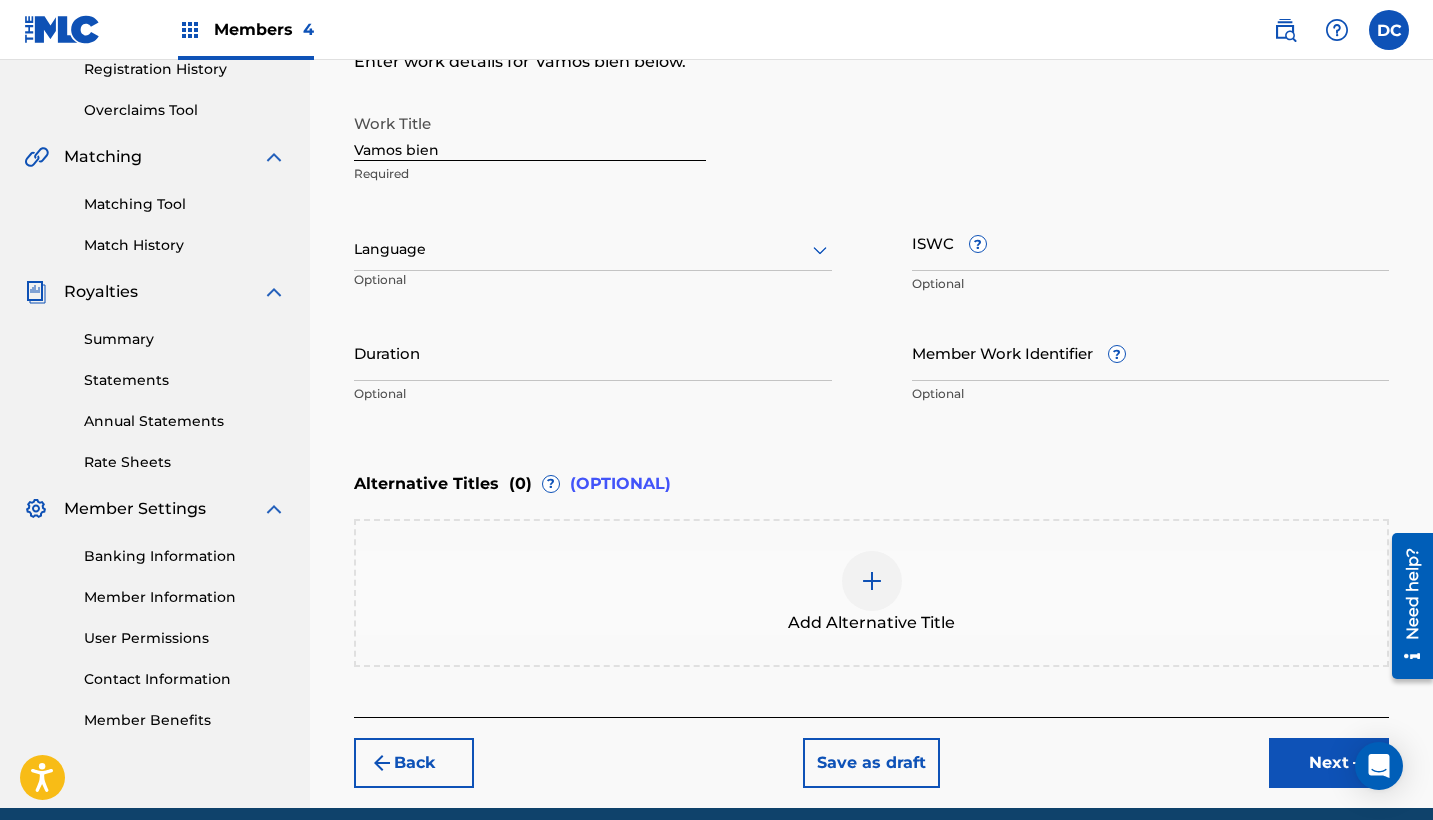 click at bounding box center [593, 249] 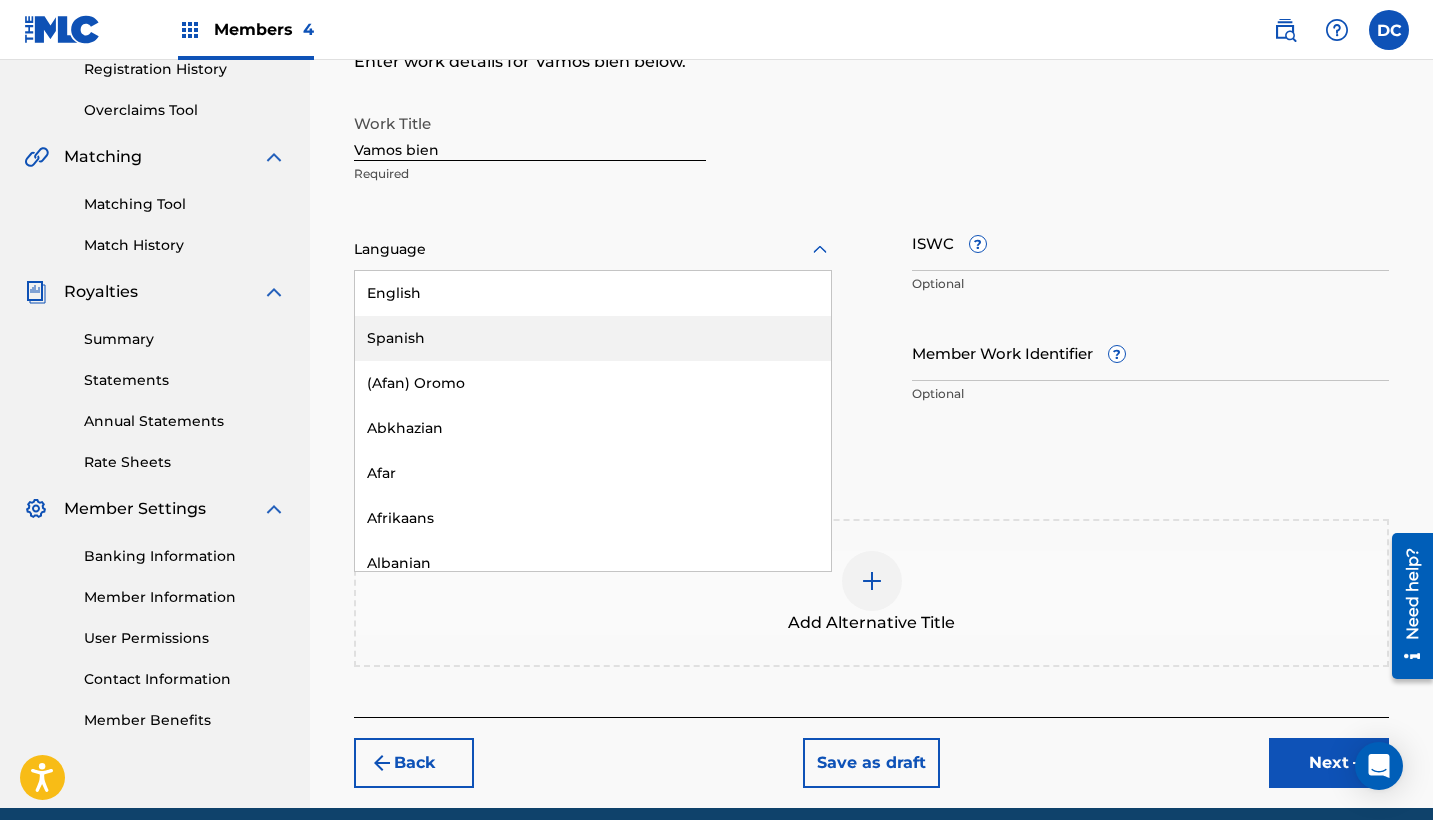 click on "Spanish" at bounding box center (593, 338) 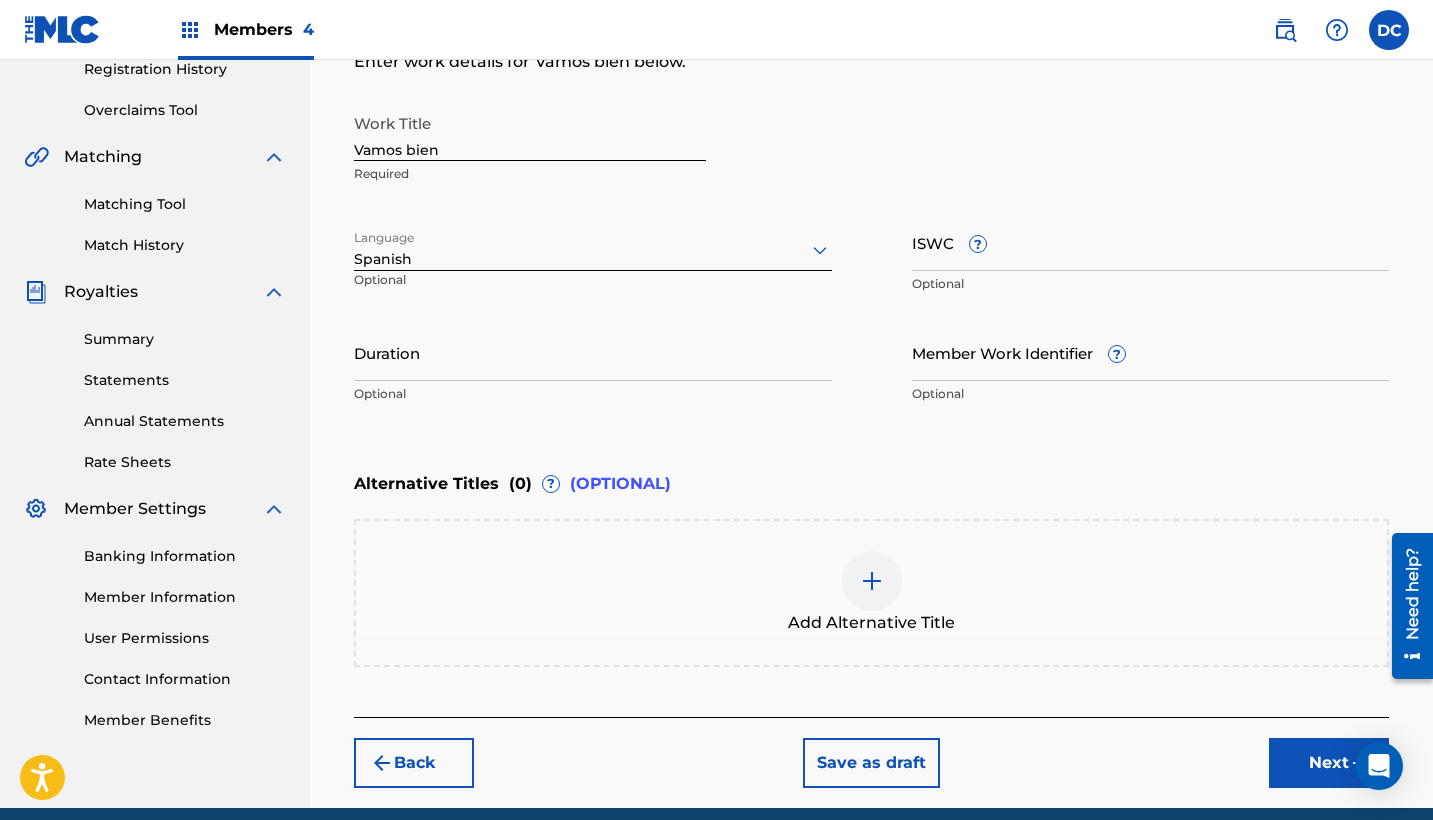 click on "Vamos bien" at bounding box center [530, 132] 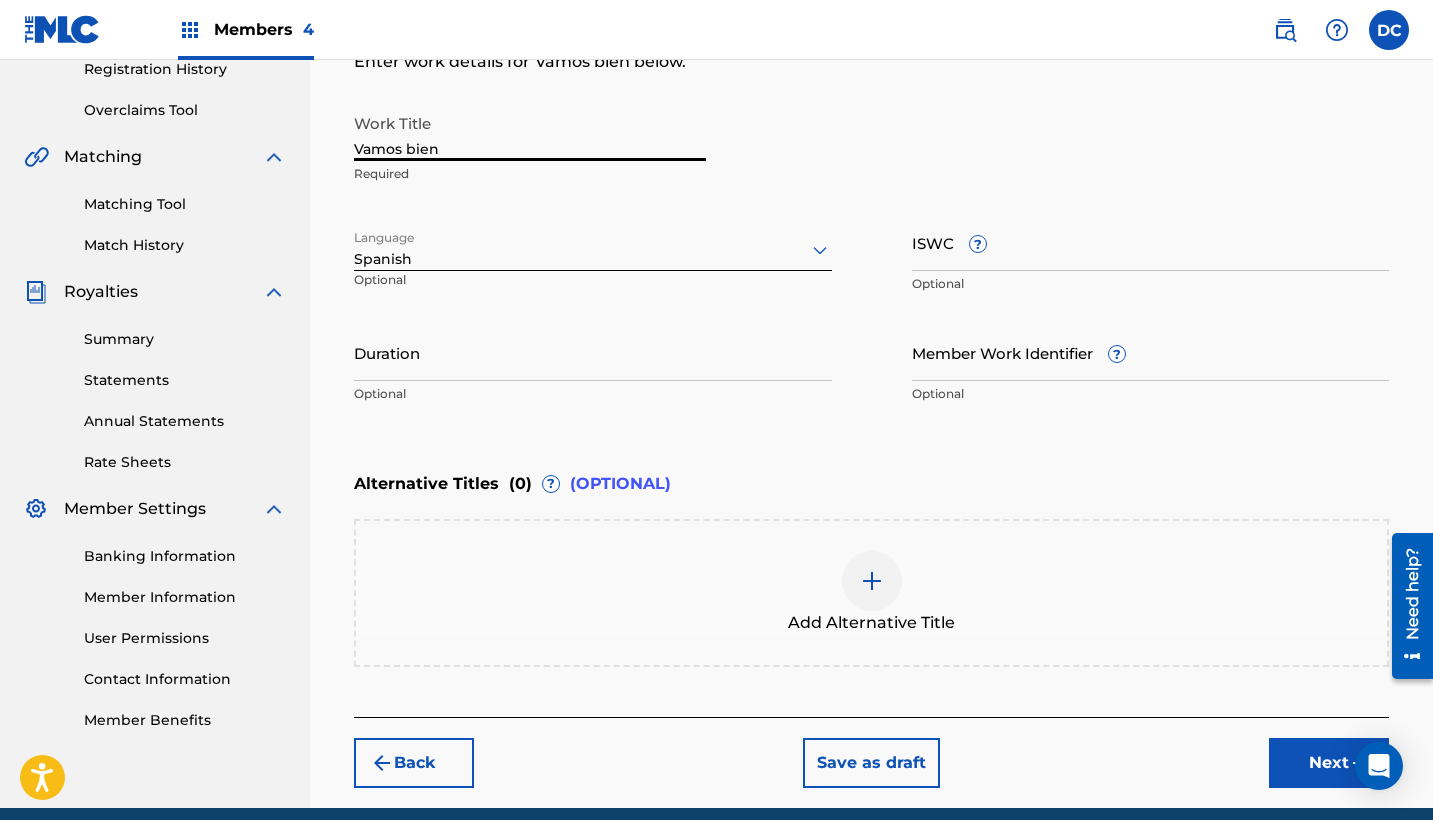 click on "Vamos bien" at bounding box center [530, 132] 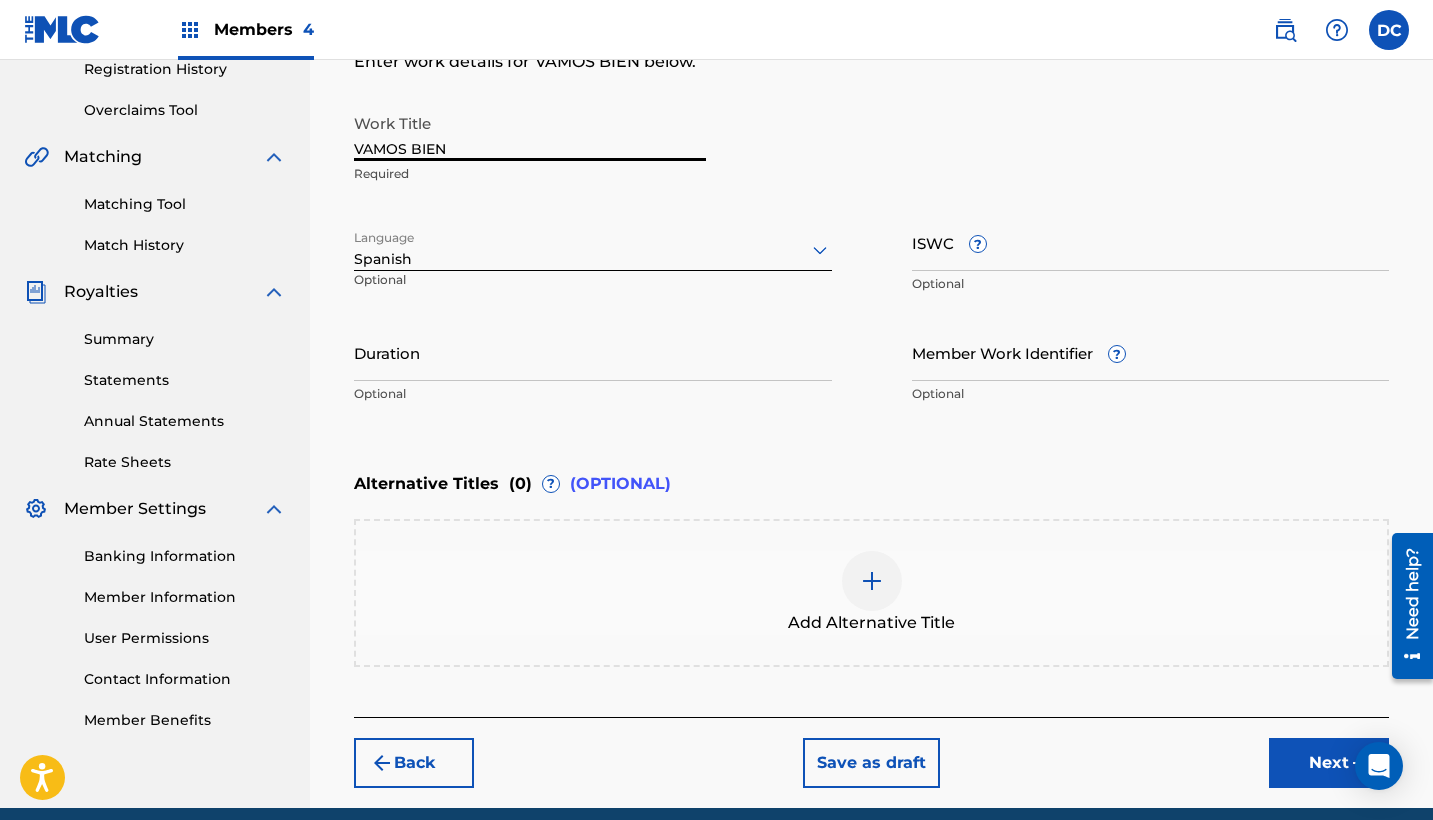 type on "VAMOS BIEN" 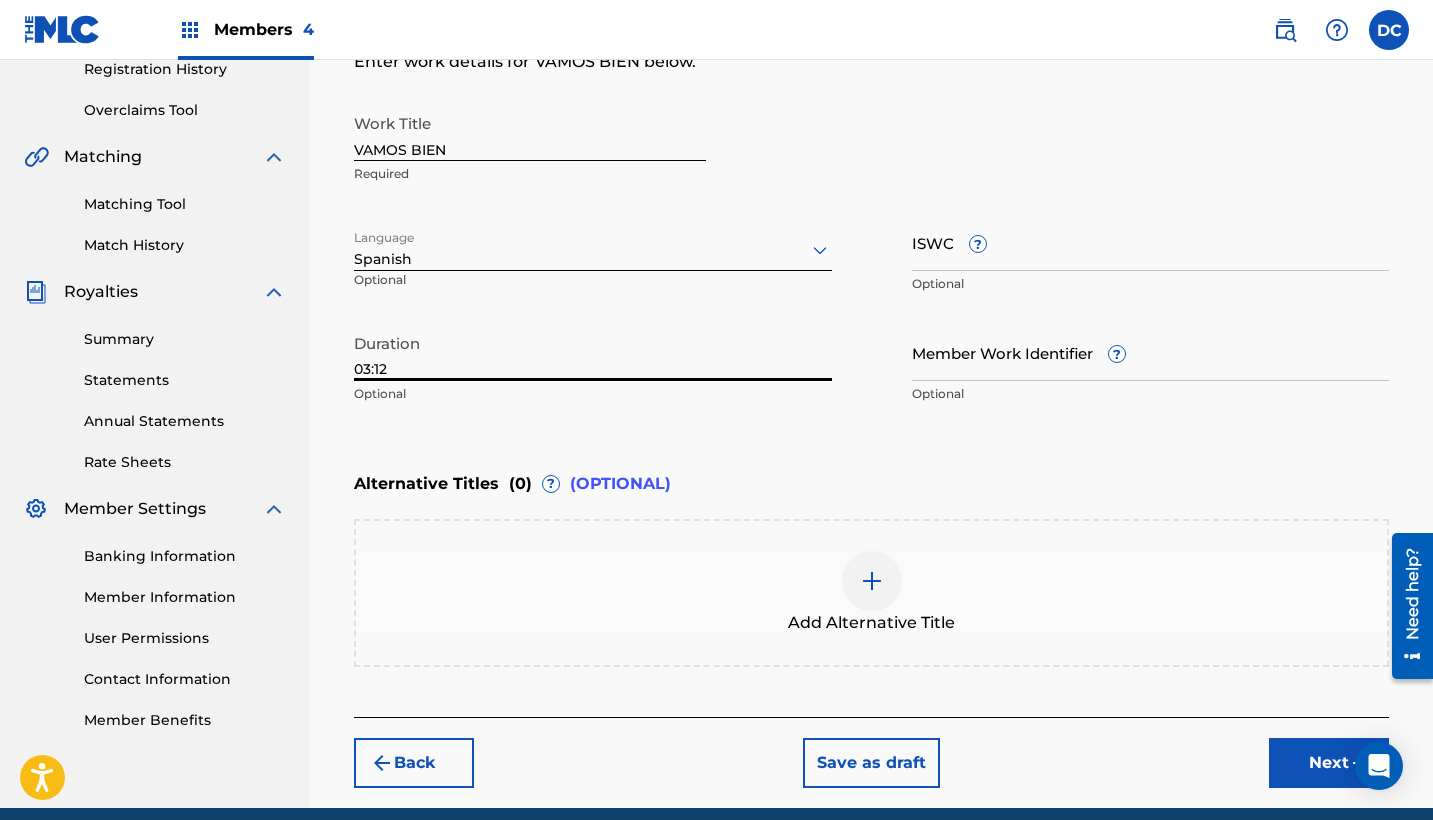 type on "03:12" 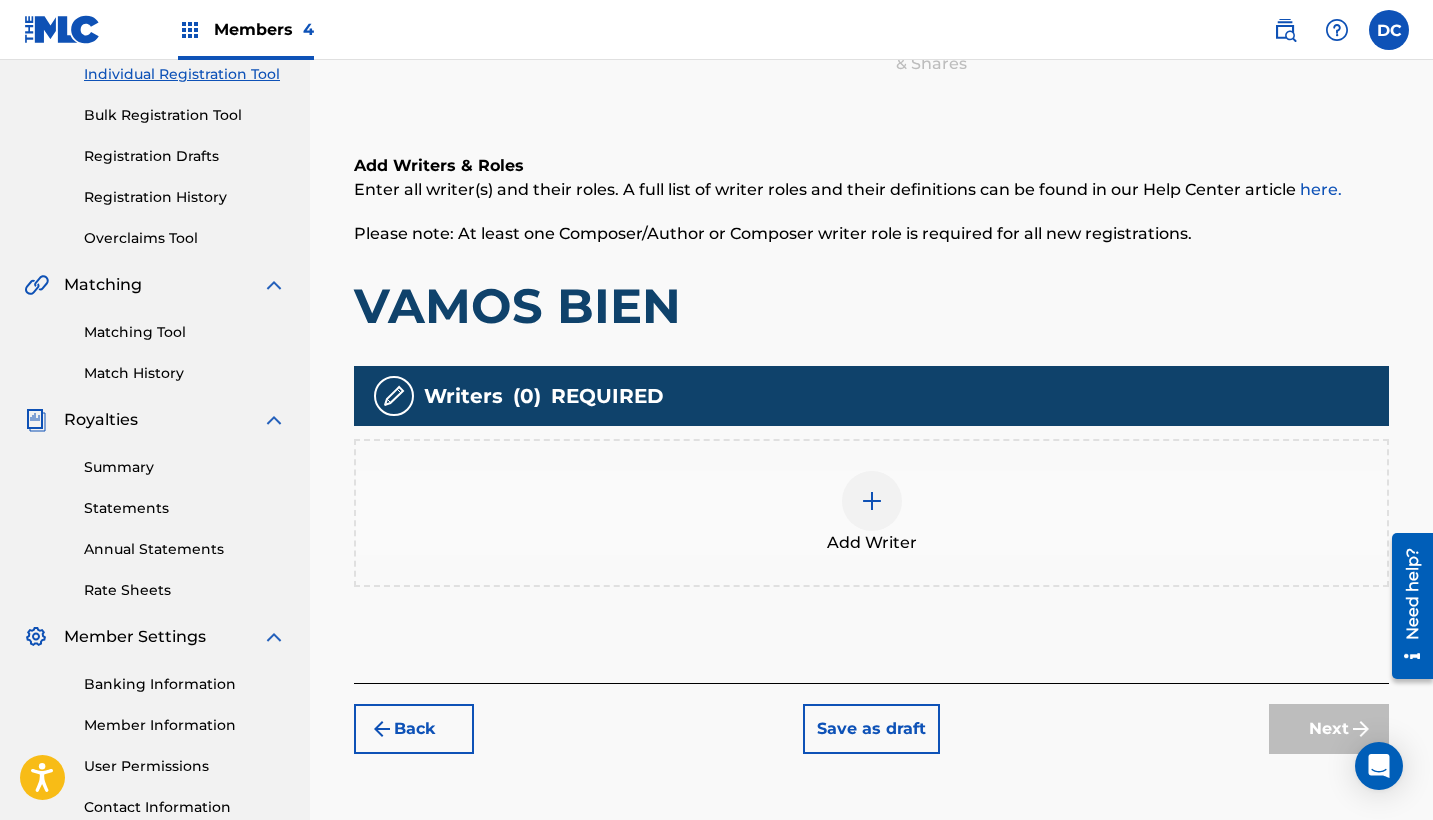 scroll, scrollTop: 291, scrollLeft: 0, axis: vertical 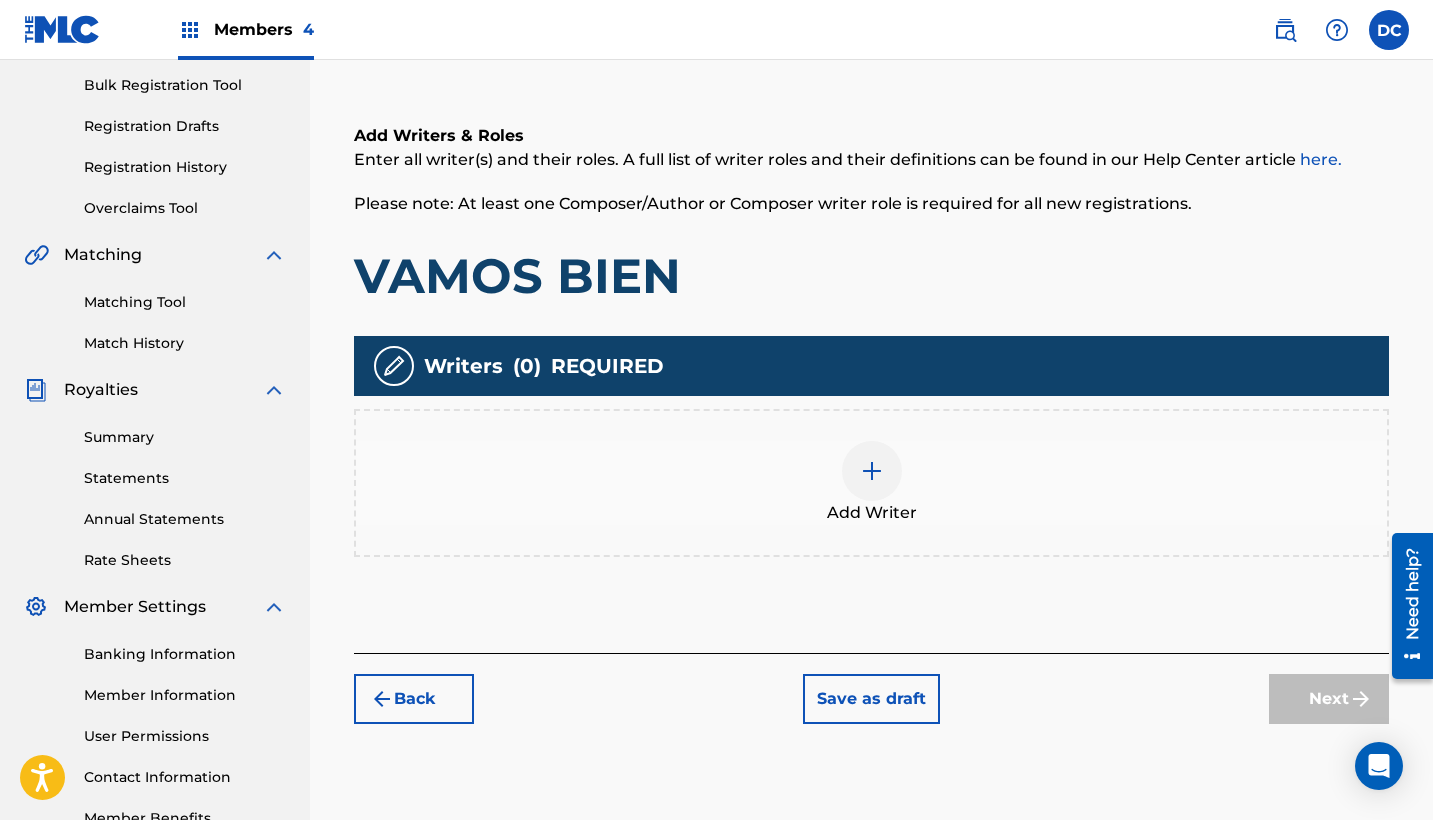 click at bounding box center (872, 471) 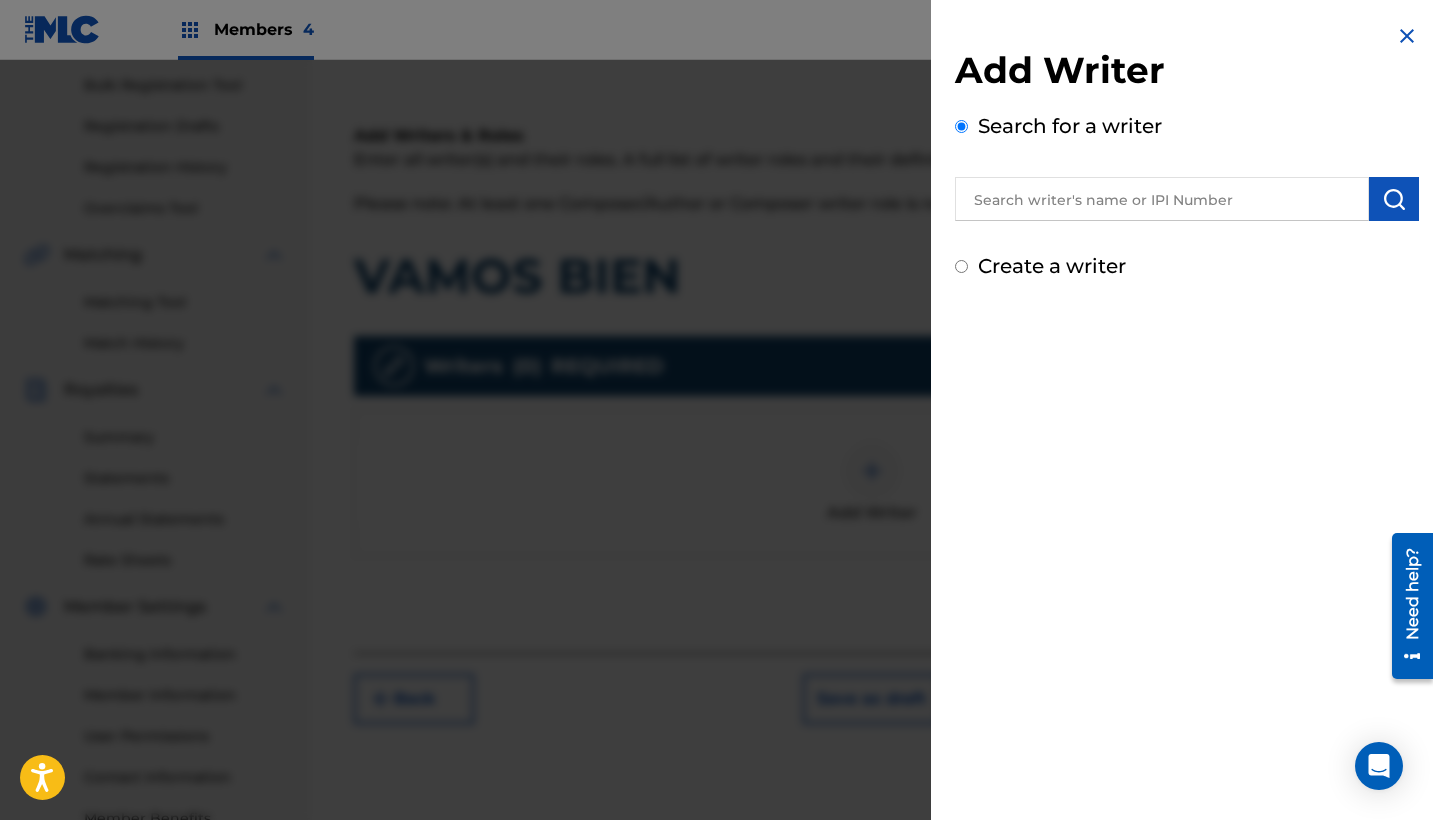 click at bounding box center (1162, 199) 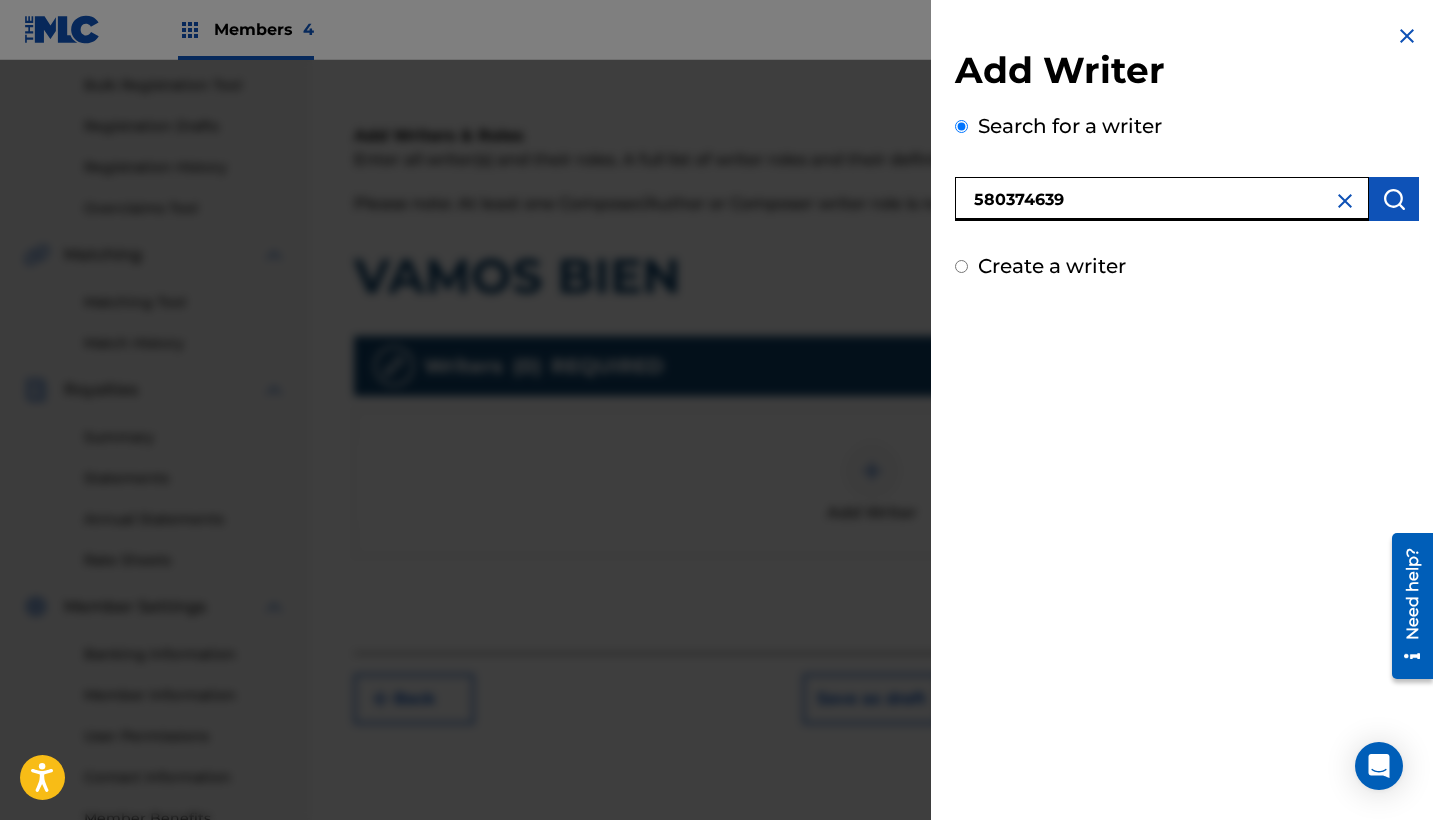 click on "580374639" at bounding box center [1162, 199] 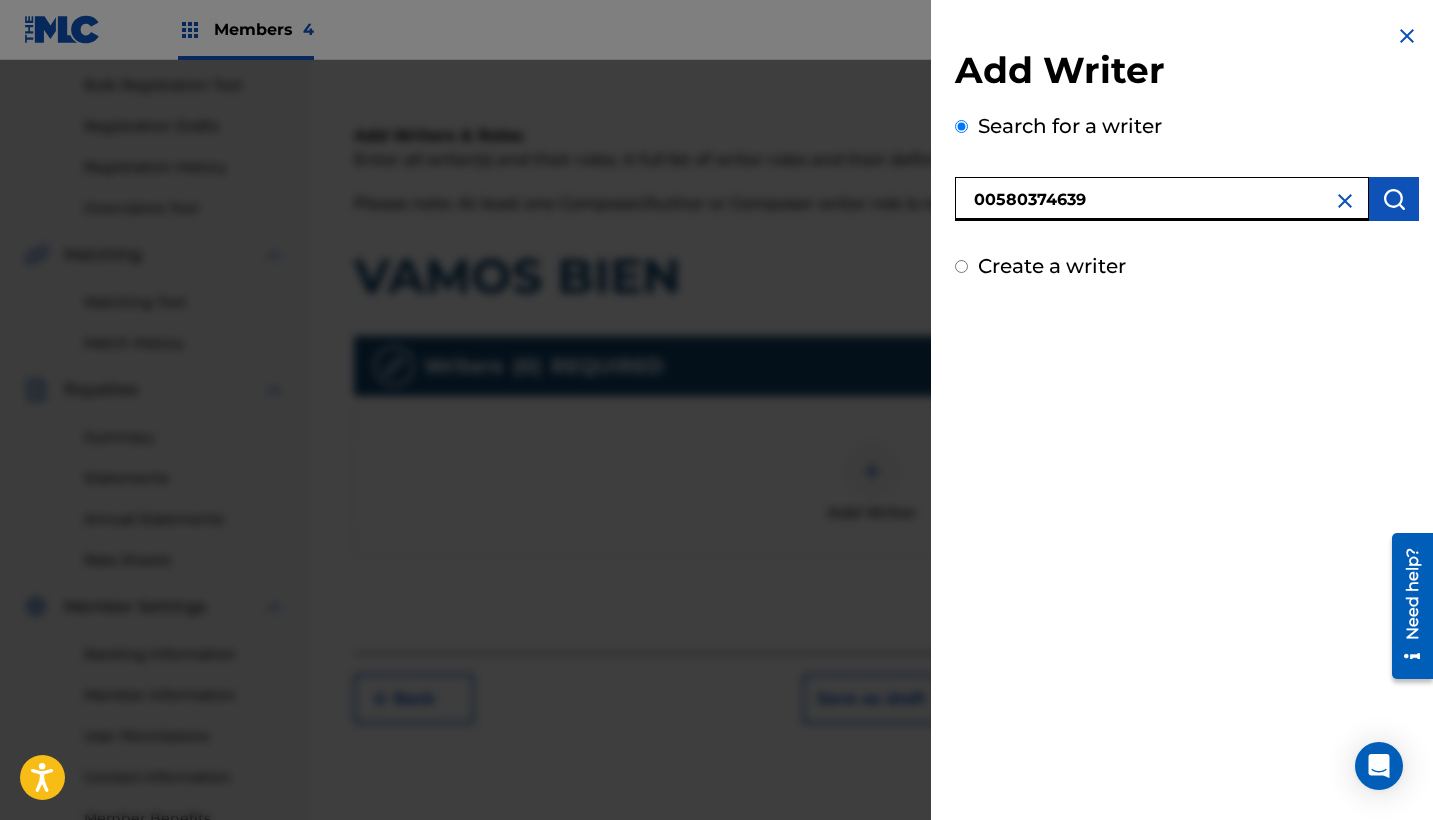 type on "00580374639" 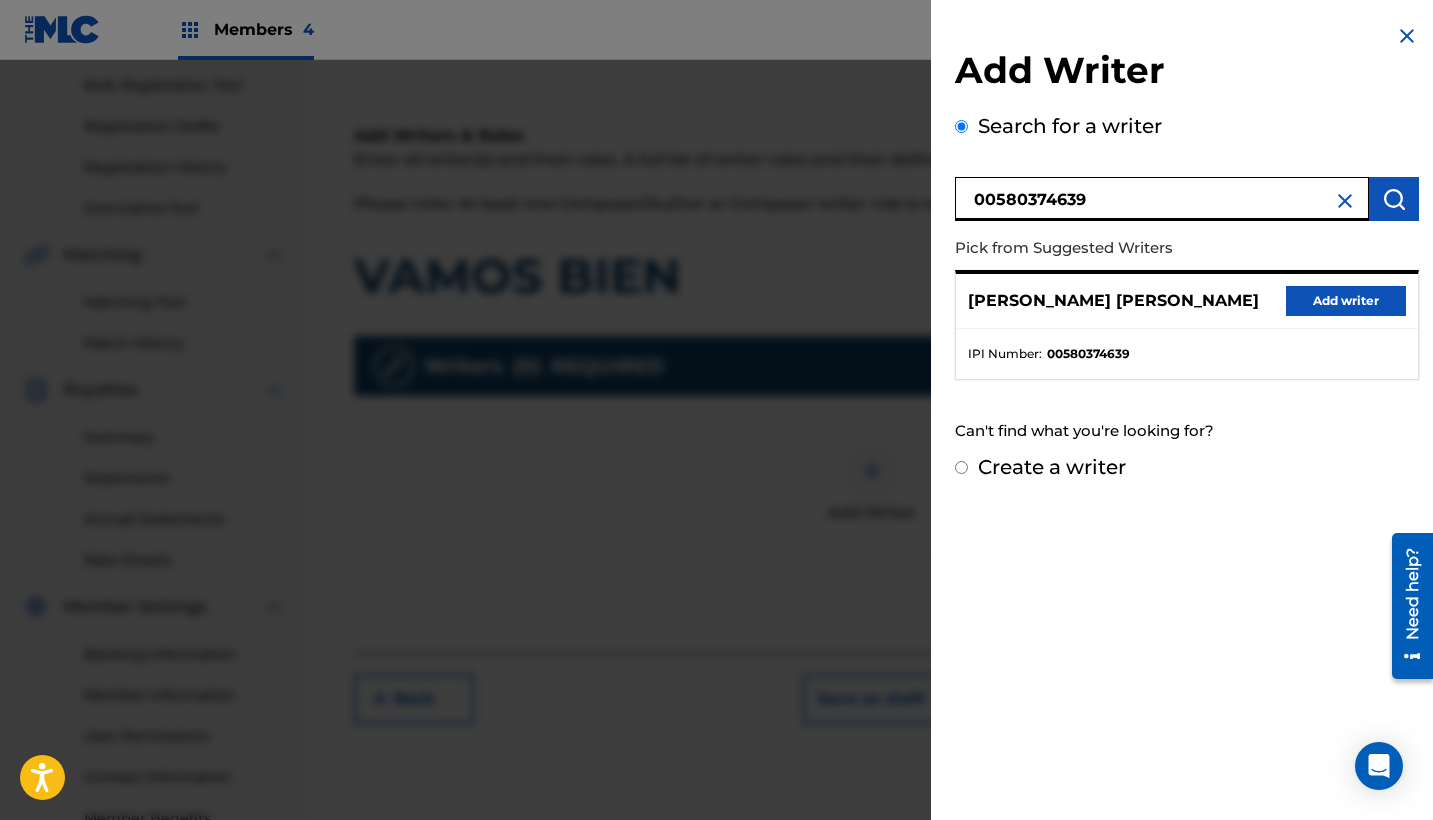 click on "Add writer" at bounding box center [1346, 301] 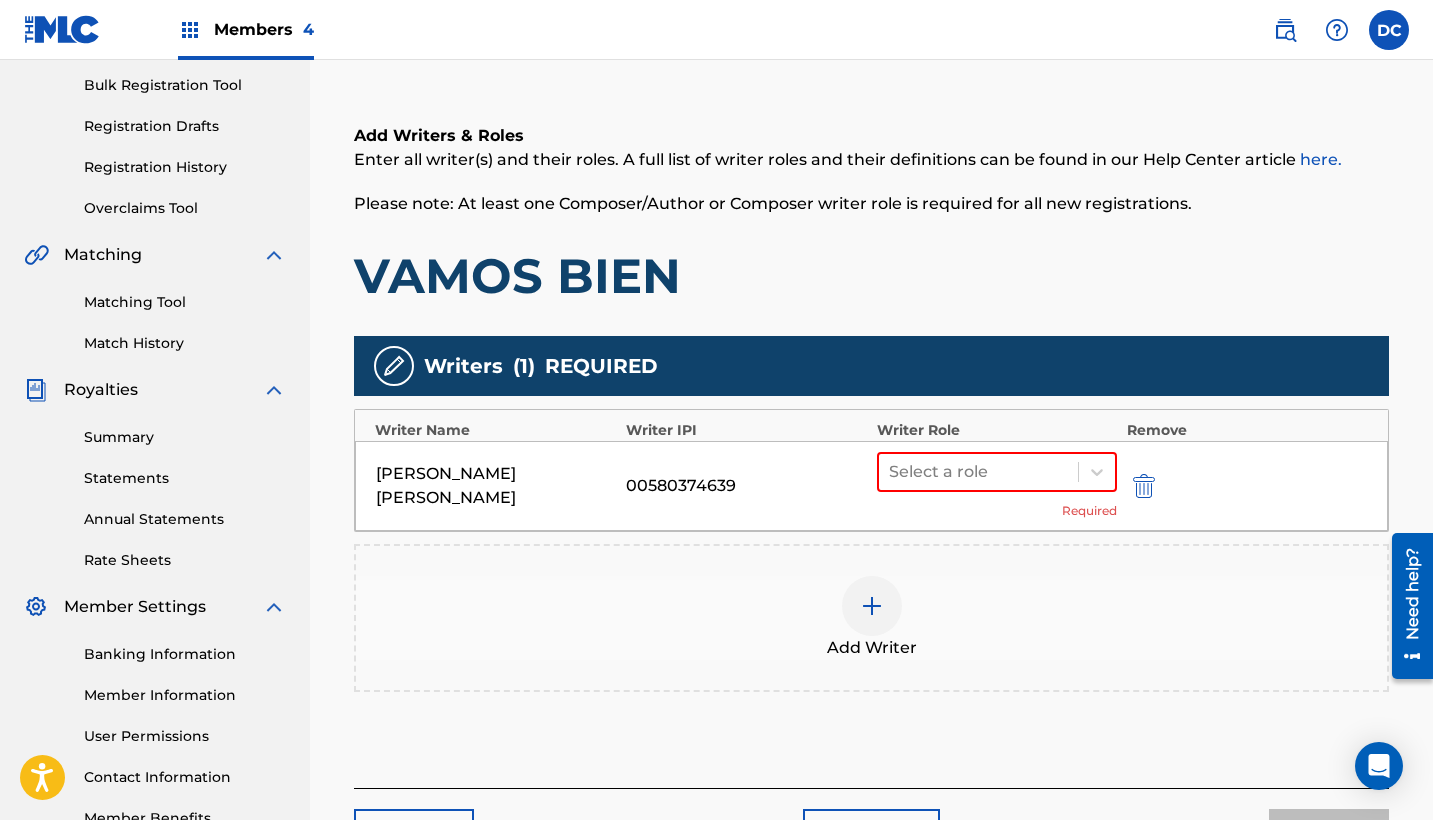 click at bounding box center [872, 606] 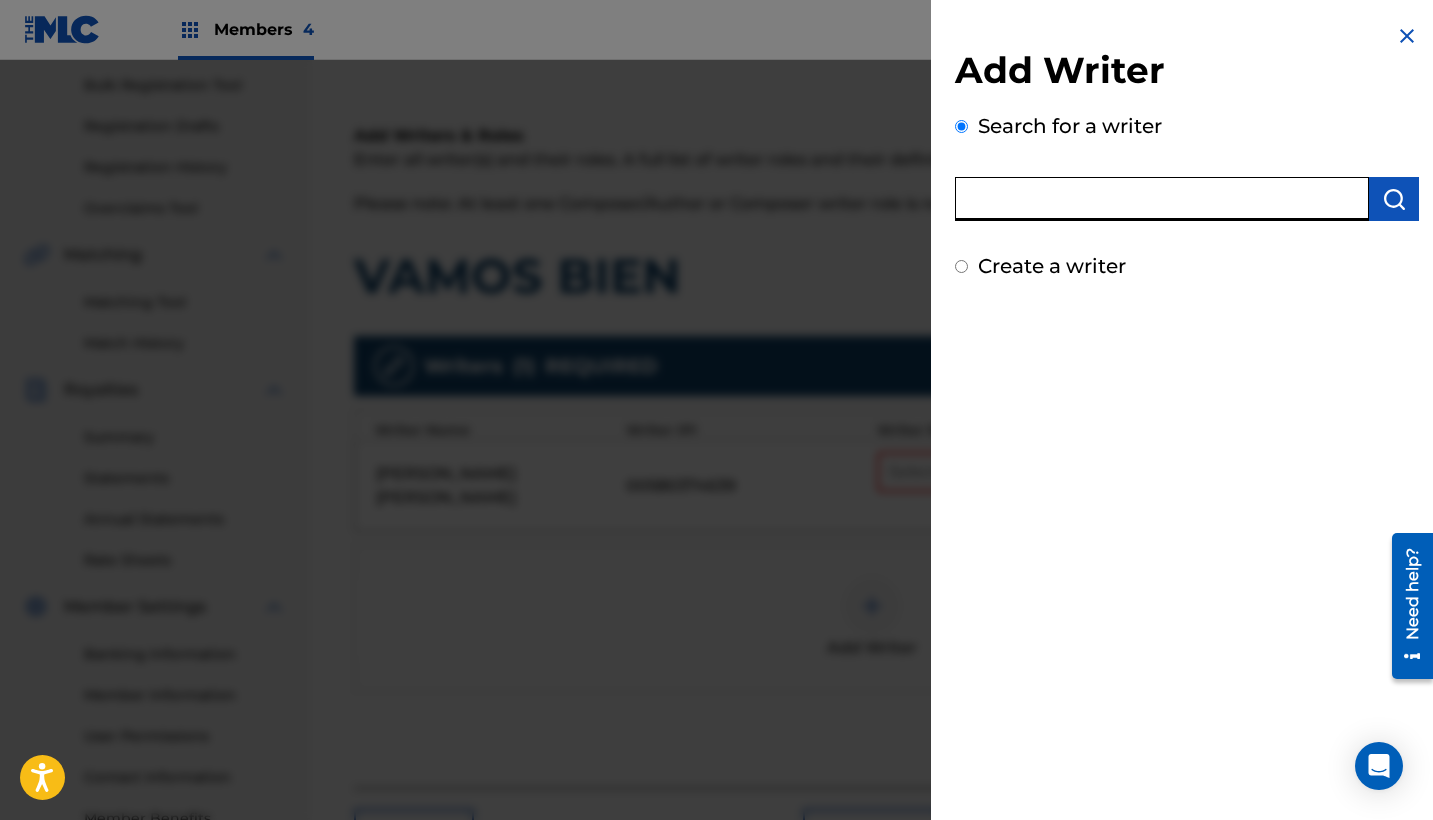 click at bounding box center (1162, 199) 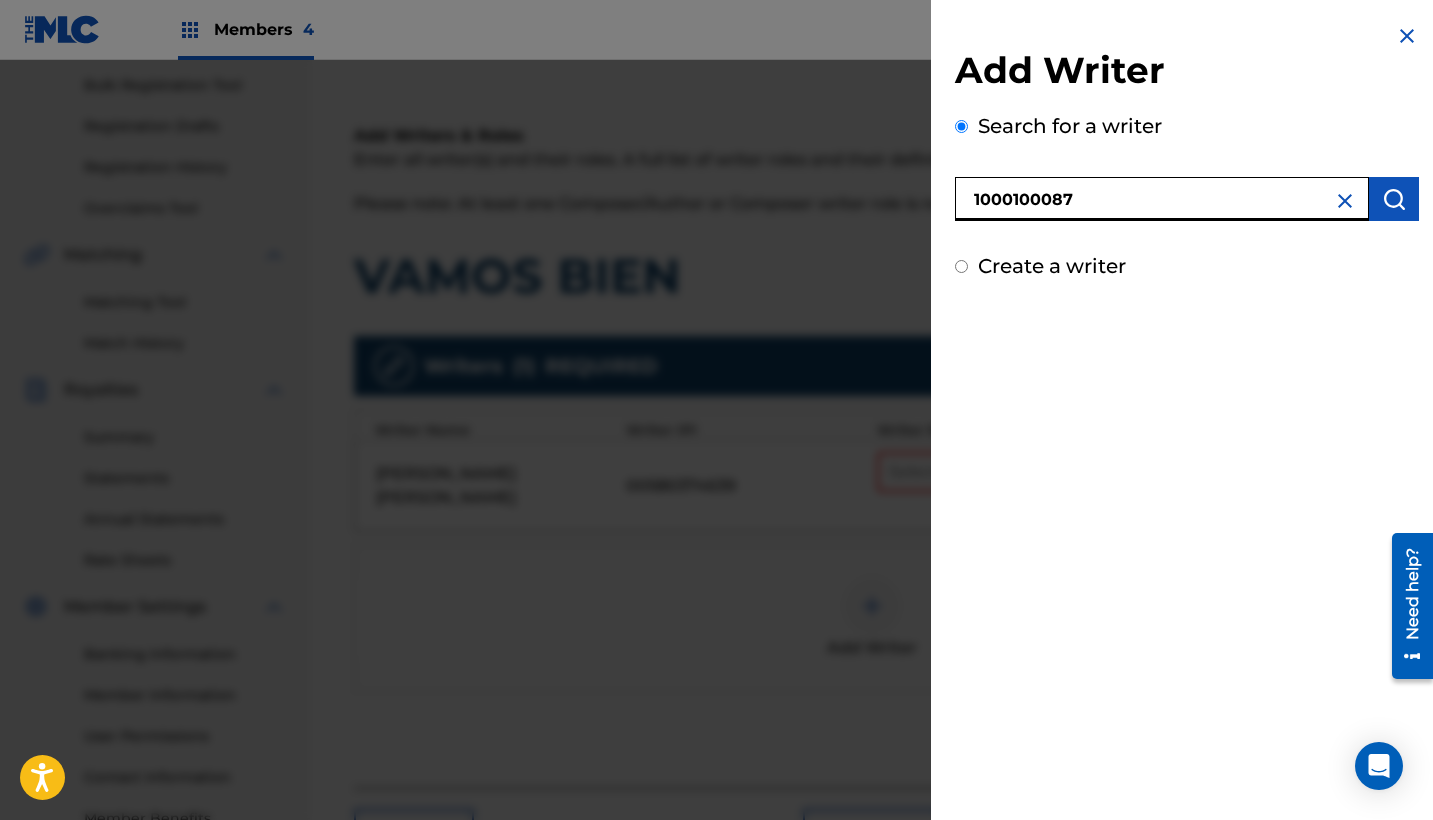 click on "1000100087" at bounding box center [1162, 199] 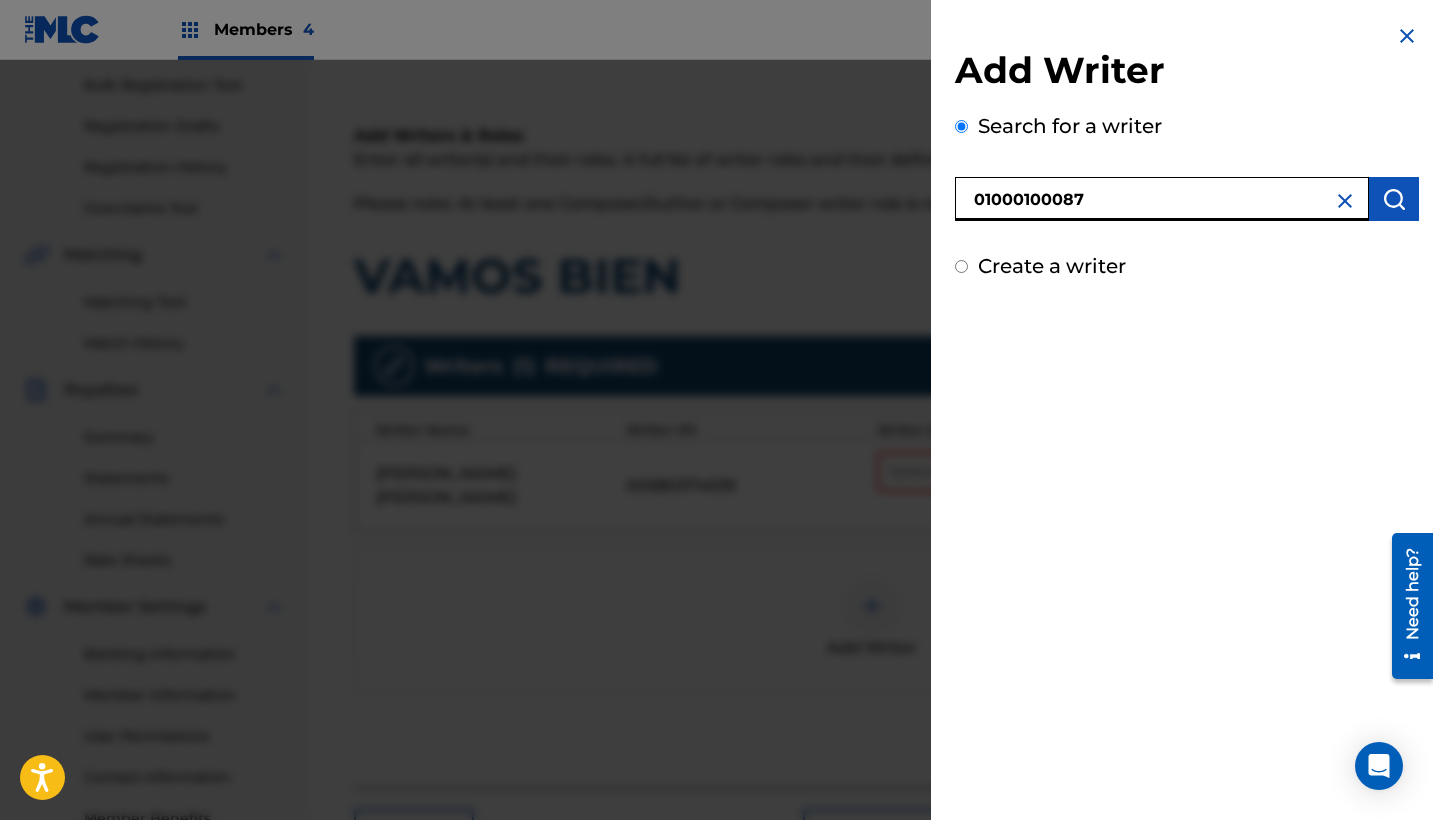type on "01000100087" 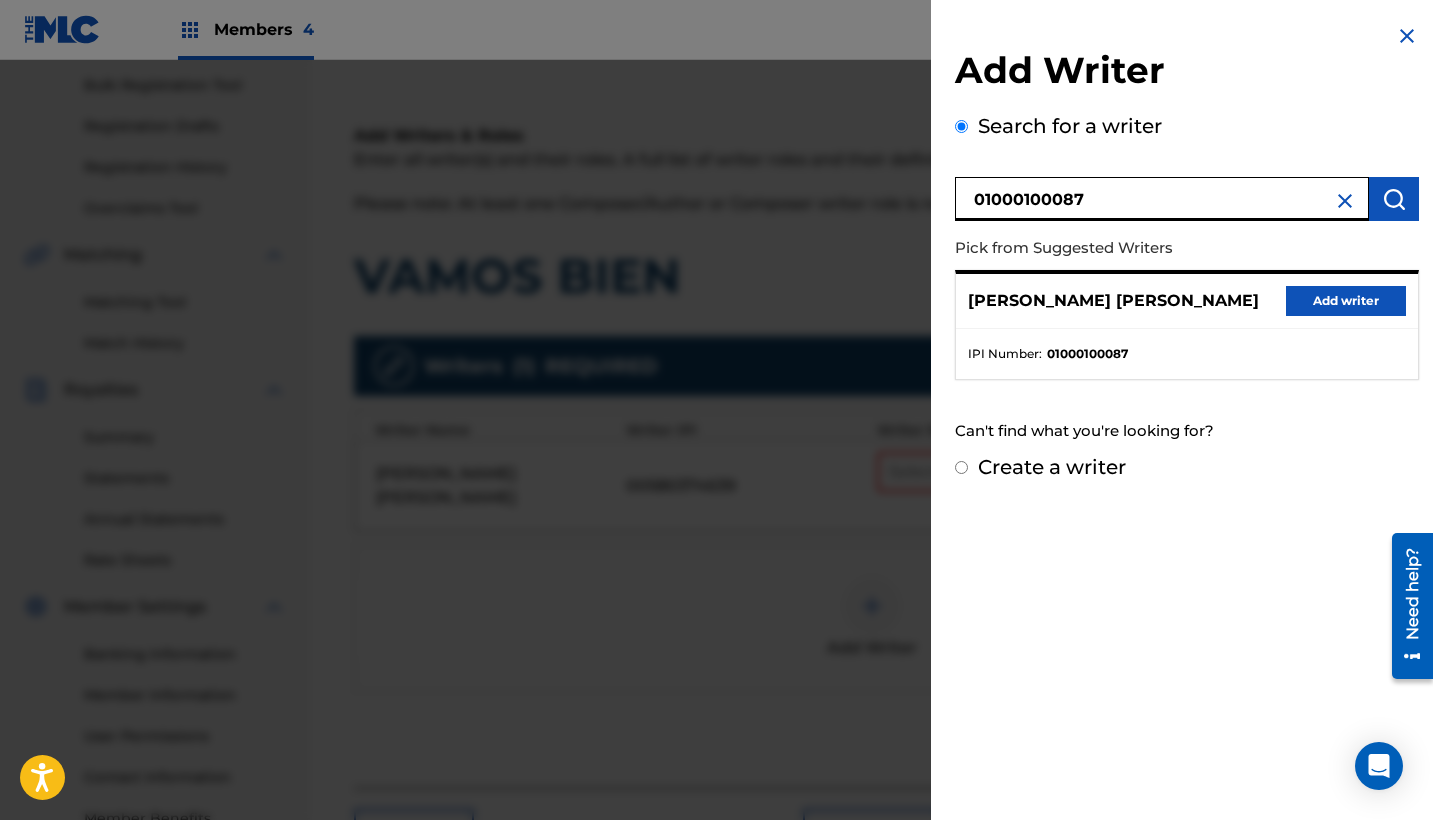 click on "Add writer" at bounding box center [1346, 301] 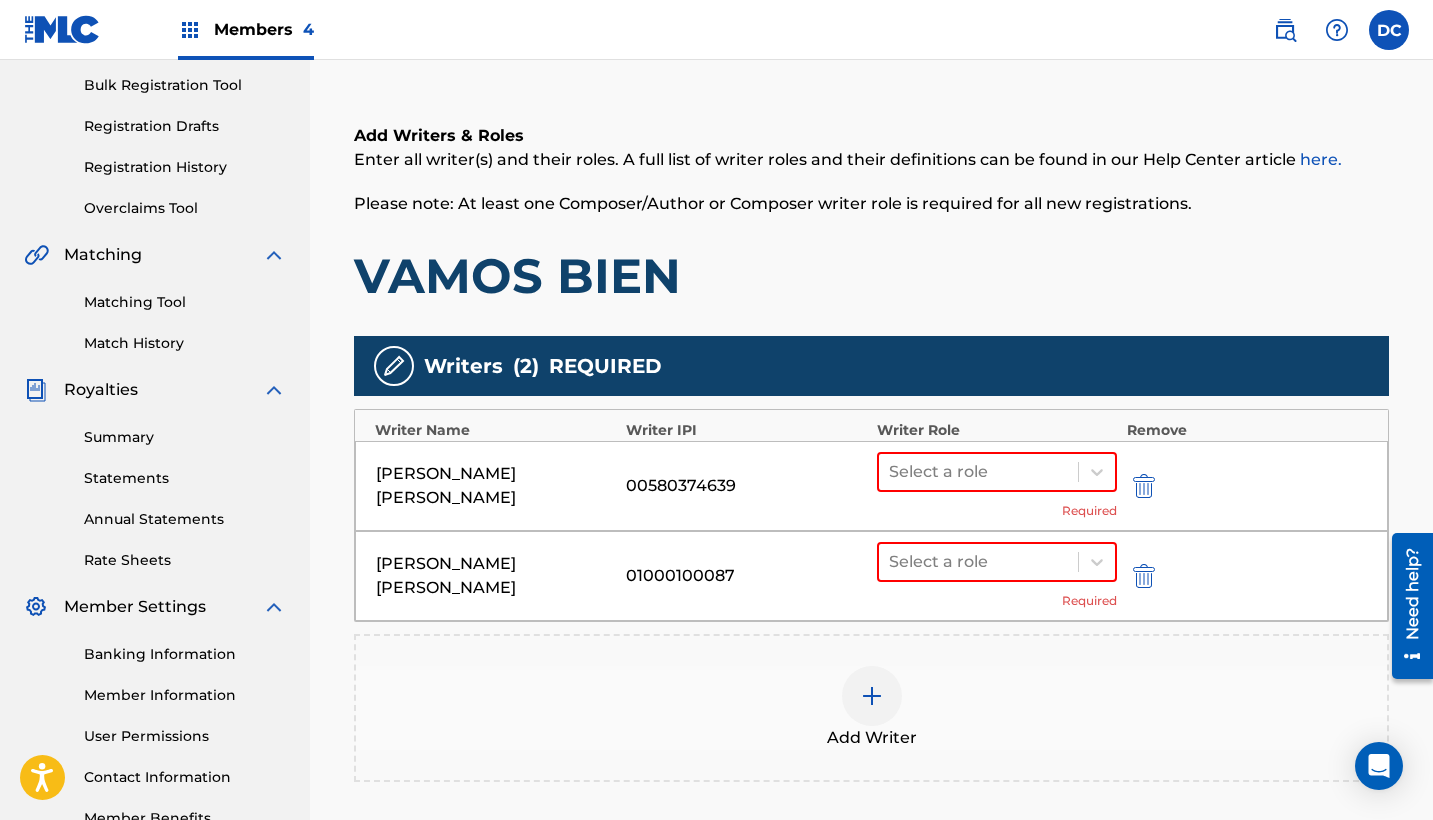 click on "Add Writer" at bounding box center [871, 708] 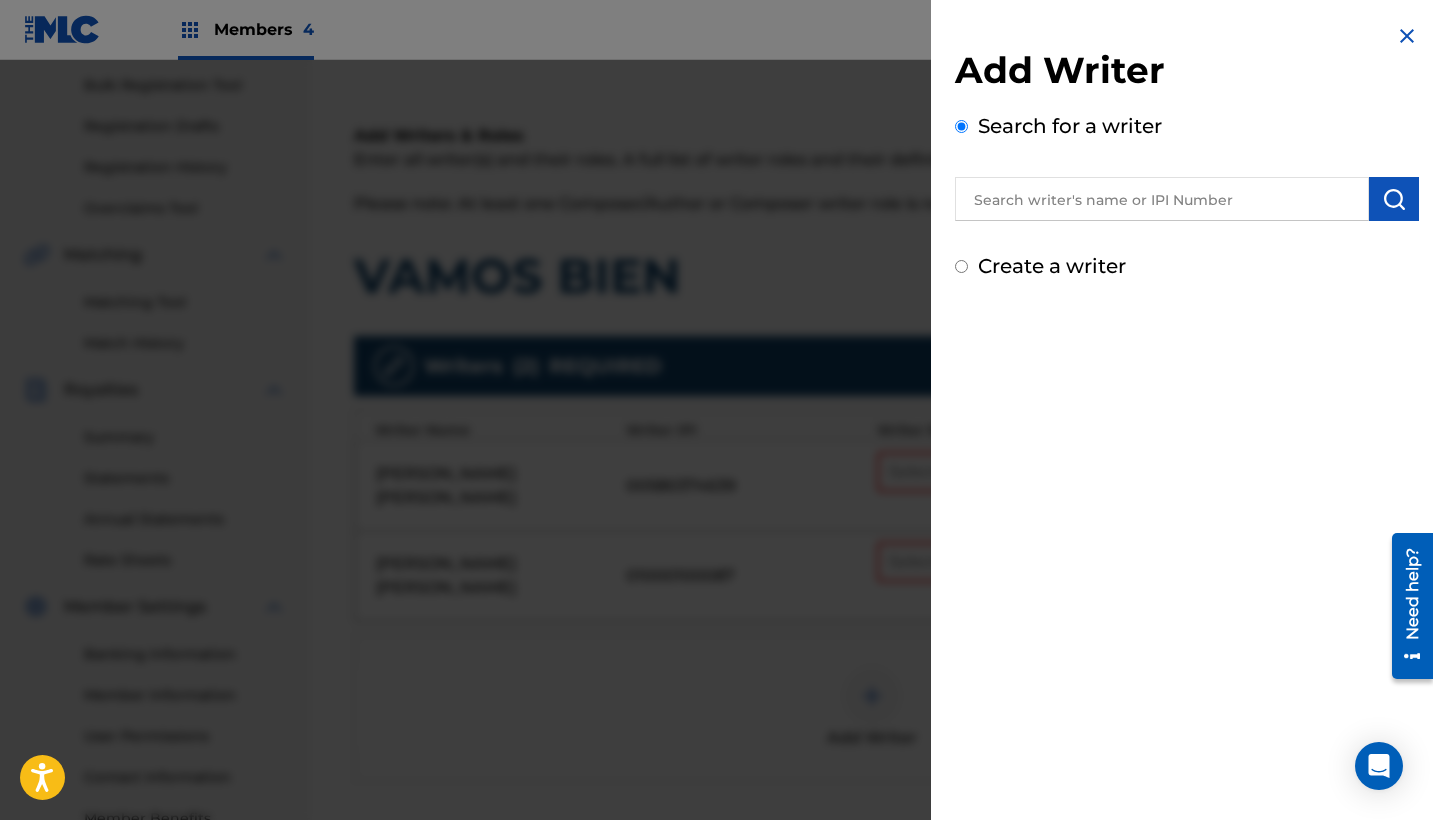 click at bounding box center [1162, 199] 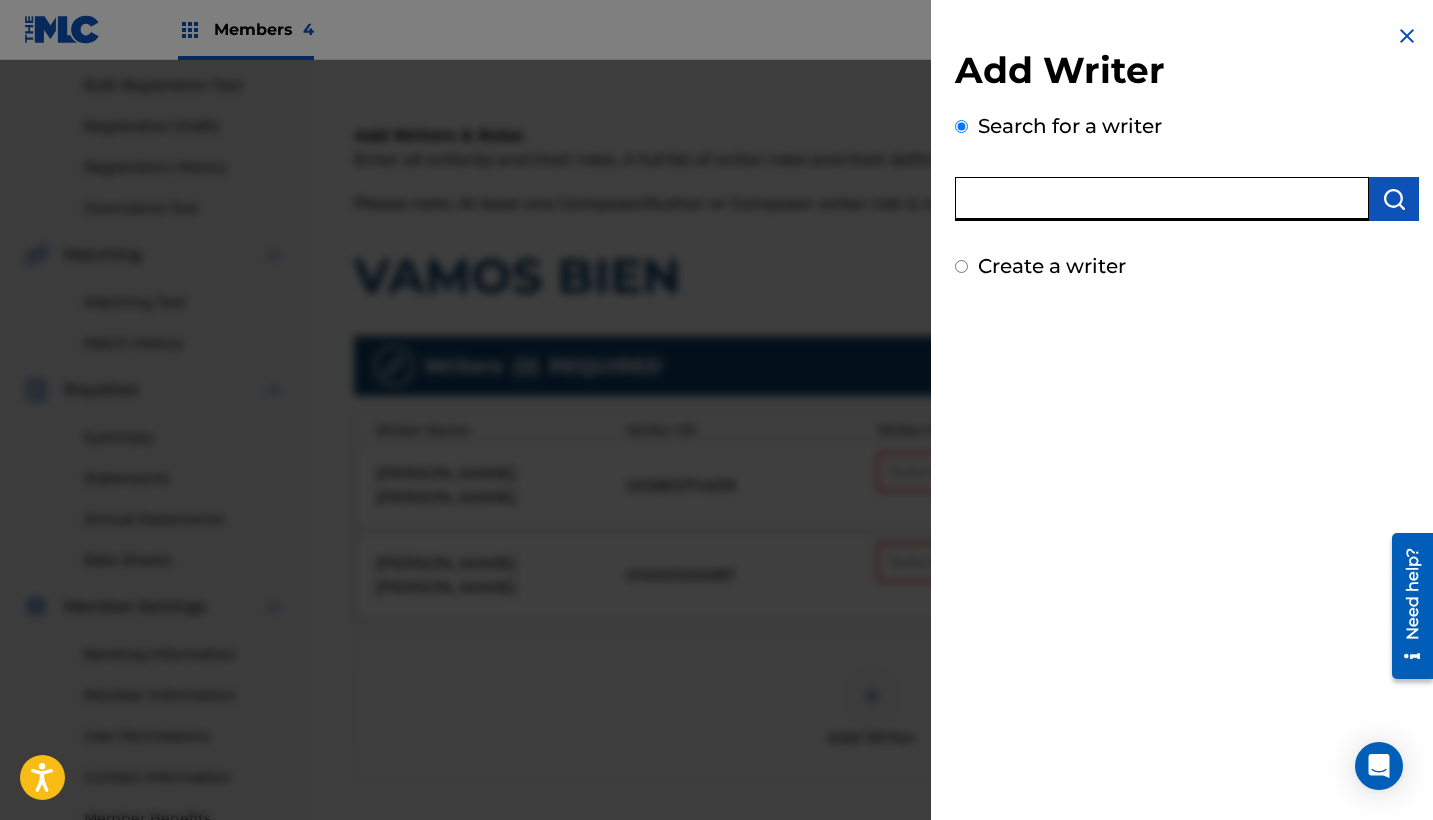 paste on "896187474" 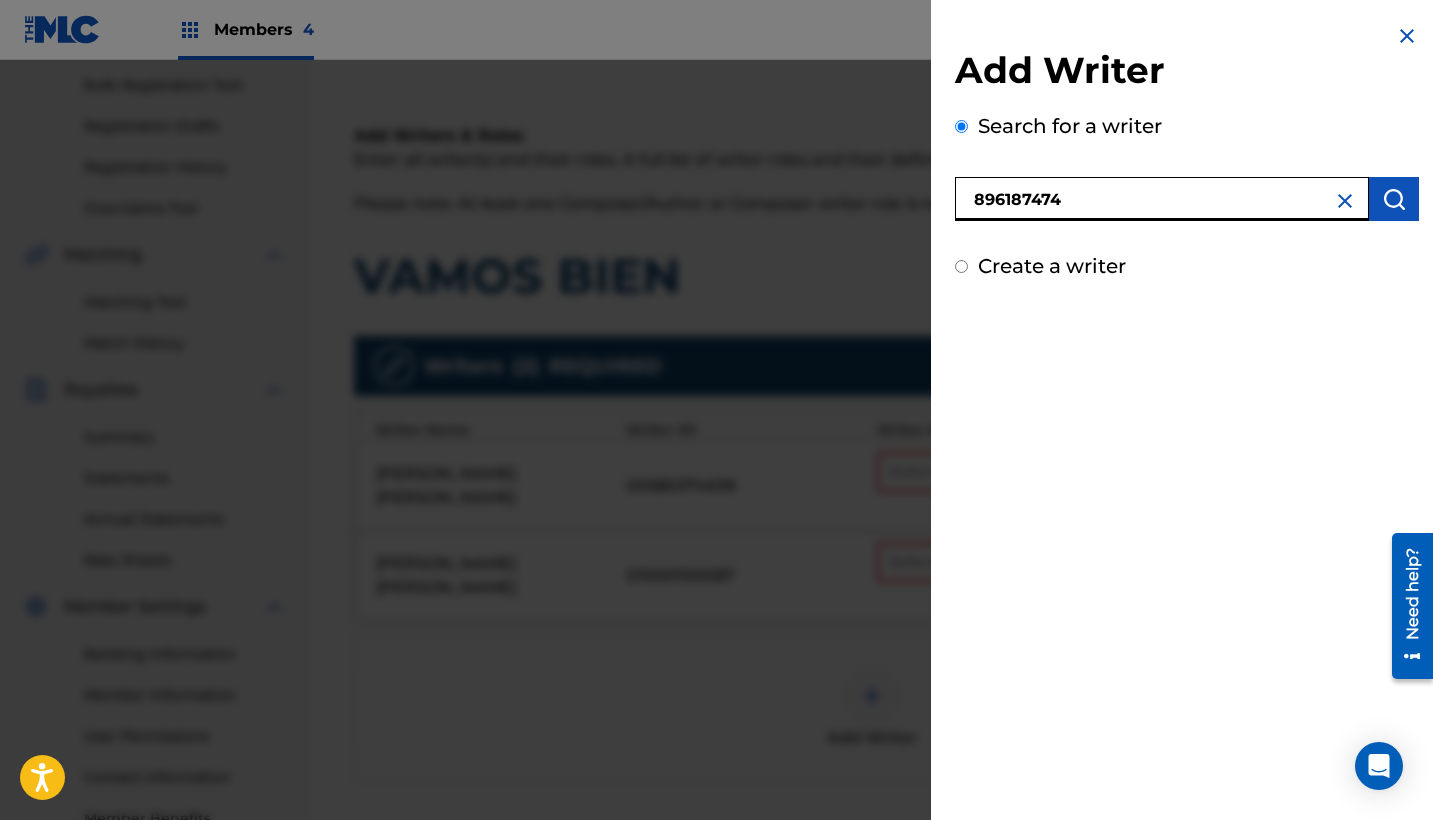 click on "896187474" at bounding box center [1162, 199] 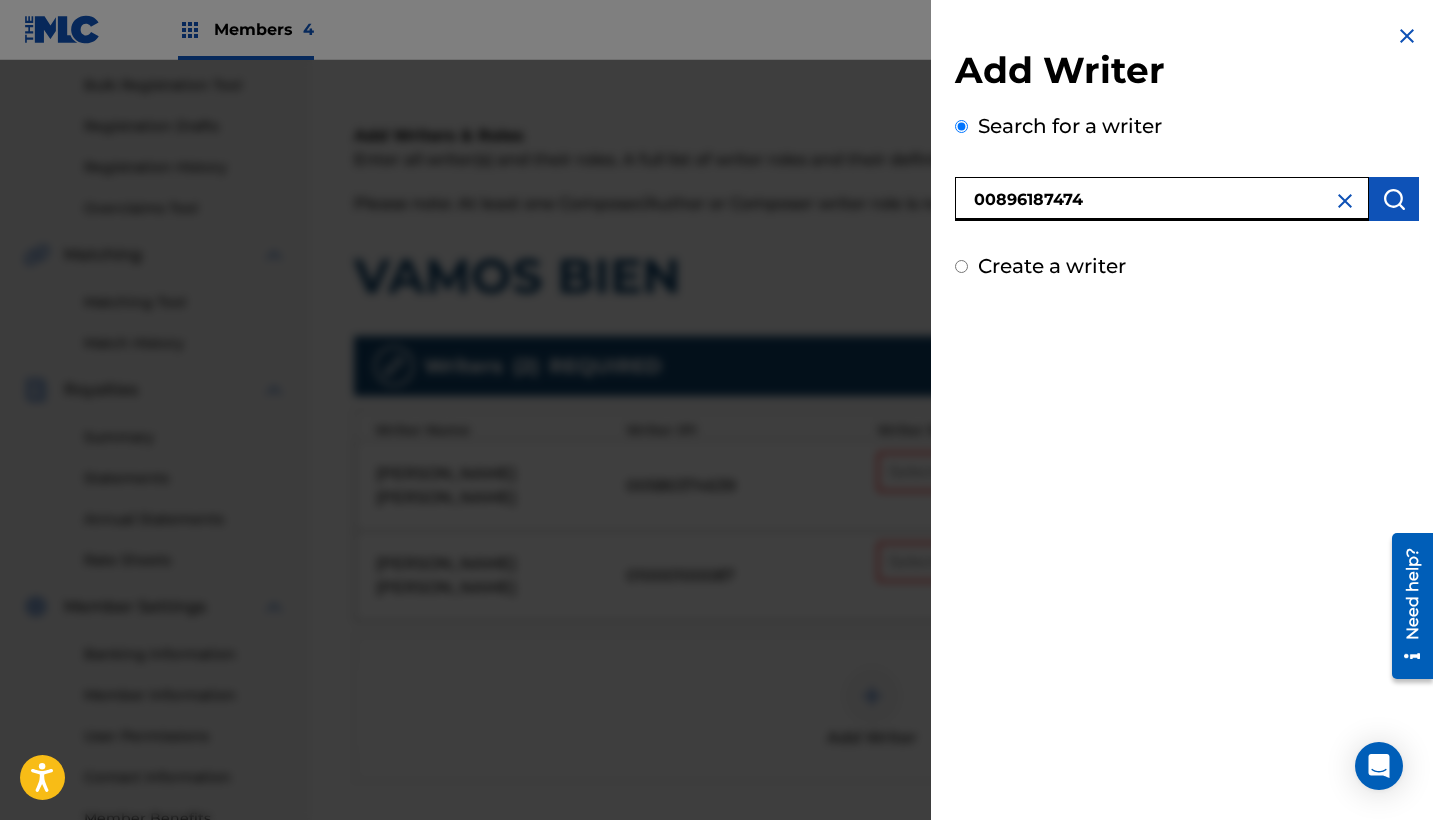 type on "00896187474" 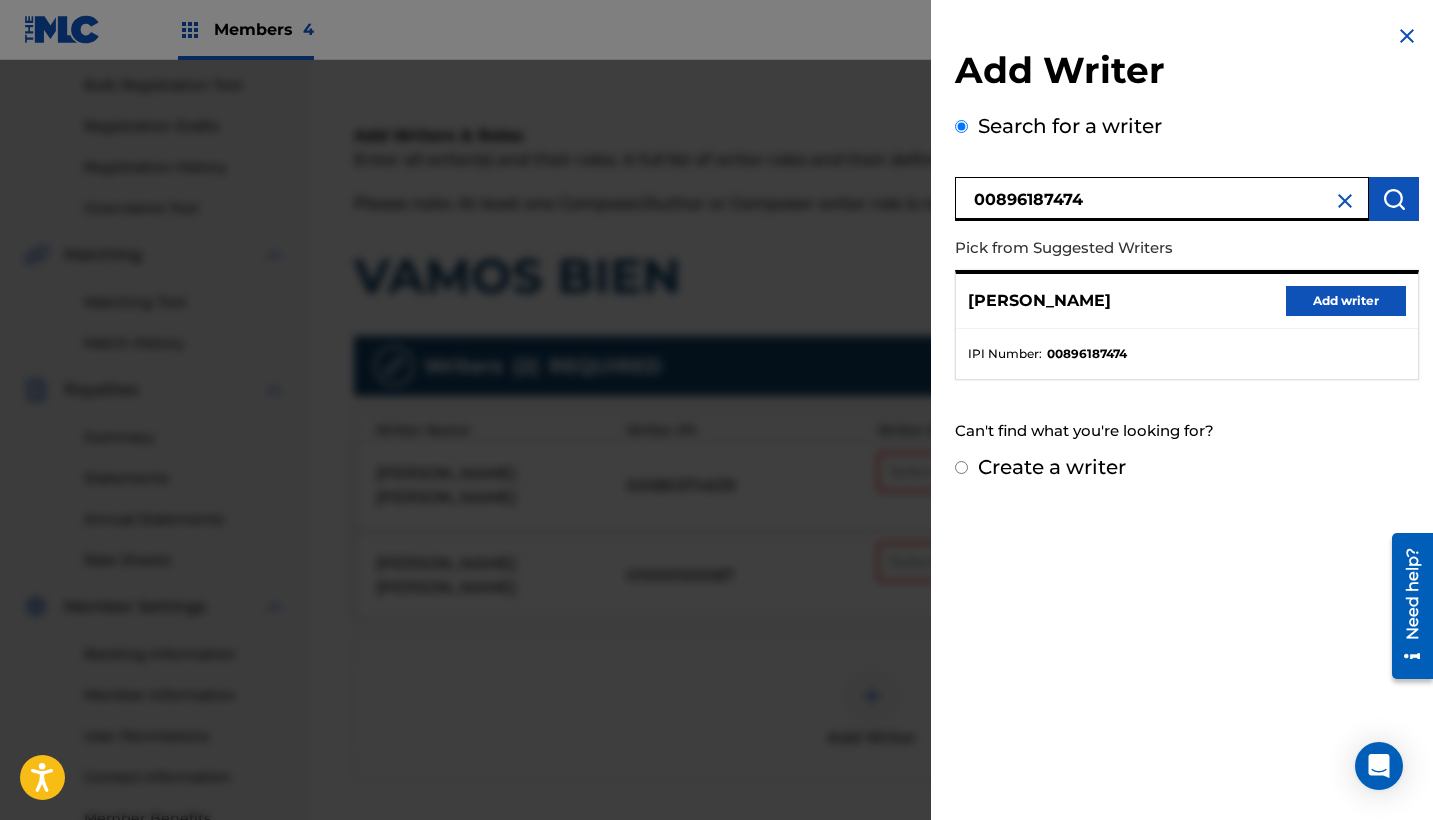 click on "Add writer" at bounding box center [1346, 301] 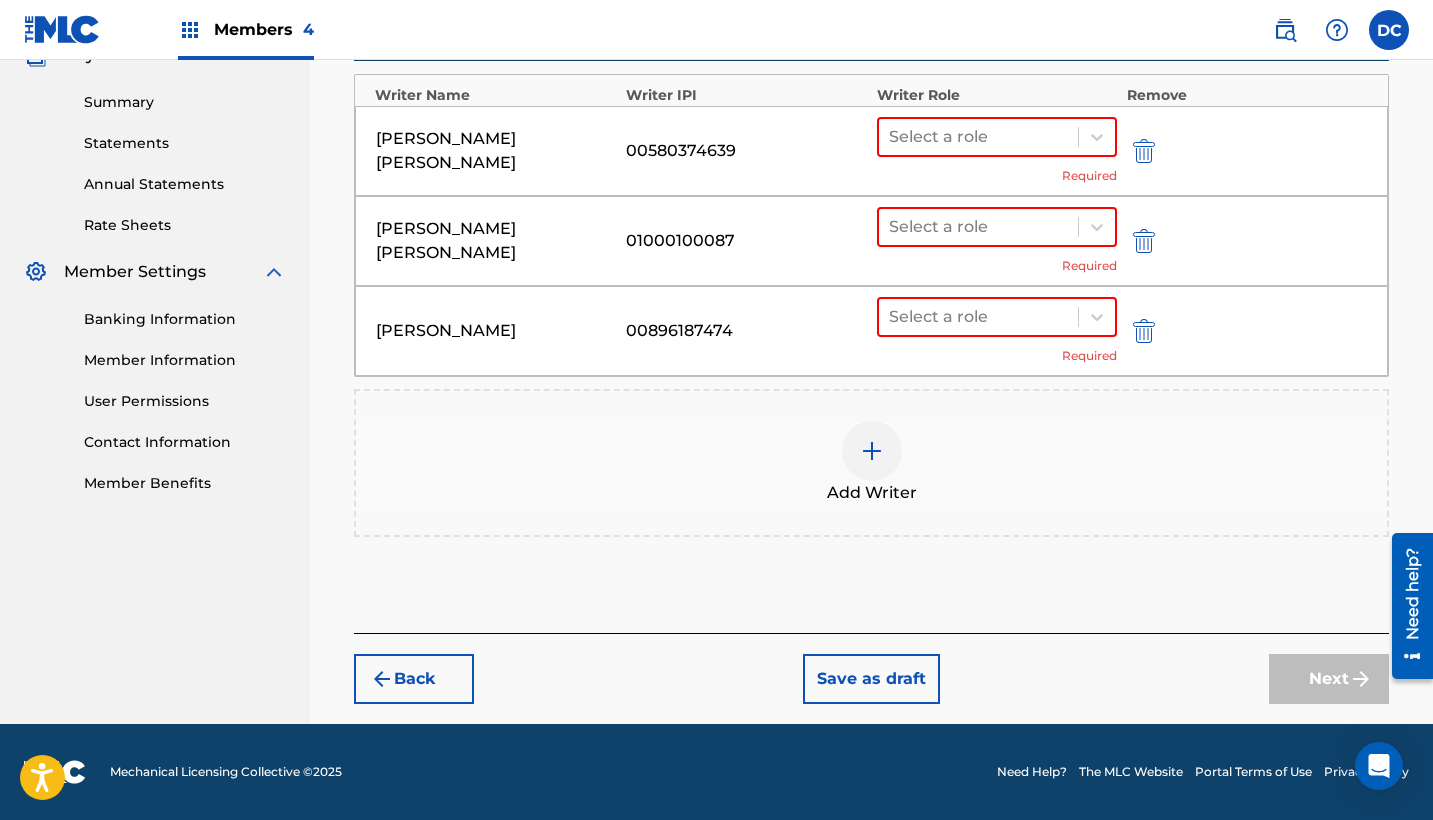 click at bounding box center (872, 451) 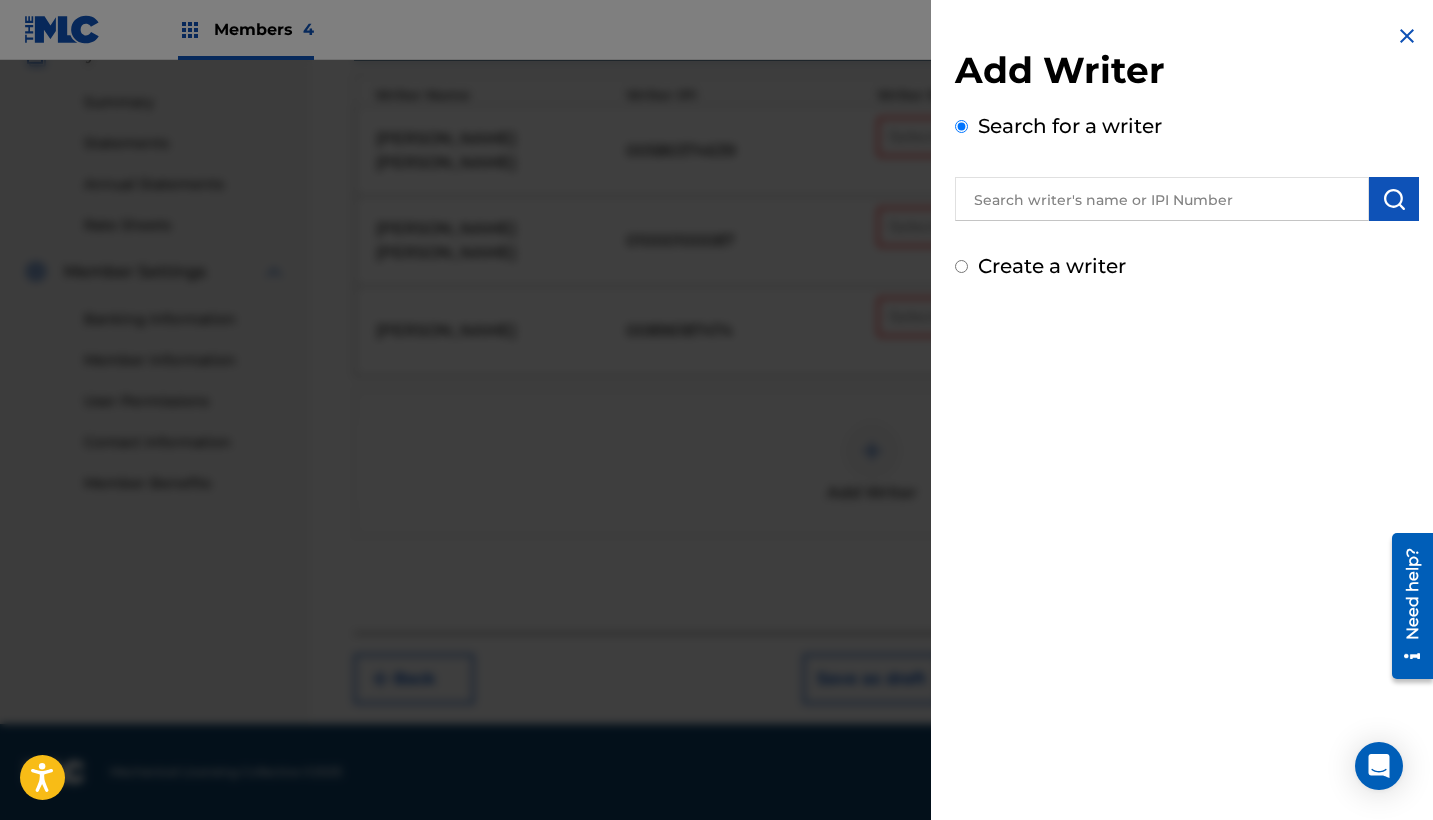click at bounding box center (1162, 199) 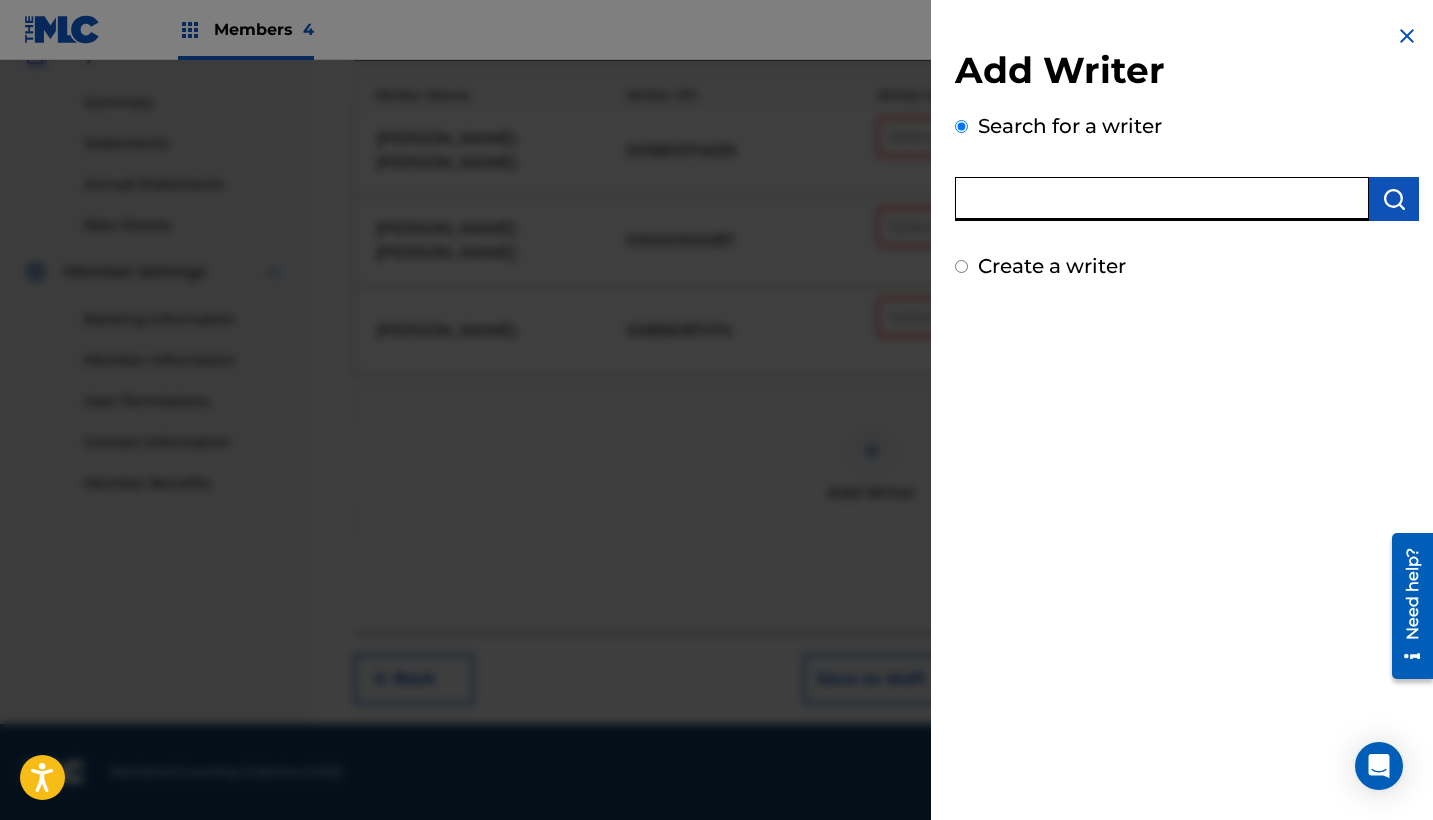paste on "383078640" 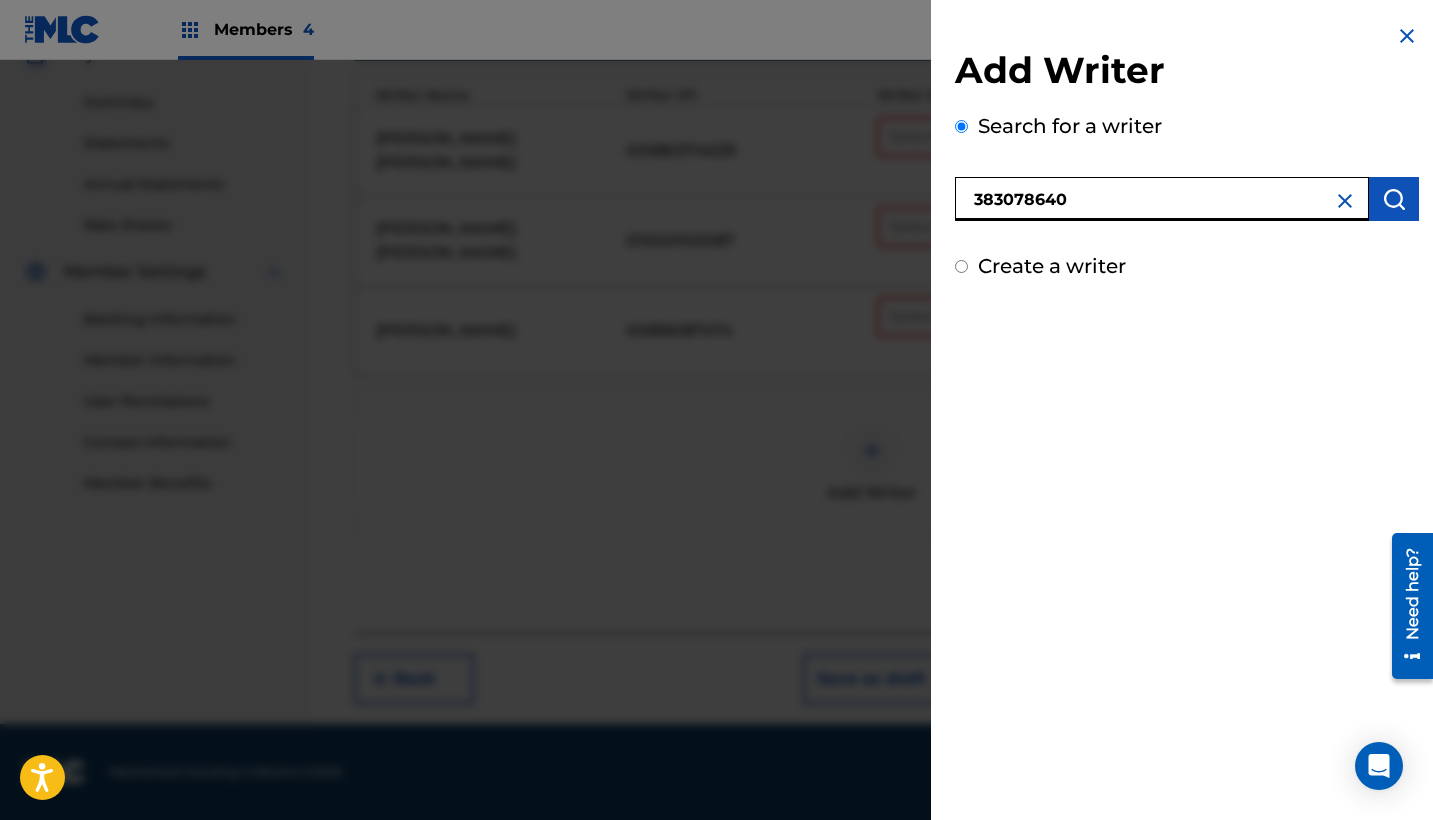 click on "383078640" at bounding box center (1162, 199) 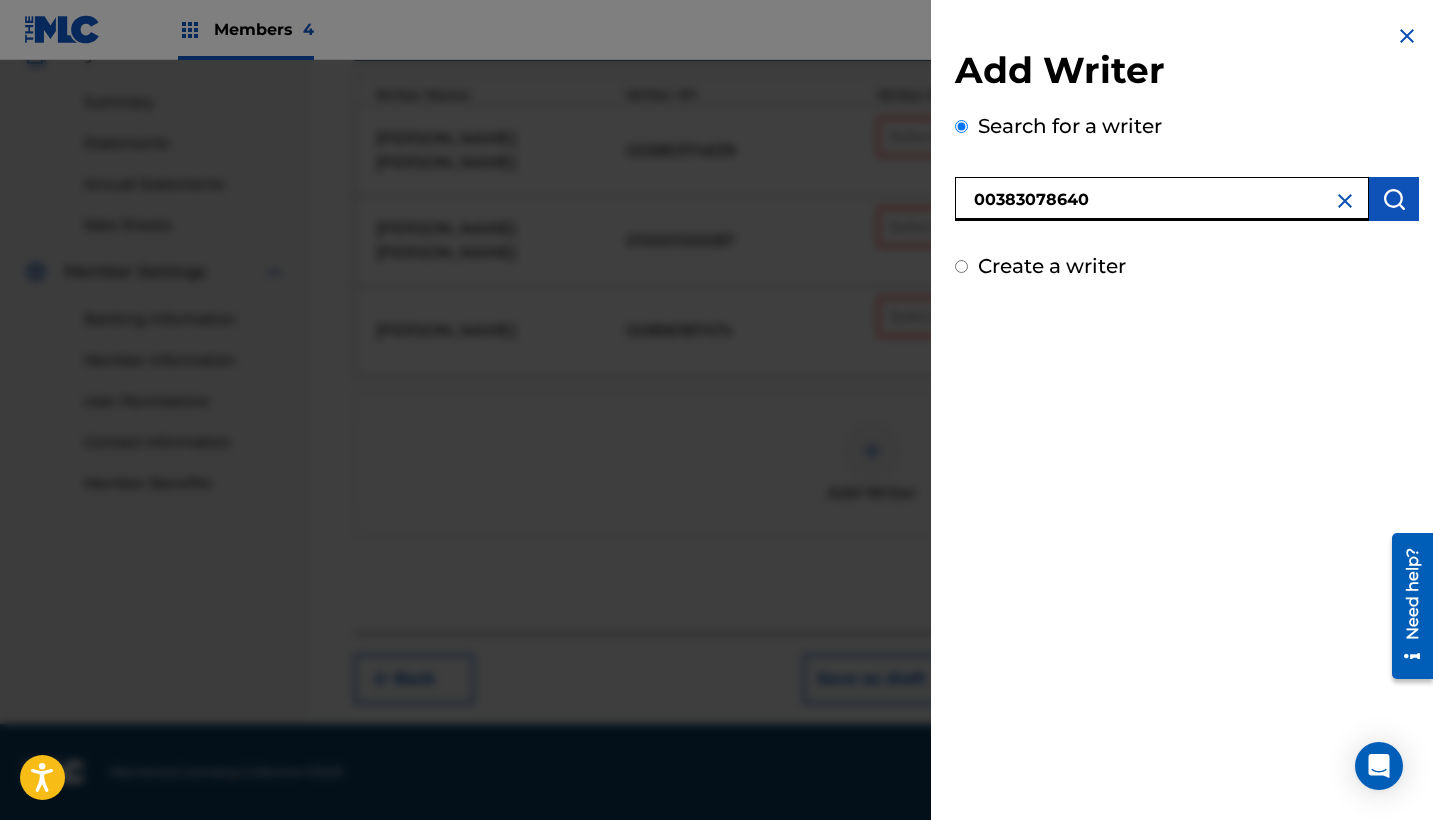 type on "00383078640" 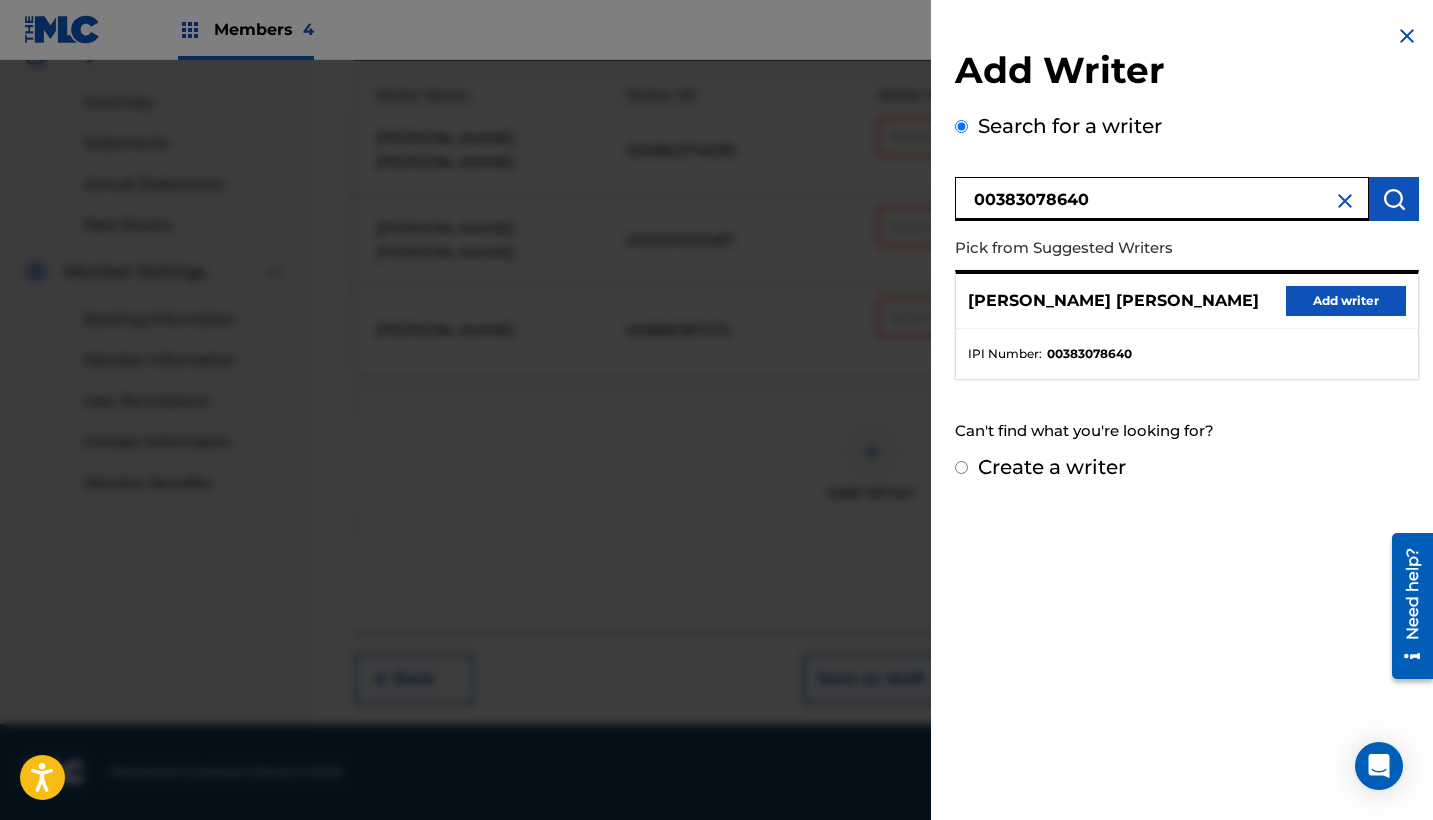 click on "Add writer" at bounding box center [1346, 301] 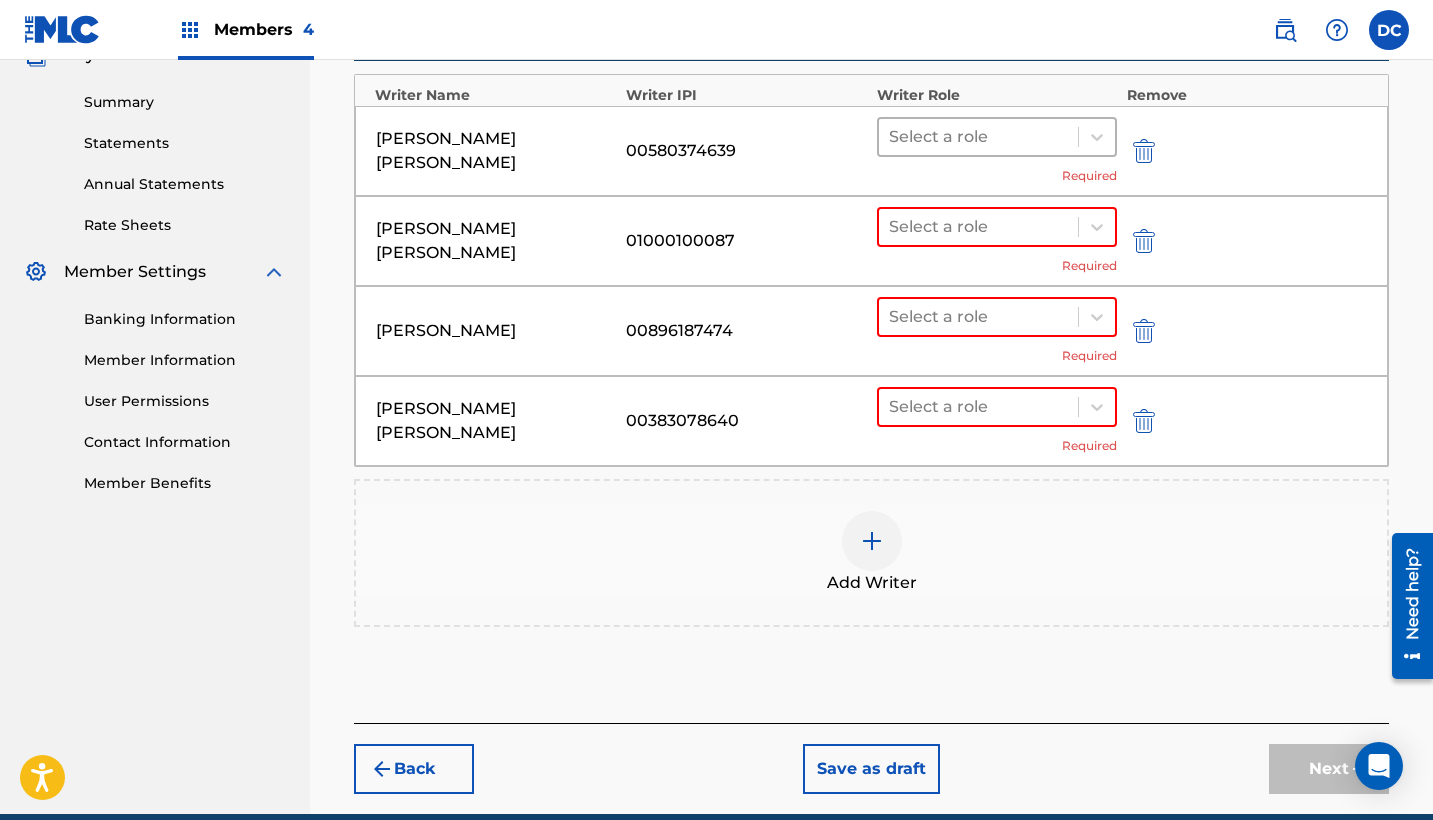 click at bounding box center (978, 137) 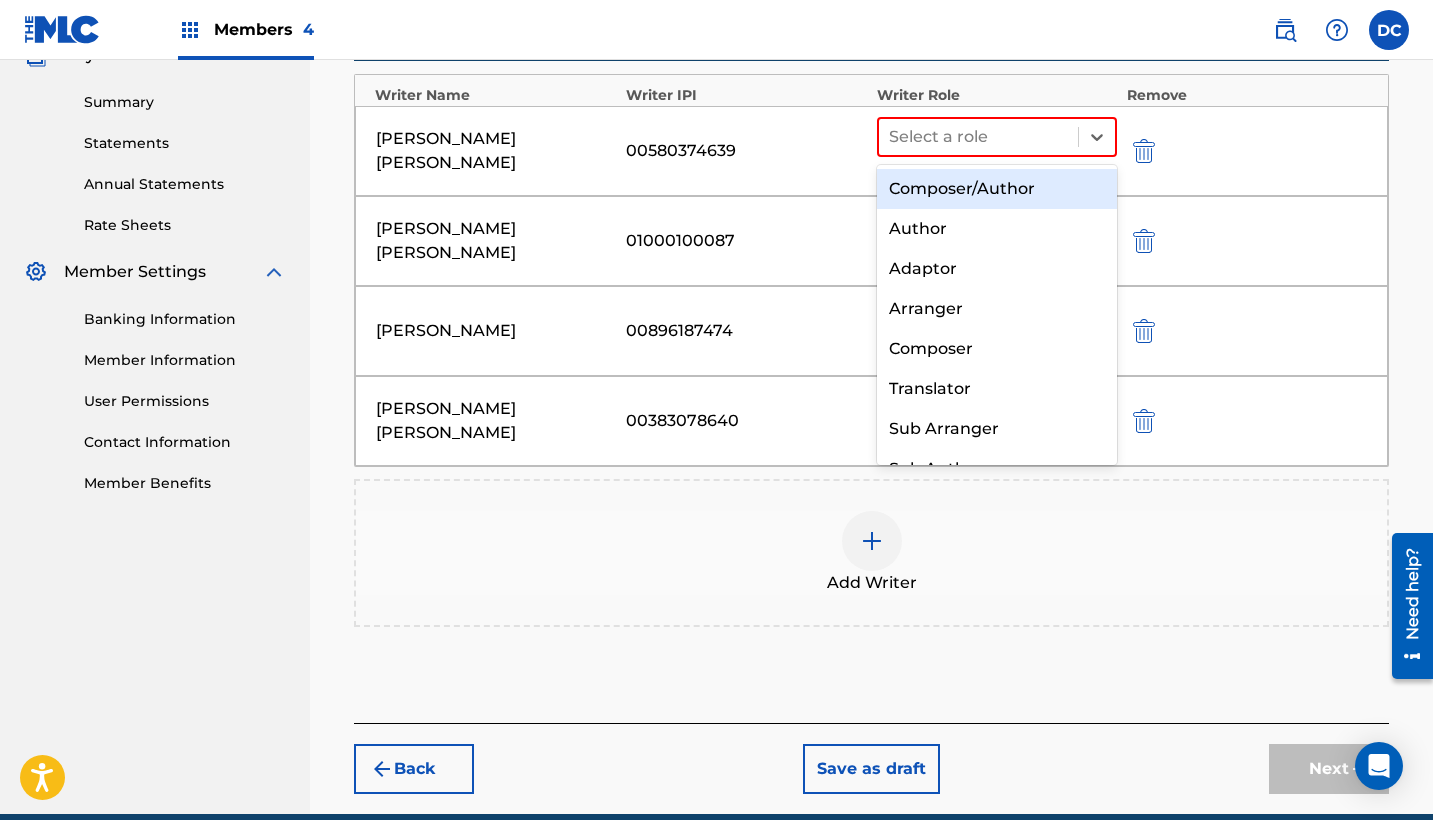 click on "Composer/Author" at bounding box center [997, 189] 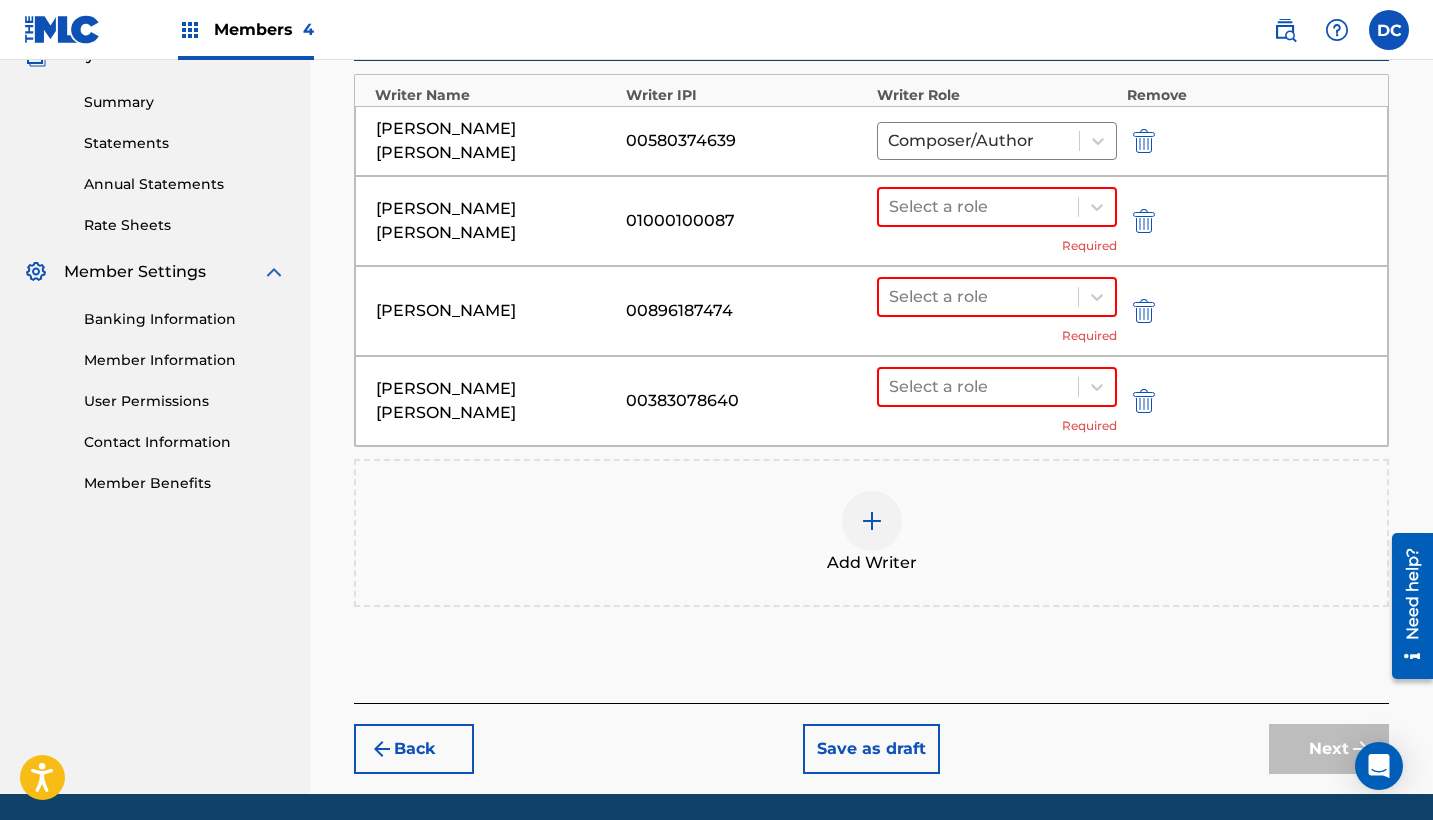 click on "Select a role Required" at bounding box center [997, 221] 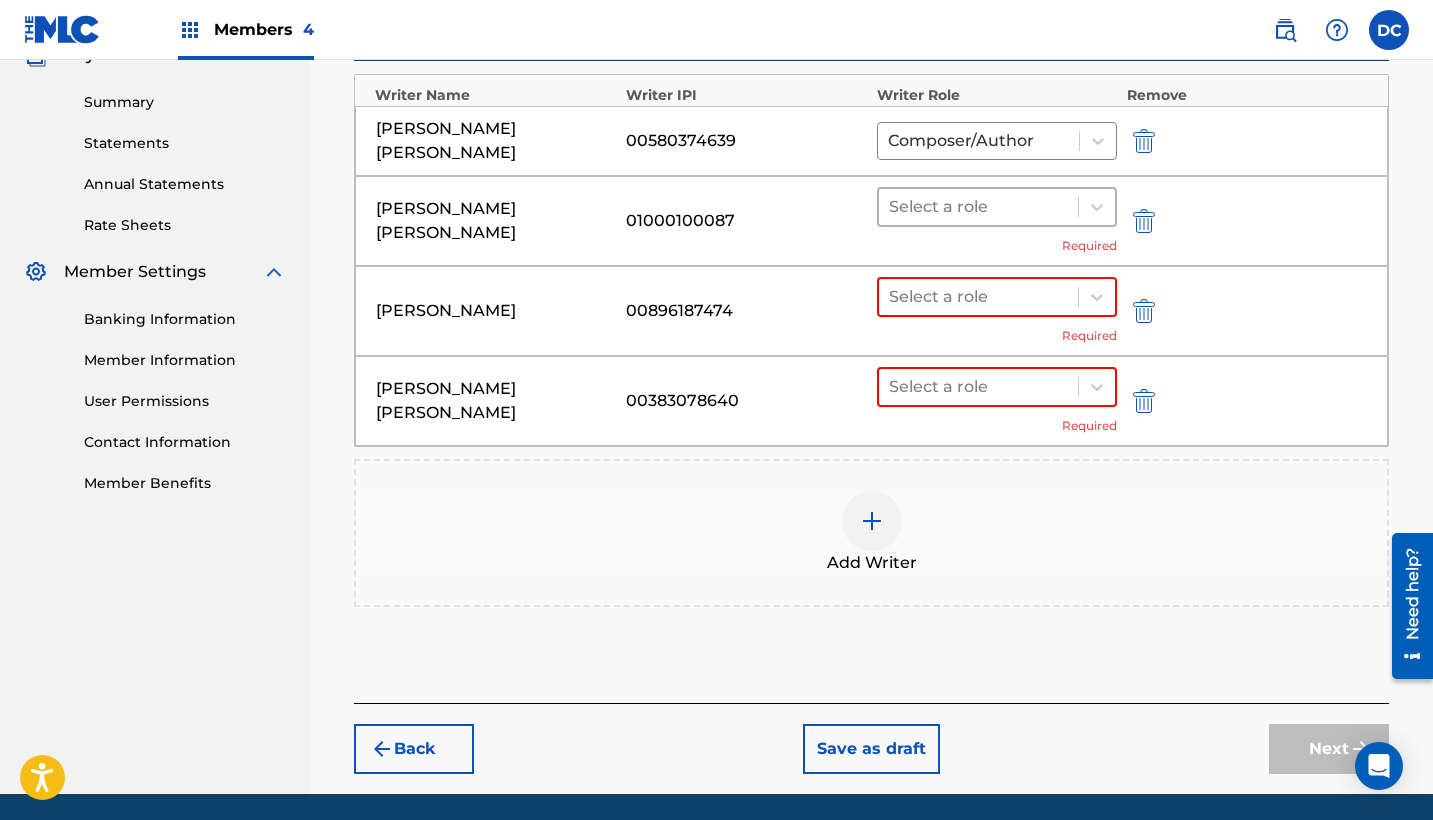 click at bounding box center [978, 207] 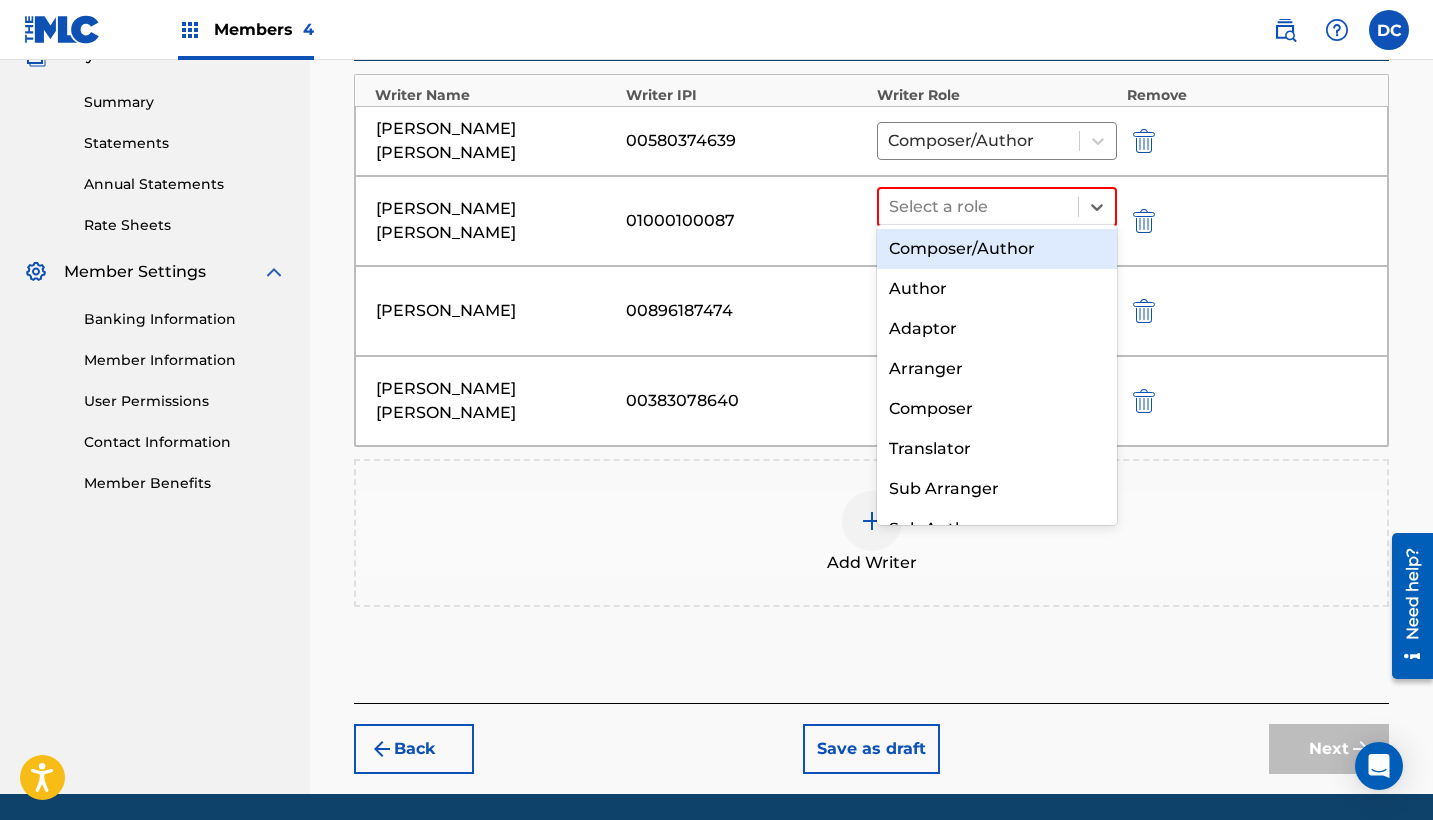 click on "Composer/Author" at bounding box center [997, 249] 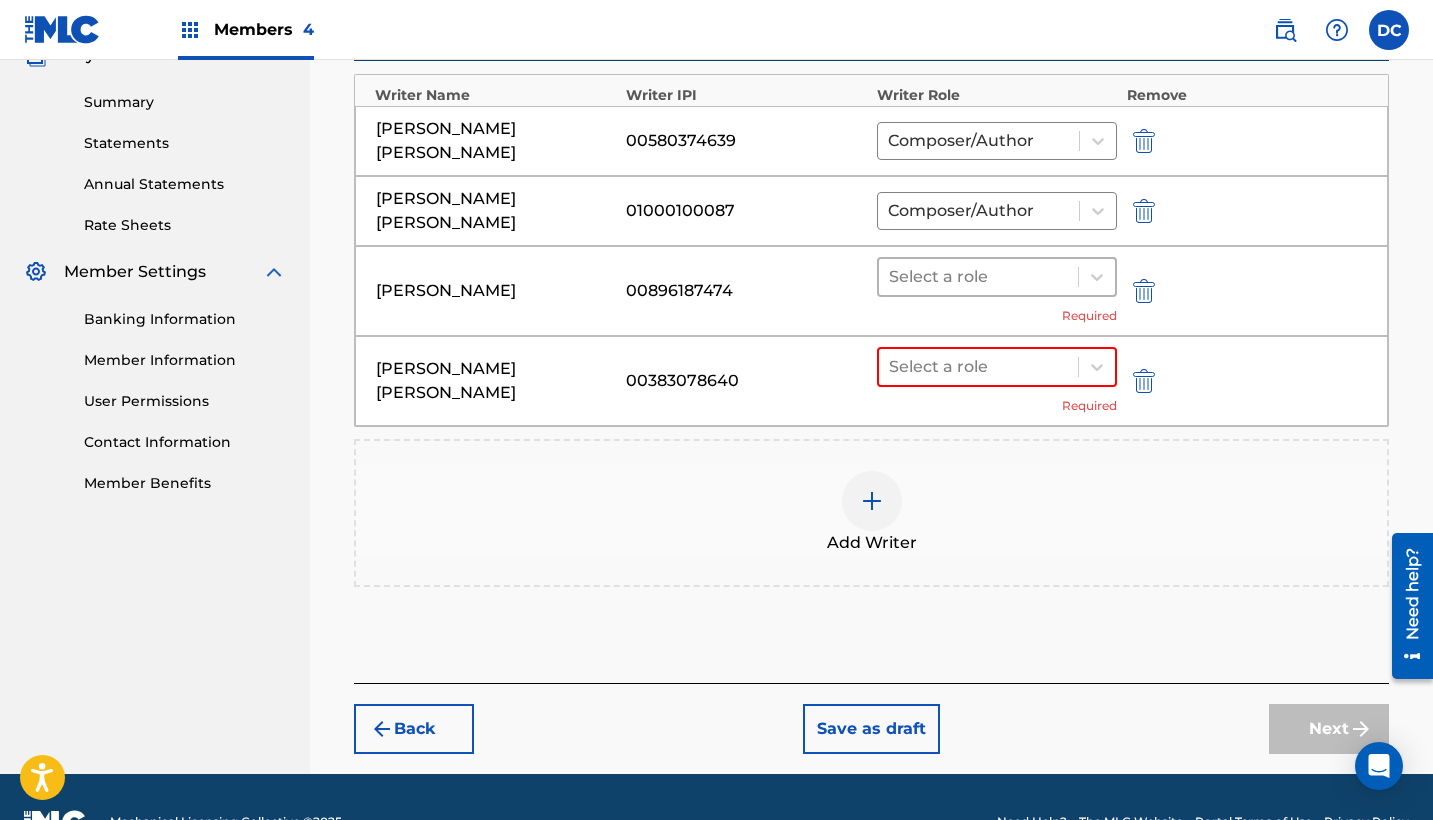click at bounding box center [978, 277] 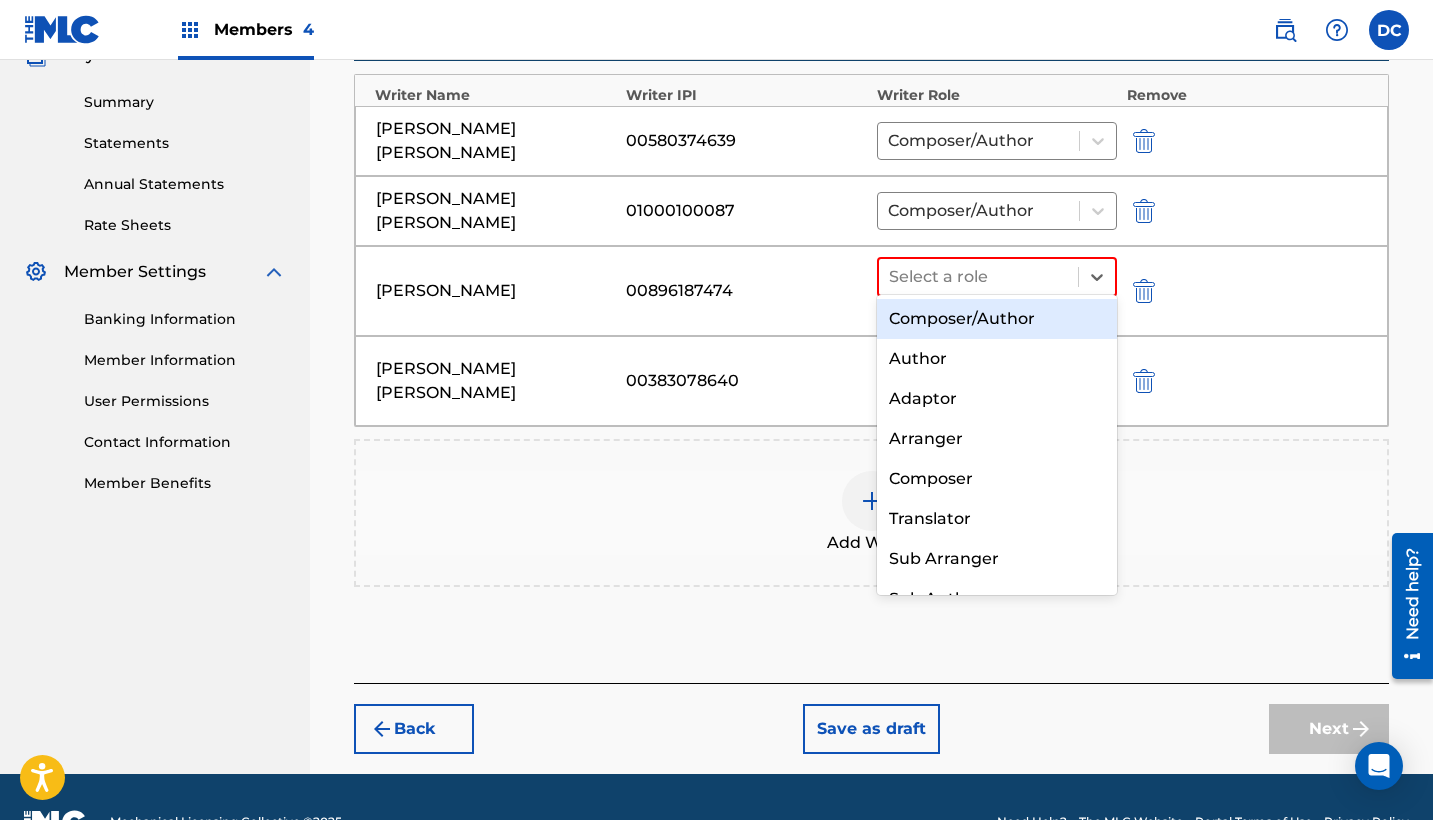 click on "Composer/Author" at bounding box center [997, 319] 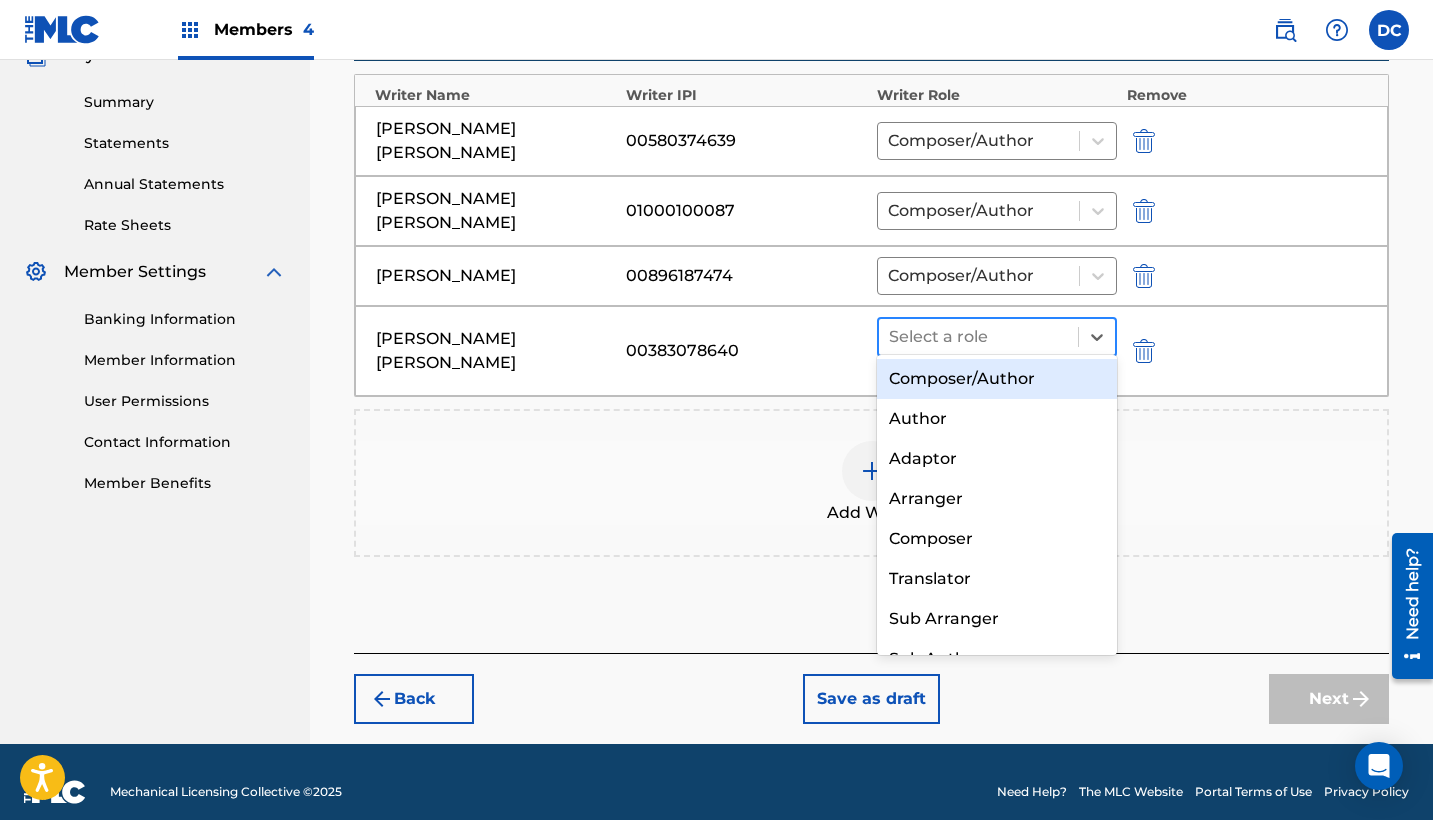 click at bounding box center [978, 337] 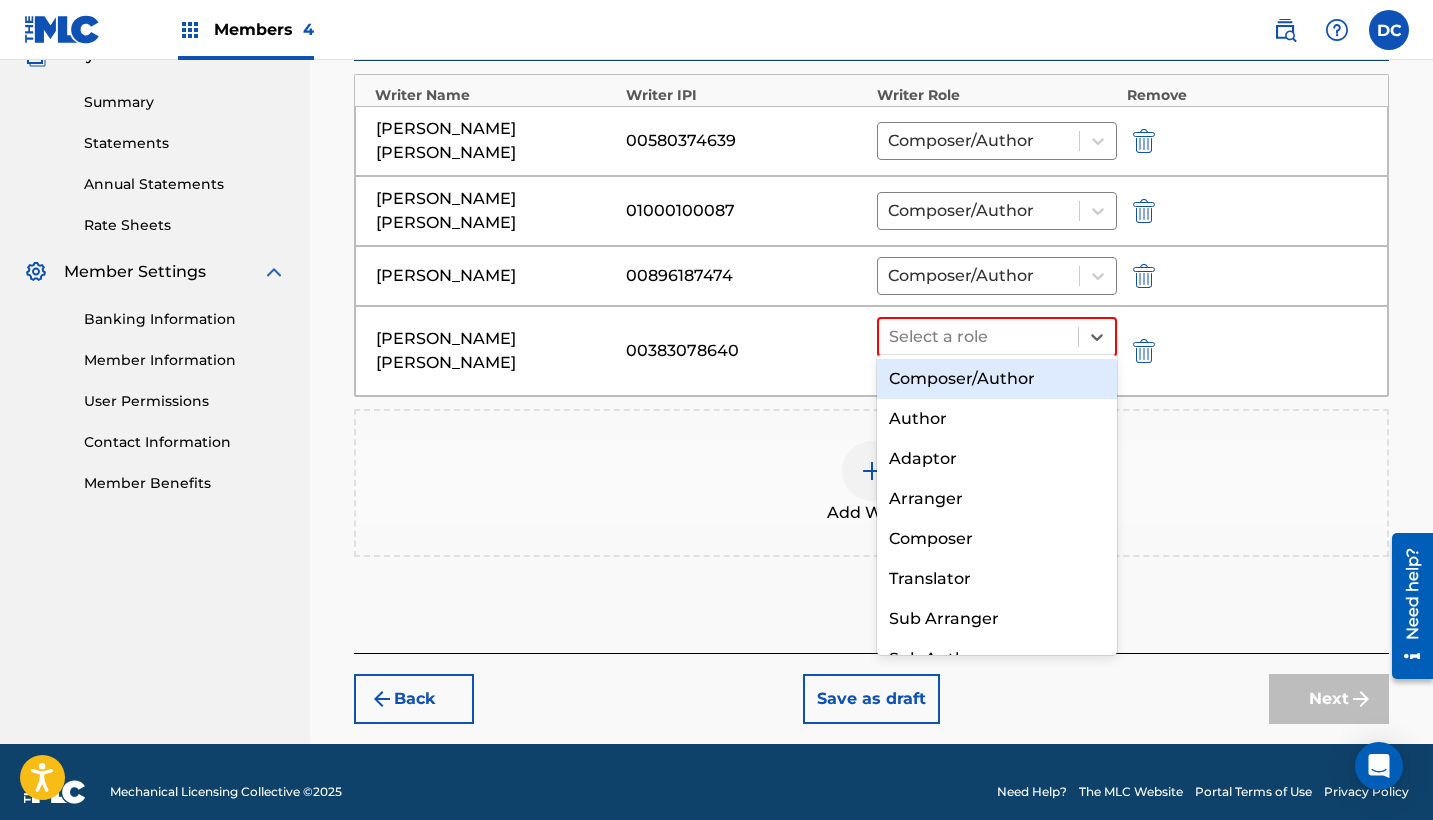 click on "Composer/Author" at bounding box center [997, 379] 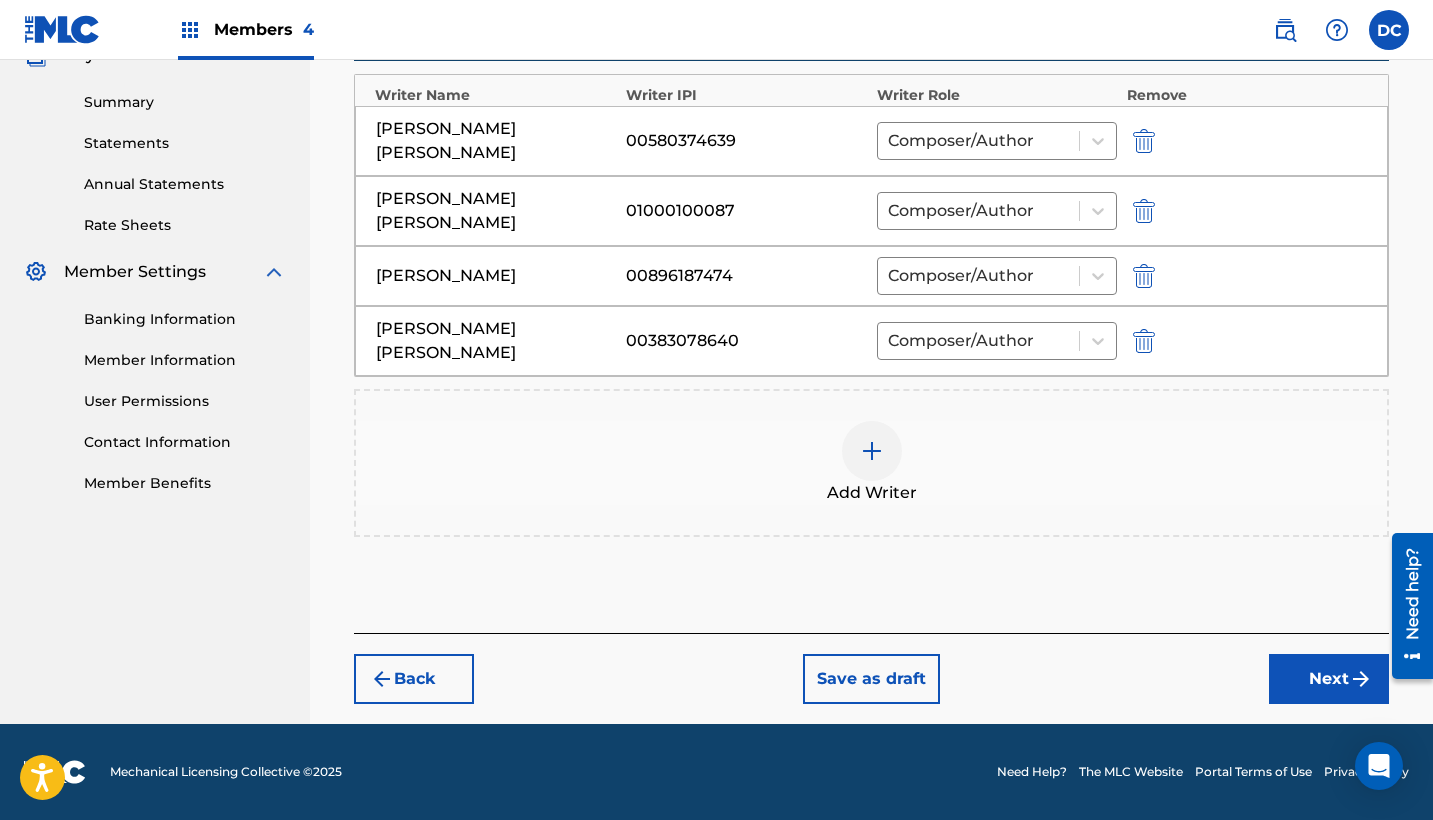 scroll, scrollTop: 616, scrollLeft: 0, axis: vertical 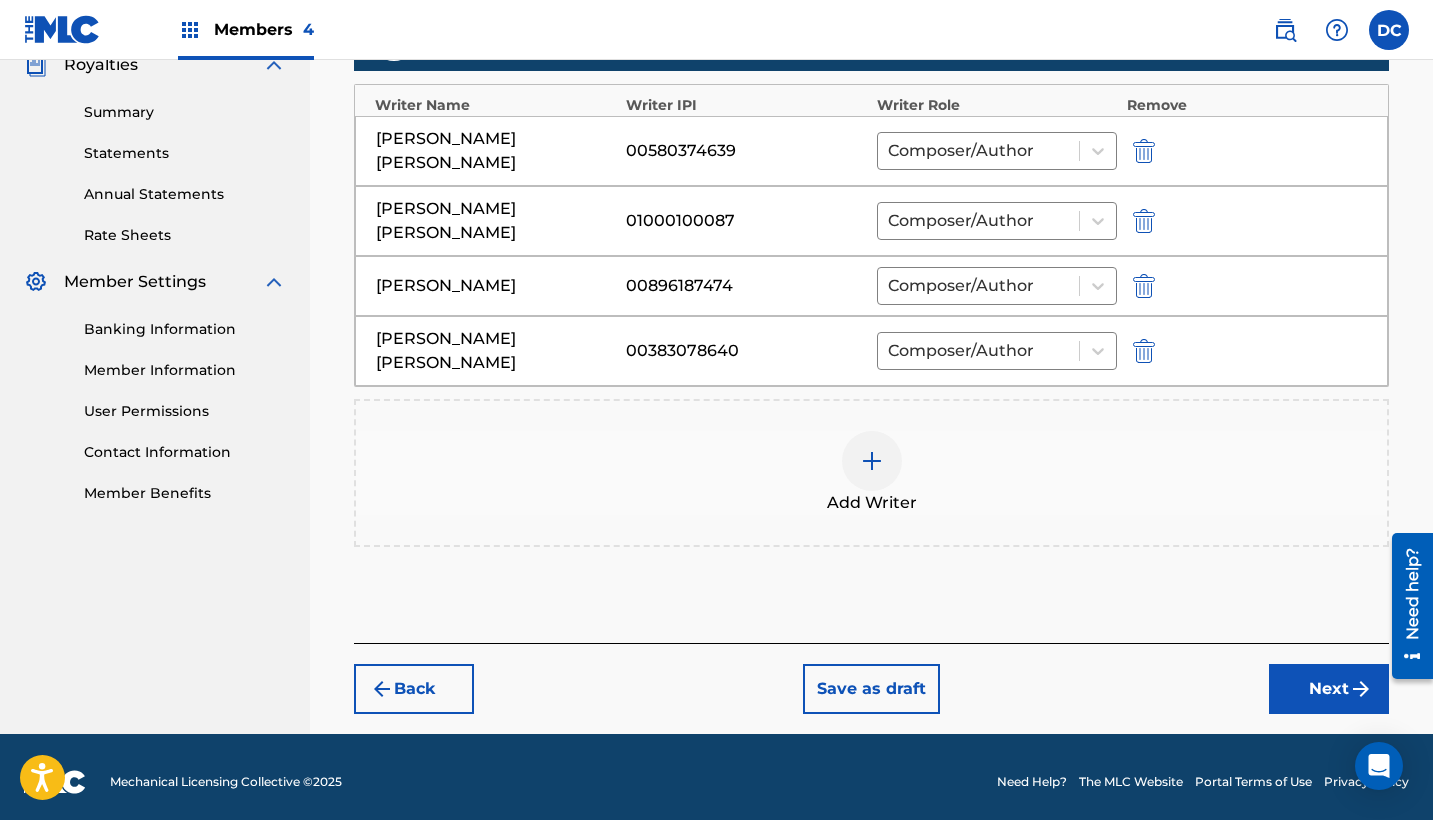 click on "Next" at bounding box center [1329, 689] 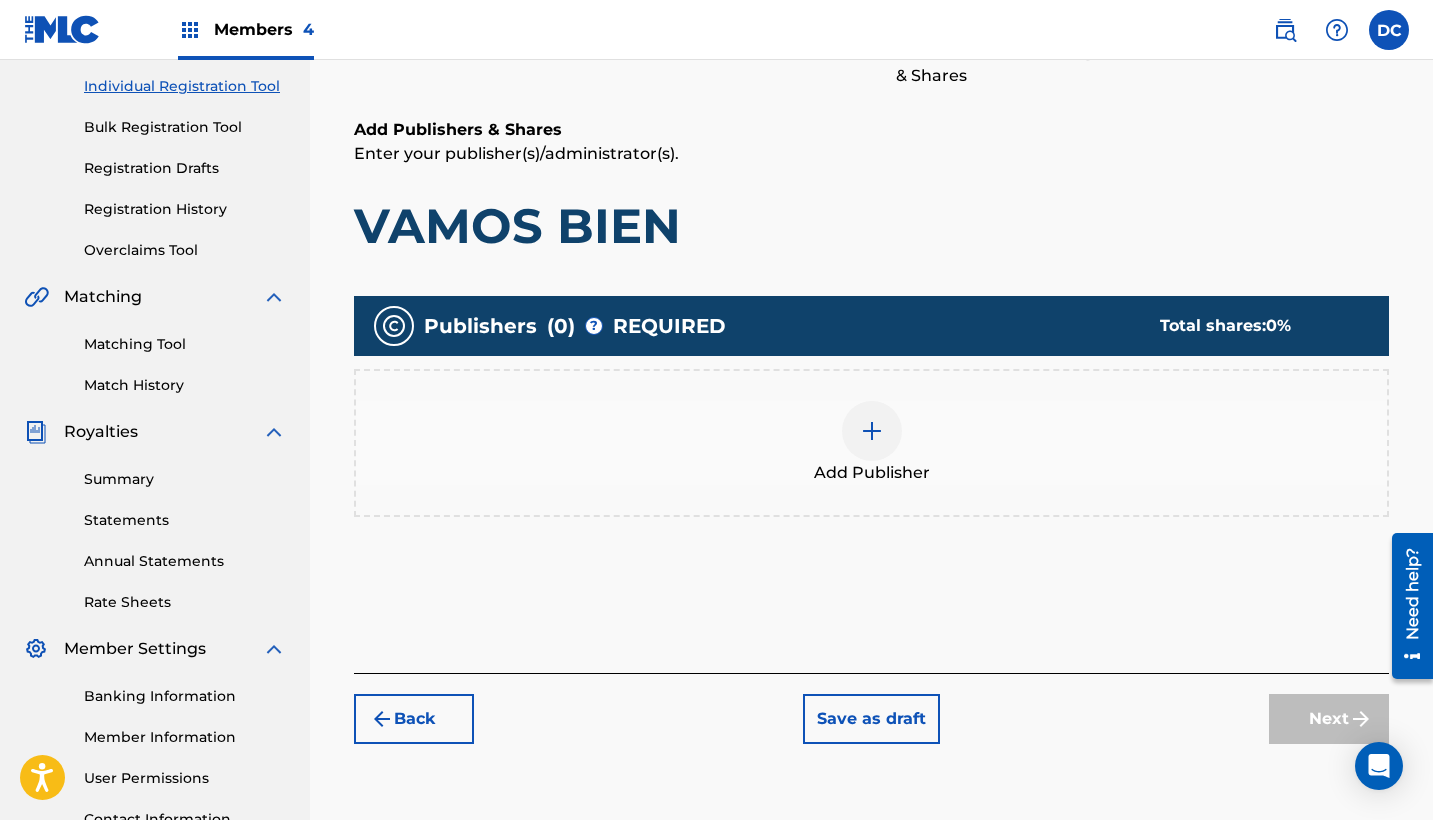 scroll, scrollTop: 244, scrollLeft: 0, axis: vertical 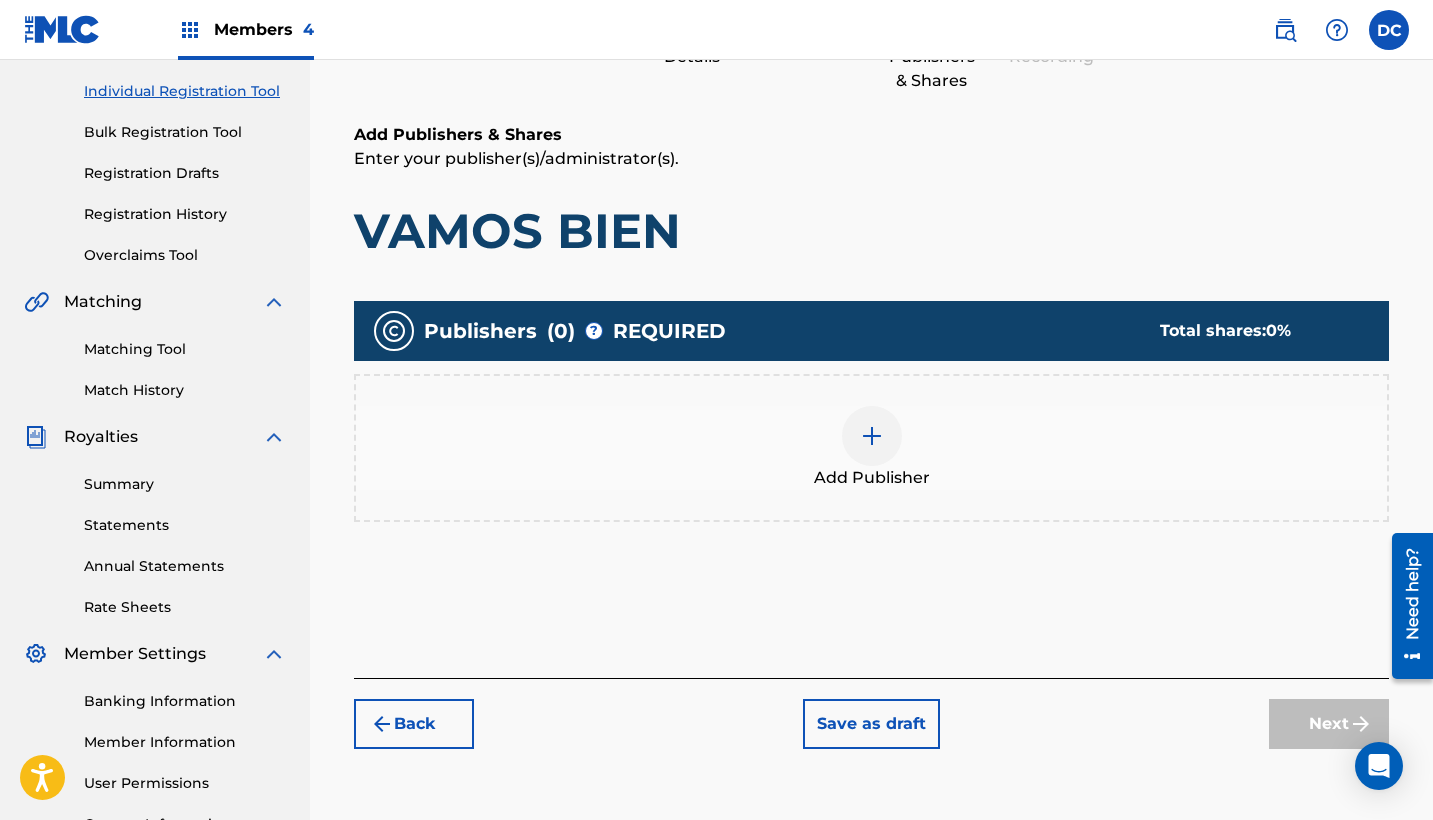 click at bounding box center (872, 436) 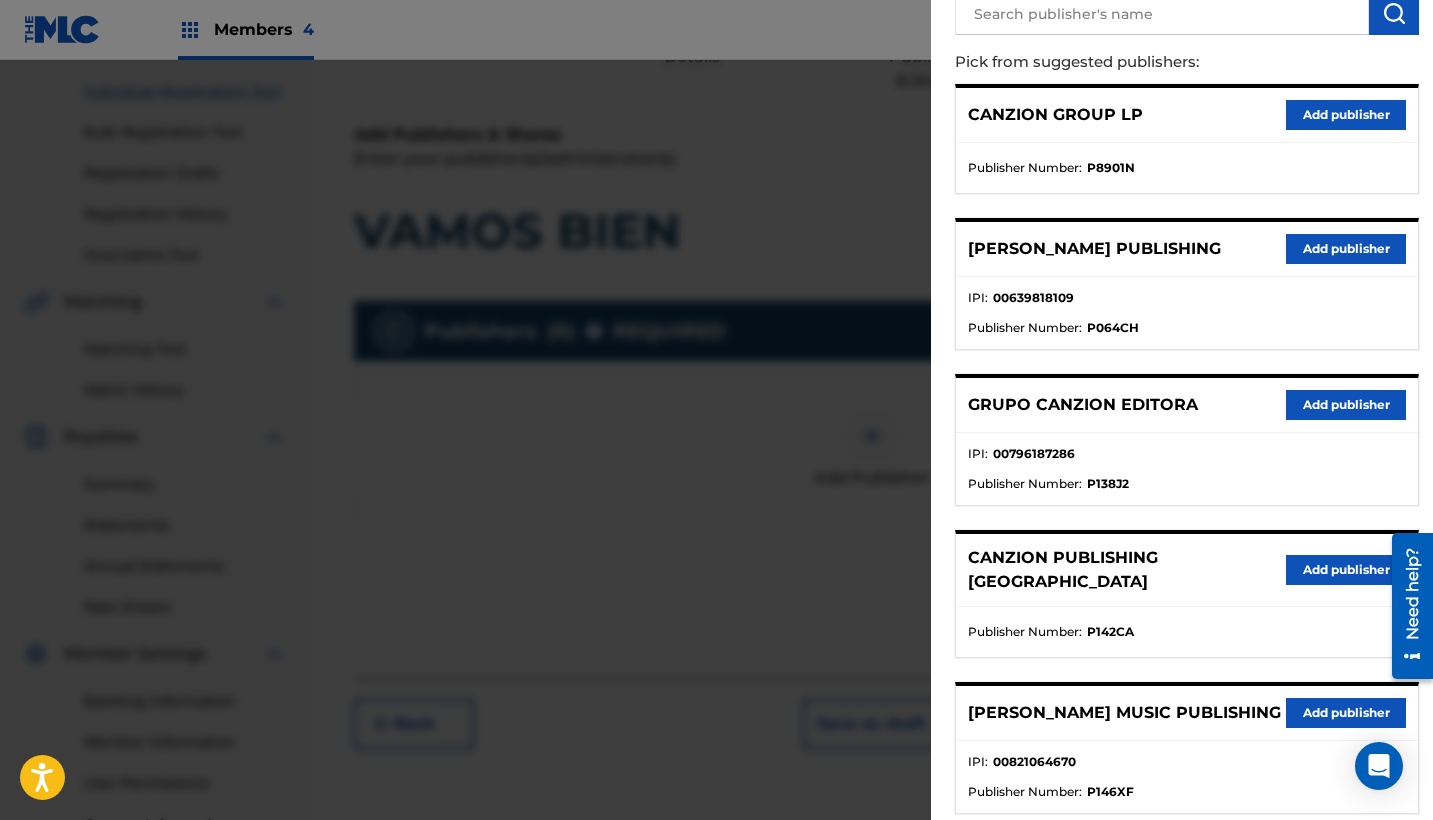 scroll, scrollTop: 228, scrollLeft: 0, axis: vertical 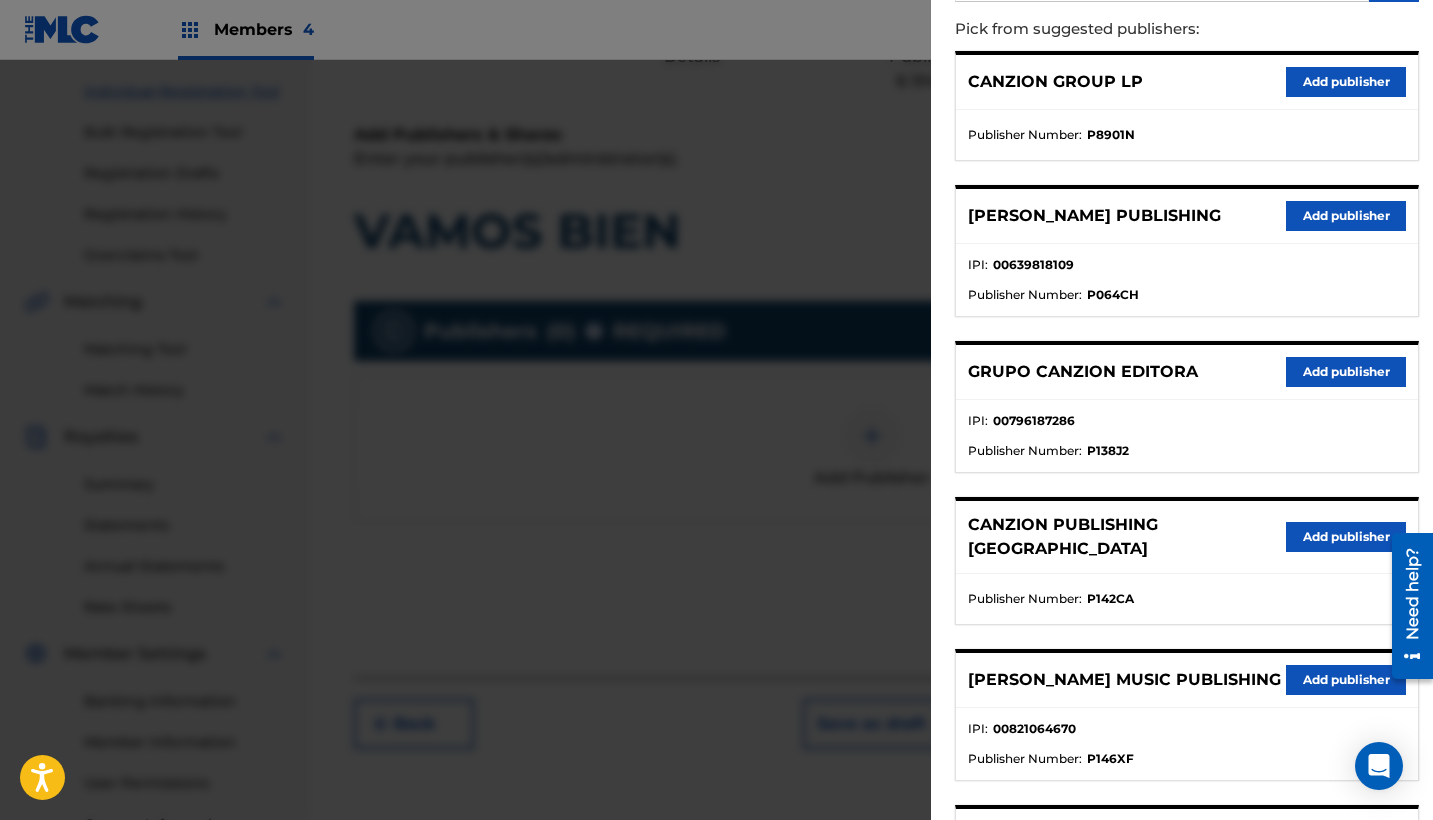 click on "Add publisher" at bounding box center (1346, 372) 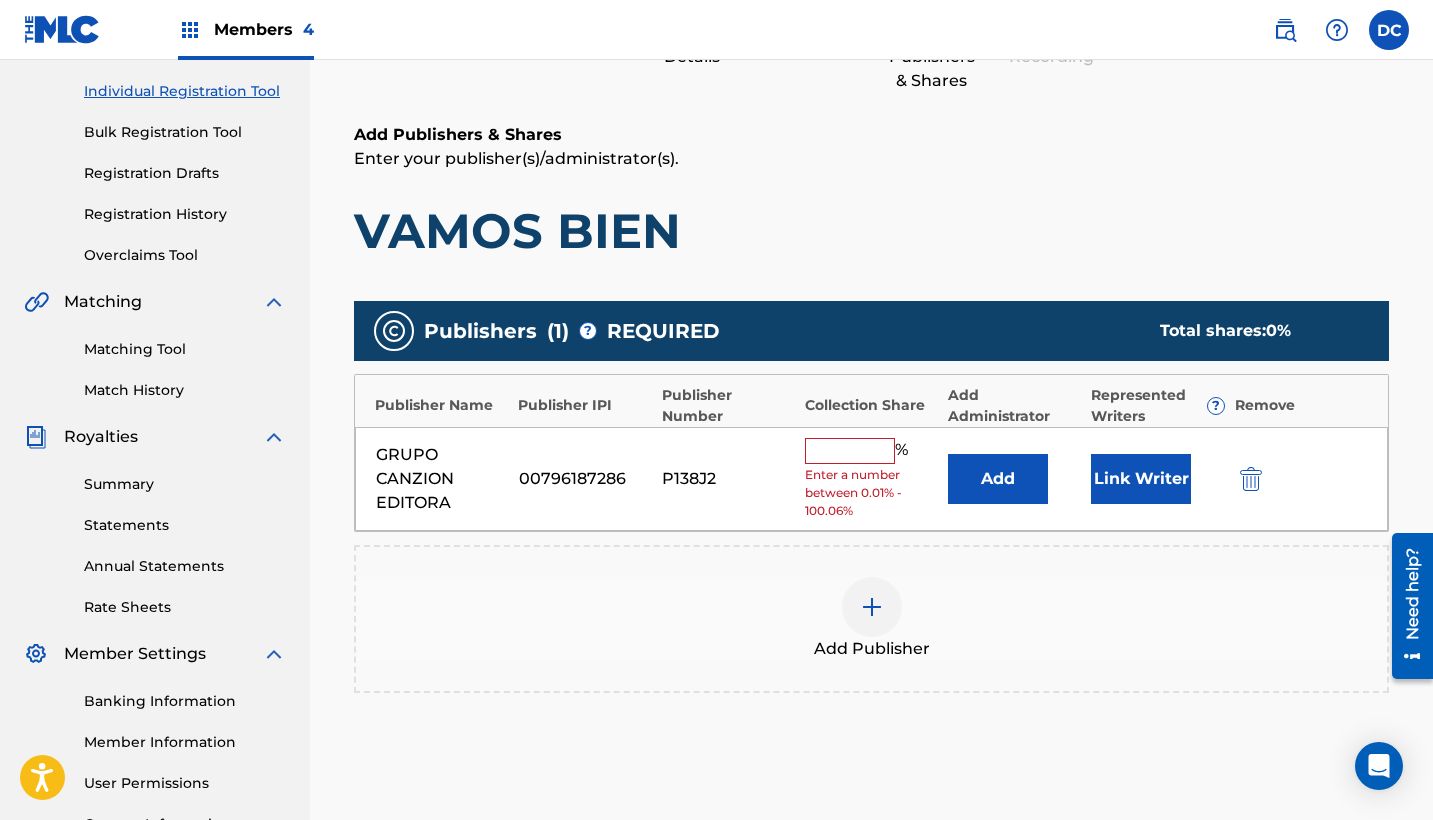 click at bounding box center [850, 451] 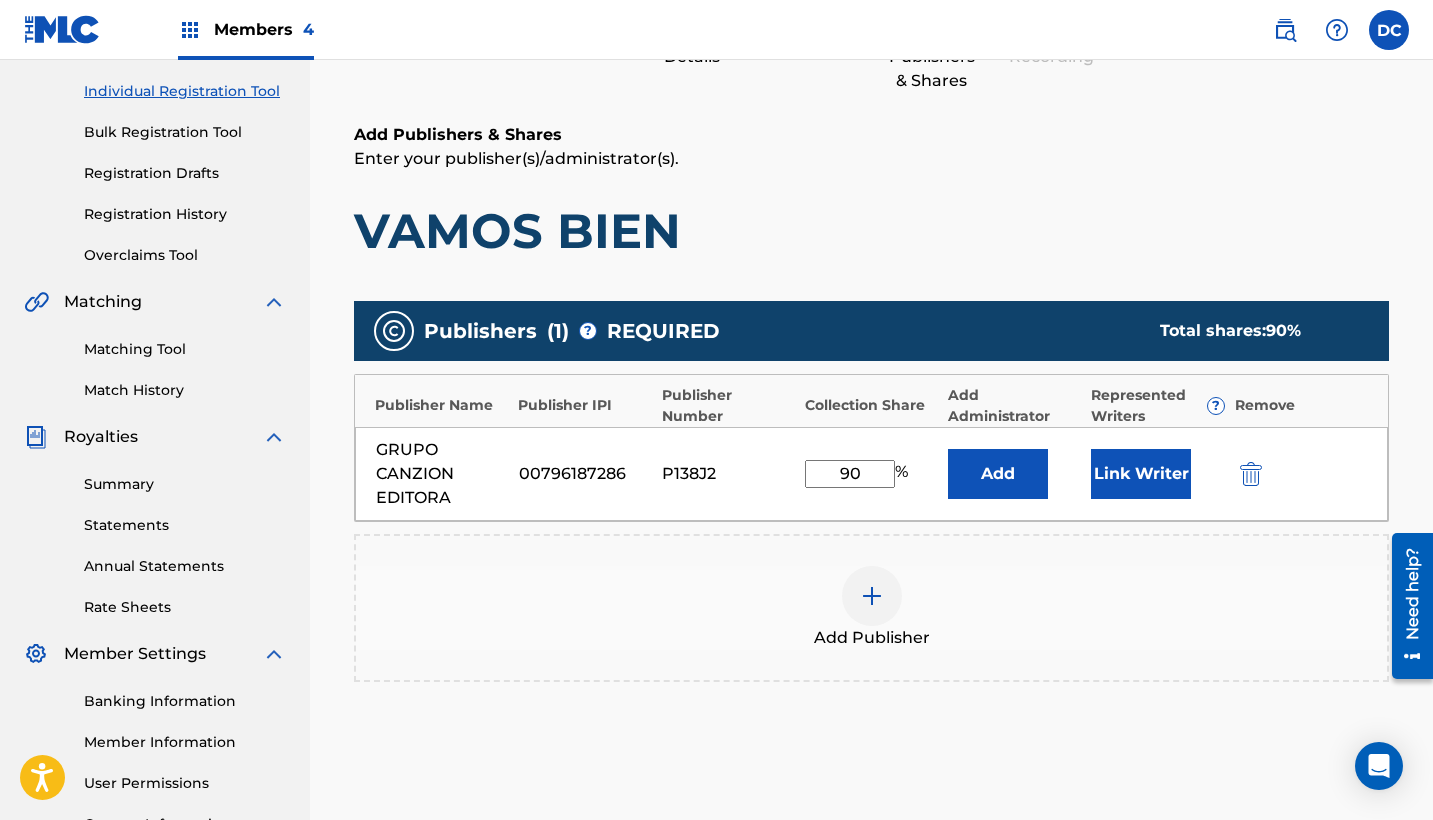 type on "90" 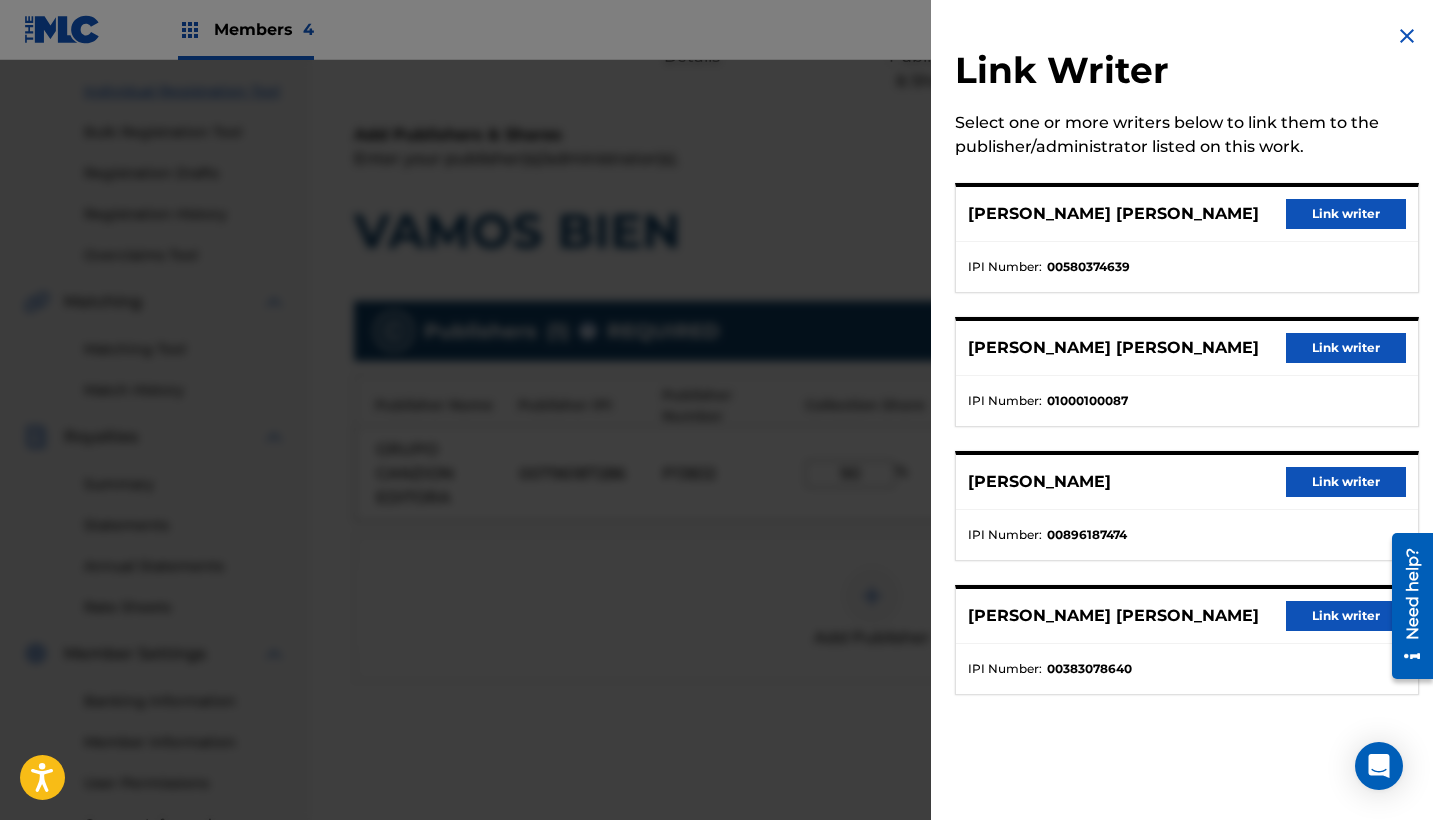 click on "Link writer" at bounding box center [1346, 482] 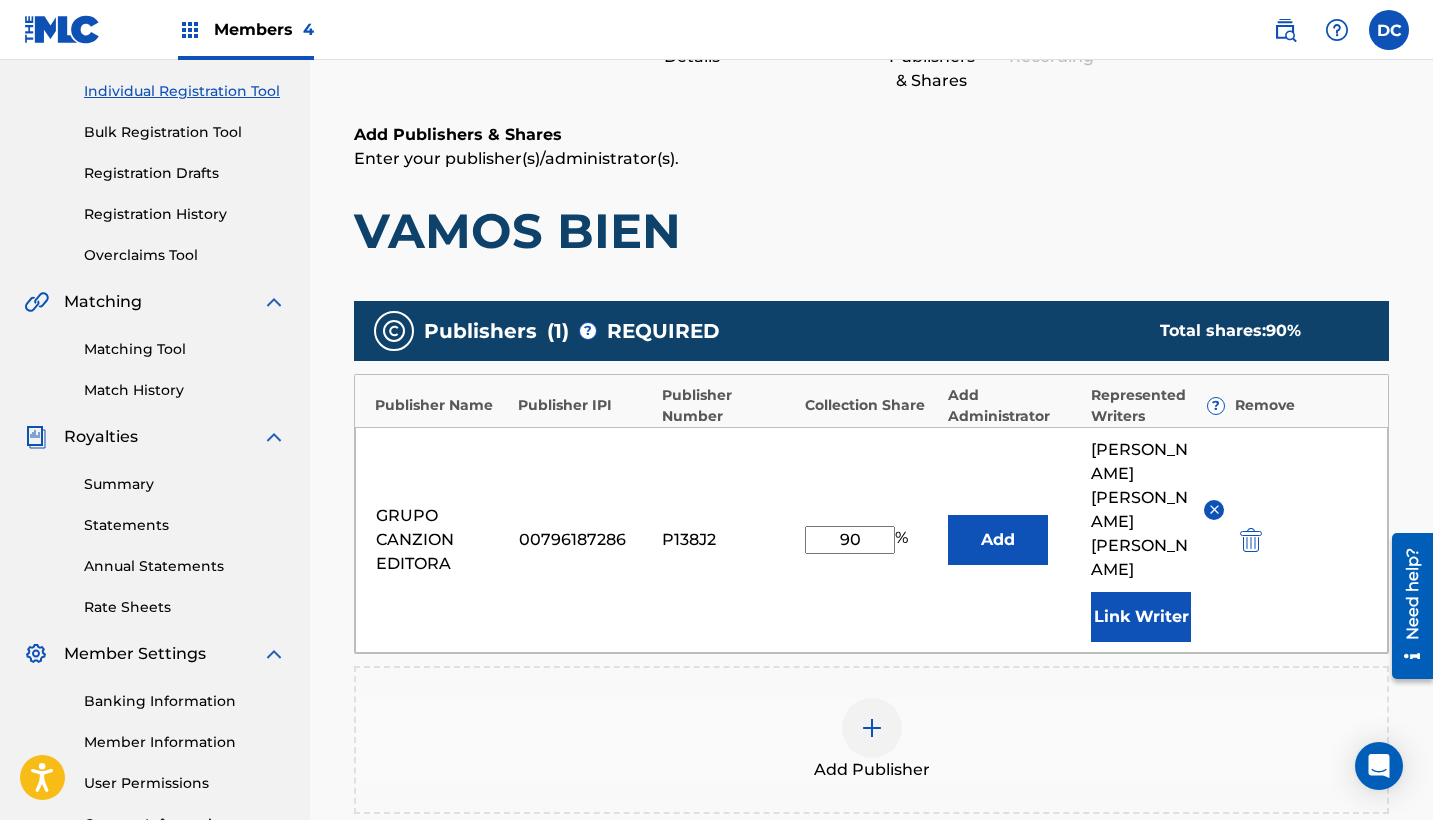 click on "Link Writer" at bounding box center (1141, 617) 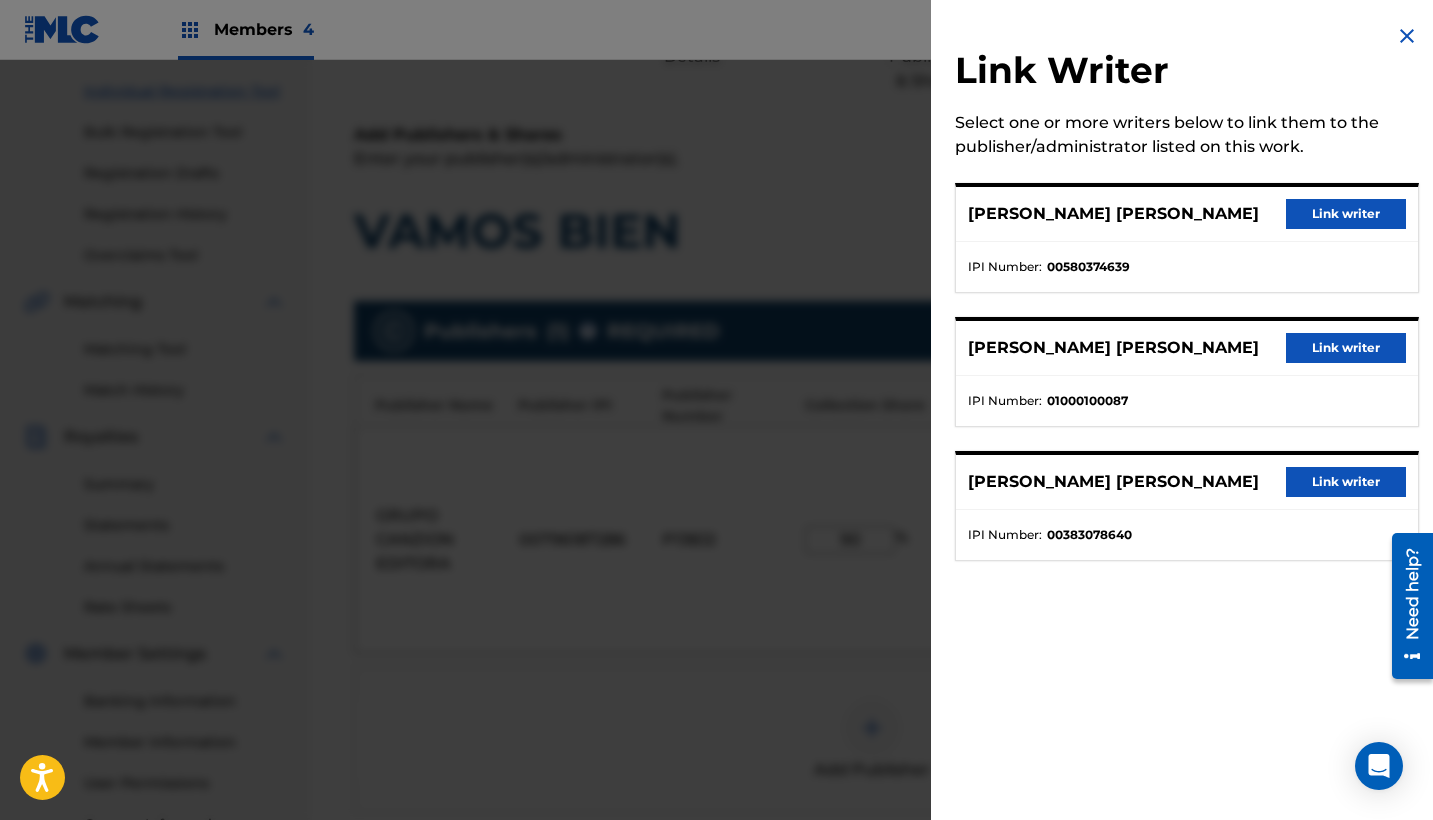 click on "Link writer" at bounding box center [1346, 482] 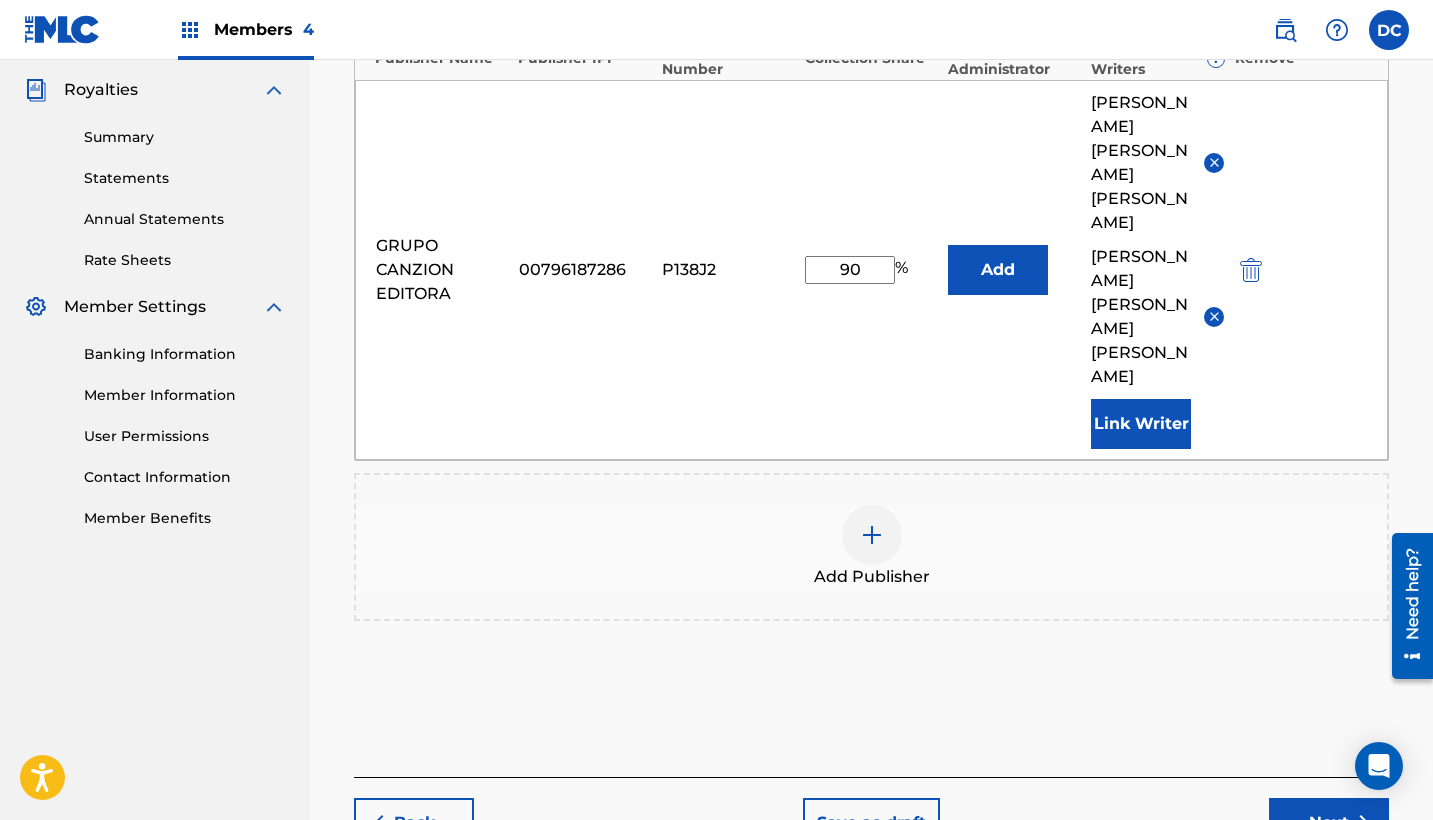click on "Next" at bounding box center (1329, 823) 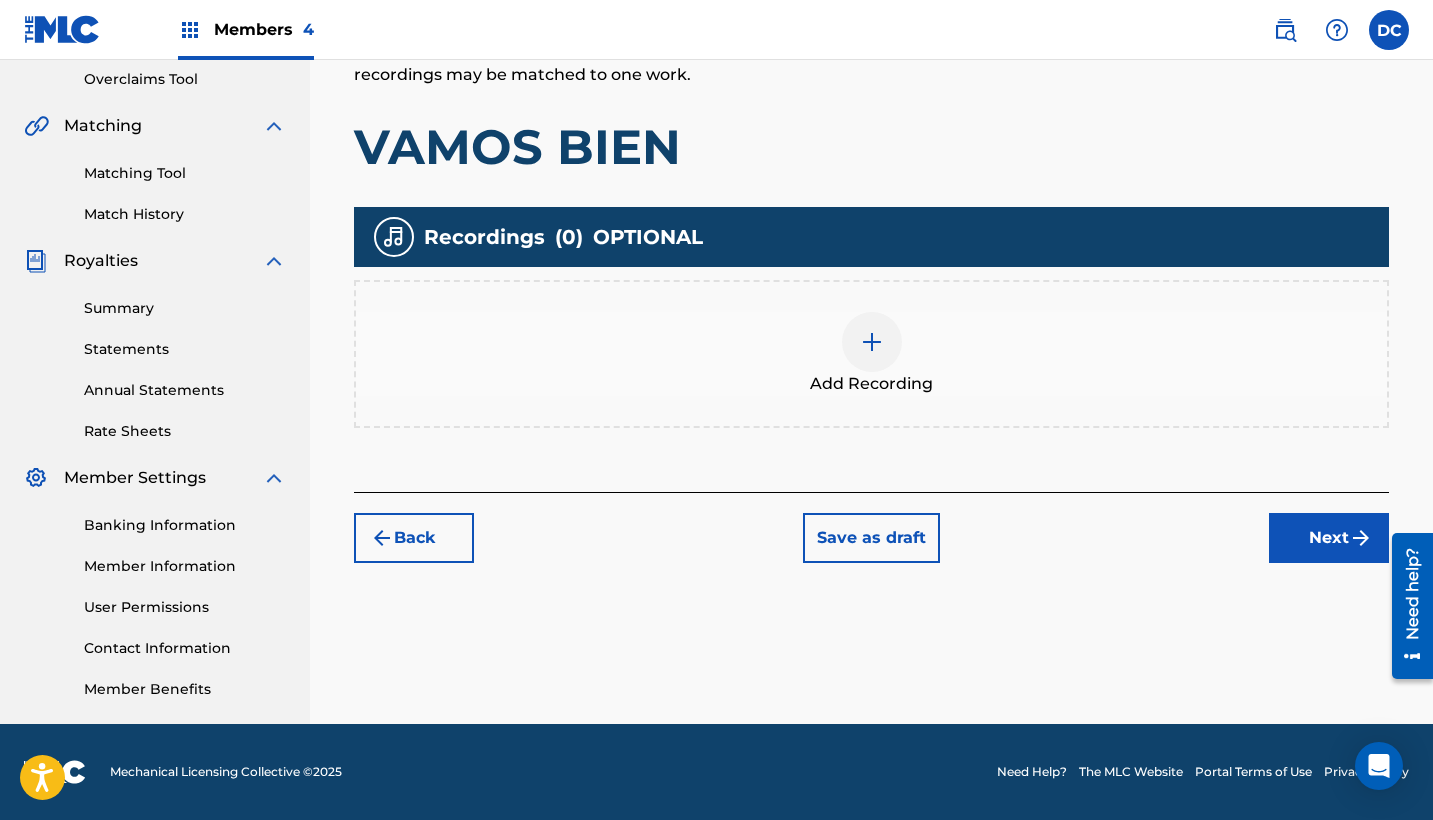 click on "Add Recording" at bounding box center (871, 354) 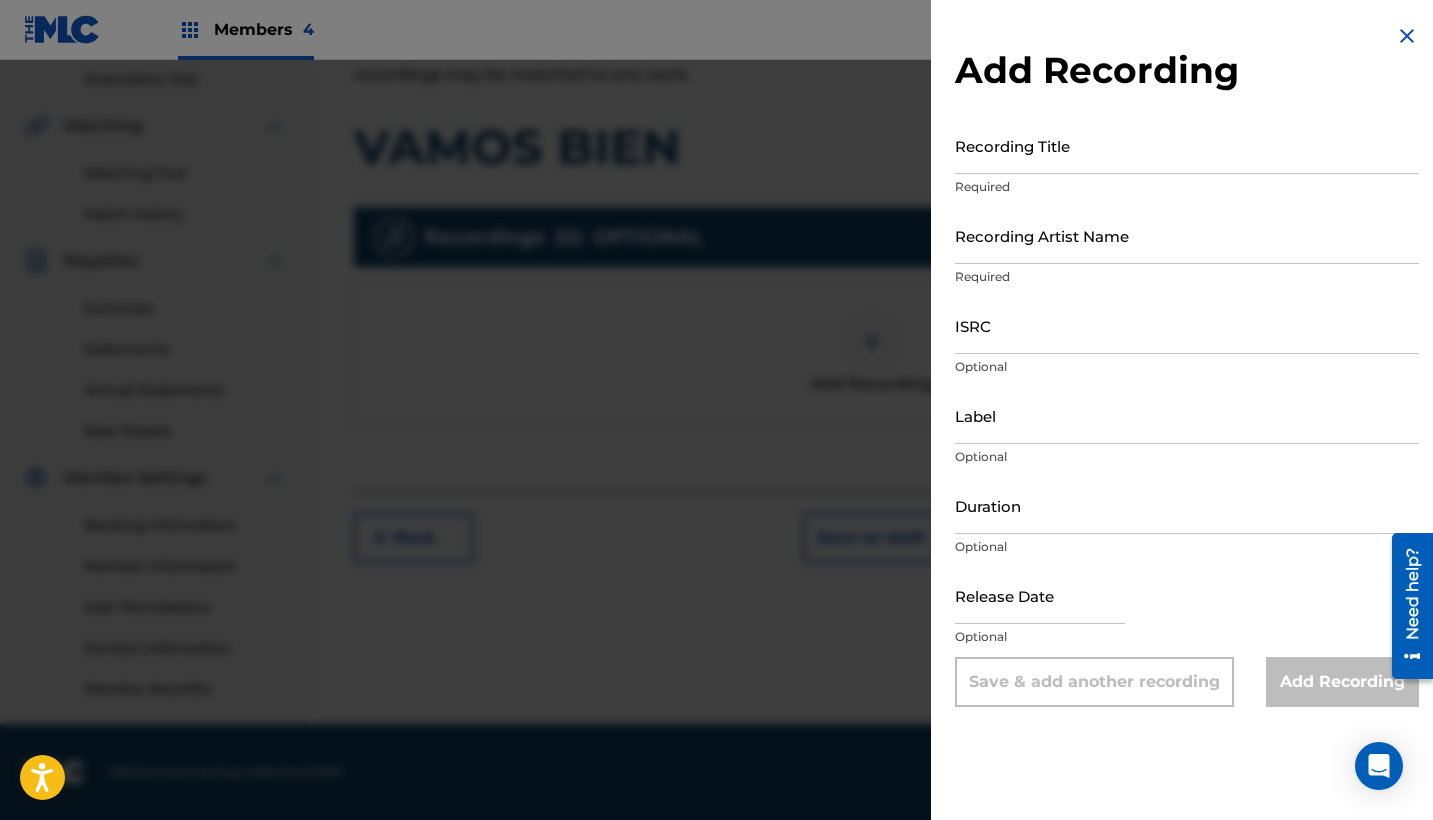 click on "Recording Artist Name" at bounding box center (1187, 235) 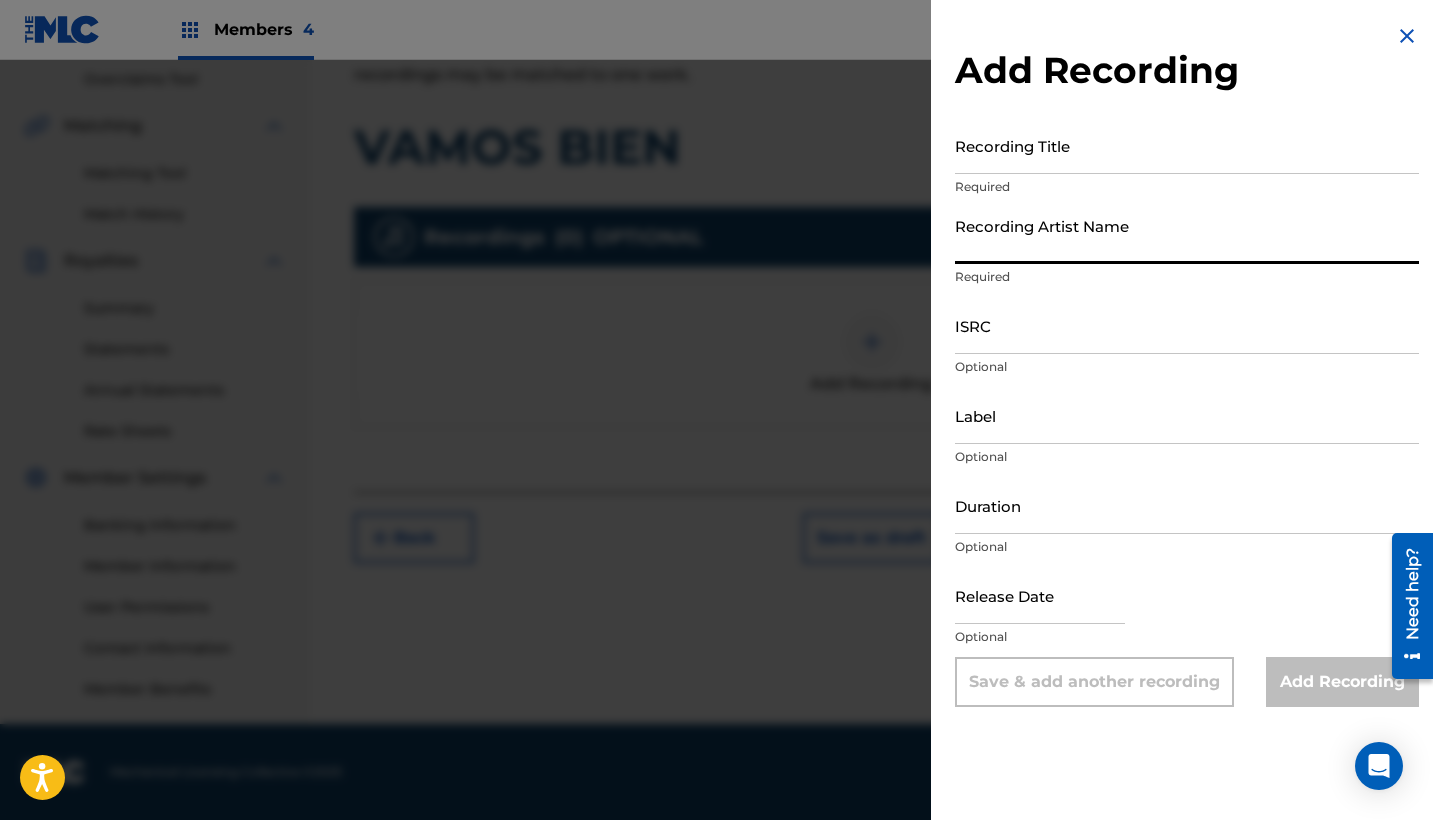 paste on "Majo y [PERSON_NAME]" 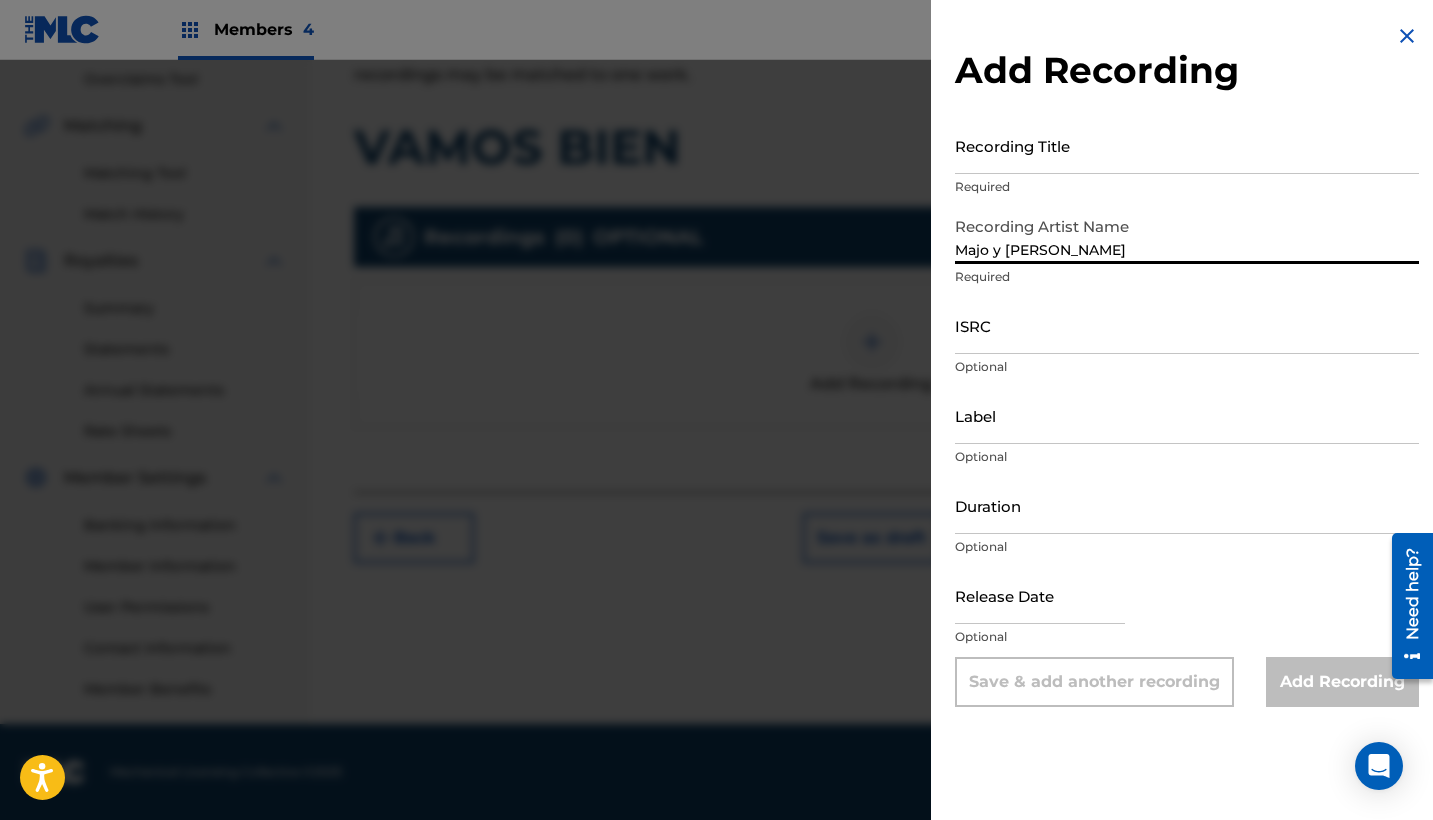 type on "Majo y [PERSON_NAME]" 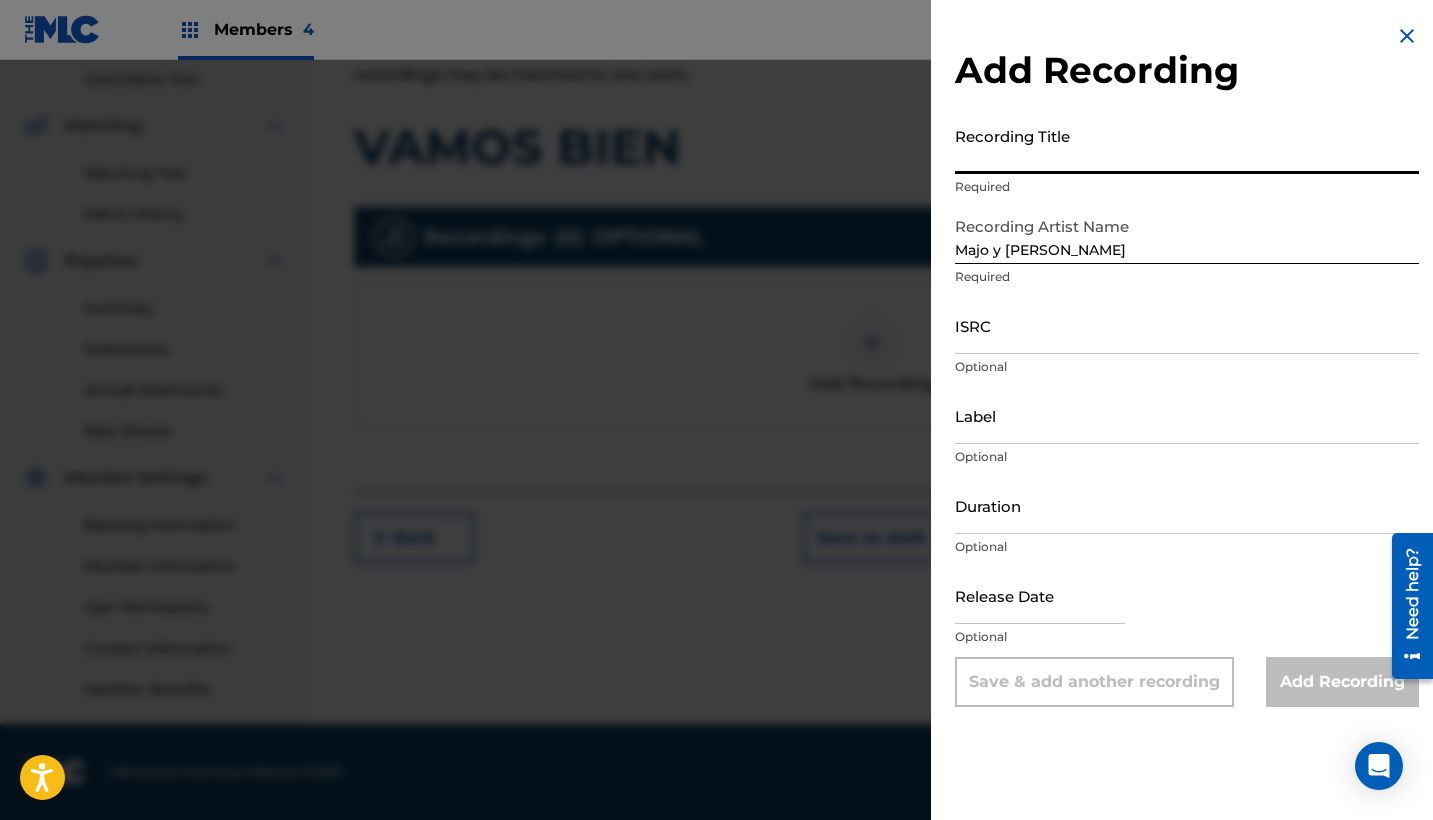 click on "Recording Title" at bounding box center [1187, 145] 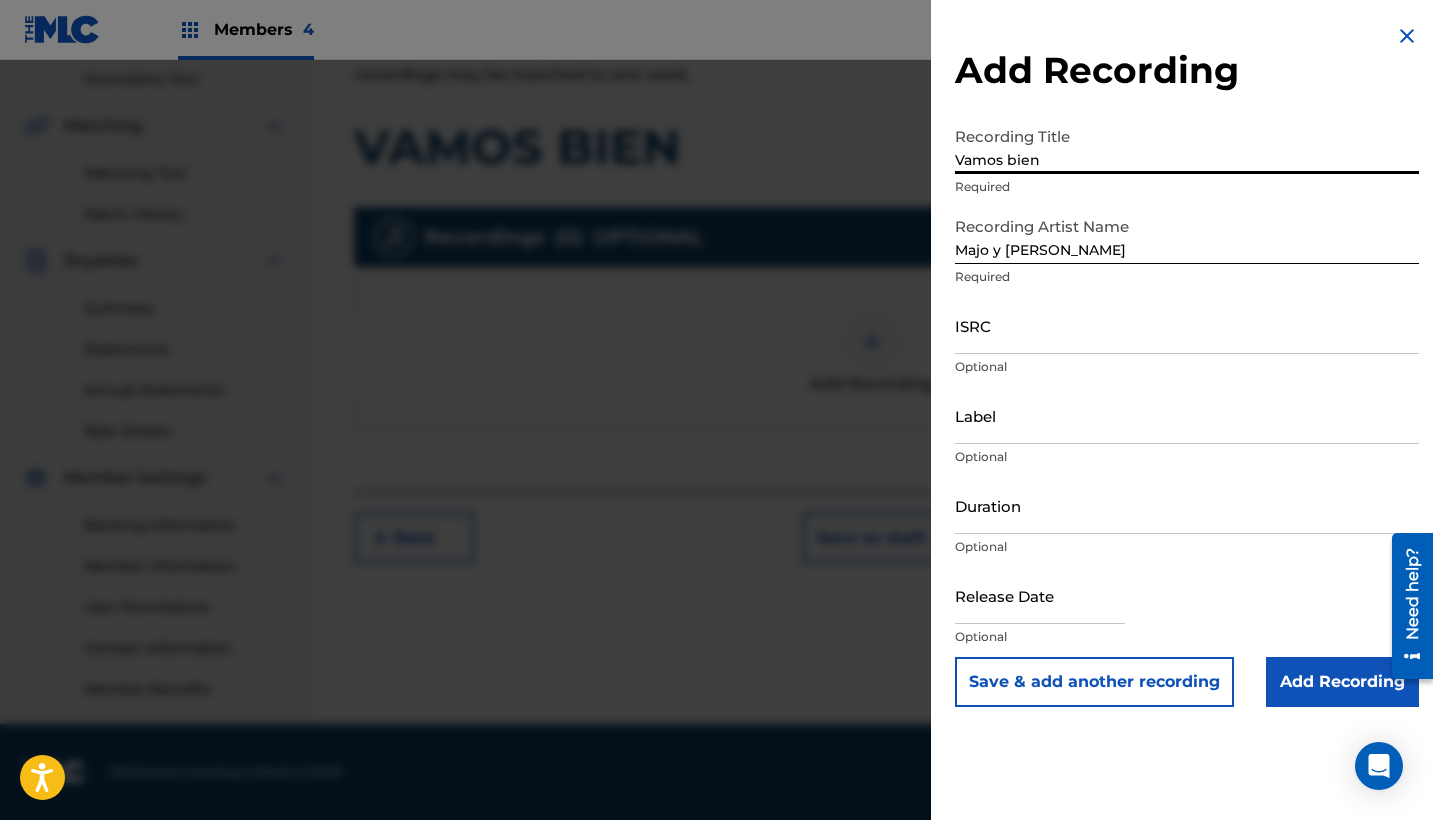 type on "Vamos bien" 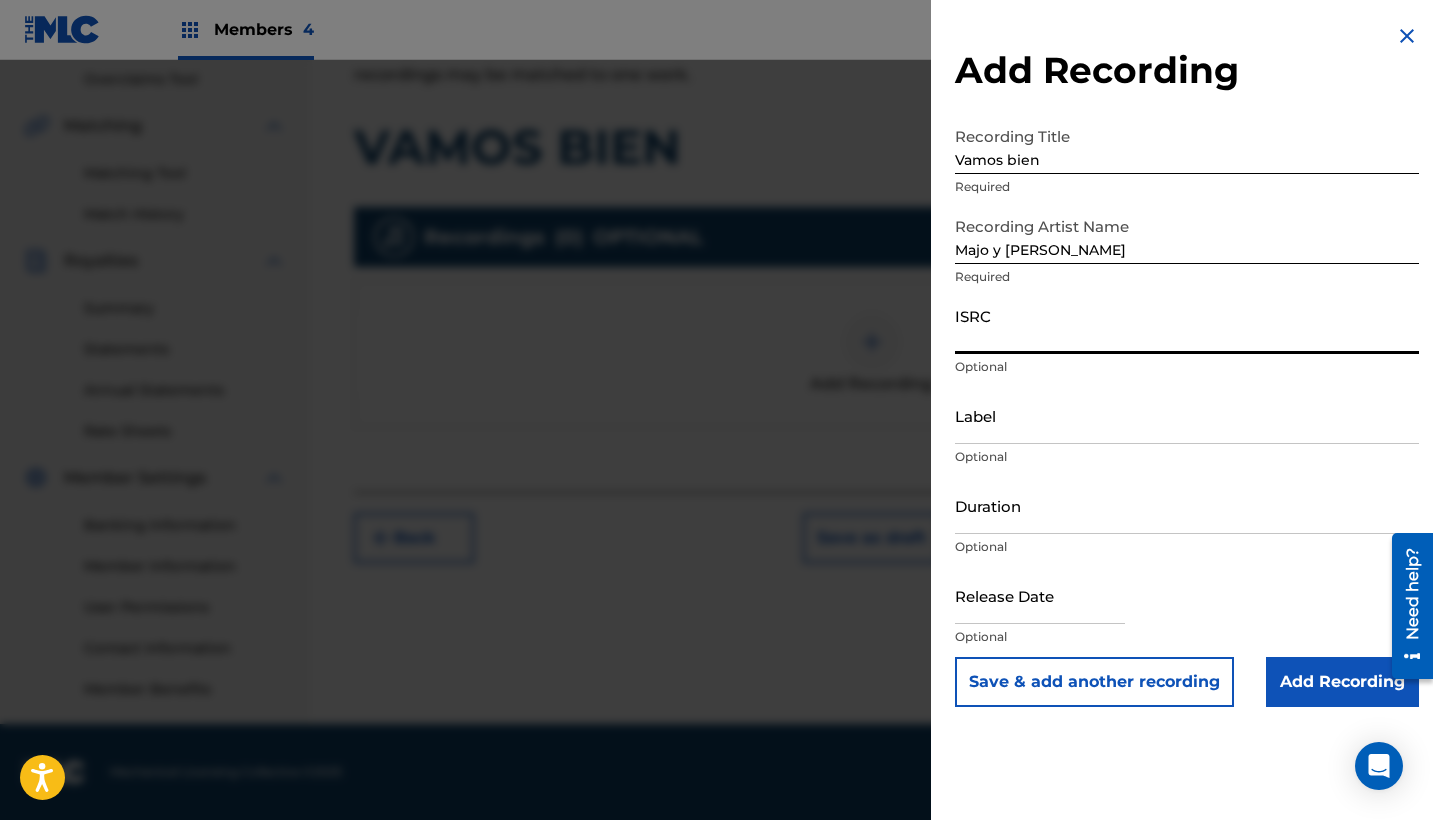 click on "ISRC" at bounding box center [1187, 325] 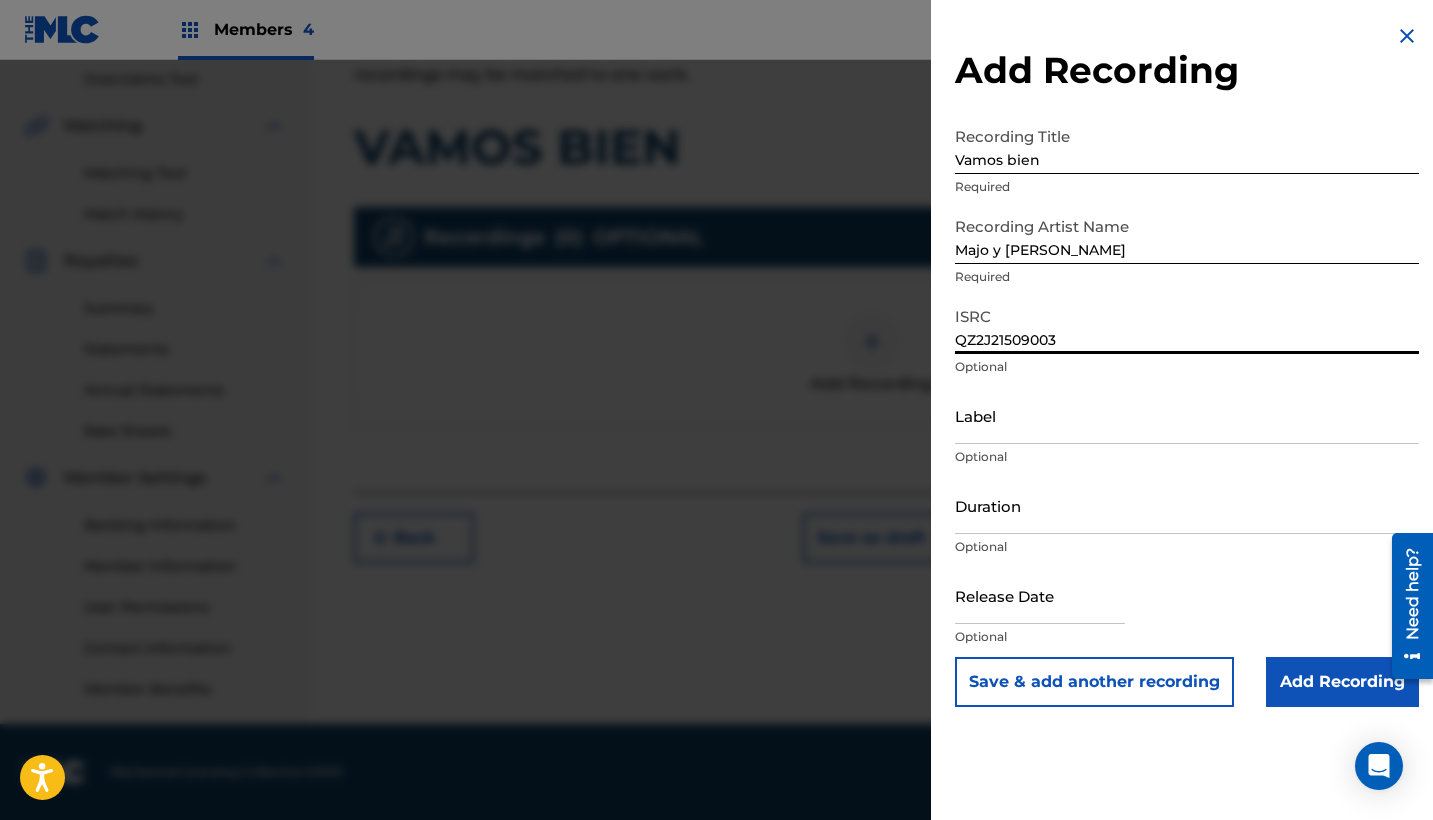 type on "QZ2J21509003" 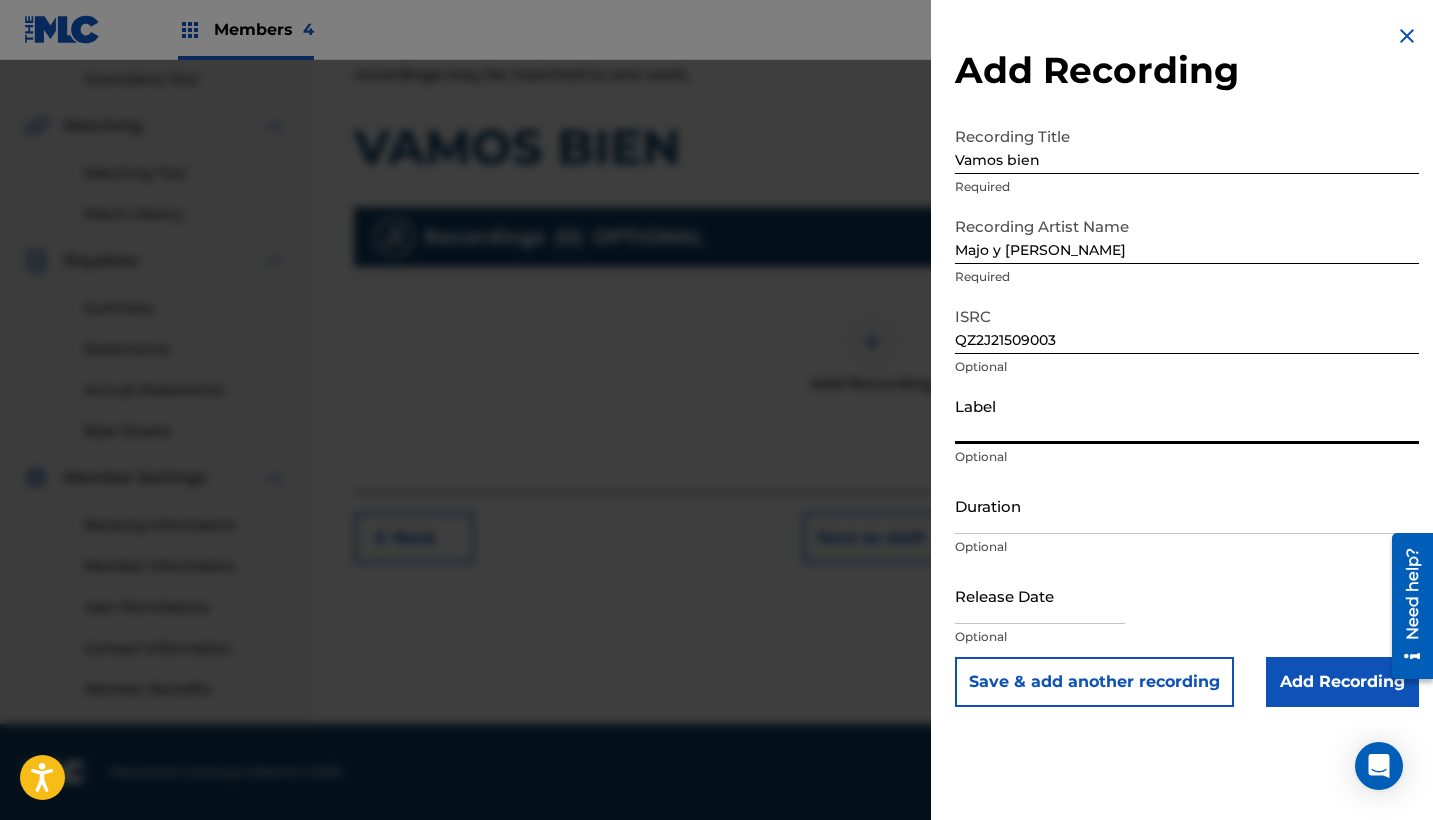 paste on "CanZion" 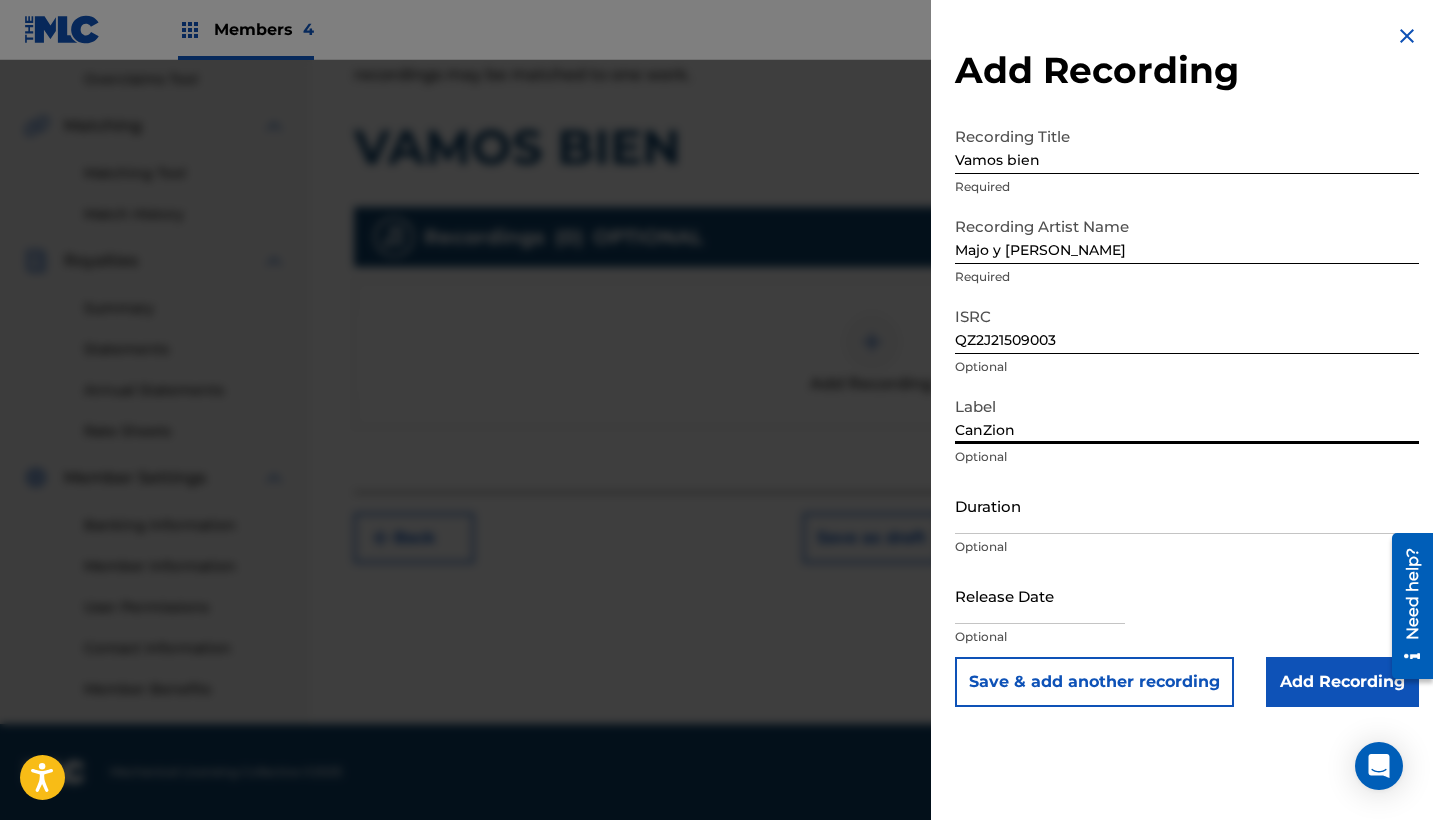 type on "CanZion" 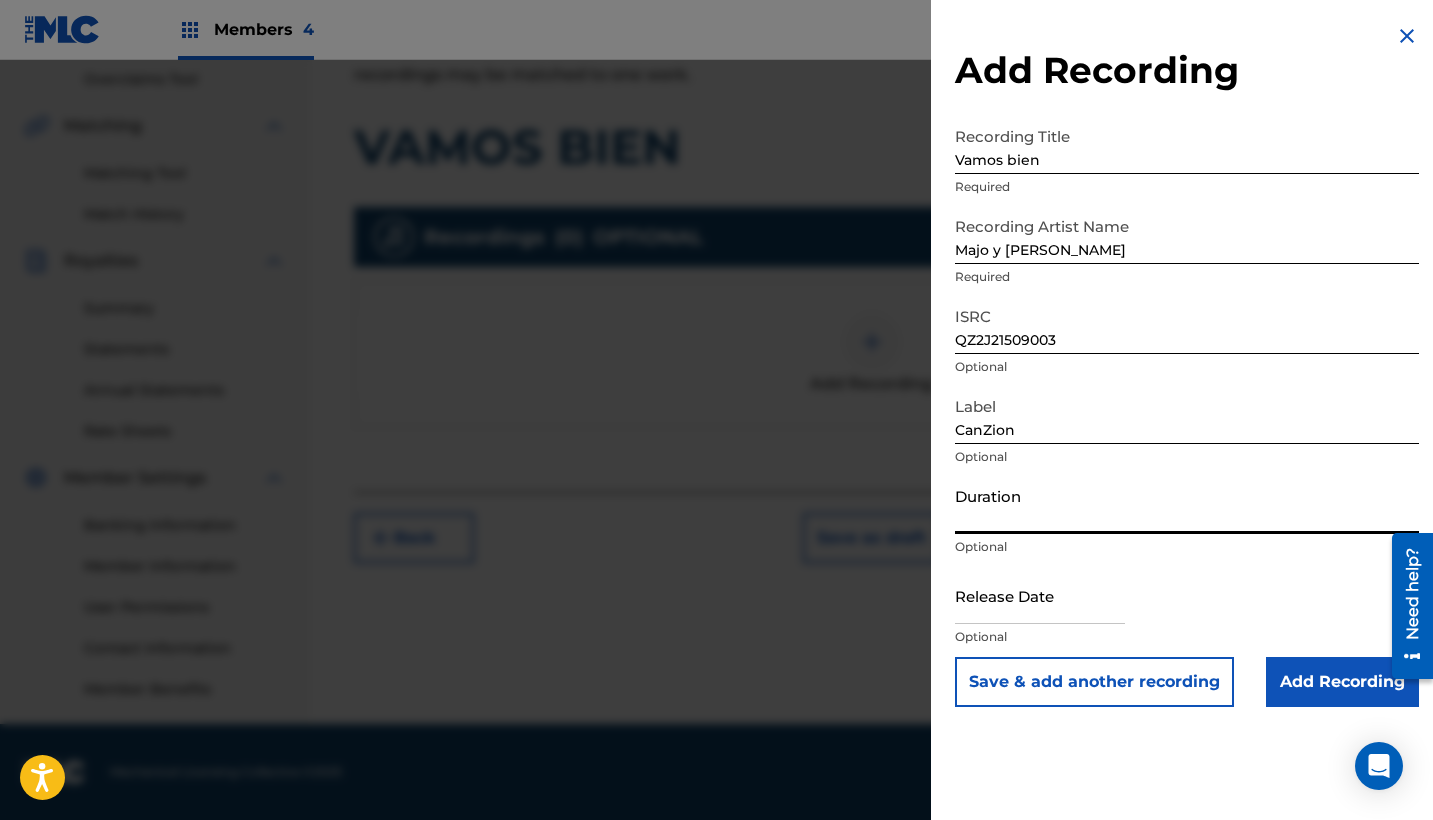 click on "Duration" at bounding box center (1187, 505) 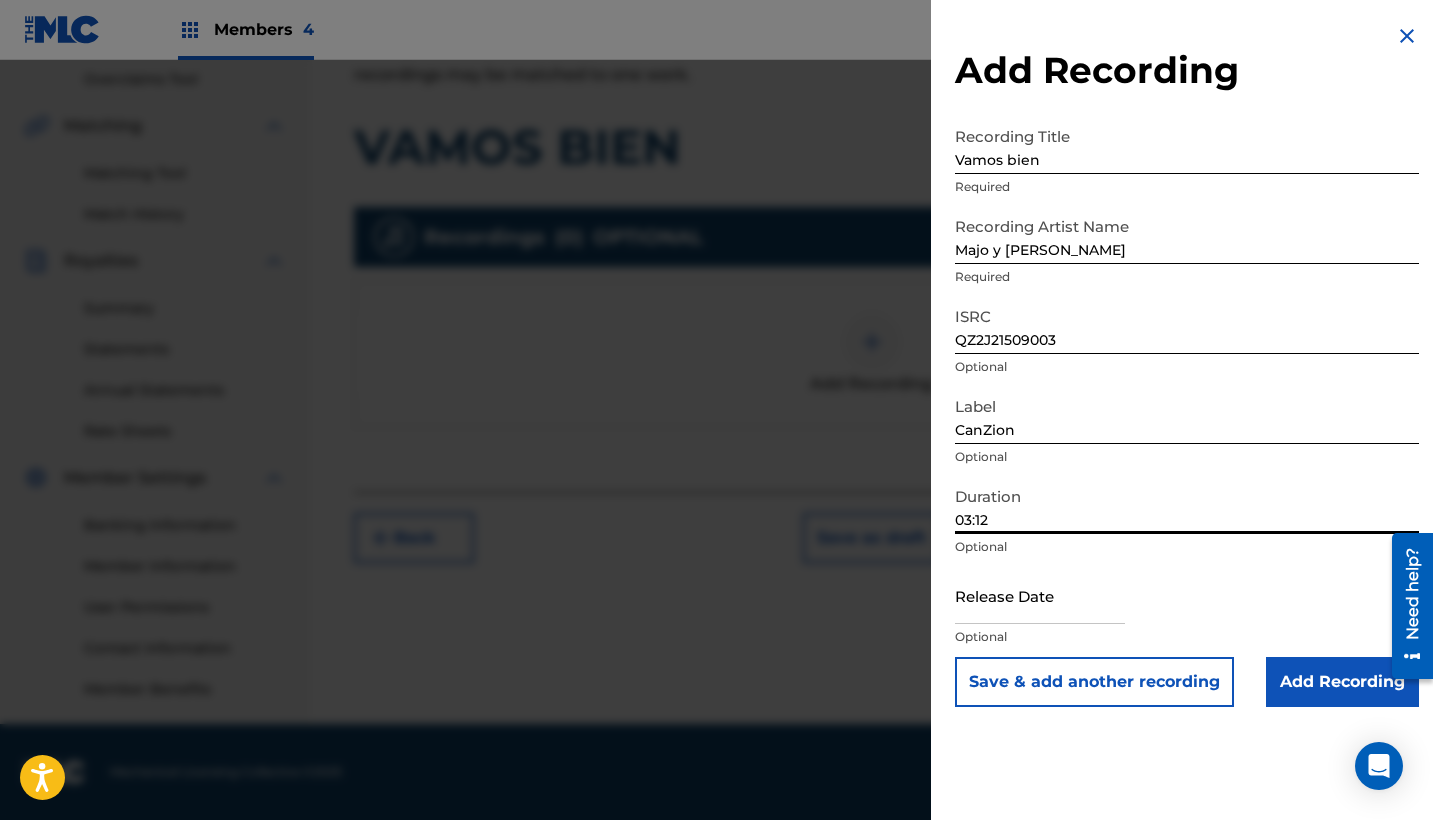type on "03:12" 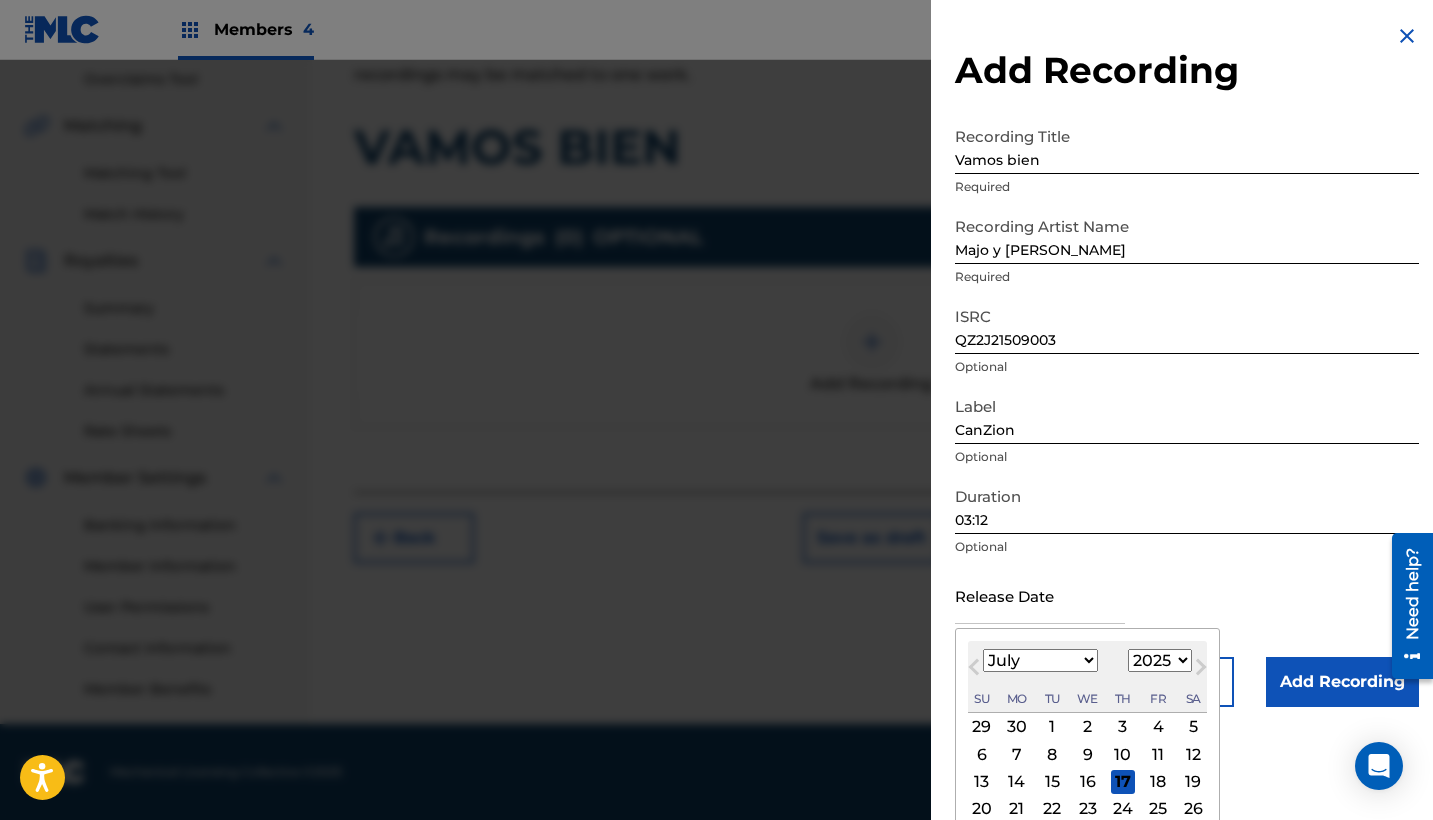 click on "4" at bounding box center (1158, 727) 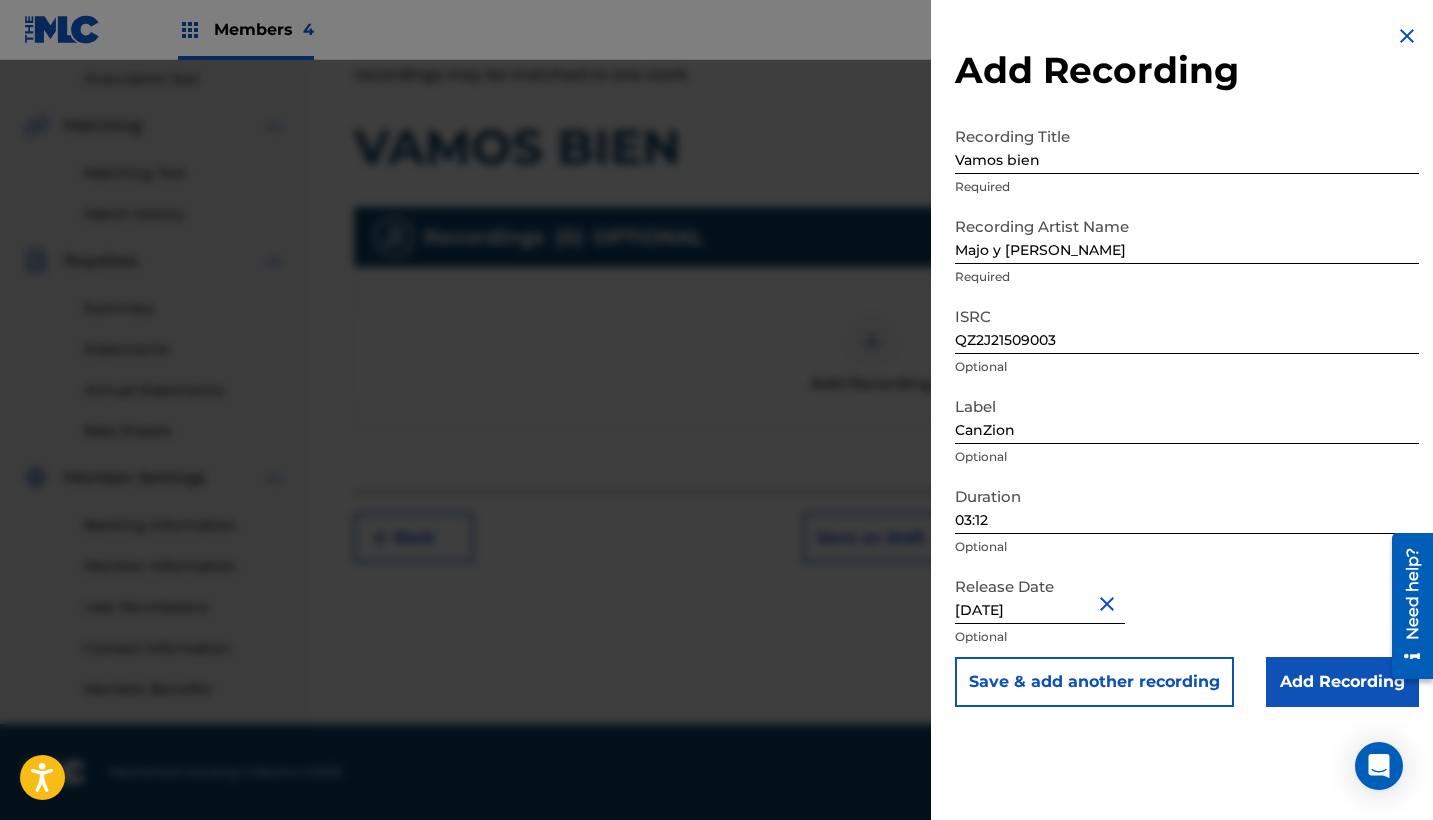 click on "Add Recording" at bounding box center (1342, 682) 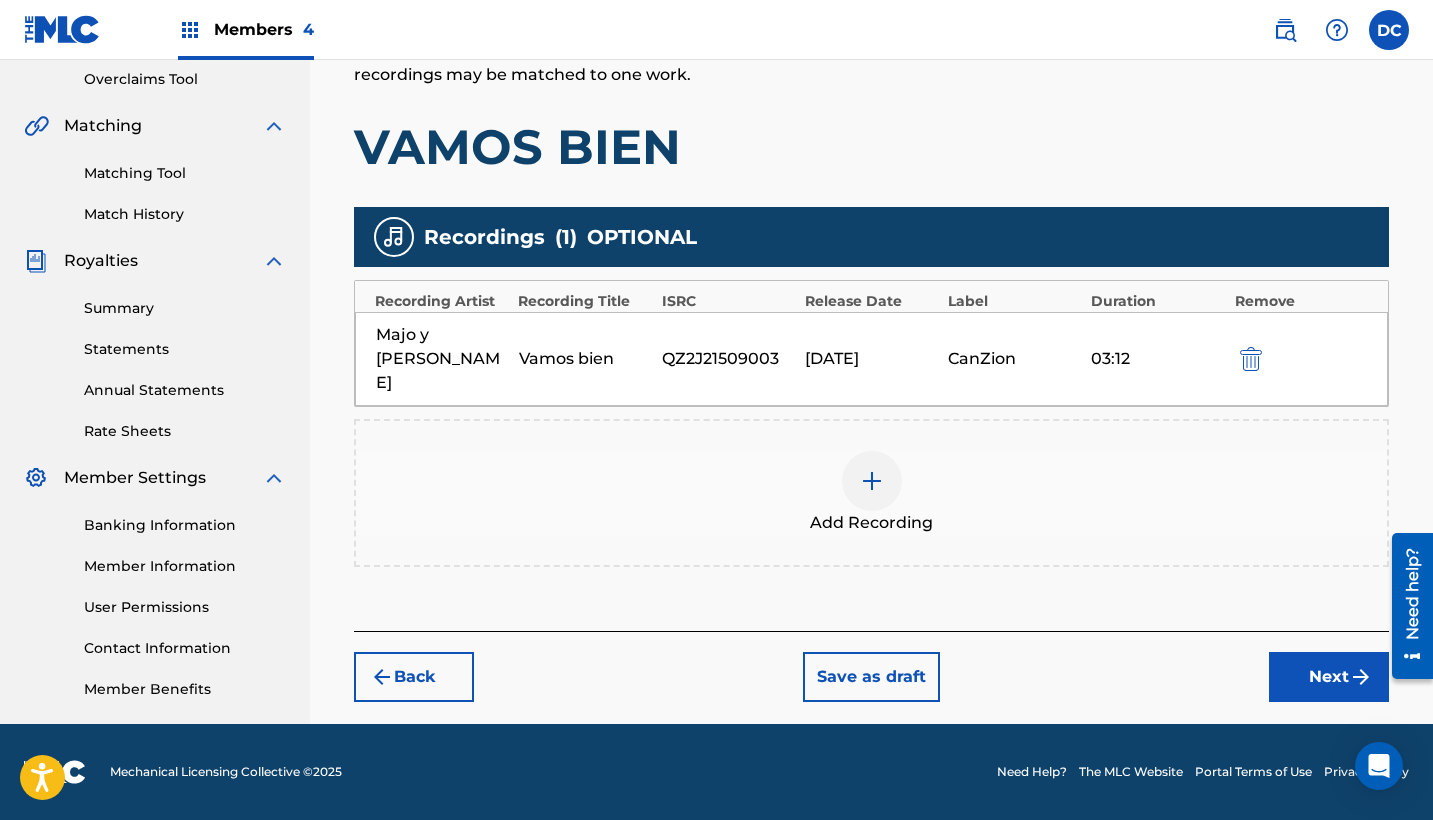 click on "Next" at bounding box center (1329, 677) 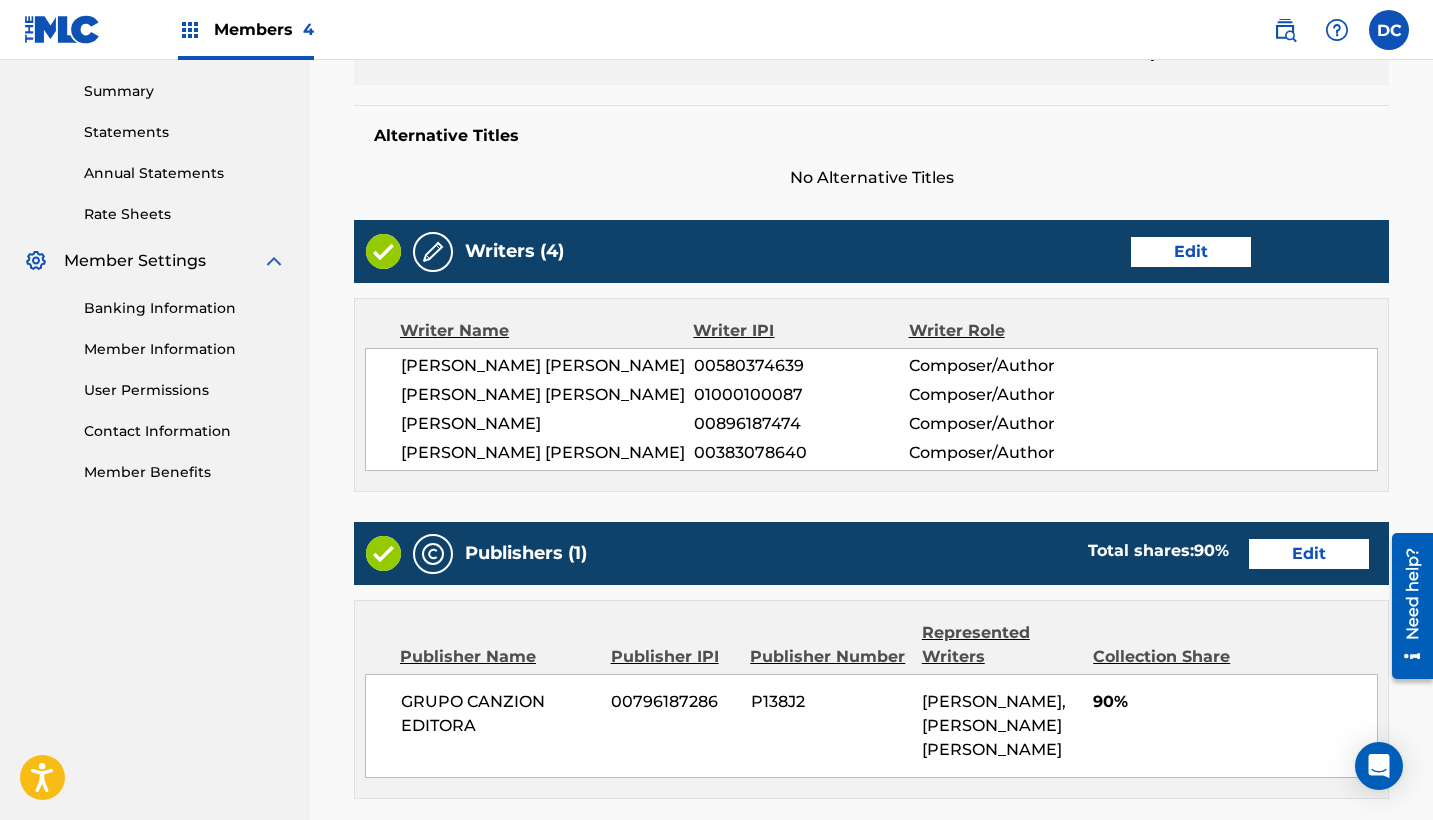 scroll, scrollTop: 696, scrollLeft: 0, axis: vertical 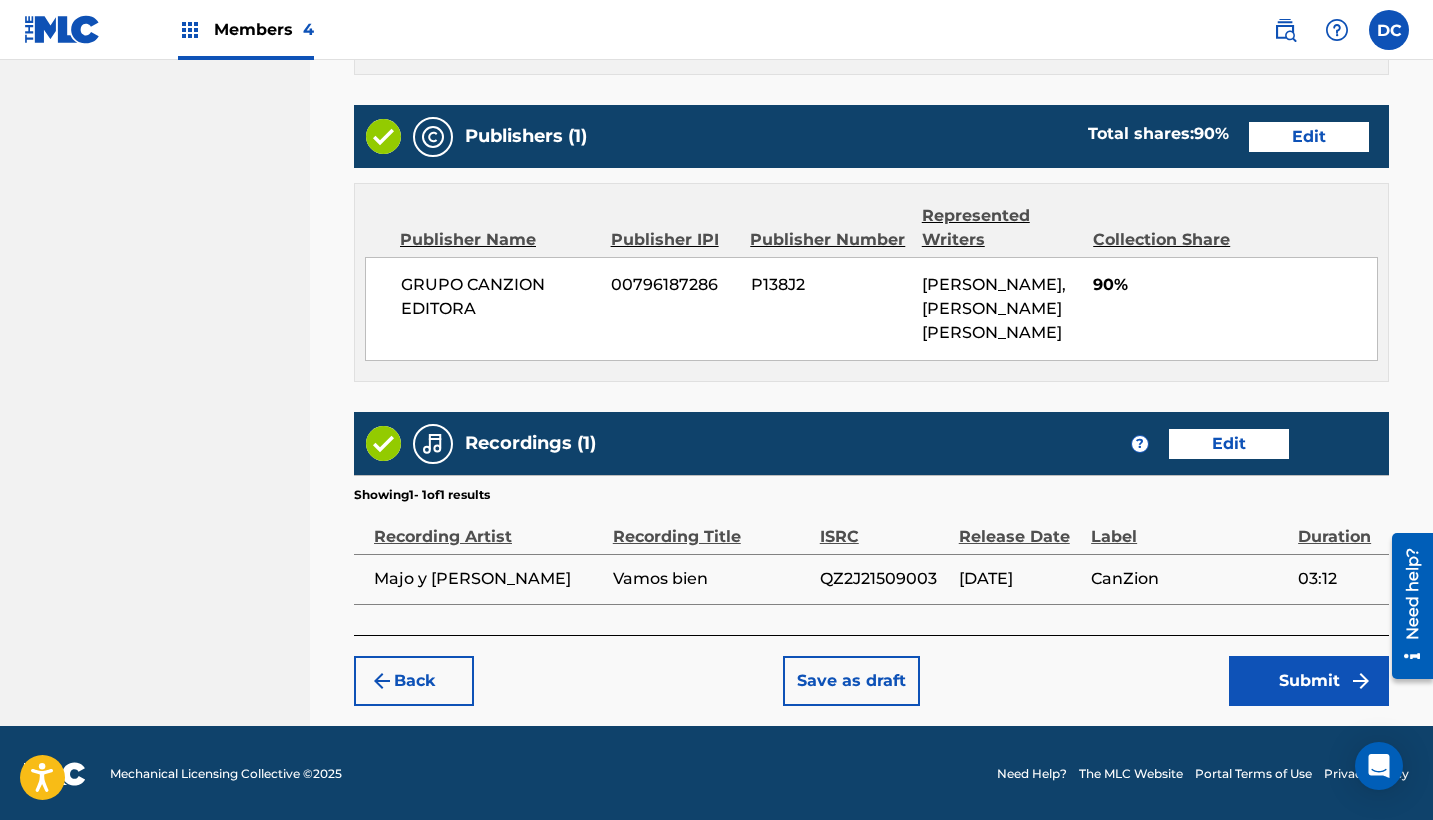 click on "Submit" at bounding box center [1309, 681] 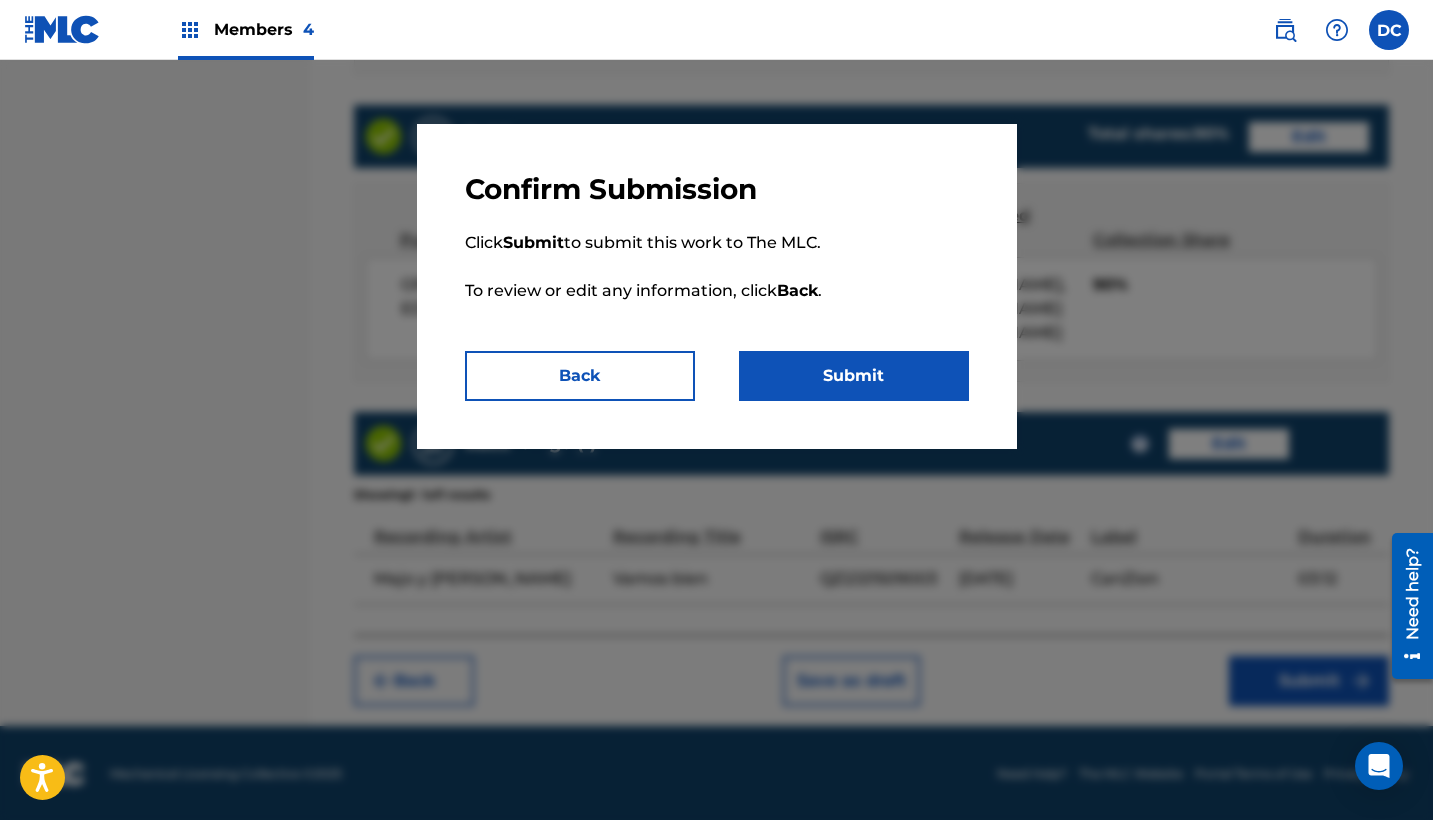 click on "Back" at bounding box center [580, 376] 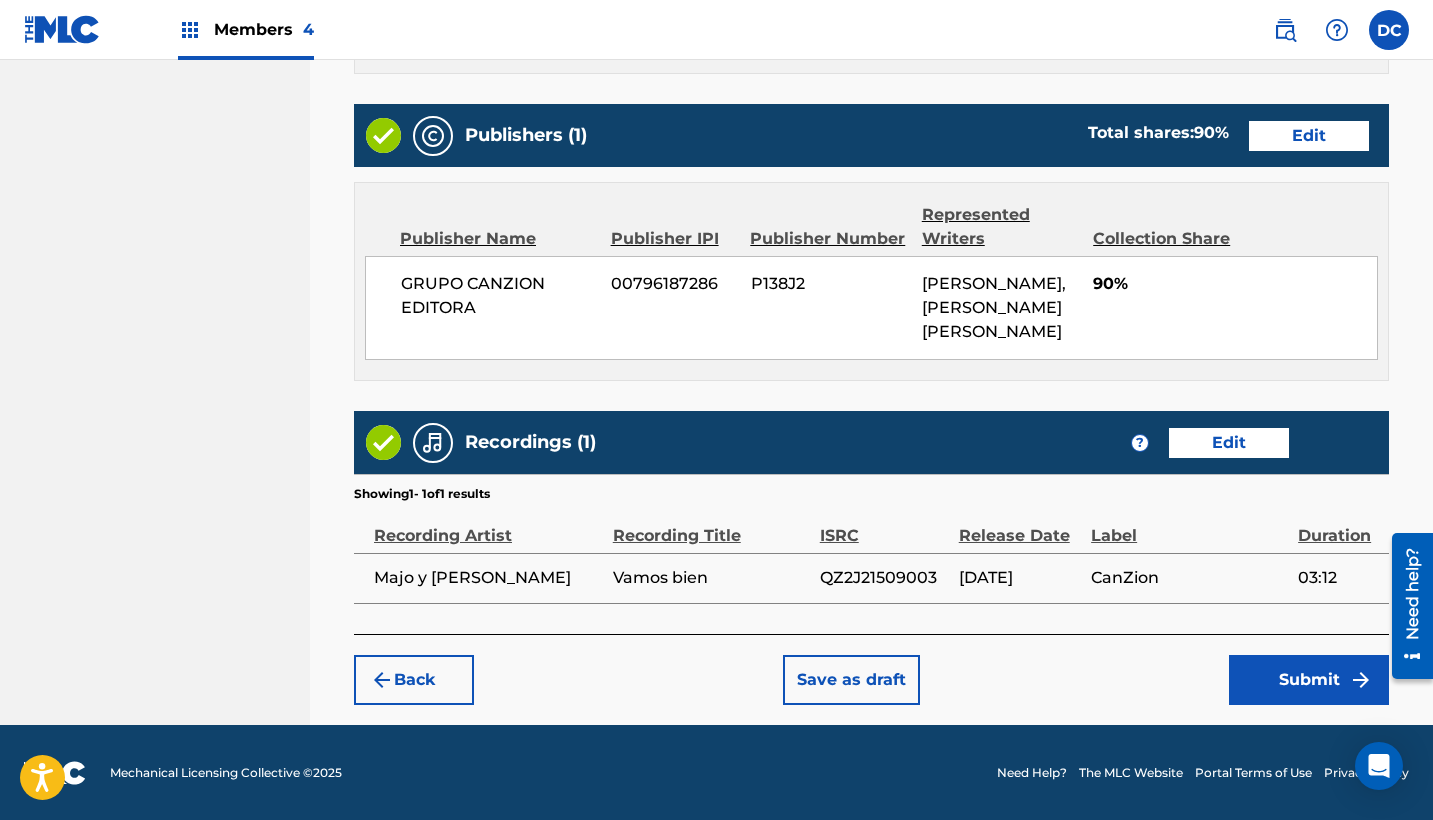 scroll, scrollTop: 1054, scrollLeft: 0, axis: vertical 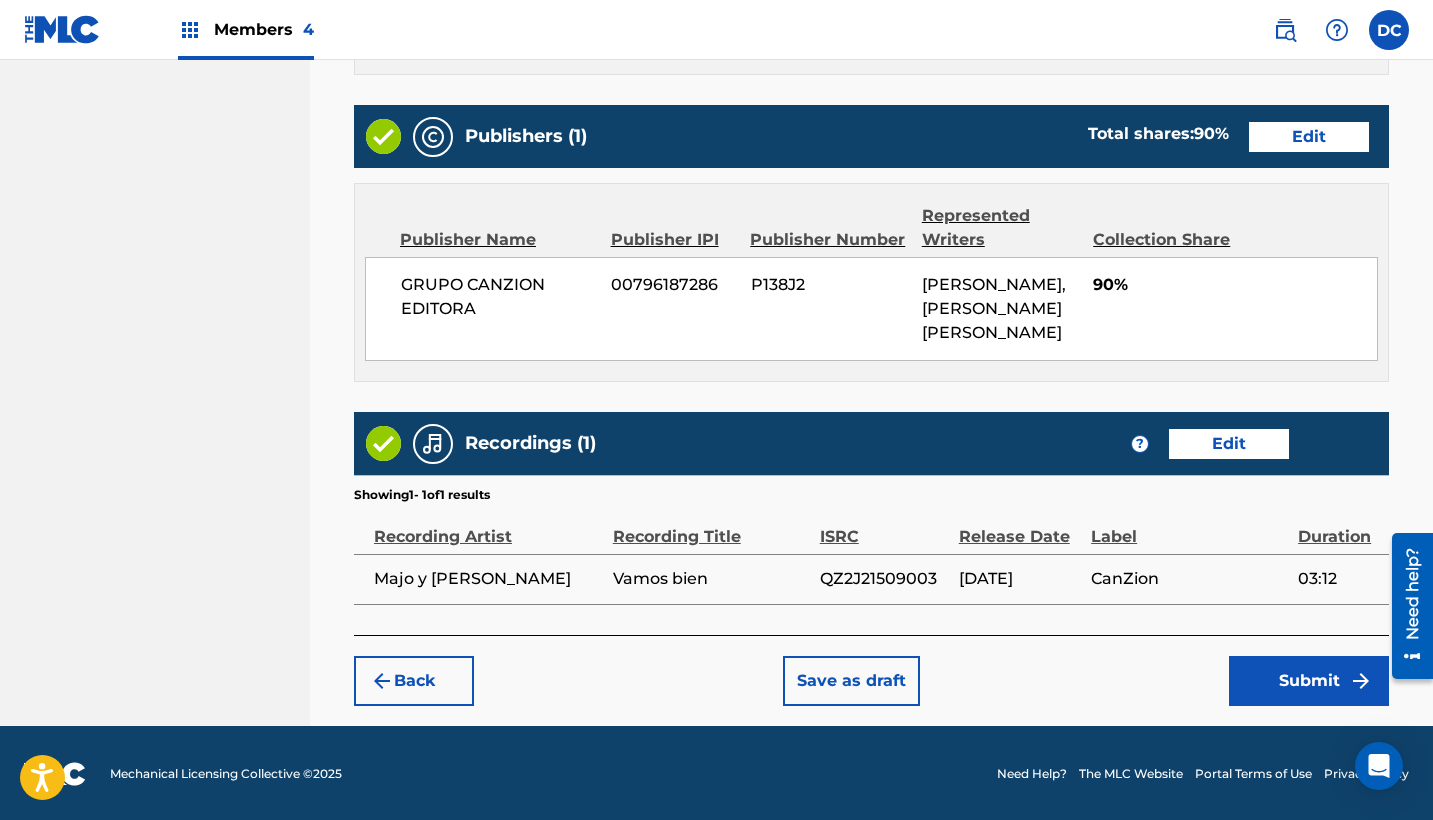 click on "Submit" at bounding box center [1309, 681] 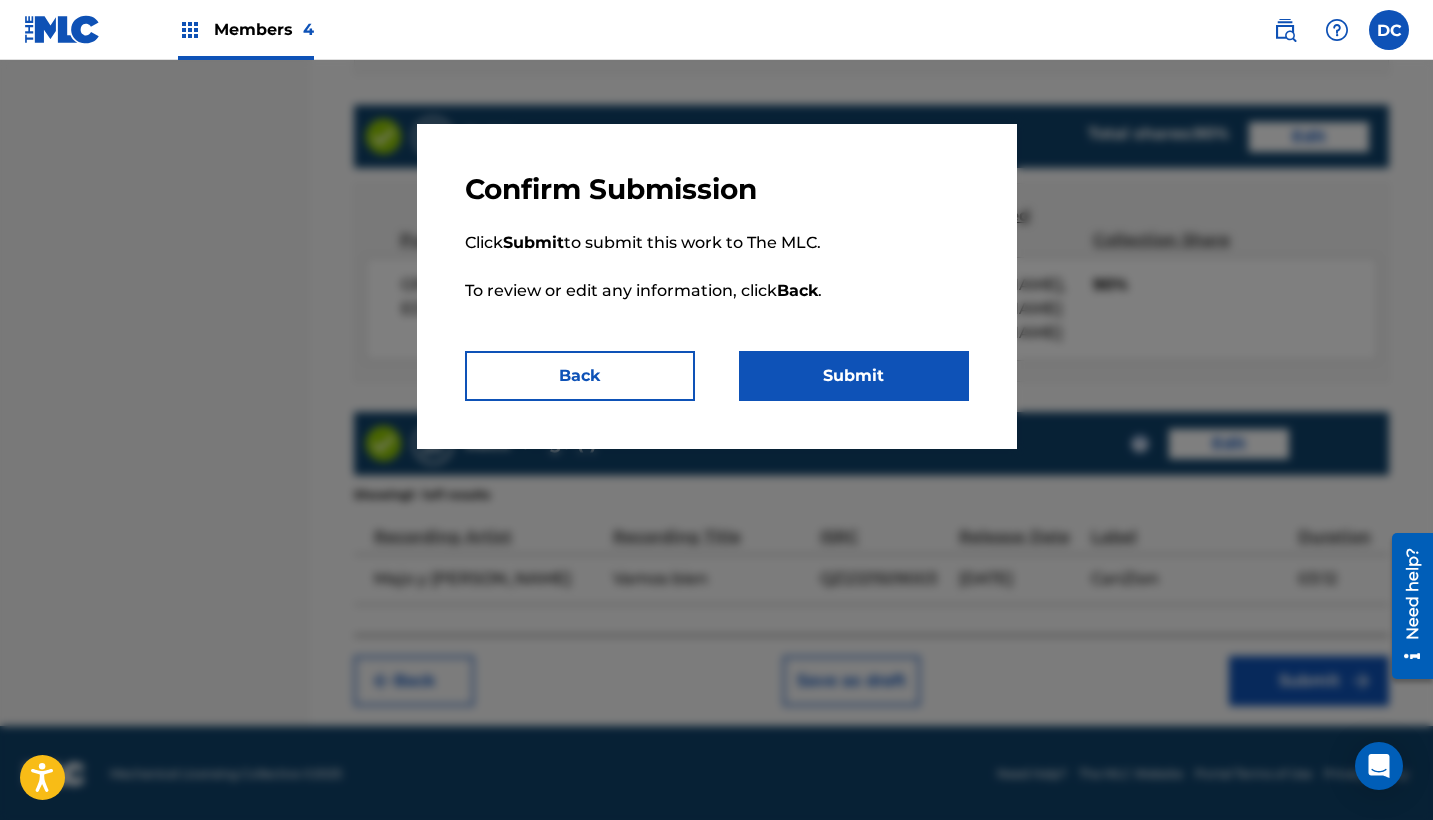 click on "Submit" at bounding box center (854, 376) 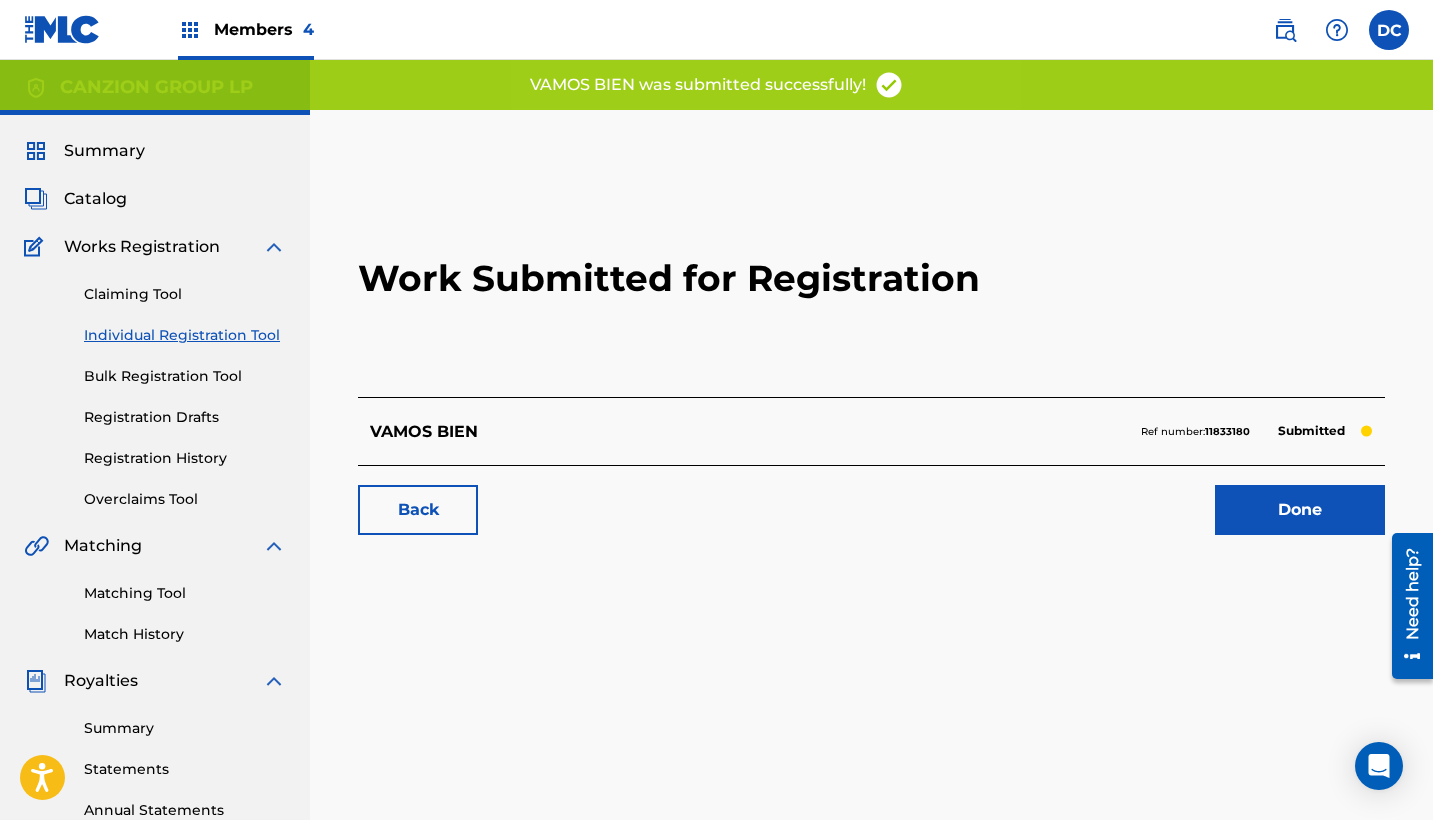 click on "11833180" at bounding box center [1227, 431] 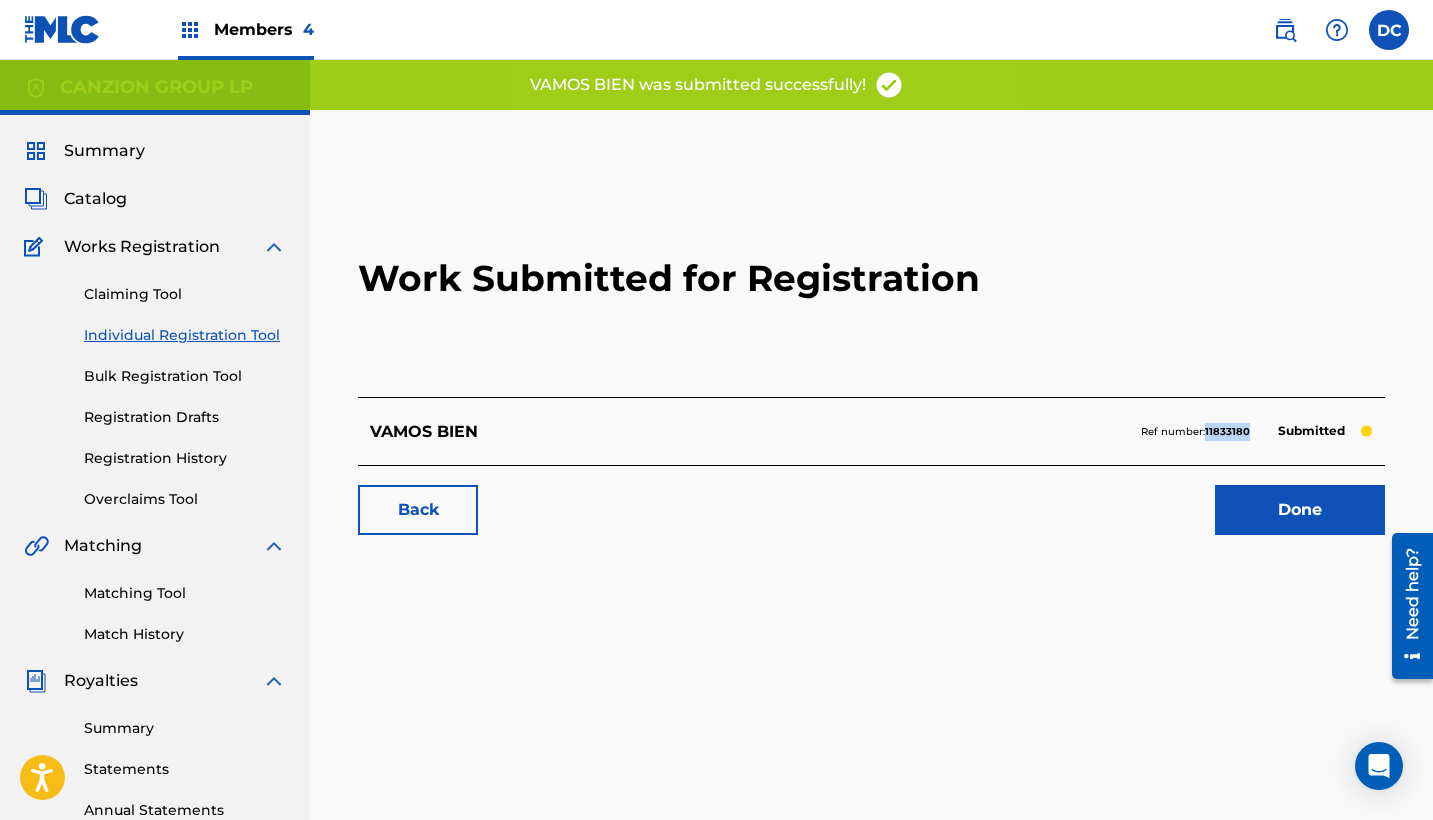 click on "11833180" at bounding box center (1227, 431) 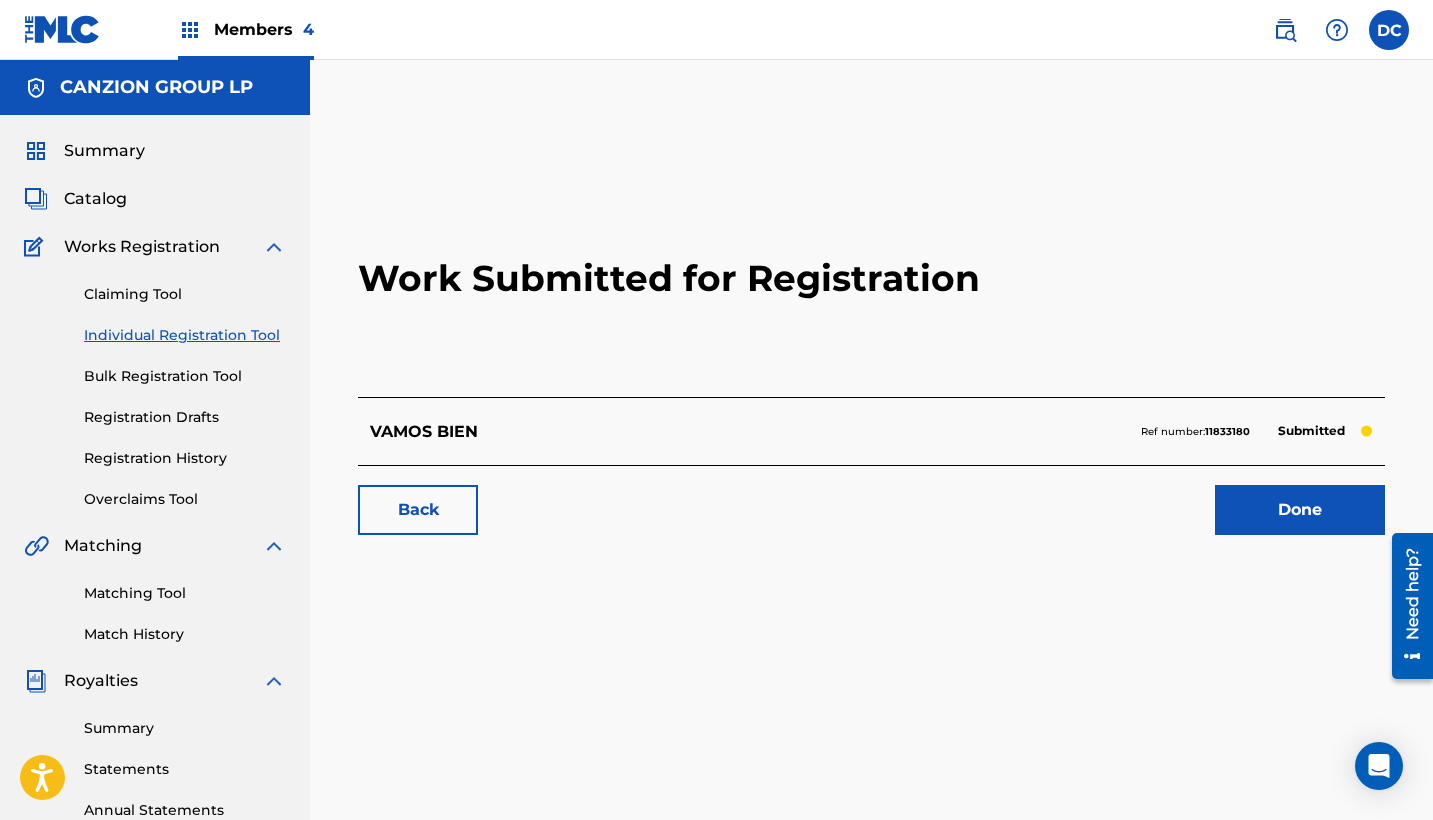 click on "Members    4" at bounding box center [264, 29] 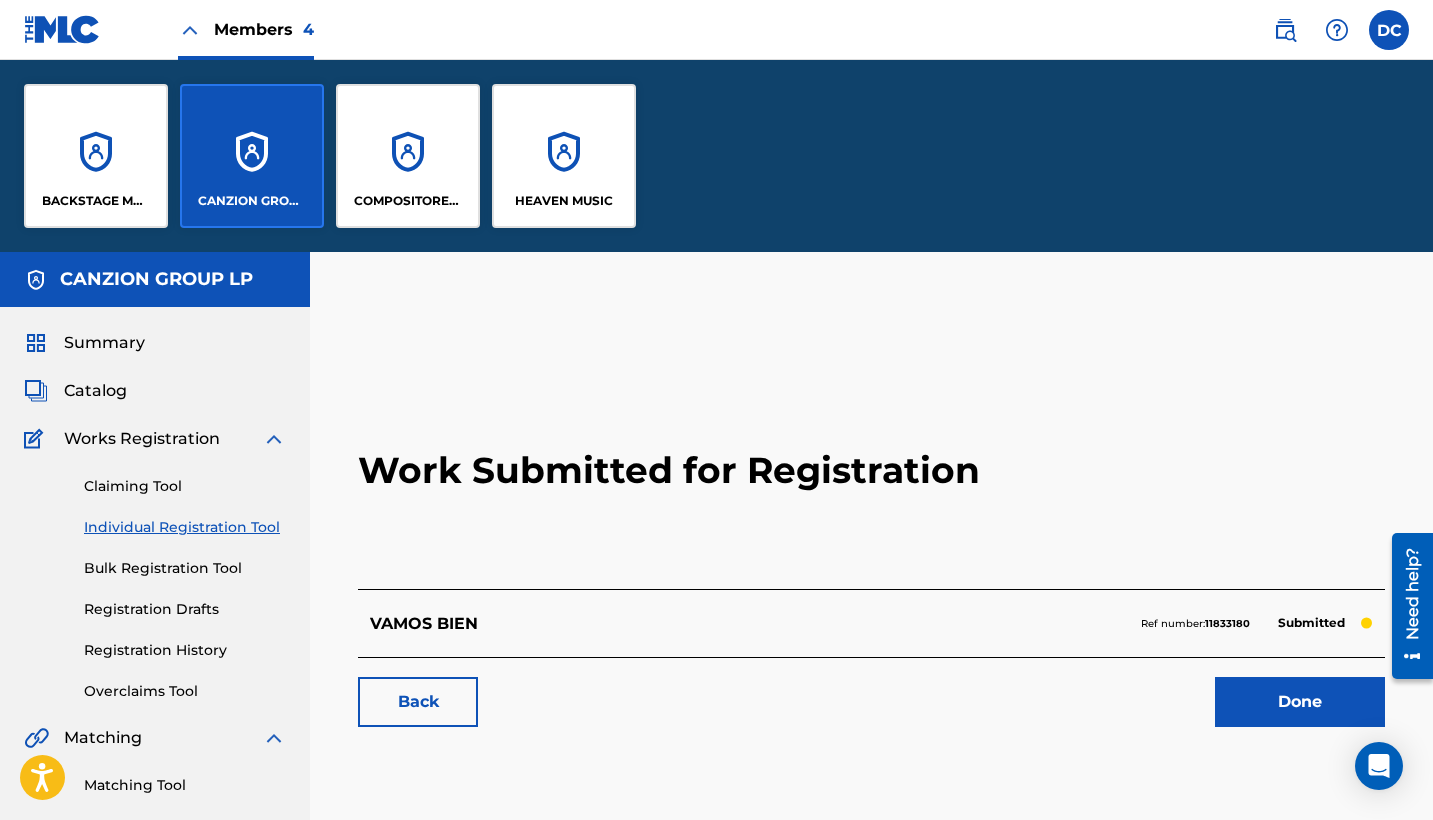 click on "BACKSTAGE MUSIC" at bounding box center (96, 156) 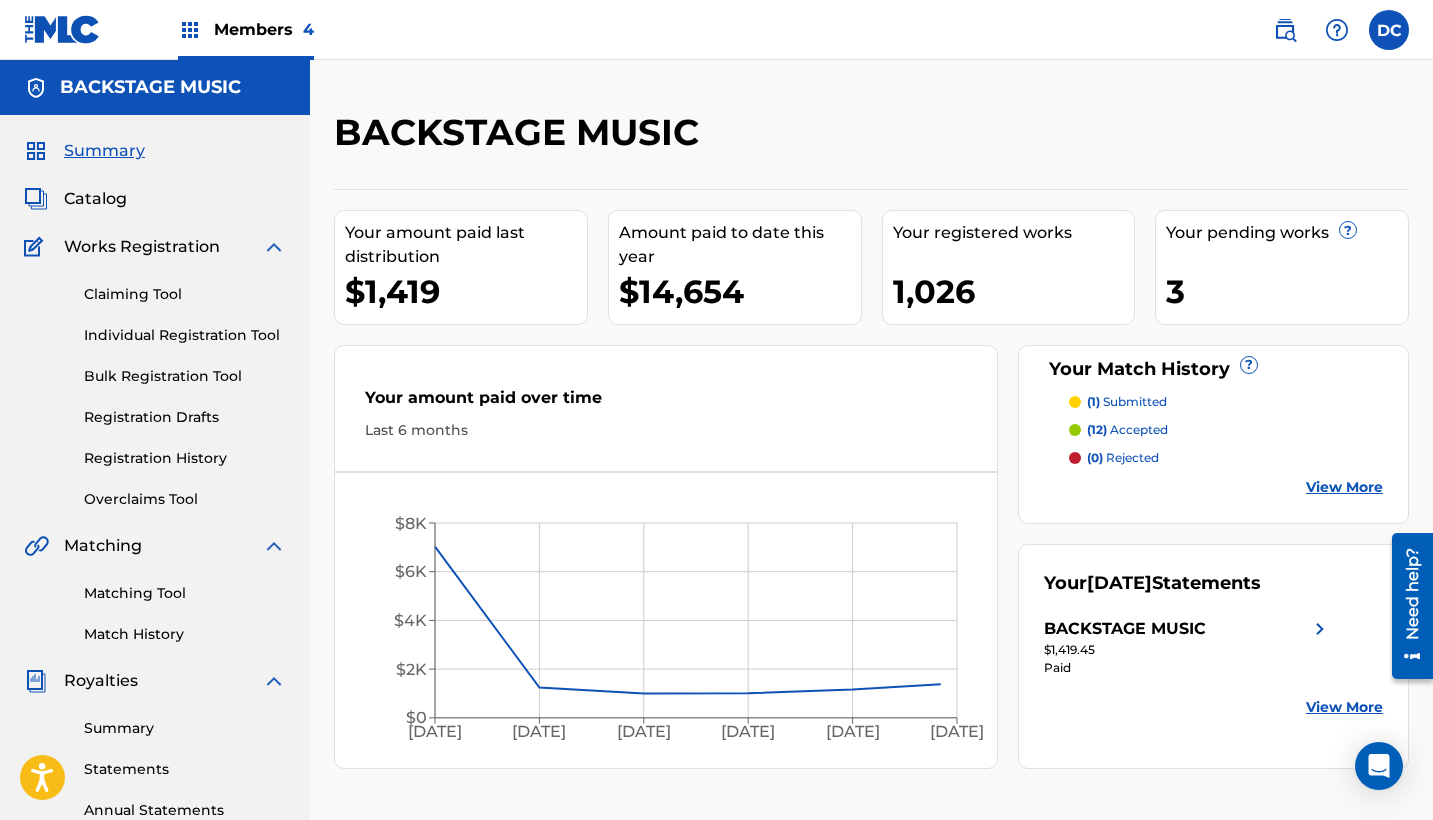 click on "Individual Registration Tool" at bounding box center [185, 335] 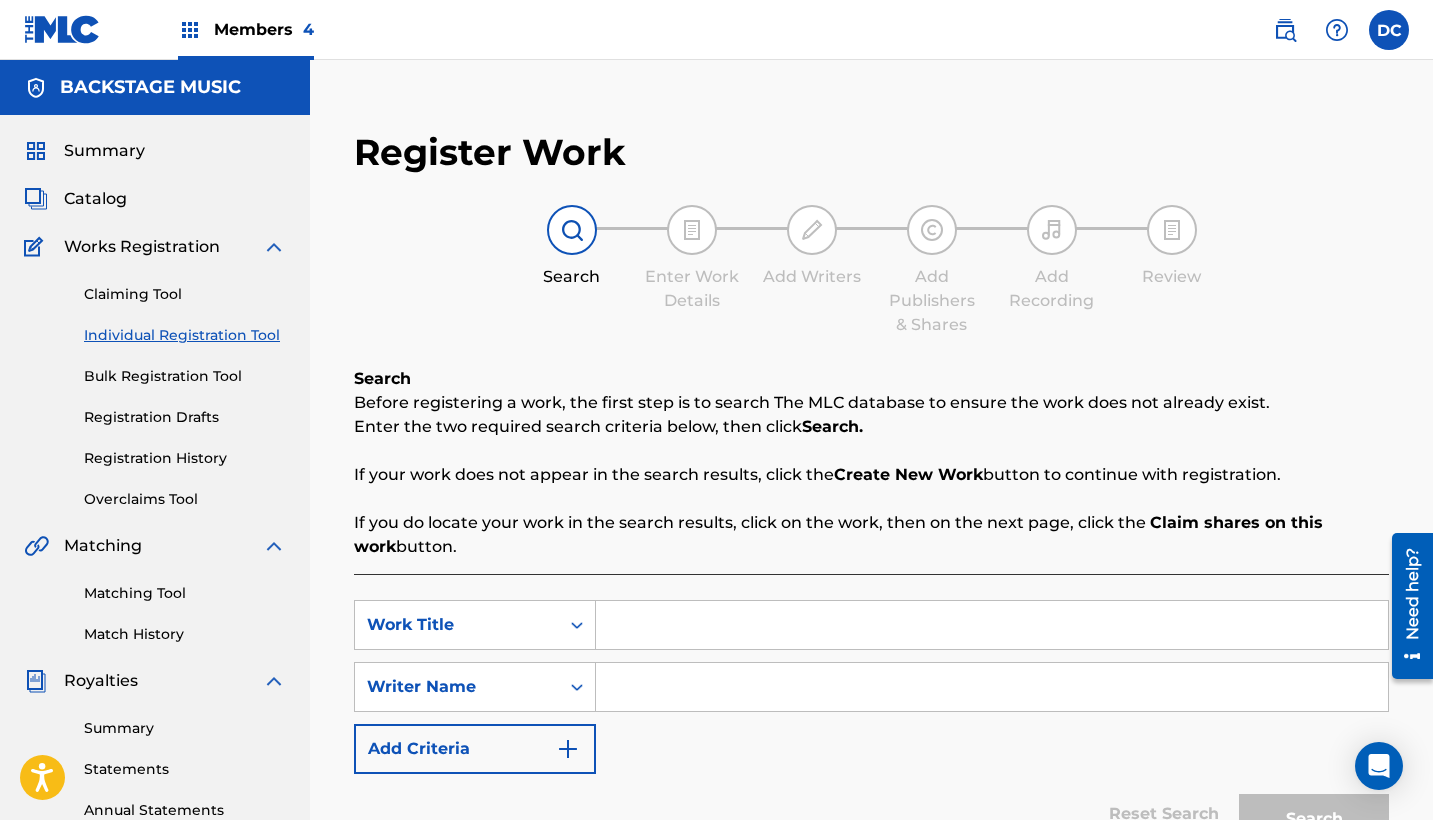 click at bounding box center (992, 625) 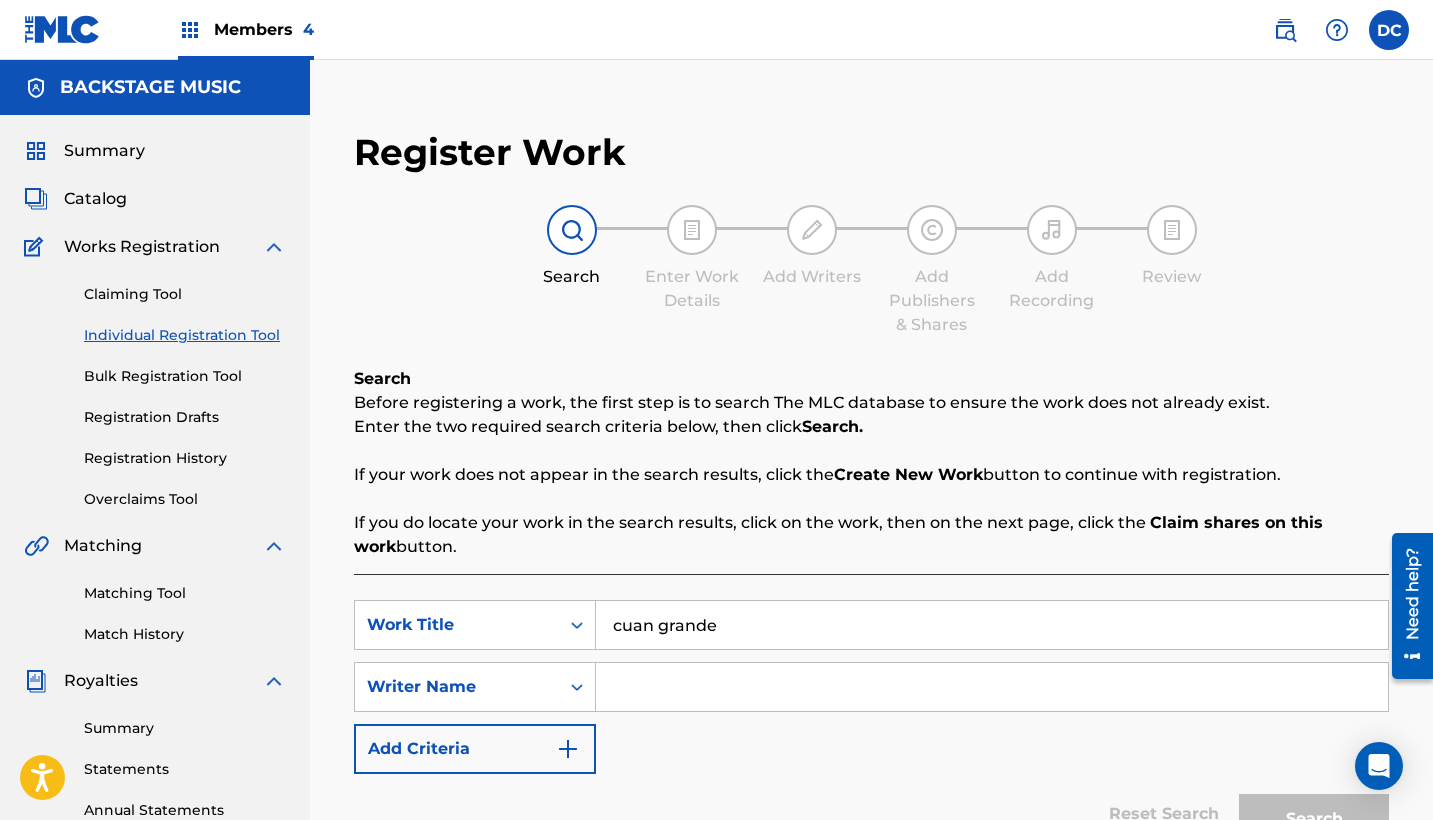 scroll, scrollTop: 149, scrollLeft: 0, axis: vertical 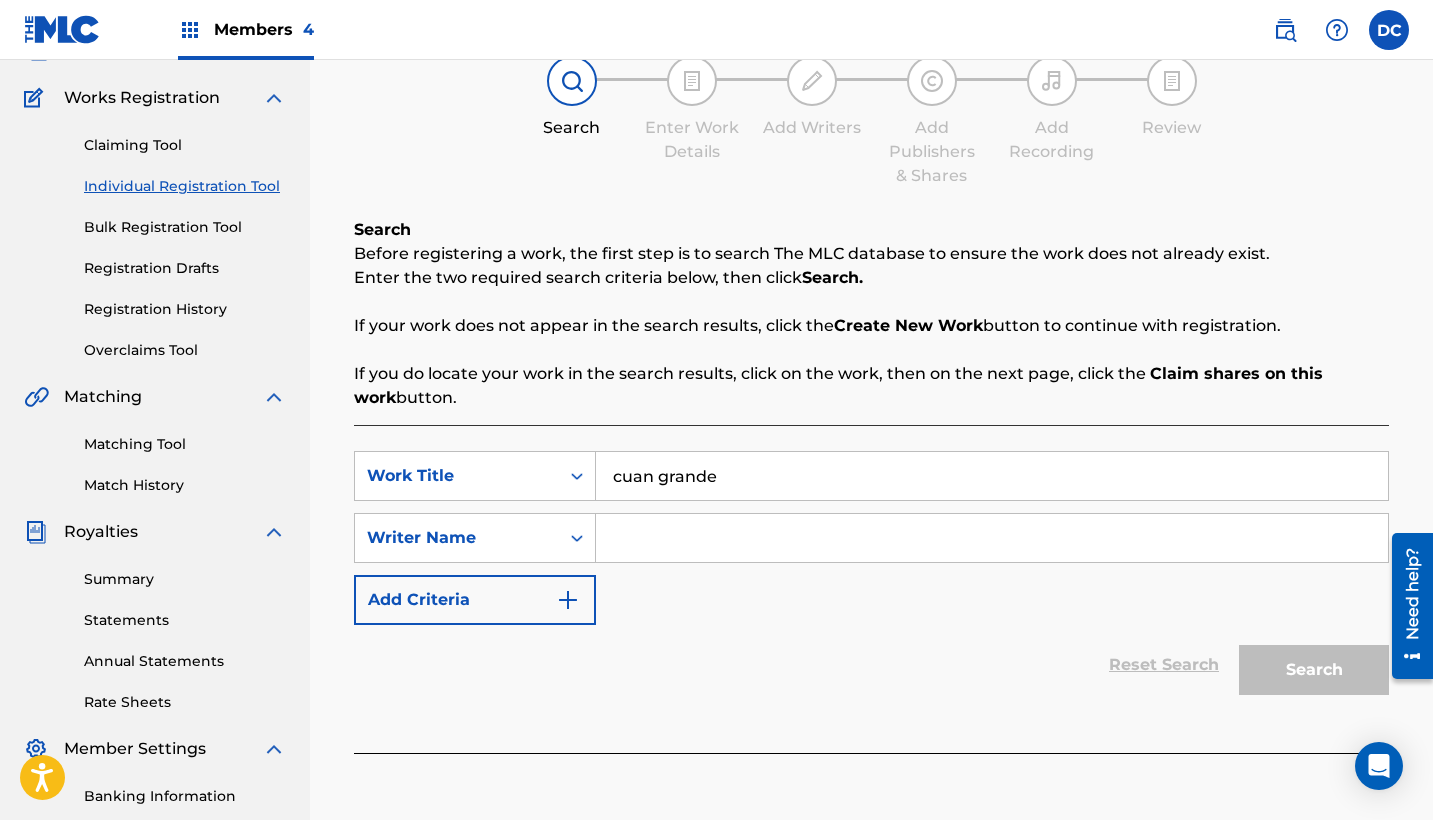 type on "cuan grande" 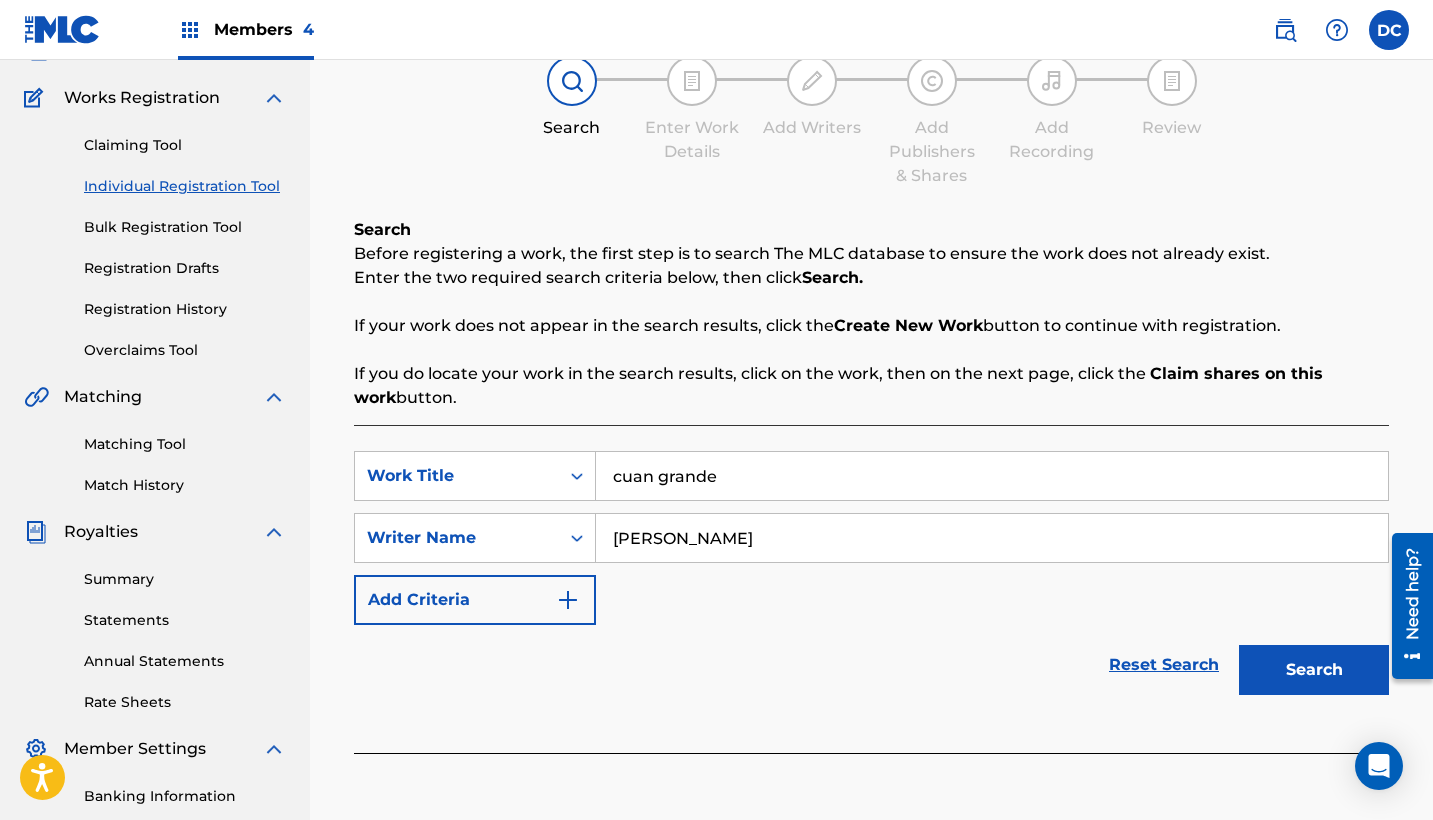 type on "[PERSON_NAME]" 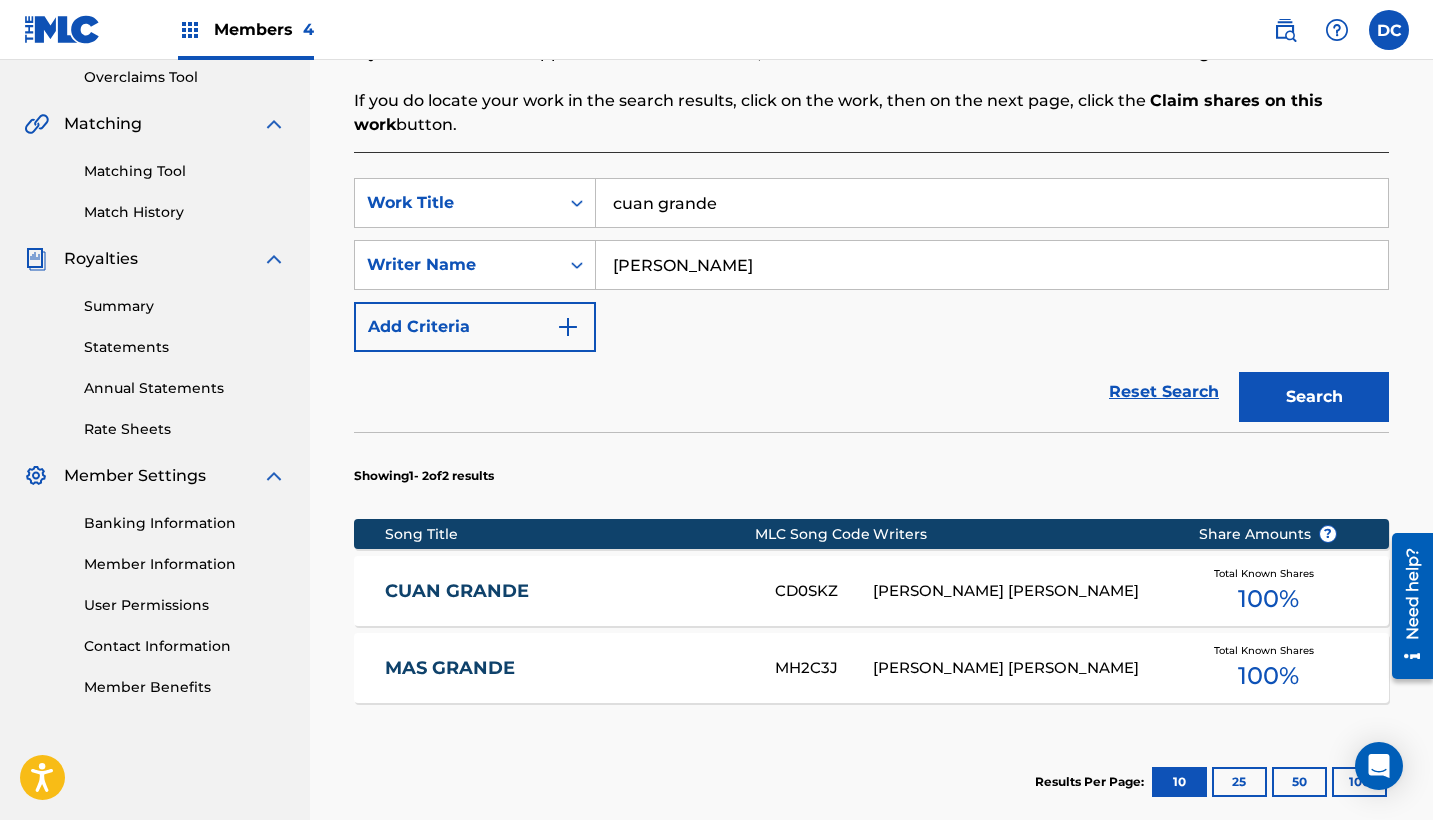 scroll, scrollTop: 420, scrollLeft: 0, axis: vertical 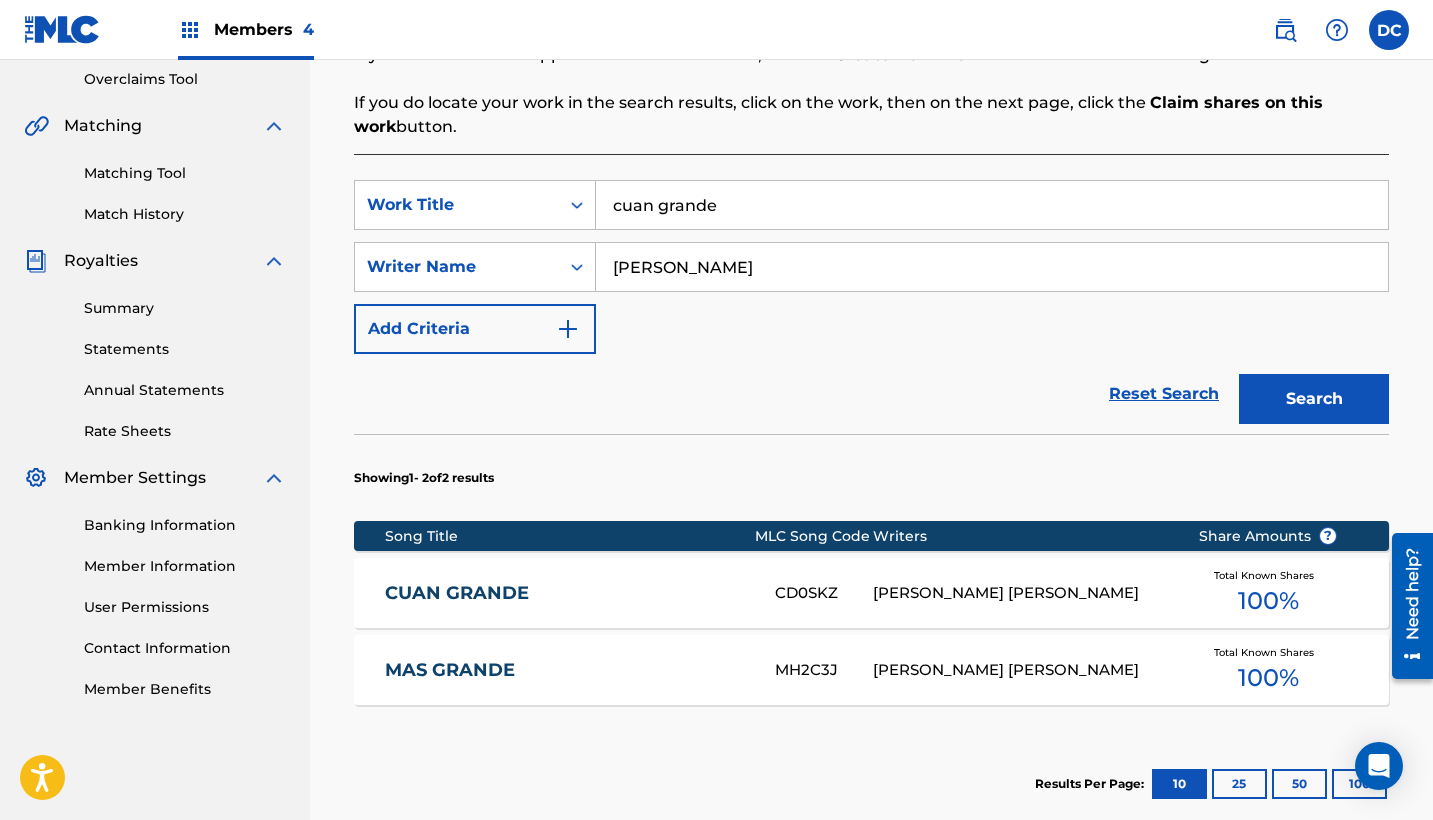 click on "CUAN GRANDE" at bounding box center (566, 593) 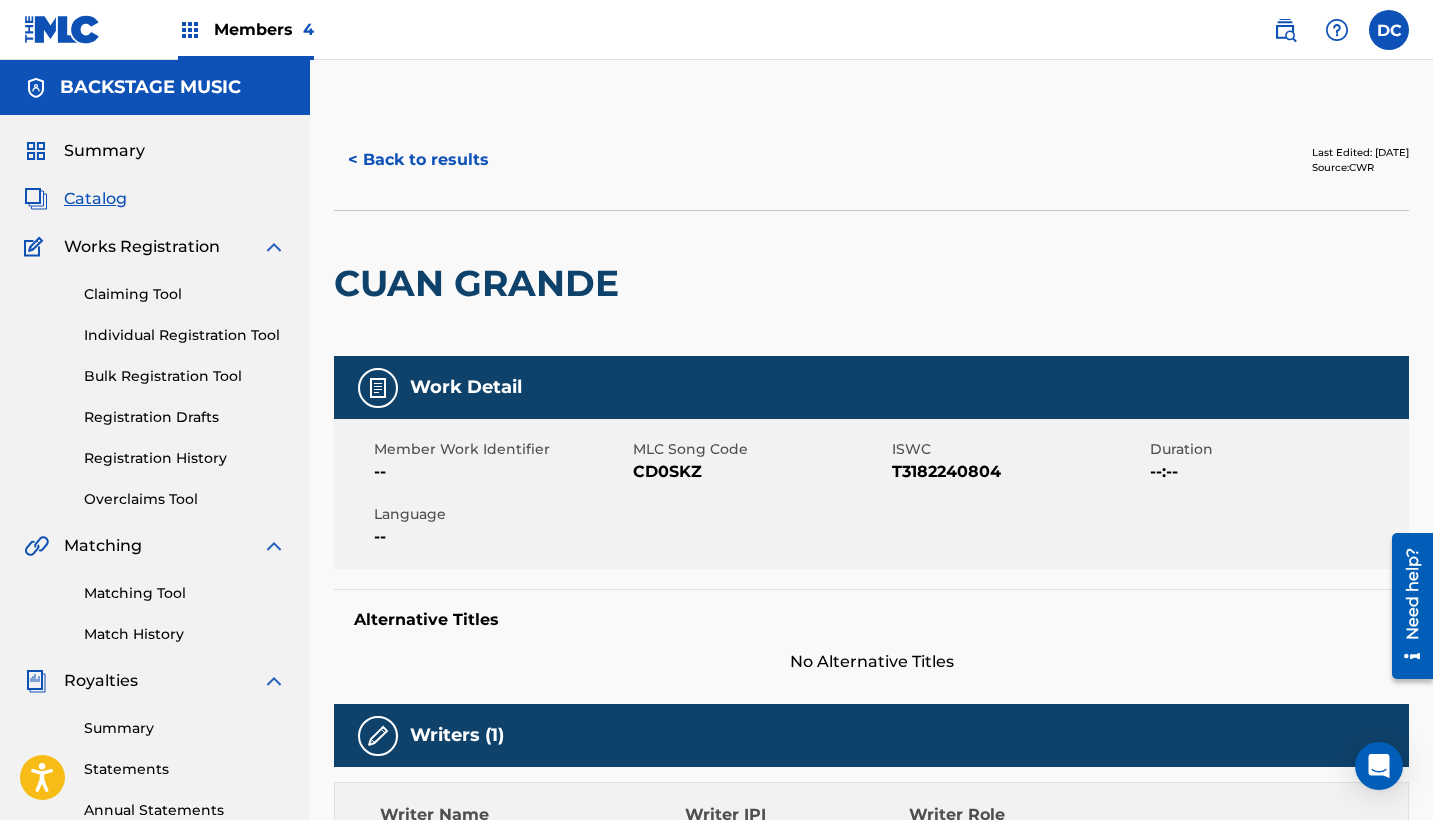 click on "CD0SKZ" at bounding box center (760, 472) 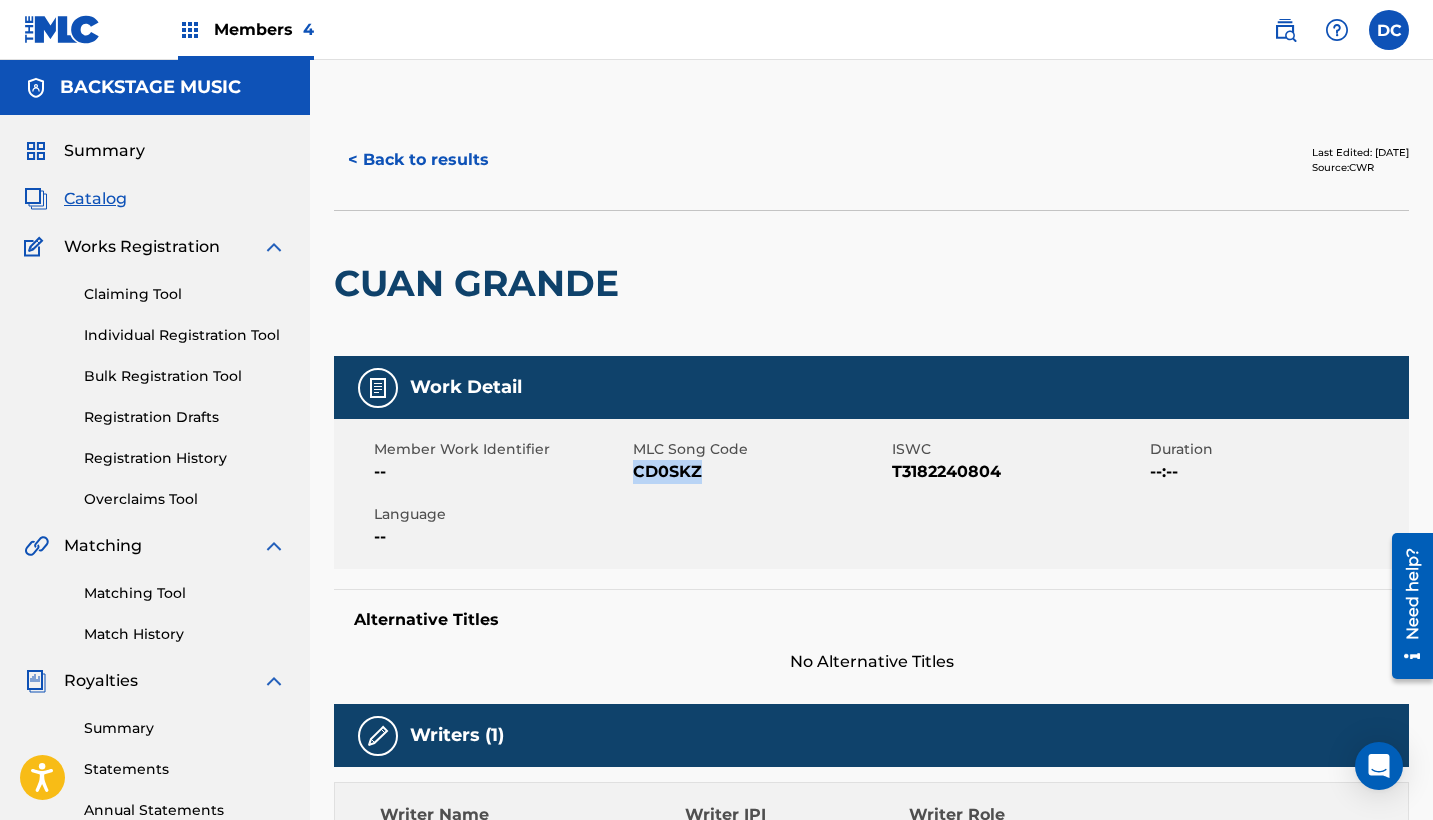 click on "CD0SKZ" at bounding box center [760, 472] 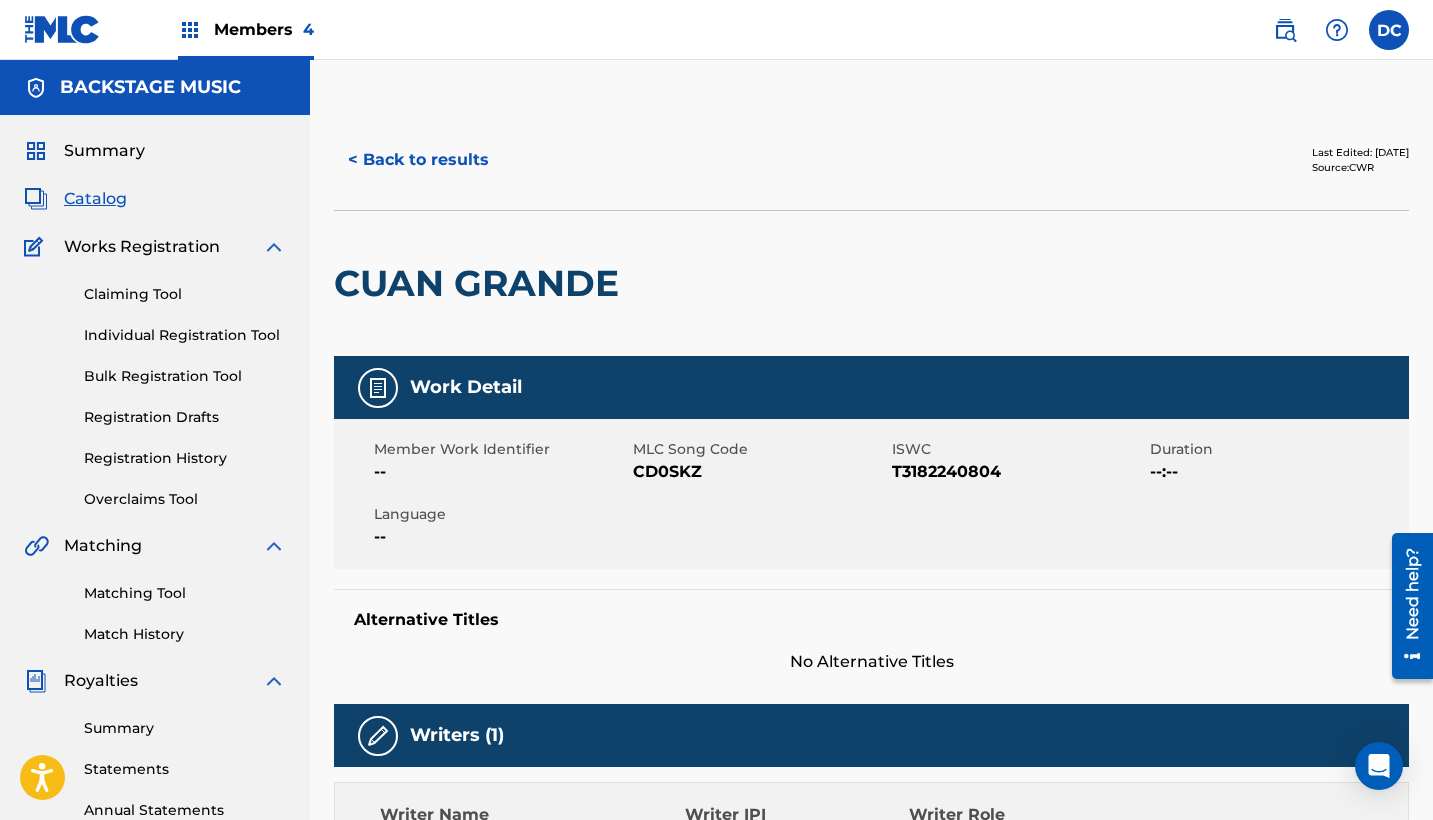 click on "Members    4" at bounding box center [264, 29] 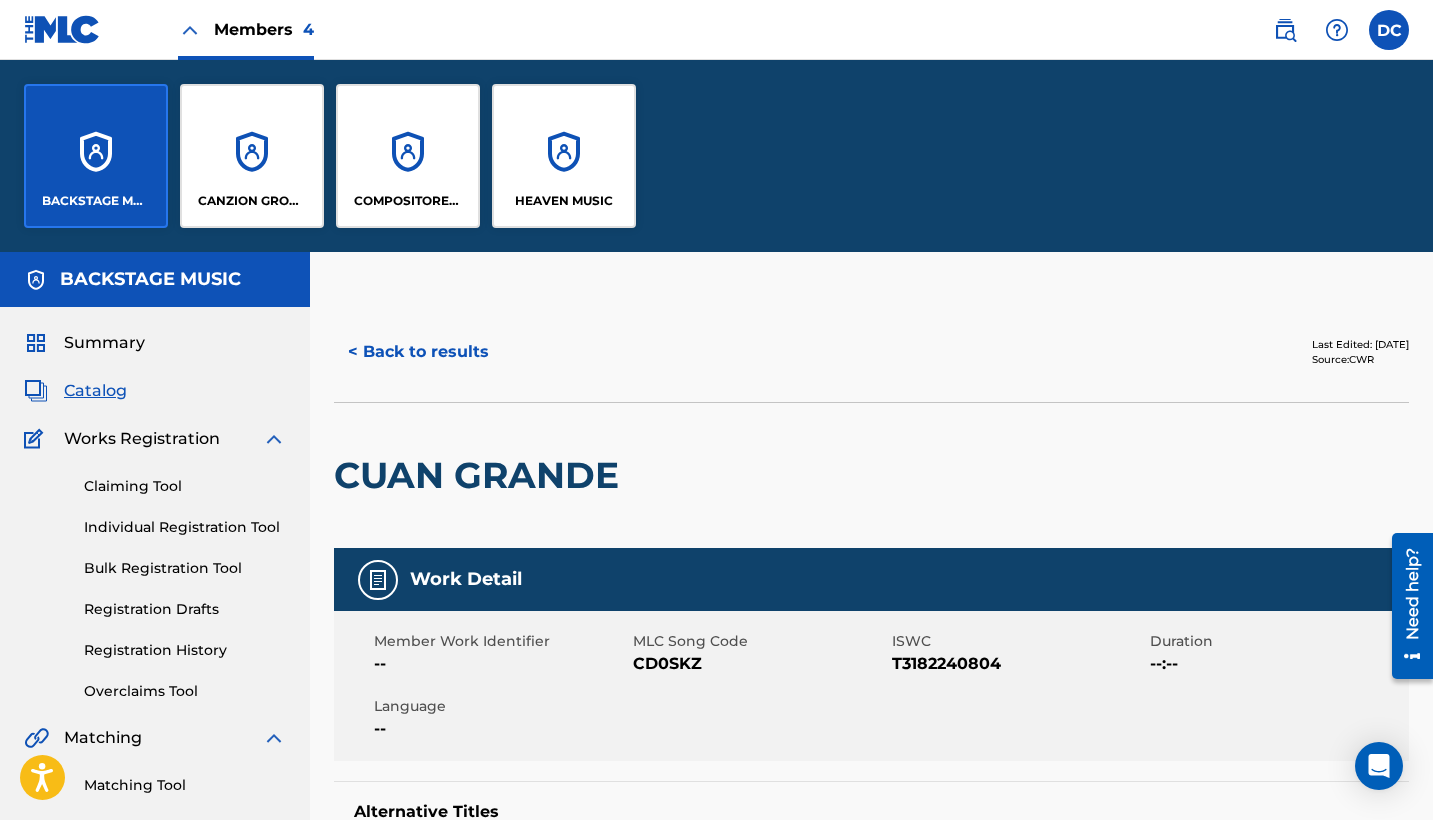 click on "HEAVEN MUSIC" at bounding box center (564, 156) 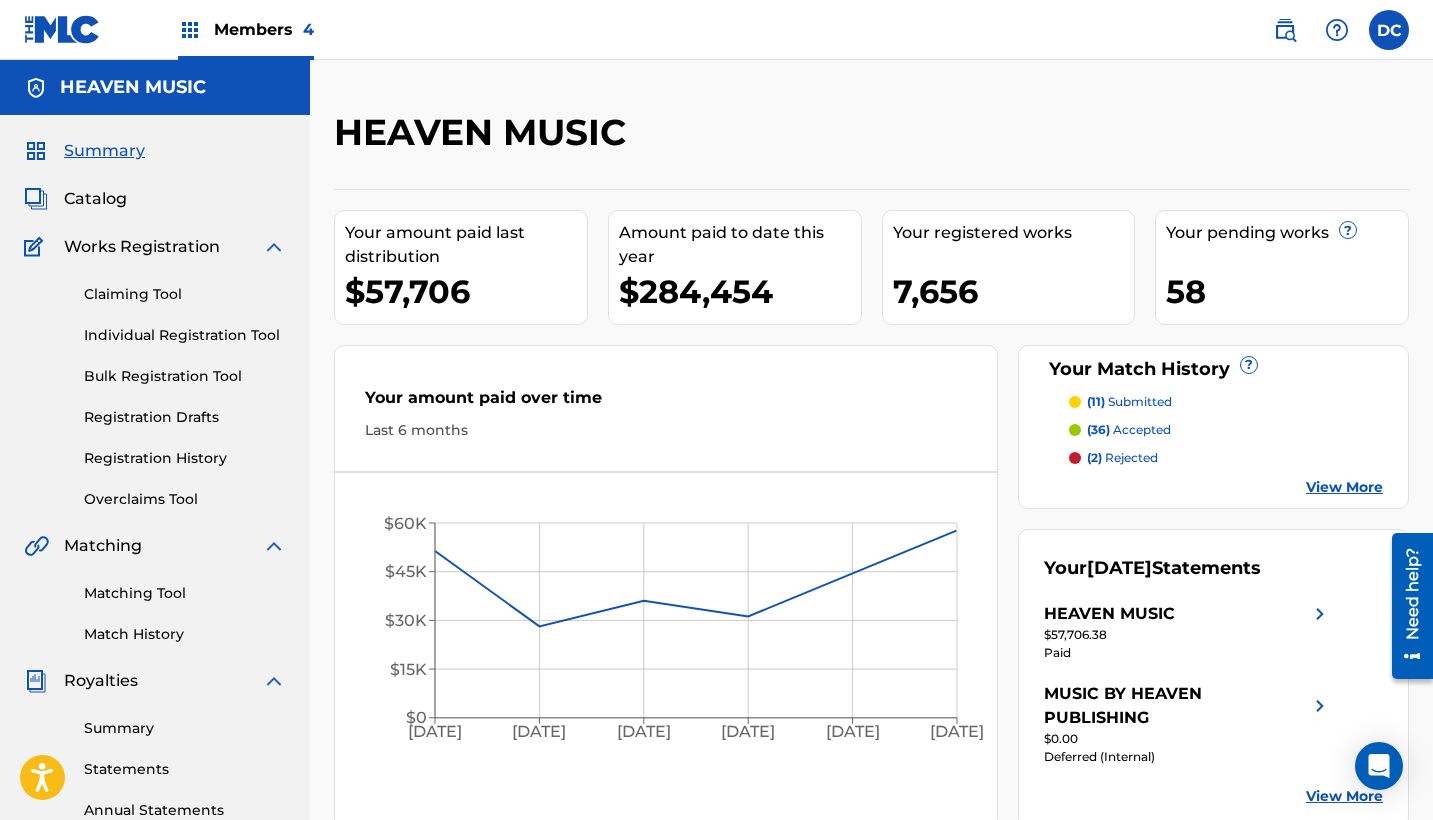 click on "Individual Registration Tool" at bounding box center (185, 335) 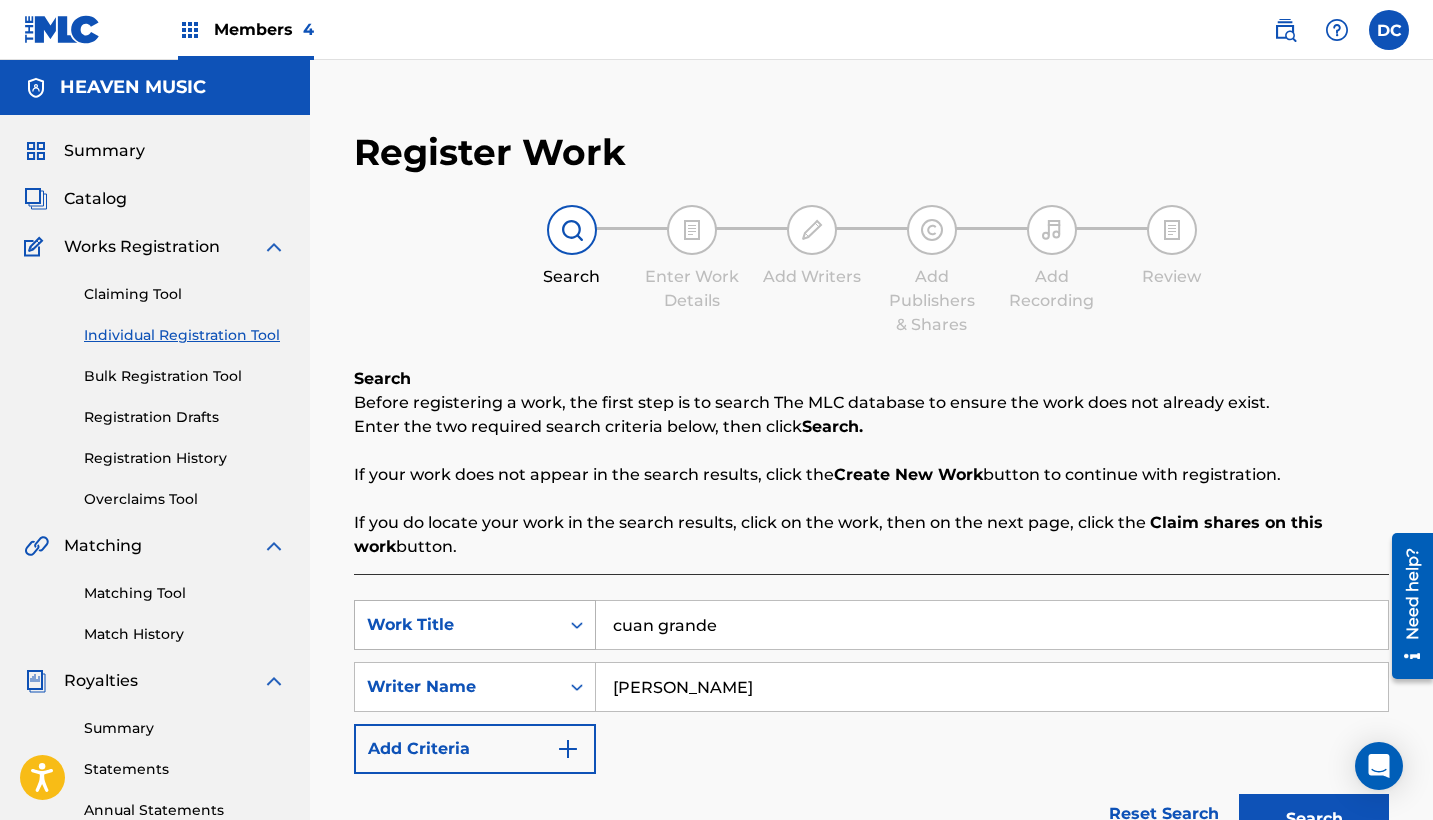 drag, startPoint x: 755, startPoint y: 631, endPoint x: 428, endPoint y: 611, distance: 327.61105 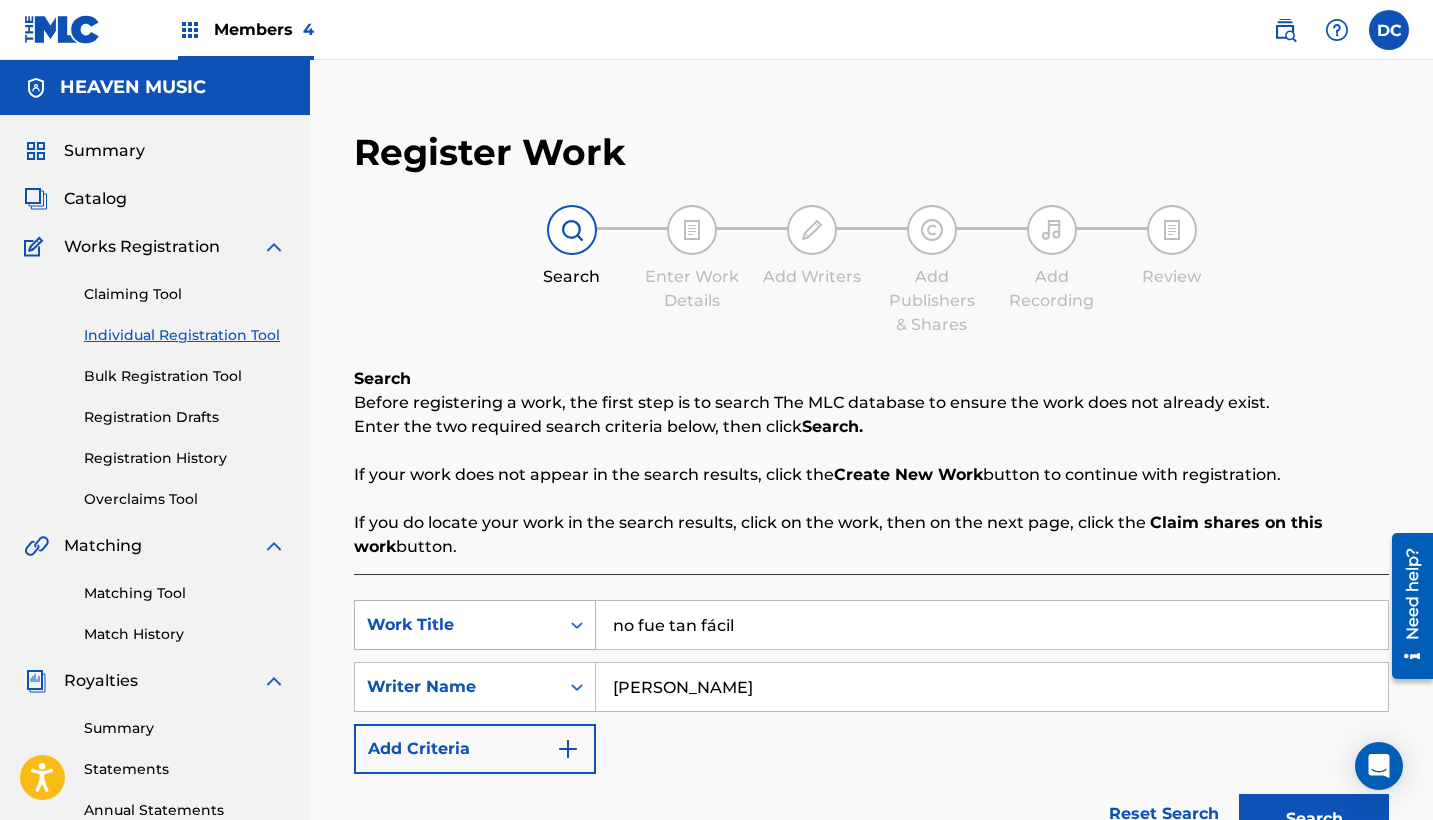 type on "no fue tan fácil" 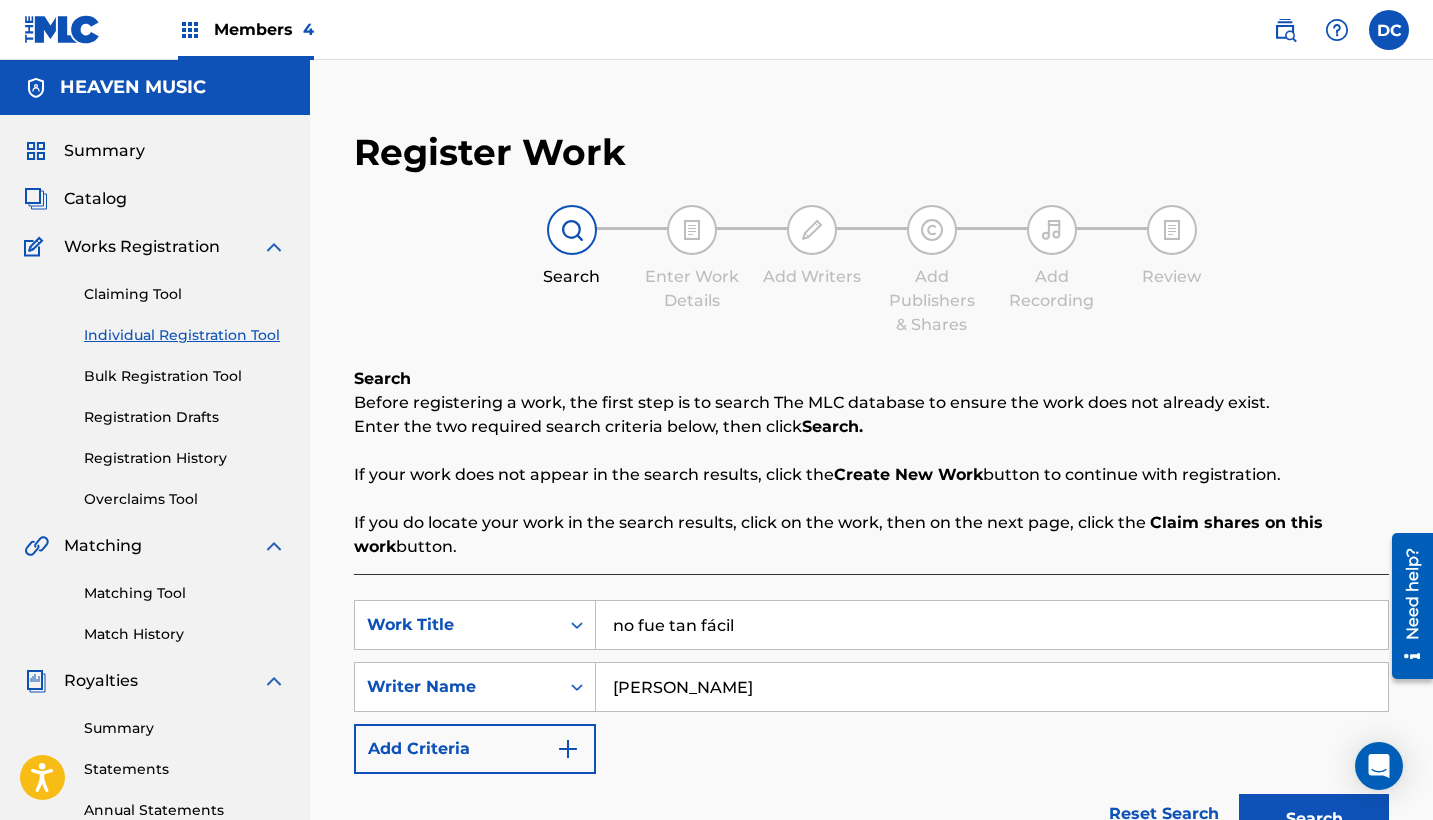 drag, startPoint x: 429, startPoint y: 609, endPoint x: 619, endPoint y: 573, distance: 193.38045 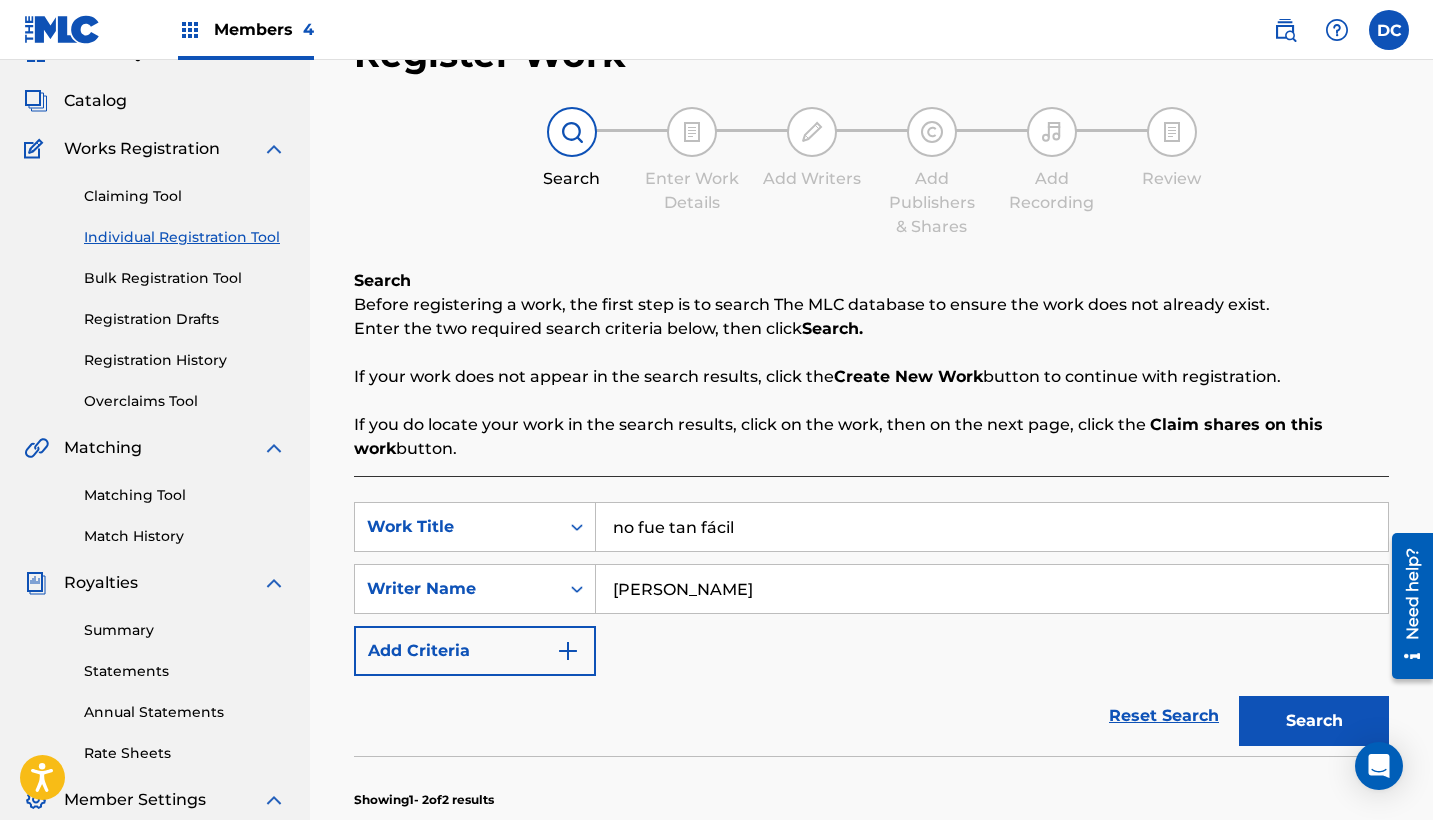 scroll, scrollTop: 116, scrollLeft: 0, axis: vertical 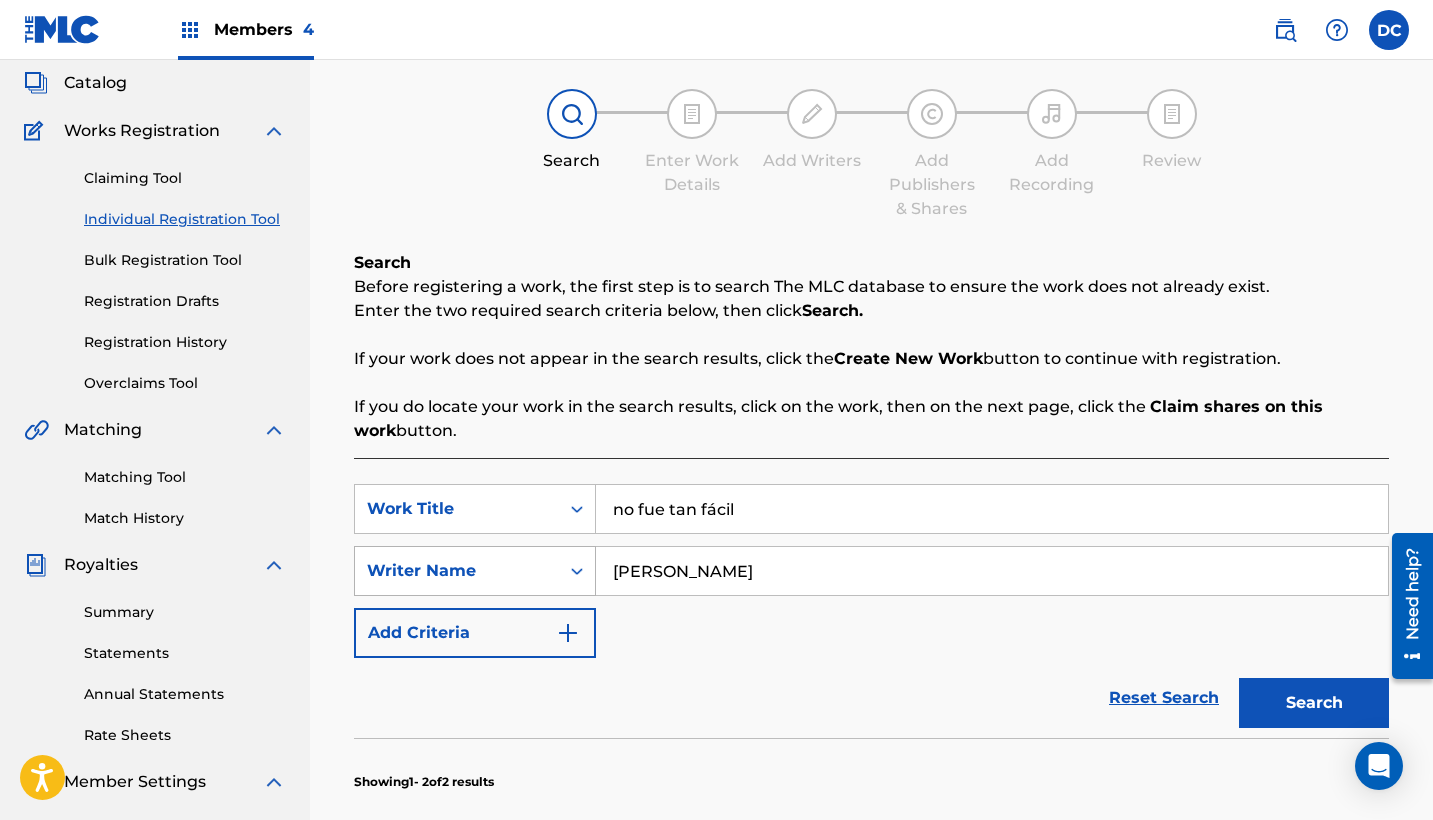 drag, startPoint x: 765, startPoint y: 566, endPoint x: 486, endPoint y: 548, distance: 279.58005 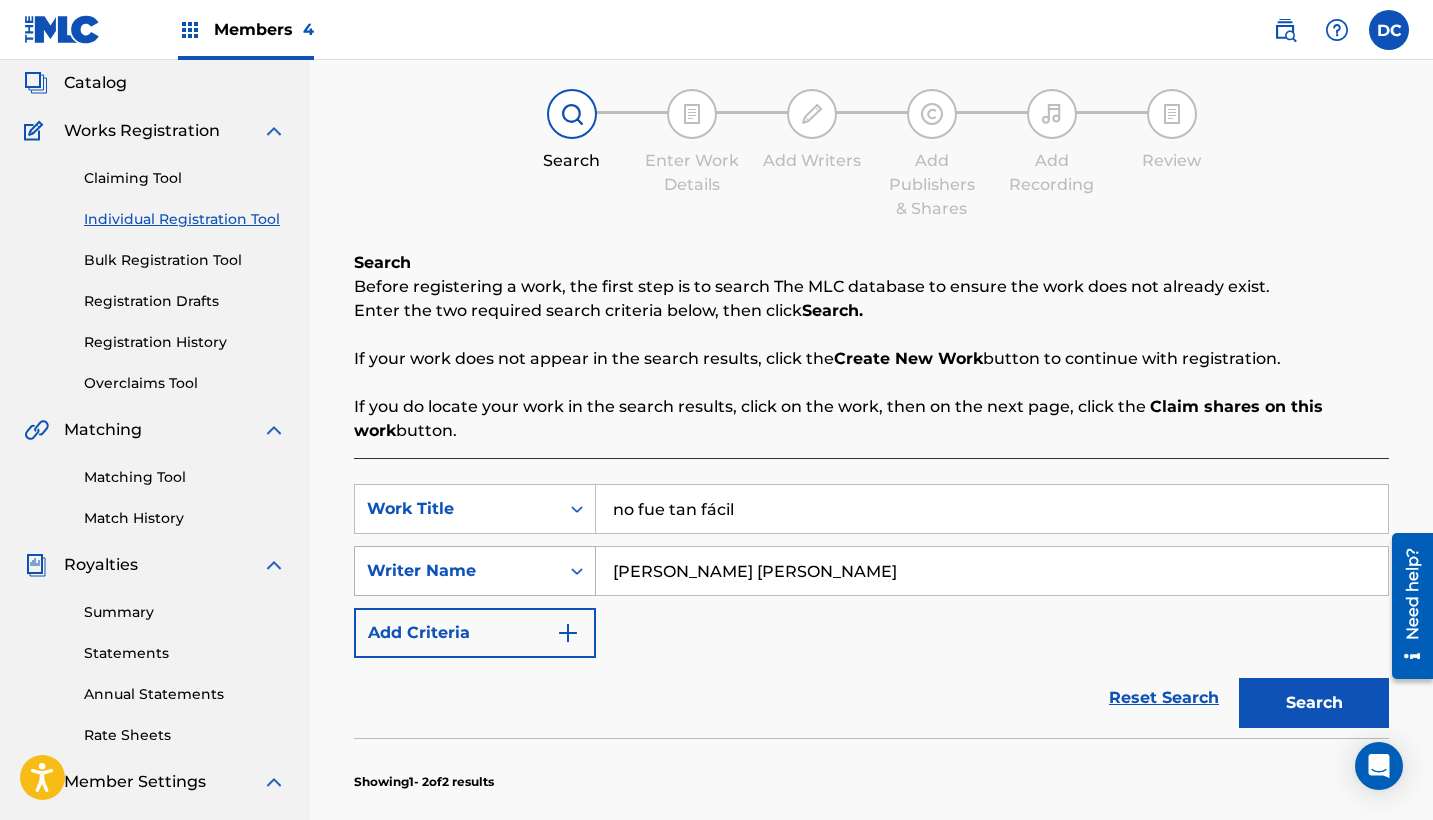 click on "Search" at bounding box center (1314, 703) 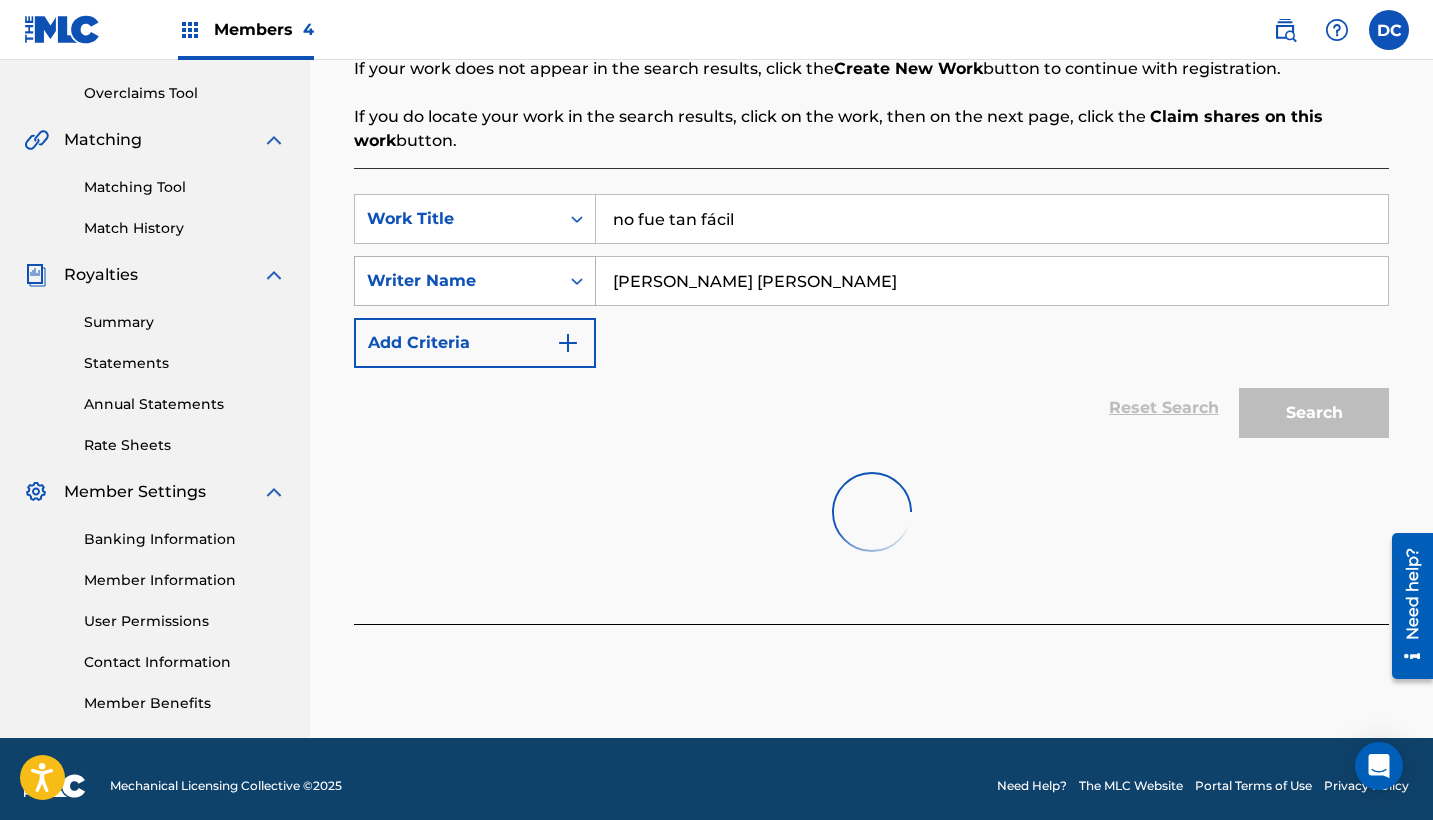 scroll, scrollTop: 413, scrollLeft: 0, axis: vertical 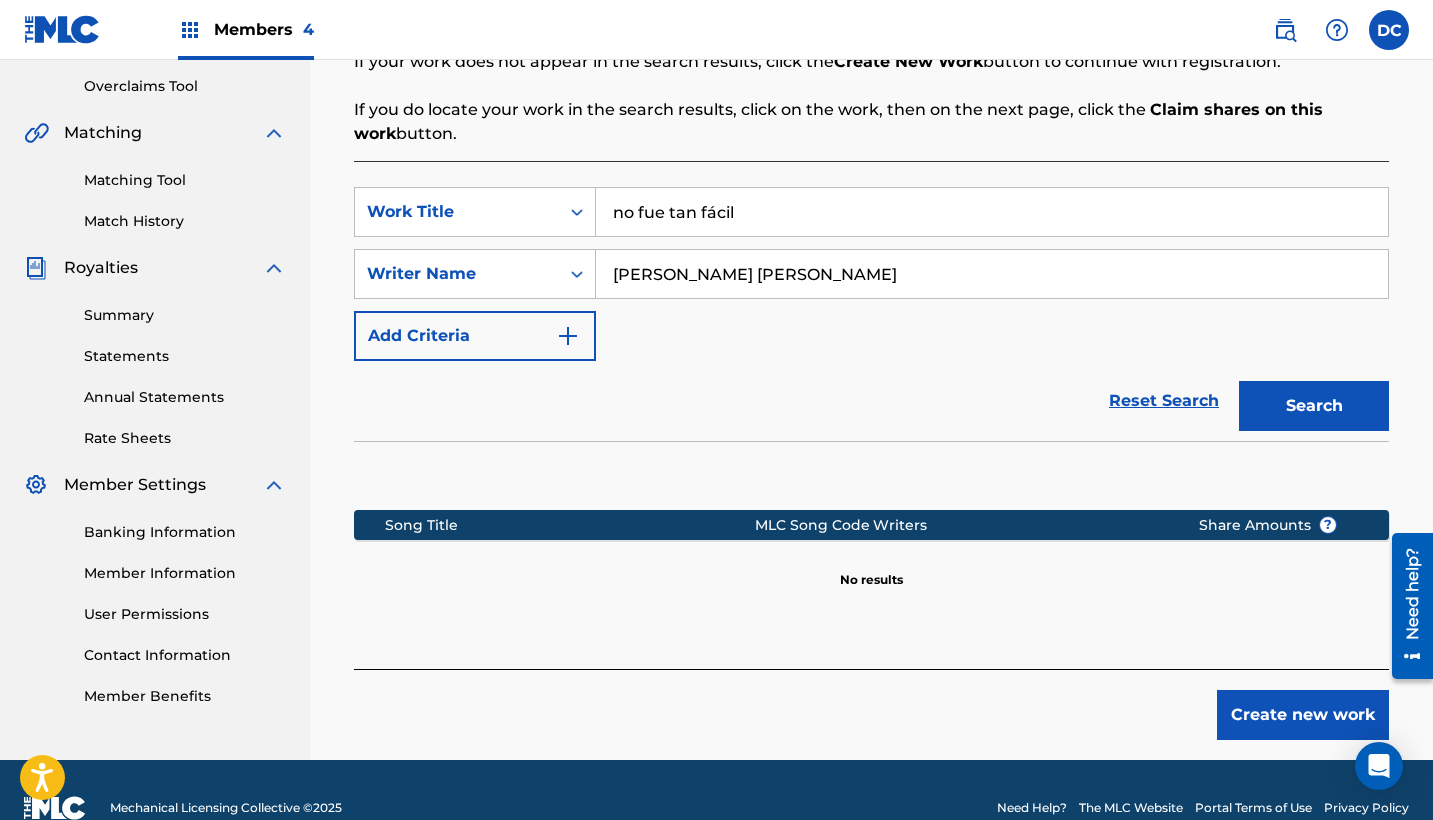 drag, startPoint x: 687, startPoint y: 271, endPoint x: 762, endPoint y: 276, distance: 75.16648 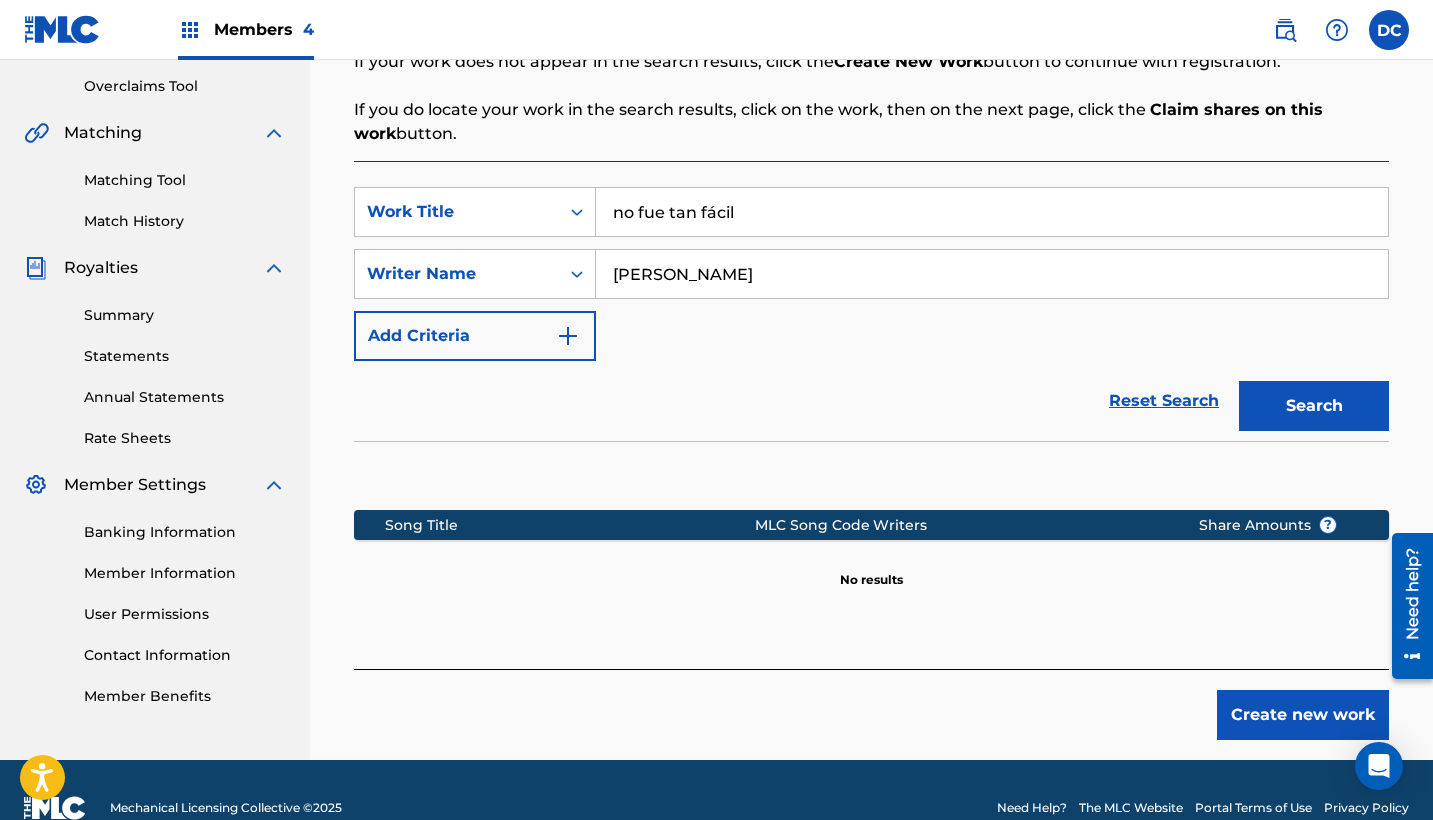 click on "[PERSON_NAME]" at bounding box center (992, 274) 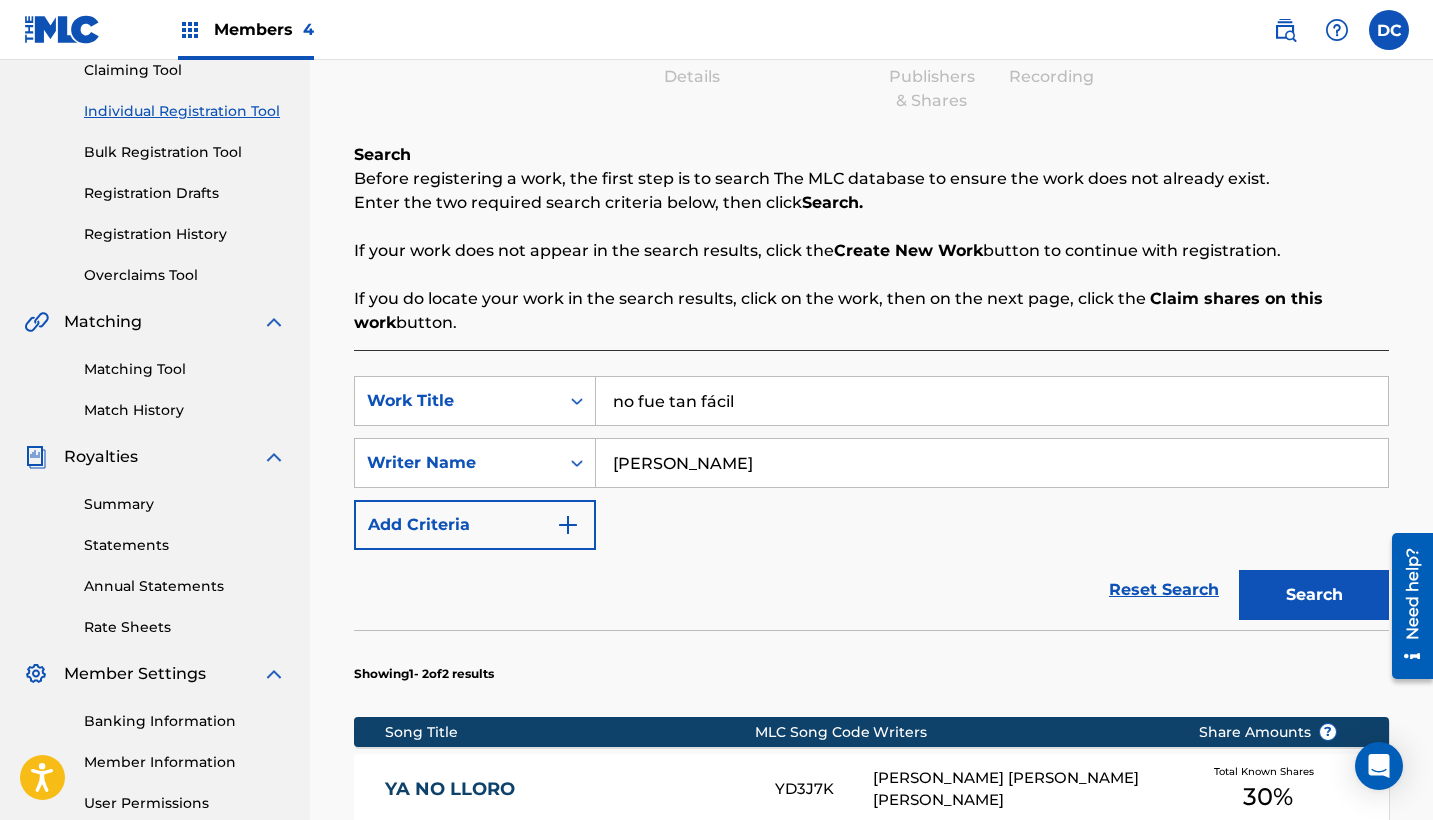 scroll, scrollTop: 223, scrollLeft: 0, axis: vertical 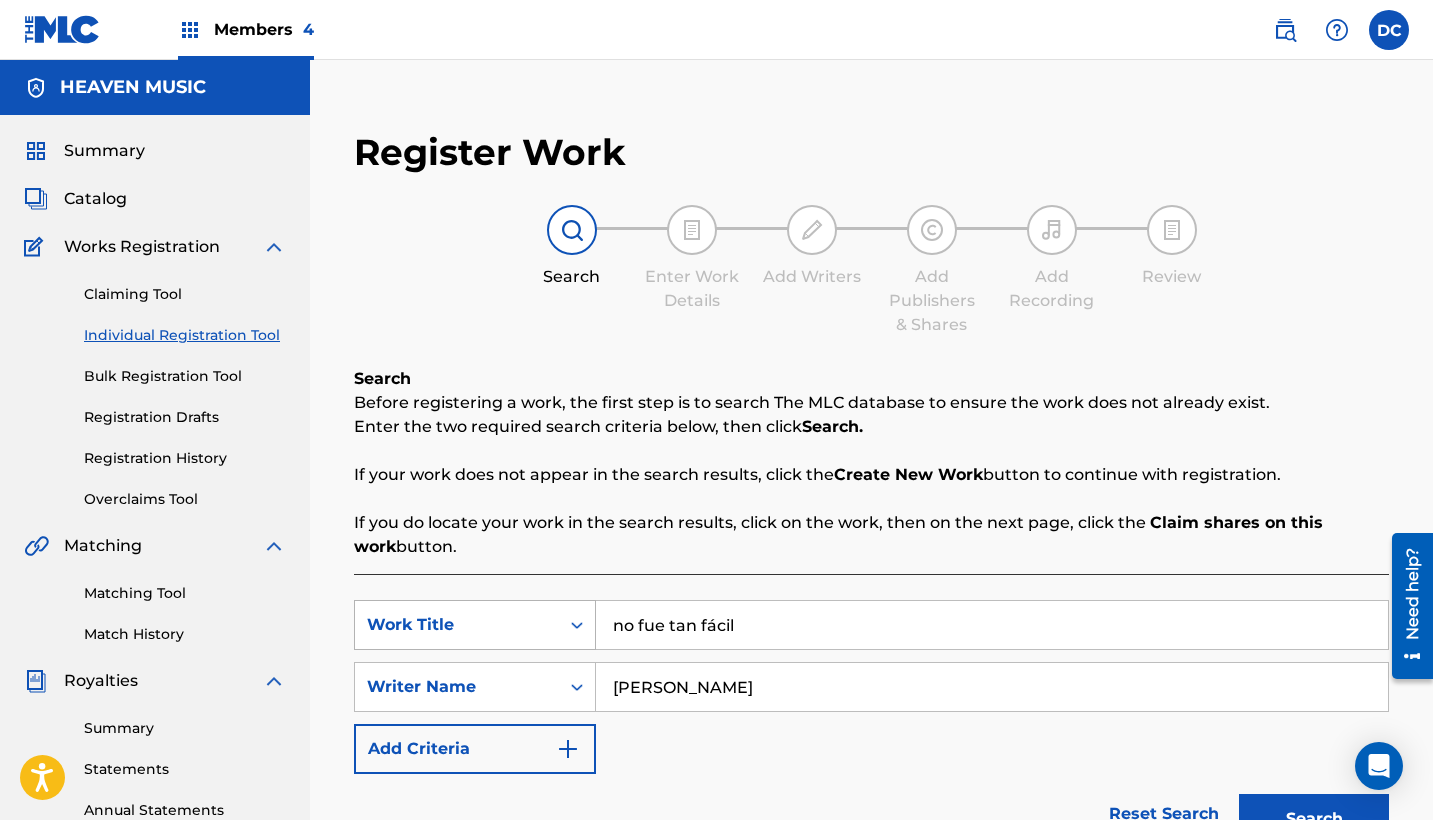 paste on "De Viaje Contigo" 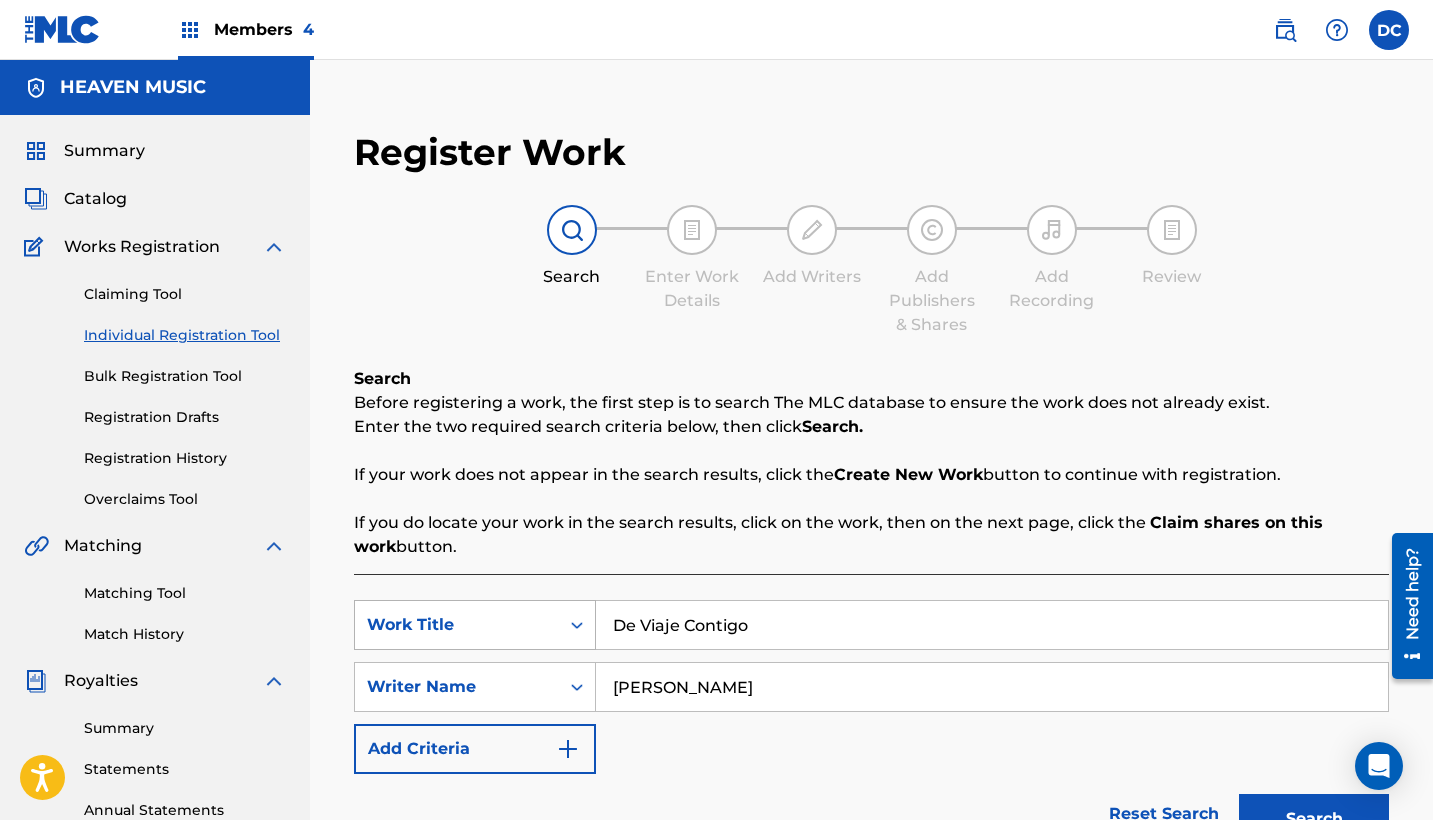 drag, startPoint x: 760, startPoint y: 630, endPoint x: 564, endPoint y: 626, distance: 196.04082 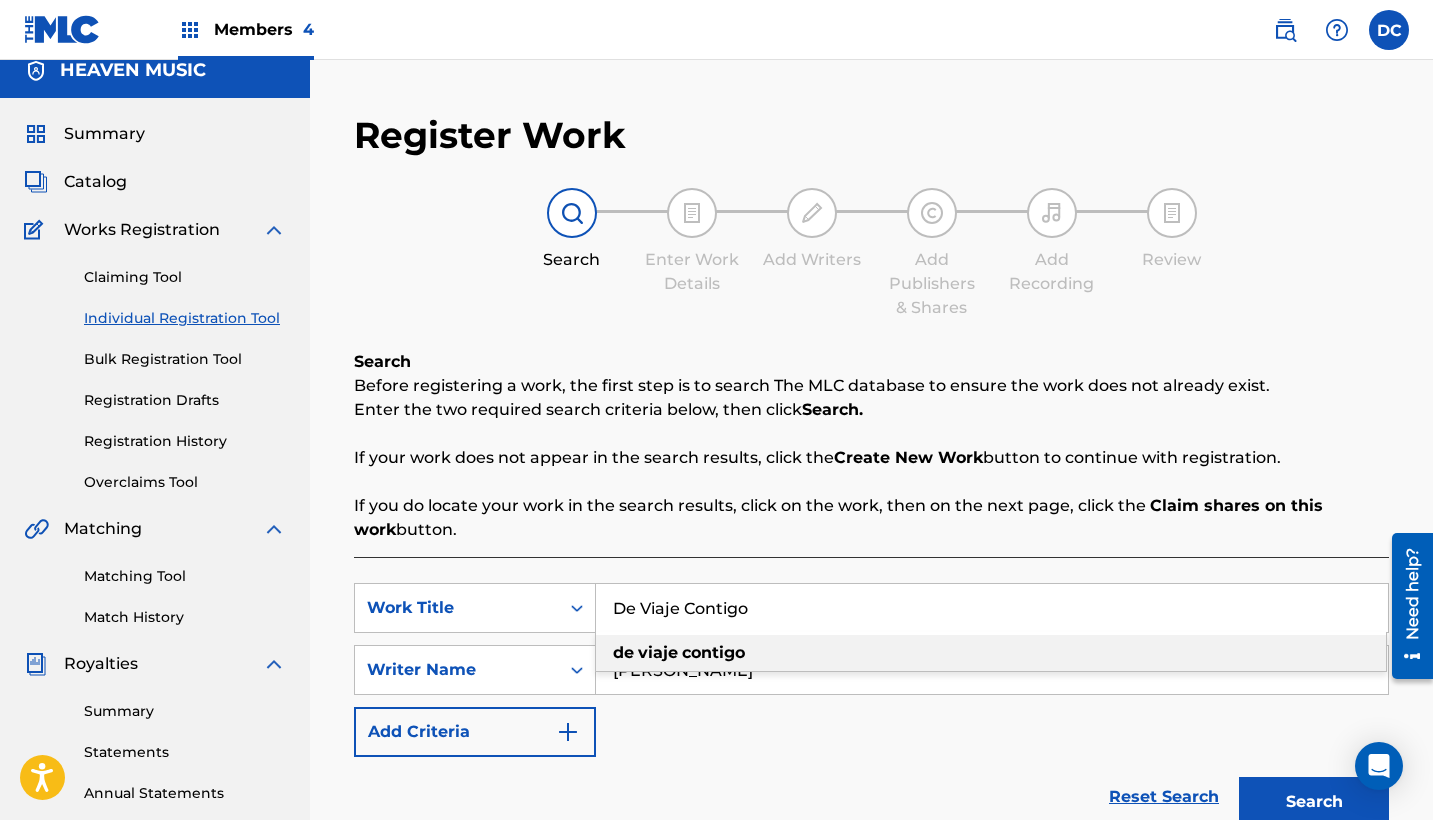 click on "De Viaje Contigo" at bounding box center (992, 608) 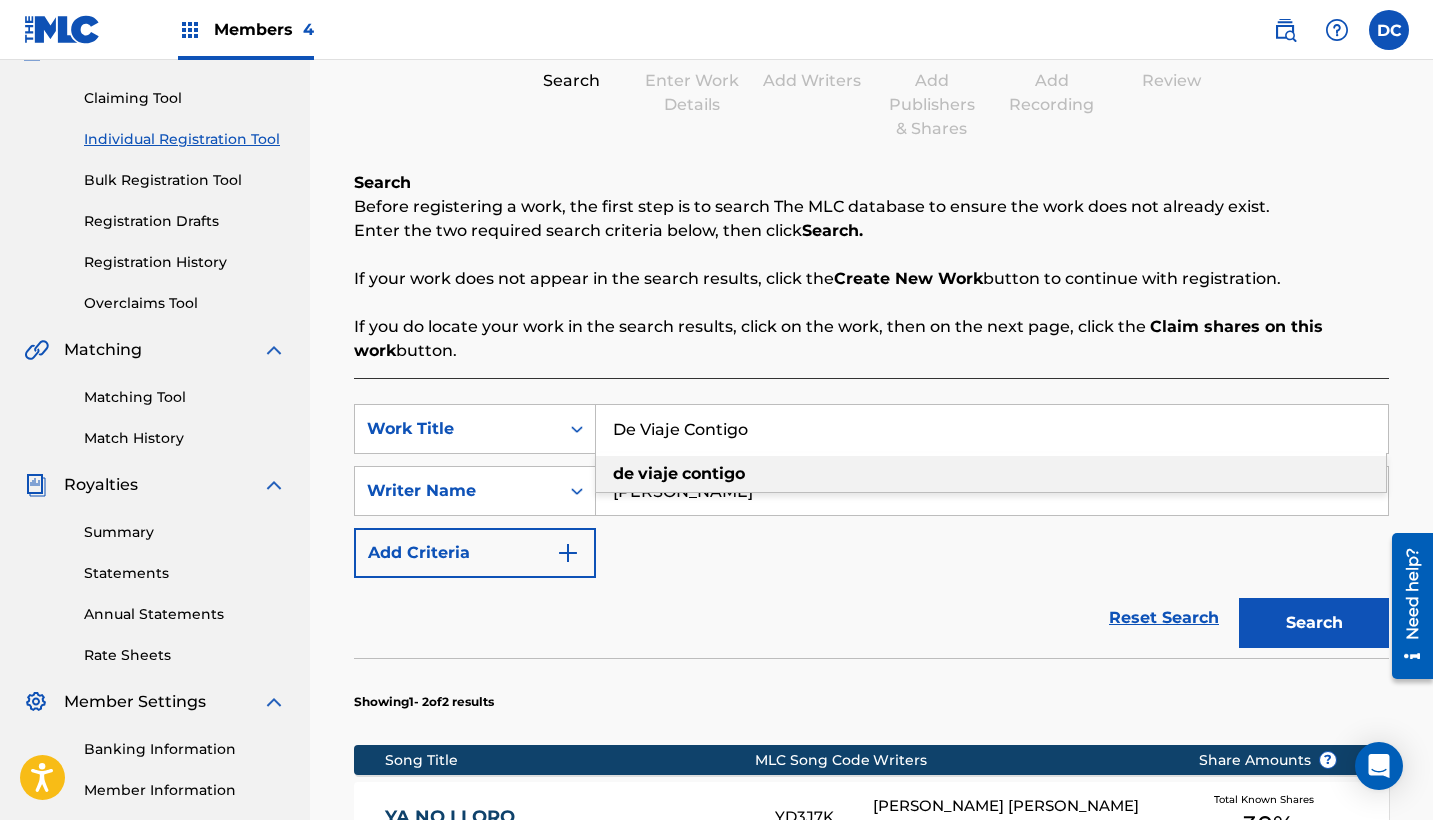 scroll, scrollTop: 197, scrollLeft: 0, axis: vertical 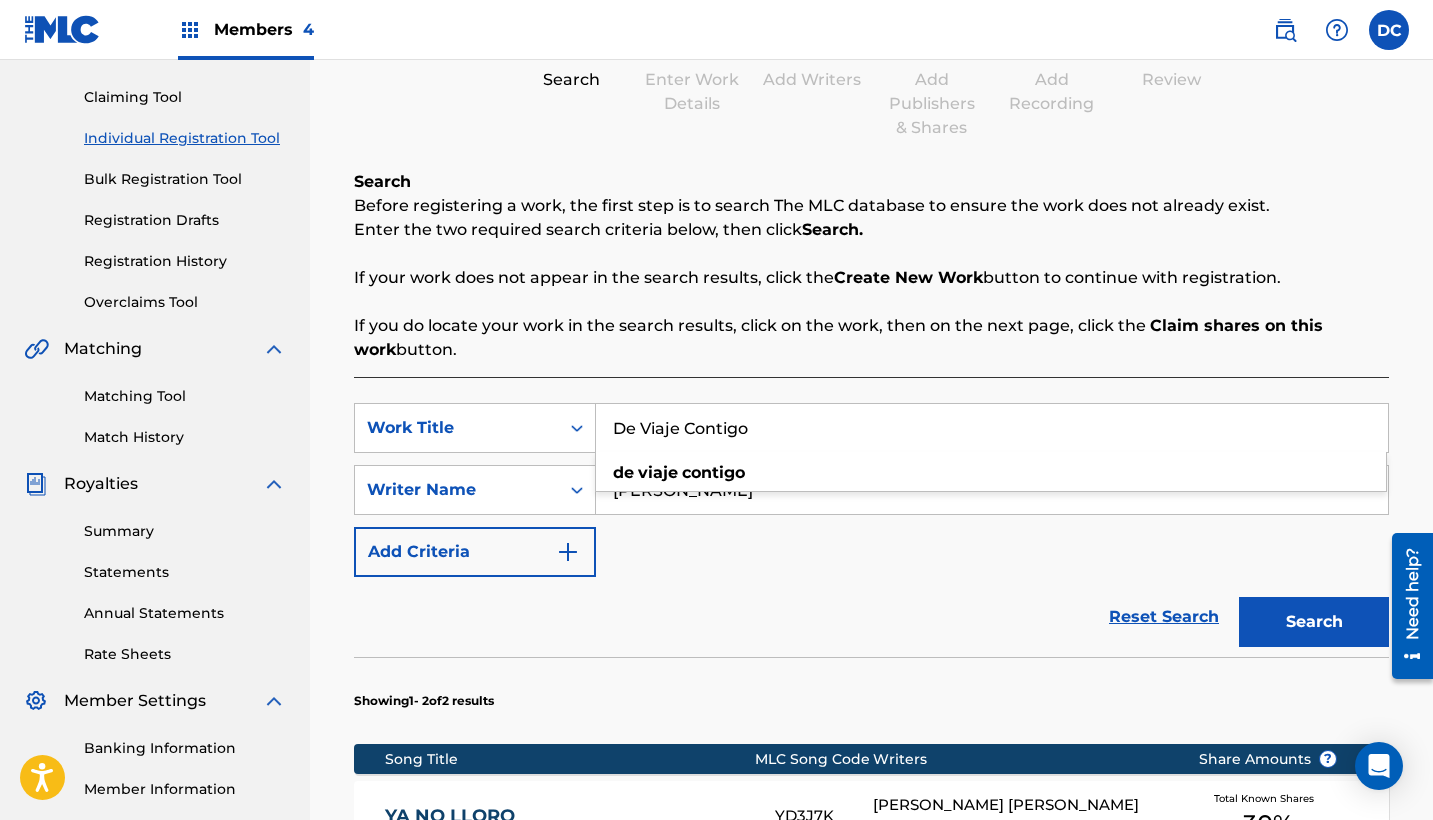 type on "De Viaje Contigo" 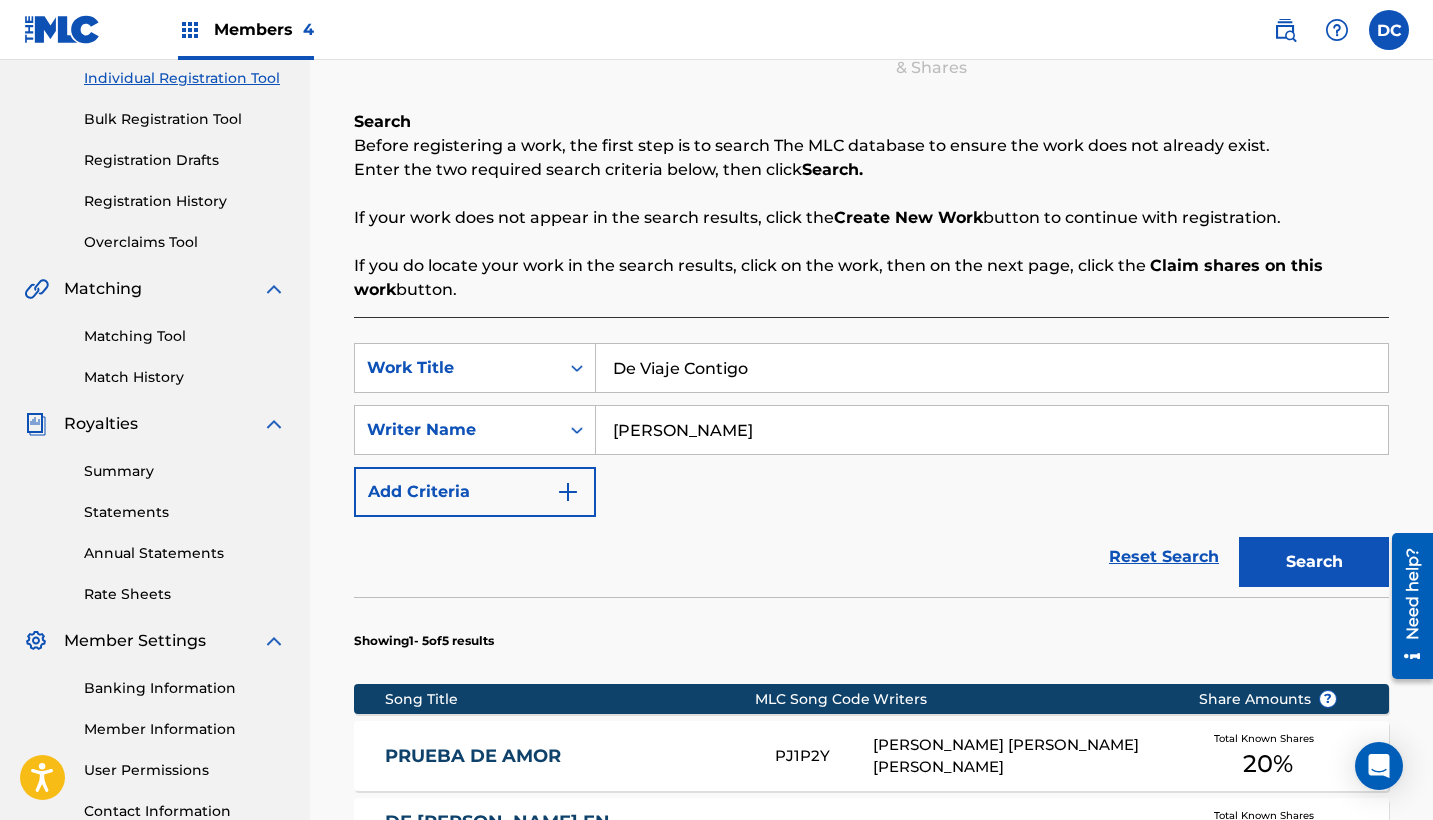 scroll, scrollTop: 803, scrollLeft: 0, axis: vertical 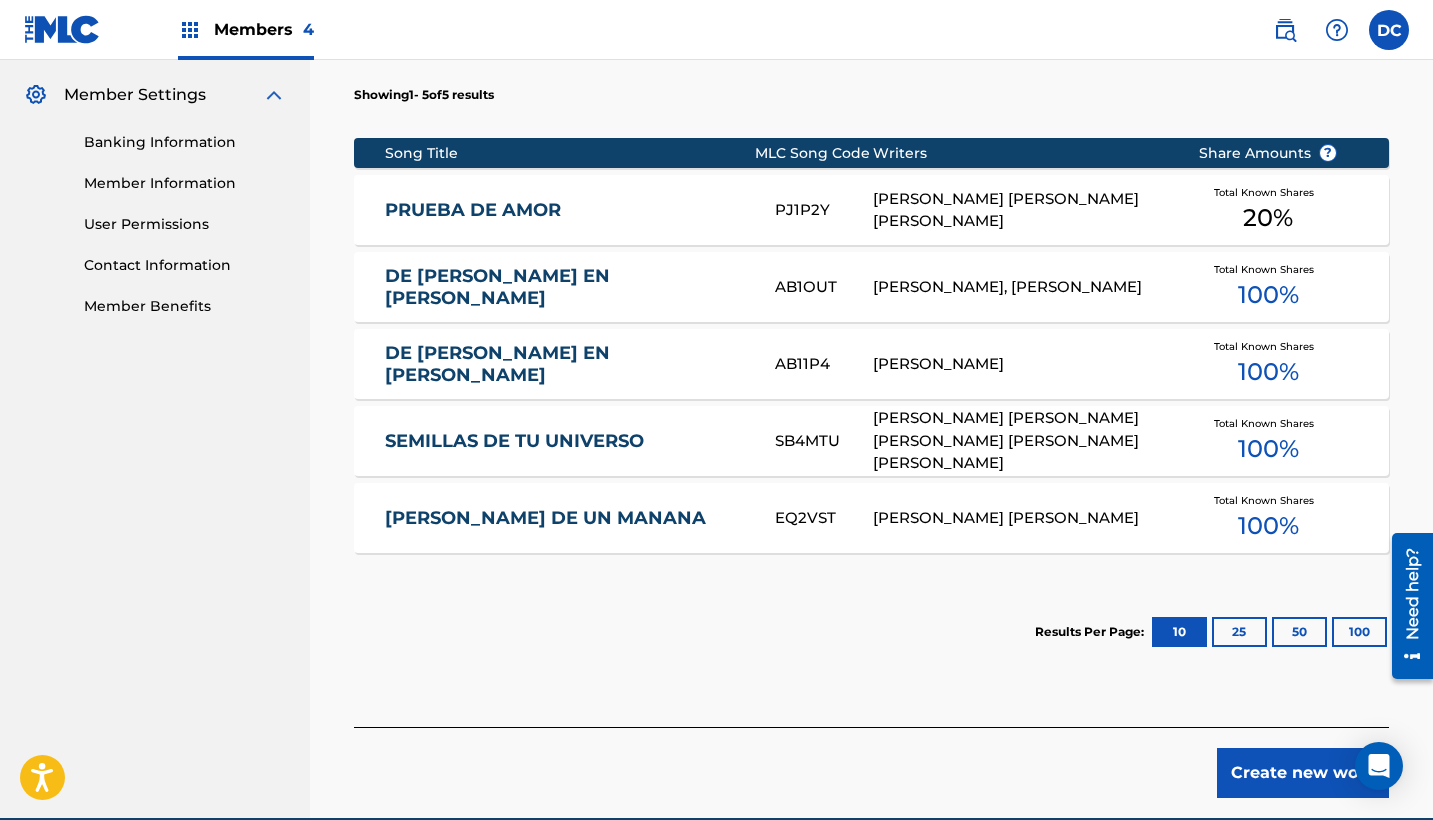 click on "Create new work" at bounding box center [1303, 773] 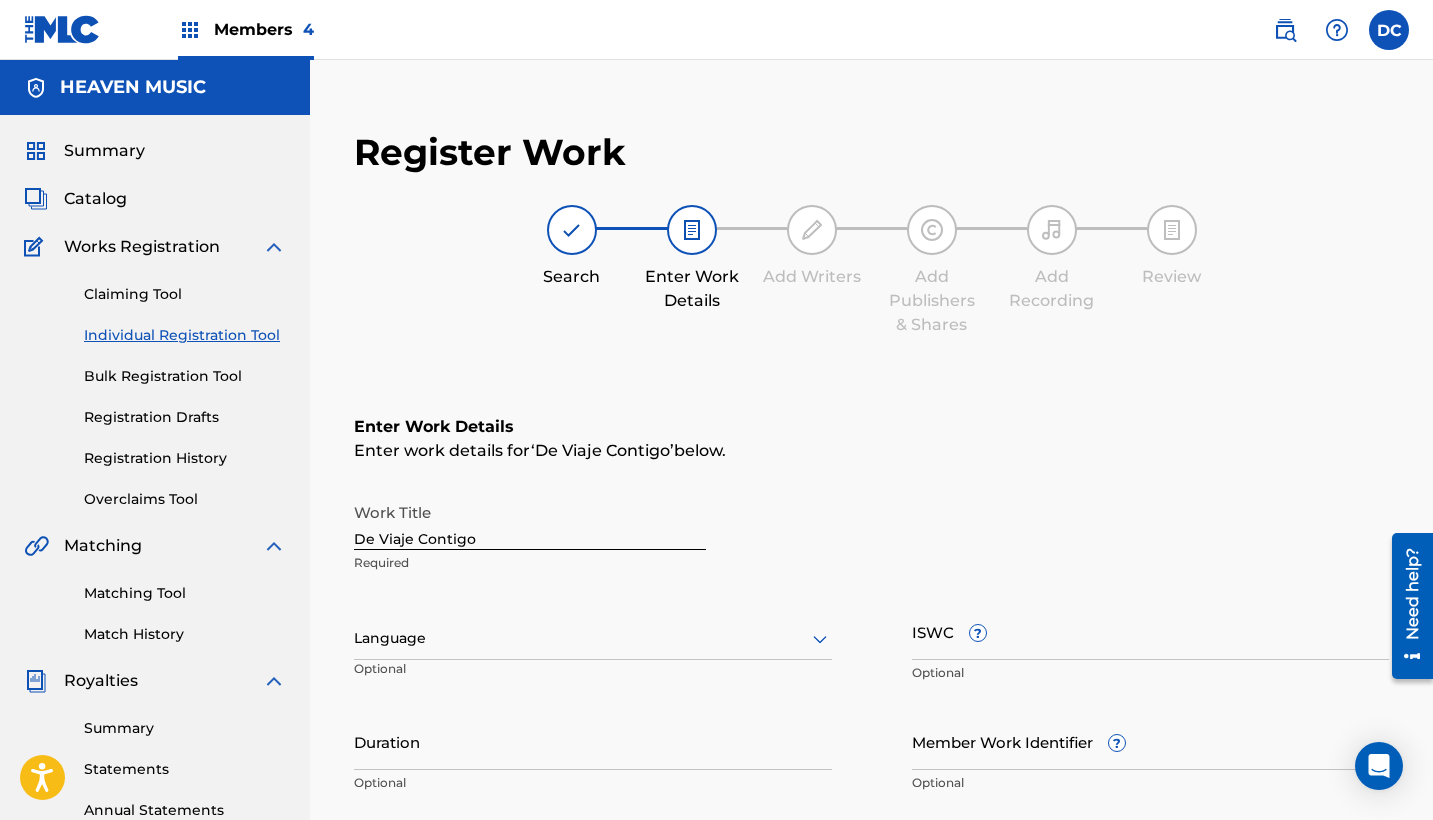 scroll, scrollTop: 0, scrollLeft: 0, axis: both 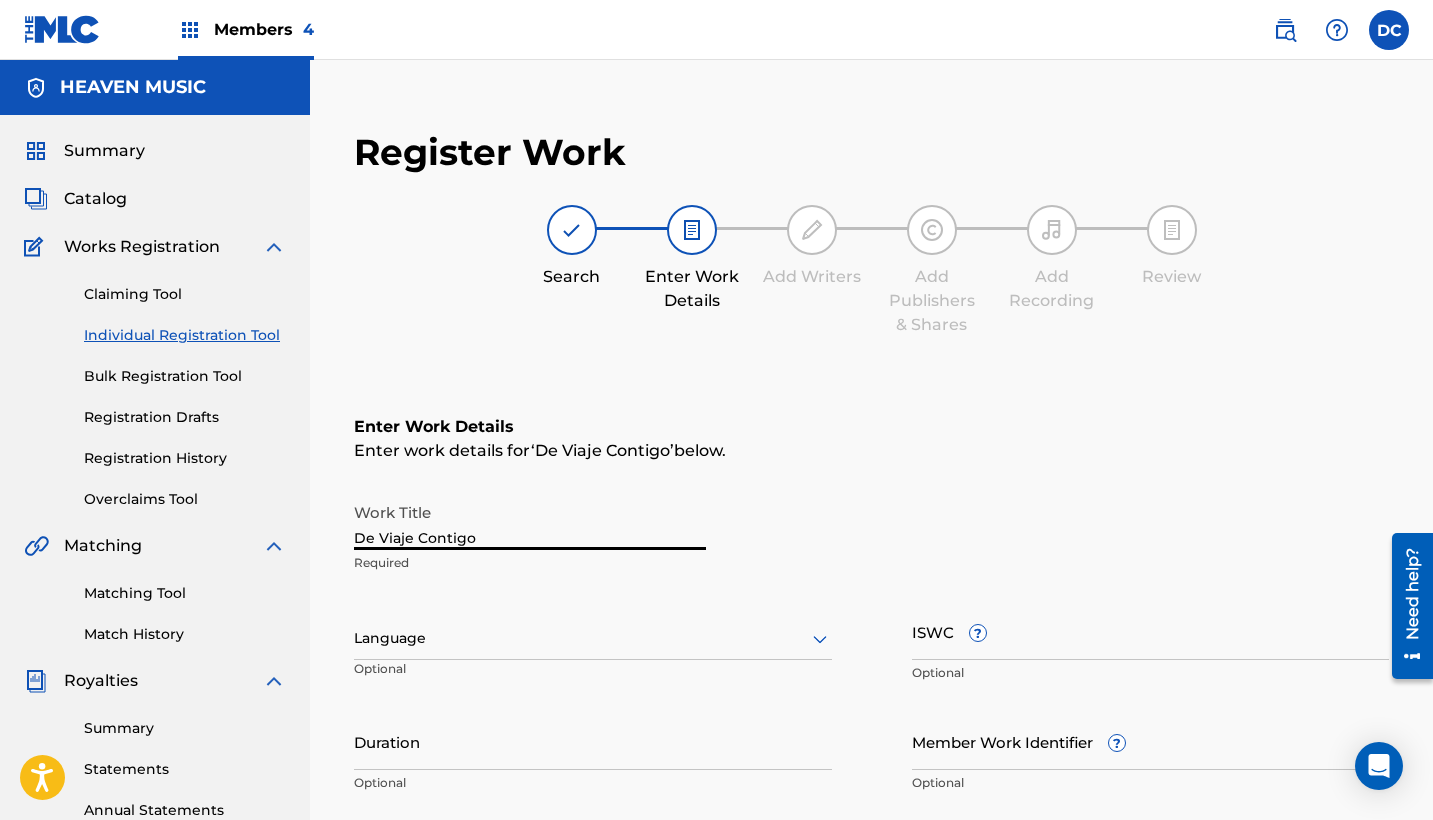 drag, startPoint x: 493, startPoint y: 545, endPoint x: 312, endPoint y: 507, distance: 184.94594 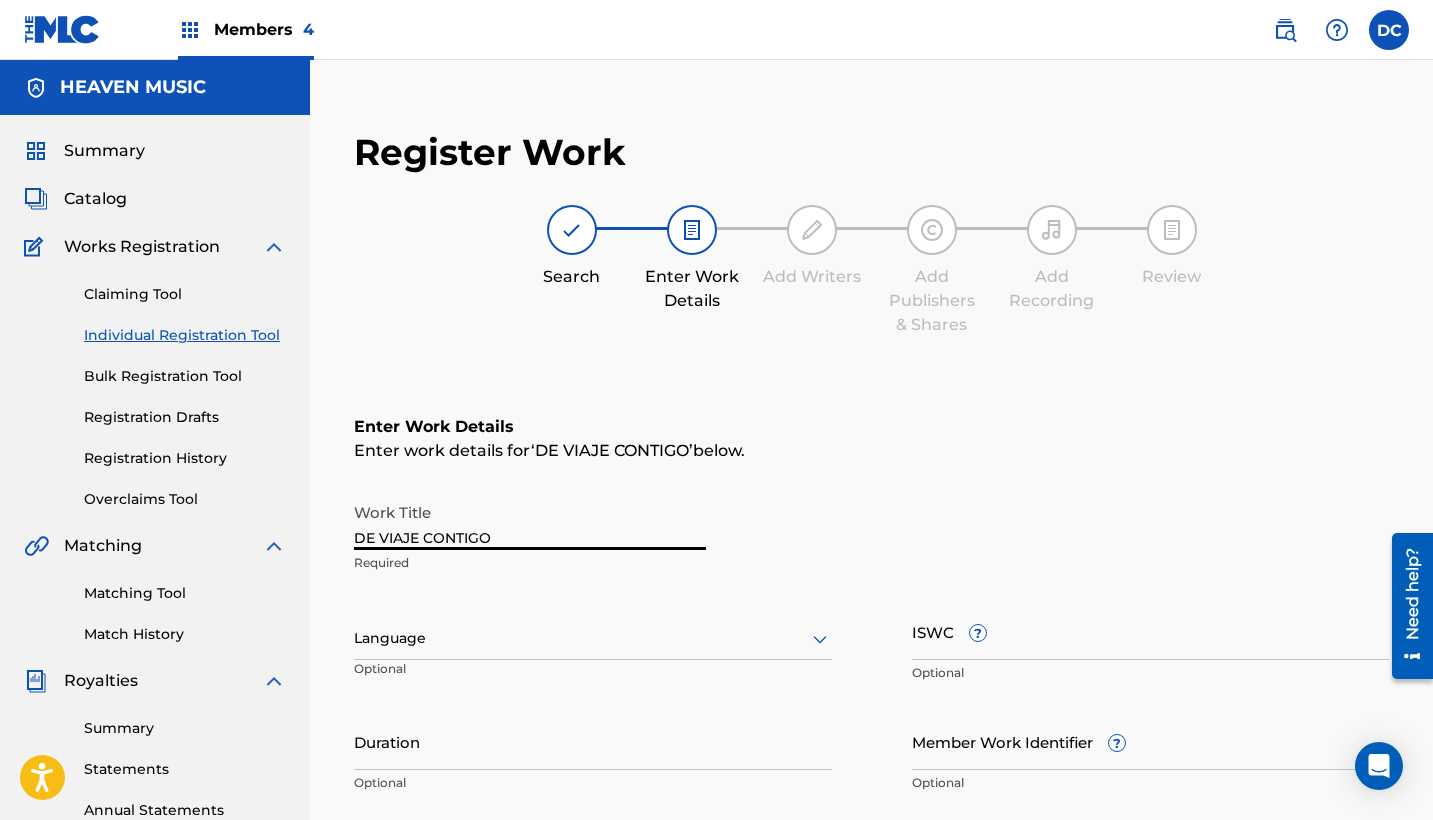 type on "DE VIAJE CONTIGO" 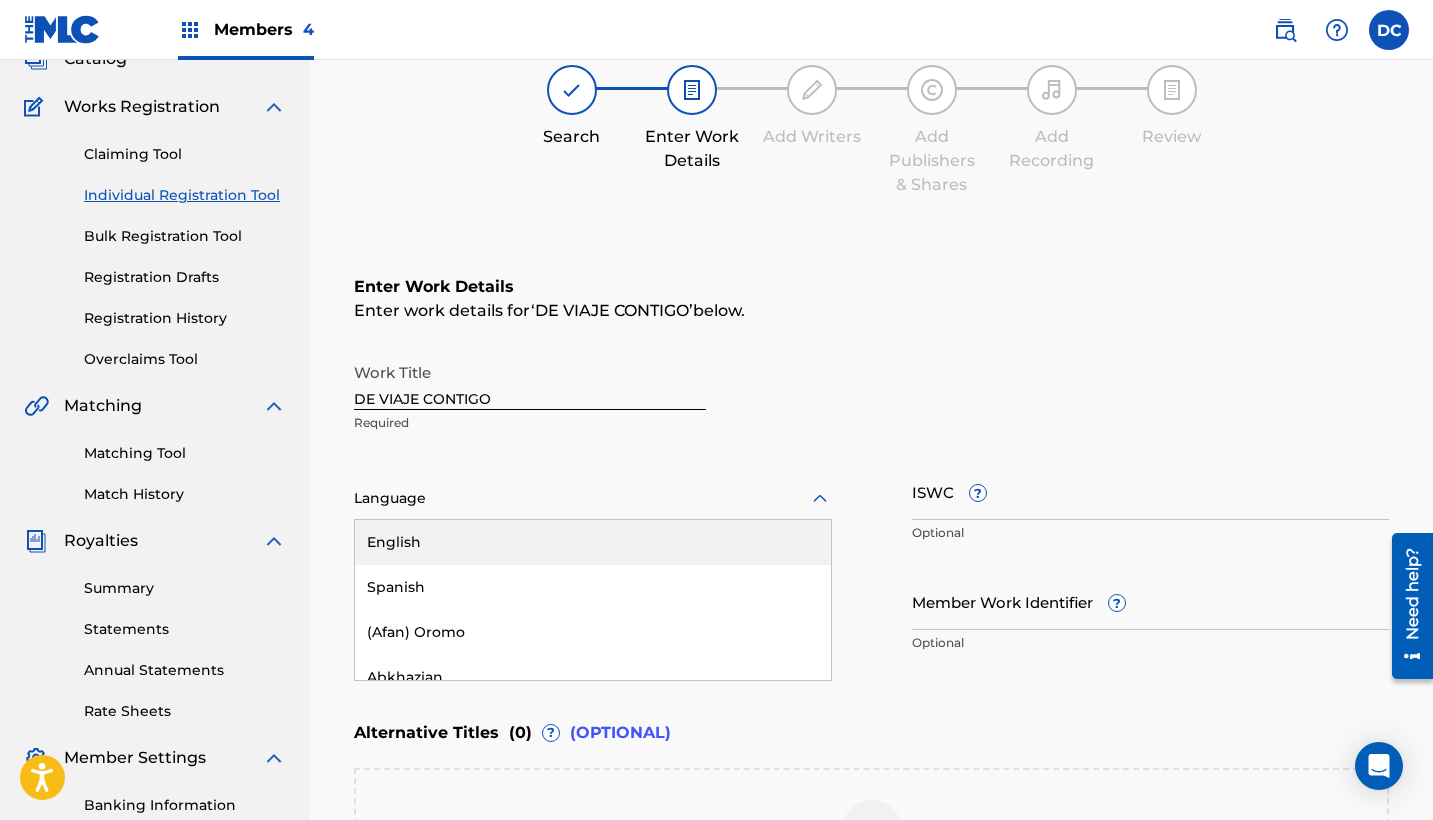 scroll, scrollTop: 141, scrollLeft: 0, axis: vertical 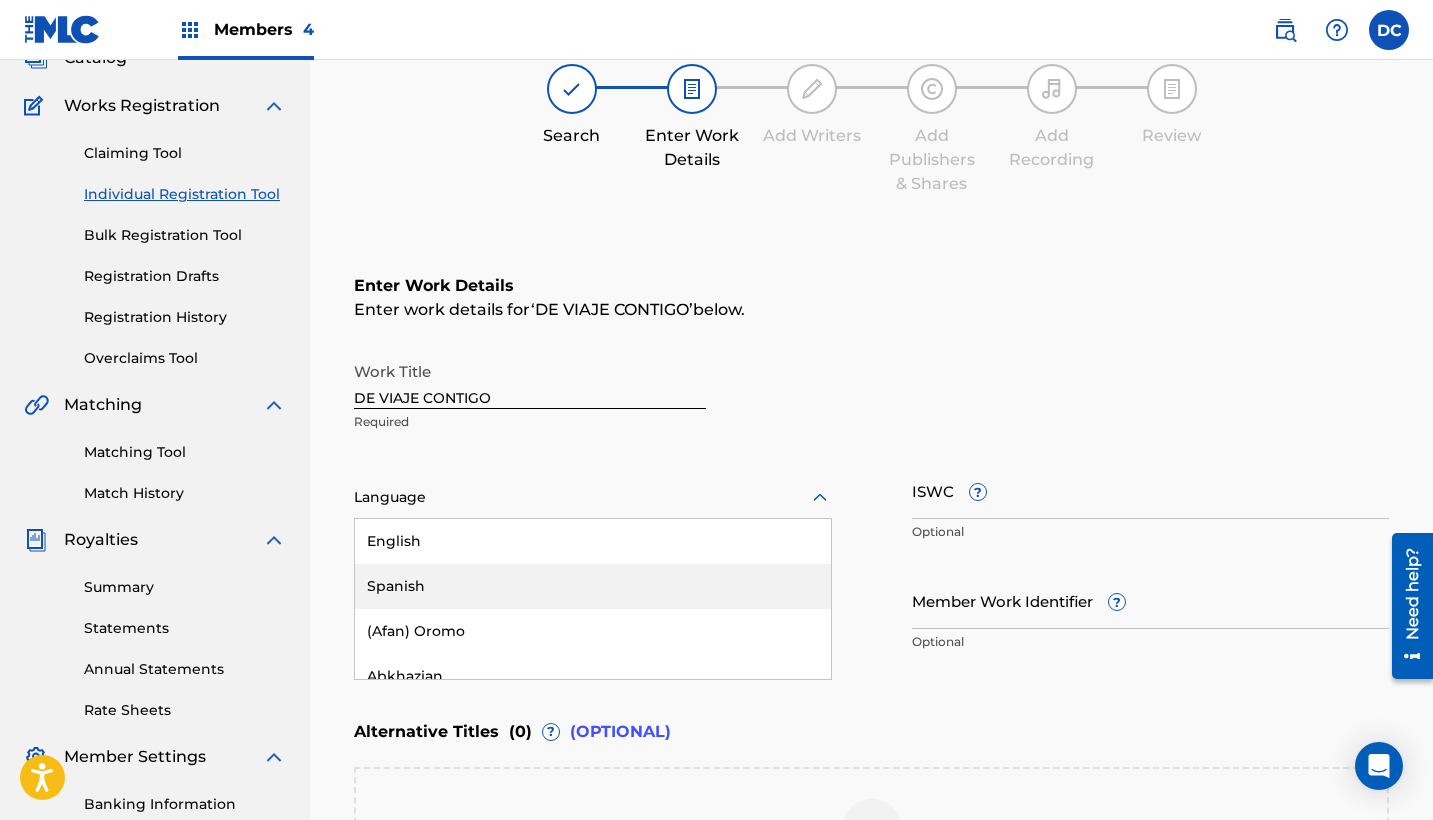 click on "Spanish" at bounding box center [593, 586] 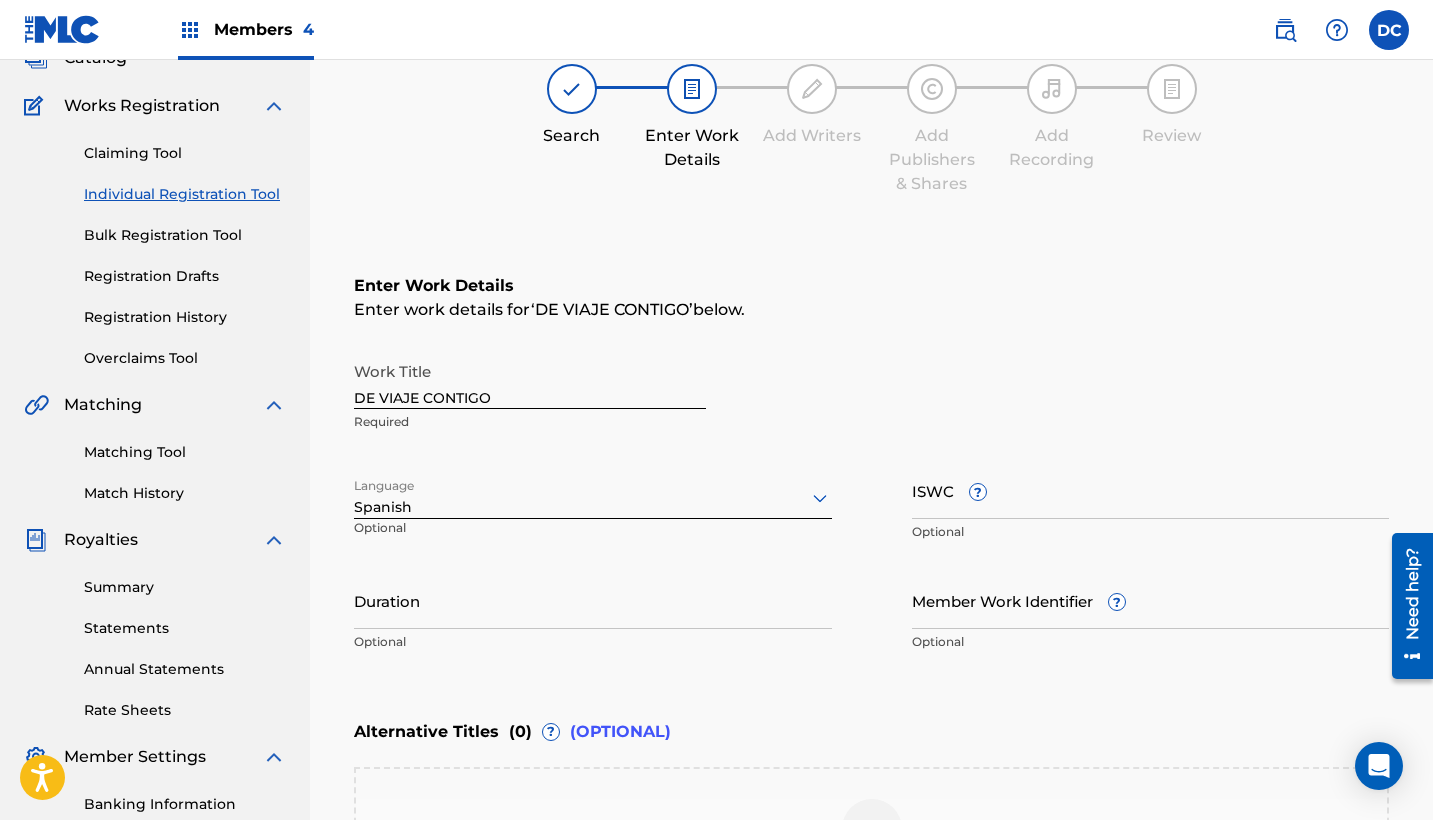 click on "Duration" at bounding box center [593, 600] 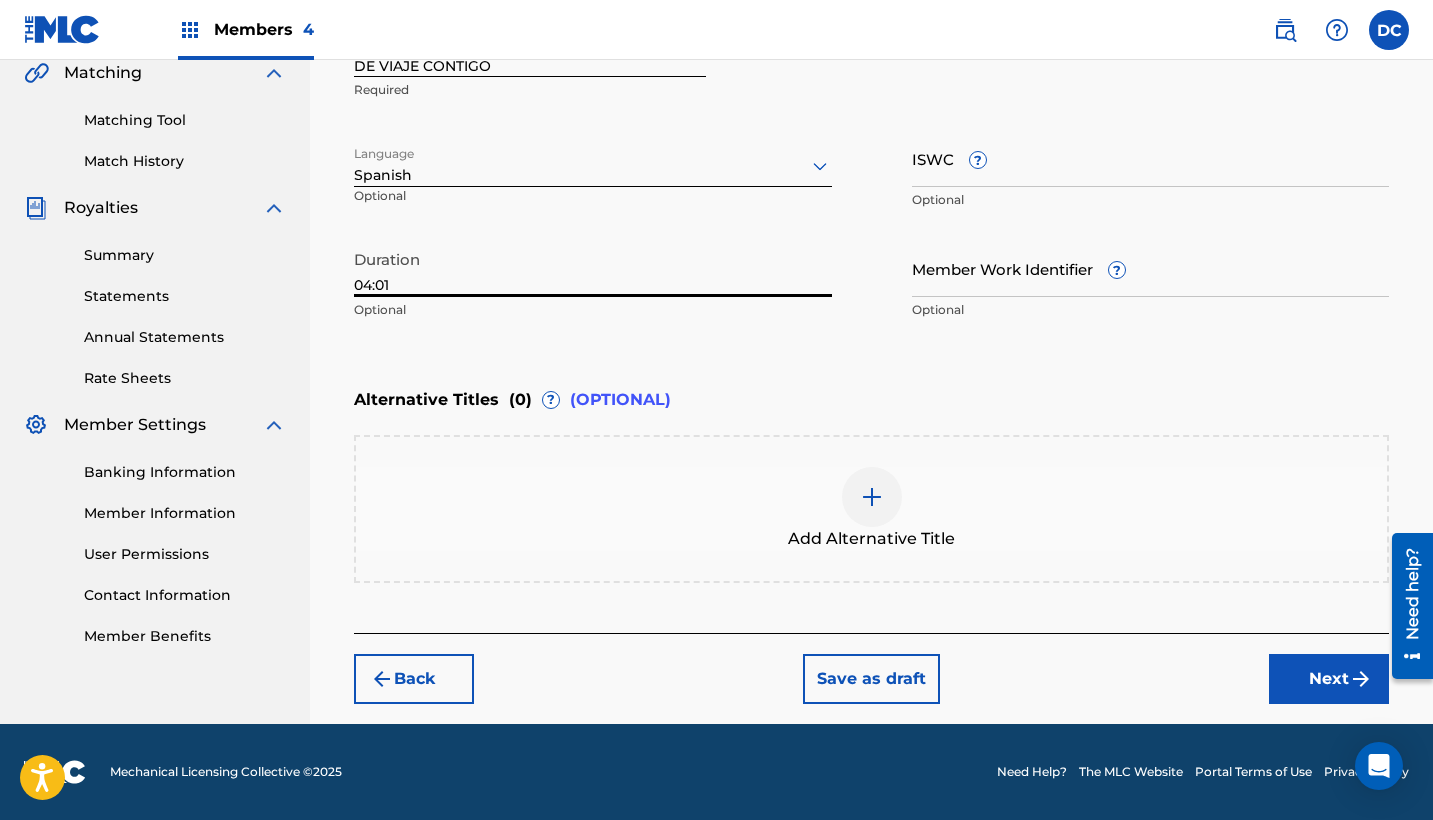 type on "04:01" 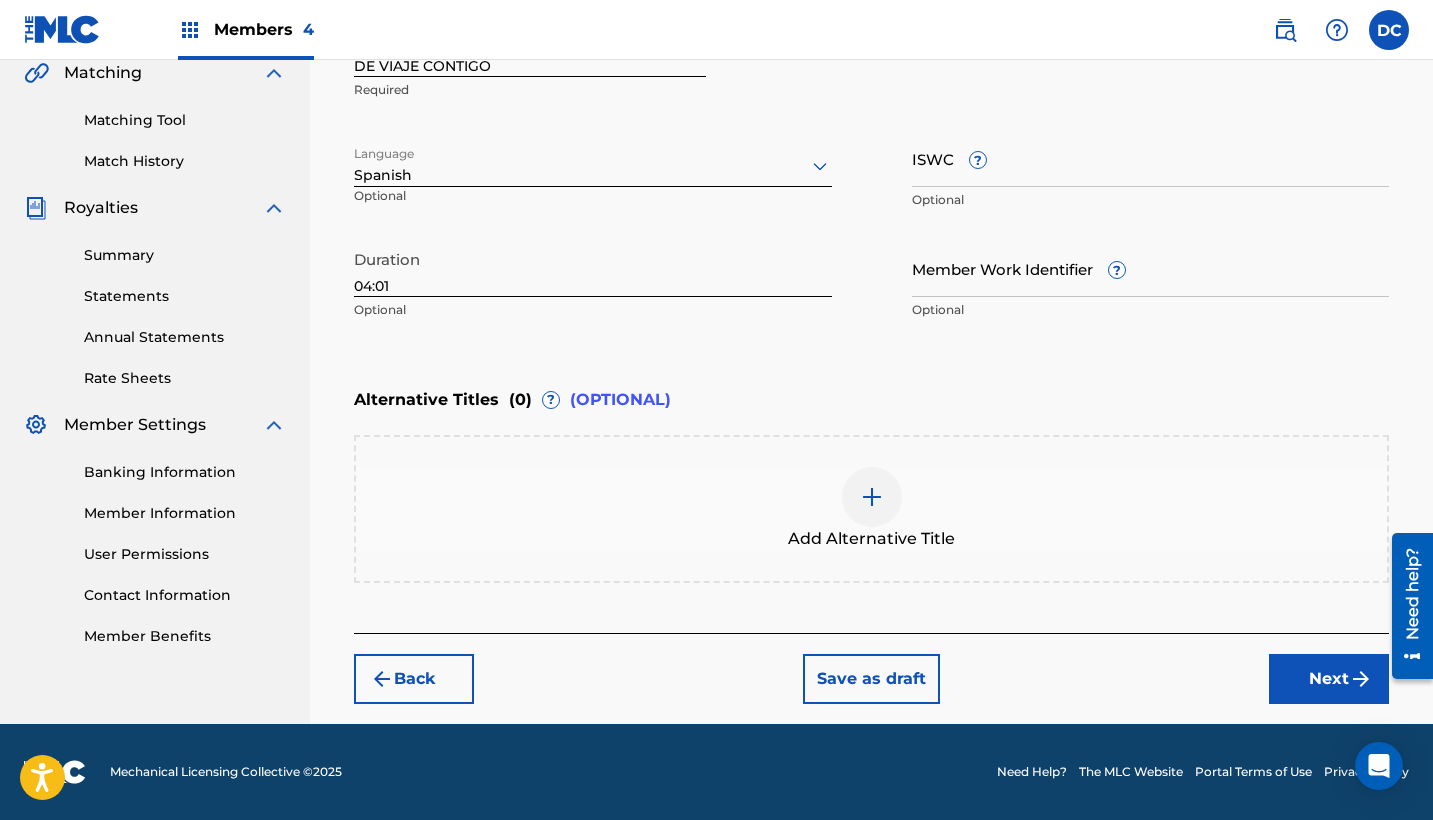 click on "Next" at bounding box center (1329, 679) 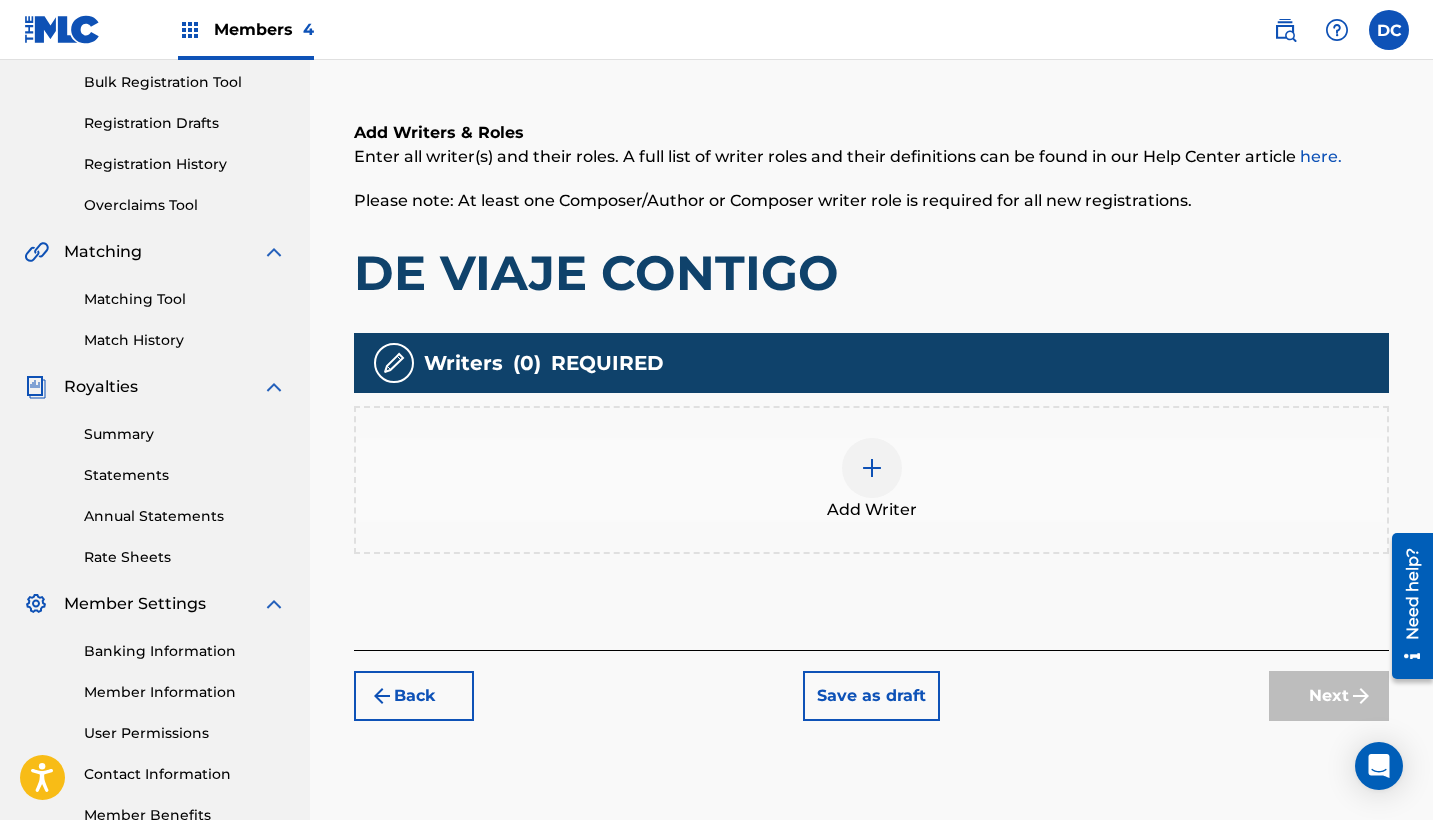 scroll, scrollTop: 255, scrollLeft: 0, axis: vertical 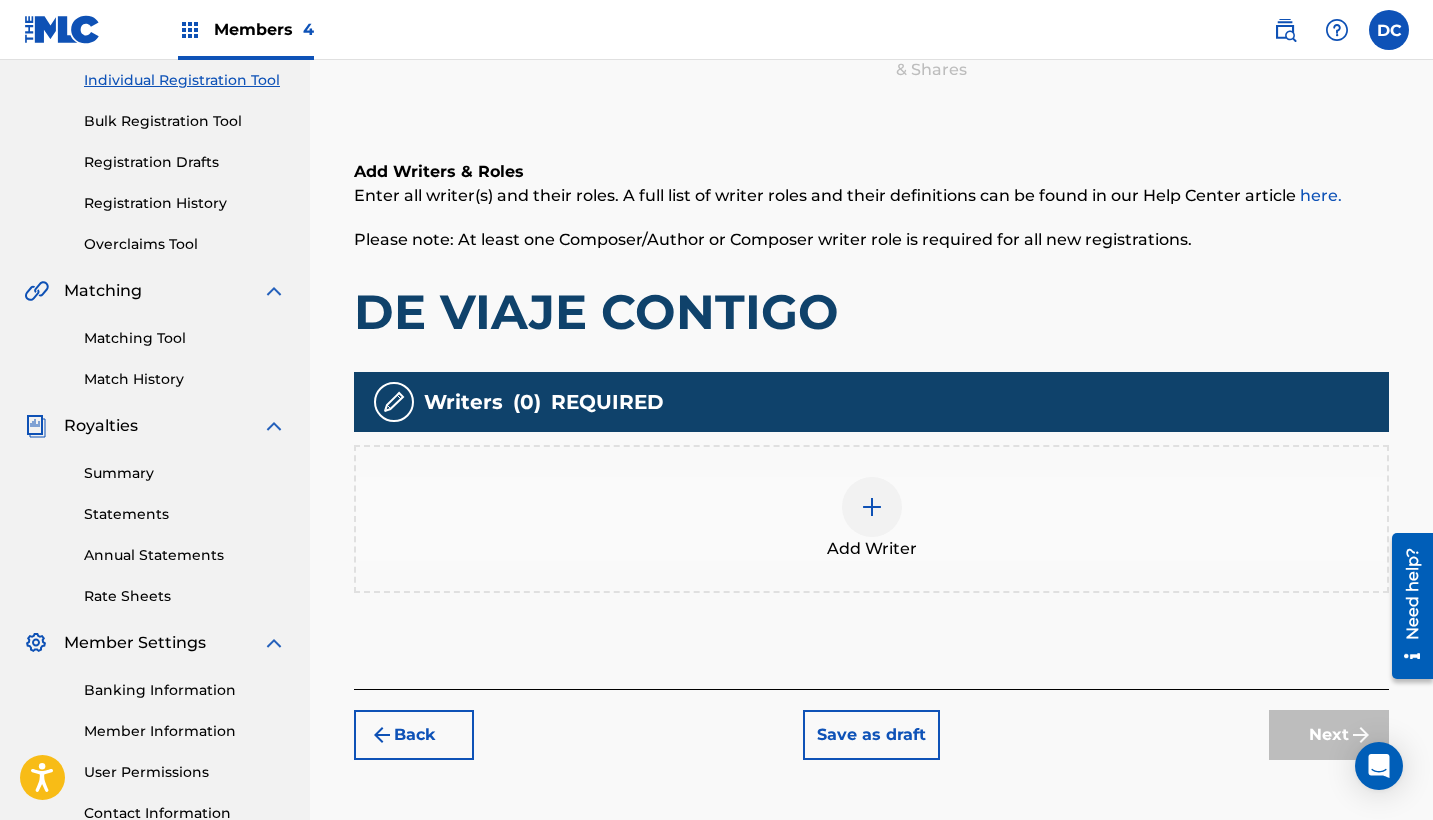 click at bounding box center [872, 507] 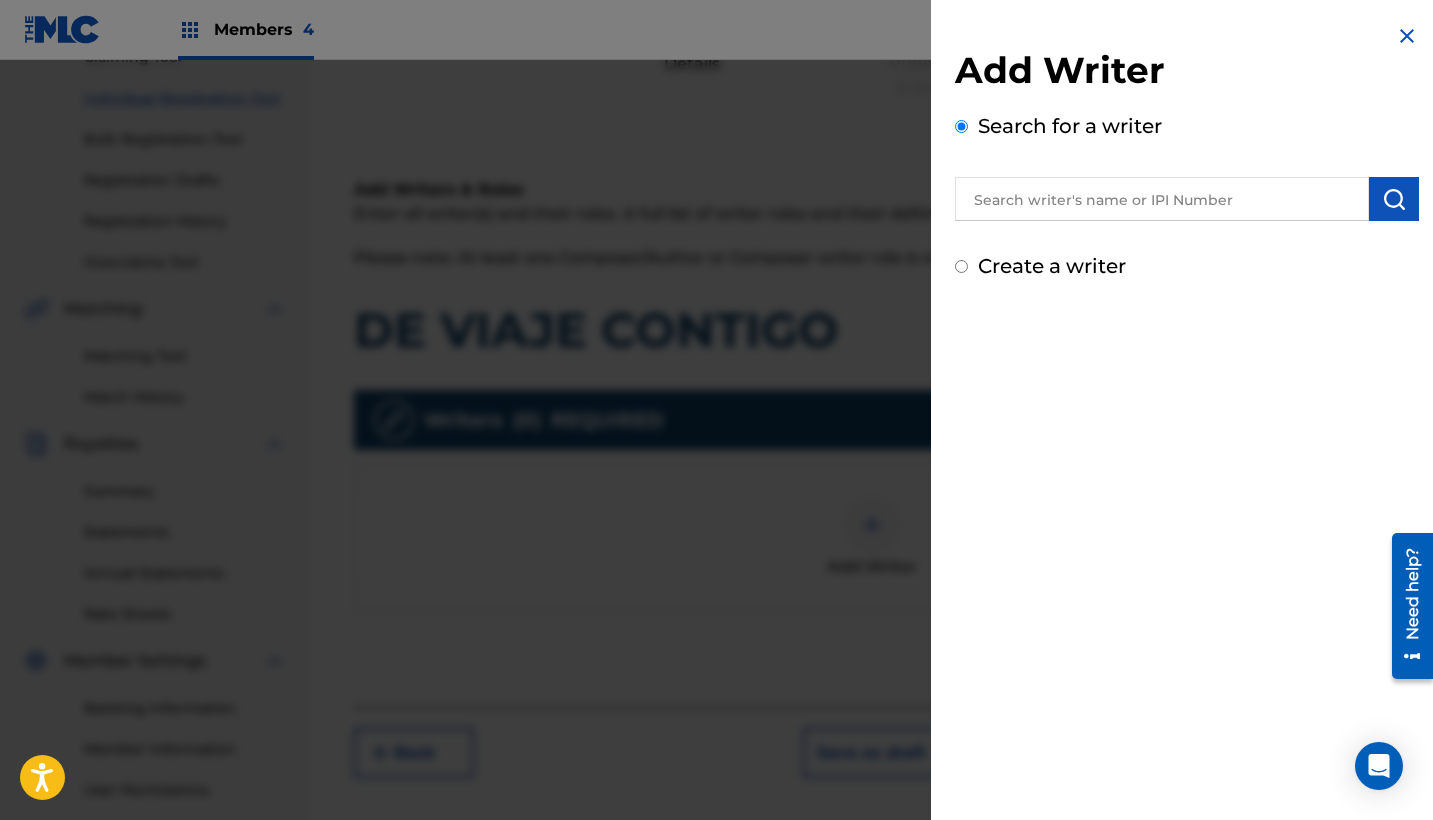 scroll, scrollTop: 192, scrollLeft: 0, axis: vertical 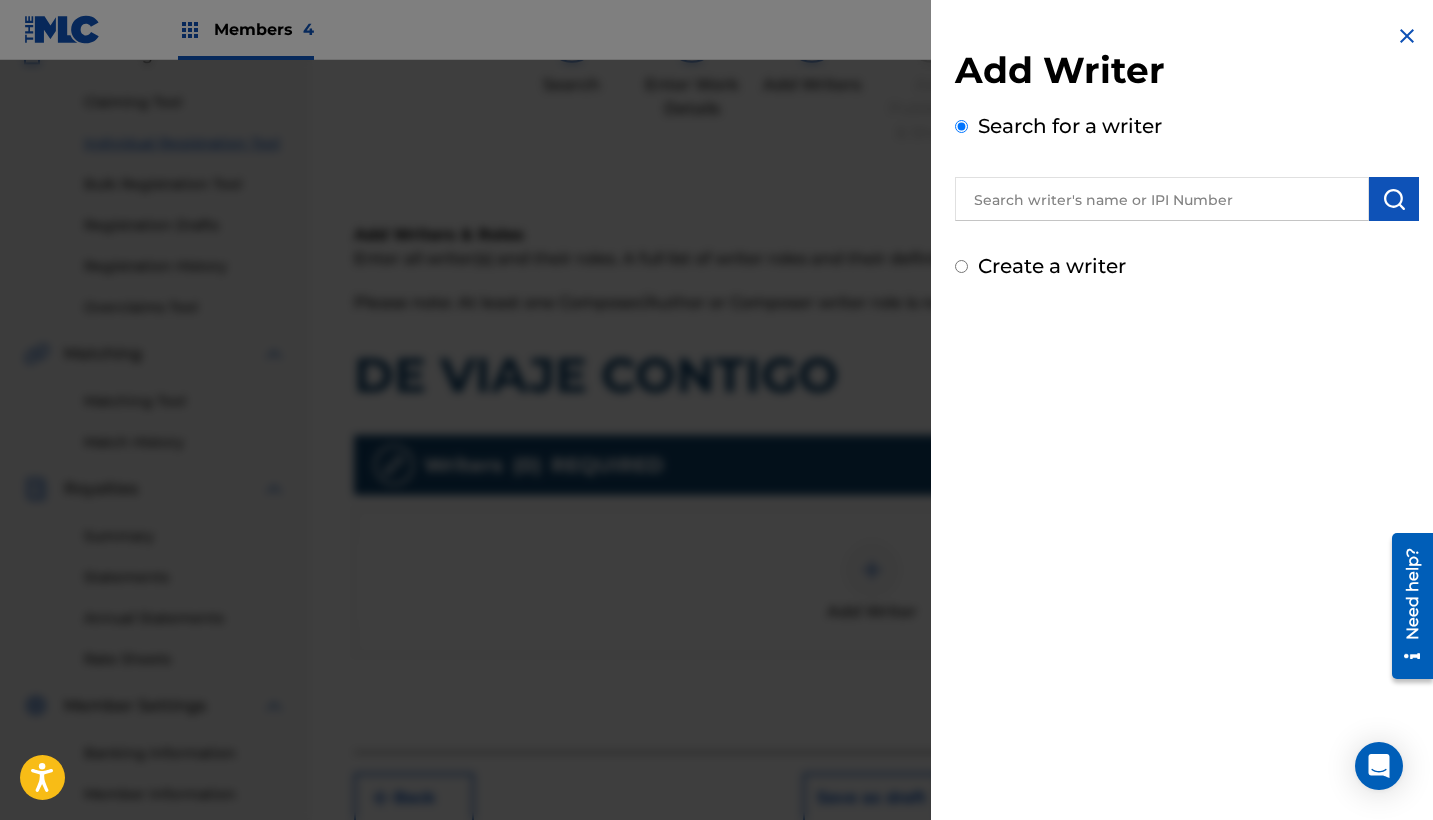 click at bounding box center [1407, 36] 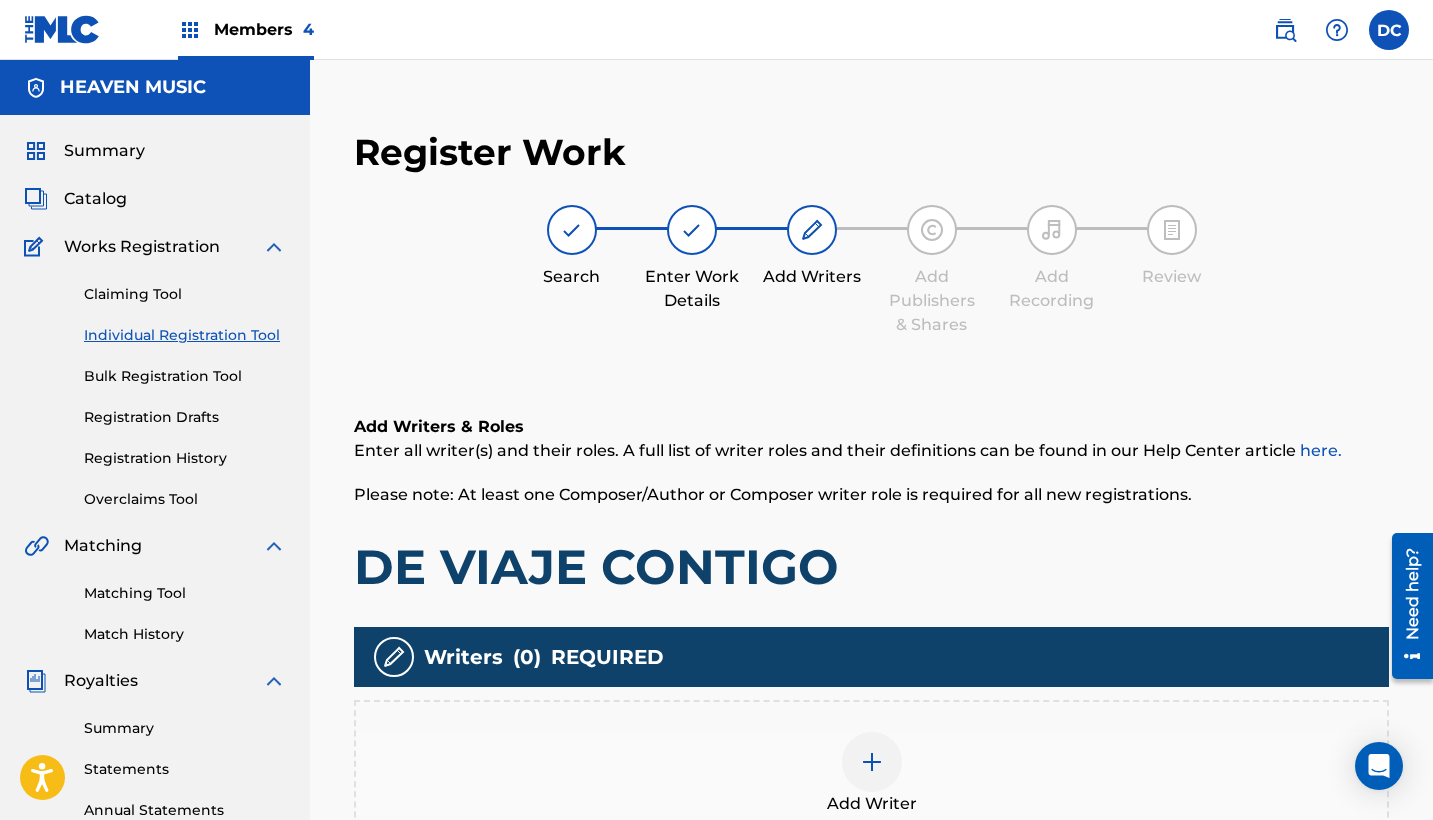 scroll, scrollTop: 0, scrollLeft: 0, axis: both 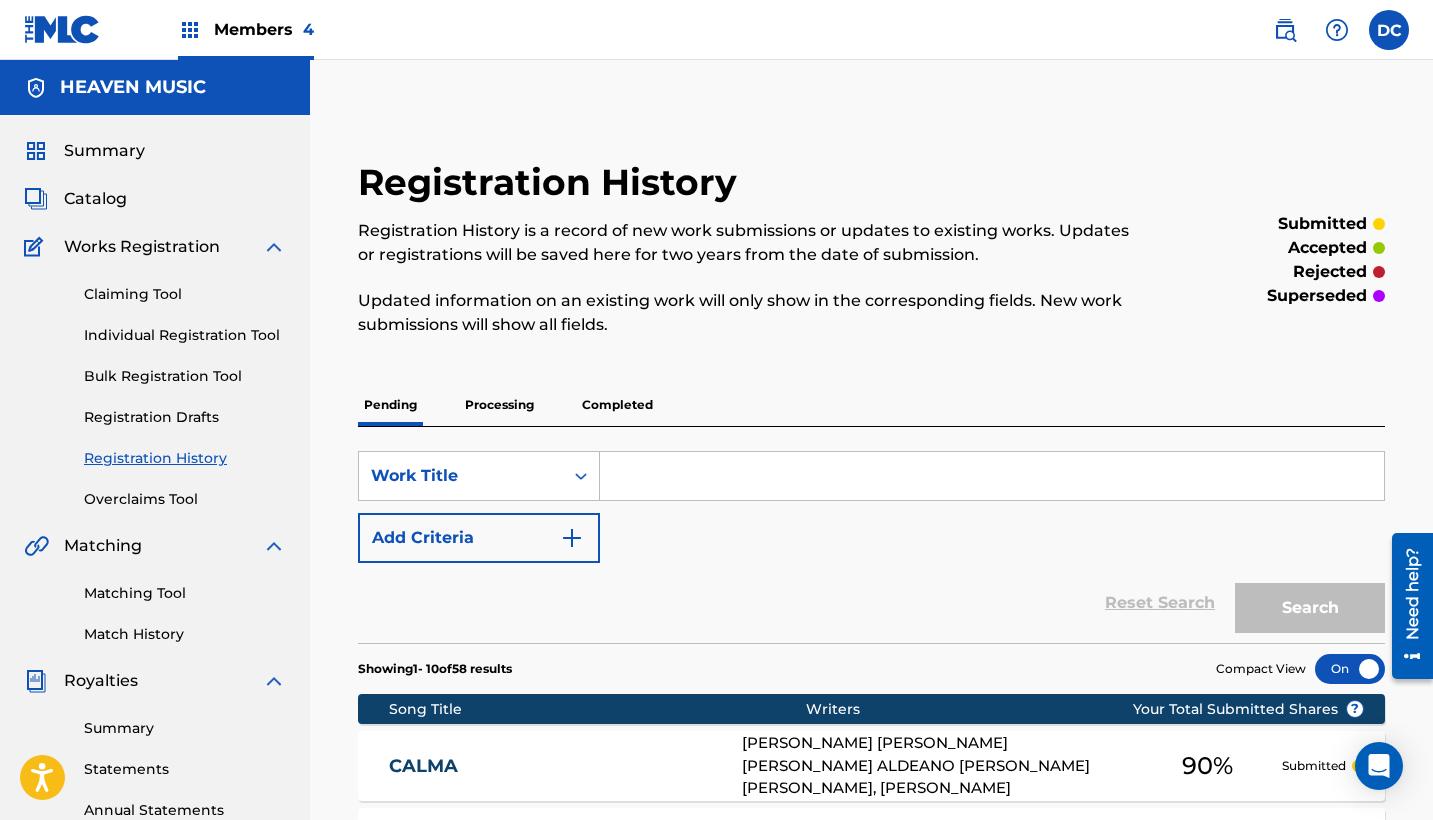 click at bounding box center [992, 476] 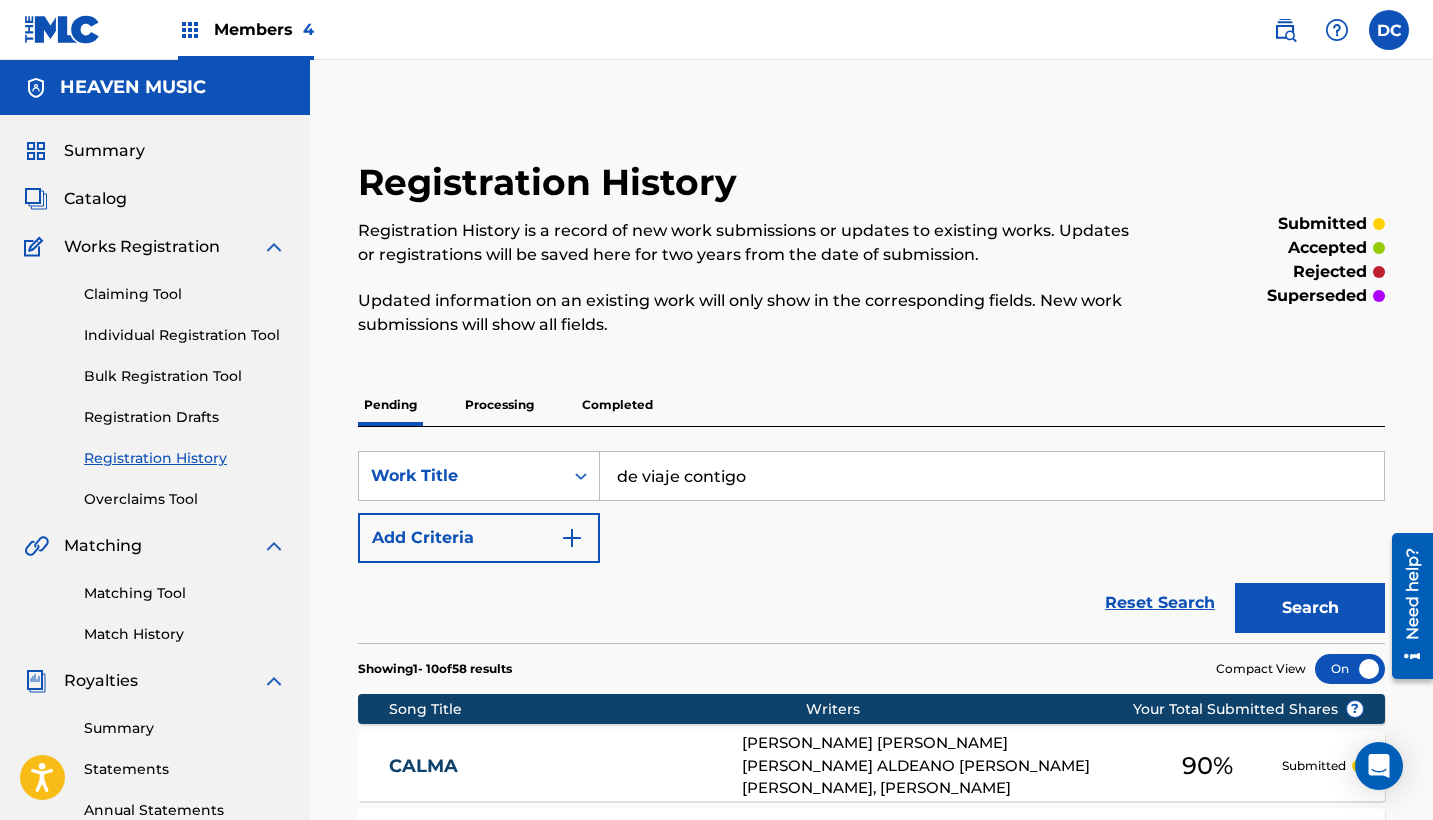 type on "de viaje contigo" 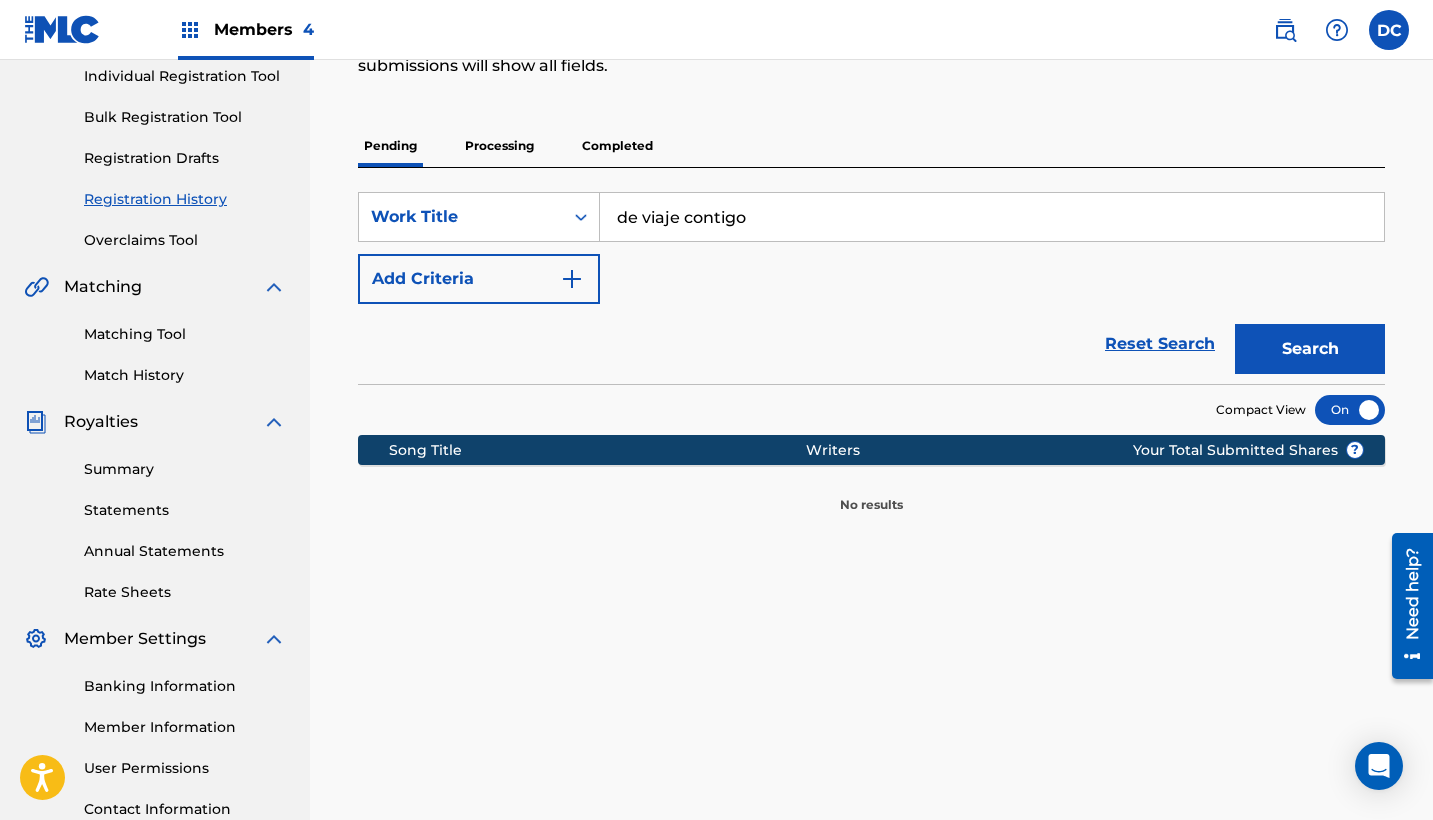scroll, scrollTop: 296, scrollLeft: 0, axis: vertical 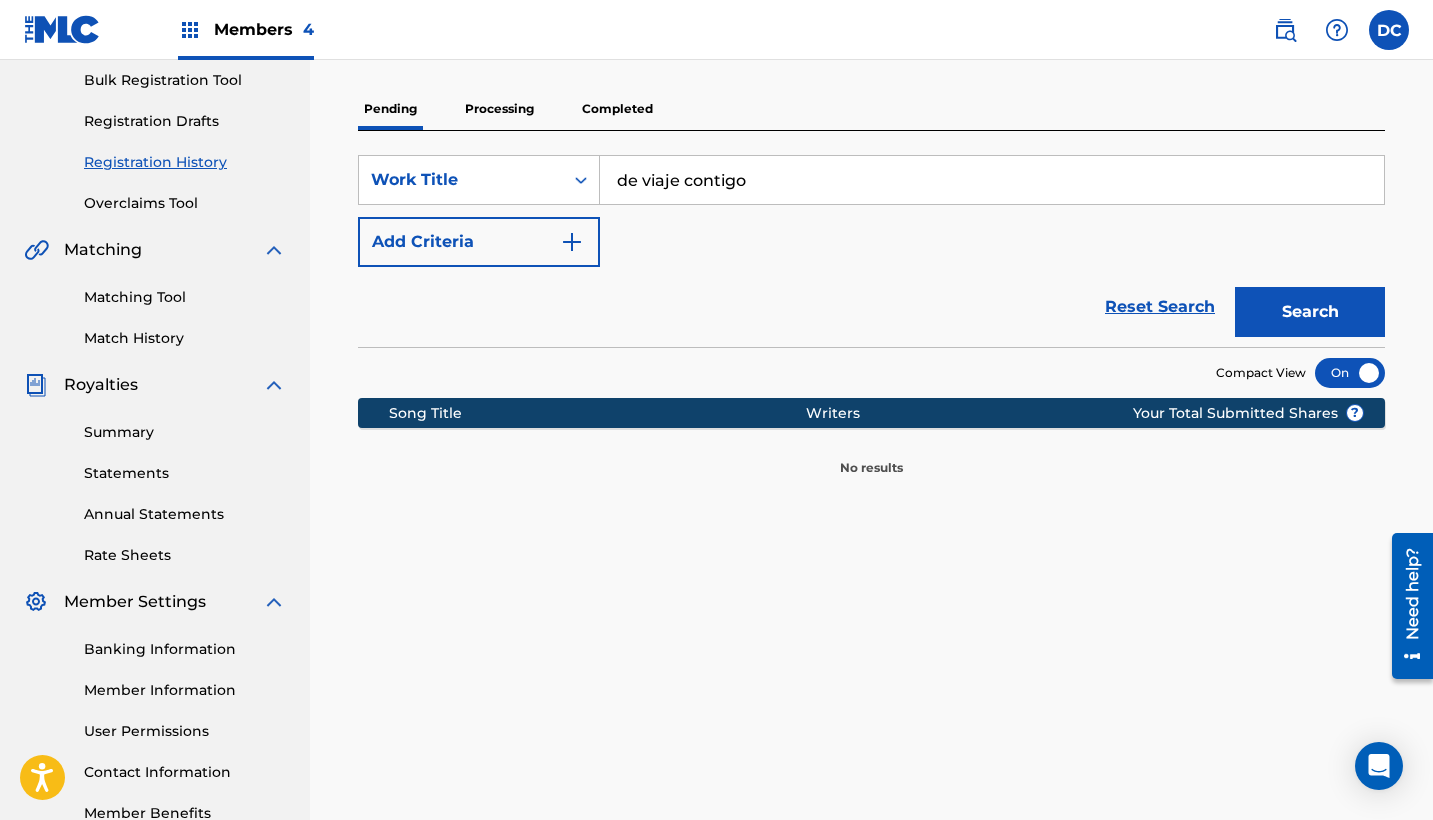 click on "Processing" at bounding box center [499, 109] 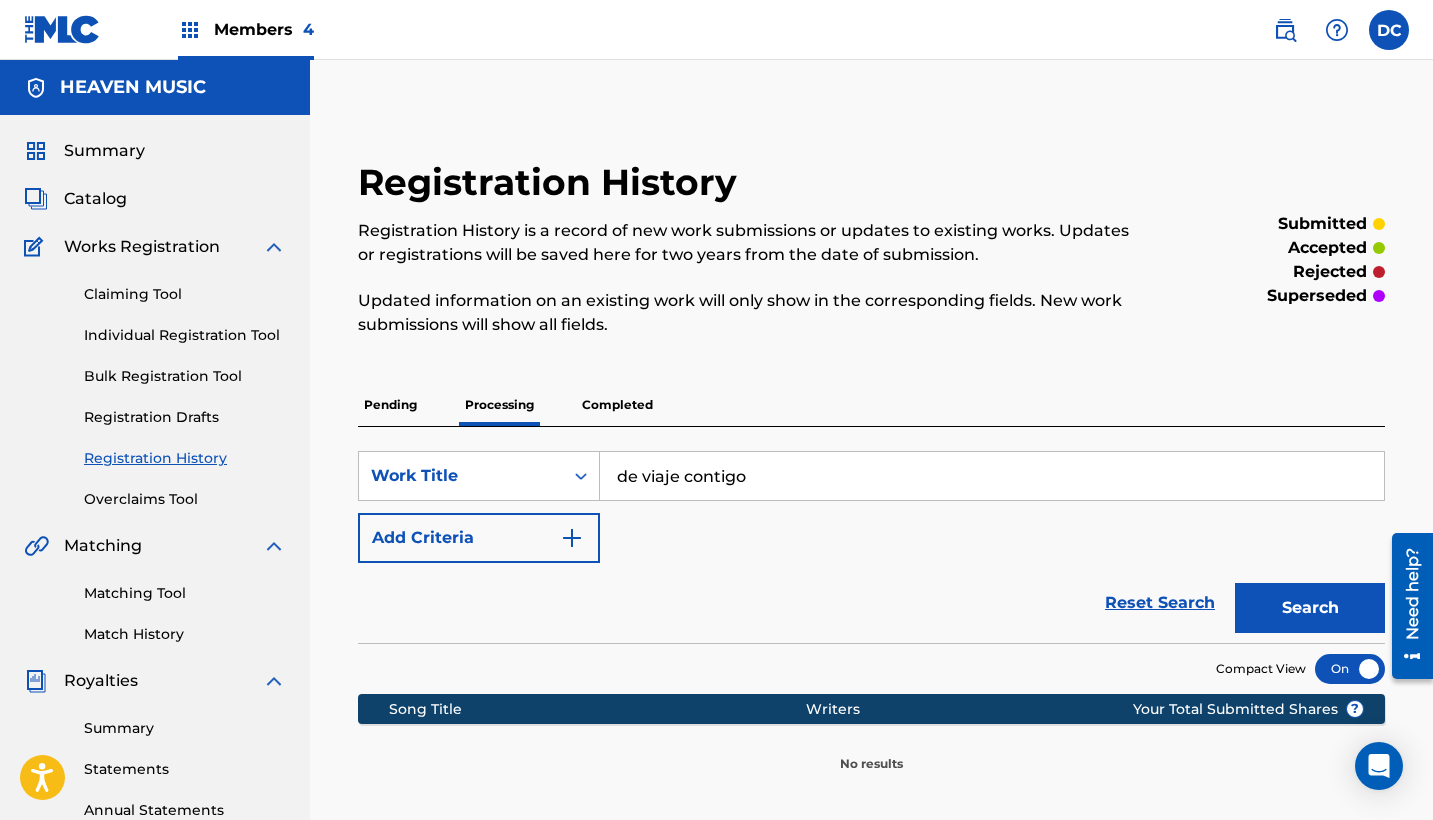 drag, startPoint x: 1285, startPoint y: 606, endPoint x: 1271, endPoint y: 600, distance: 15.231546 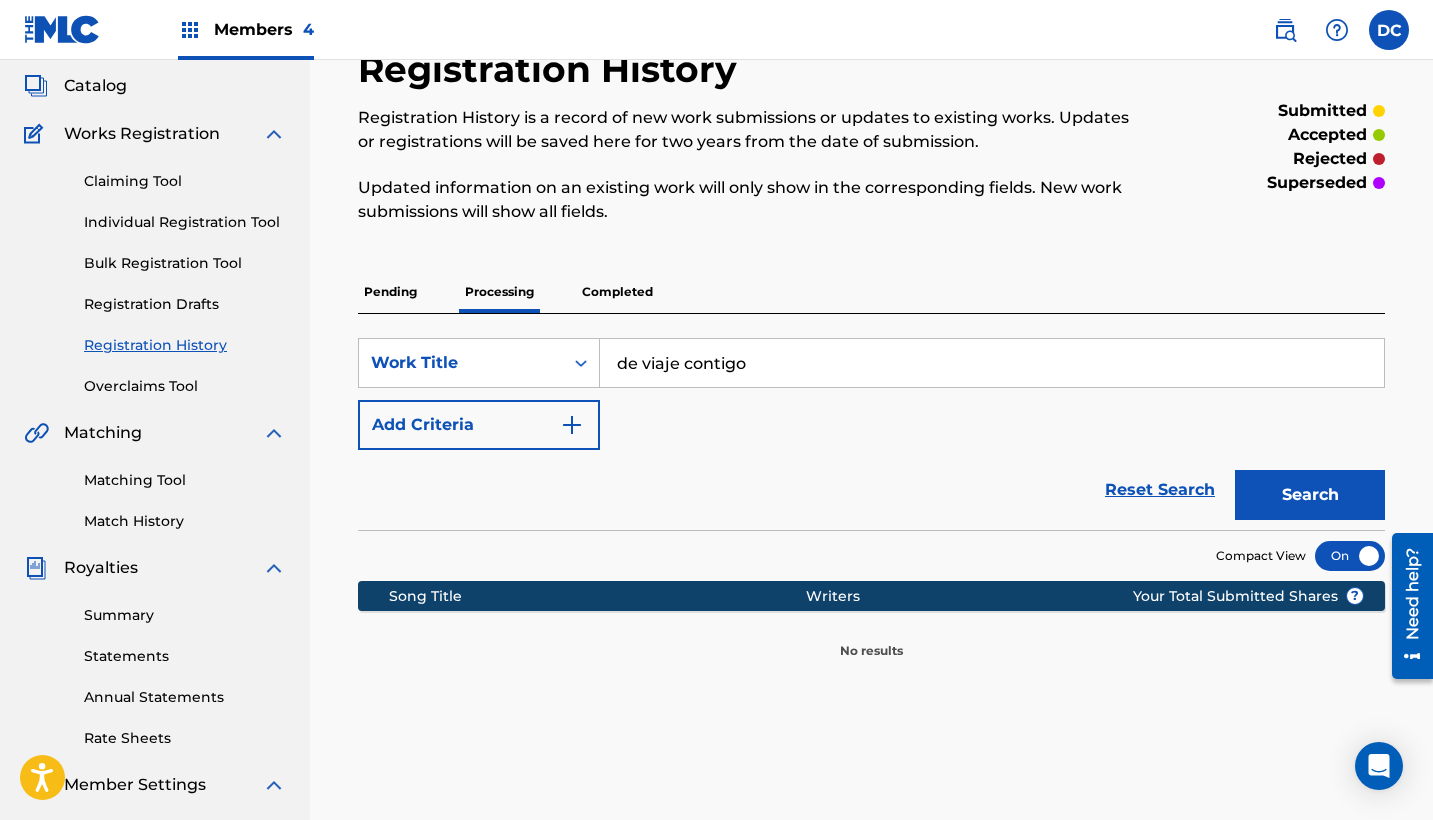 scroll, scrollTop: 115, scrollLeft: 0, axis: vertical 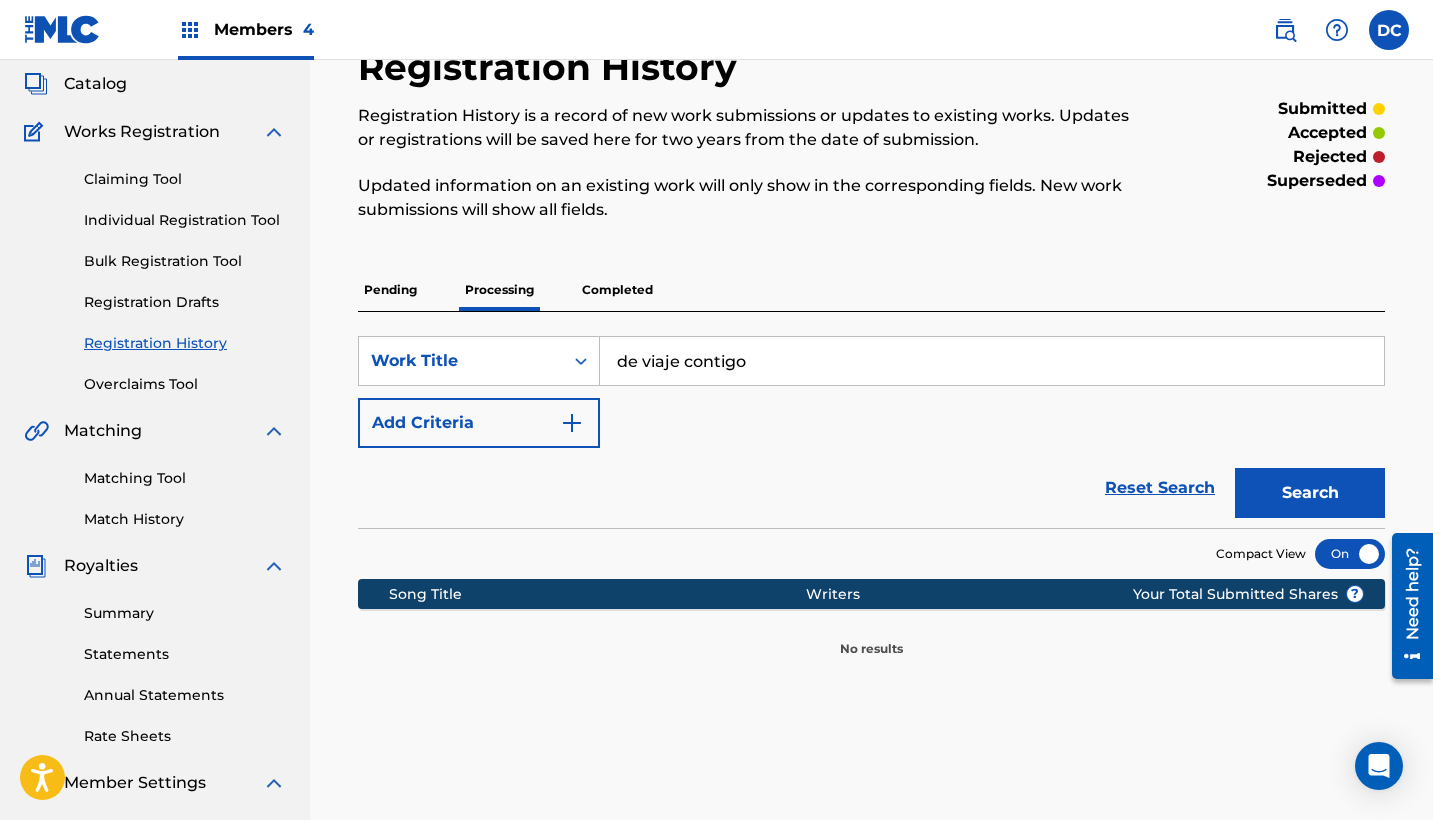 click on "Completed" at bounding box center (617, 290) 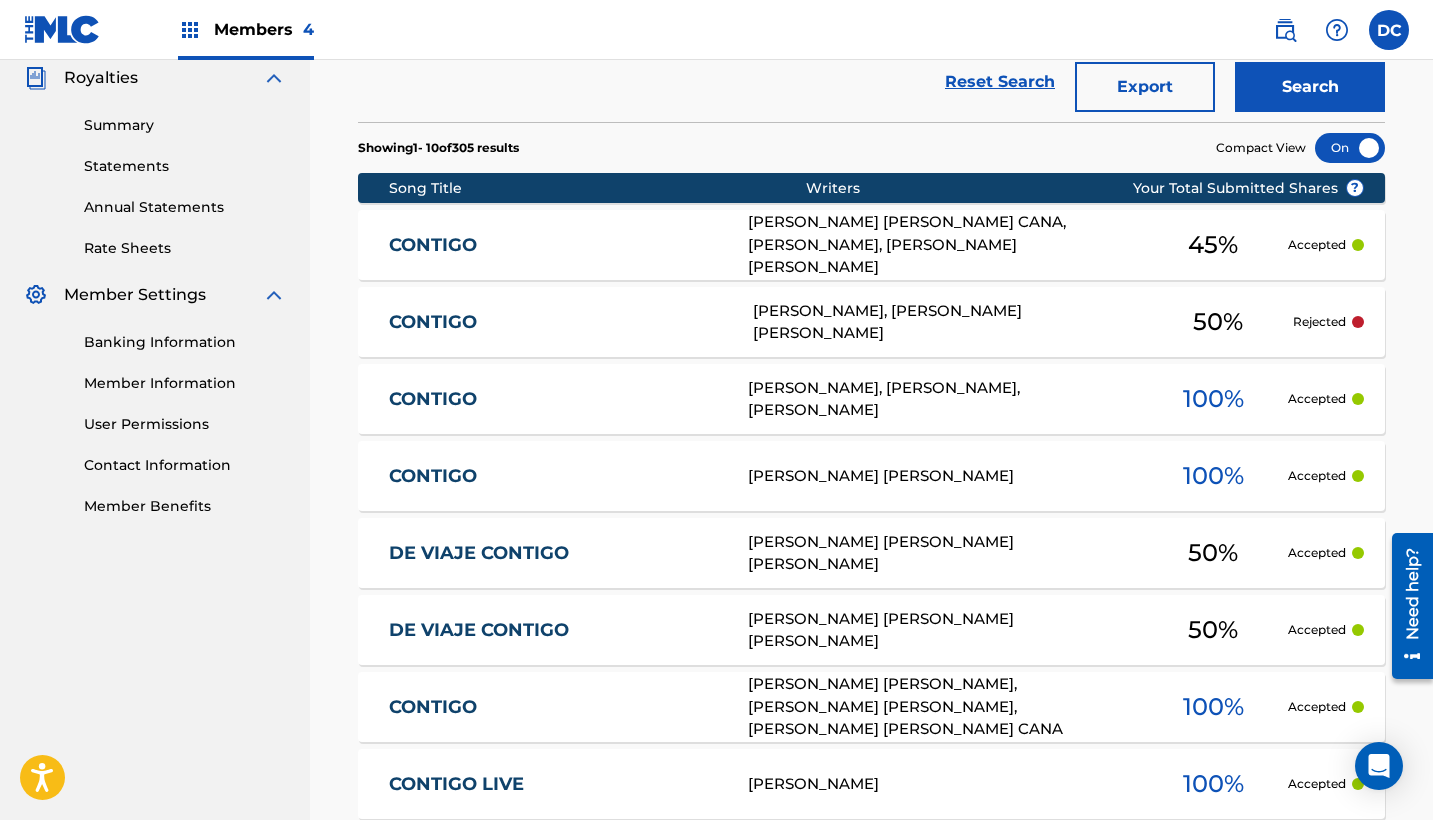 scroll, scrollTop: 643, scrollLeft: 0, axis: vertical 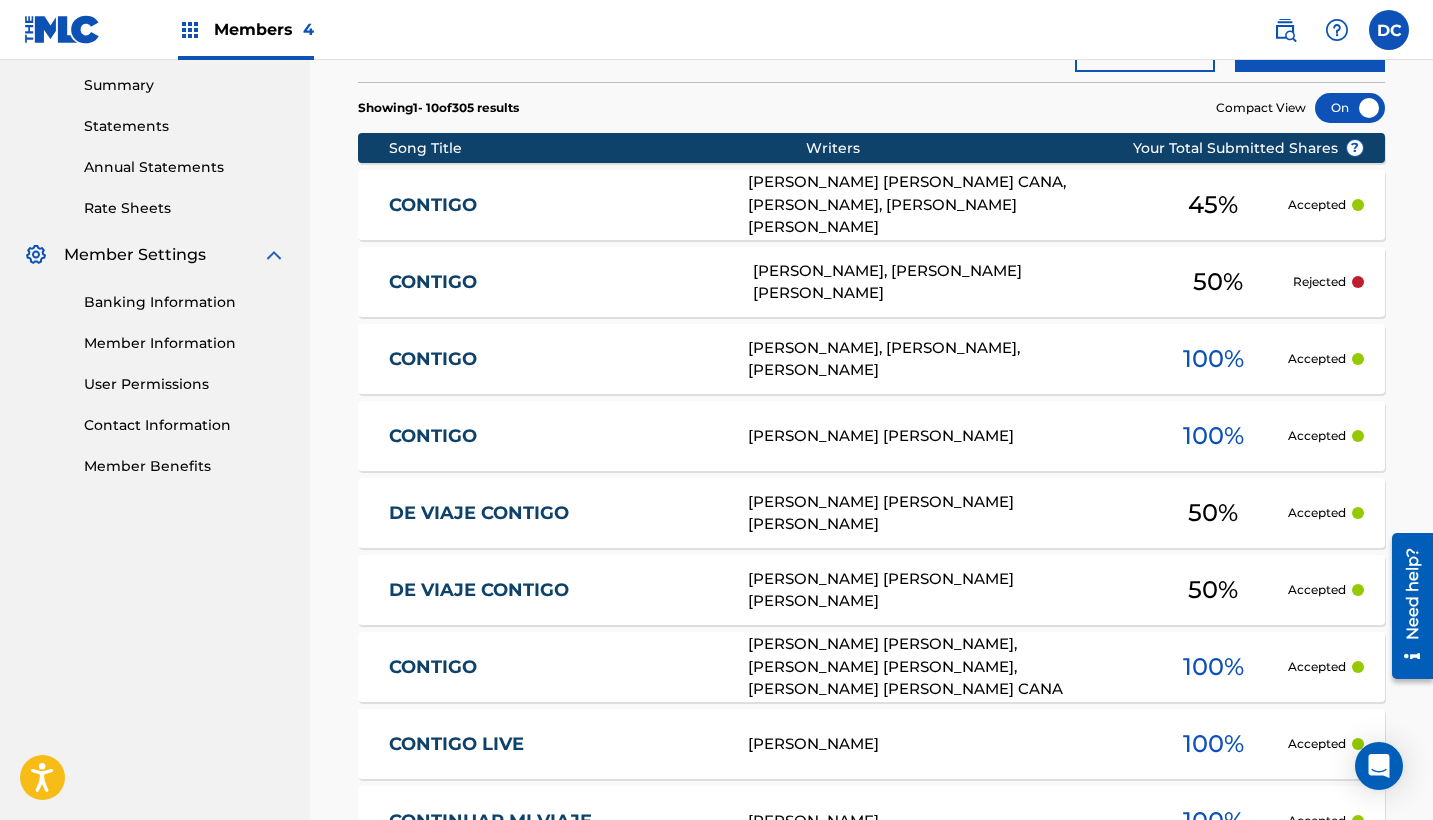 click on "[PERSON_NAME] [PERSON_NAME] [PERSON_NAME]" at bounding box center (943, 513) 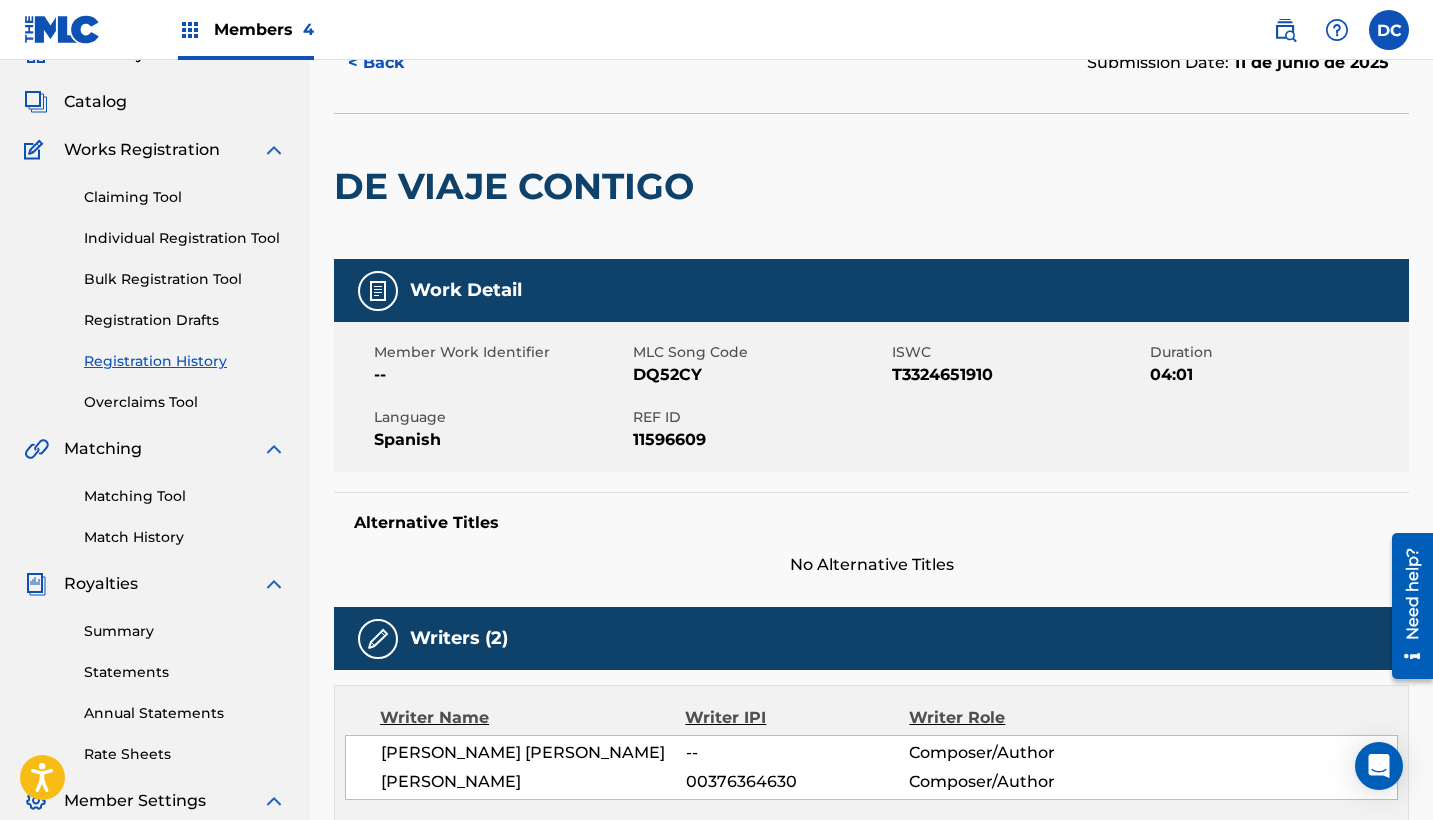 scroll, scrollTop: 95, scrollLeft: 0, axis: vertical 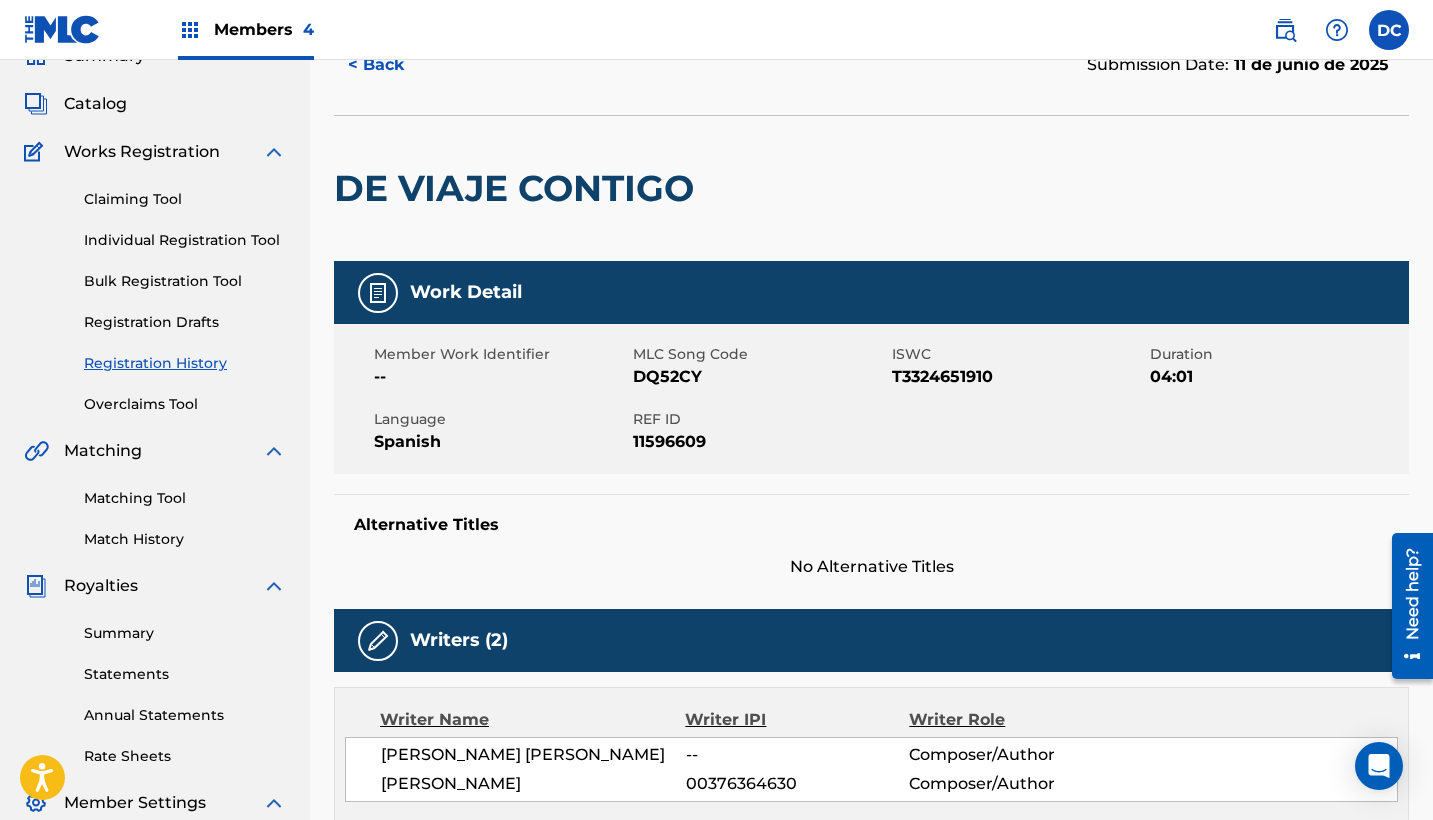 click on "DQ52CY" at bounding box center [760, 377] 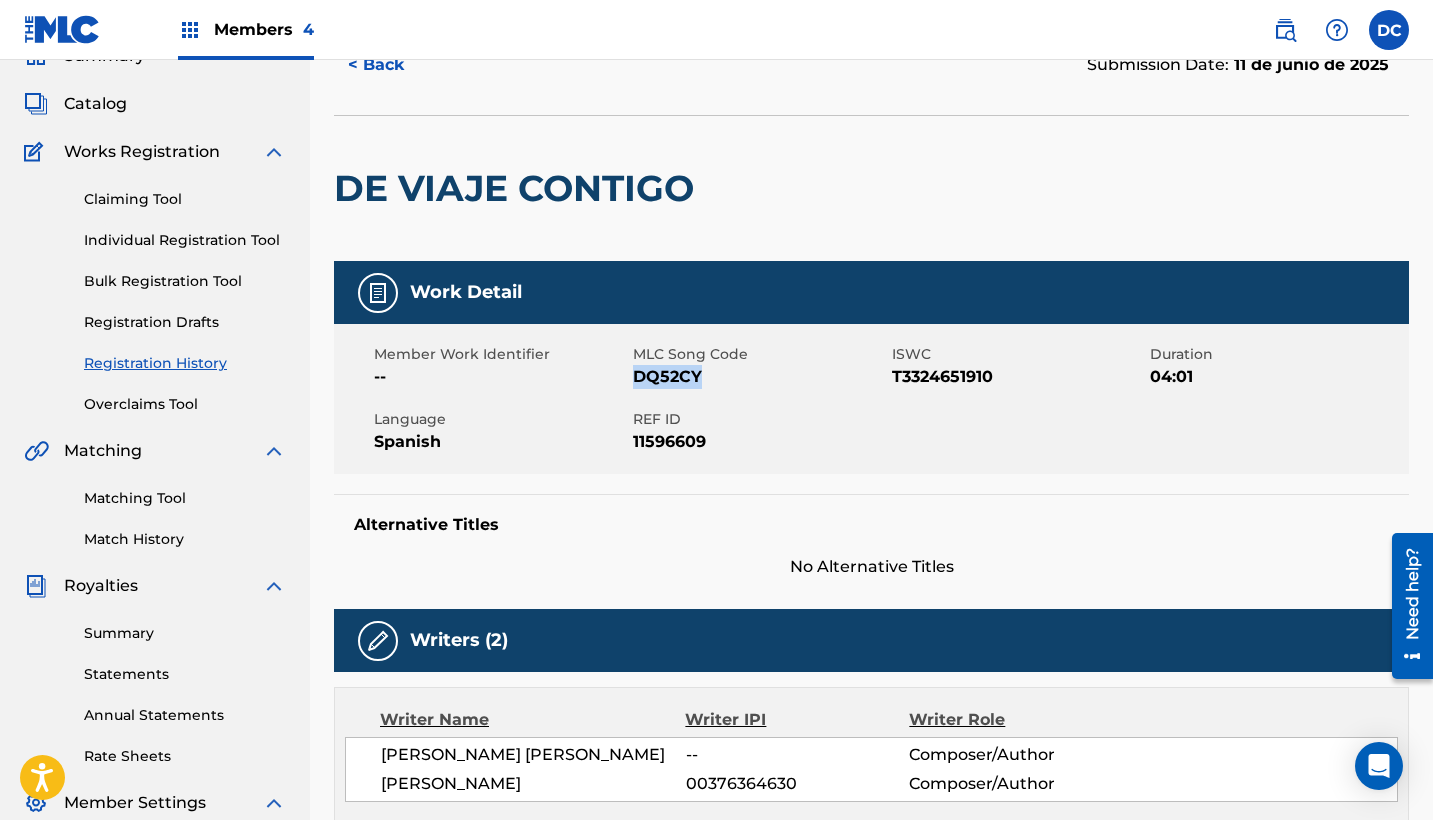 click on "DQ52CY" at bounding box center [760, 377] 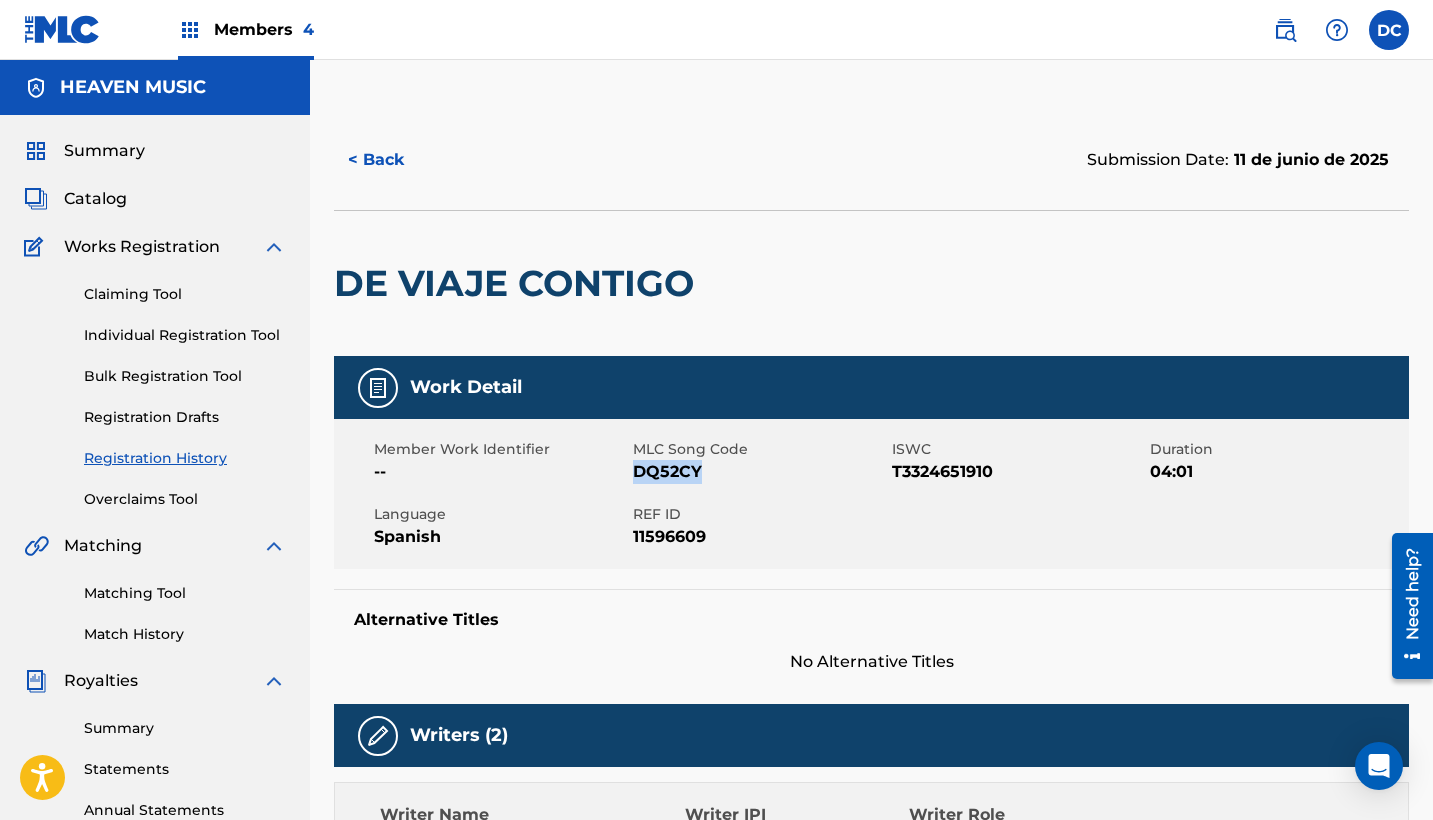 scroll, scrollTop: -2, scrollLeft: 0, axis: vertical 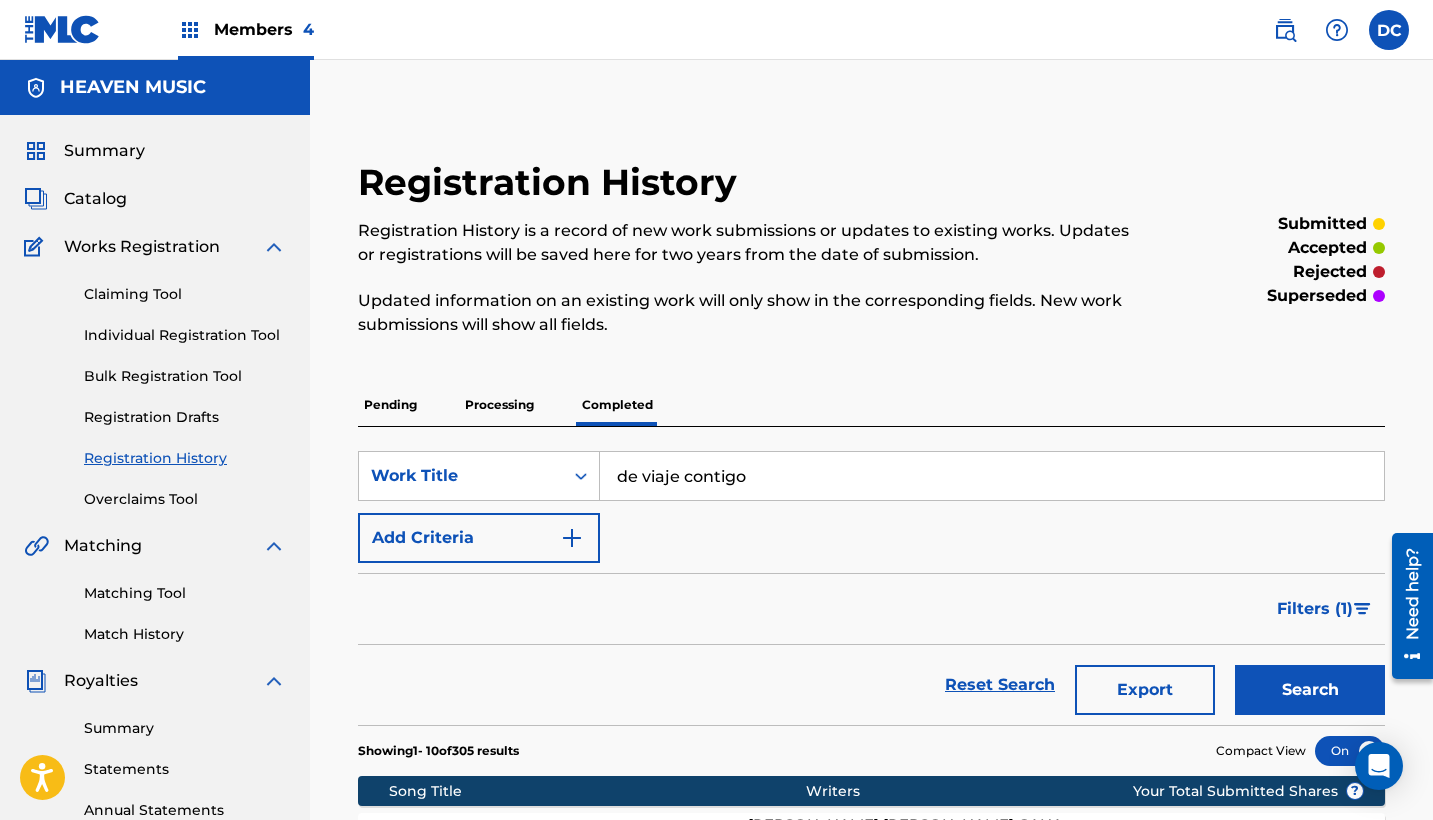 click on "de viaje contigo" at bounding box center (992, 476) 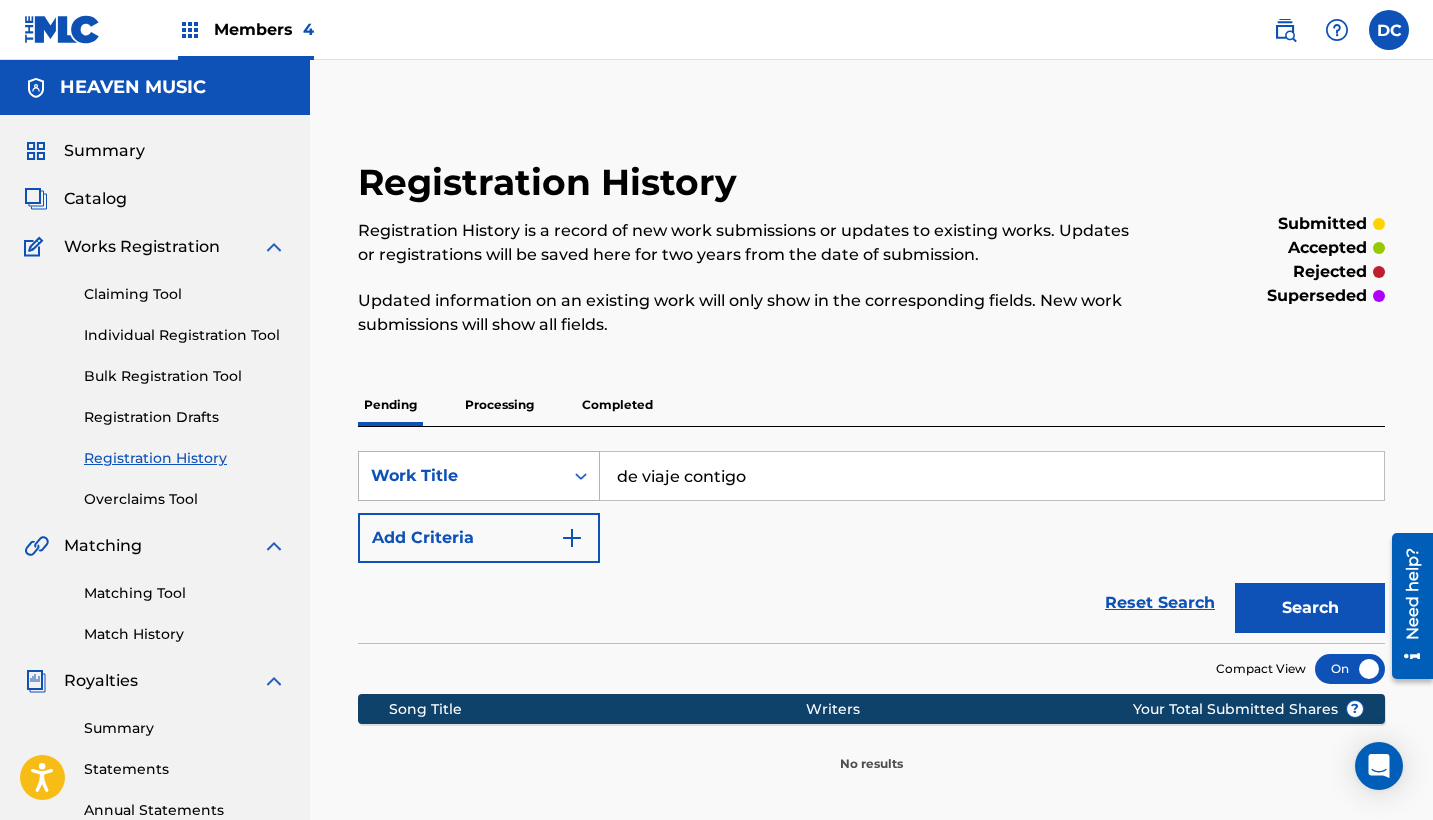 drag, startPoint x: 758, startPoint y: 475, endPoint x: 554, endPoint y: 473, distance: 204.0098 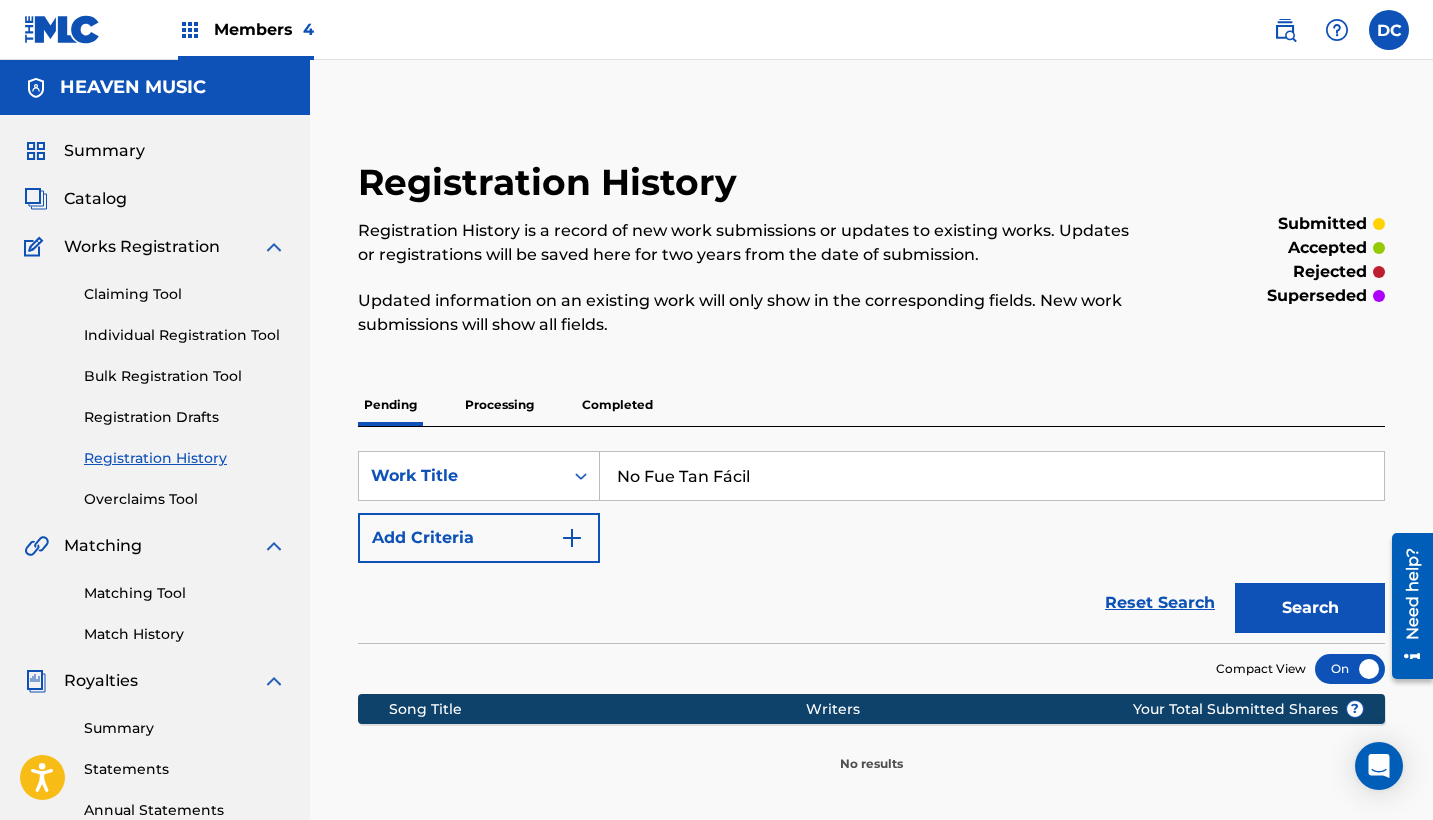 type on "No Fue Tan Fácil" 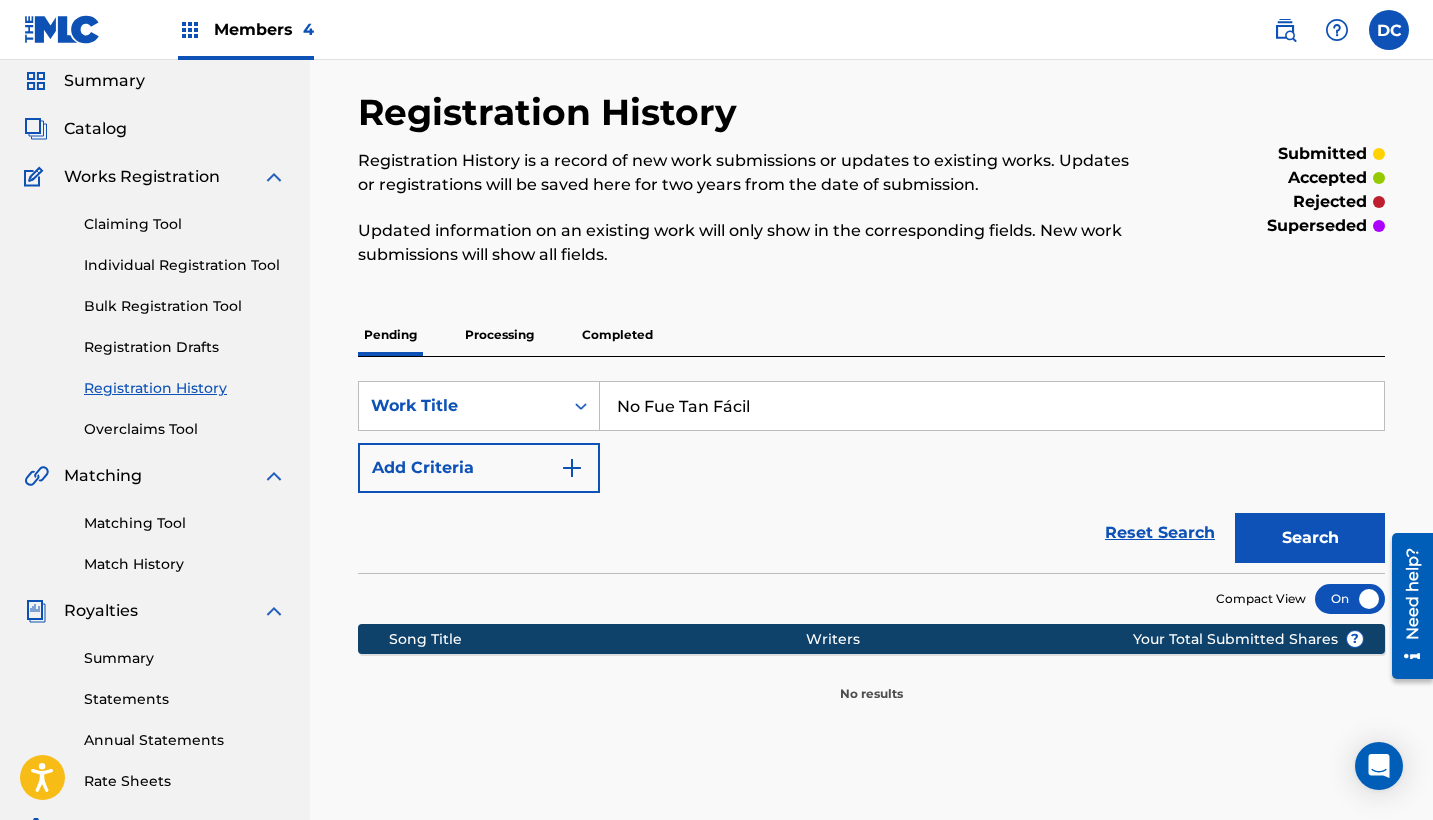 scroll, scrollTop: 76, scrollLeft: 0, axis: vertical 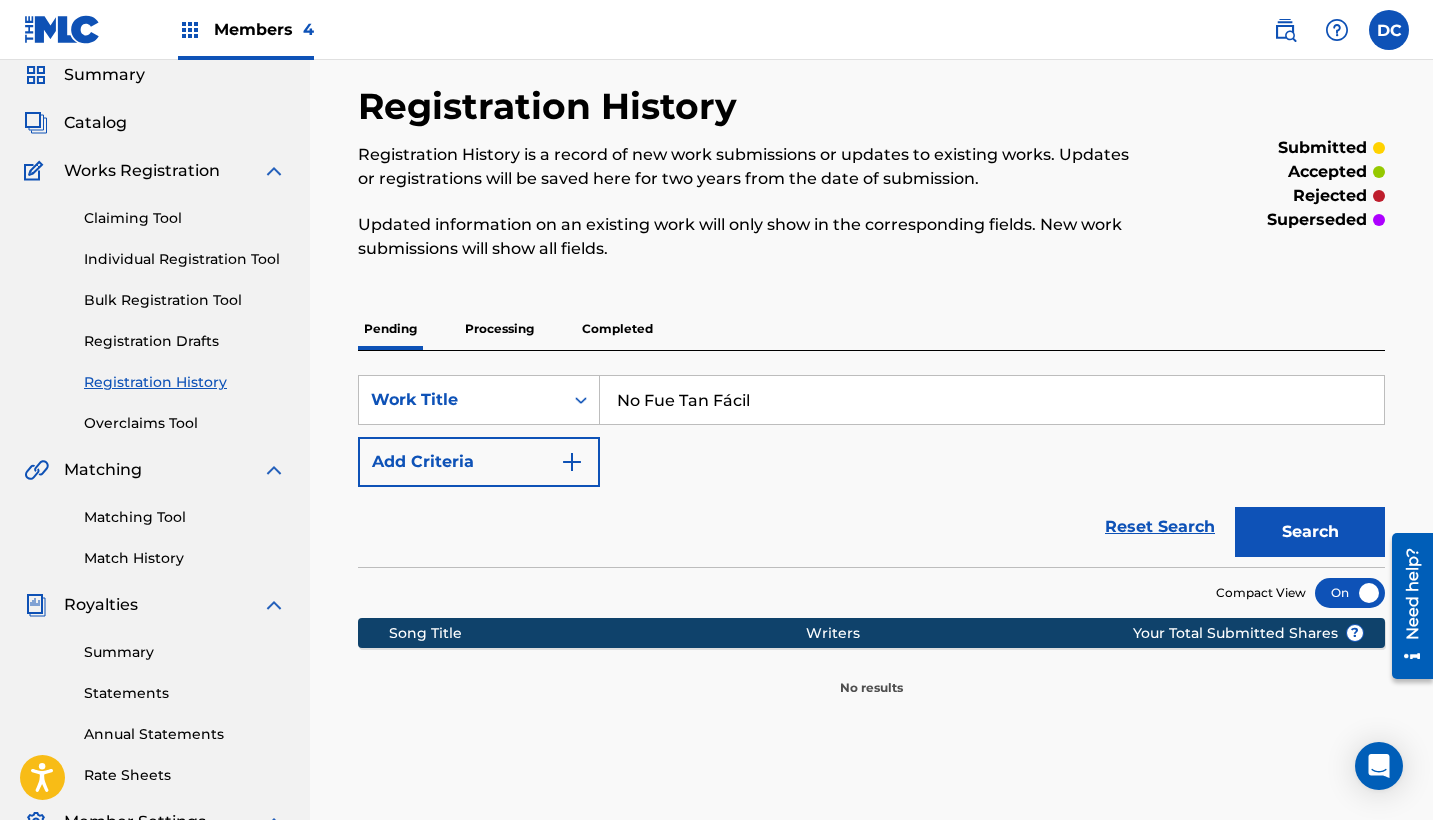 click on "Processing" at bounding box center [499, 329] 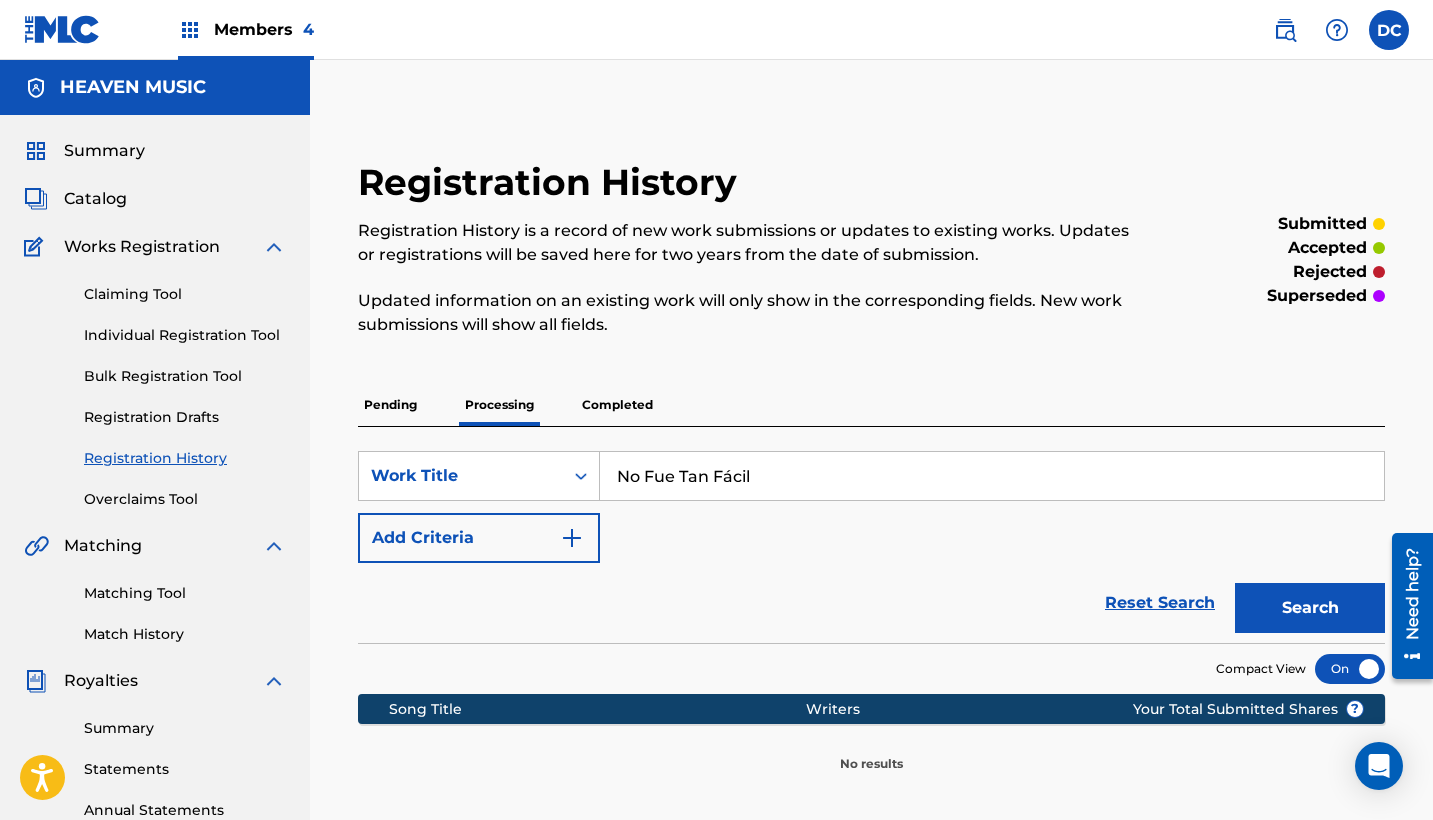 click on "Search" at bounding box center [1310, 608] 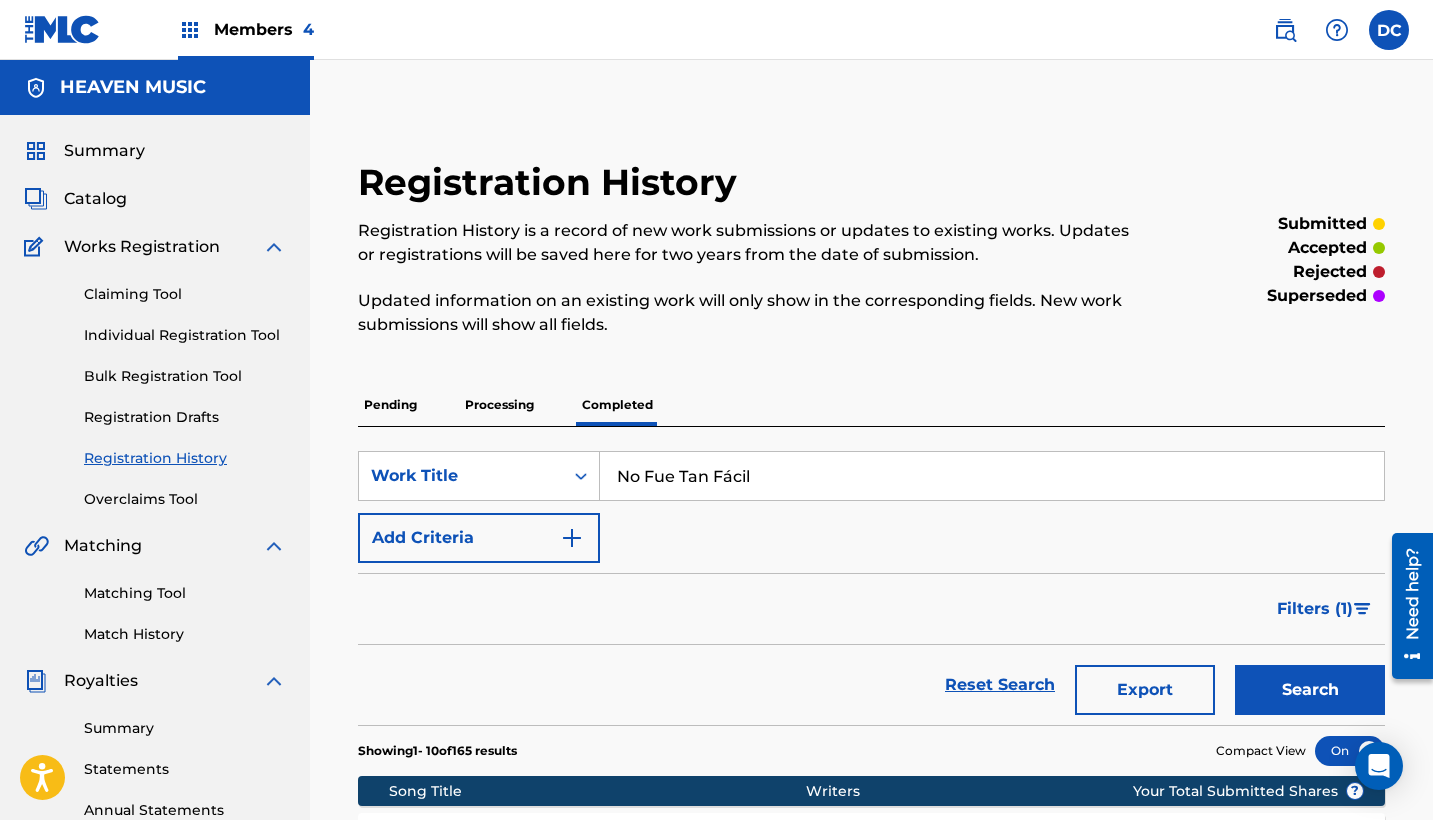 scroll, scrollTop: 0, scrollLeft: 0, axis: both 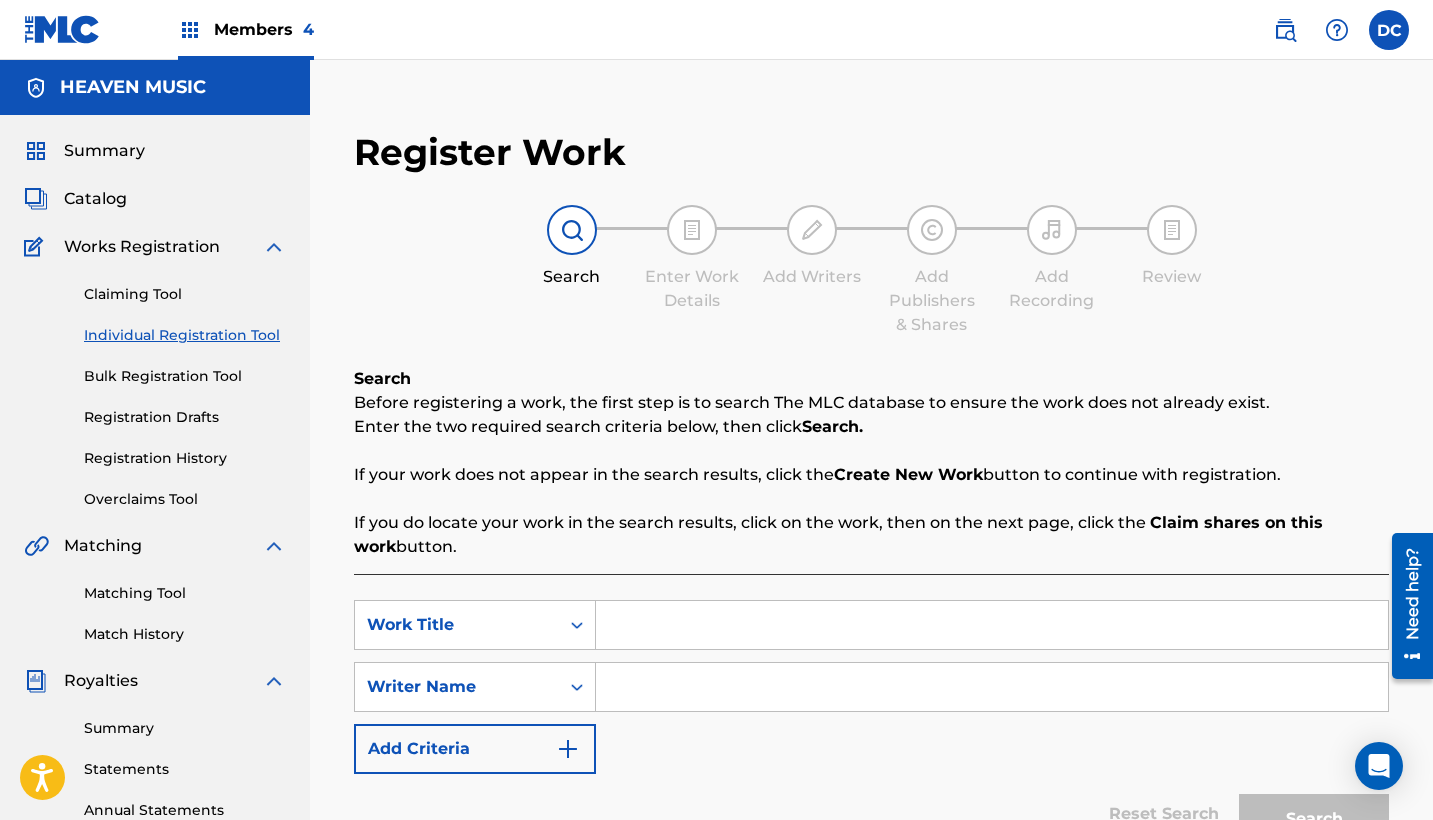 click at bounding box center [992, 625] 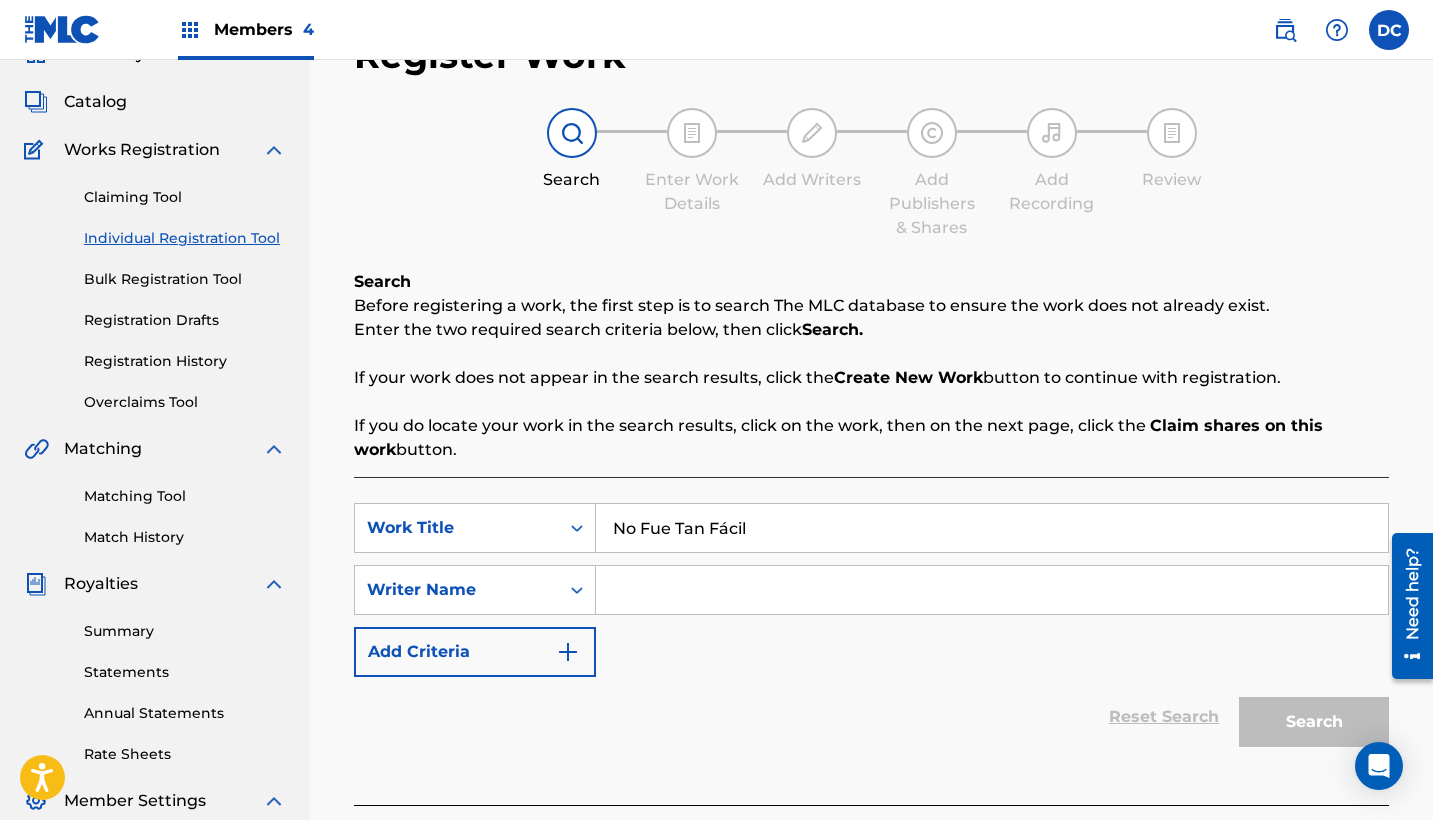 scroll, scrollTop: 98, scrollLeft: 0, axis: vertical 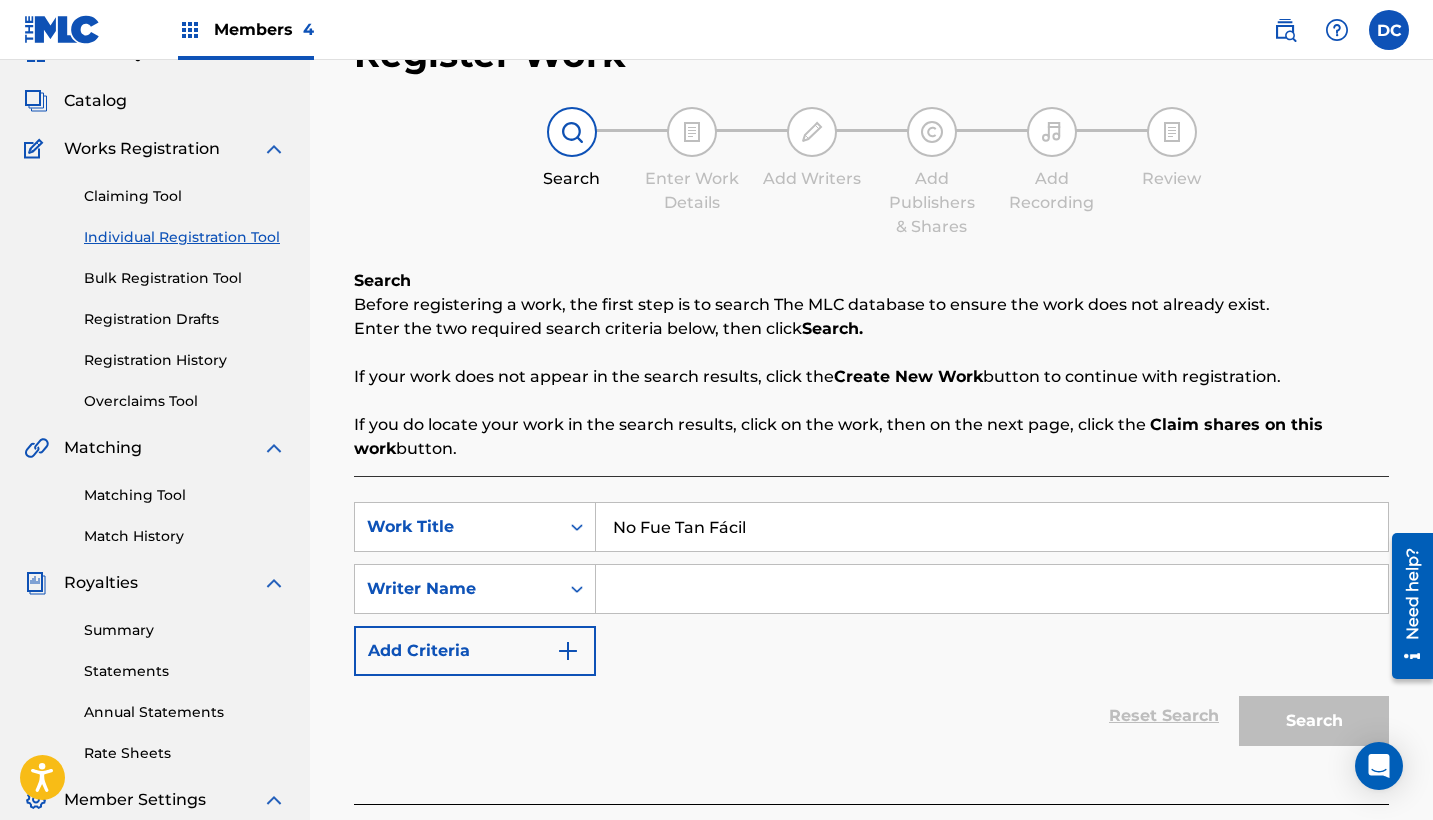type on "No Fue Tan Fácil" 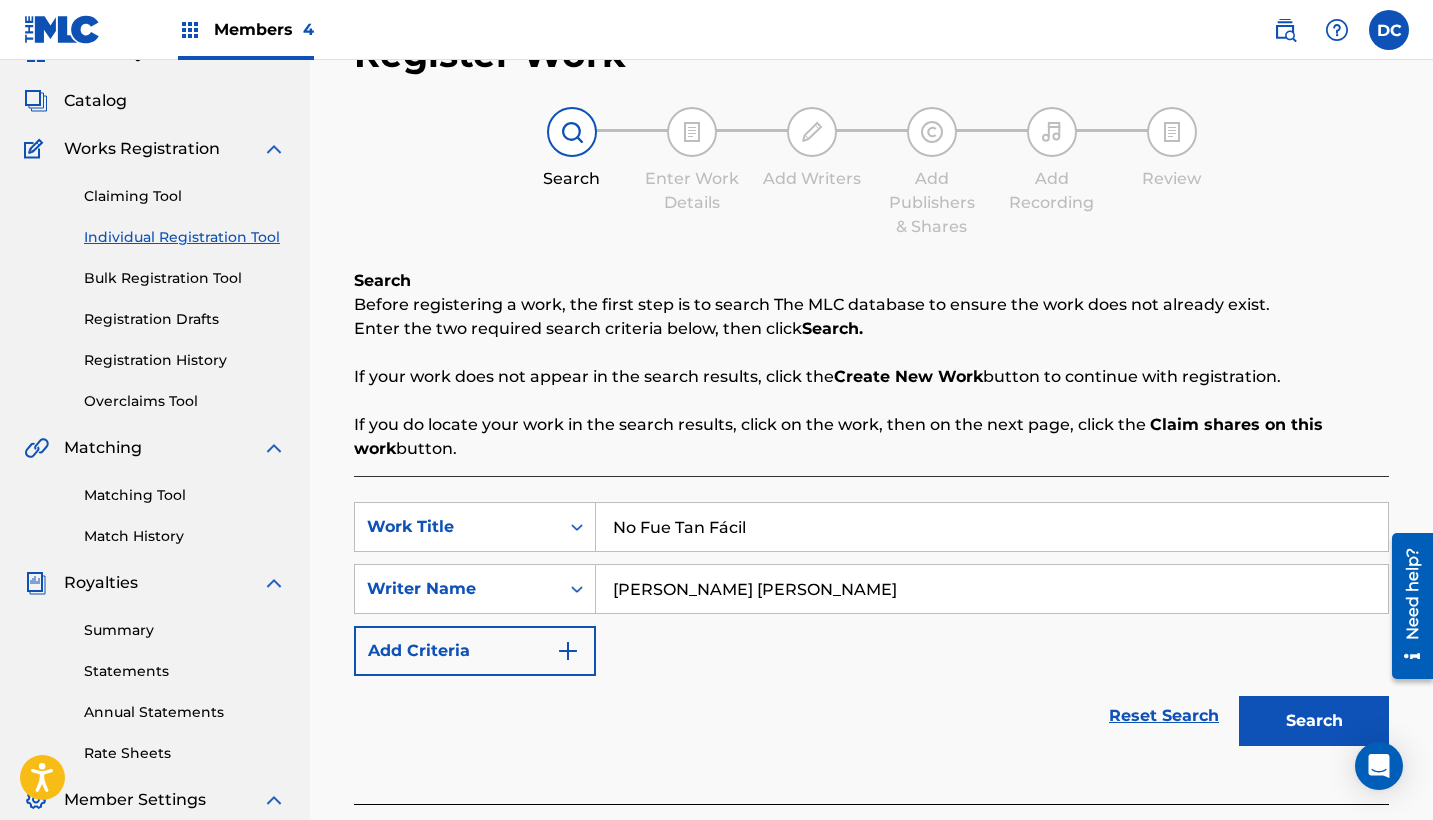 click on "[PERSON_NAME] [PERSON_NAME]" at bounding box center (992, 589) 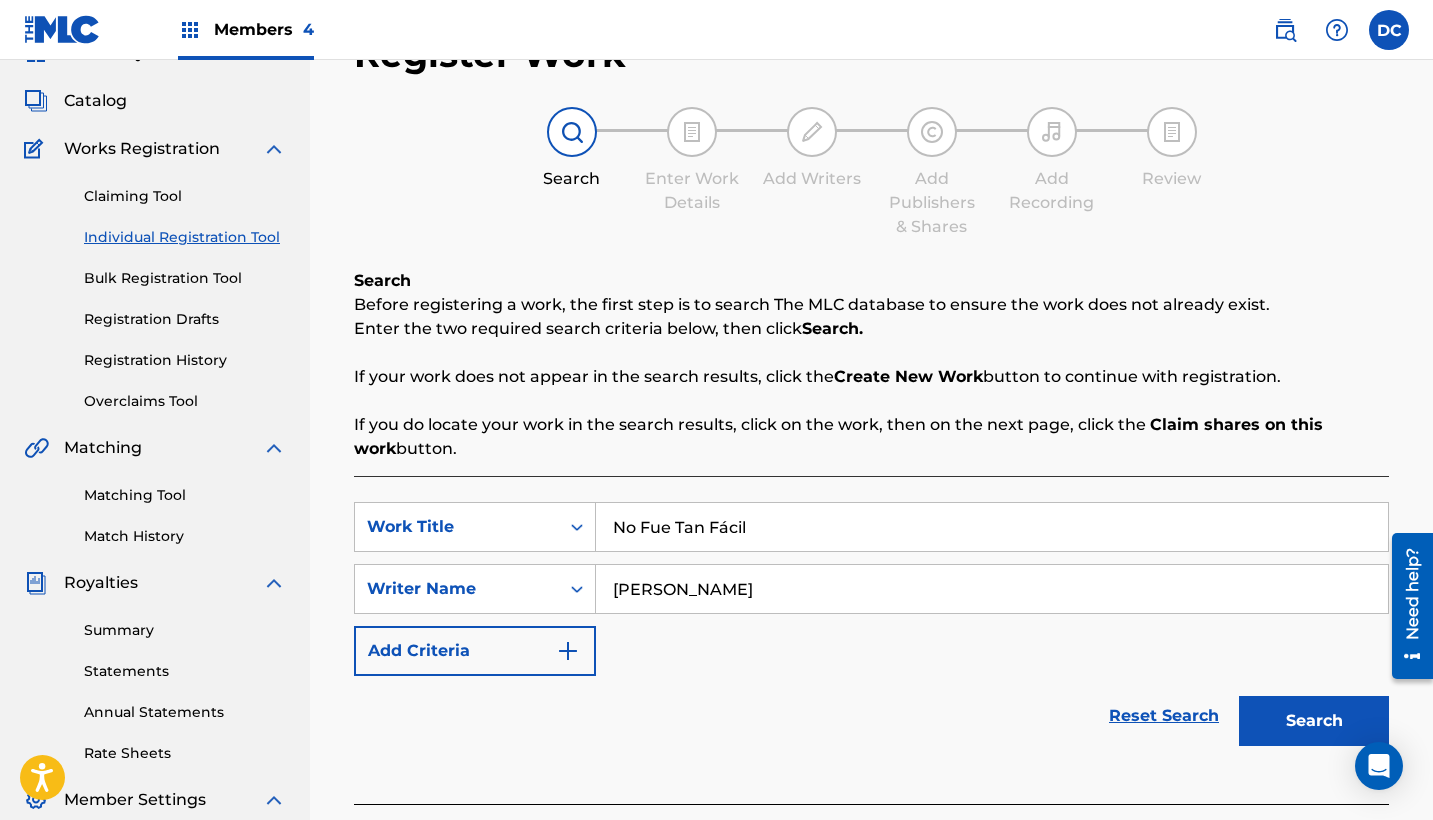 click on "[PERSON_NAME]" at bounding box center (992, 589) 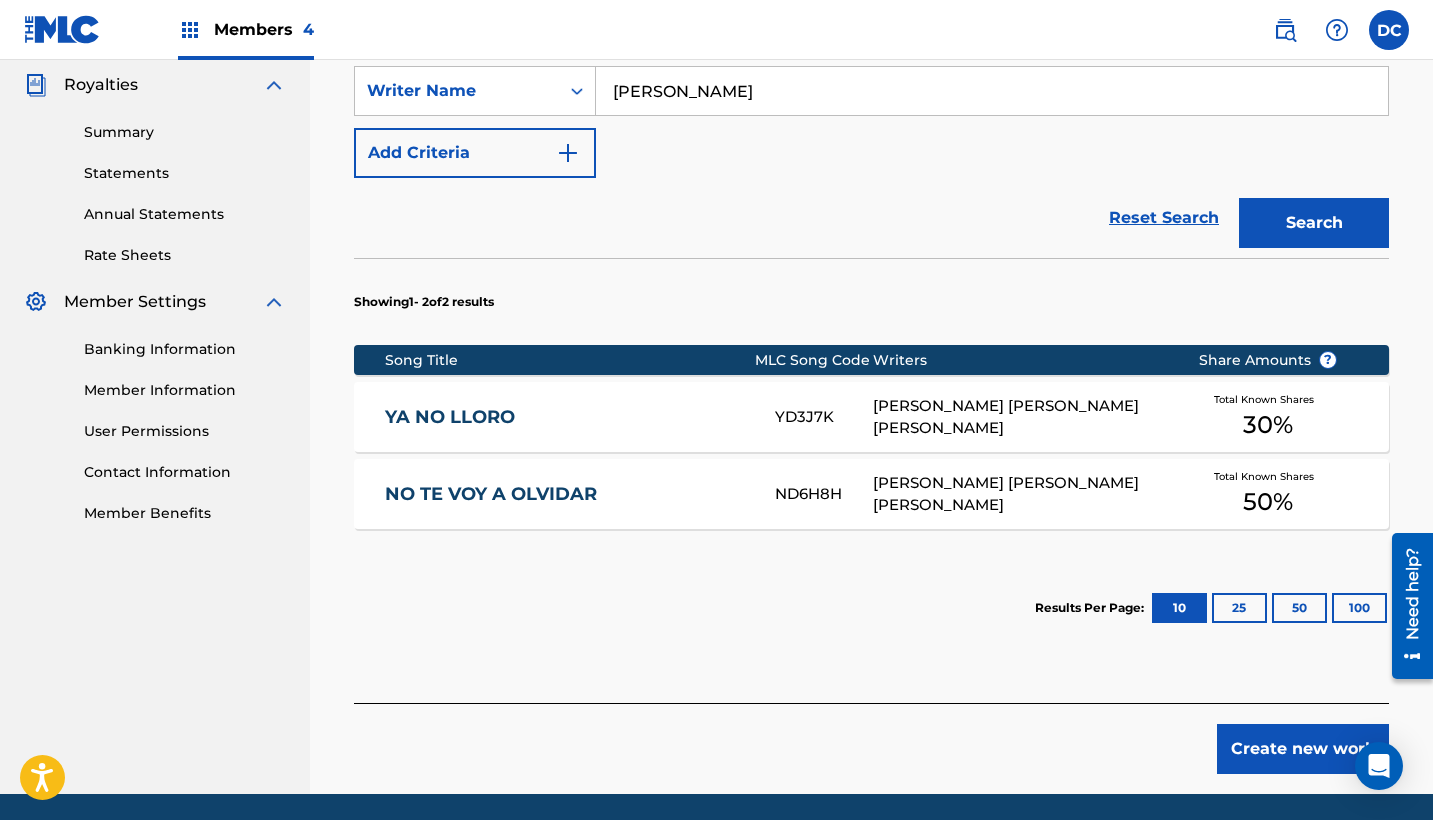 scroll, scrollTop: 599, scrollLeft: 0, axis: vertical 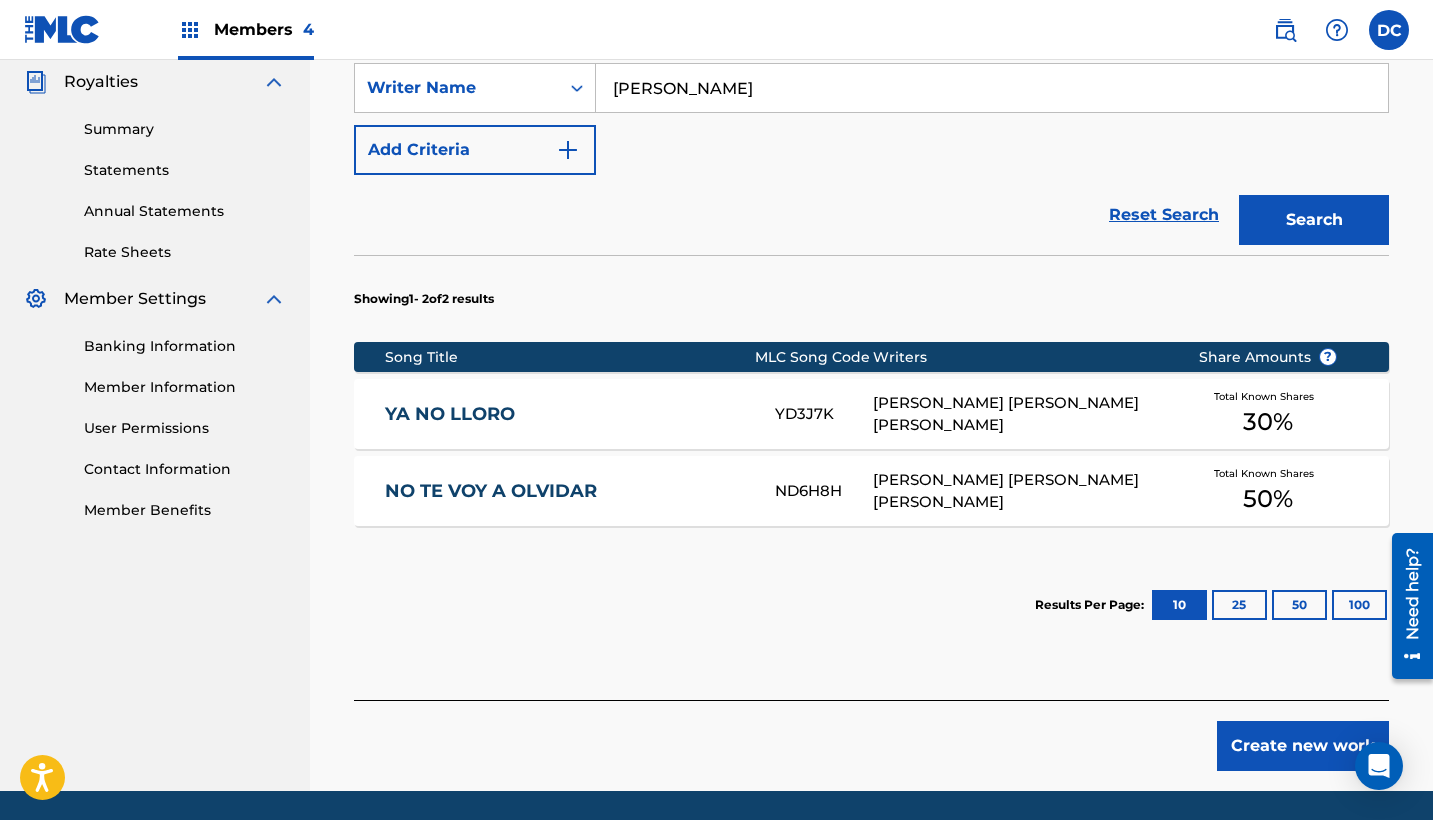 click on "Create new work" at bounding box center (1303, 746) 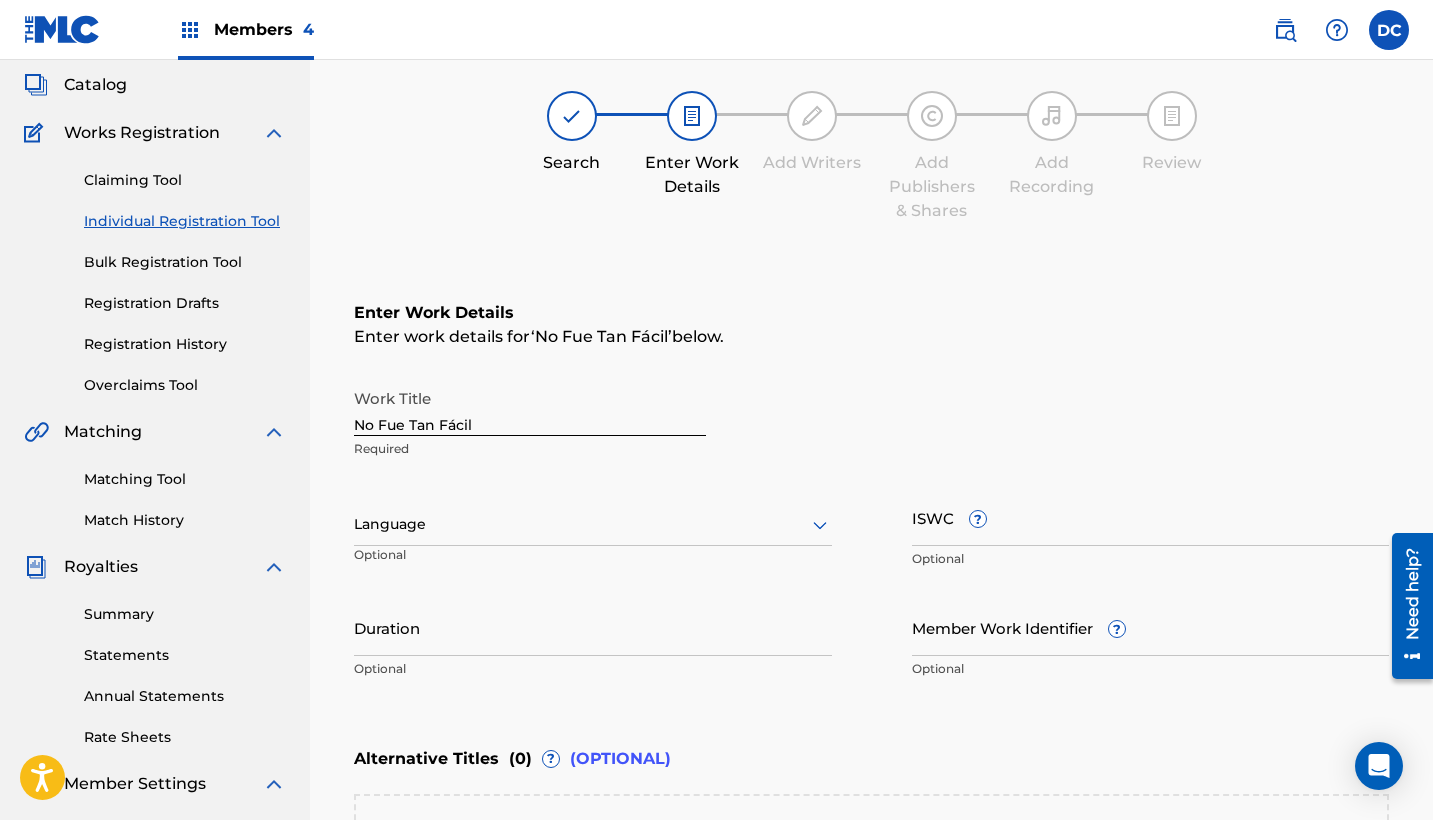 scroll, scrollTop: 100, scrollLeft: 0, axis: vertical 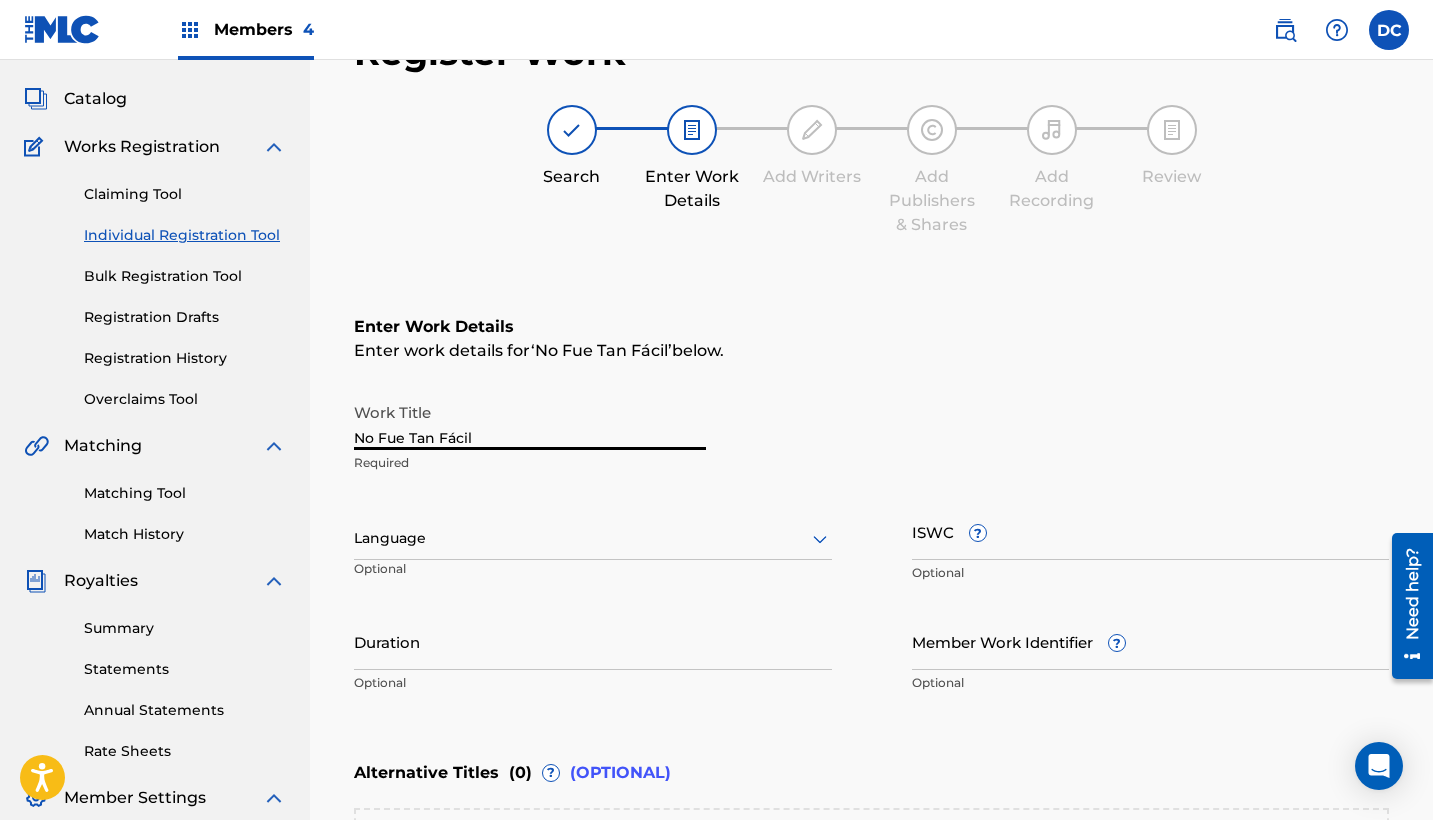 drag, startPoint x: 497, startPoint y: 444, endPoint x: 302, endPoint y: 411, distance: 197.7726 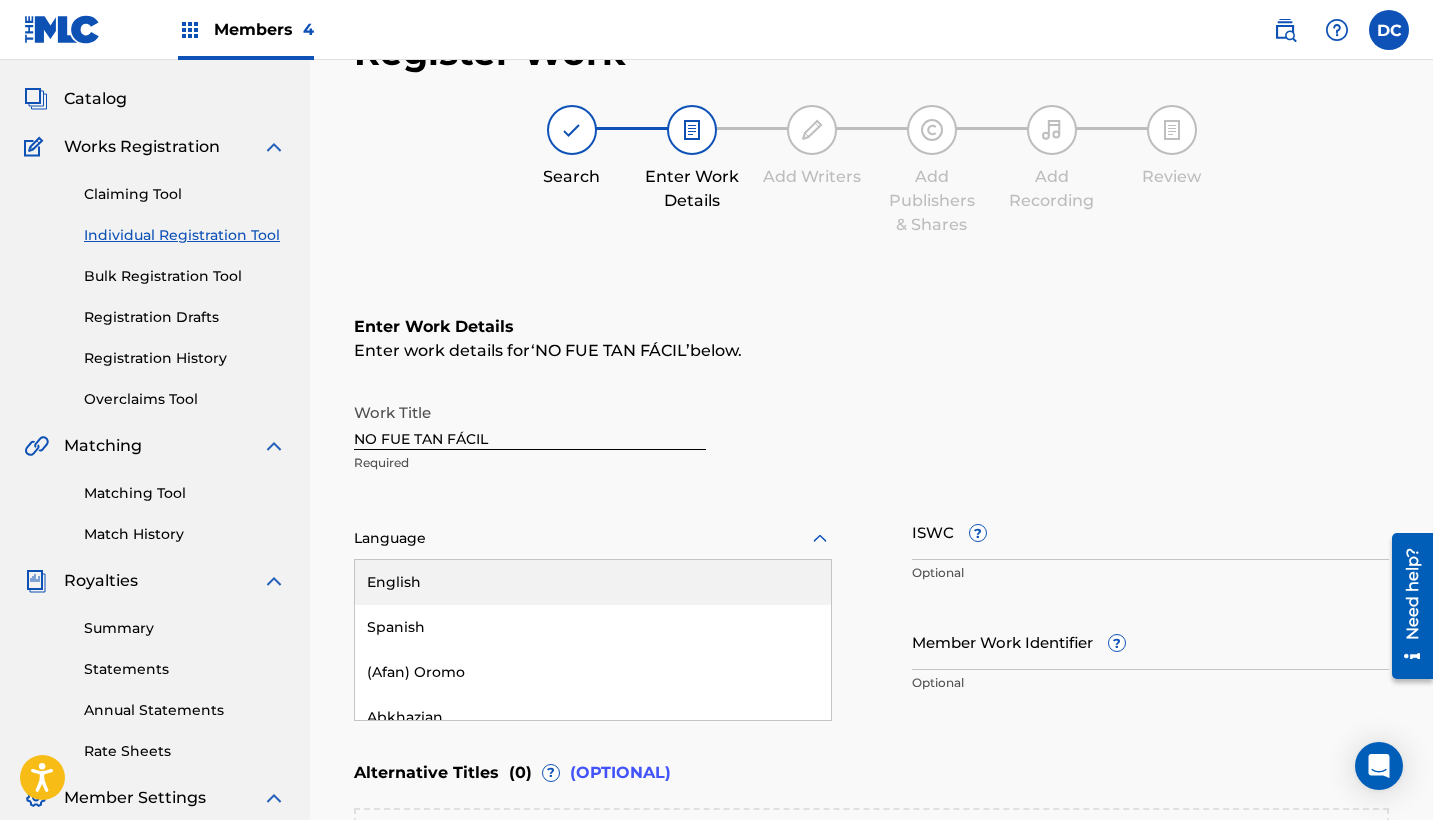 click on "English, 1 of 153. 153 results available. Use Up and Down to choose options, press Enter to select the currently focused option, press Escape to exit the menu, press Tab to select the option and exit the menu. Language English Spanish (Afan) Oromo Abkhazian Afar Afrikaans Albanian Amharic Arabic Armenian Assamese Aymara Azerbaijani Bashkir Basque Bengali [PERSON_NAME] Bihari Bislama Breton Bulgarian Burmese Byelorussian Cambodian Catalan Chinese Corsican Croatian Czech Danish Dutch Esperanto Estonian Faeroese Farsi Fiji Finnish French Frisian Galician Georgian German Greek Greenlandic Guarani Gujarati Hausa [US_STATE] Hebrew Hindi Hungarian Icelandic Indonesian Interlingua Interlingue Inupiak Irish Italian Japanese Javanese Kannada Kashmiri Kazakh Kinyarwanda Kirghiz Kirundi Korean Kurdish Laothian [GEOGRAPHIC_DATA] Latvian Lingala Lithuanian Macedonian Malagasy Malay Malayalam Maltese Maori Marathi Moldavian Mongolian [GEOGRAPHIC_DATA] [GEOGRAPHIC_DATA] Nepali North Sotho Norwegian Occitan Oriya Oromo Papiamento Pashto Polish Portuguese [GEOGRAPHIC_DATA]" at bounding box center (593, 539) 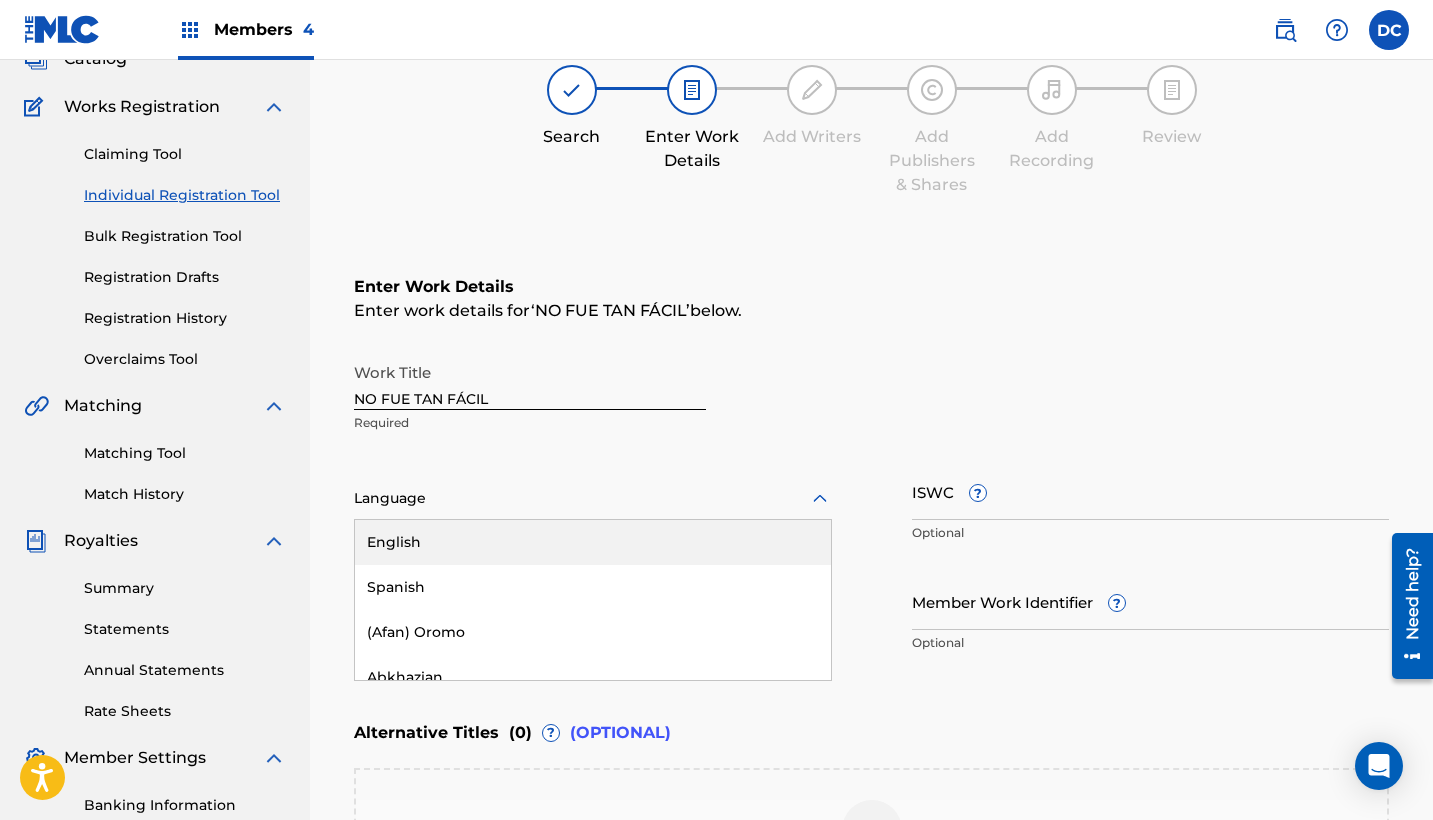 scroll, scrollTop: 141, scrollLeft: 0, axis: vertical 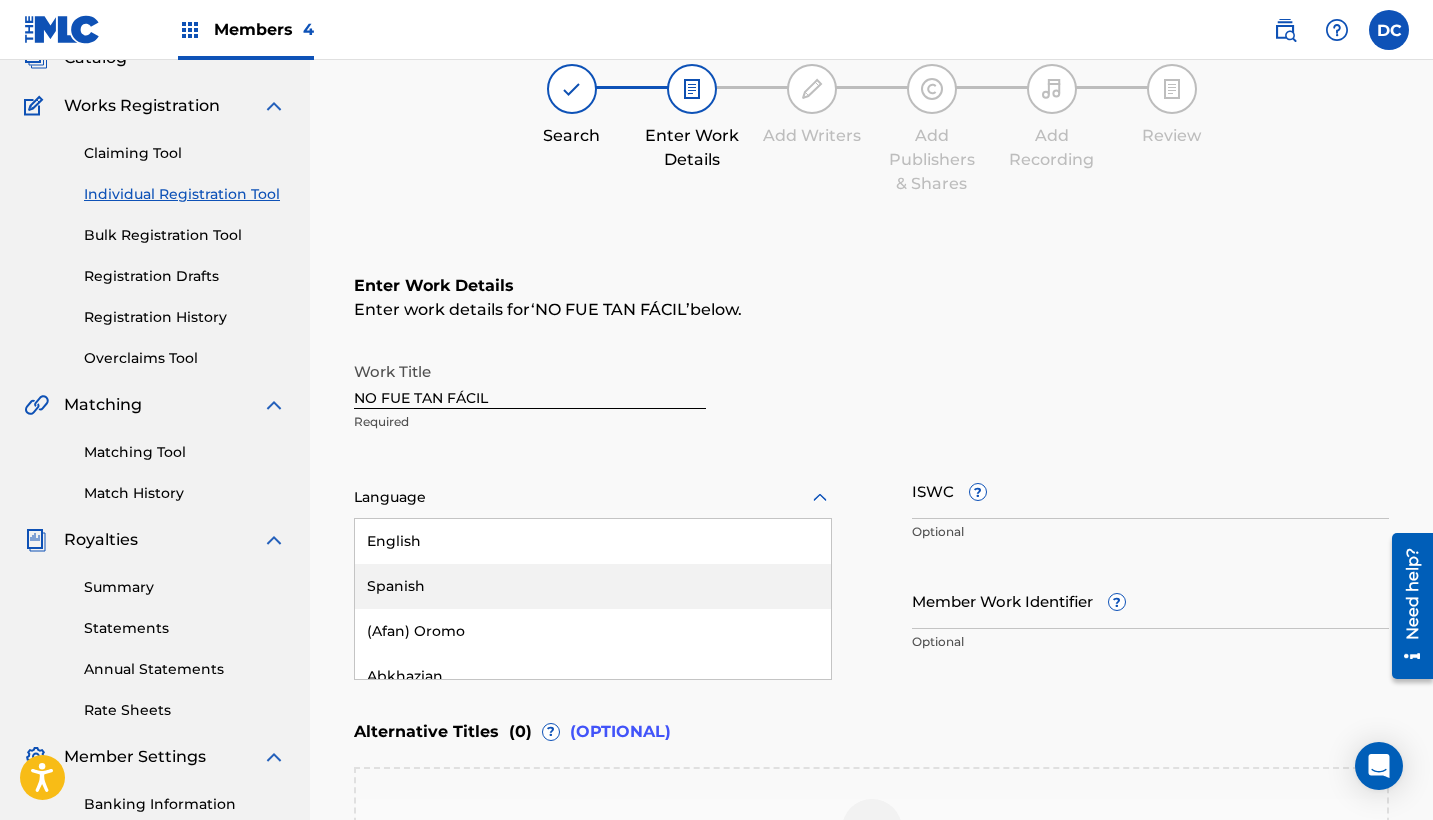 click on "Spanish" at bounding box center (593, 586) 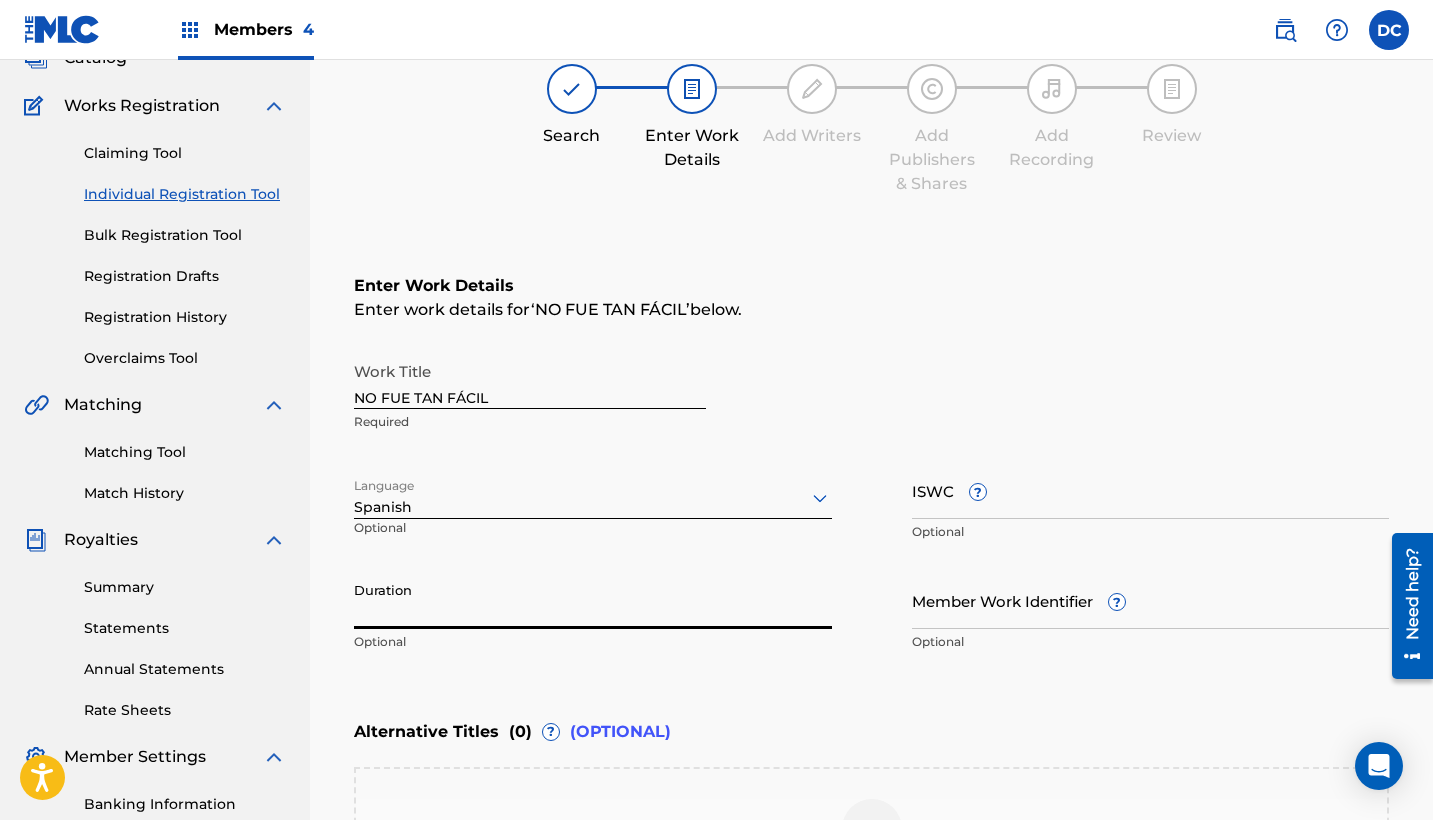 click on "Duration" at bounding box center [593, 600] 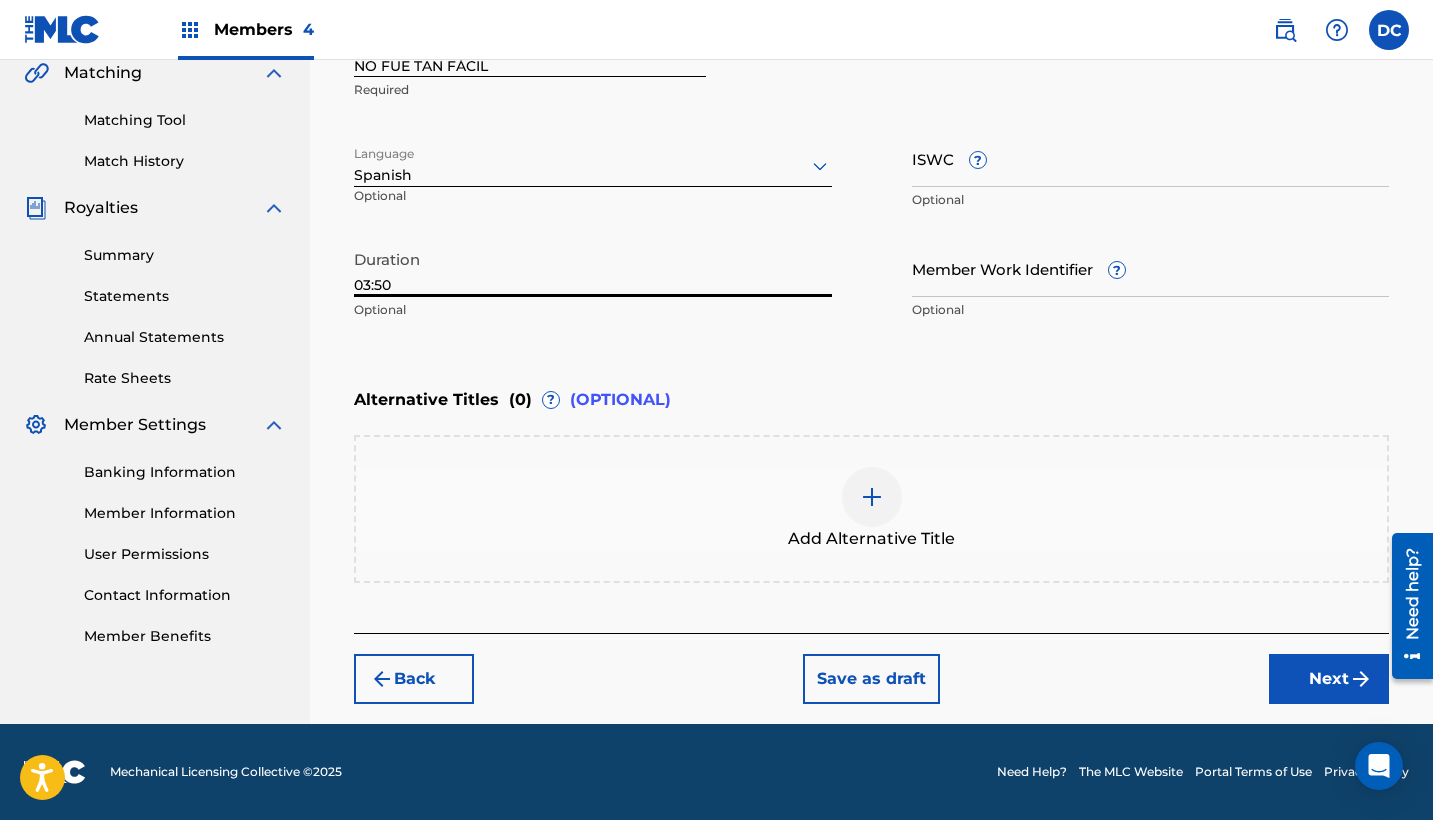 type on "03:50" 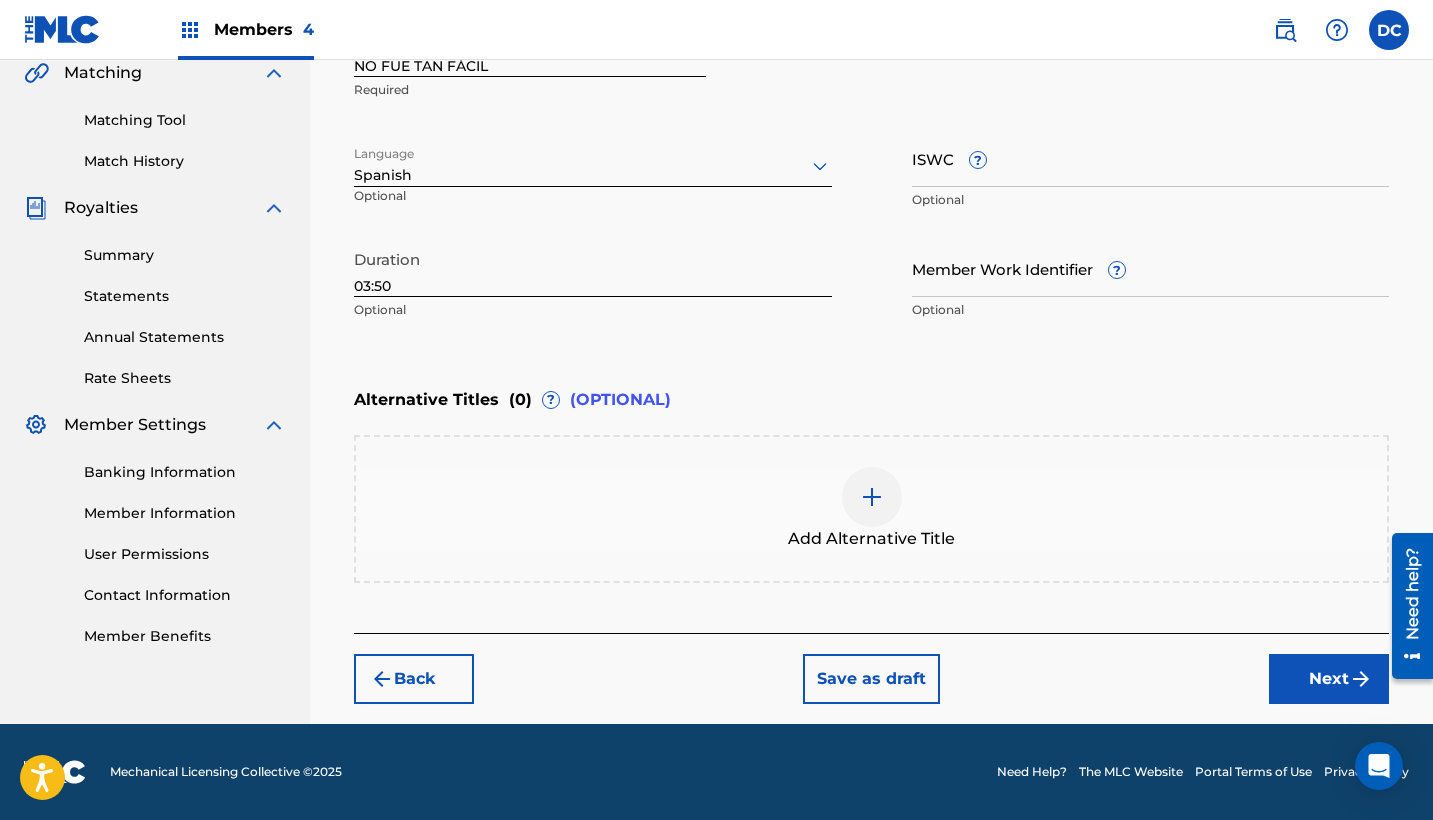 click on "Next" at bounding box center [1329, 679] 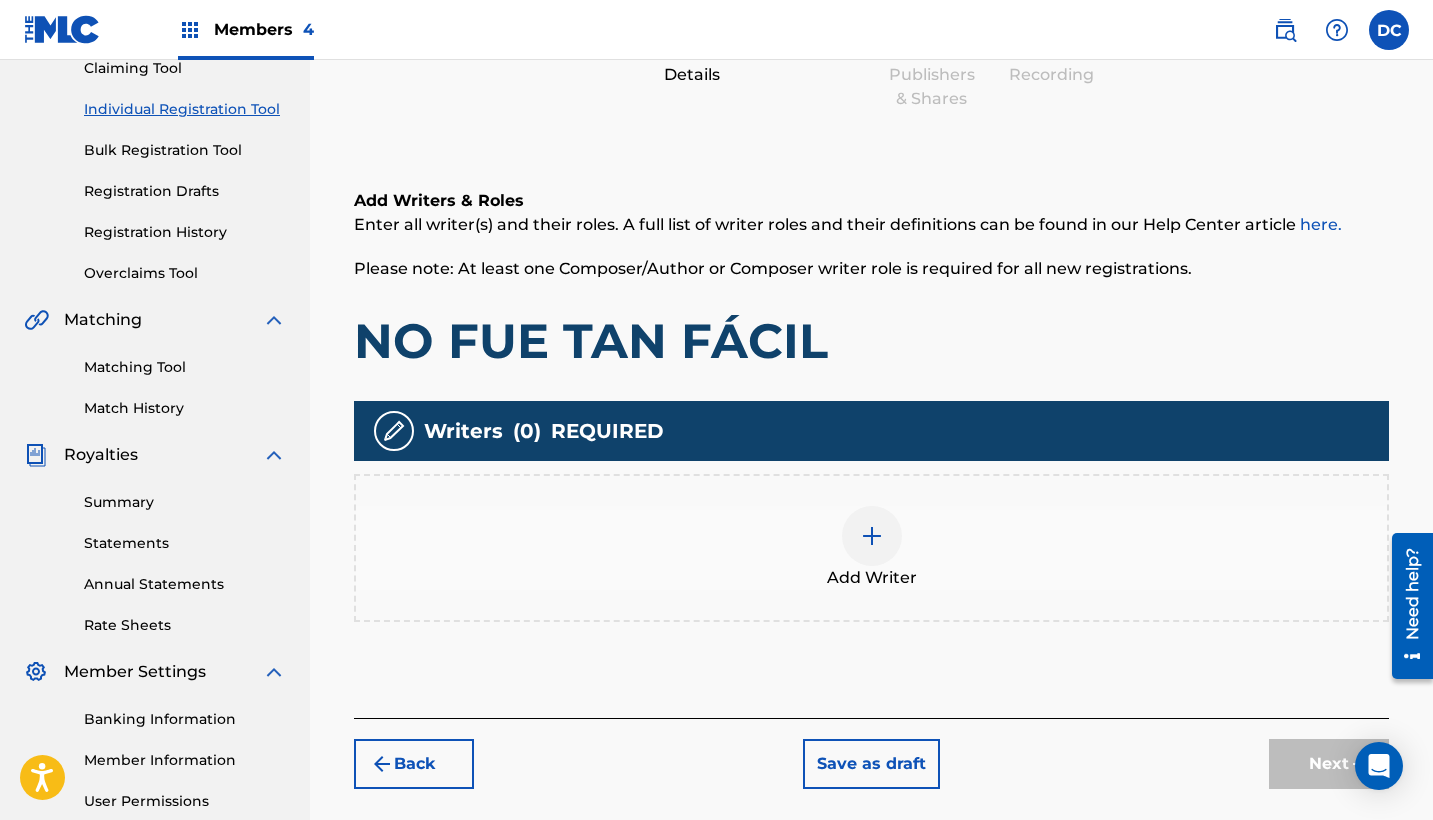 scroll, scrollTop: 210, scrollLeft: 0, axis: vertical 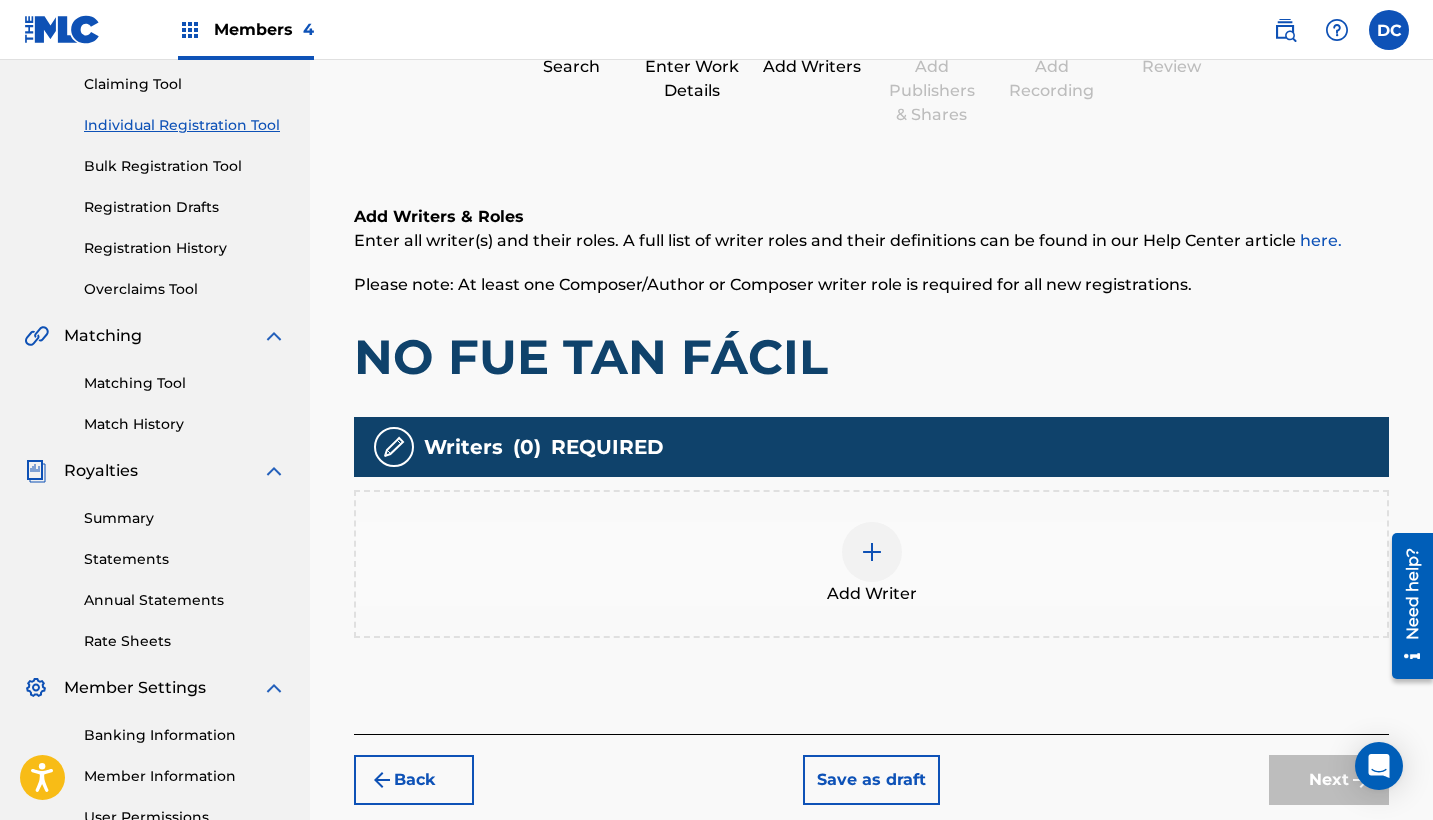 click at bounding box center (872, 552) 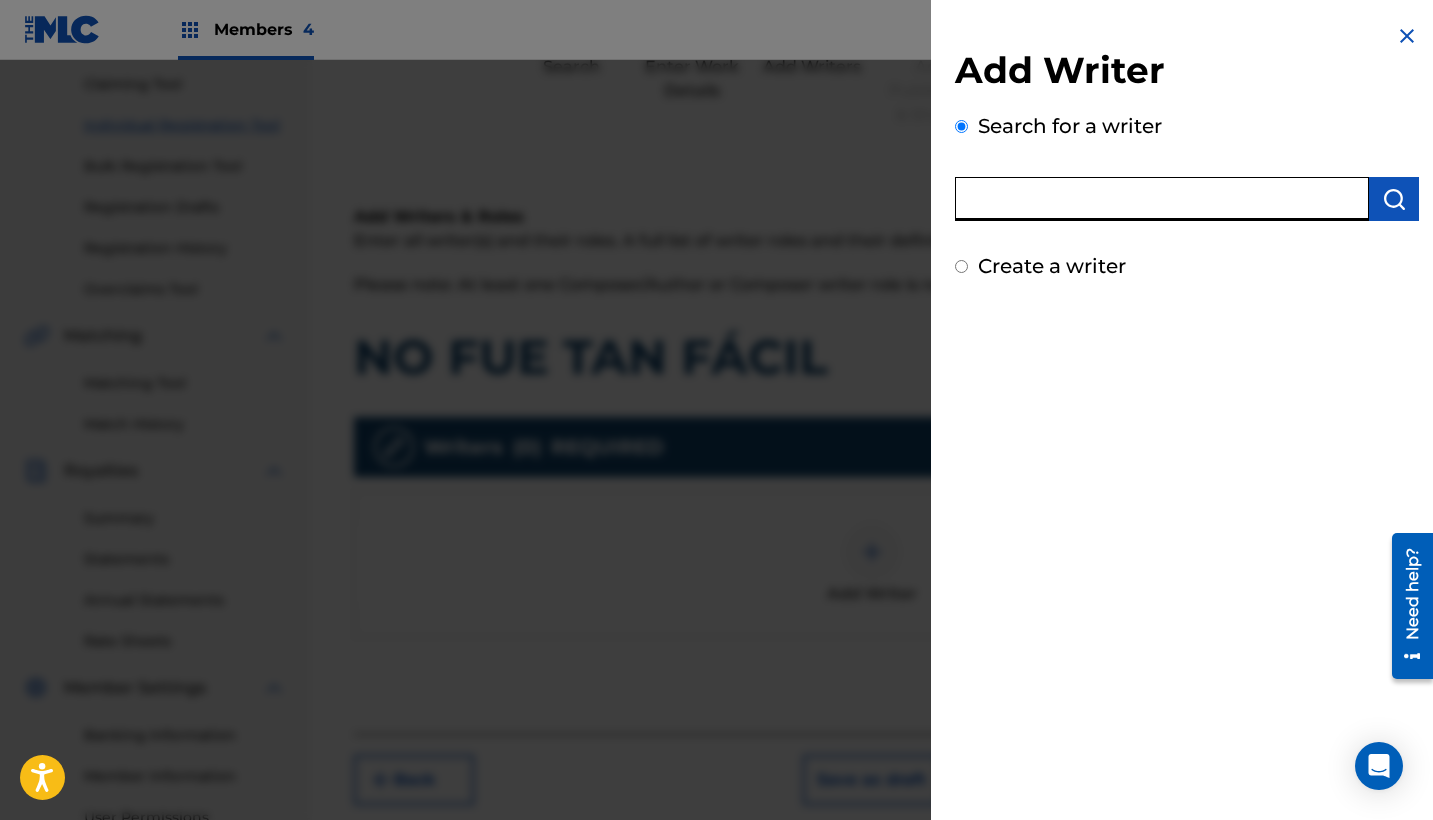 click at bounding box center [1162, 199] 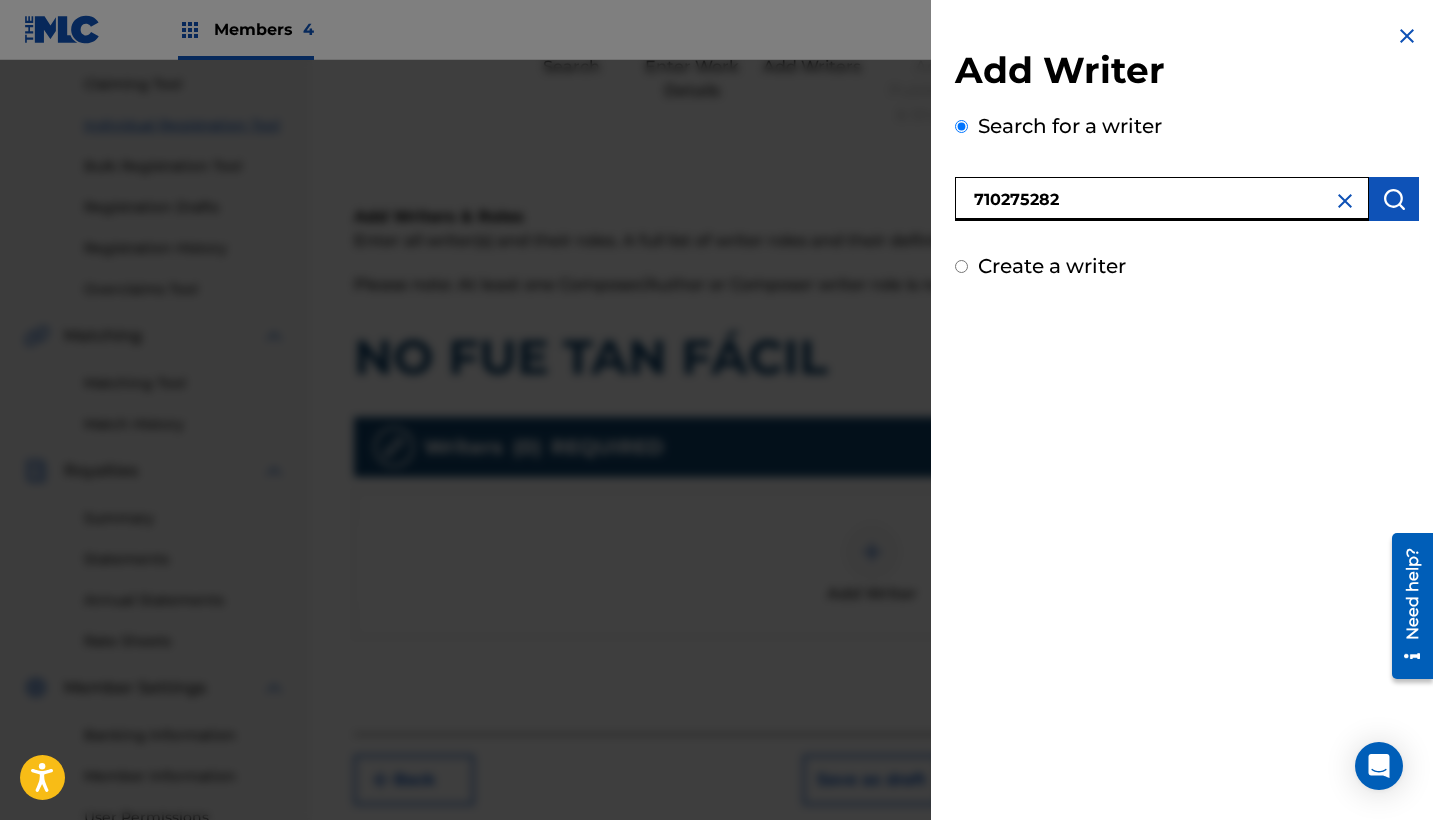 click on "710275282" at bounding box center [1162, 199] 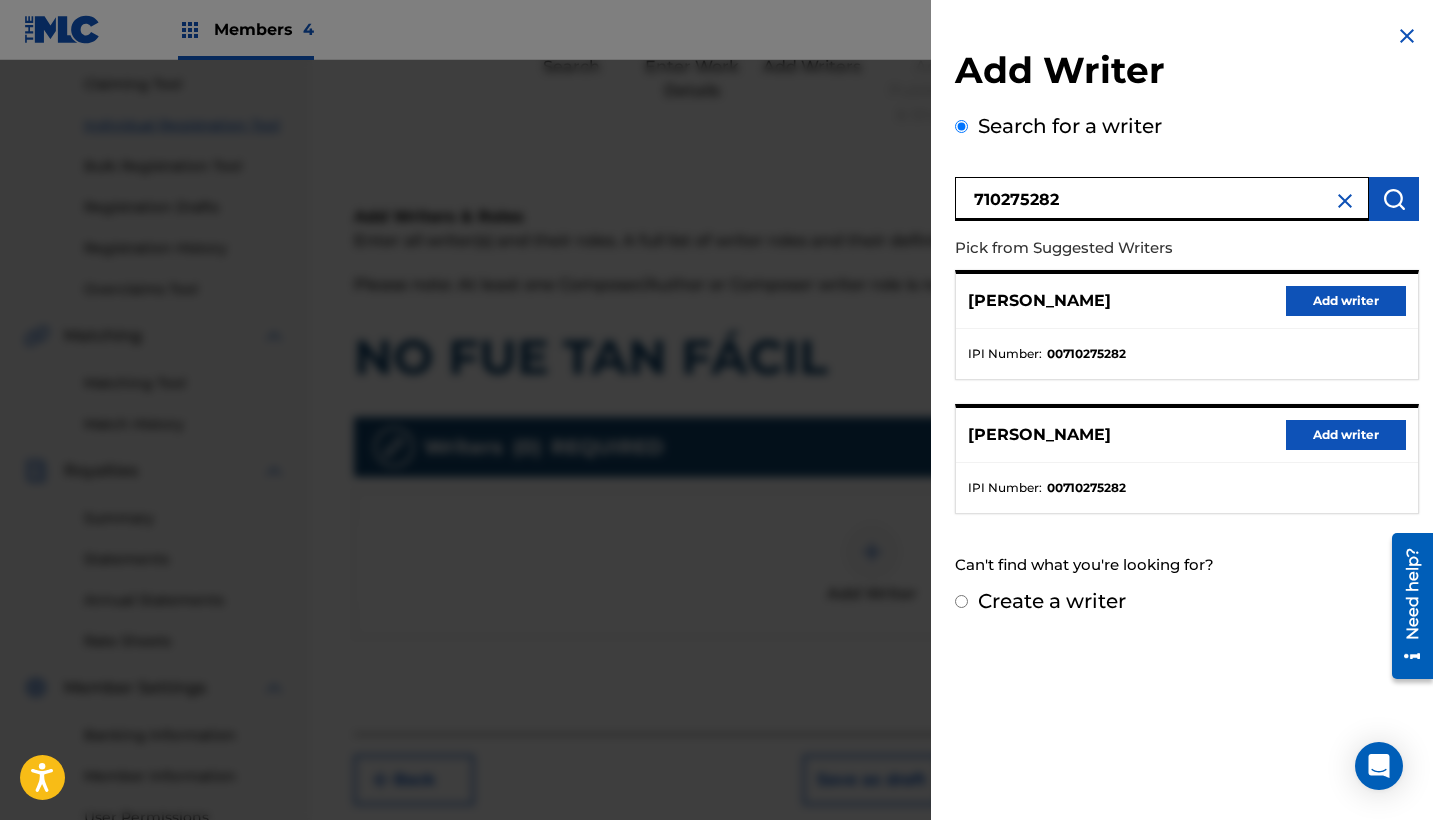 type on "710275282" 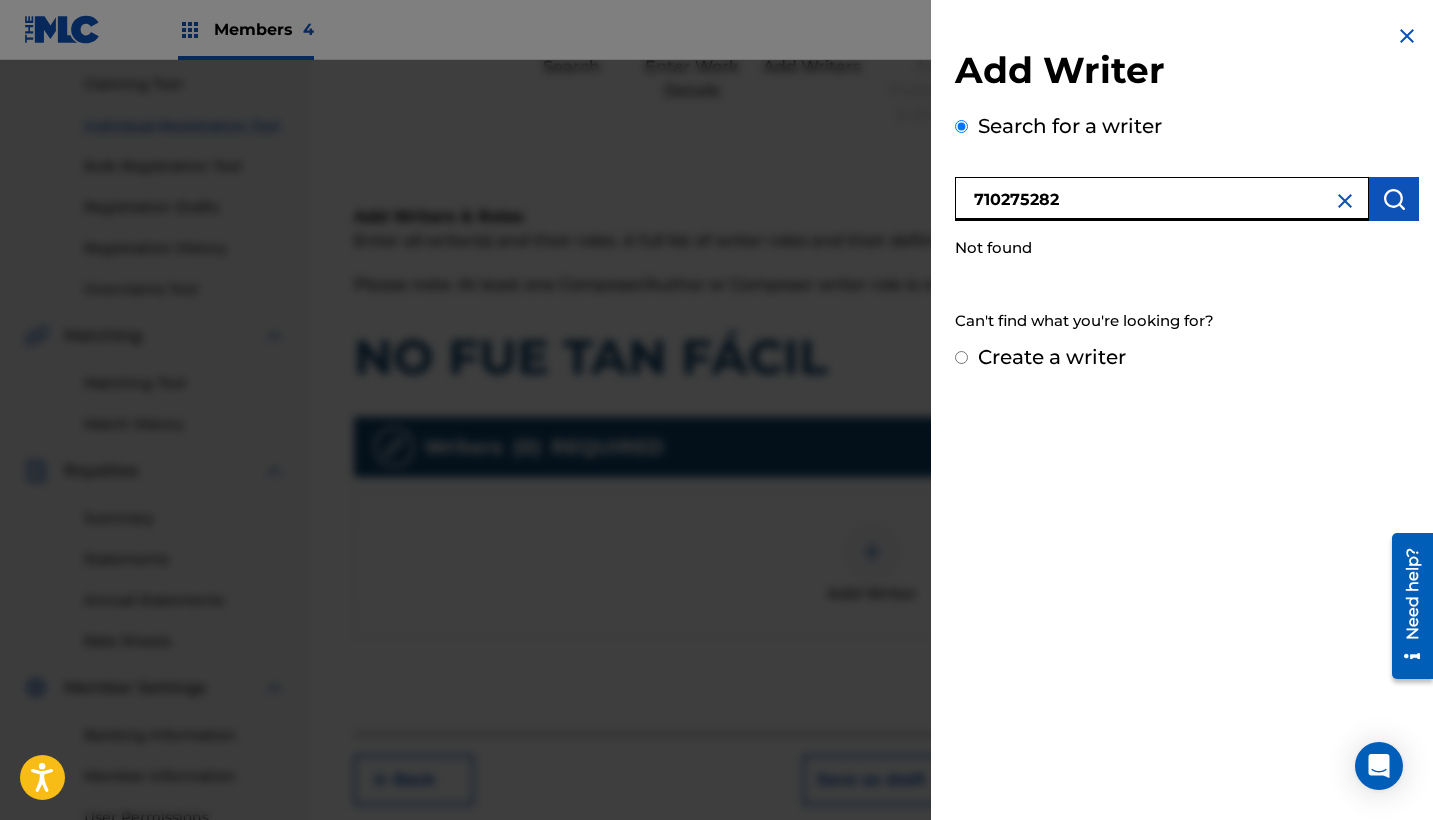 drag, startPoint x: 1115, startPoint y: 187, endPoint x: 1039, endPoint y: 219, distance: 82.46211 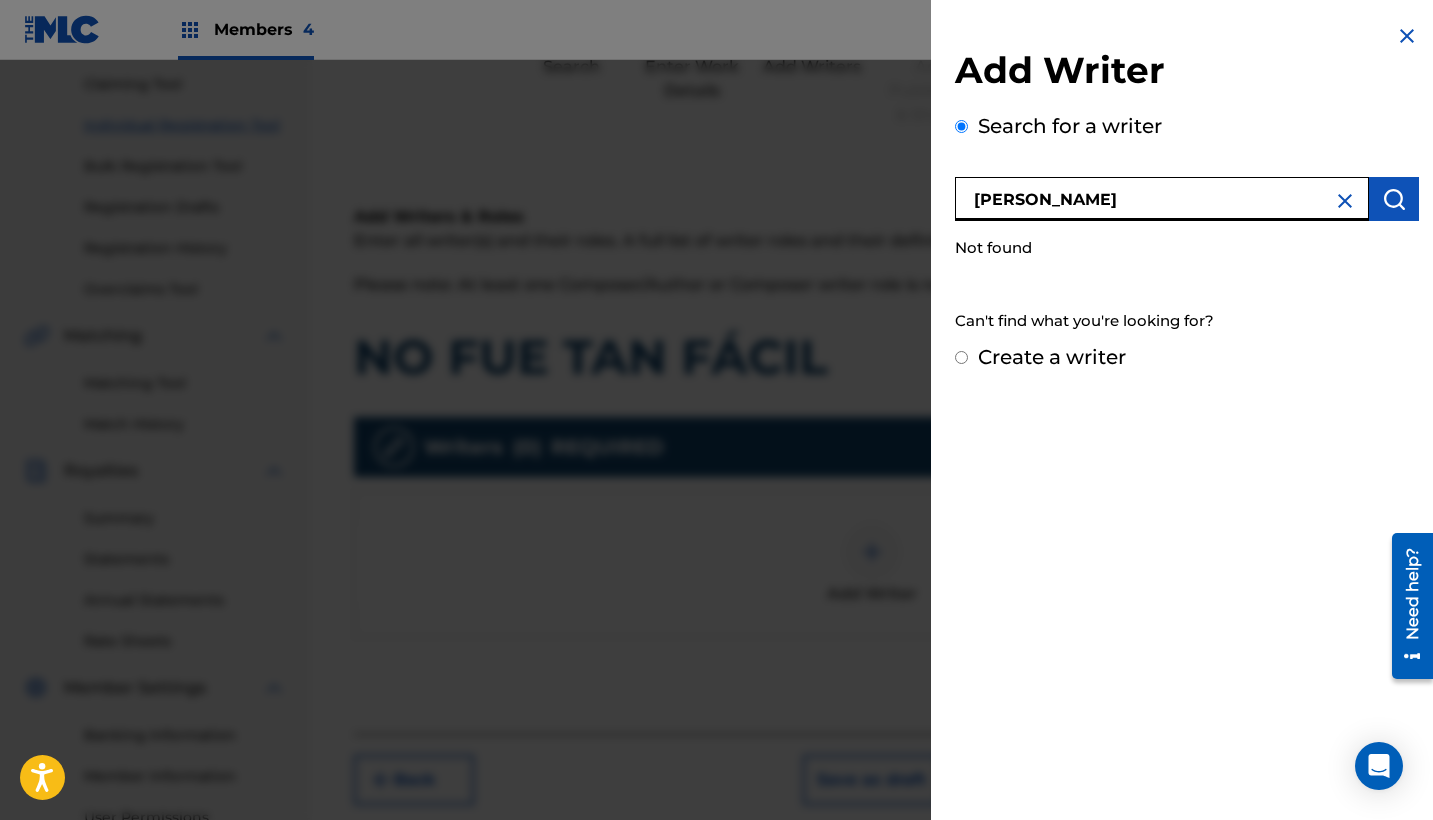 paste on "[PERSON_NAME] [PERSON_NAME]" 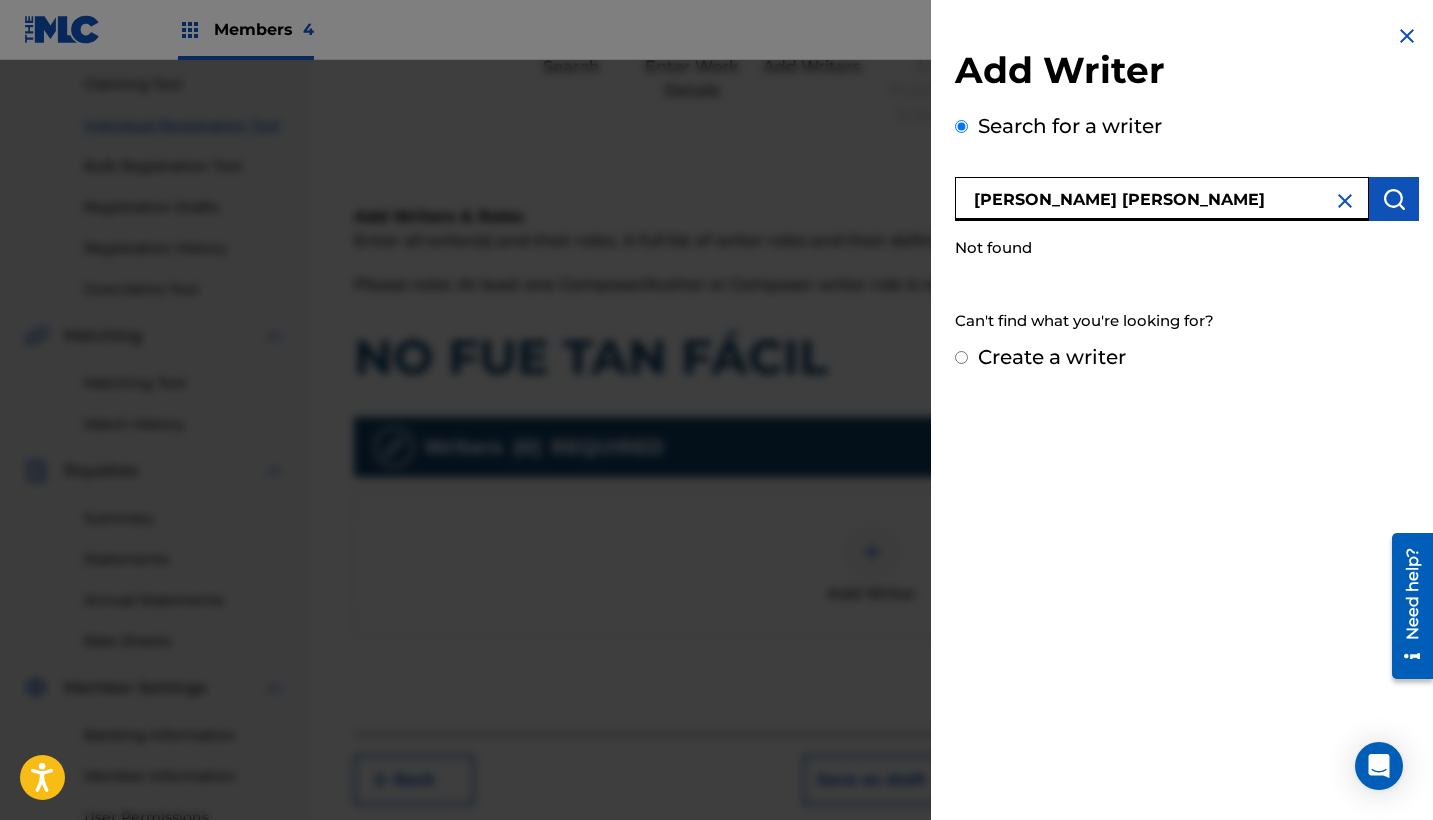drag, startPoint x: 1079, startPoint y: 204, endPoint x: 946, endPoint y: 191, distance: 133.63383 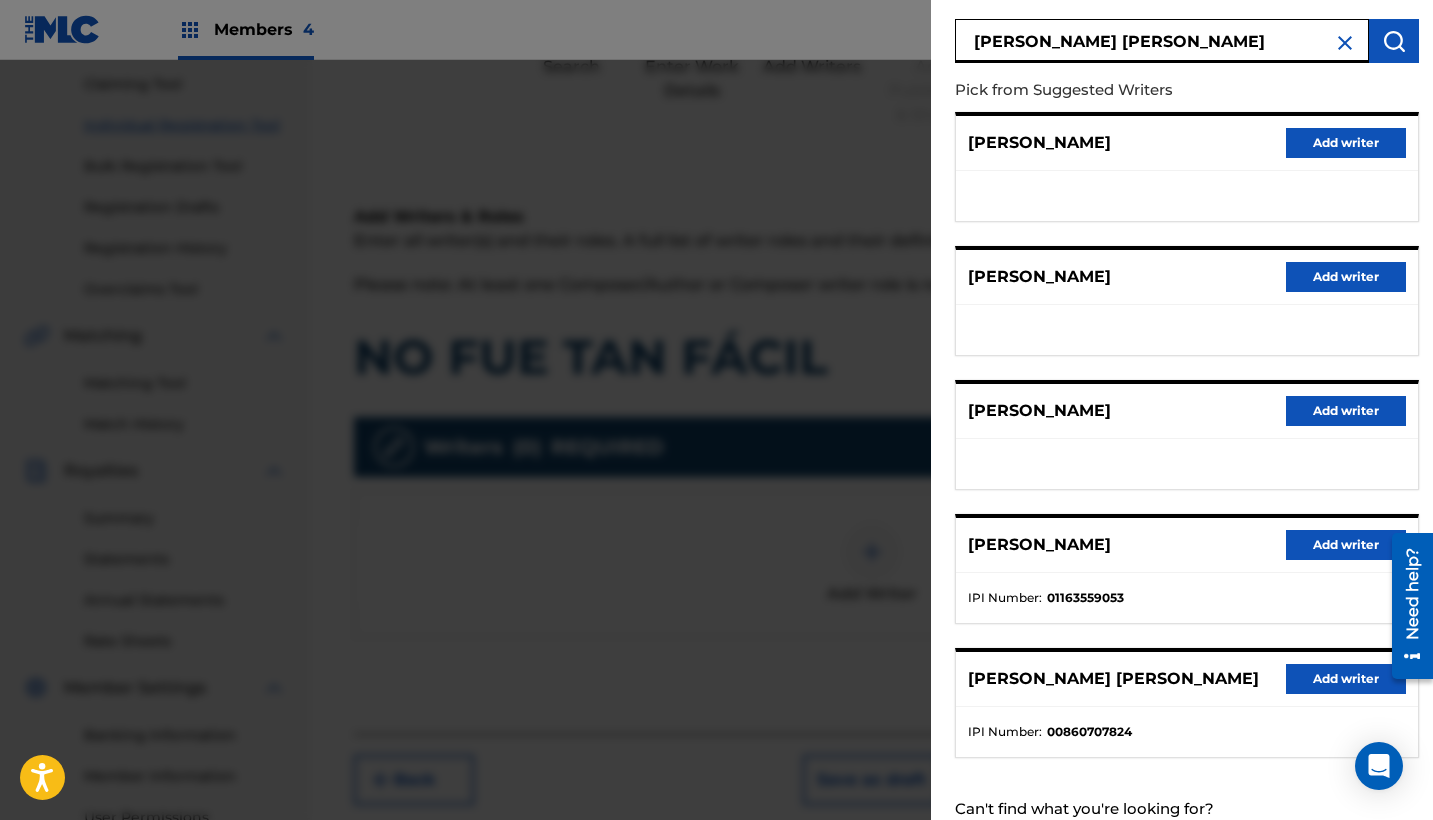 scroll, scrollTop: 239, scrollLeft: 0, axis: vertical 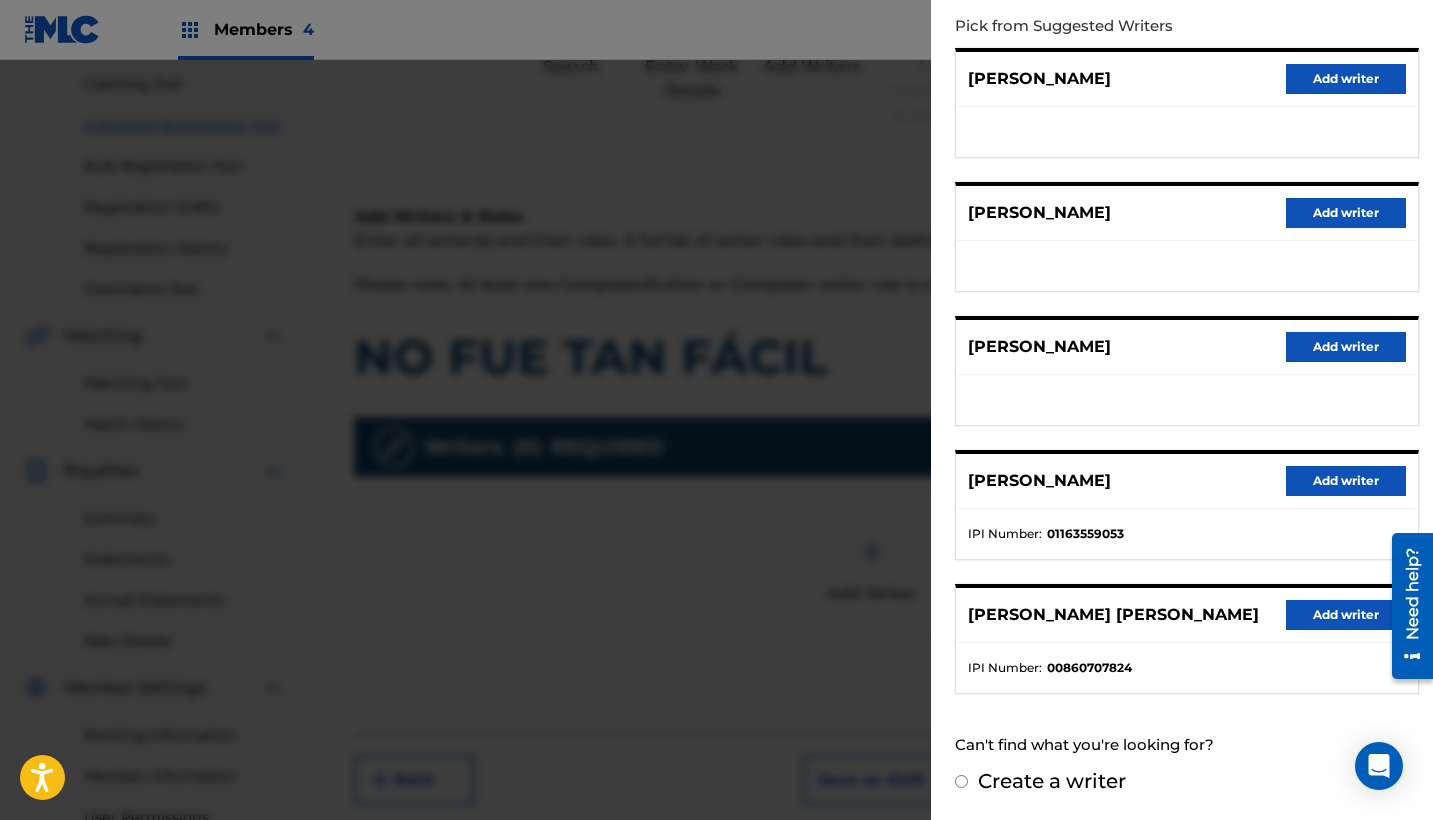 click on "Add writer" at bounding box center [1346, 347] 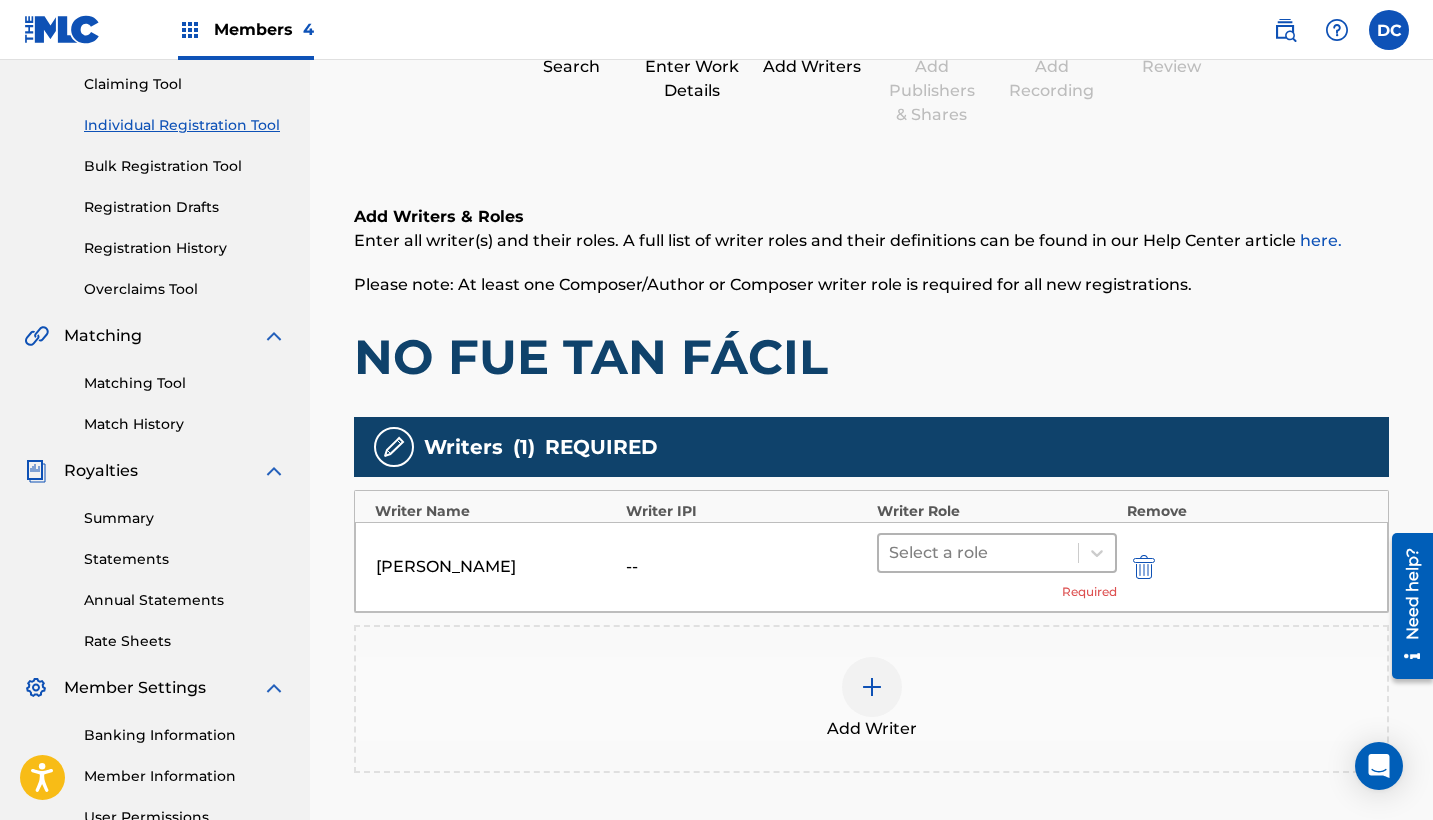 click at bounding box center (978, 553) 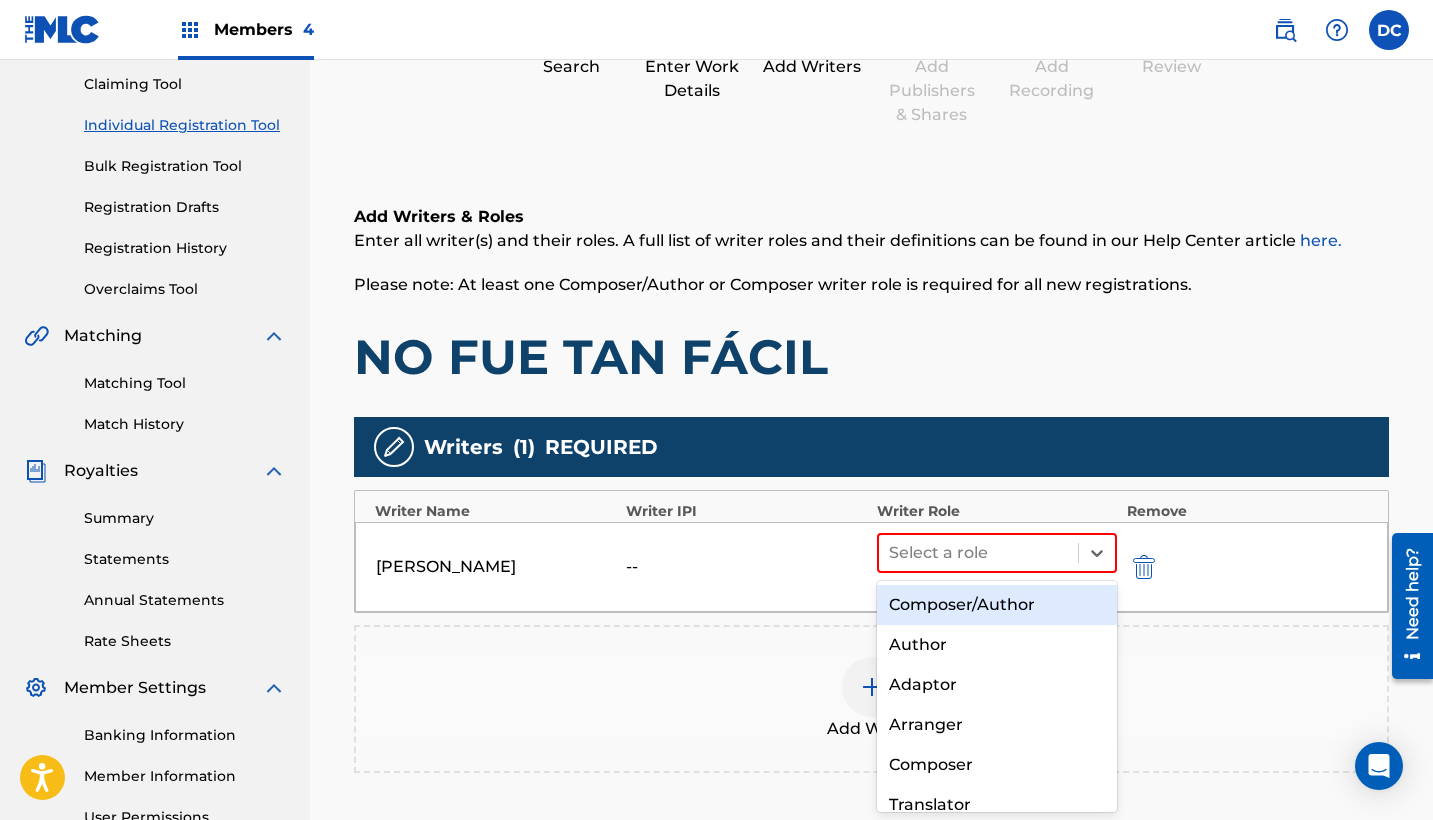 click on "Composer/Author" at bounding box center (997, 605) 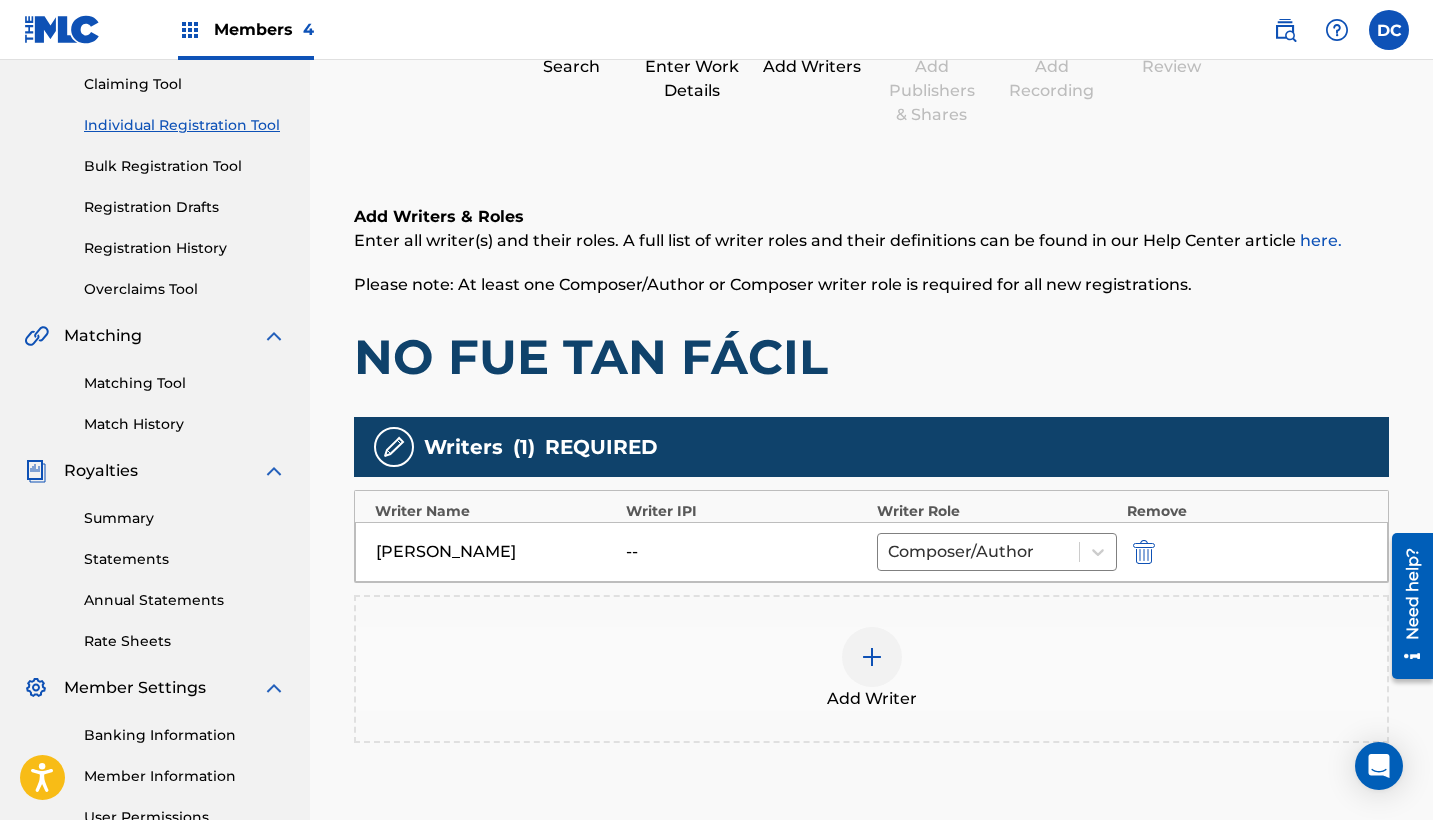 click at bounding box center (872, 657) 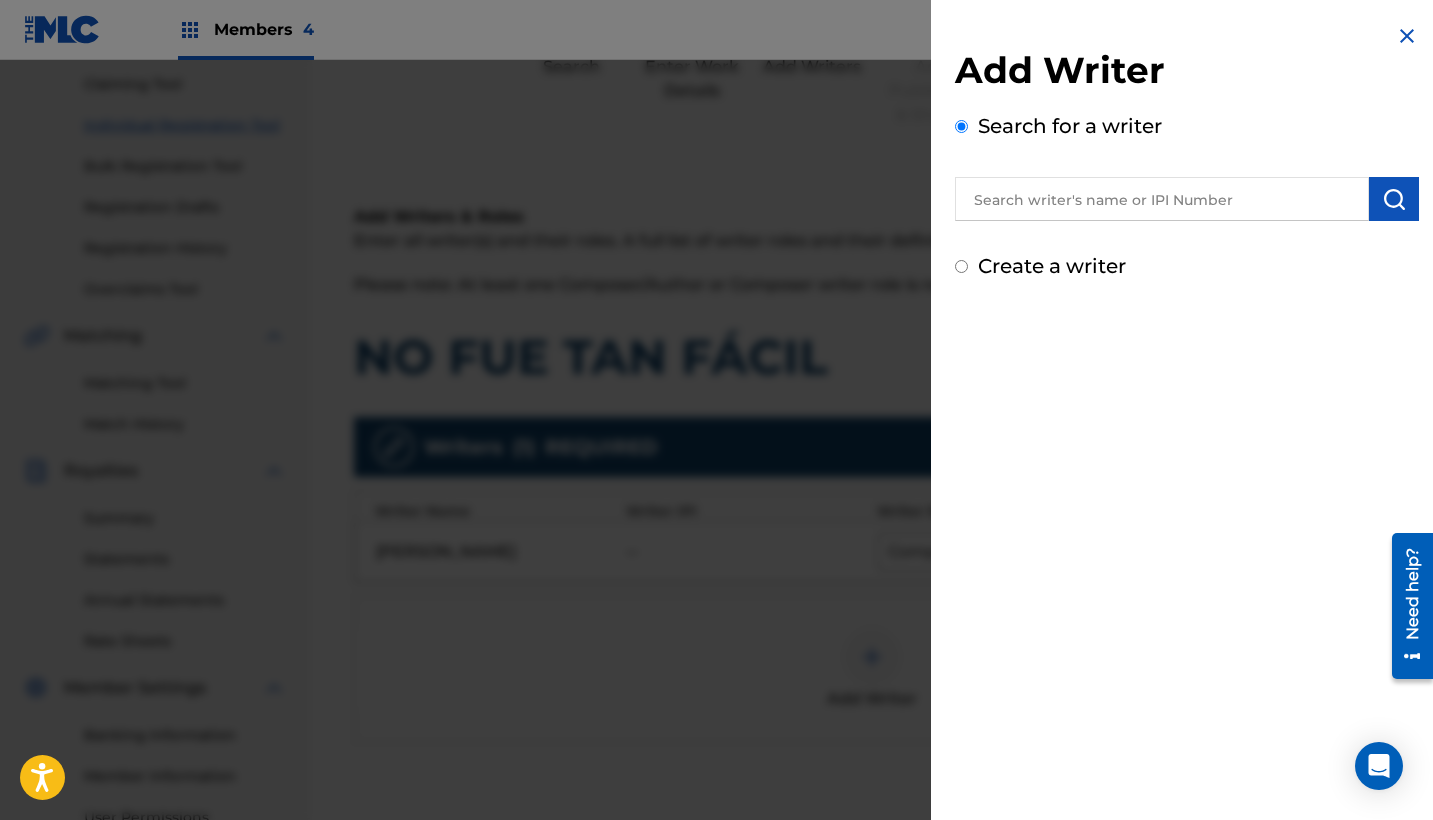 click at bounding box center (1162, 199) 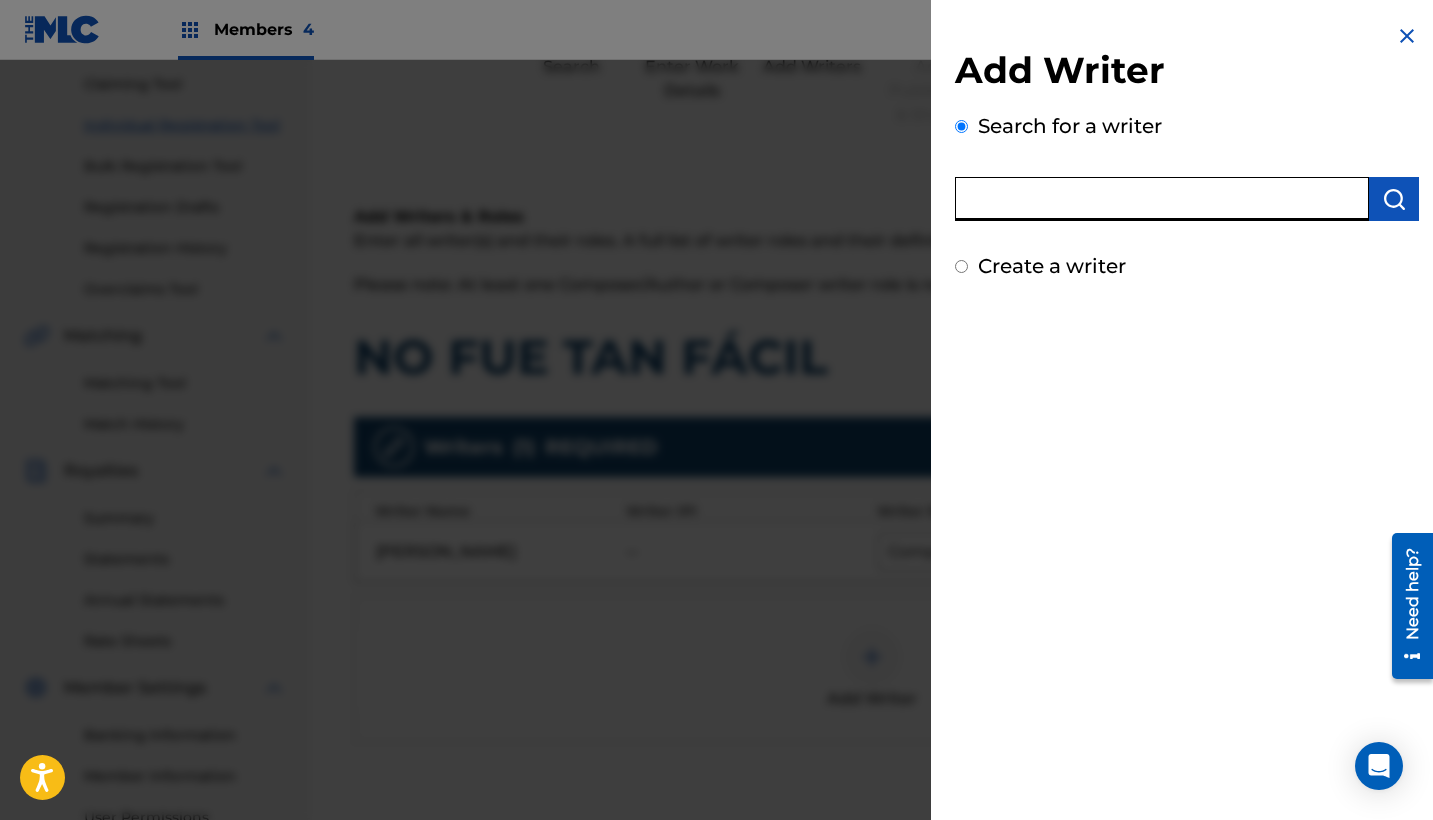 paste on "376364630" 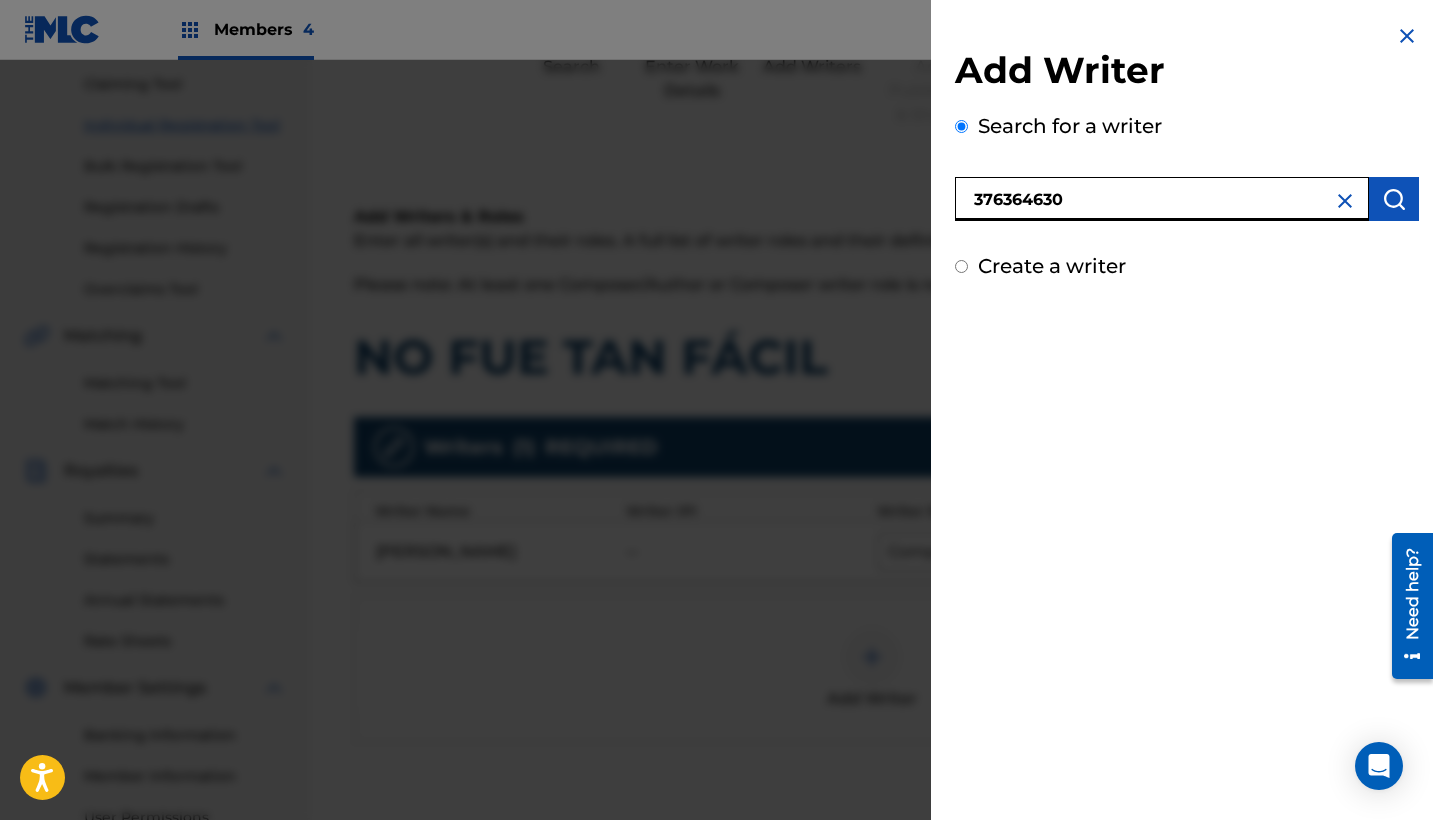 click on "376364630" at bounding box center [1162, 199] 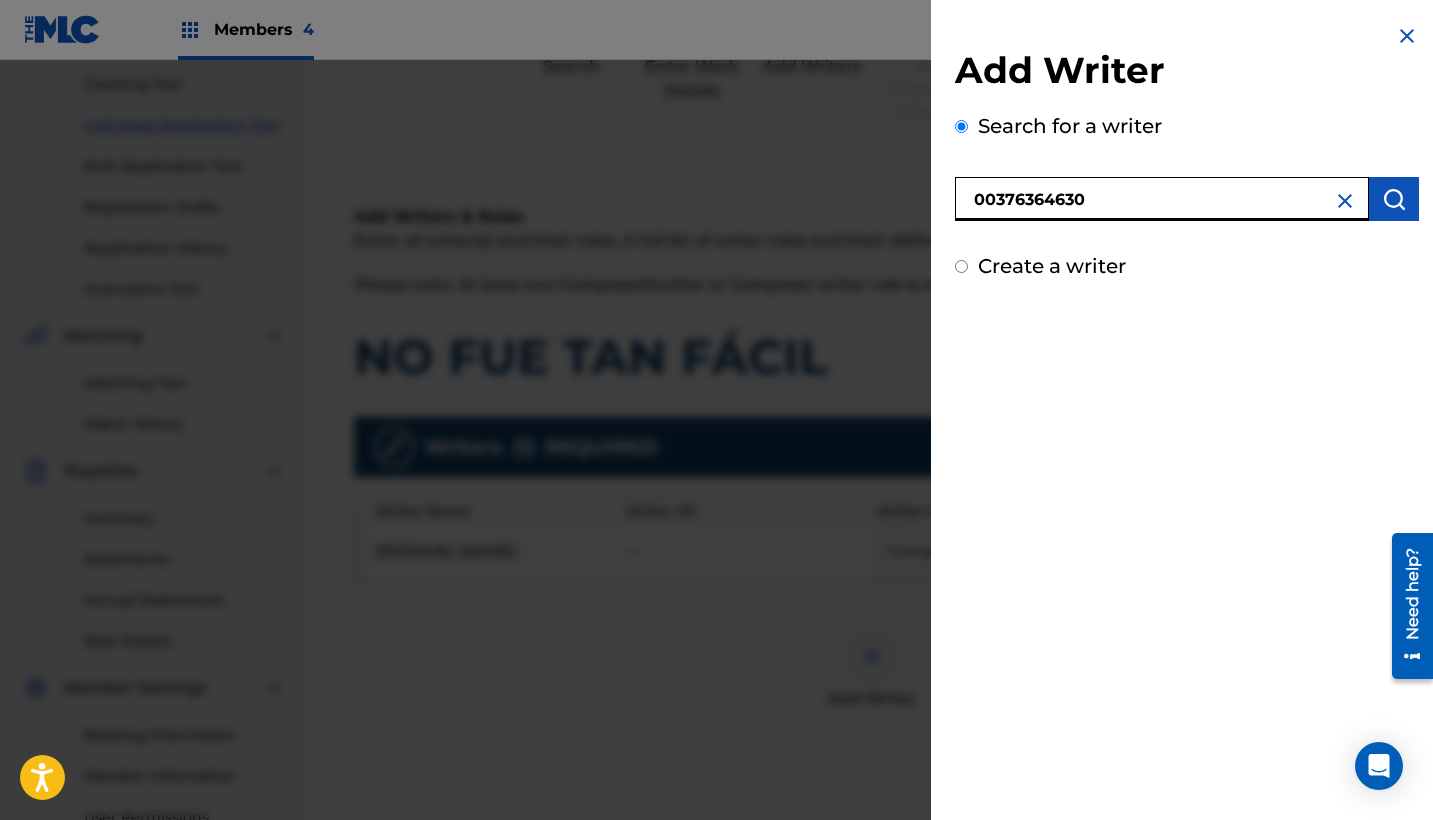 type on "00376364630" 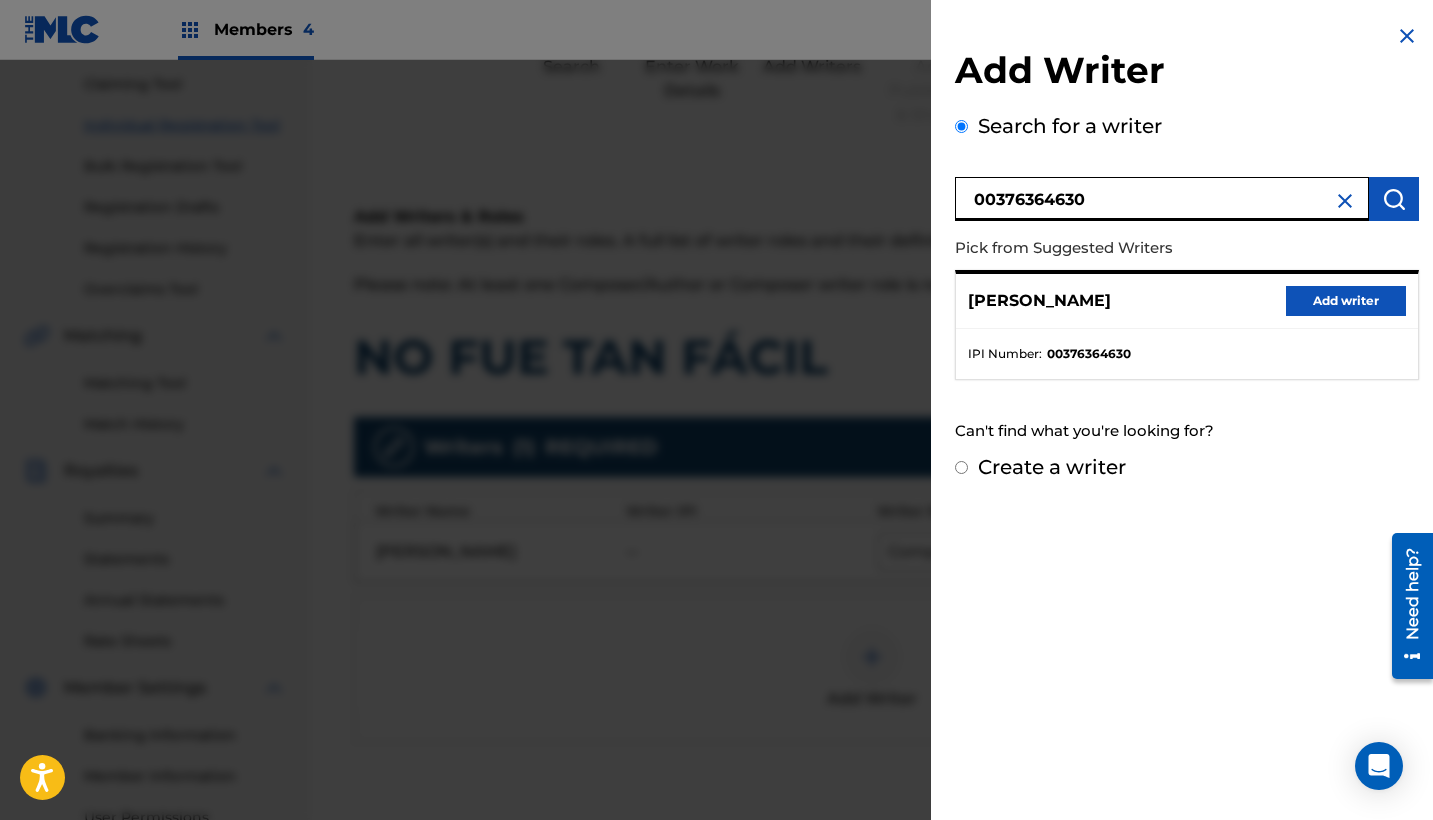 click on "Add writer" at bounding box center [1346, 301] 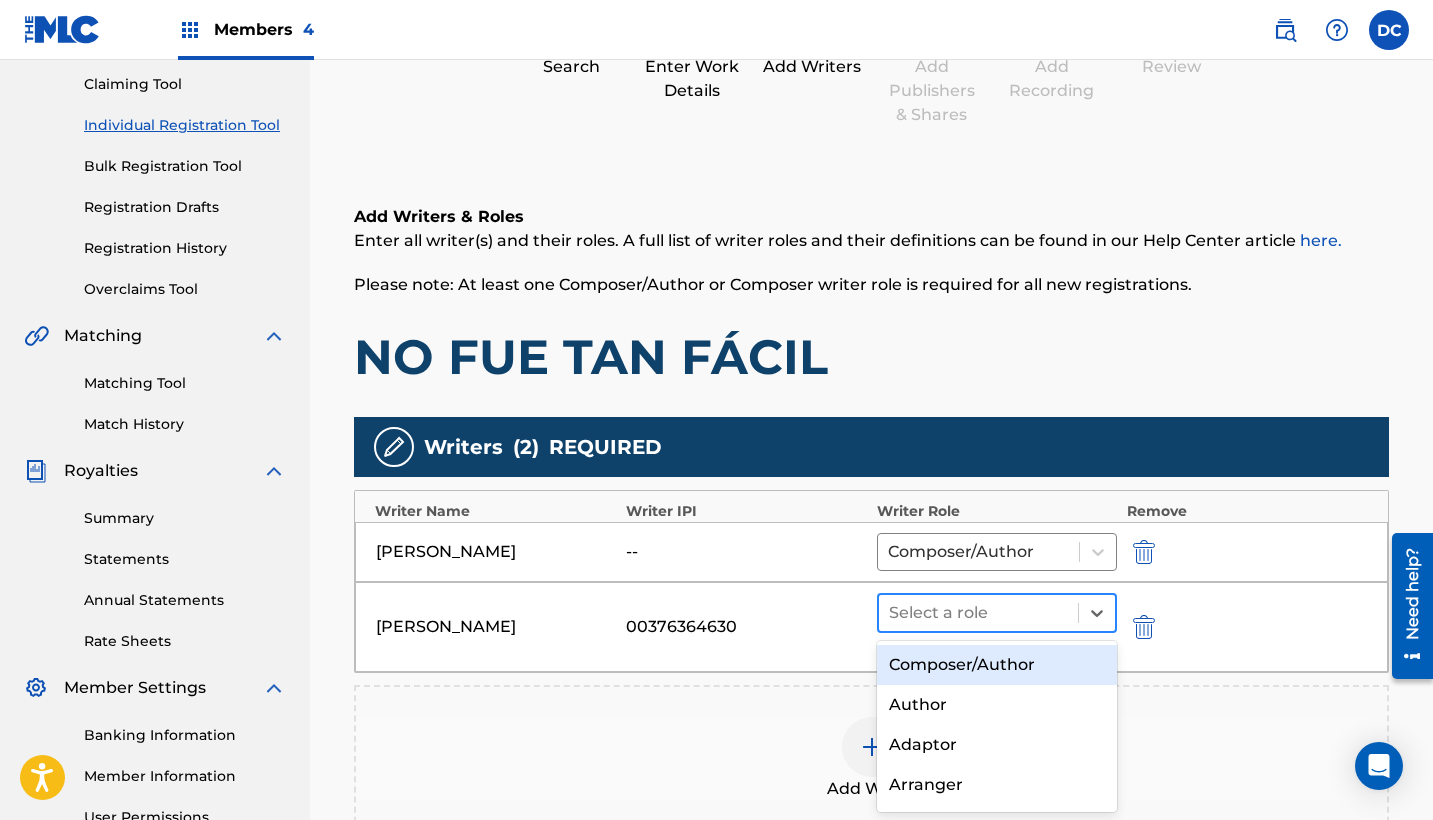 click at bounding box center [978, 613] 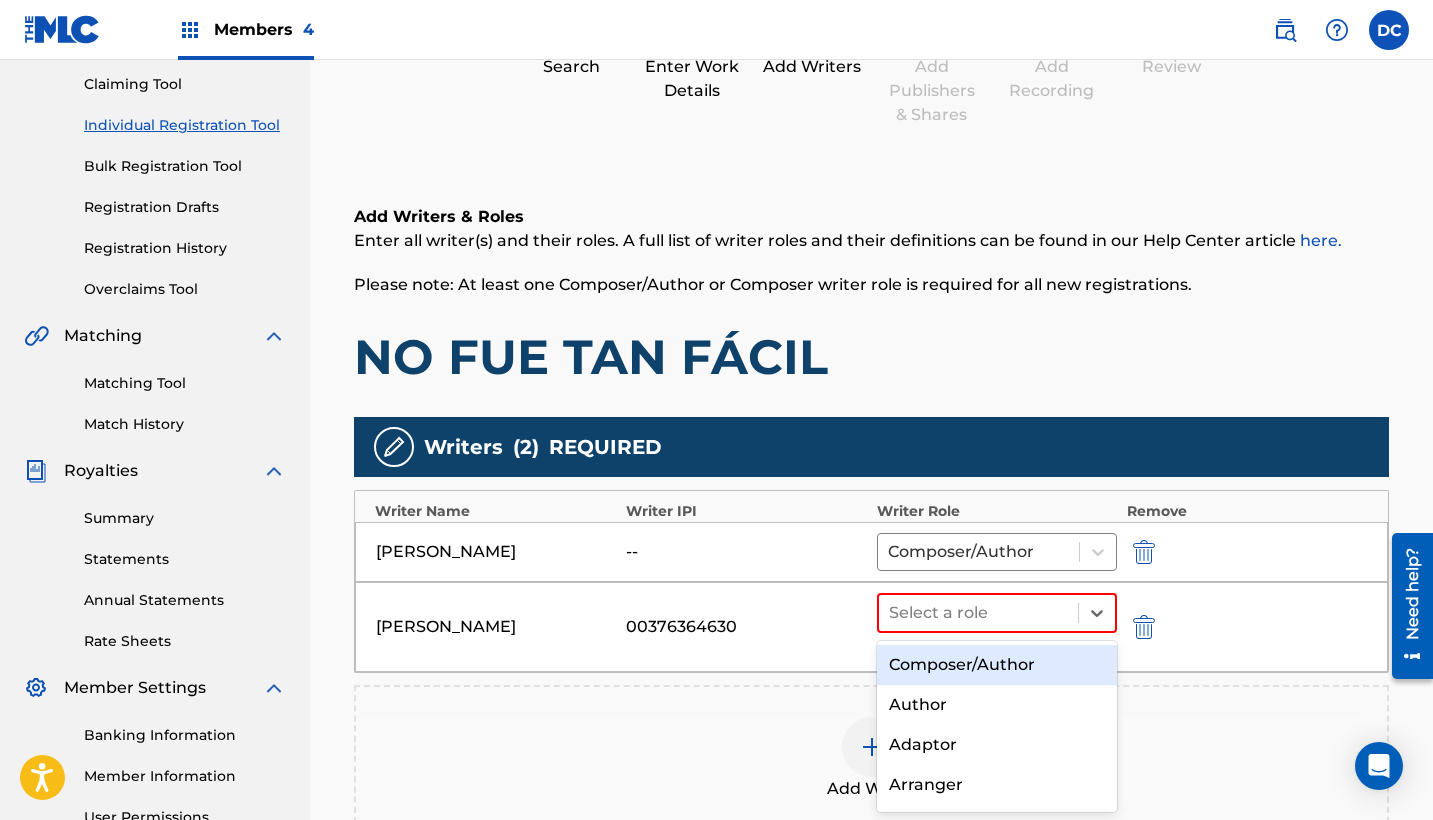 click on "Composer/Author" at bounding box center [997, 665] 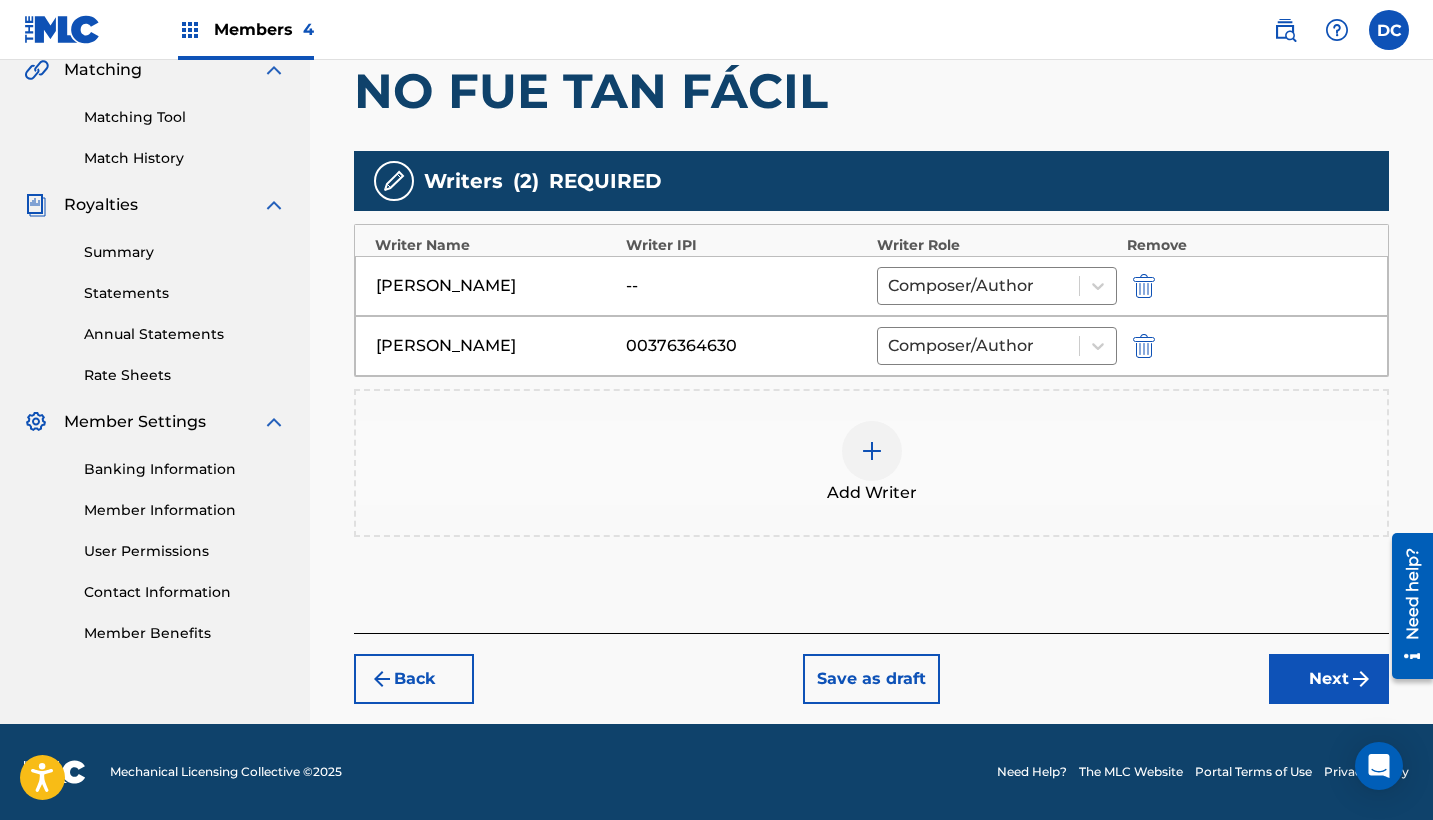 click on "Next" at bounding box center (1329, 679) 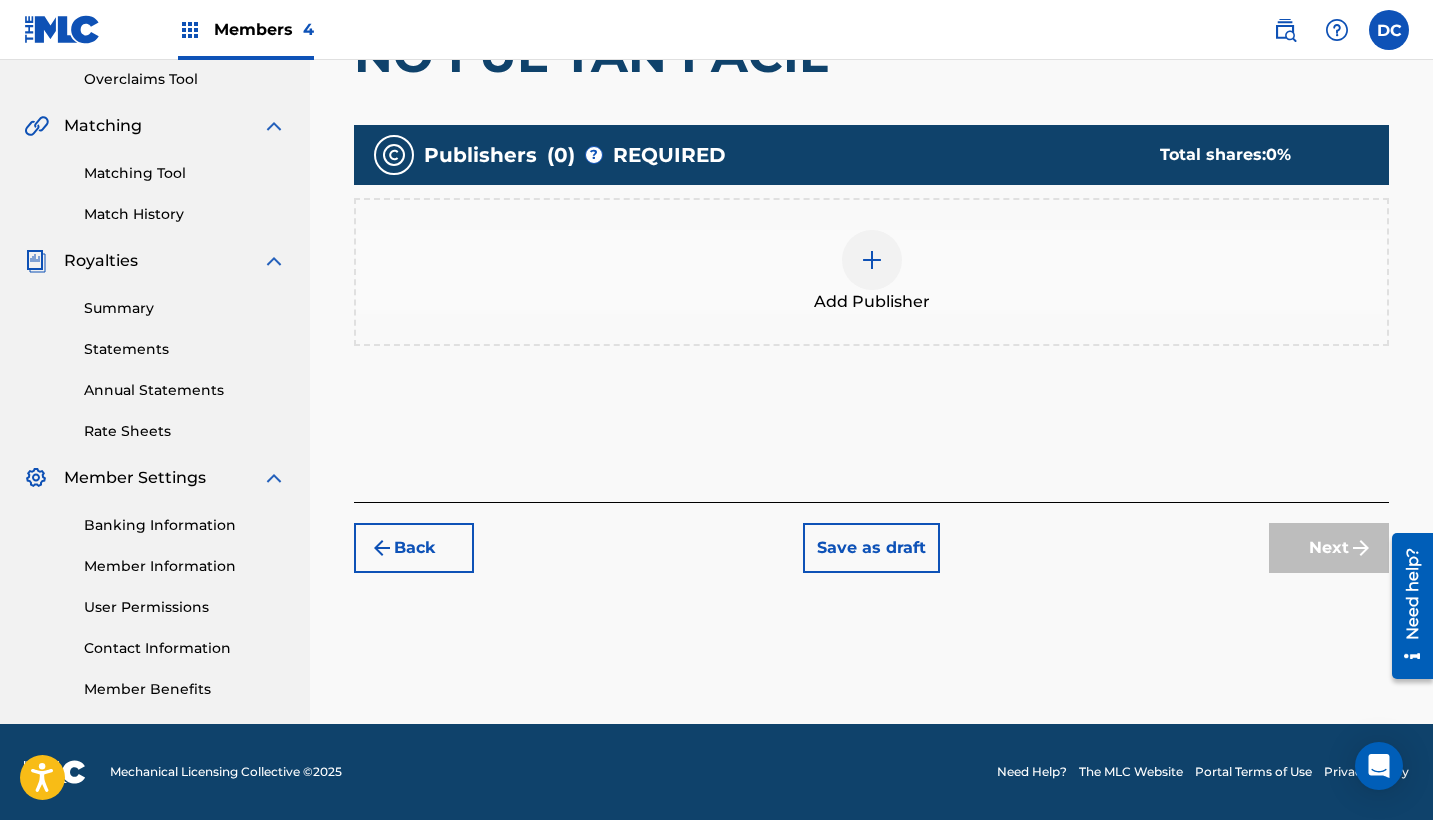 click at bounding box center (872, 260) 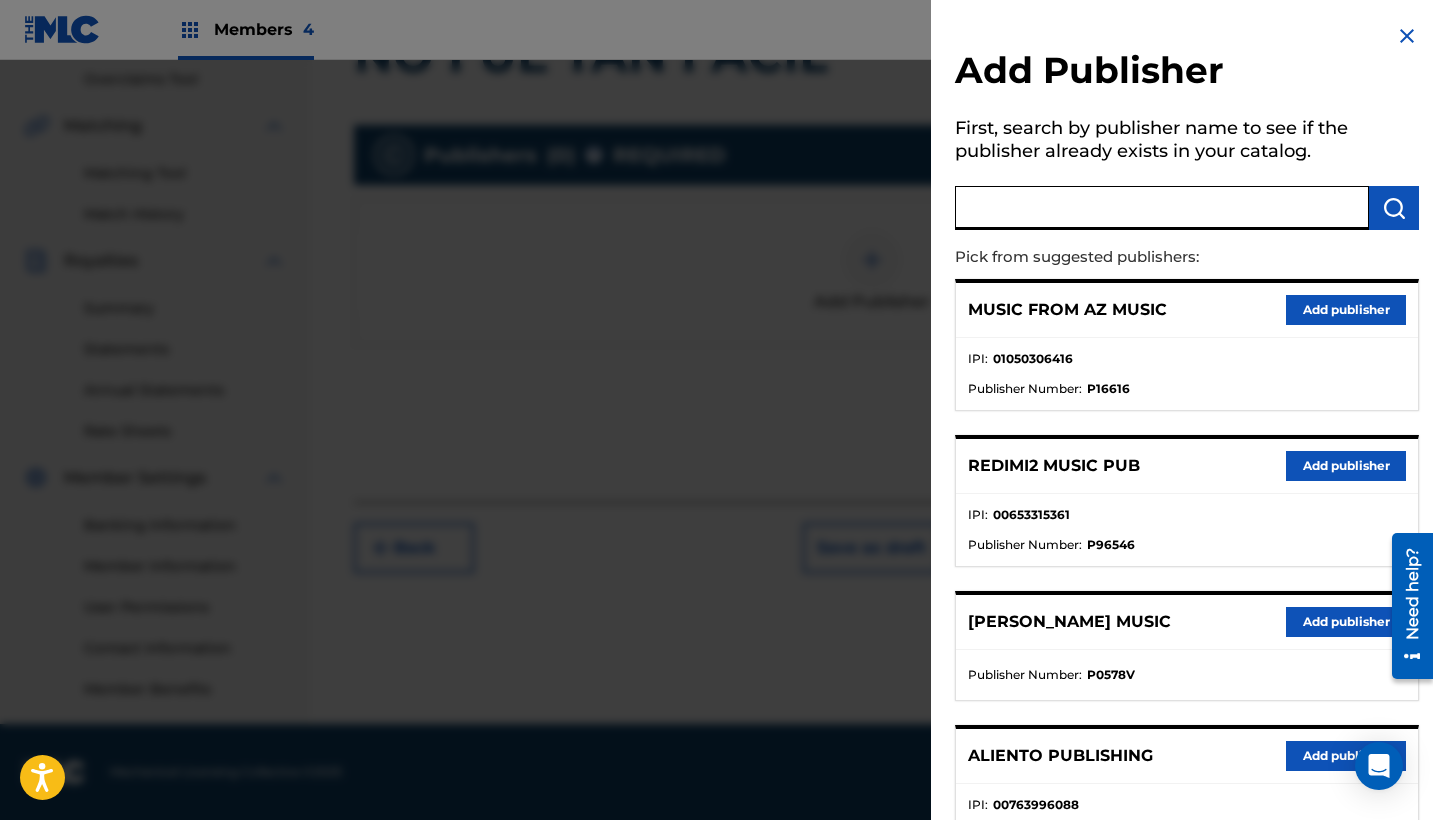 click at bounding box center (1162, 208) 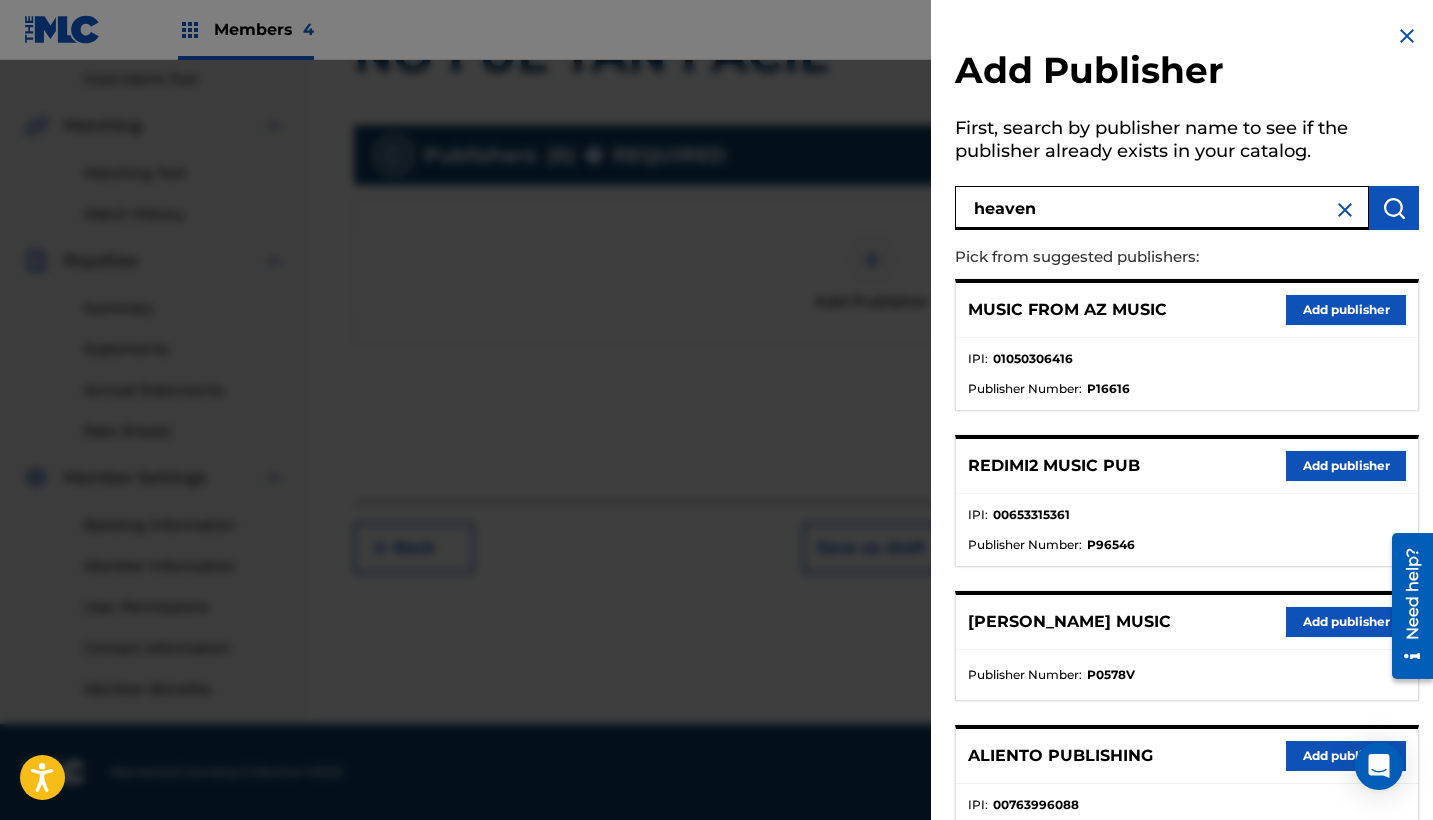 type on "heaven" 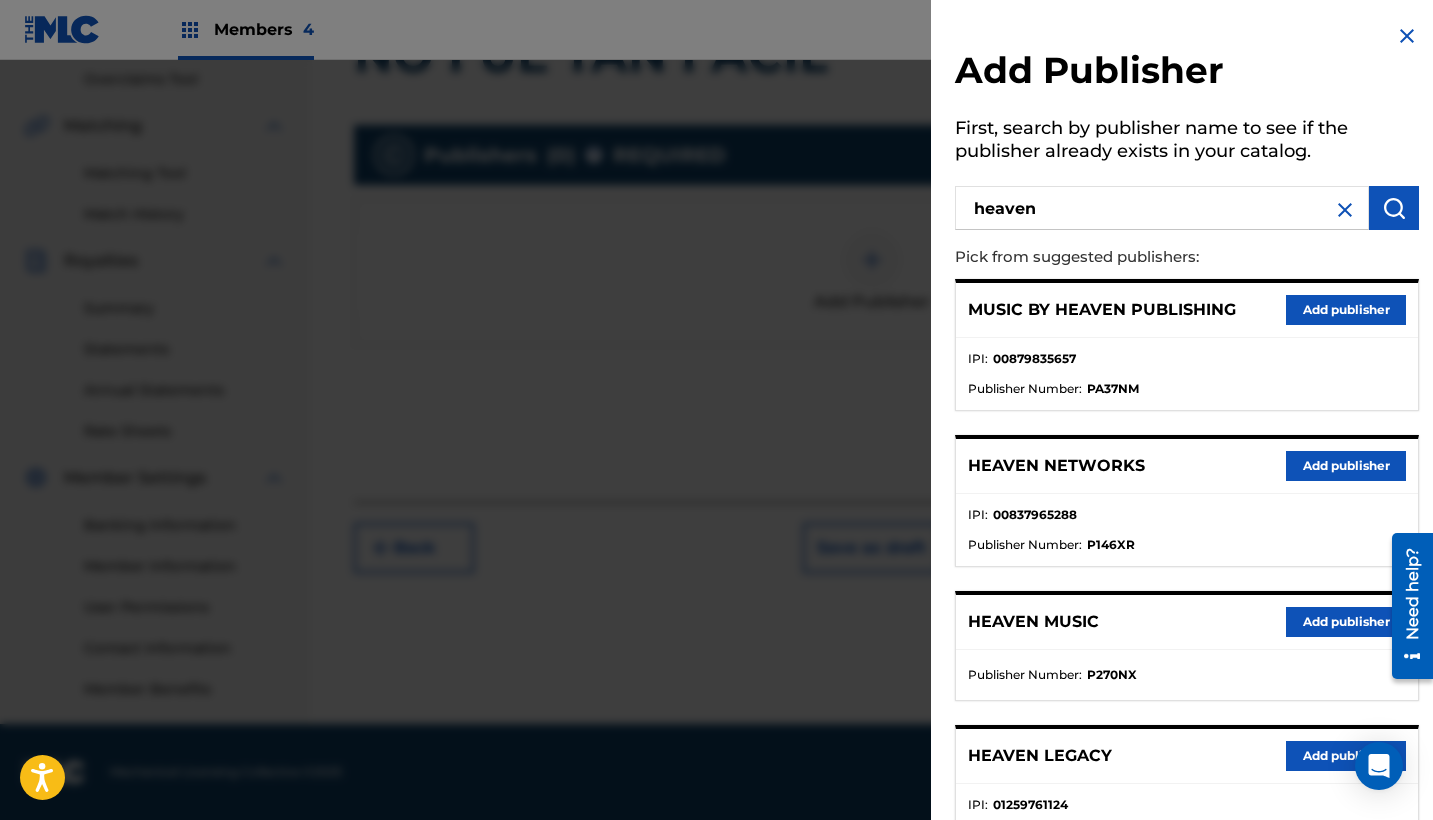 click on "Add publisher" at bounding box center [1346, 466] 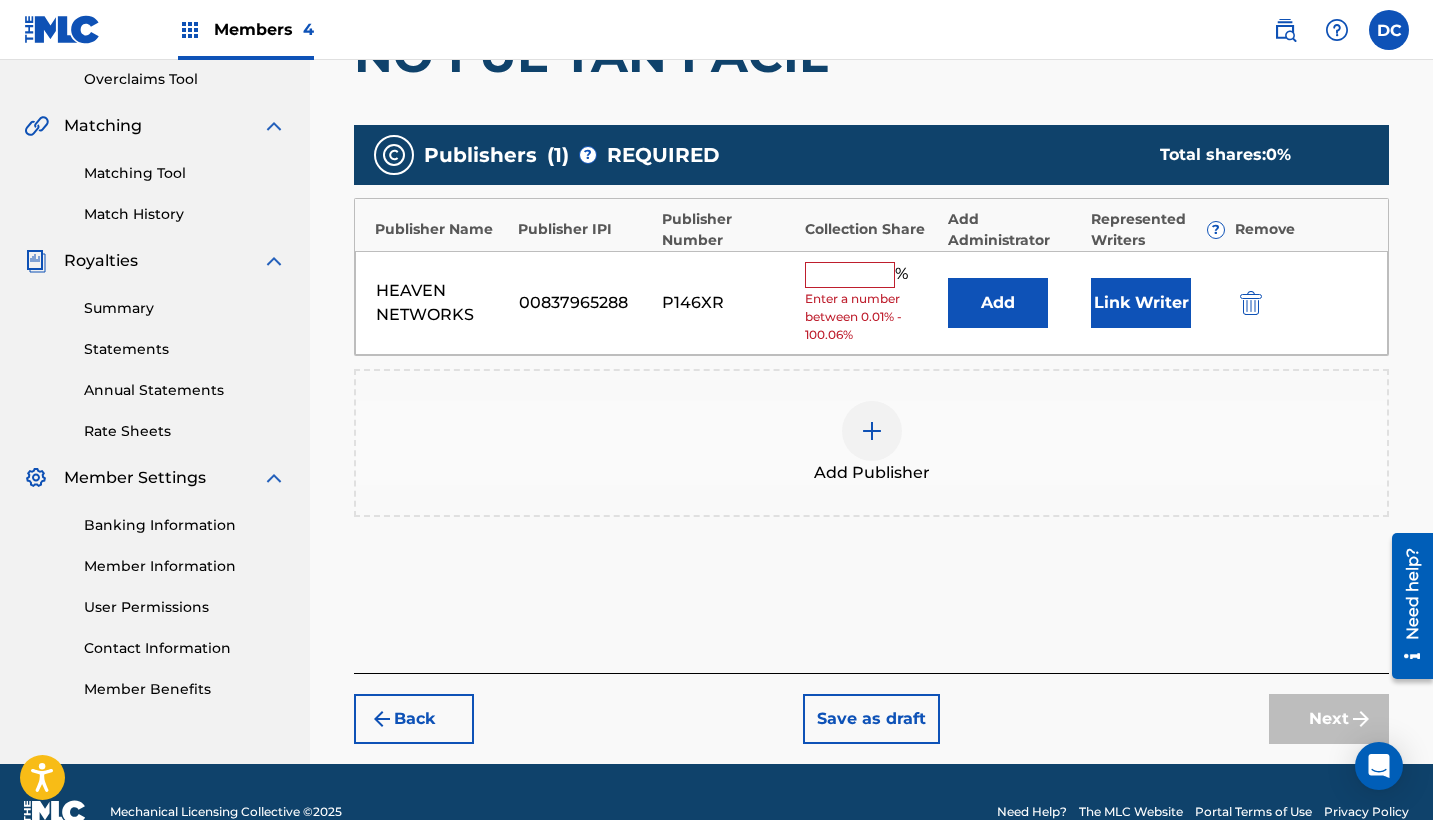 click at bounding box center (850, 275) 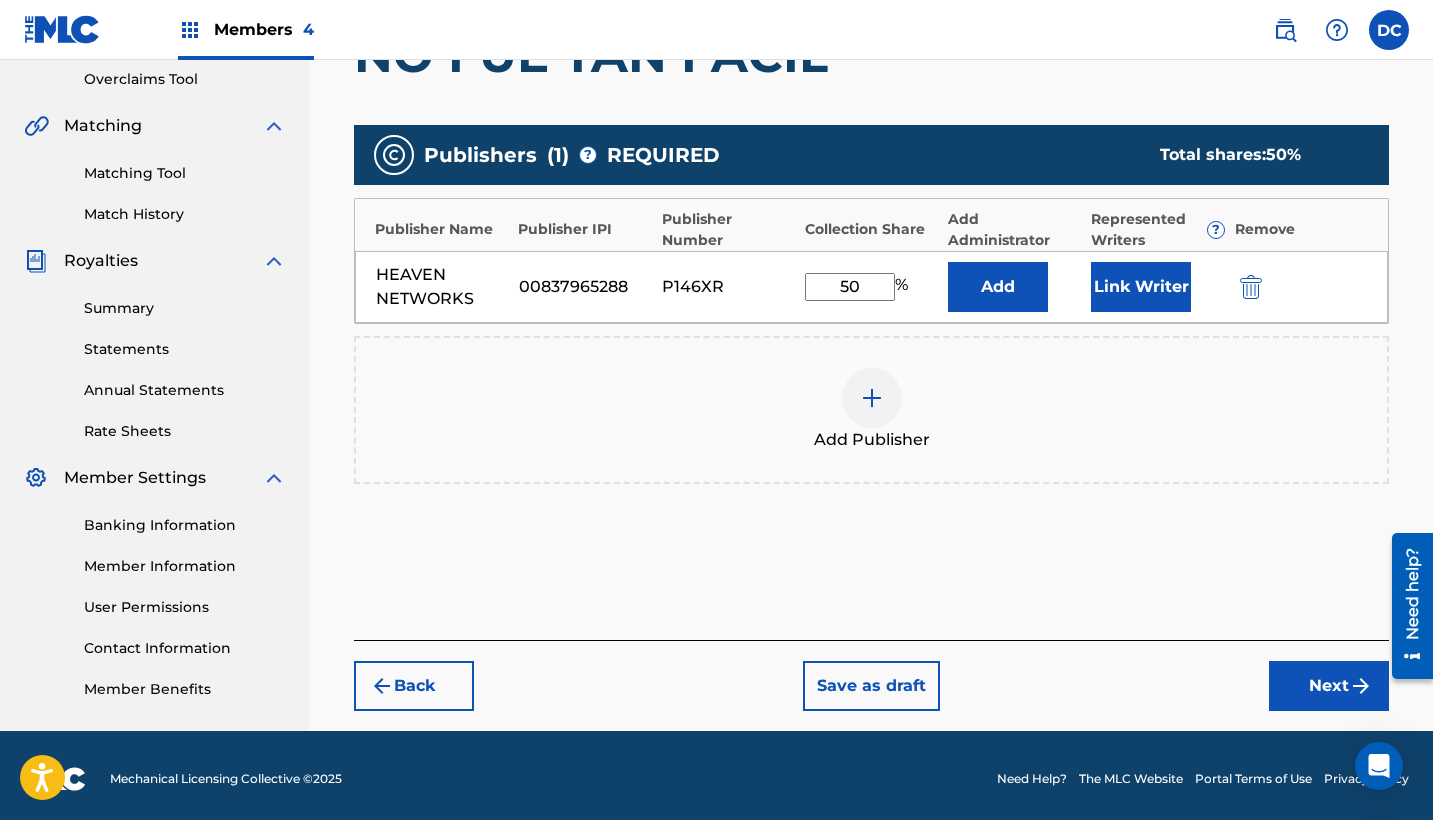 type on "50" 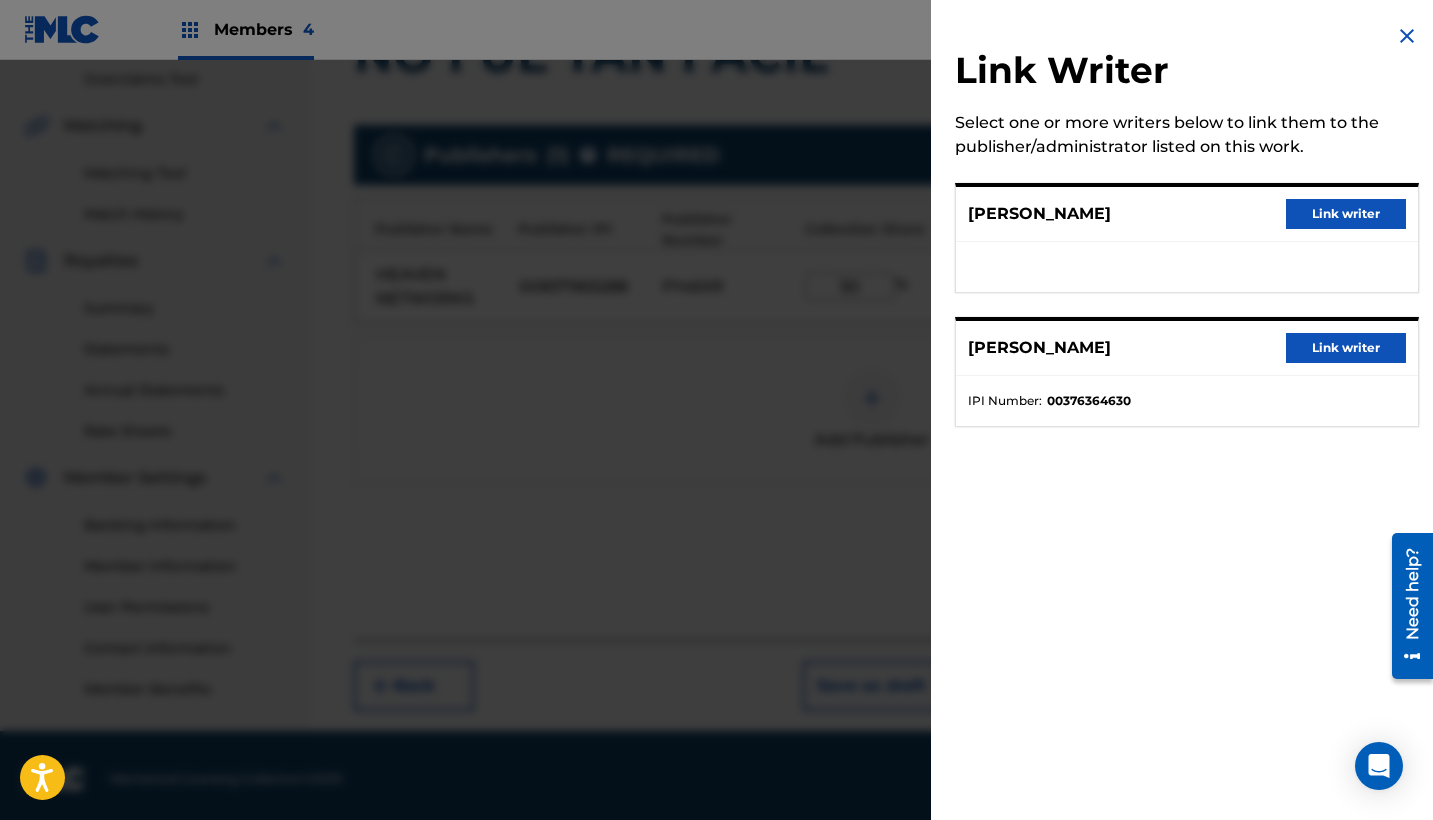 click on "Link writer" at bounding box center (1346, 214) 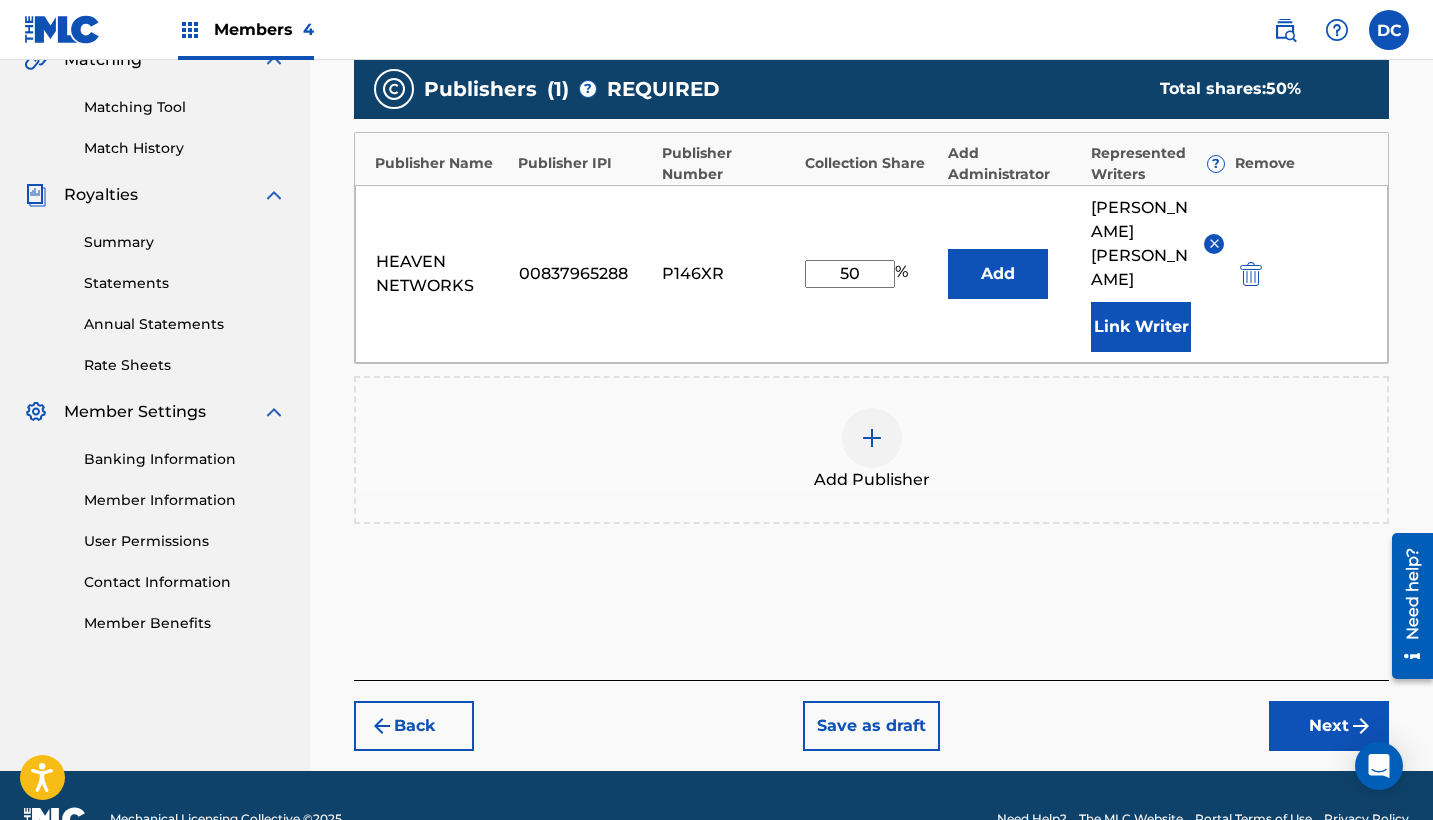 scroll, scrollTop: 485, scrollLeft: 0, axis: vertical 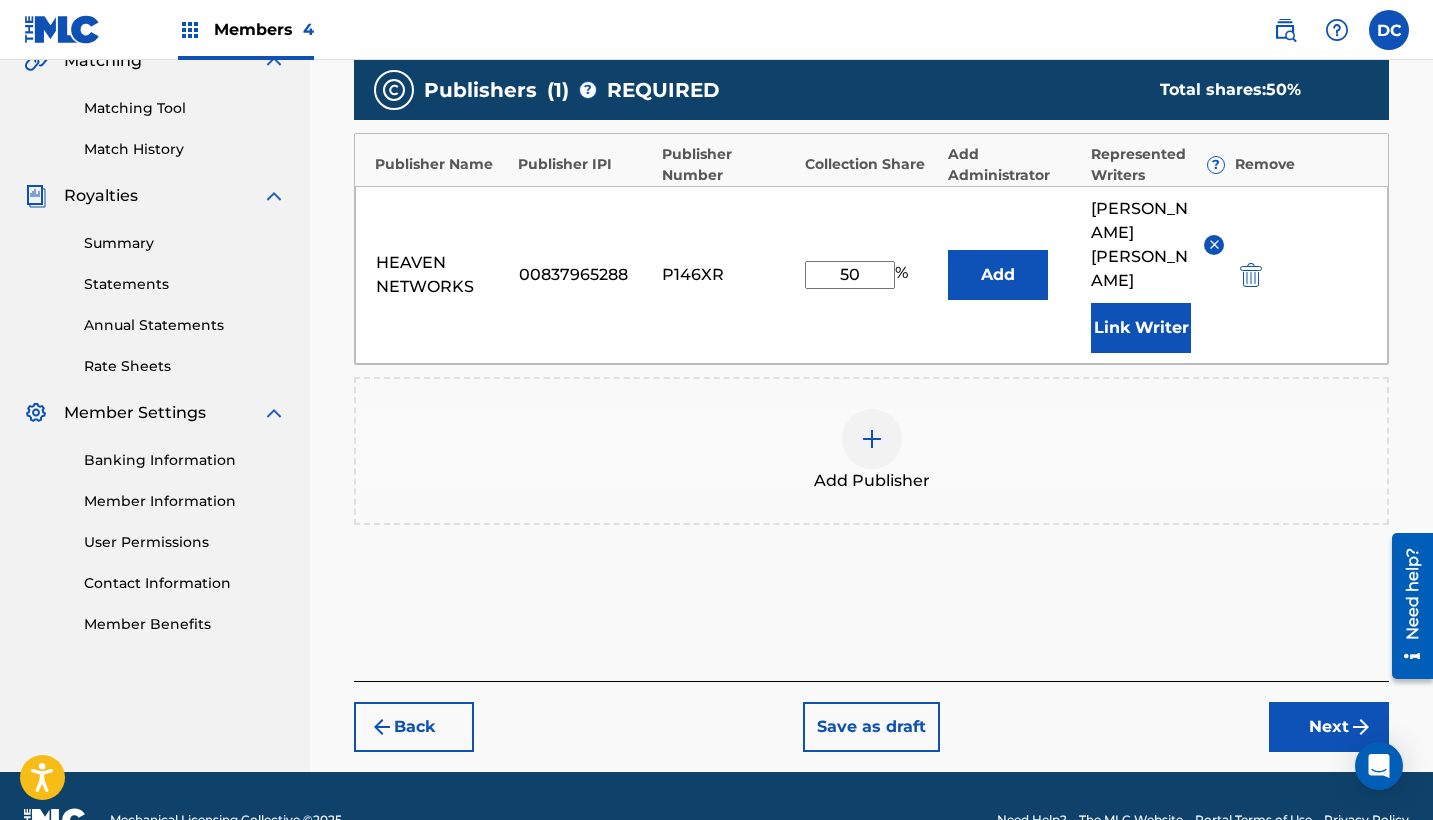 click on "Next" at bounding box center (1329, 727) 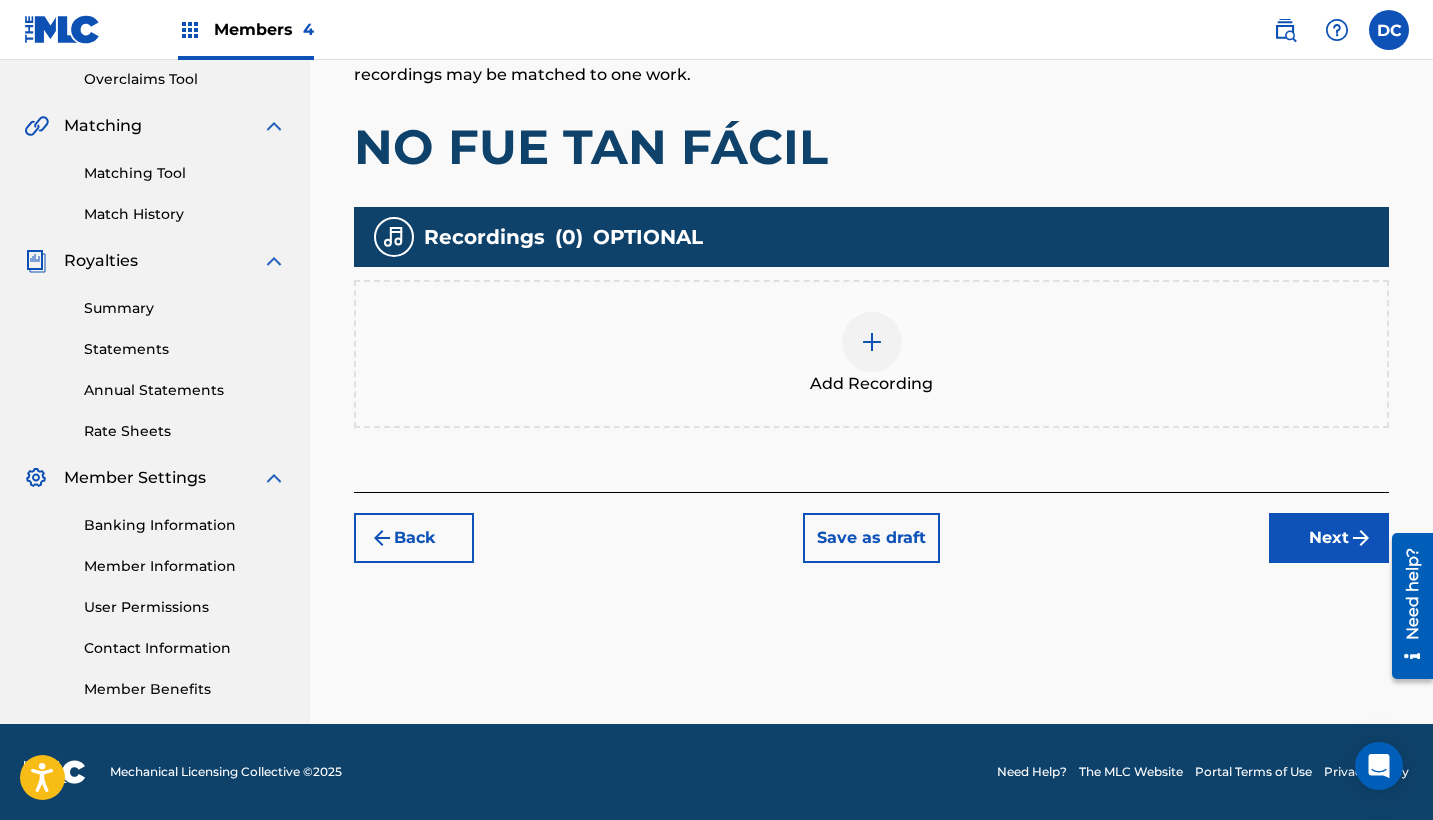 scroll, scrollTop: 420, scrollLeft: 0, axis: vertical 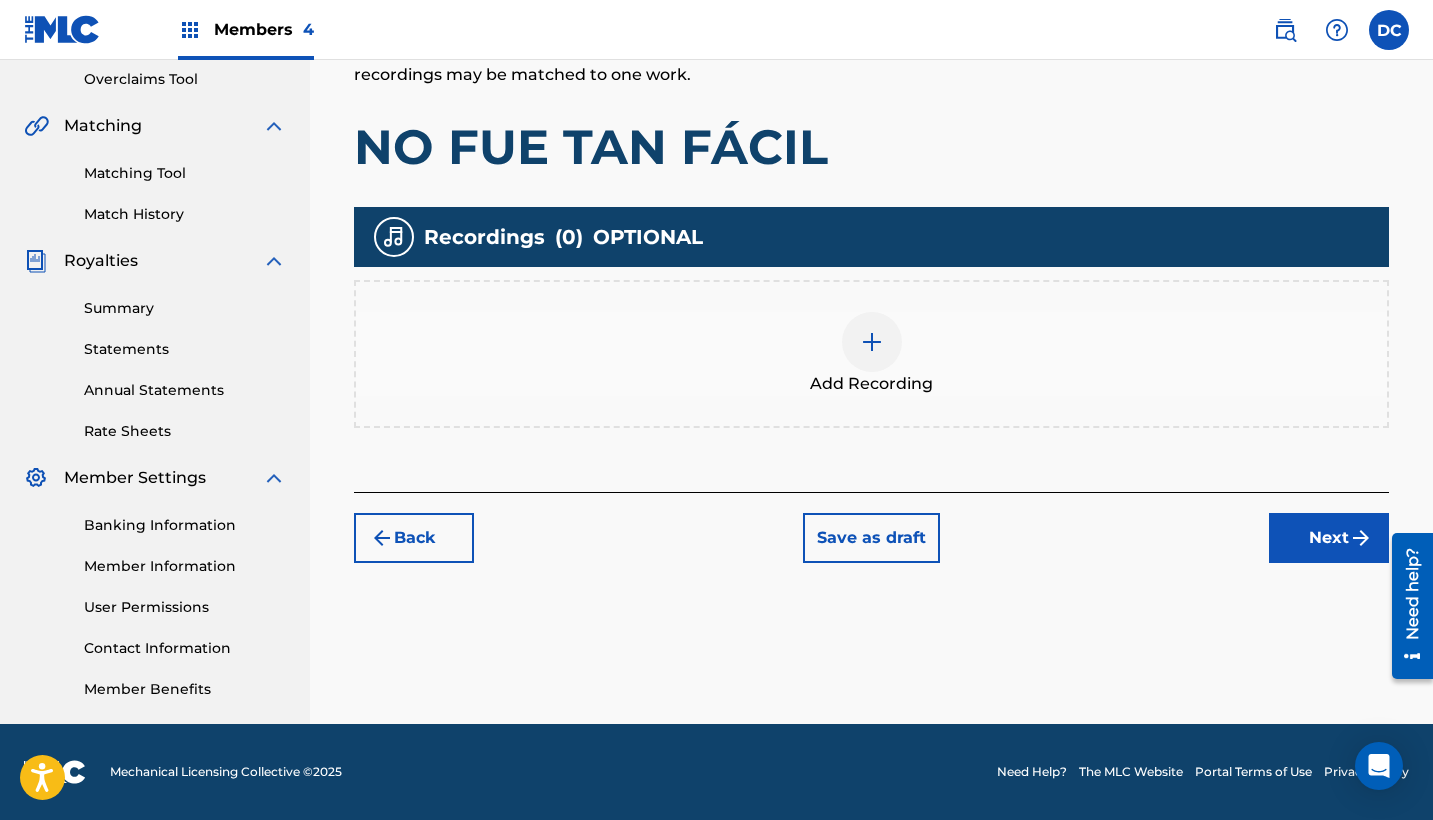 click at bounding box center [872, 342] 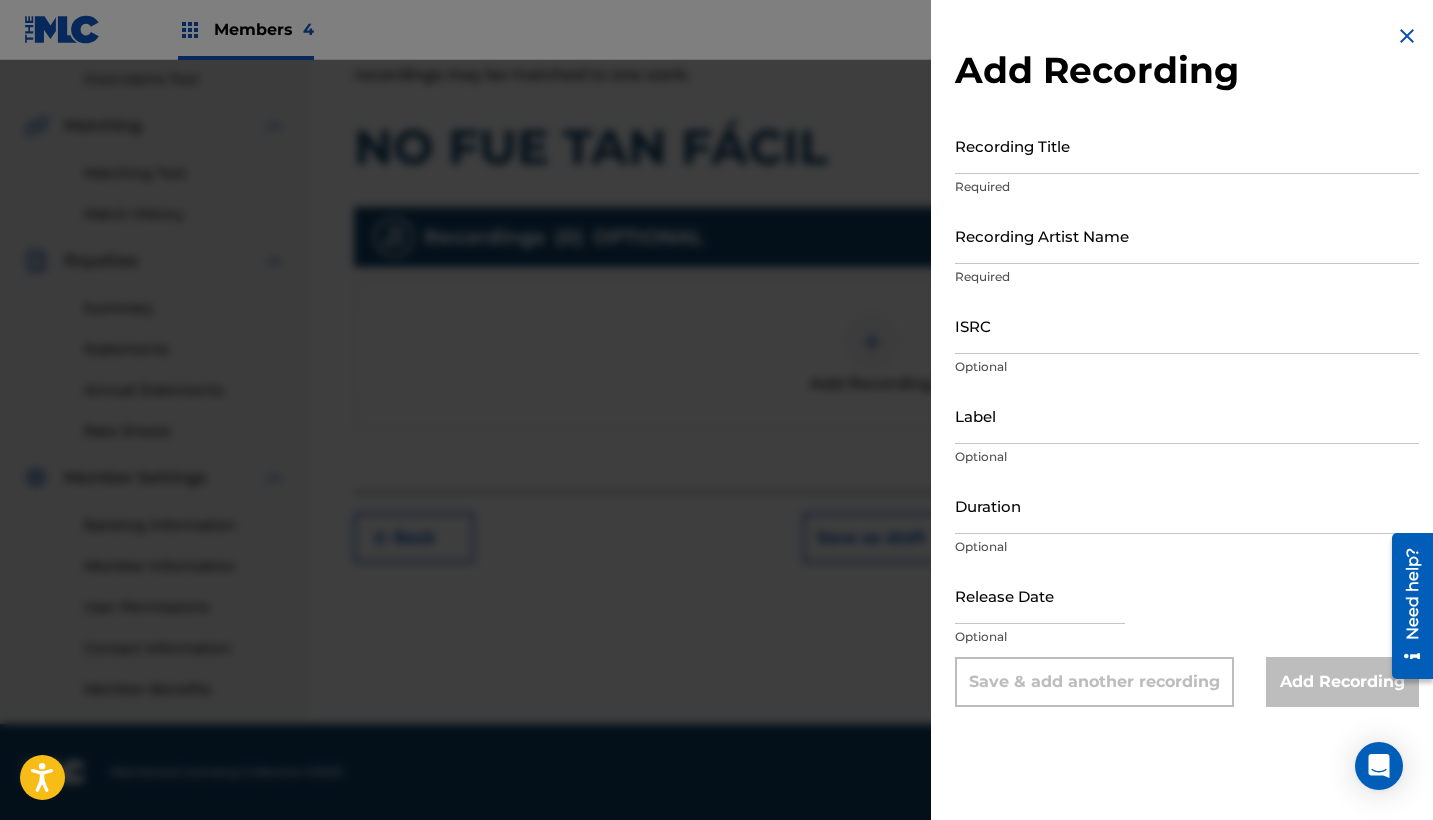 click on "Recording Title Required" at bounding box center [1187, 162] 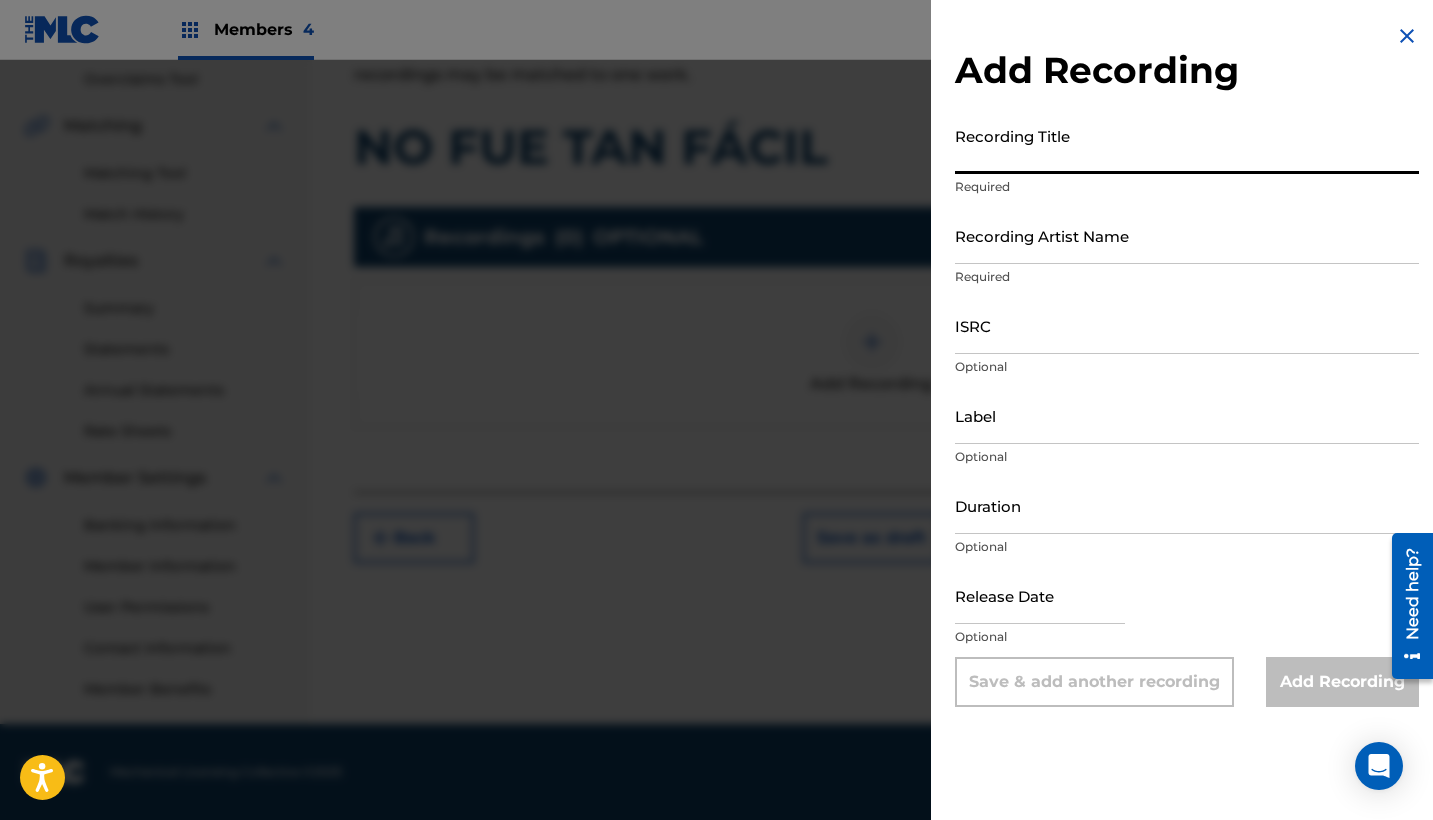 click on "Recording Title" at bounding box center [1187, 145] 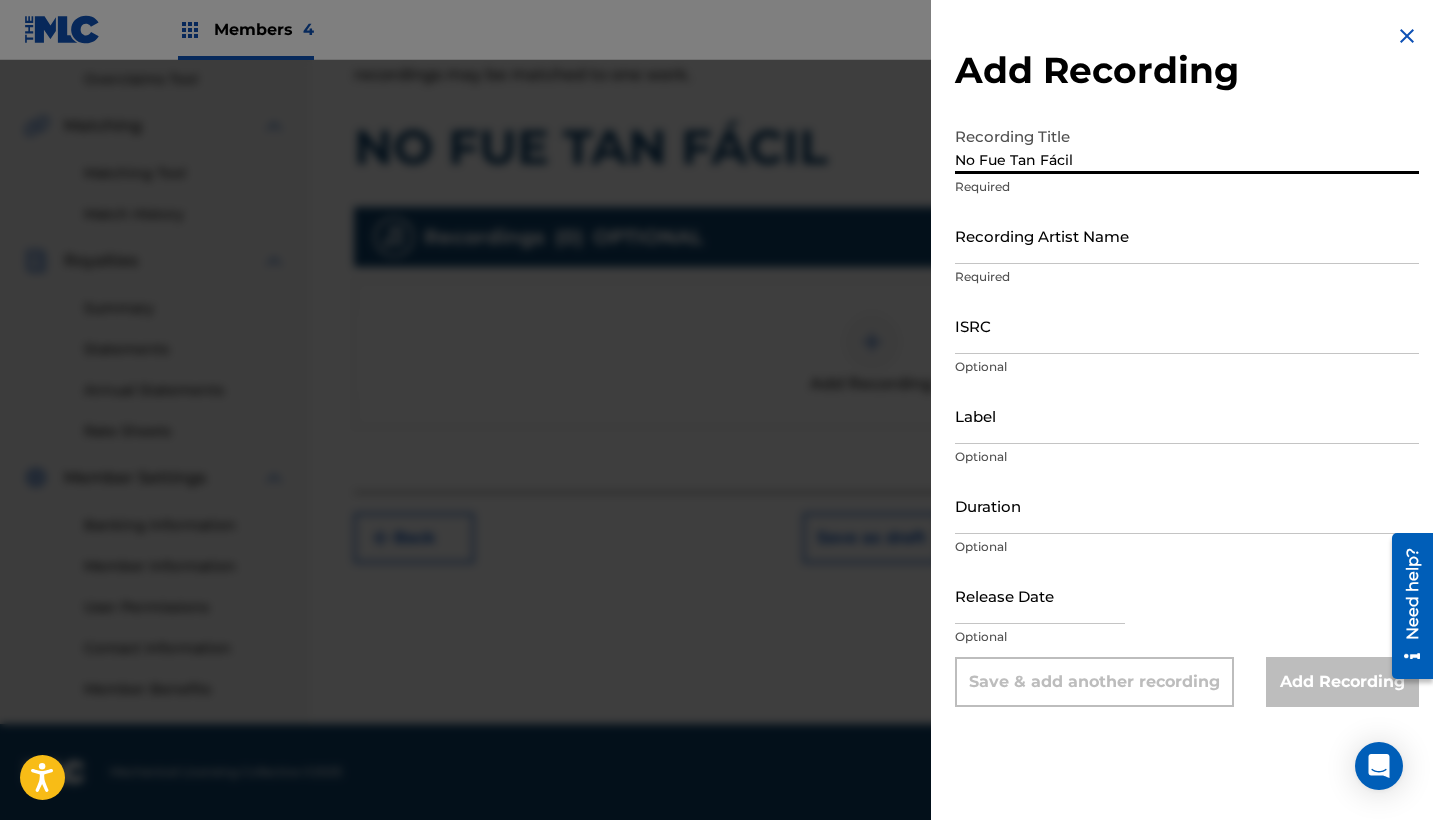 type on "No Fue Tan Fácil" 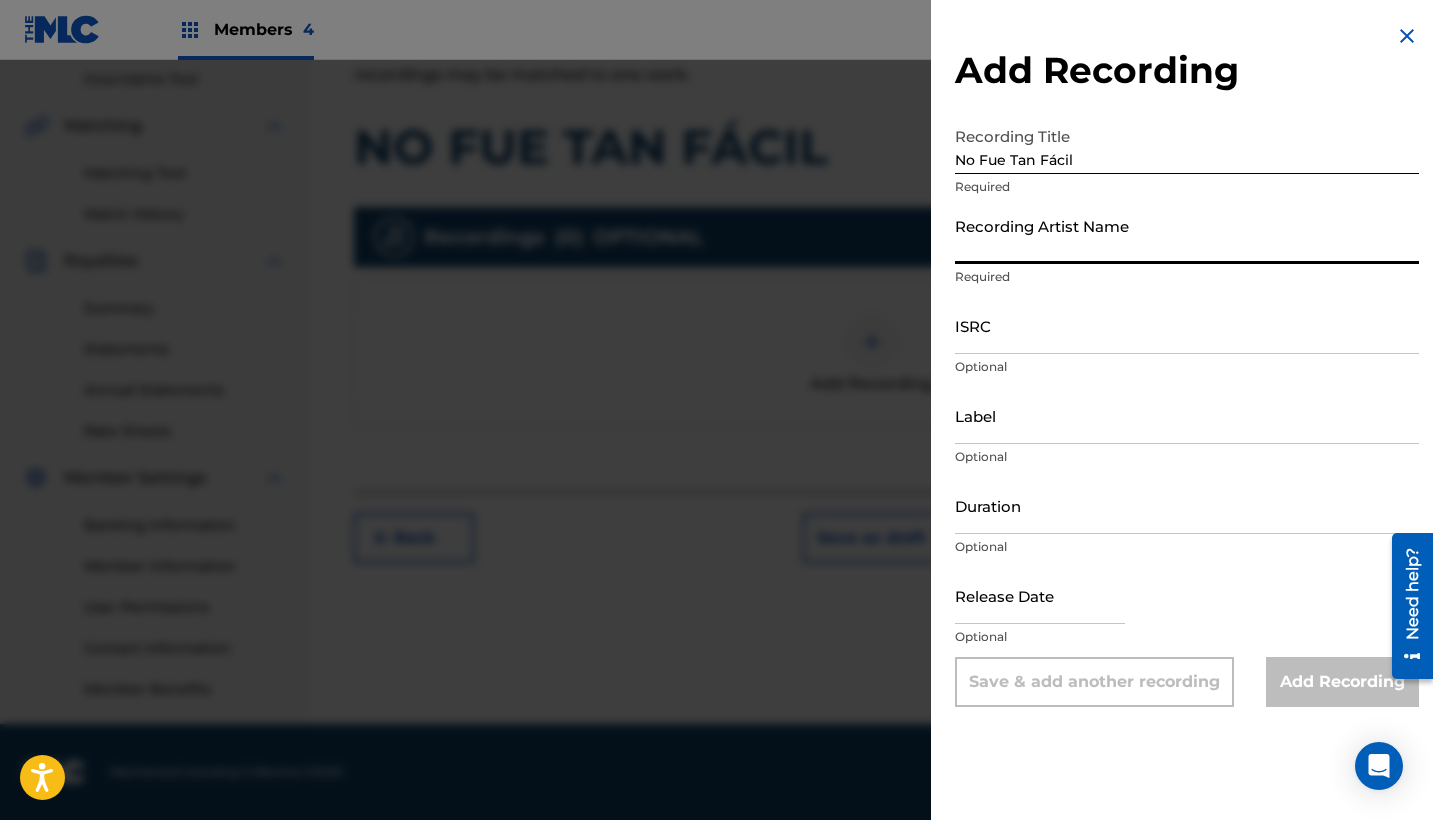 paste on "[PERSON_NAME]" 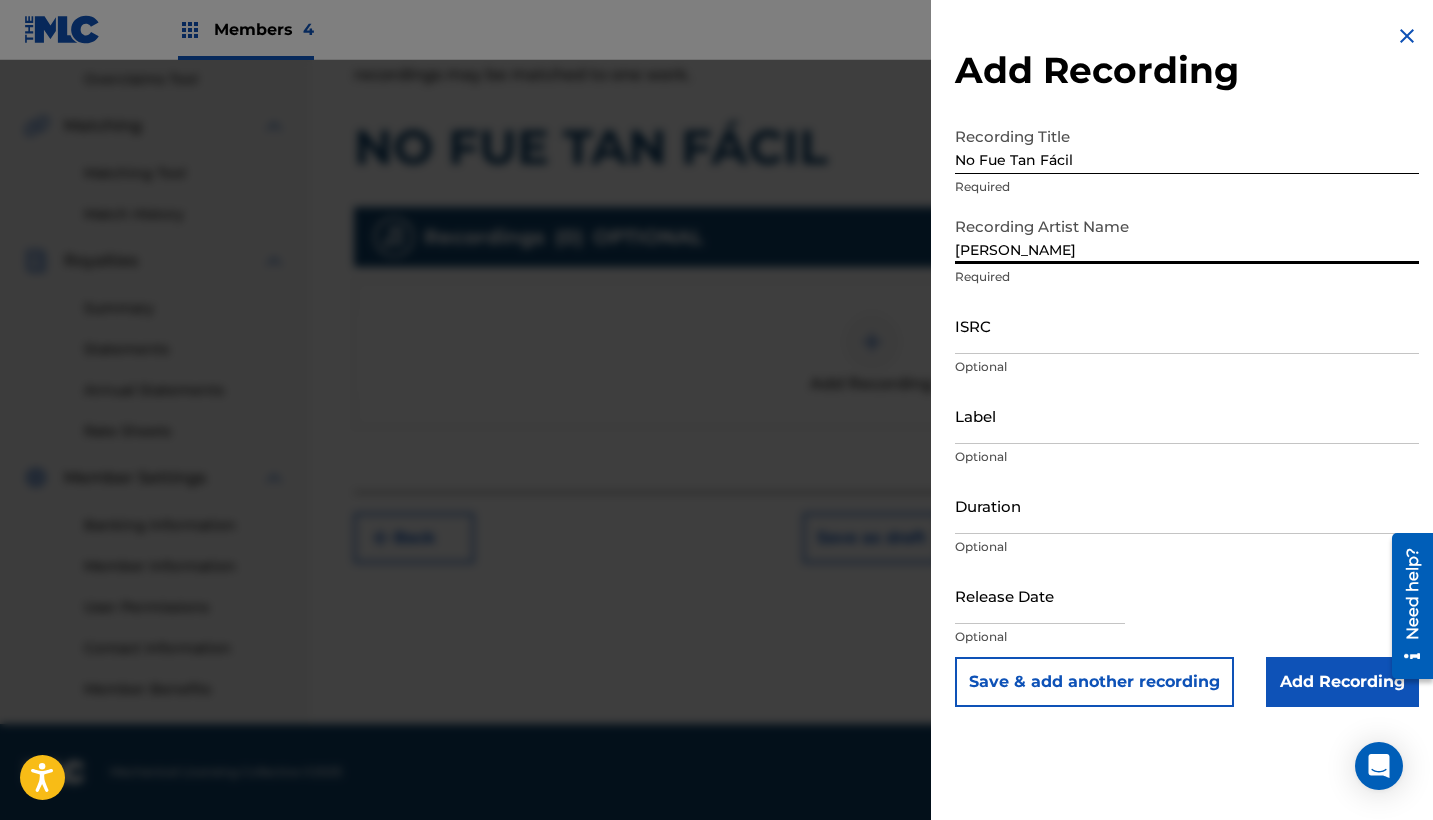 type on "[PERSON_NAME]" 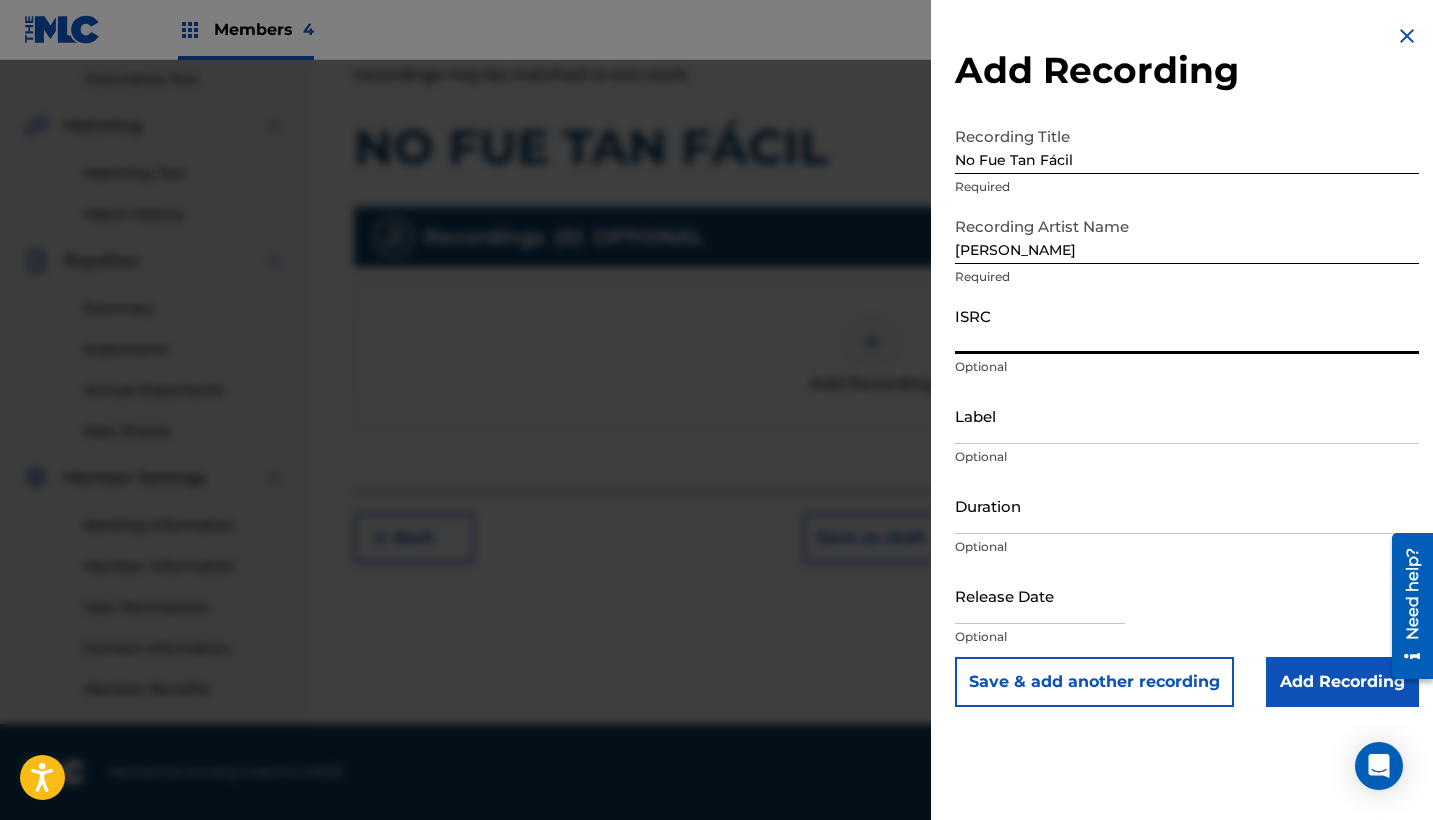 paste on "QZ2J21508922" 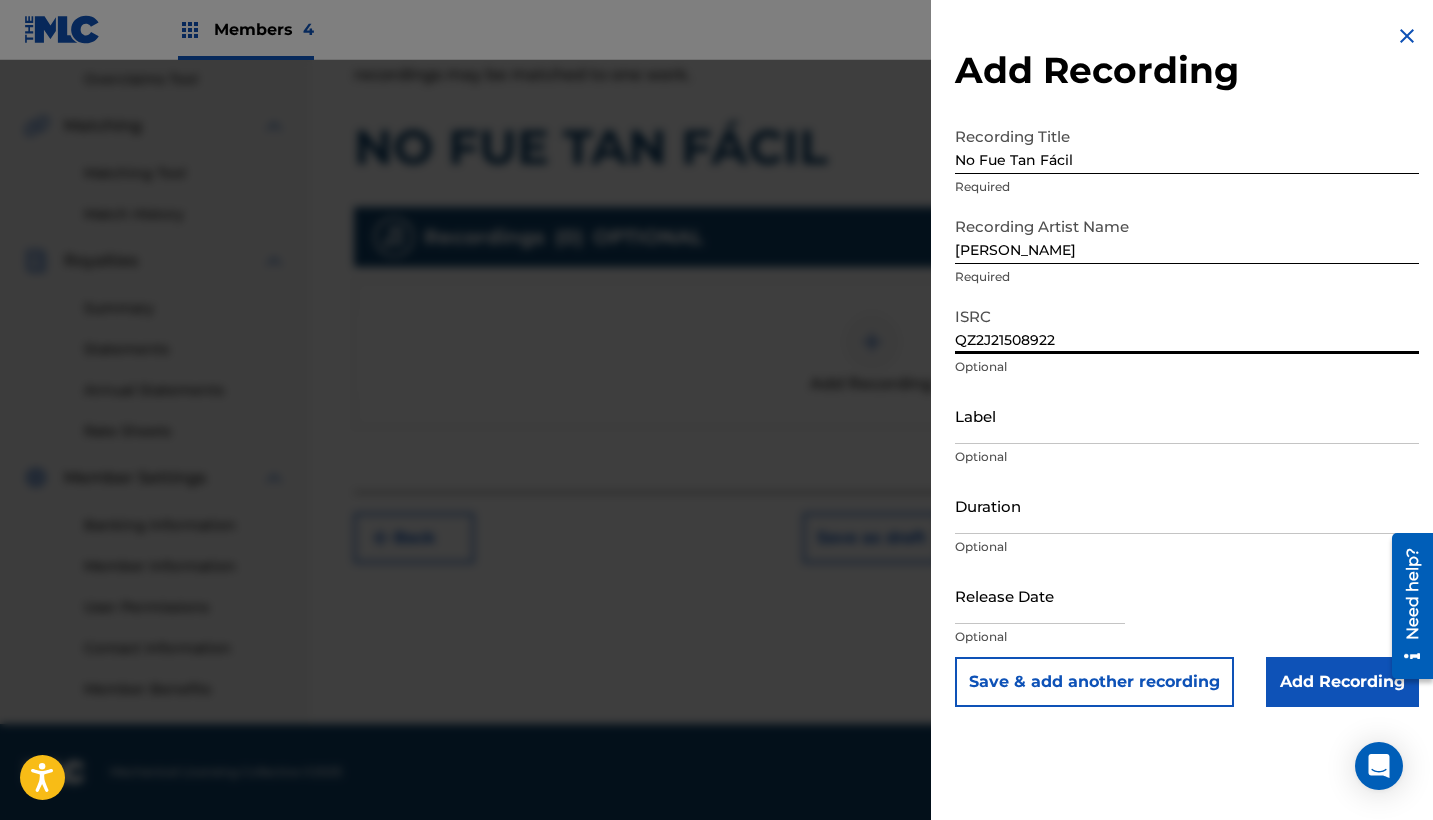 type on "QZ2J21508922" 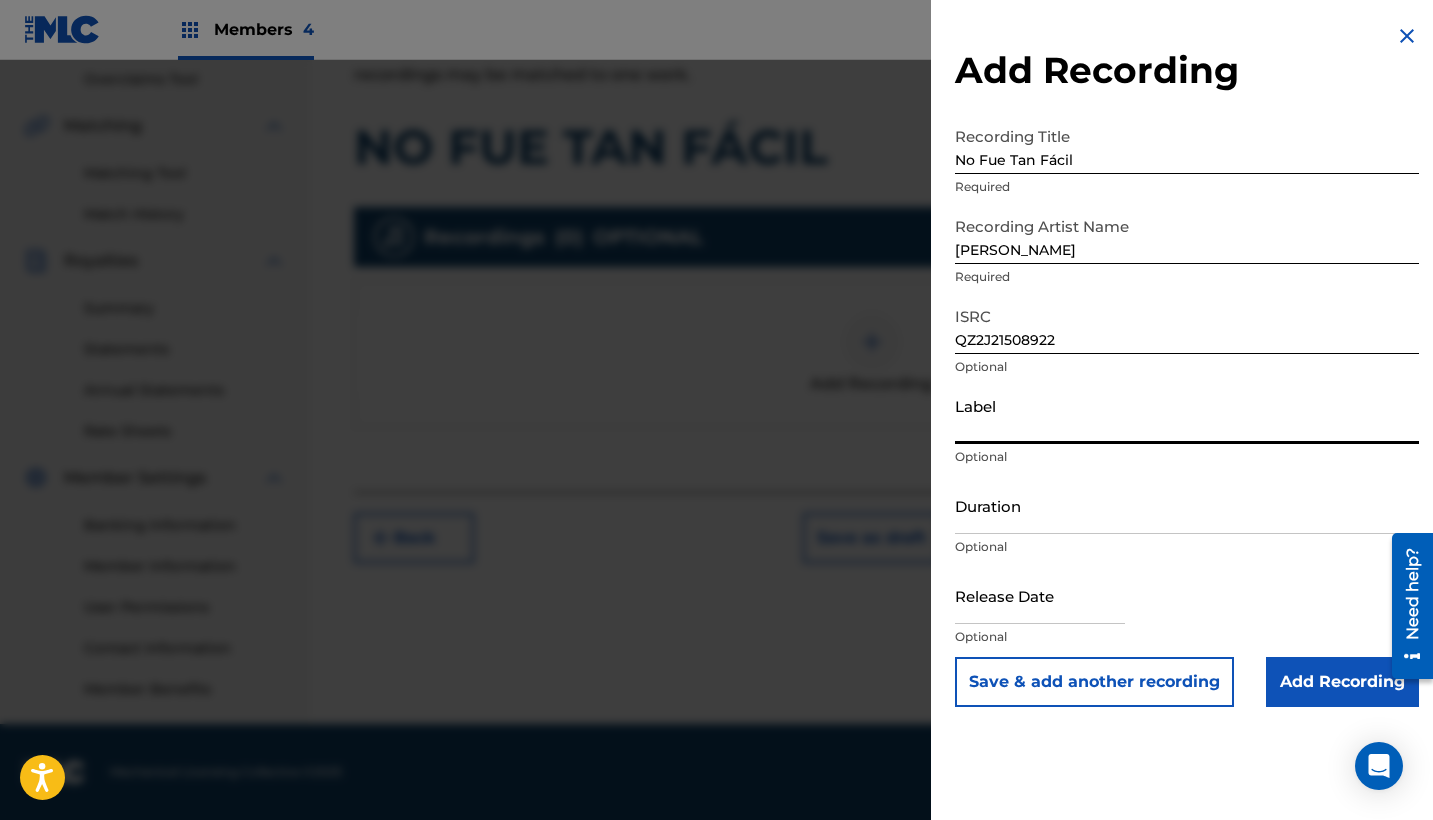 click on "Label" at bounding box center (1187, 415) 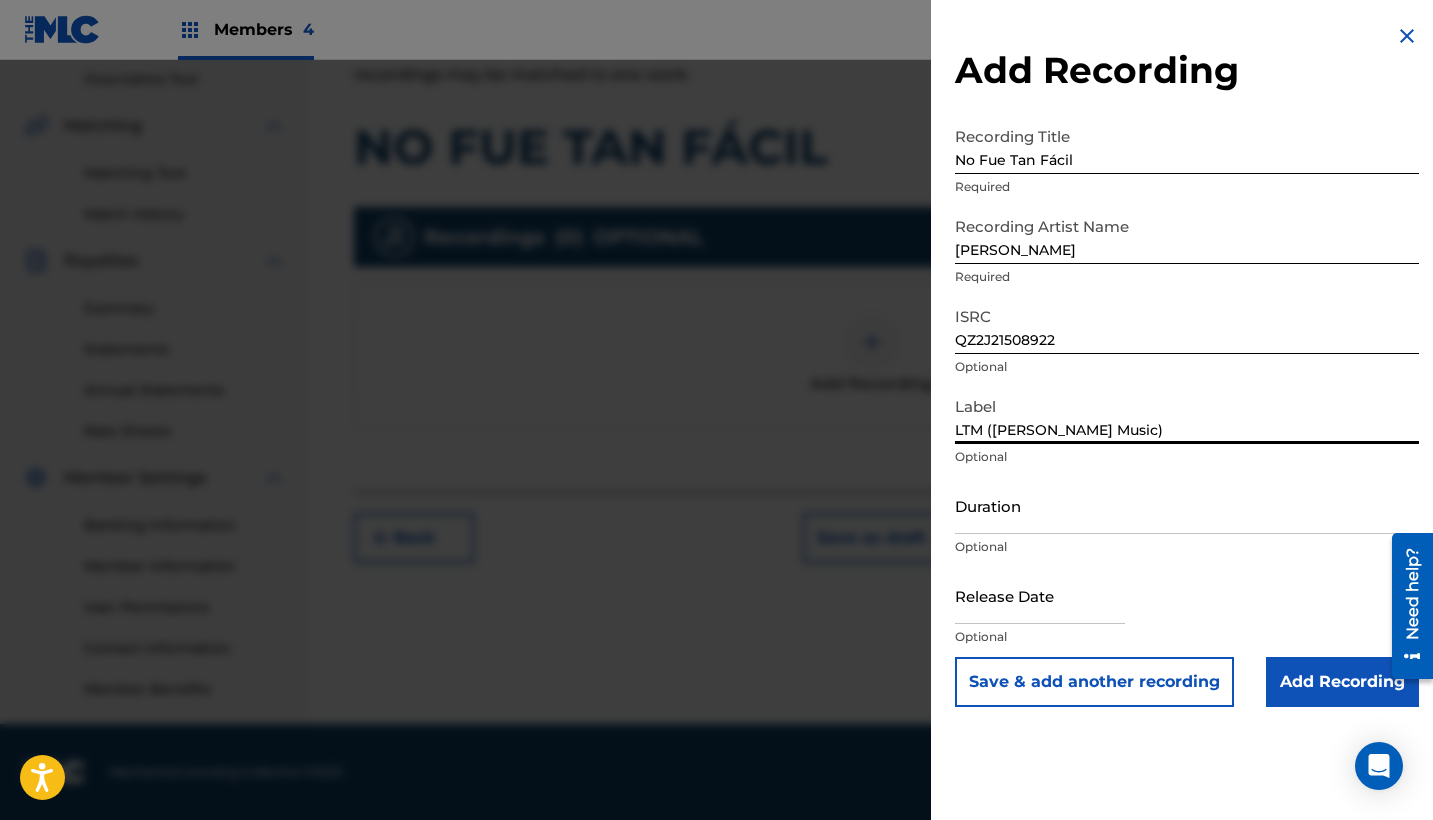 type on "LTM ([PERSON_NAME] Music)" 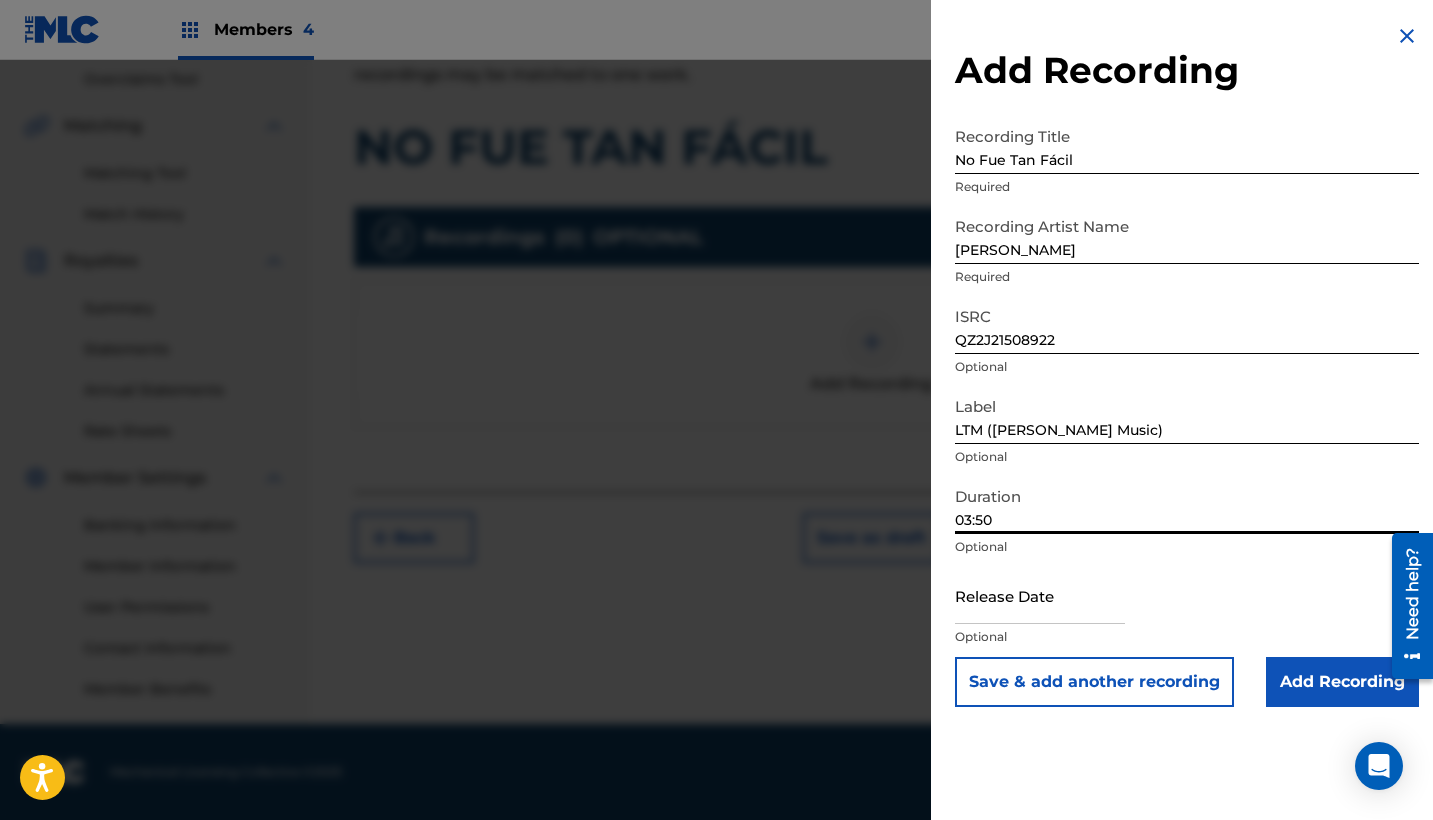 type on "03:50" 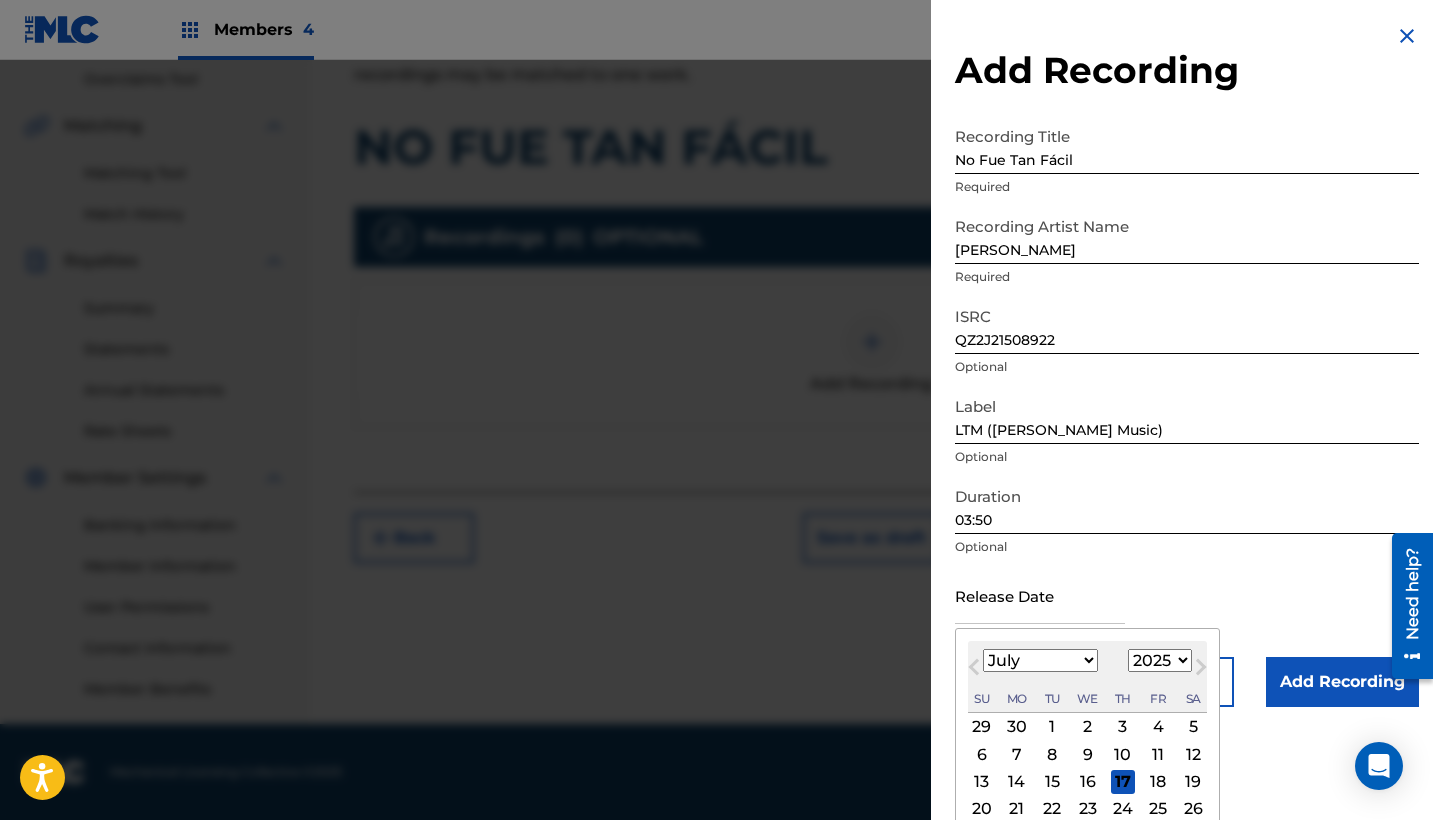 click on "Previous Month" at bounding box center (976, 670) 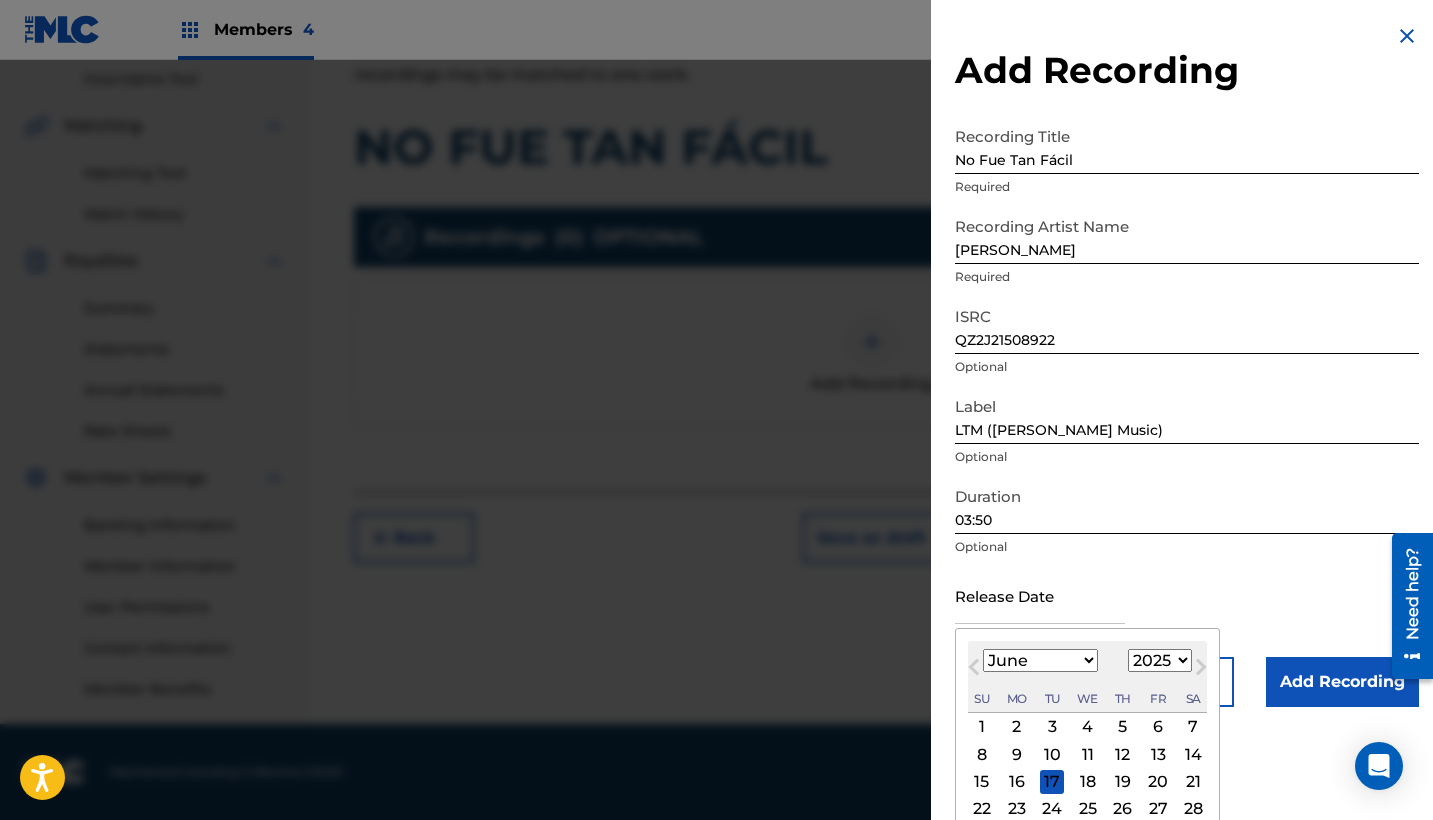 click on "Previous Month" at bounding box center (976, 670) 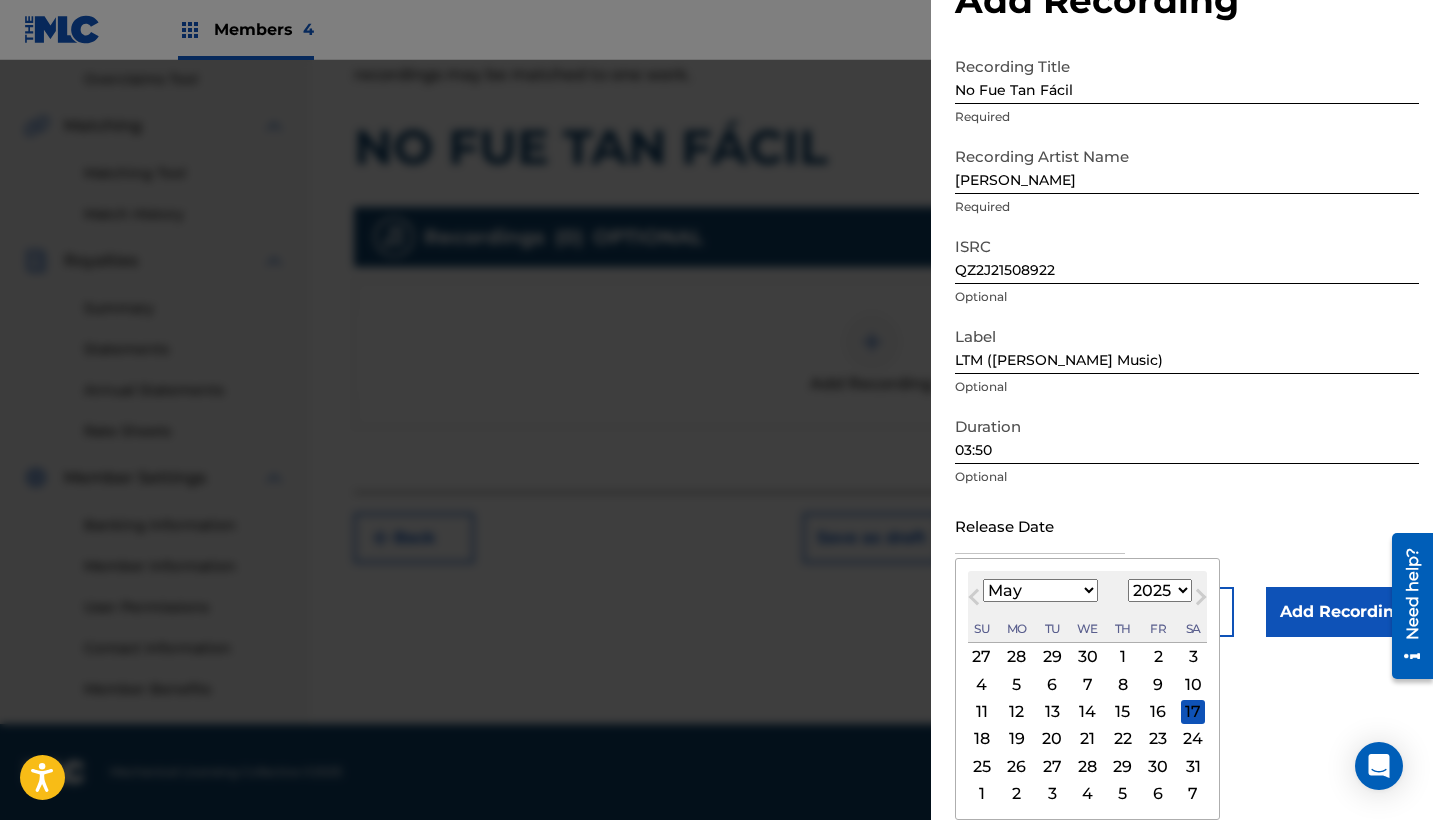 scroll, scrollTop: 70, scrollLeft: 0, axis: vertical 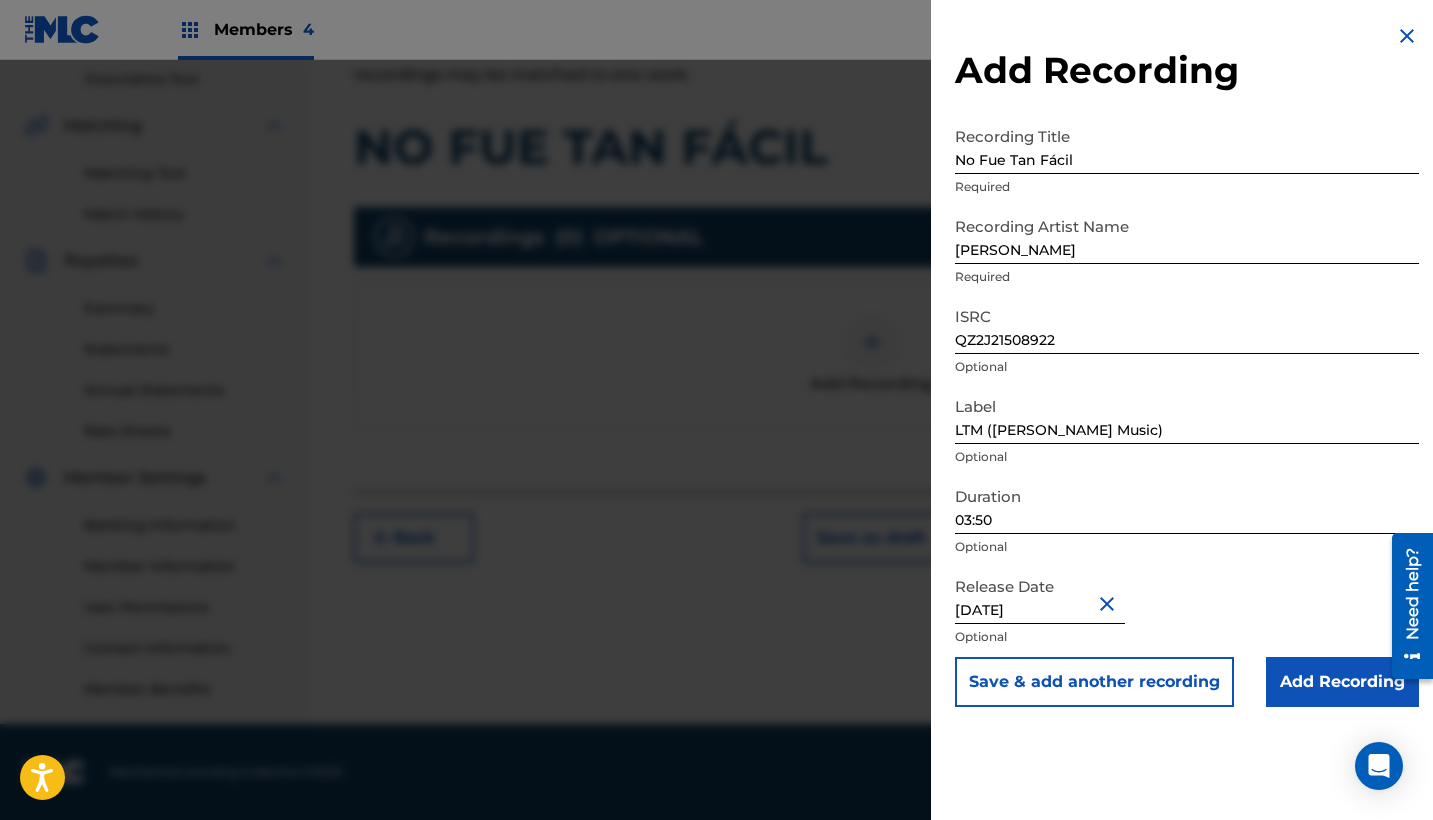 click on "Save & add another recording" at bounding box center (1094, 682) 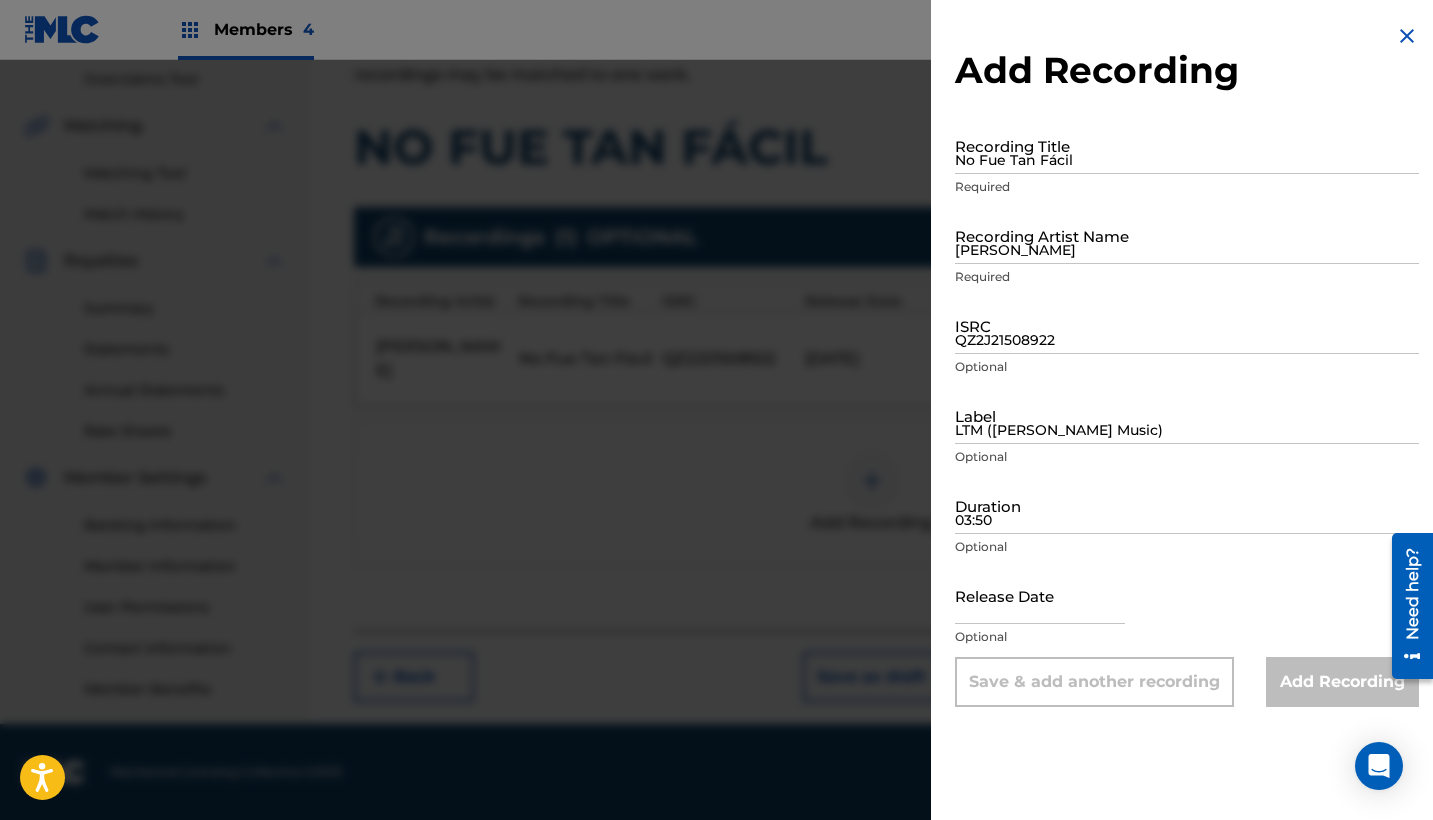 click on "No Fue Tan Fácil" at bounding box center [1187, 145] 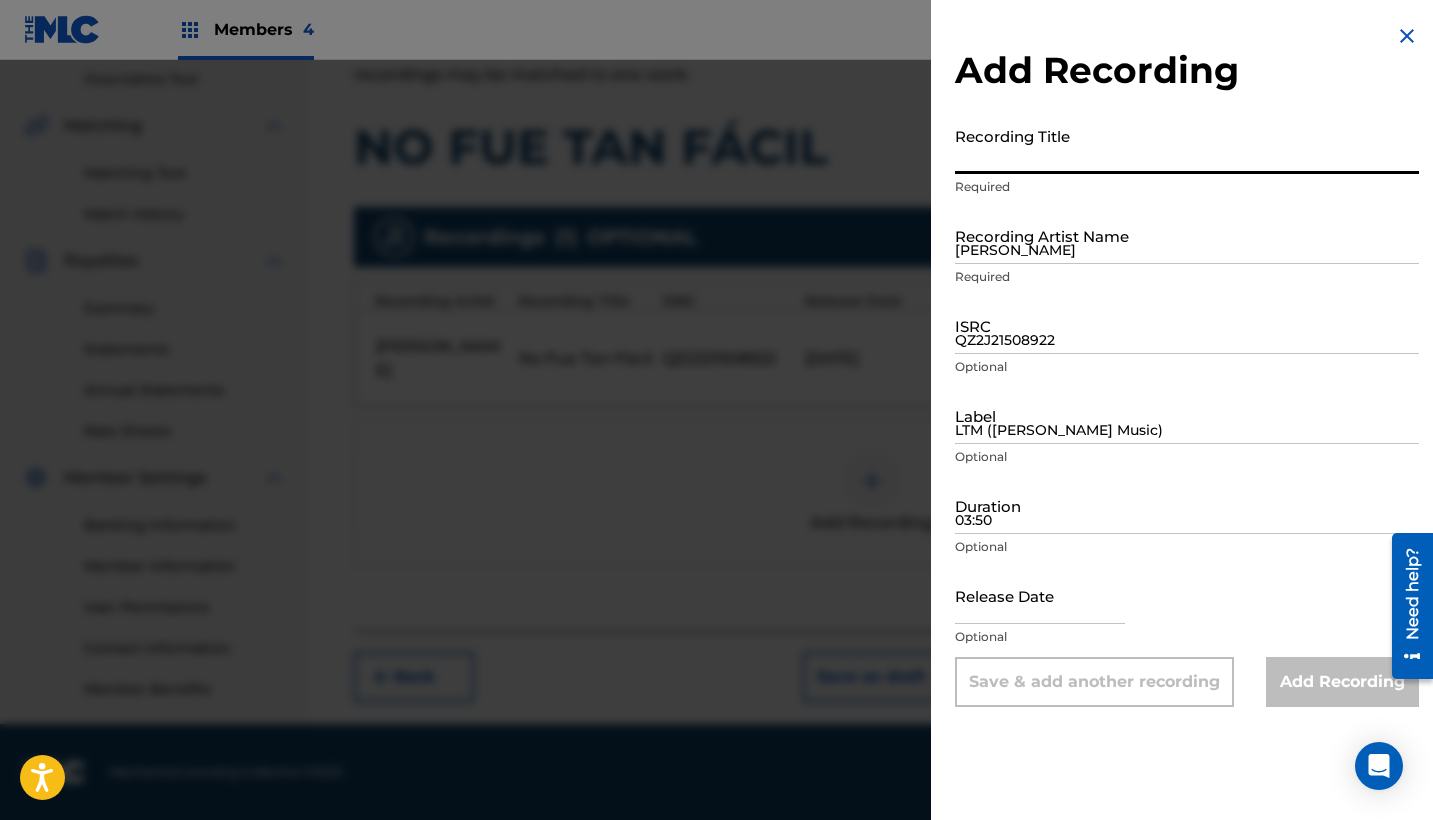 paste on "No Fue Tan Fácil (Audio Comment)" 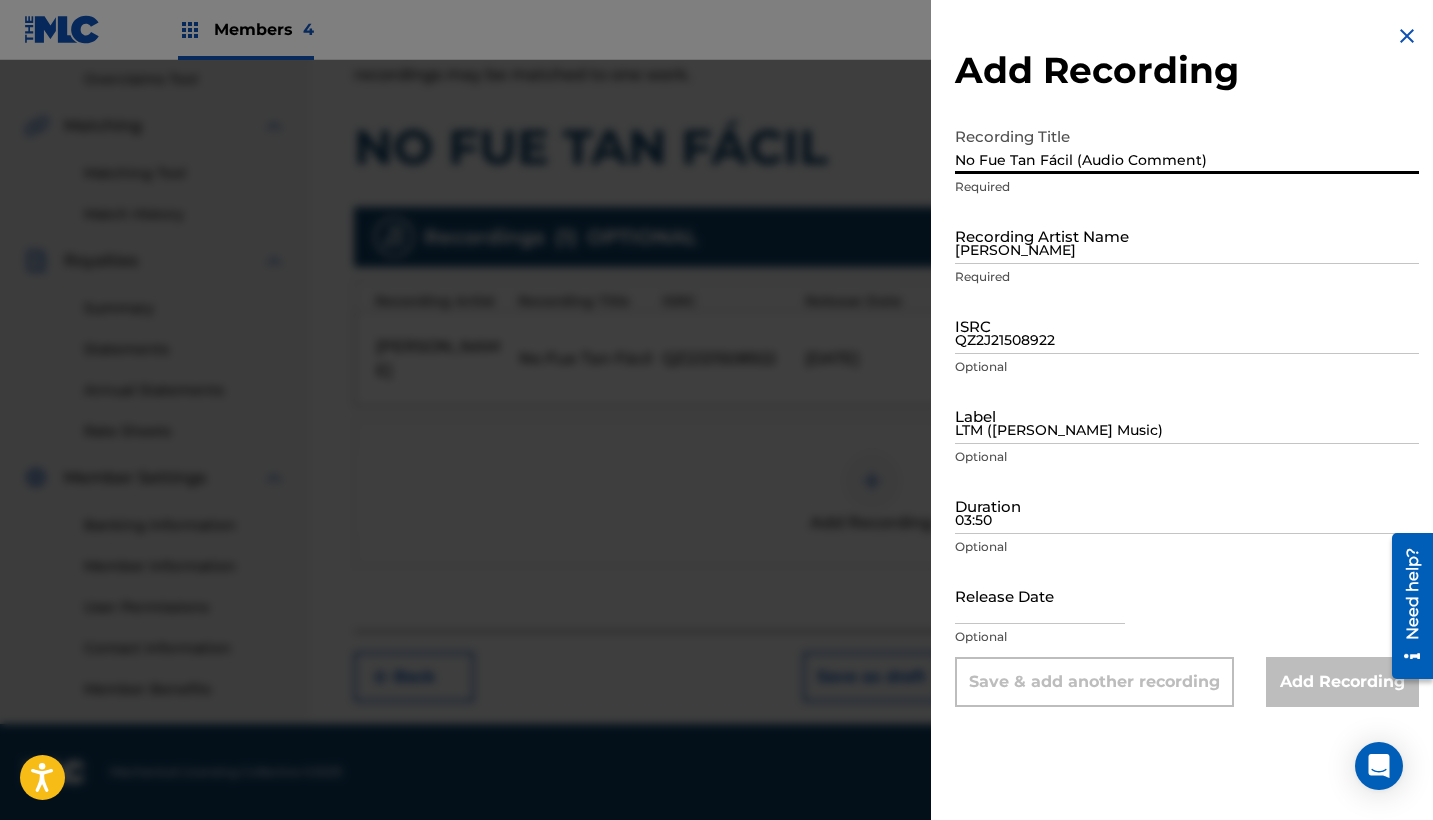 type on "No Fue Tan Fácil (Audio Comment)" 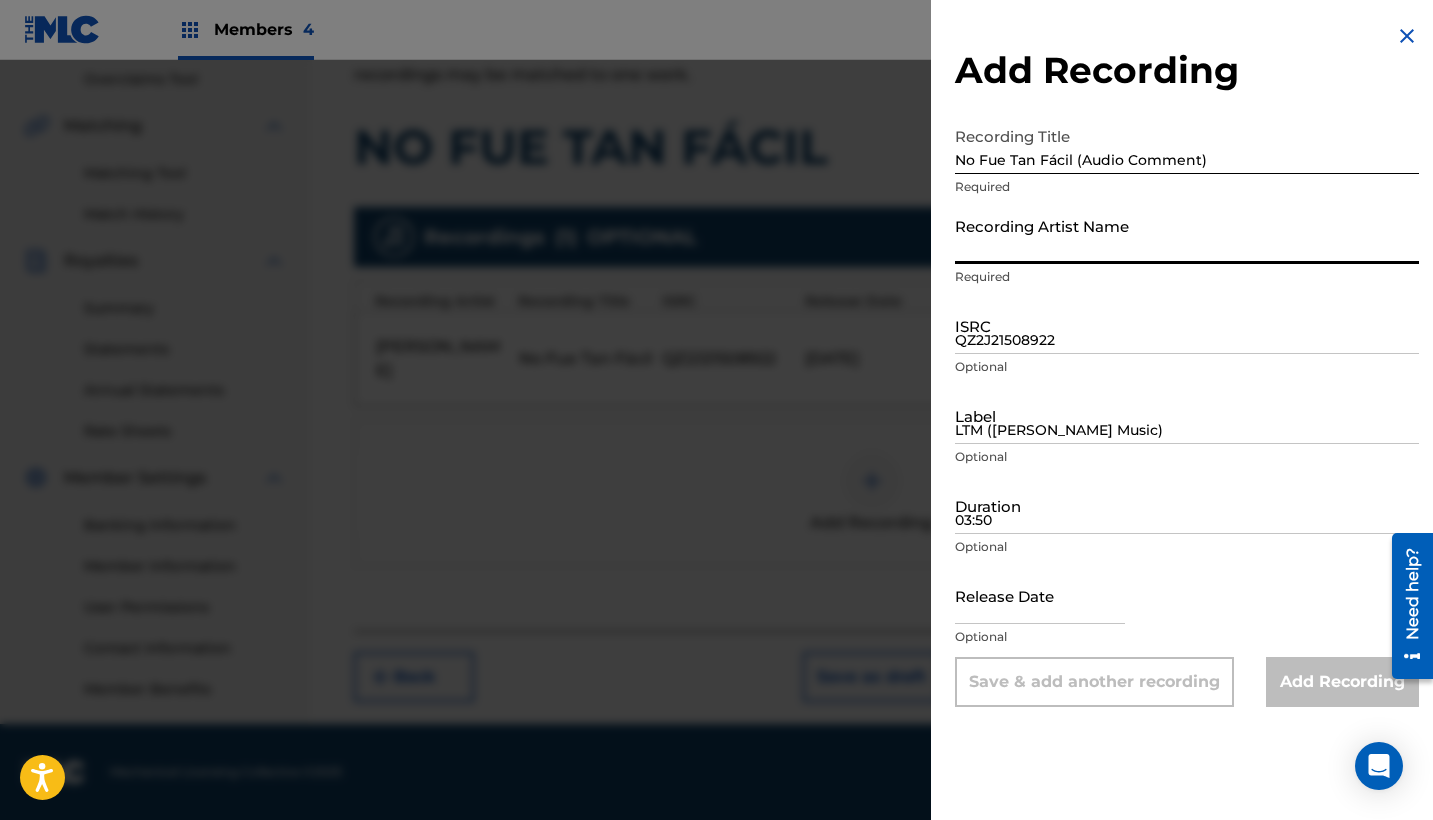 click on "Recording Artist Name" at bounding box center [1187, 235] 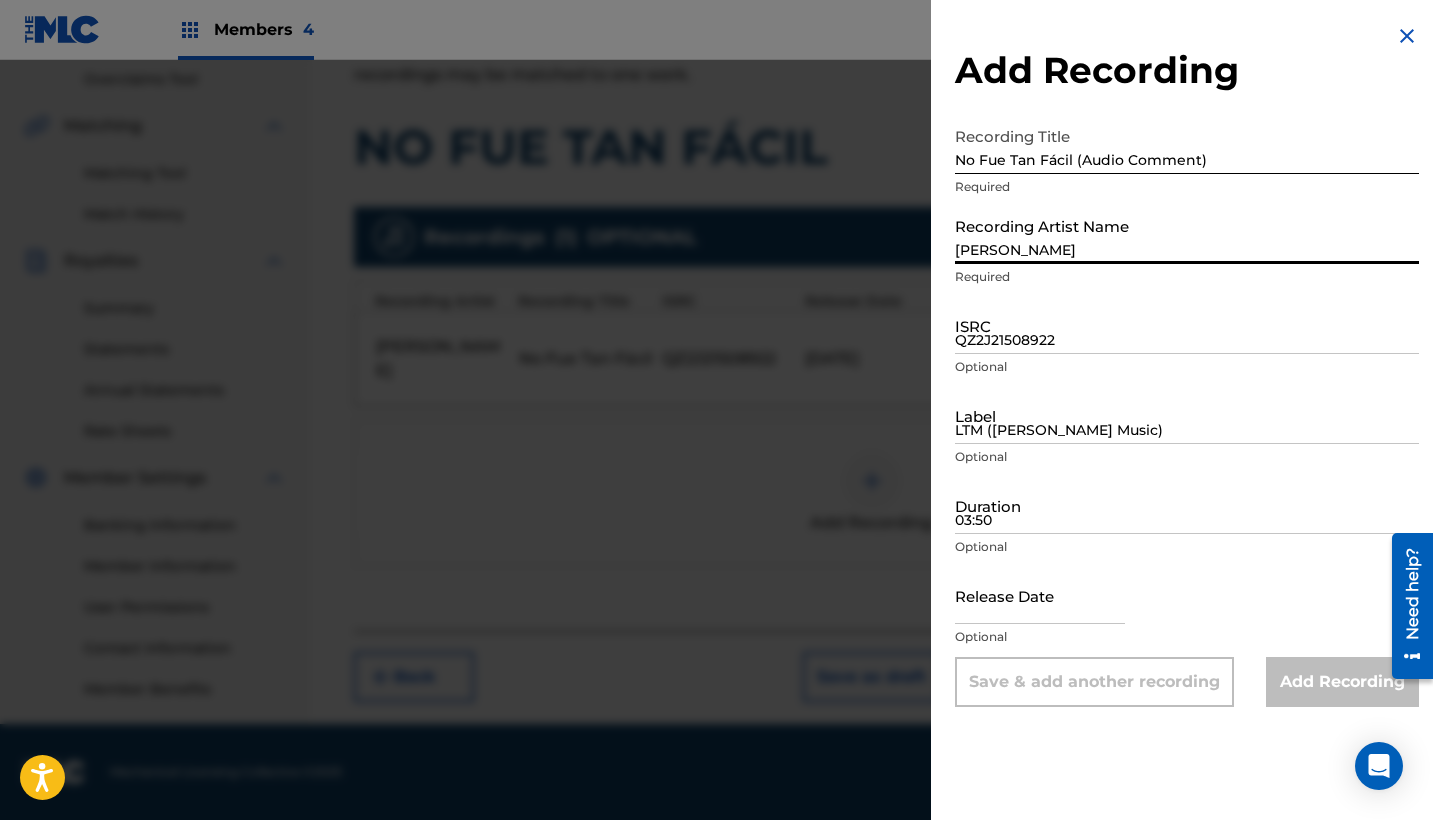 type on "[PERSON_NAME]" 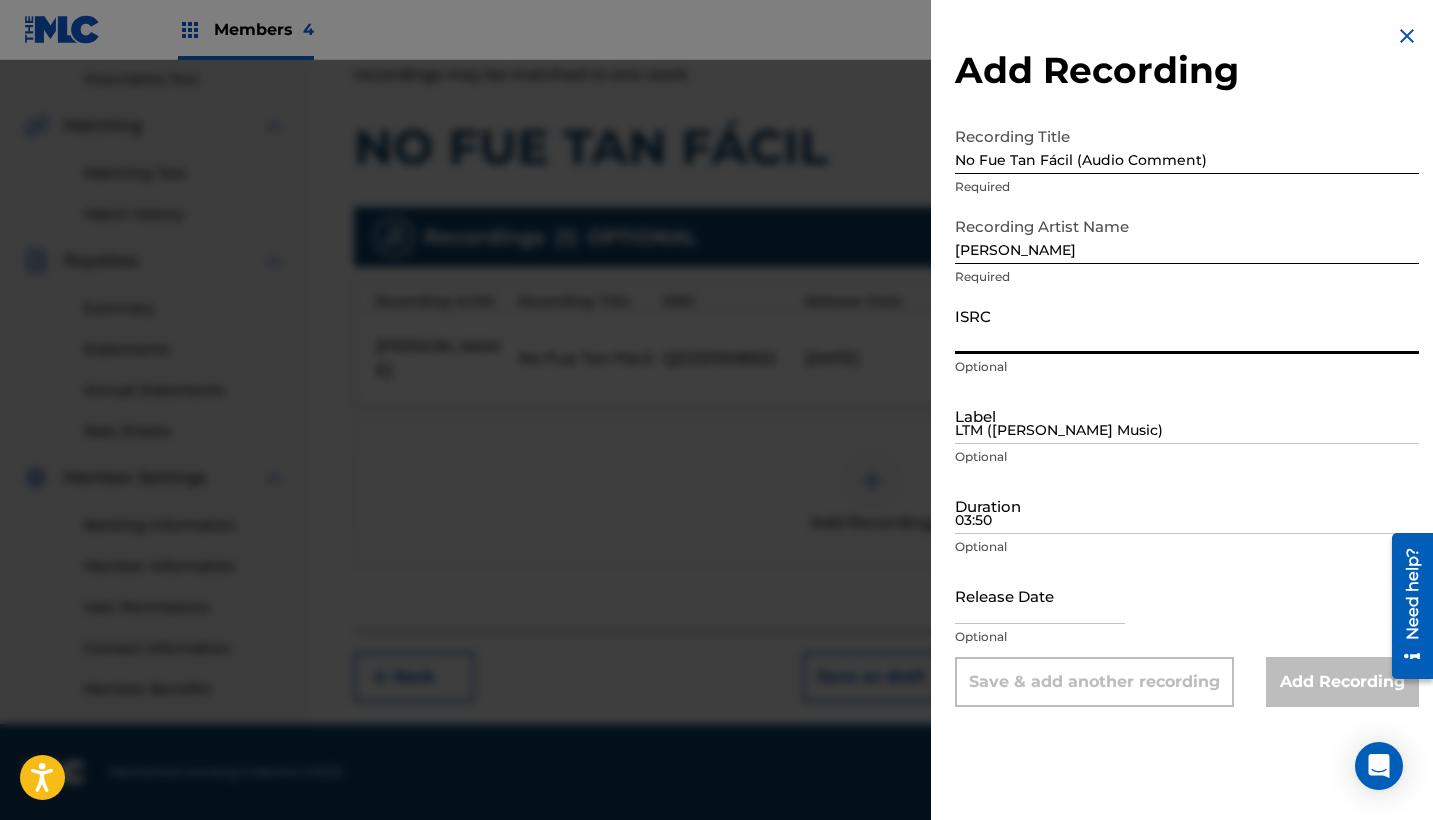 paste on "QZ2J21508921" 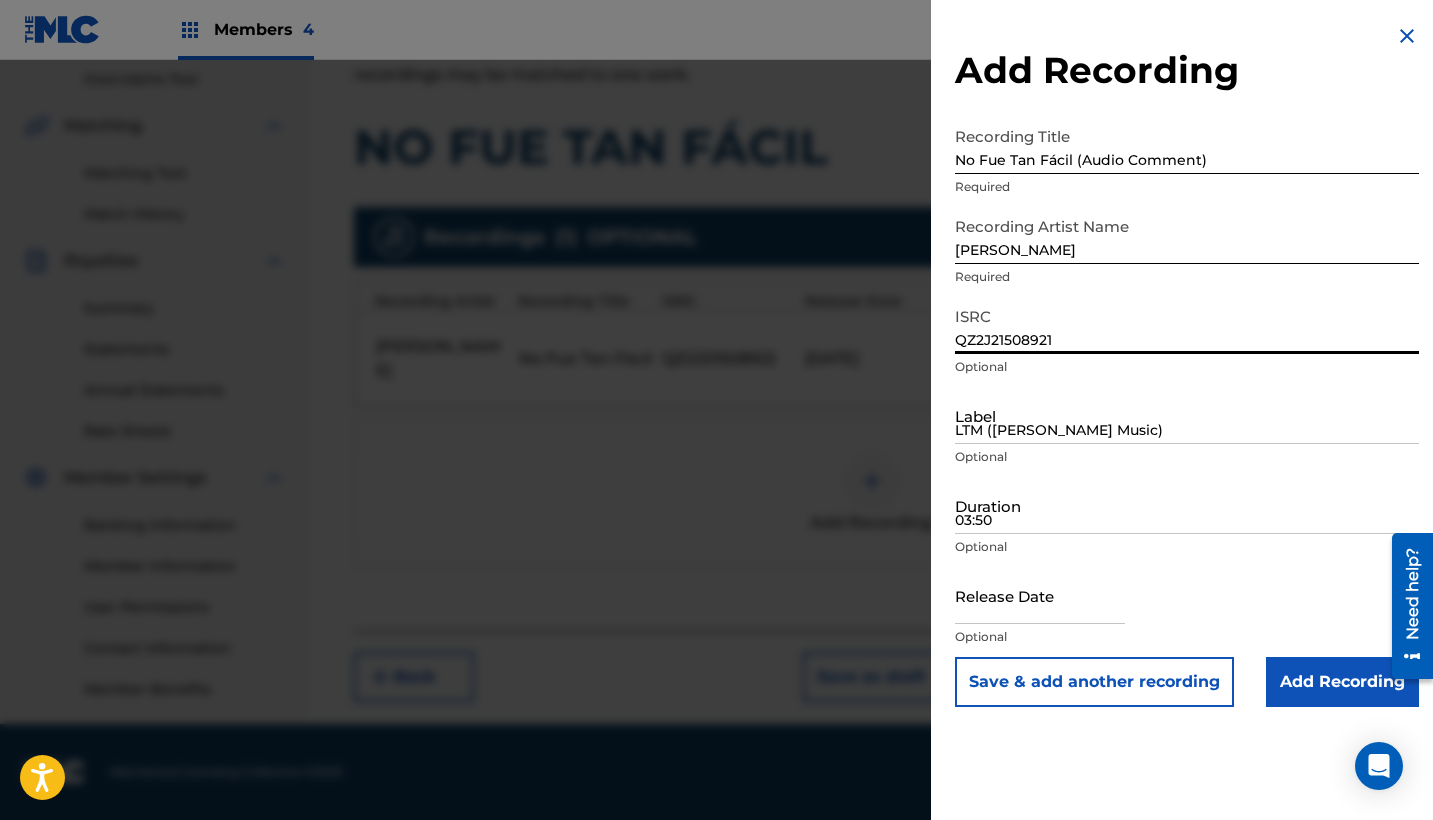 type on "QZ2J21508921" 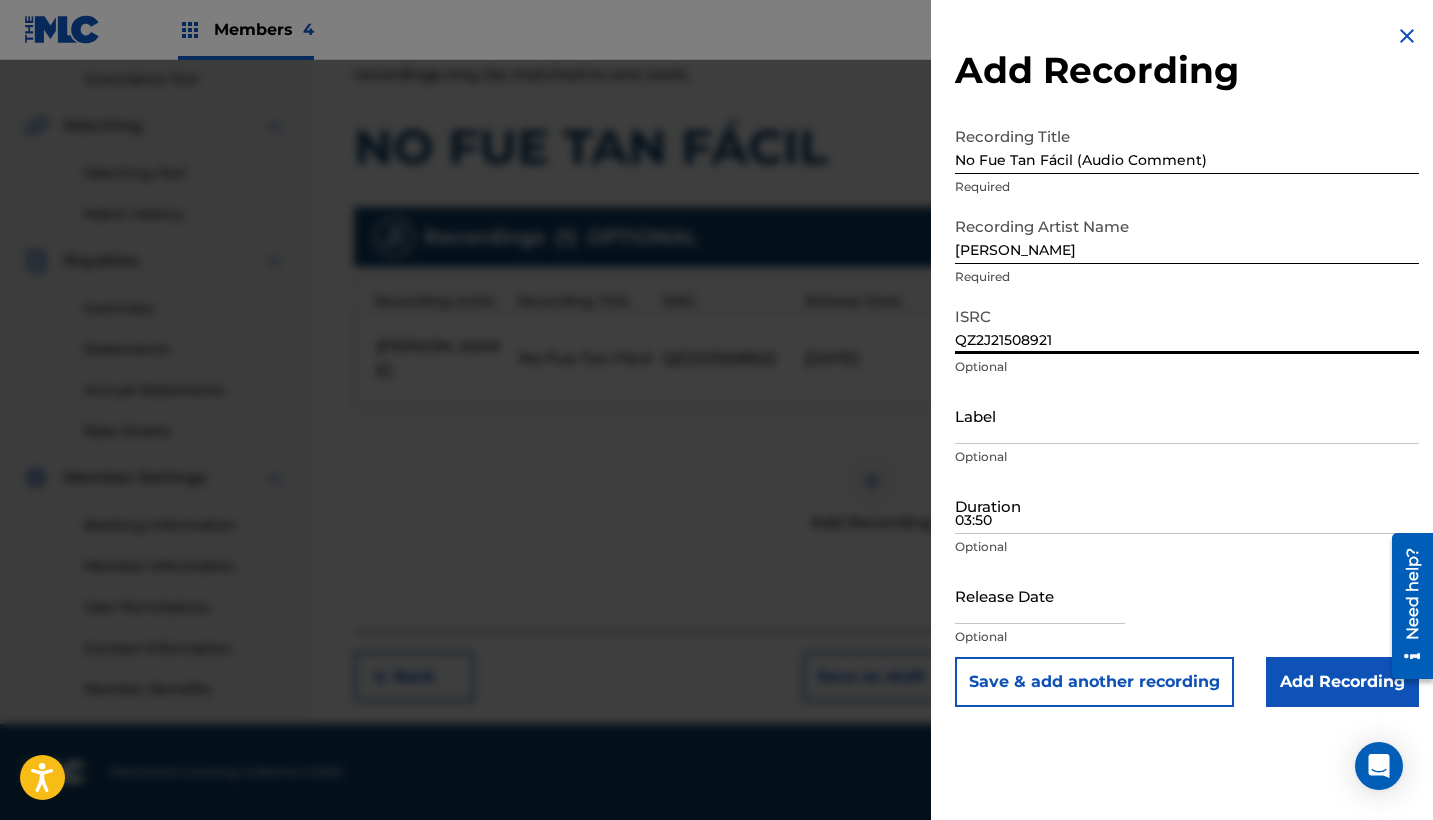 click on "Label" at bounding box center [1187, 415] 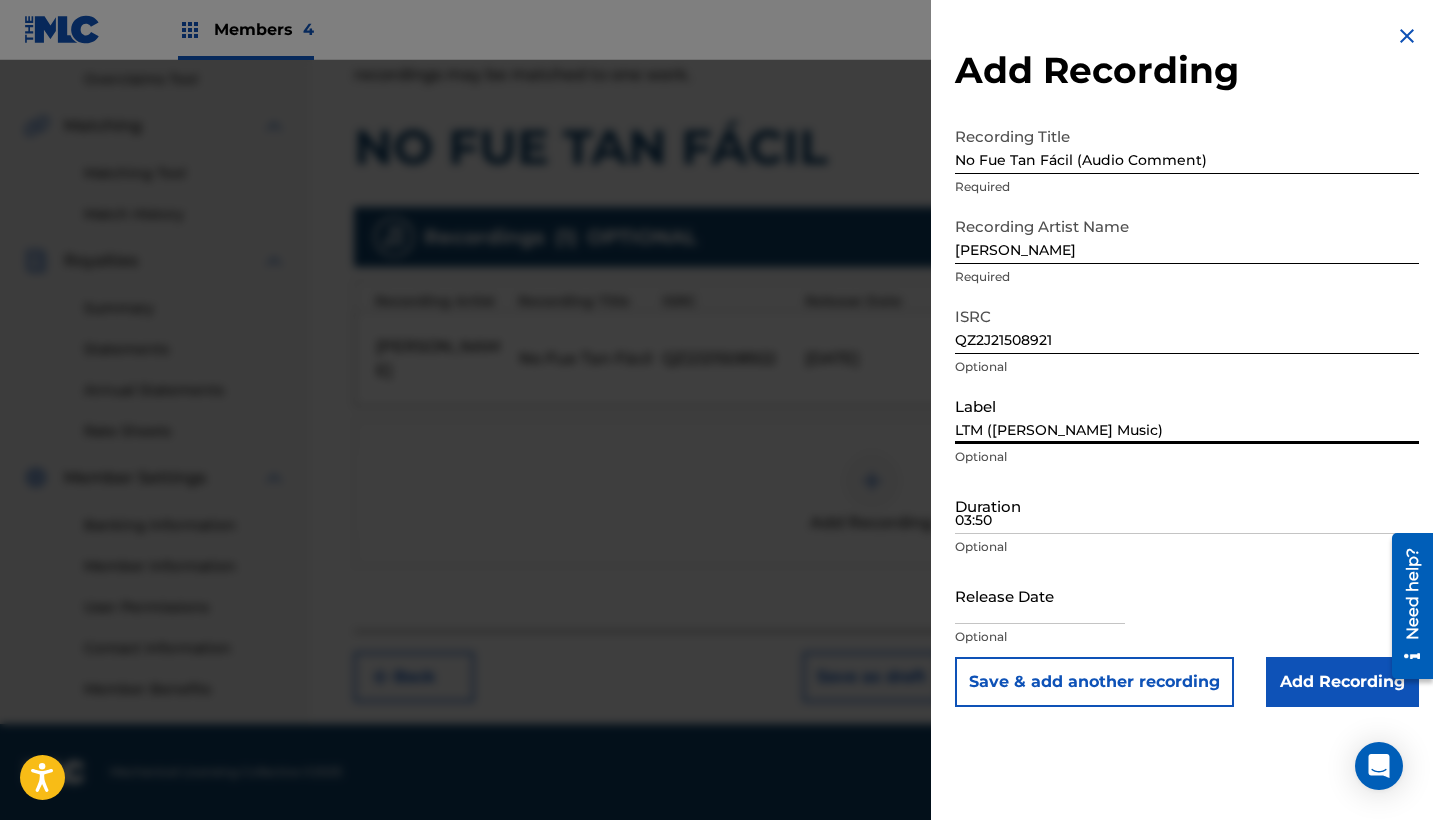 type on "LTM ([PERSON_NAME] Music)" 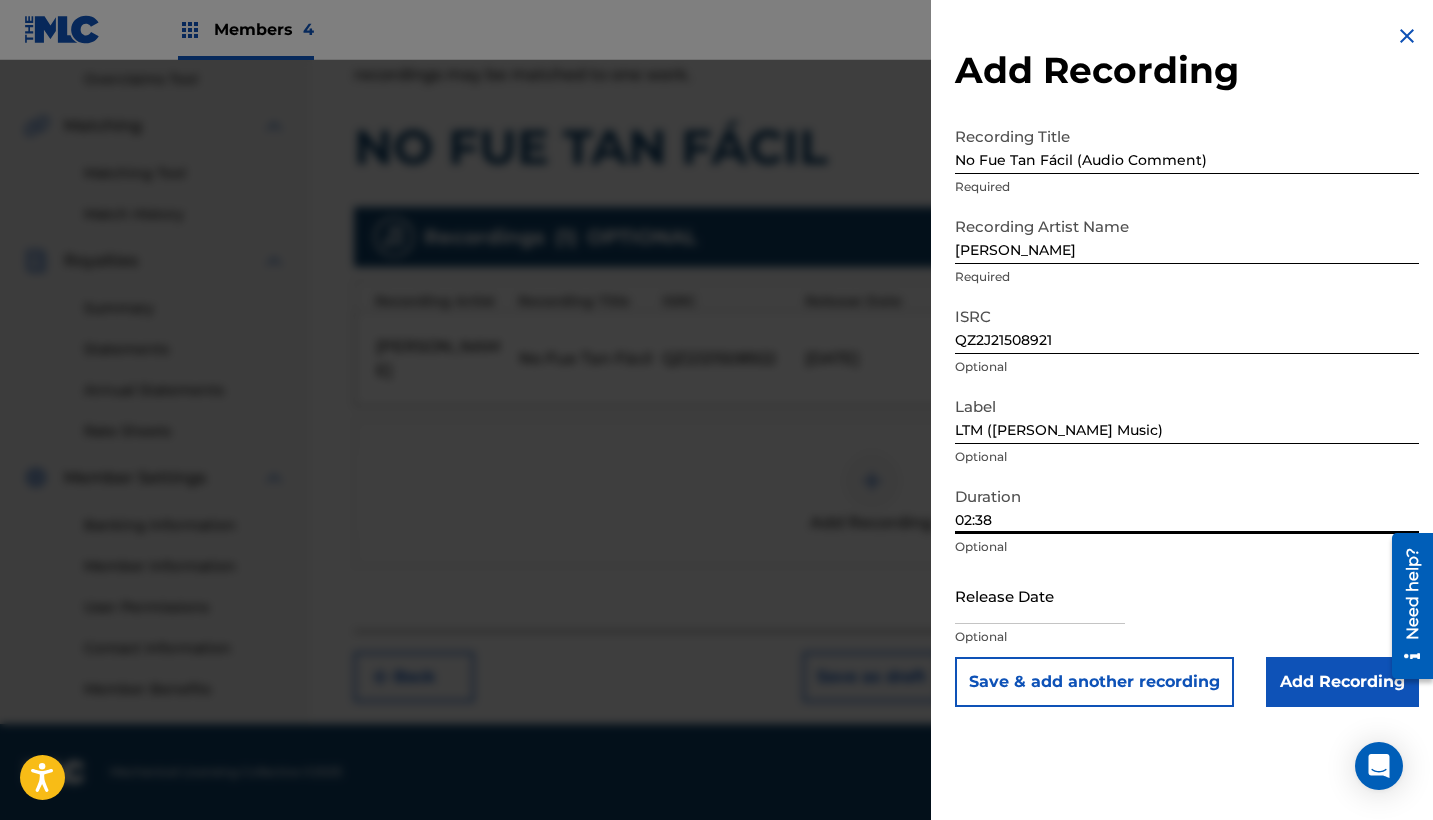 type on "02:38" 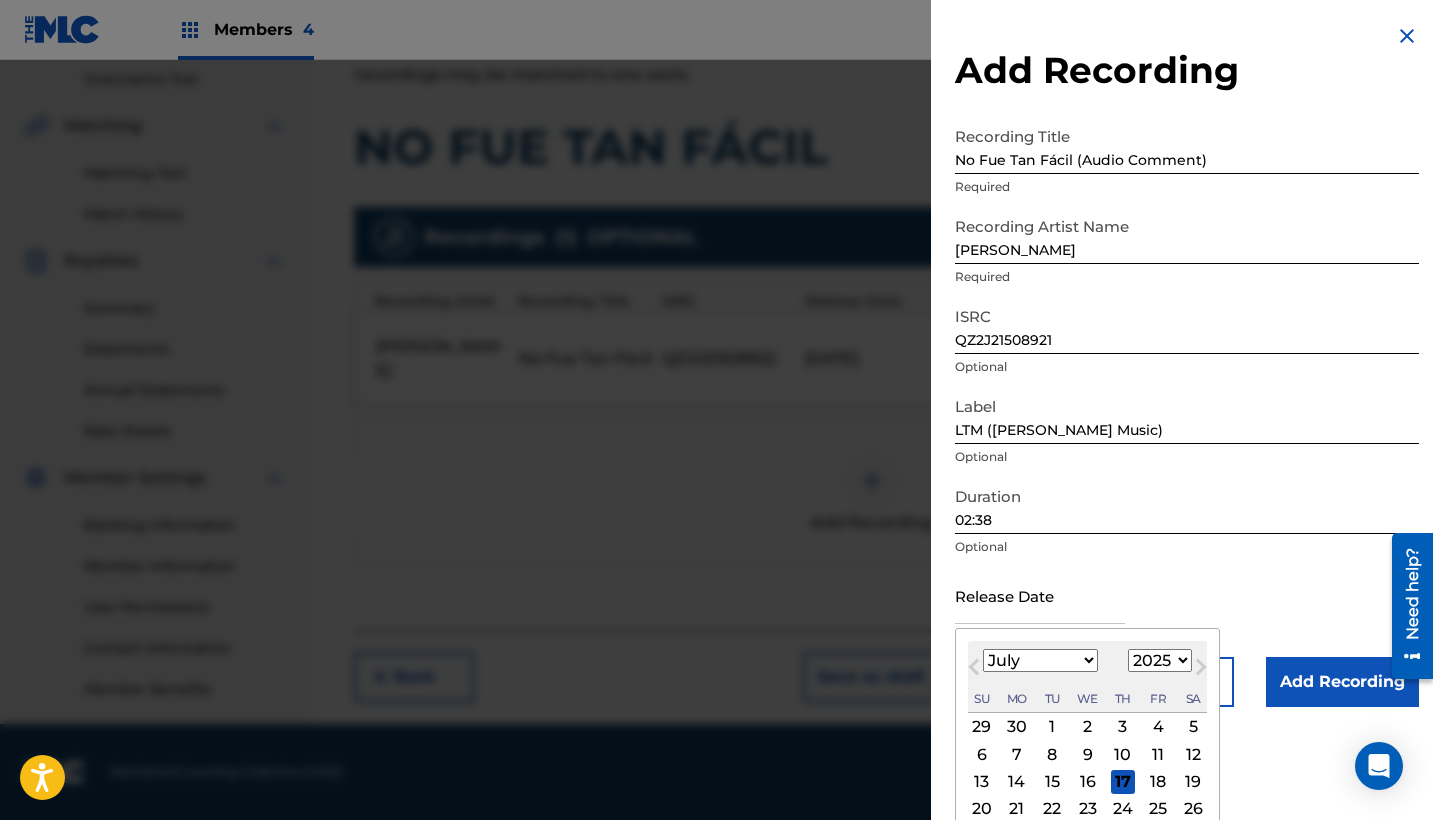 click on "Previous Month" at bounding box center (976, 670) 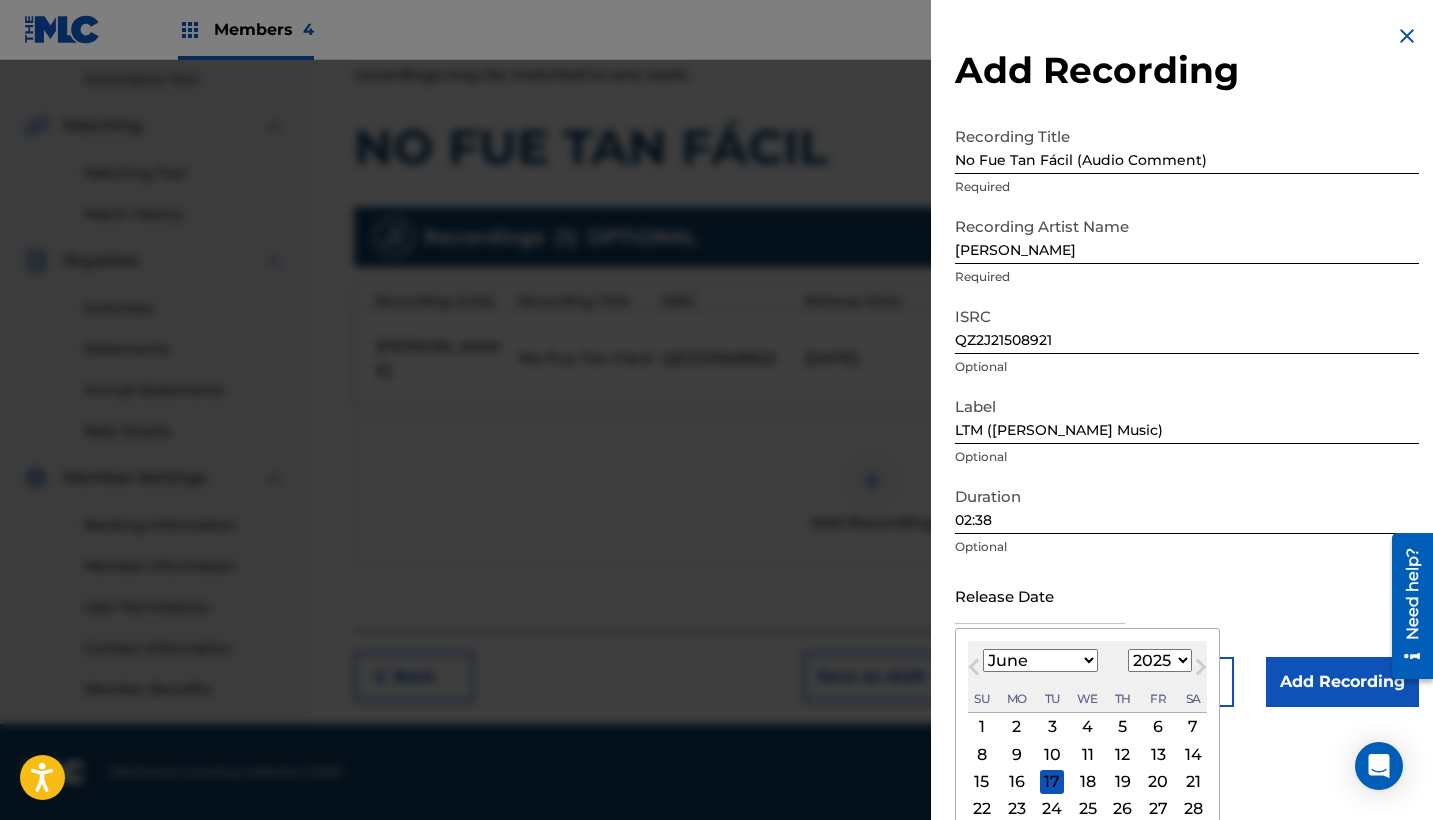click on "Previous Month" at bounding box center (976, 670) 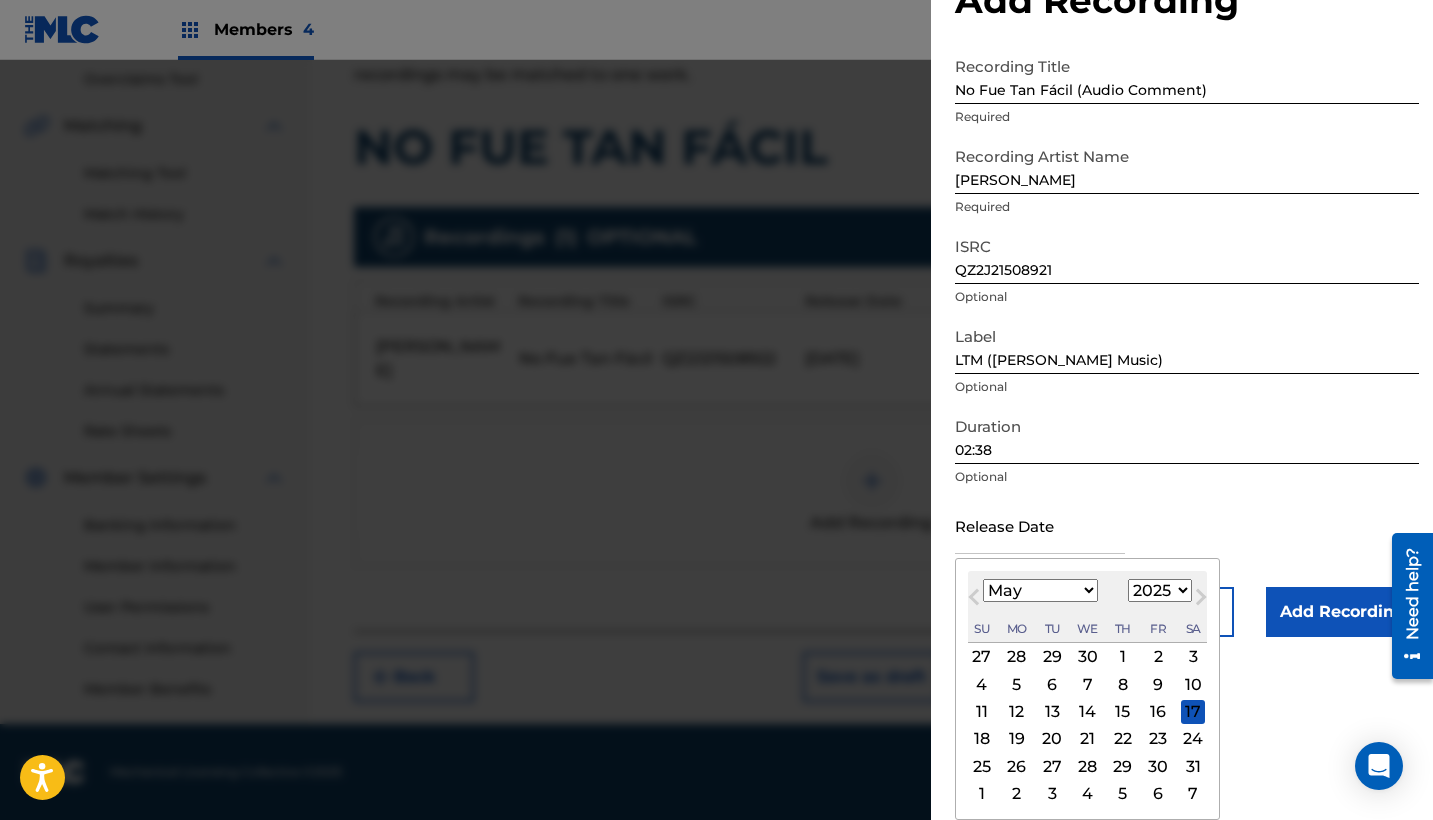 scroll, scrollTop: 70, scrollLeft: 0, axis: vertical 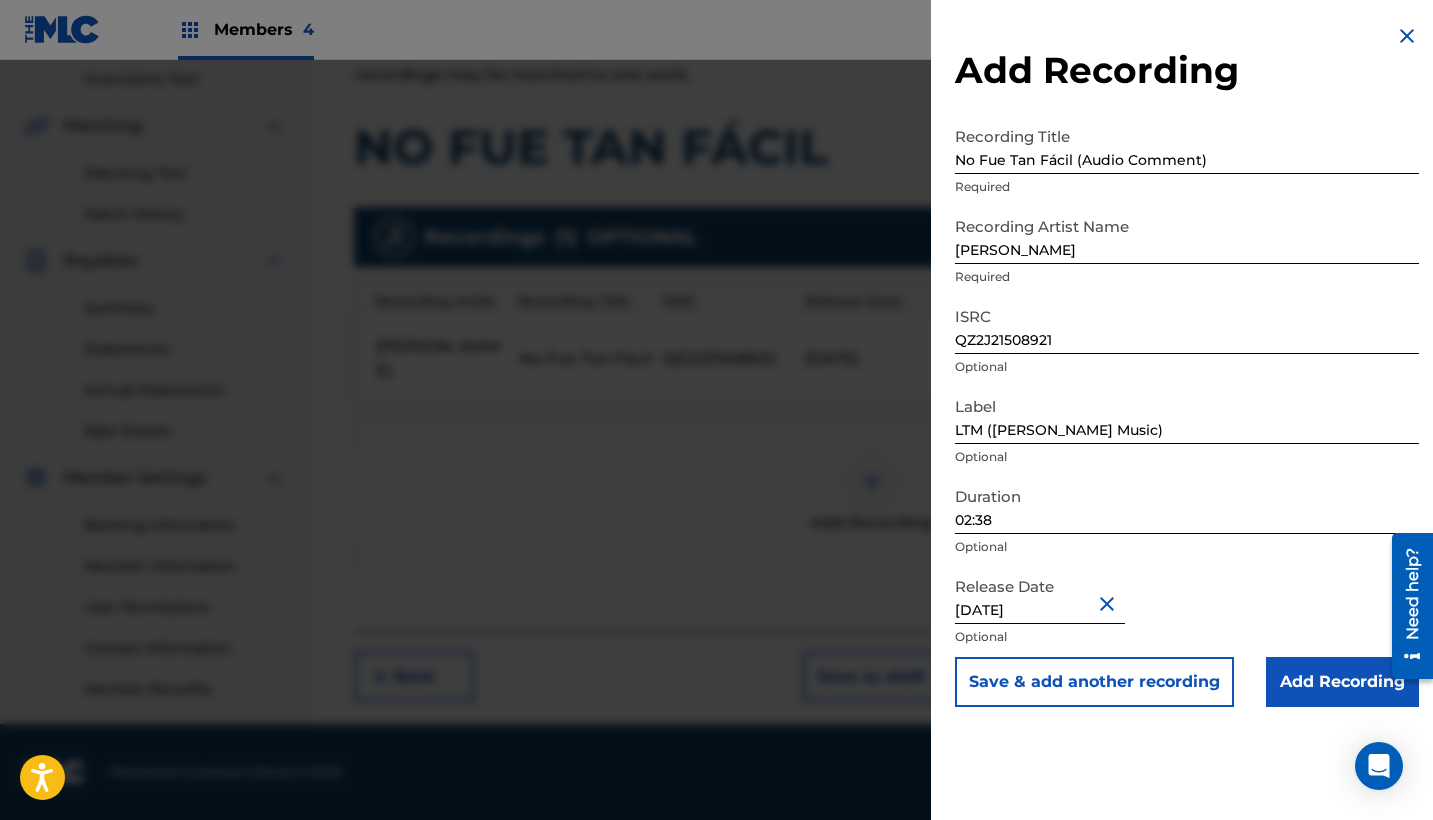 click on "Add Recording" at bounding box center [1342, 682] 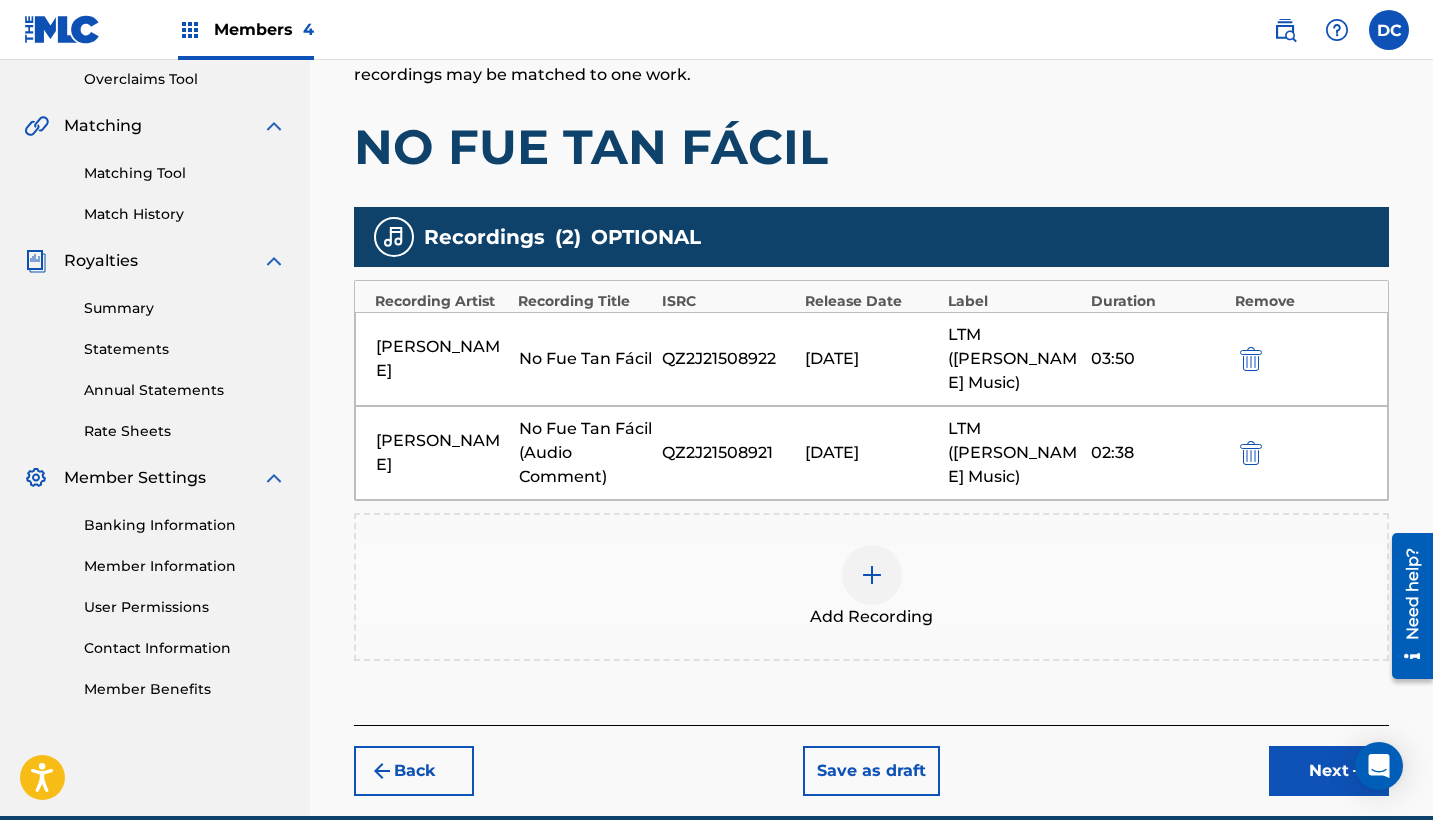 click on "QZ2J21508922" at bounding box center [728, 359] 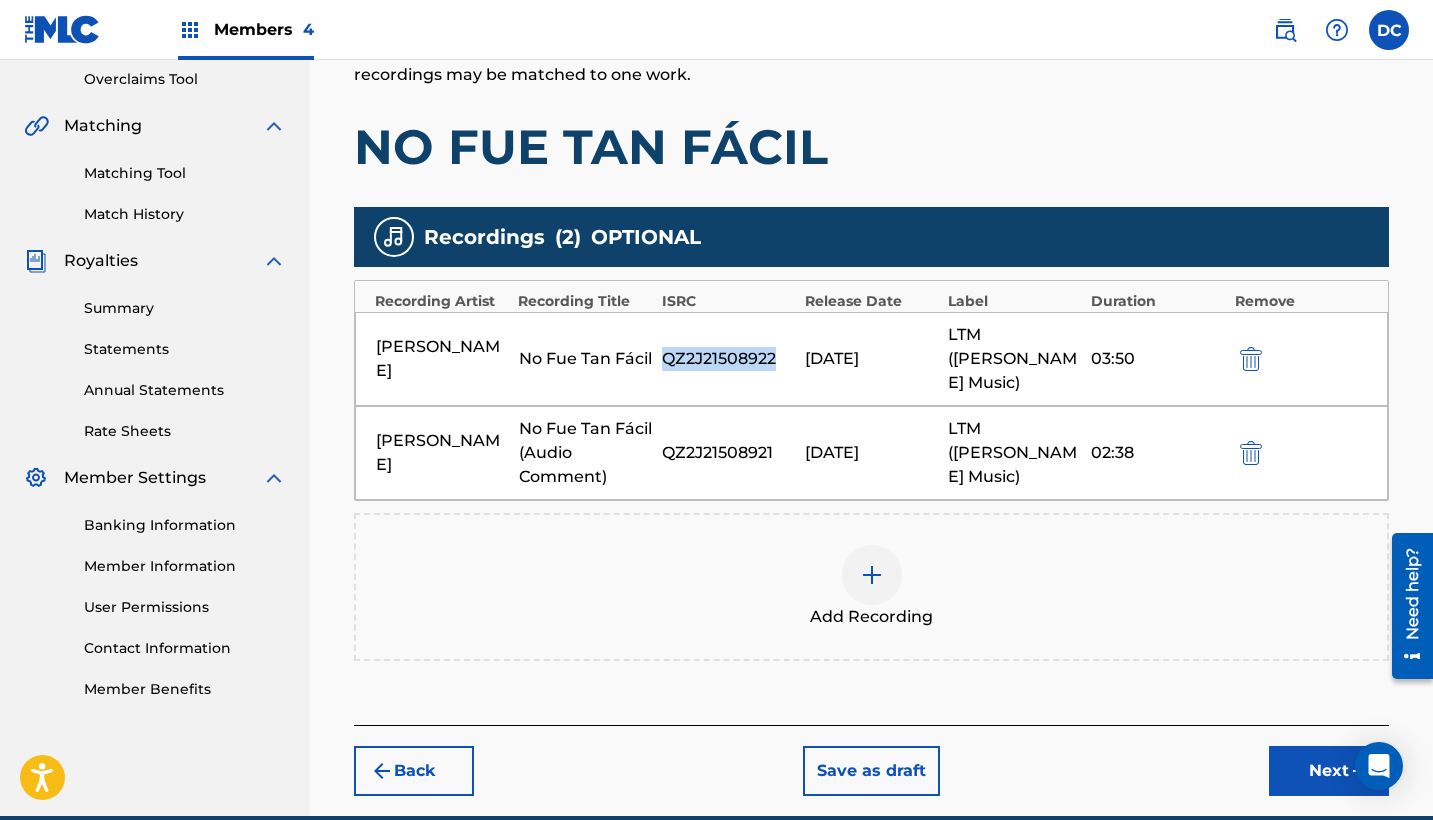 click on "QZ2J21508922" at bounding box center (728, 359) 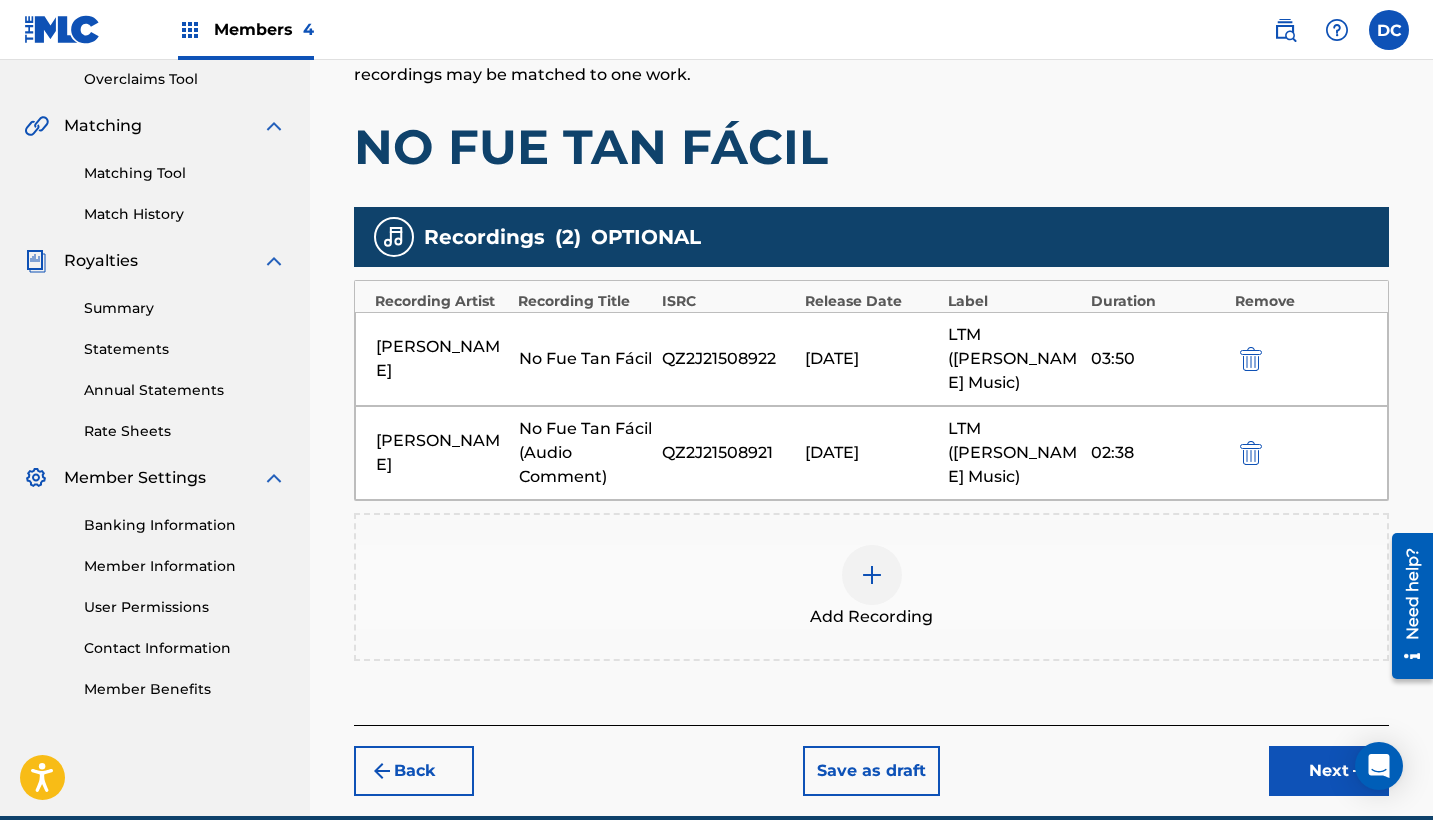 click on "QZ2J21508921" at bounding box center [728, 453] 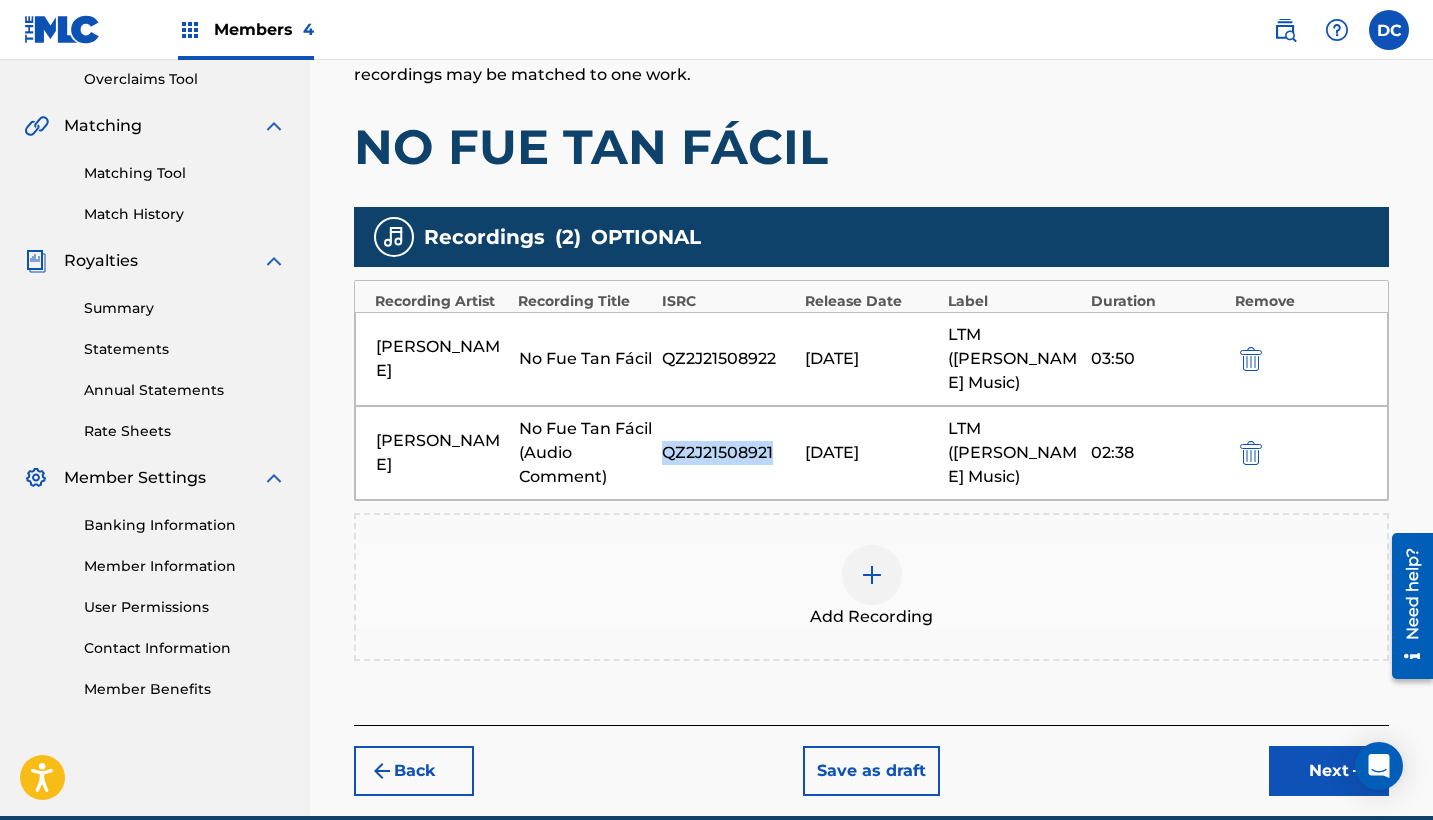 click on "QZ2J21508921" at bounding box center [728, 453] 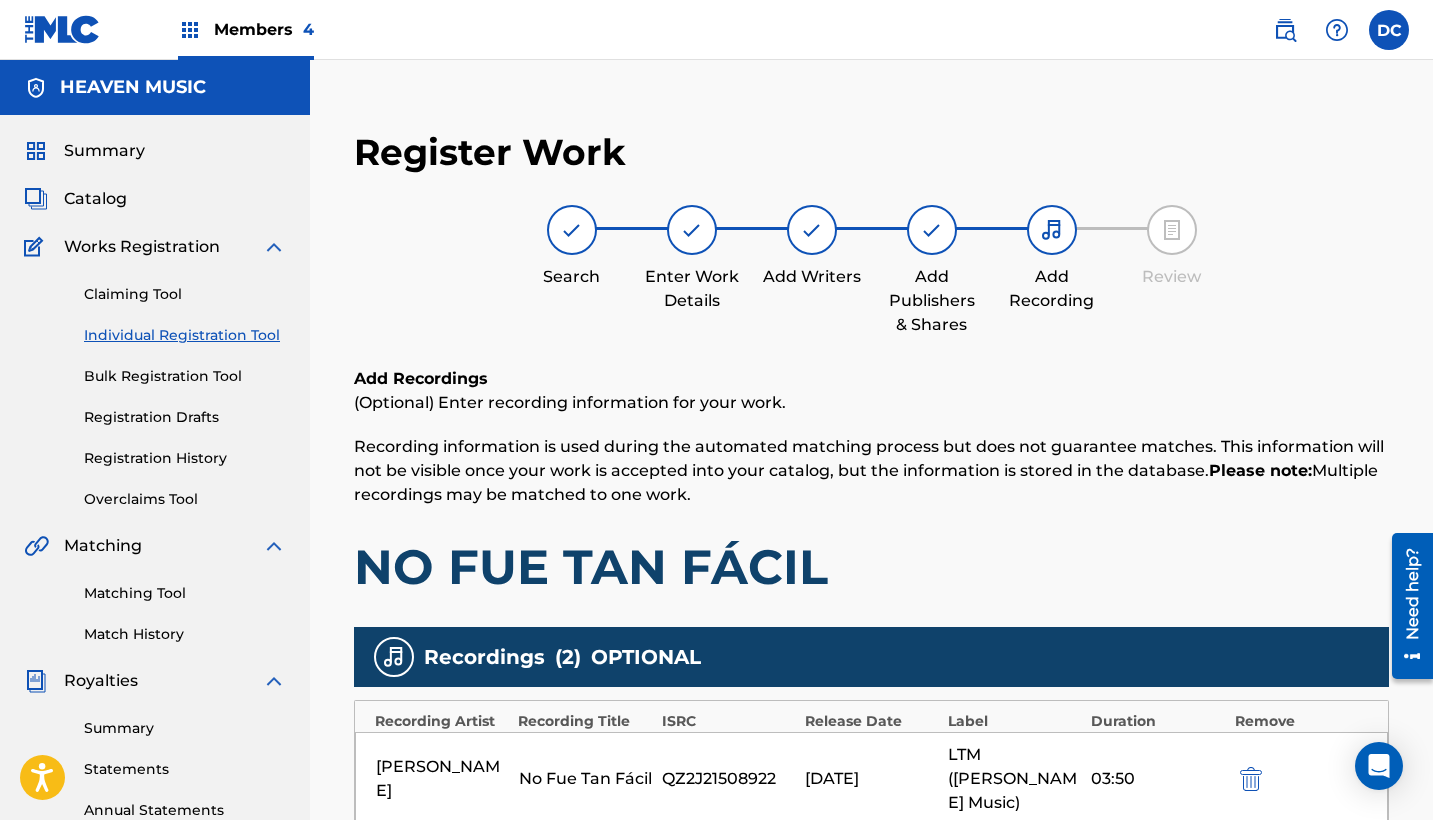 scroll, scrollTop: 0, scrollLeft: 0, axis: both 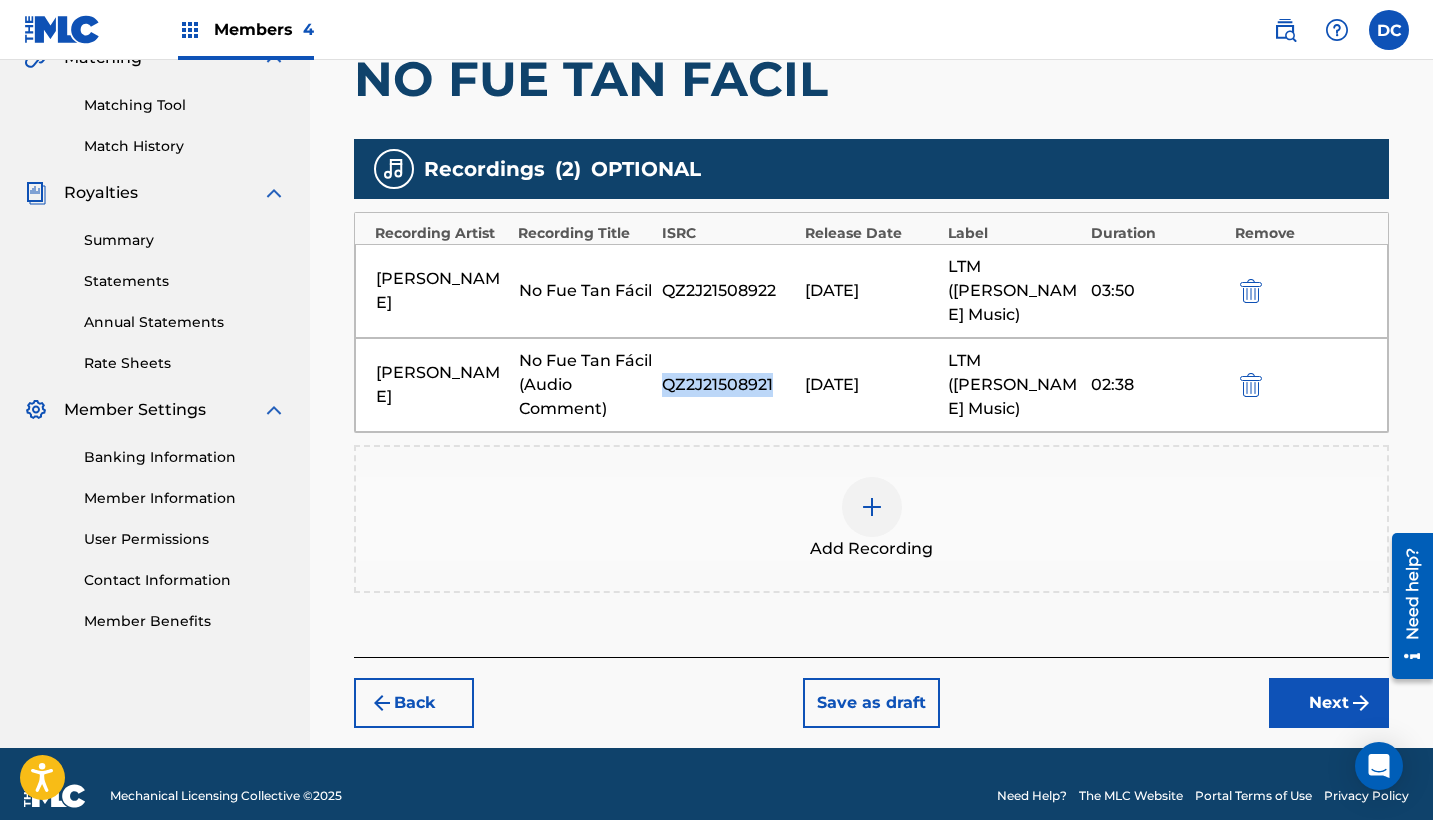 click on "Next" at bounding box center [1329, 703] 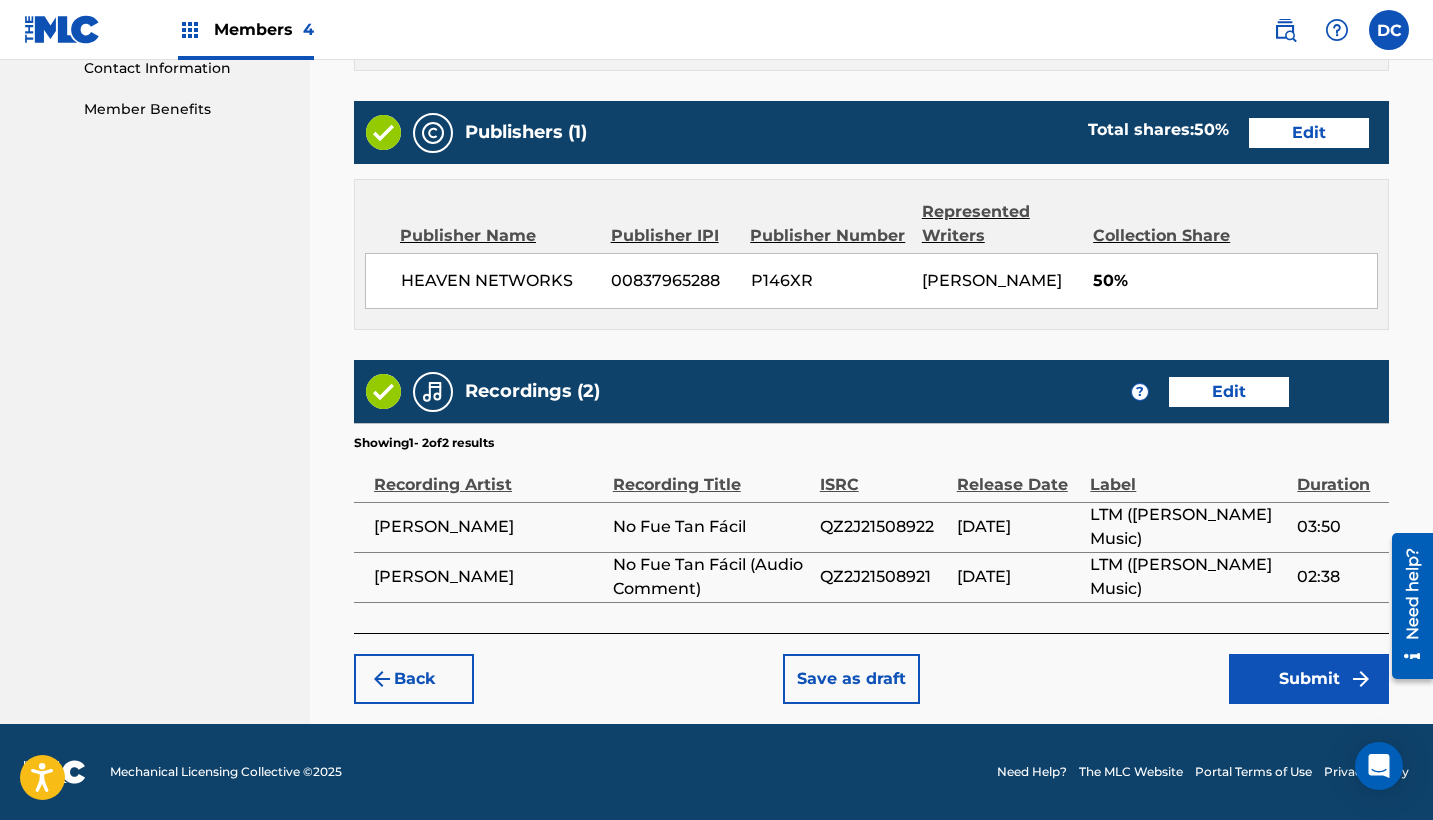 scroll, scrollTop: 1022, scrollLeft: 0, axis: vertical 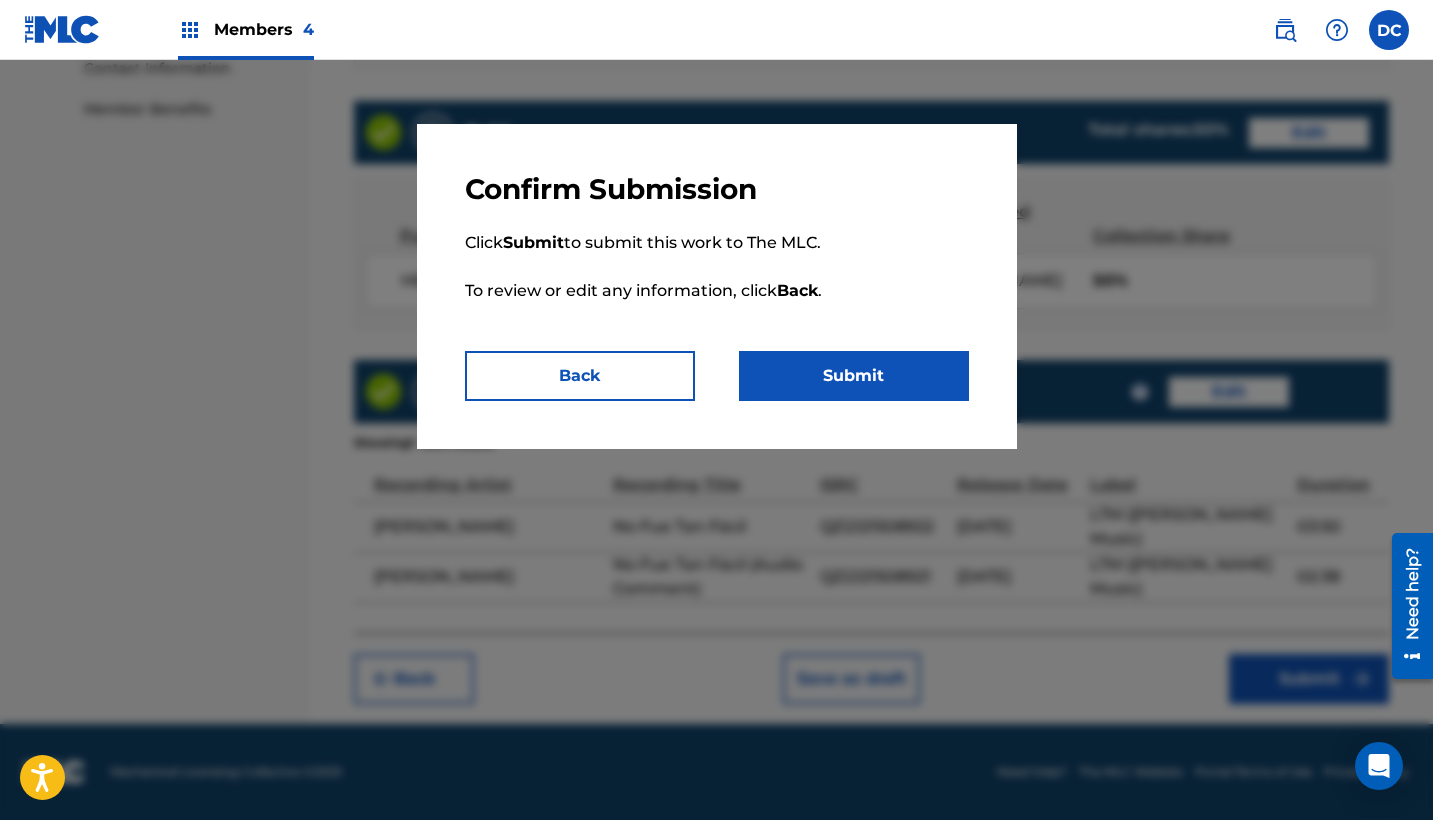 click on "Submit" at bounding box center (854, 376) 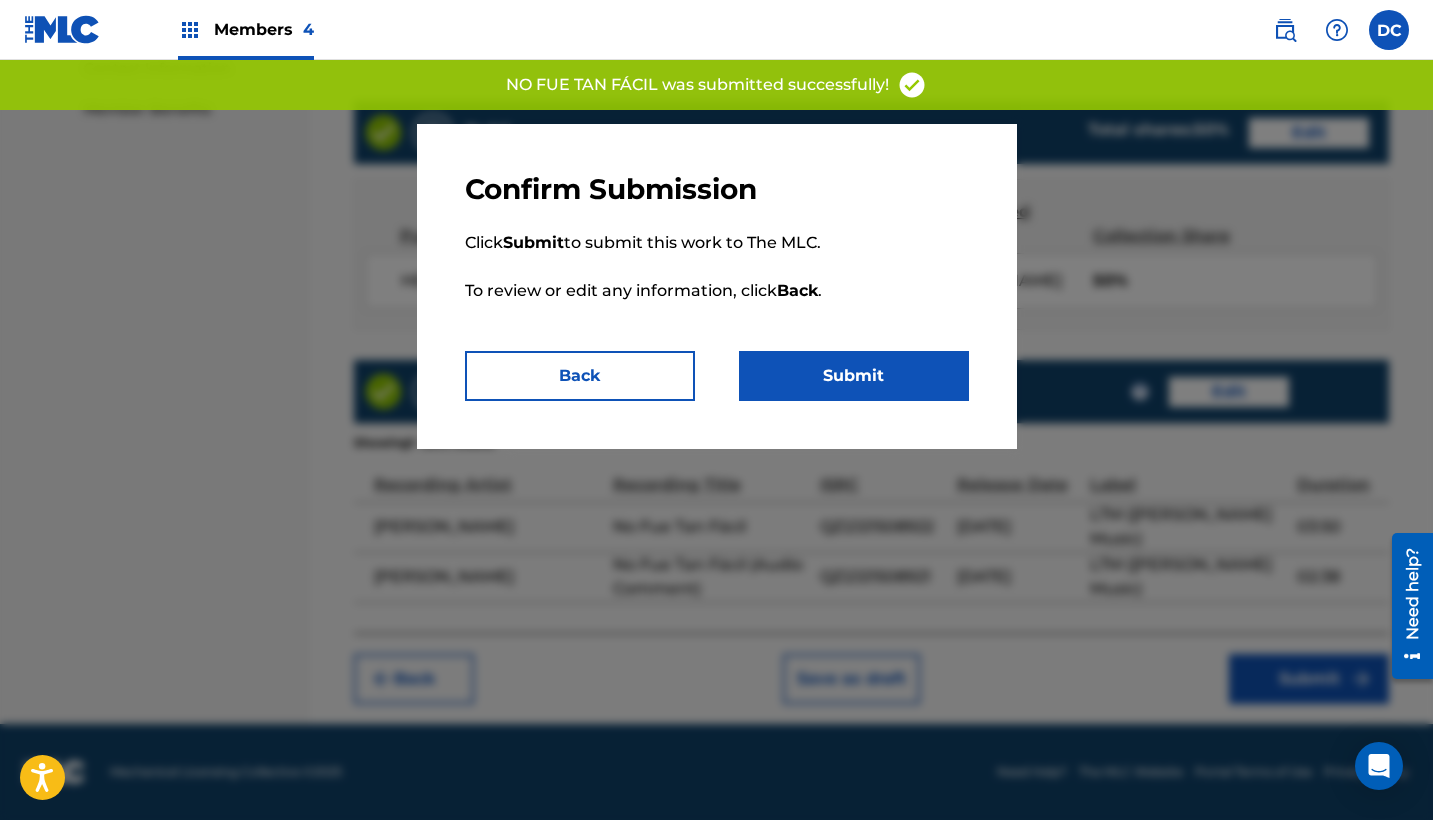 scroll, scrollTop: 0, scrollLeft: 0, axis: both 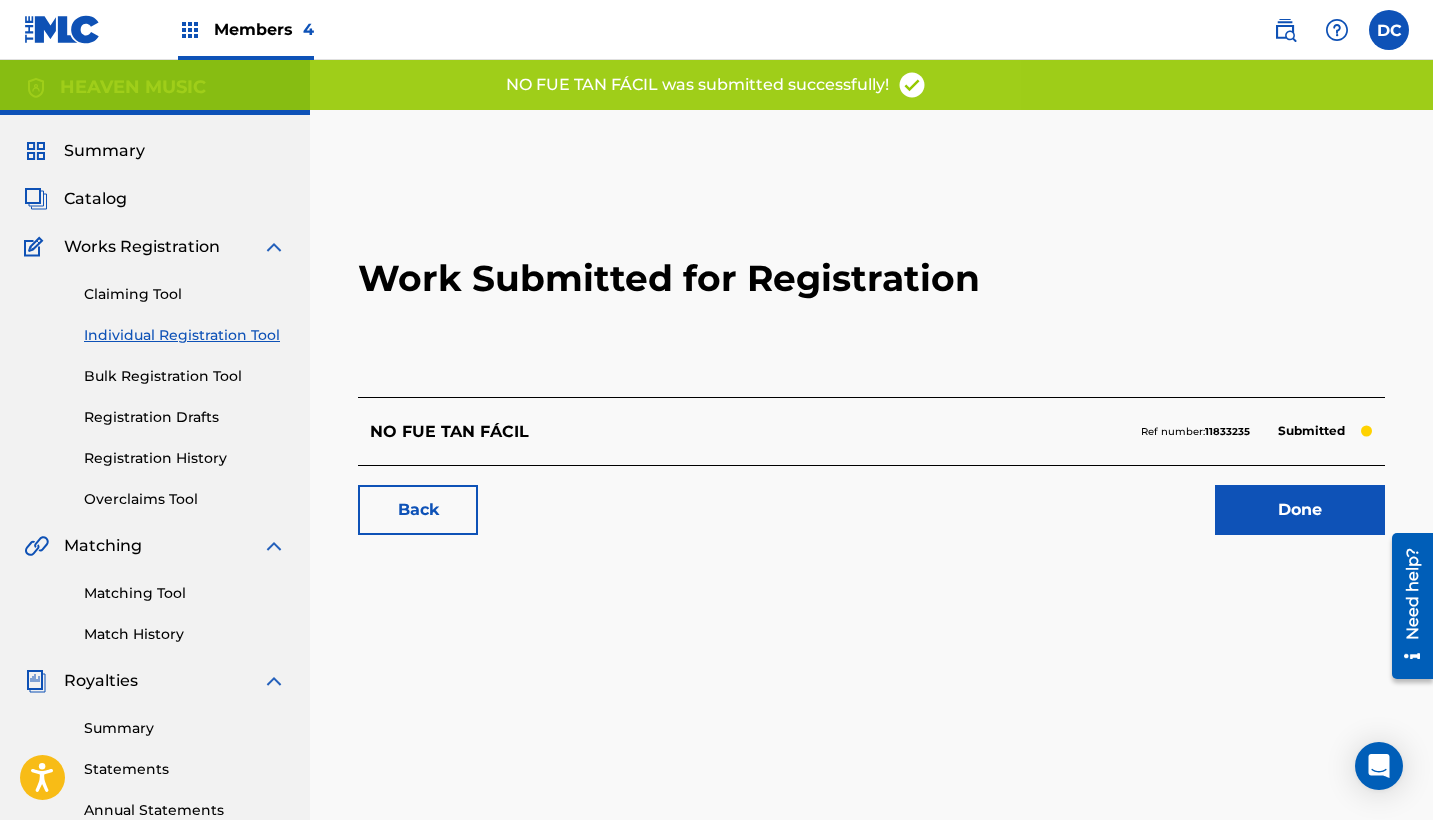 click on "11833235" at bounding box center [1227, 431] 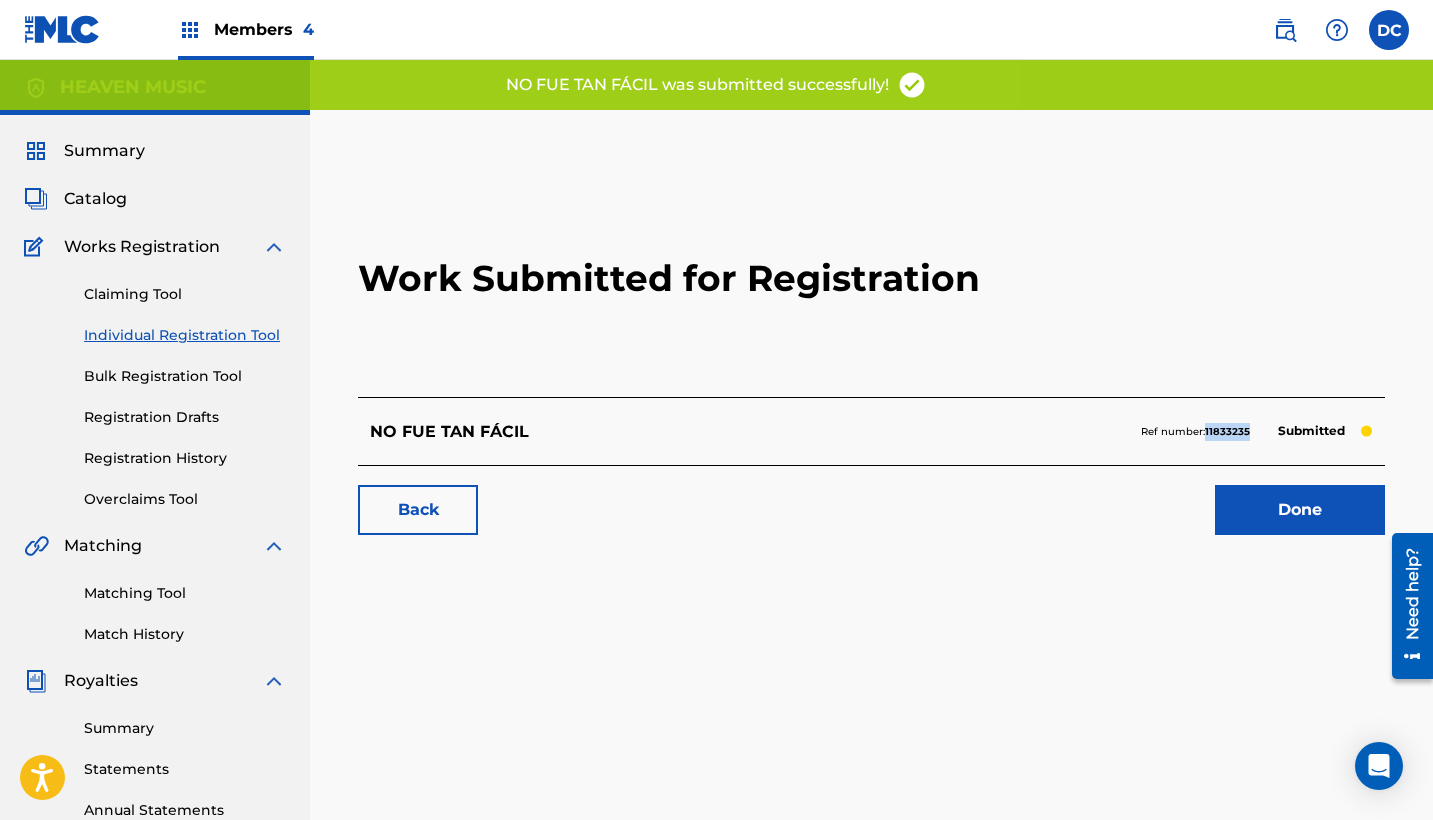 click on "11833235" at bounding box center [1227, 431] 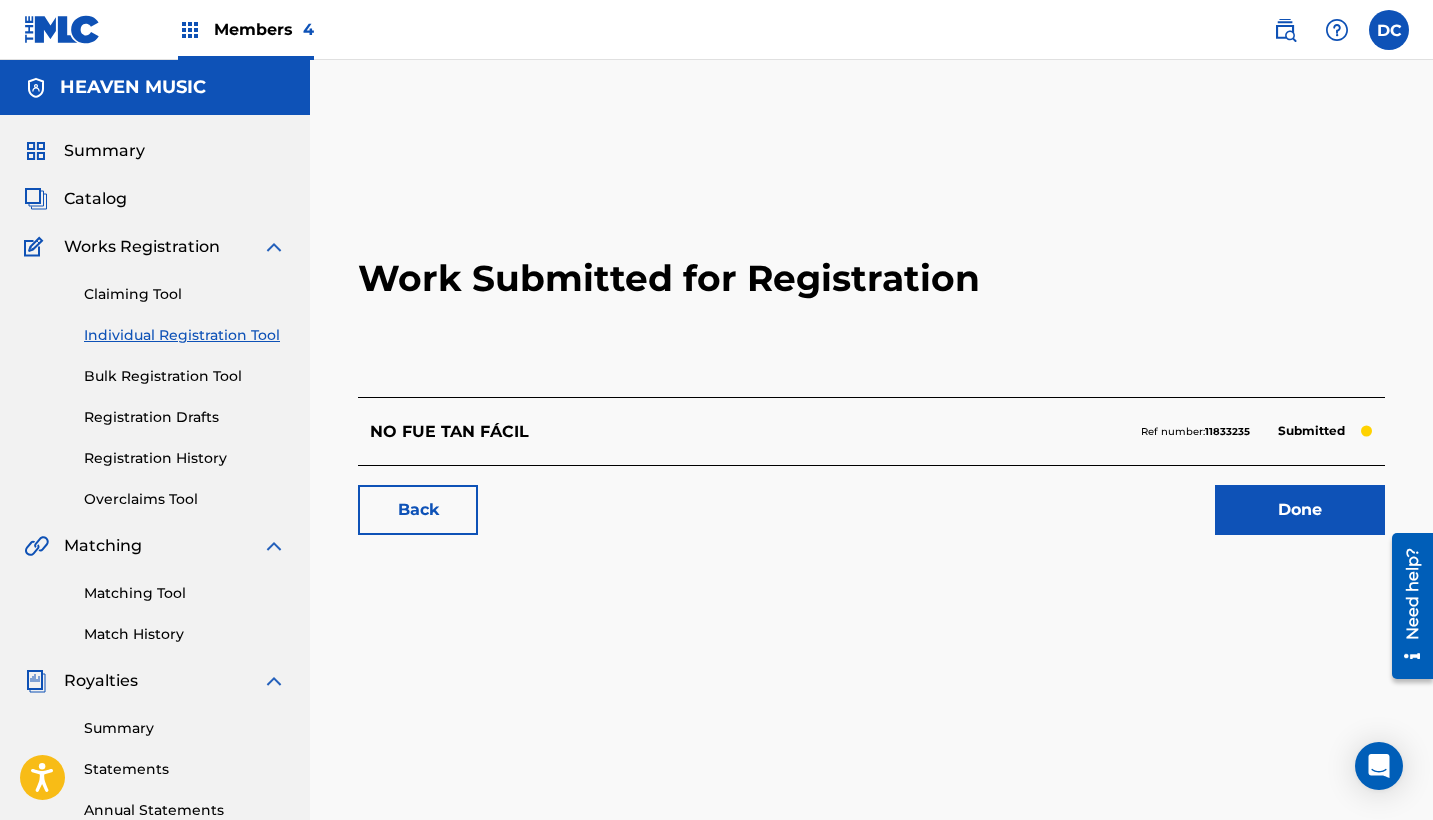 click on "Members    4" at bounding box center [264, 29] 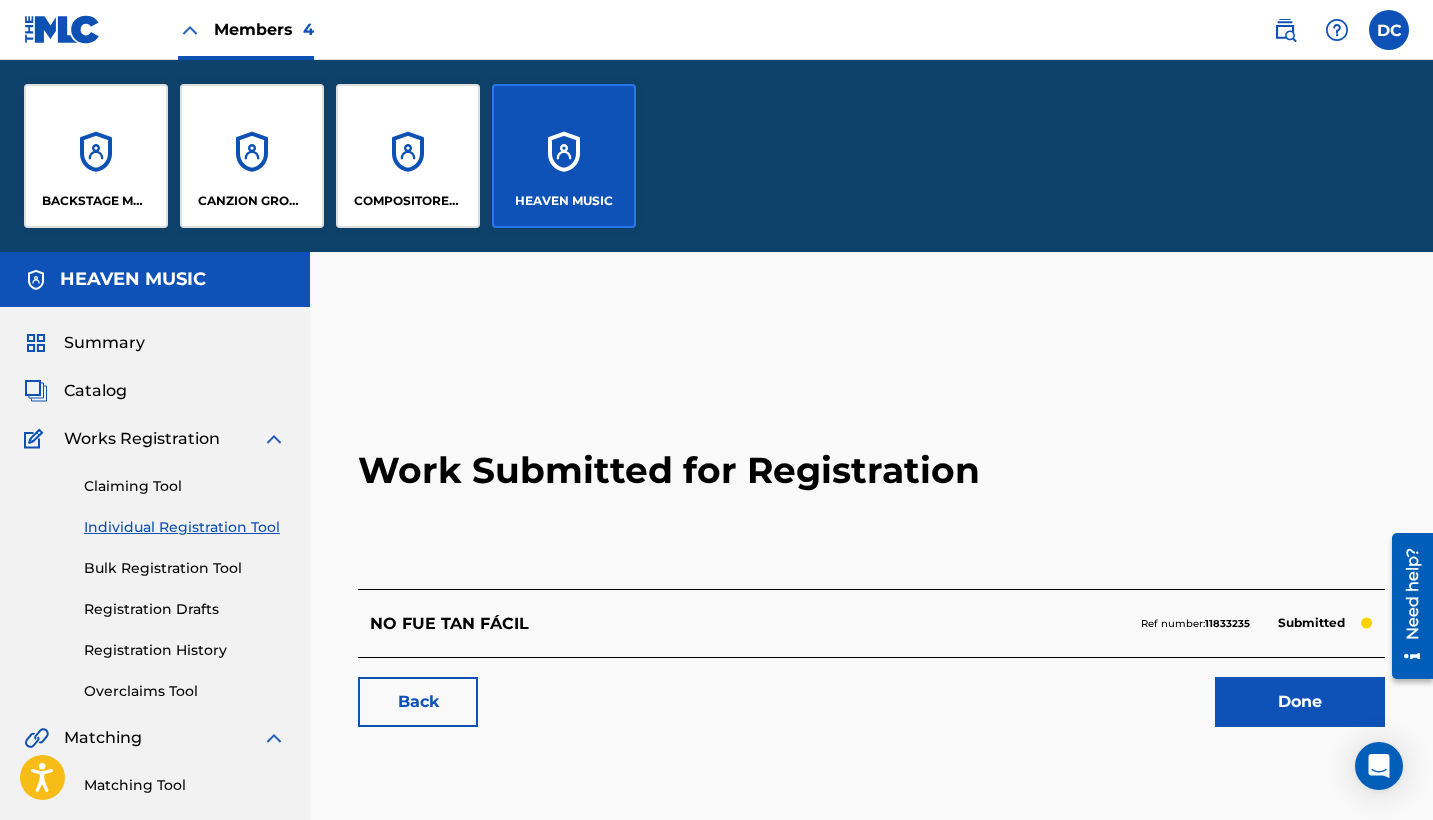 click on "BACKSTAGE MUSIC" at bounding box center (96, 156) 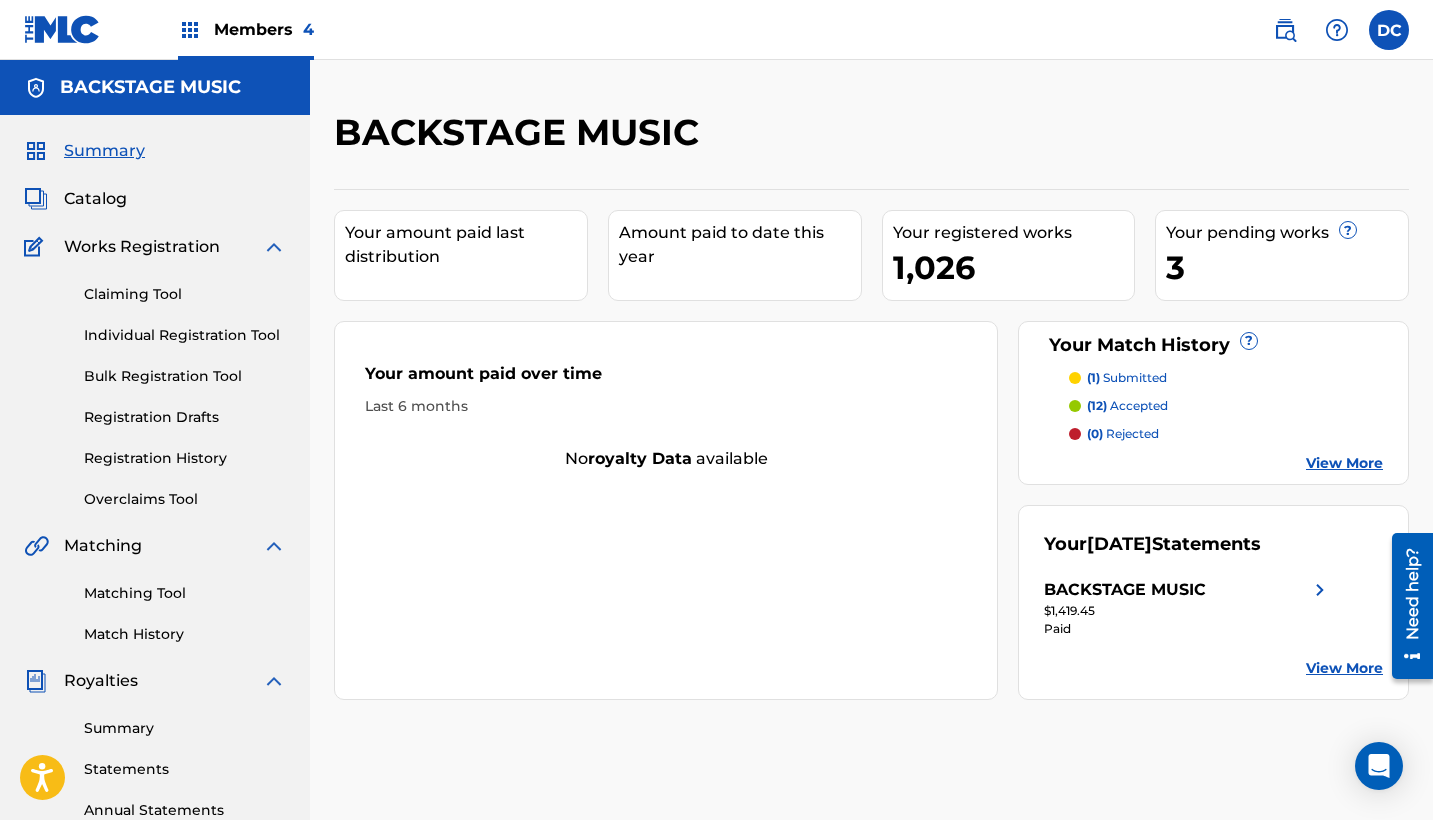 click on "Individual Registration Tool" at bounding box center (185, 335) 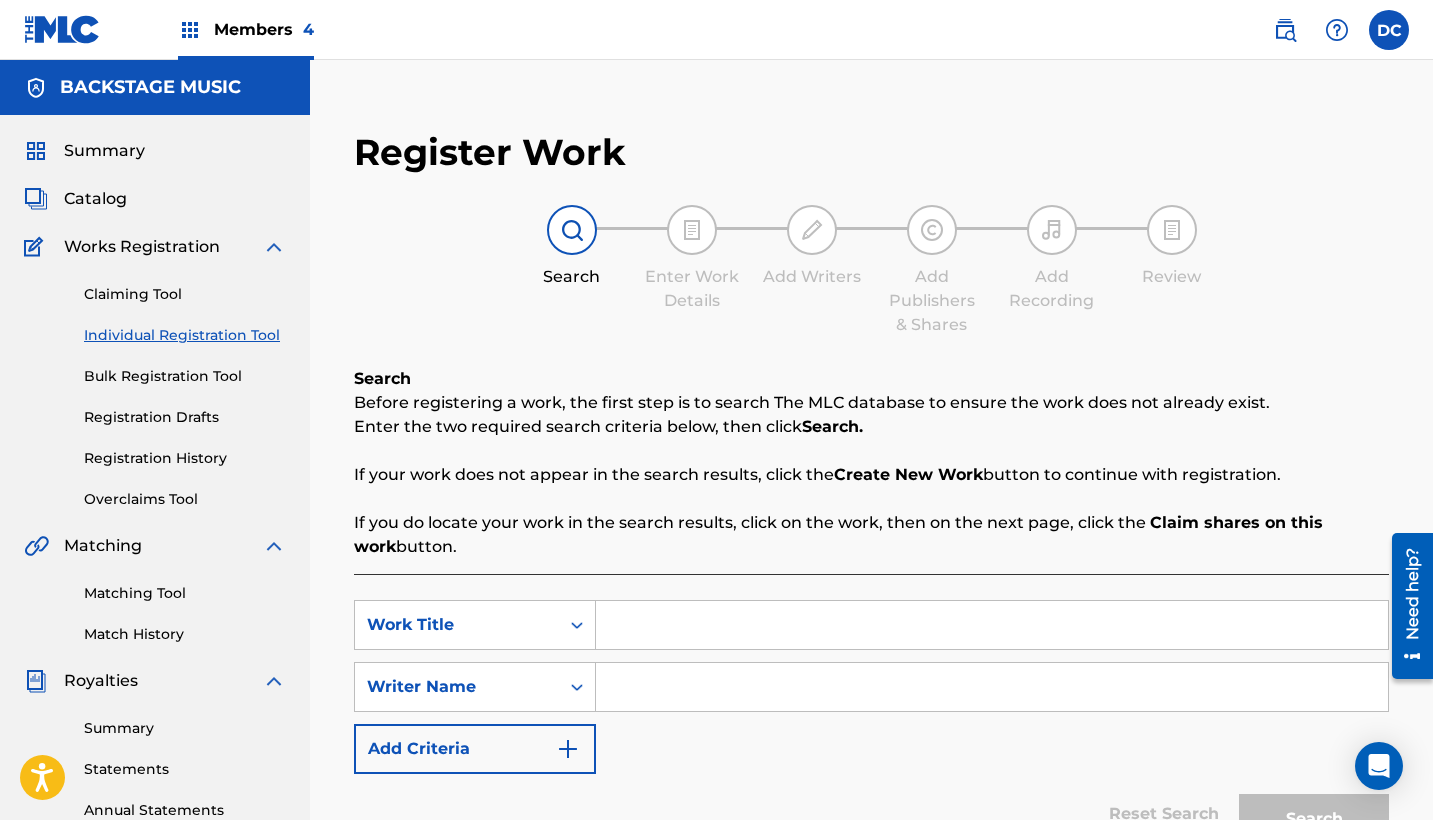 click at bounding box center (992, 625) 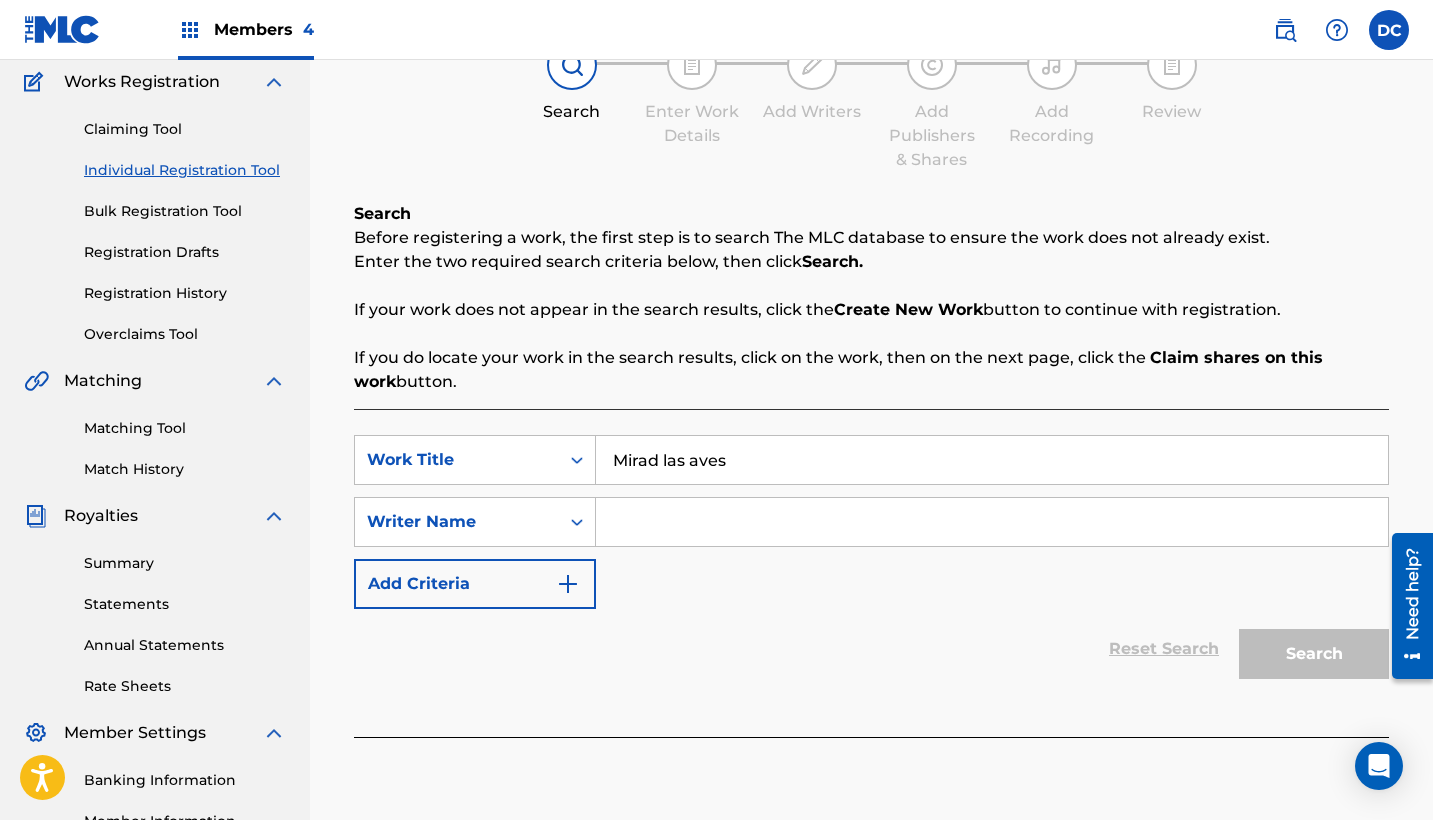 scroll, scrollTop: 169, scrollLeft: 0, axis: vertical 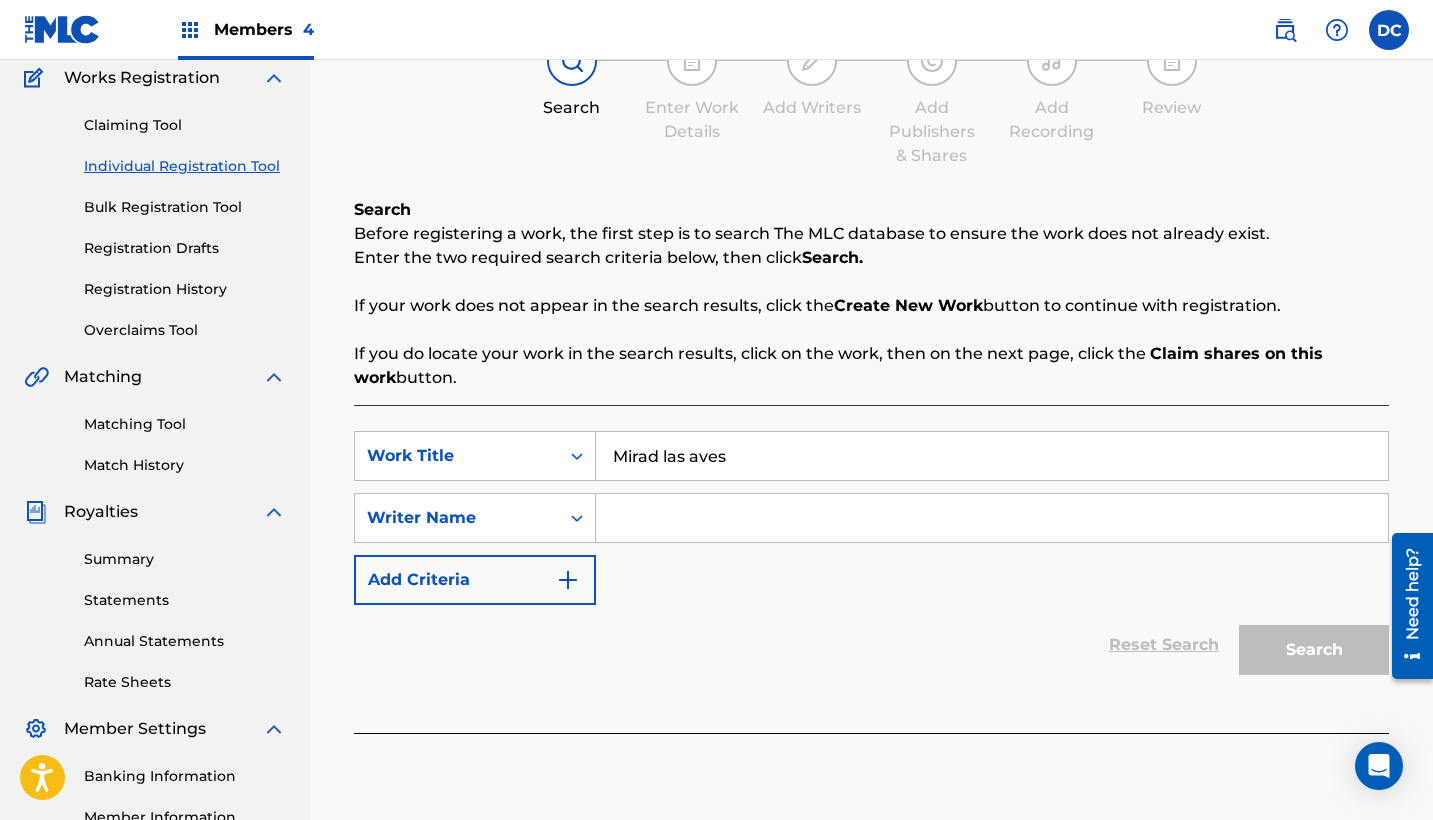 type on "Mirad las aves" 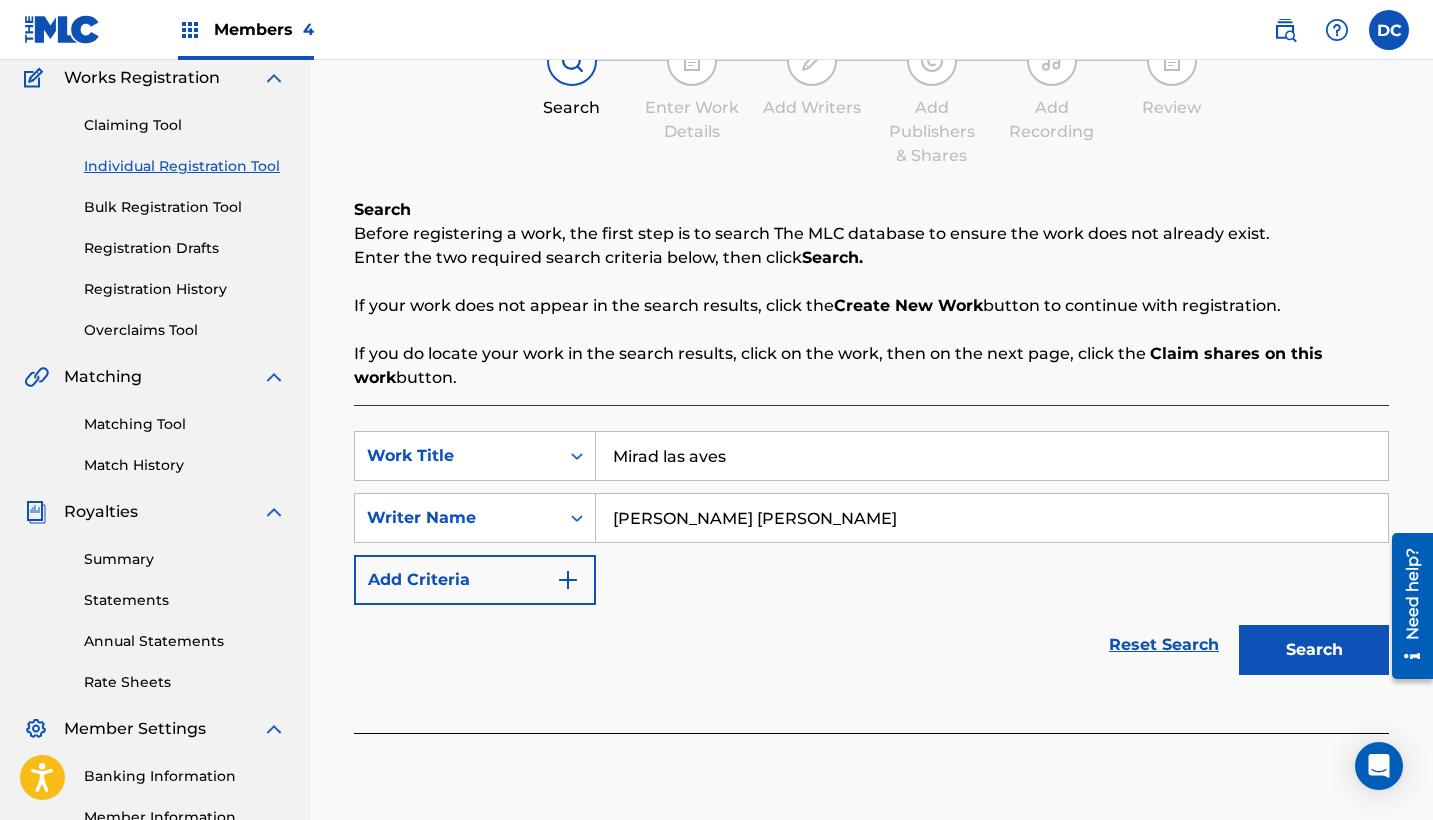 type on "[PERSON_NAME] [PERSON_NAME]" 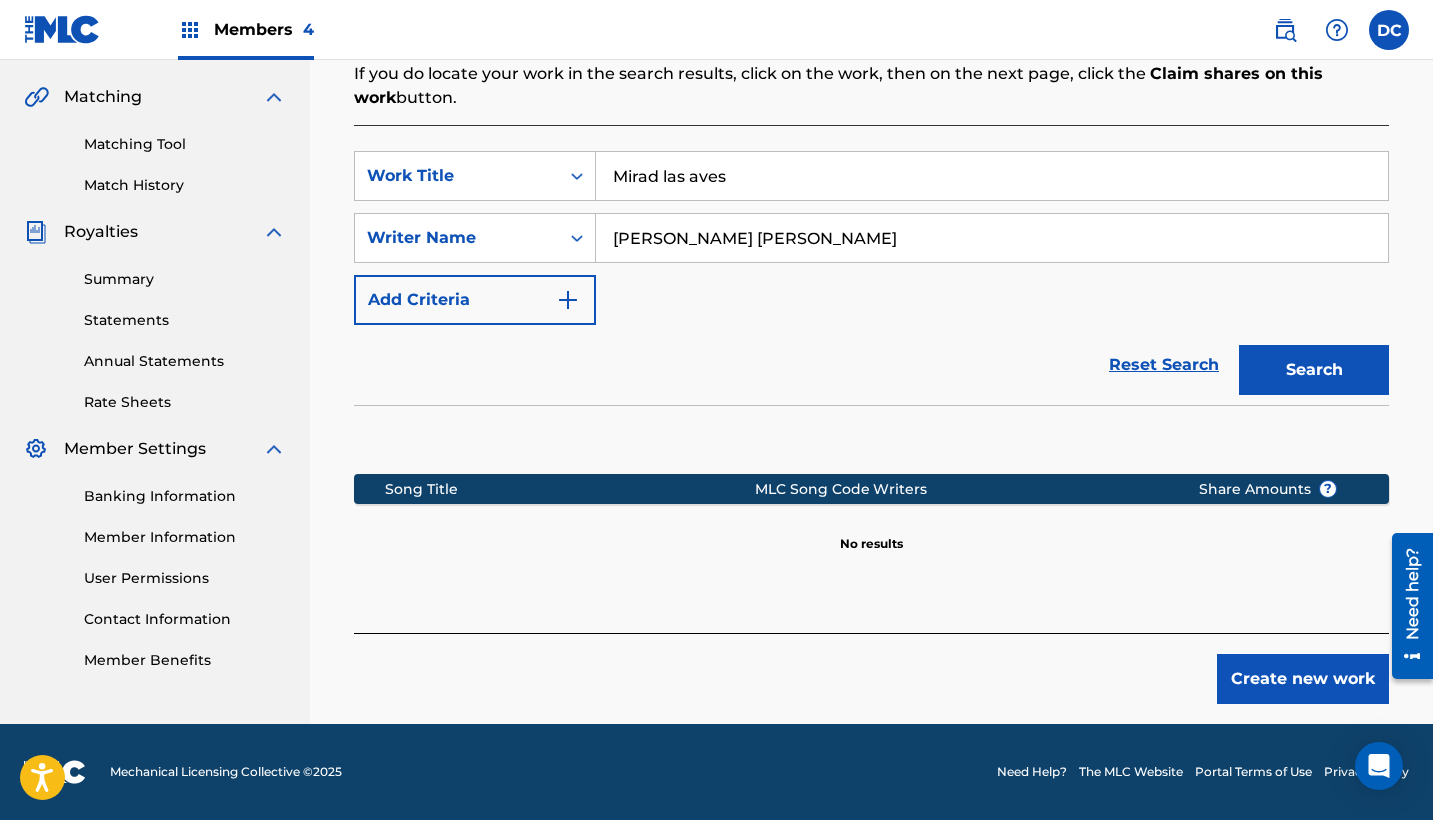 scroll, scrollTop: 449, scrollLeft: 0, axis: vertical 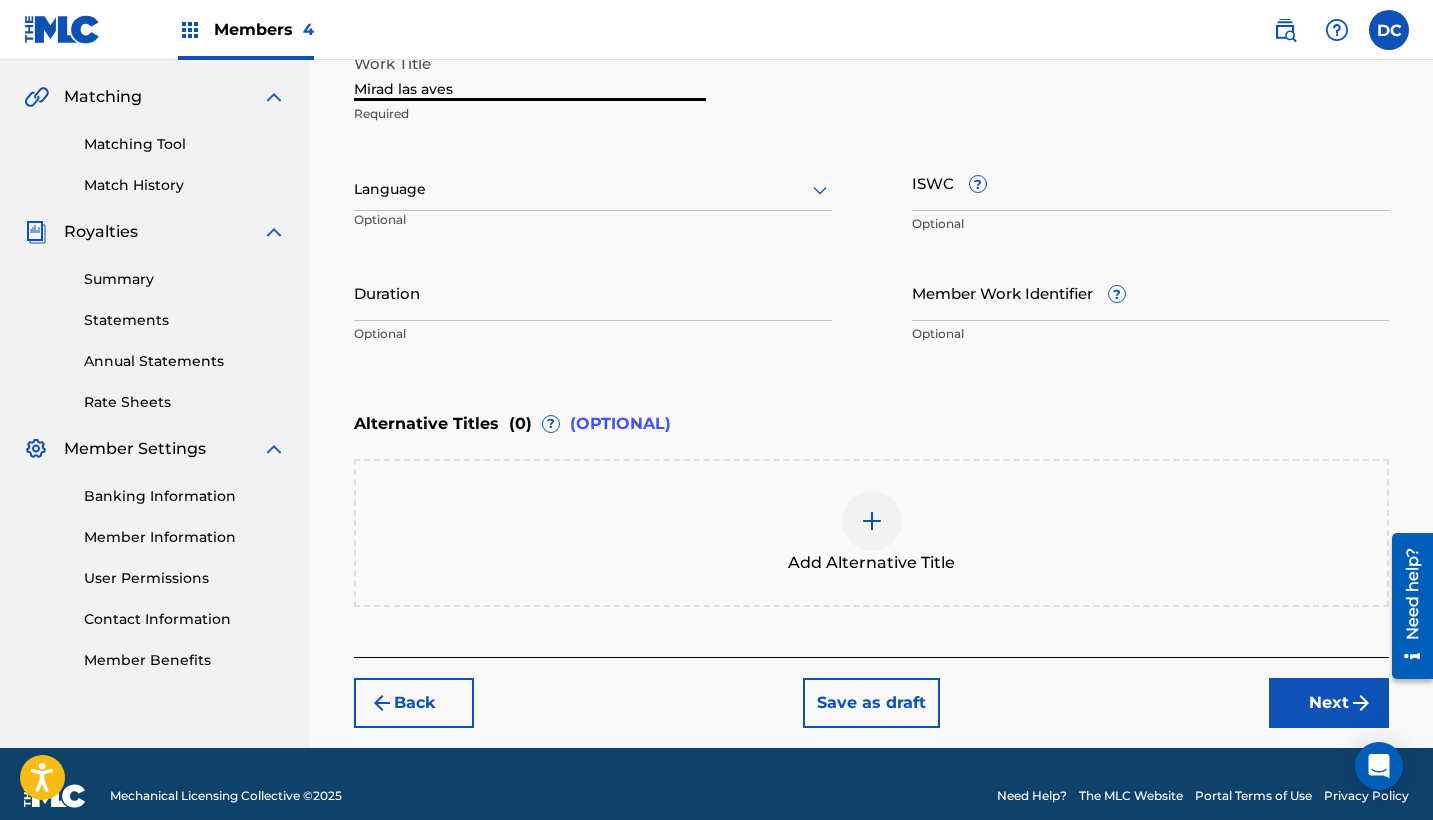 drag, startPoint x: 480, startPoint y: 85, endPoint x: 337, endPoint y: 78, distance: 143.17122 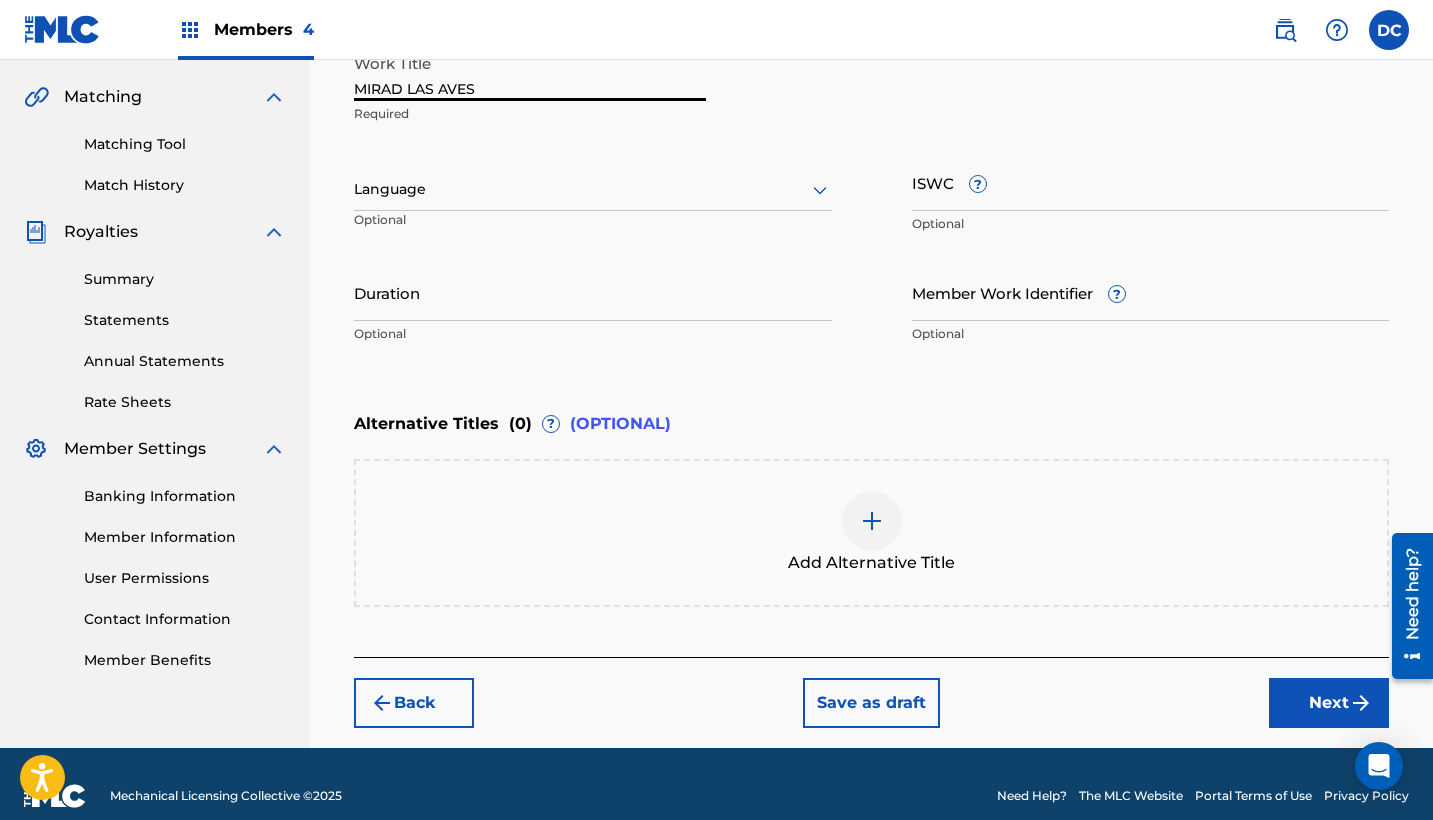 type on "MIRAD LAS AVES" 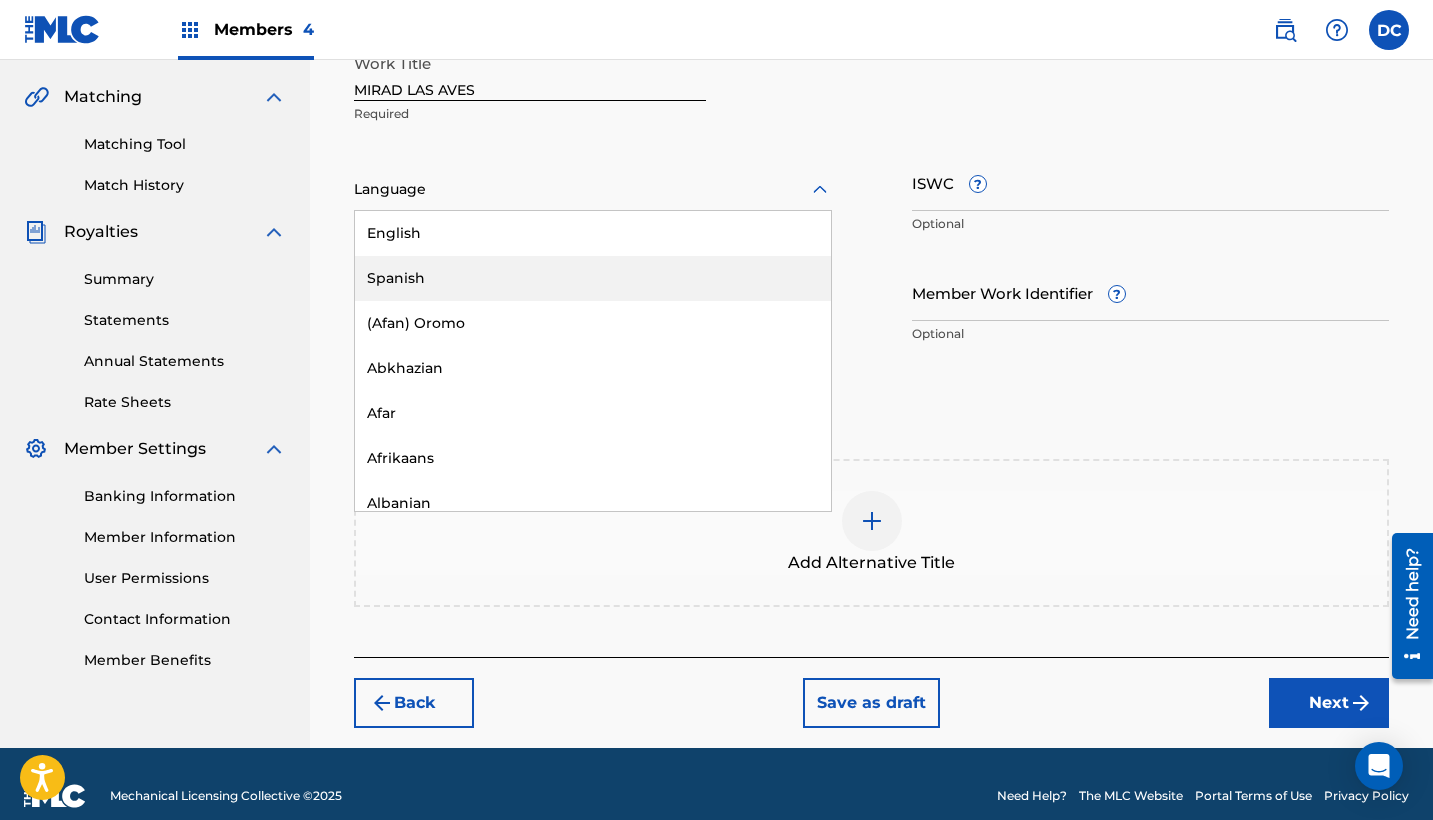 click on "Spanish" at bounding box center [593, 278] 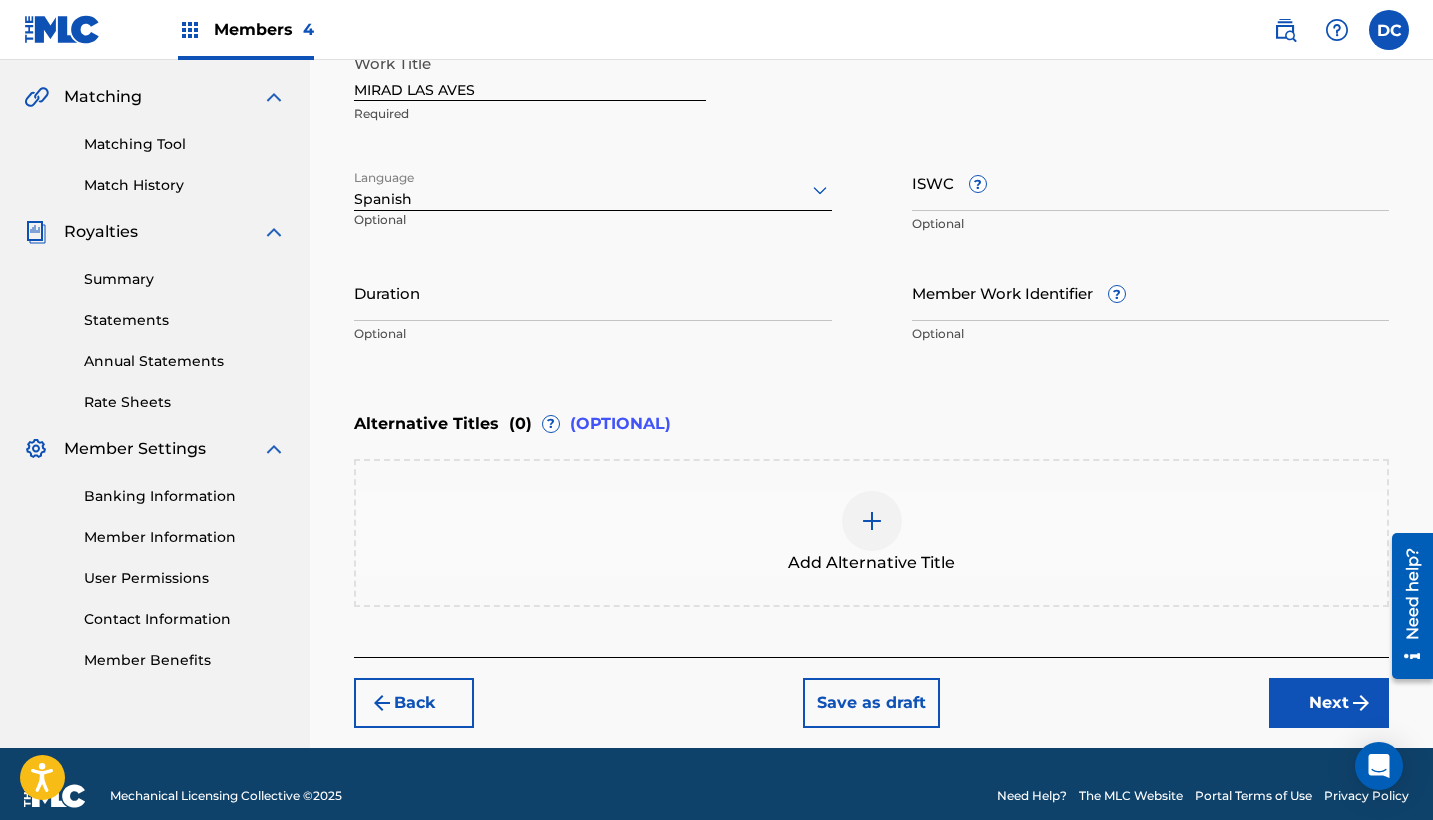click on "Duration" at bounding box center [593, 292] 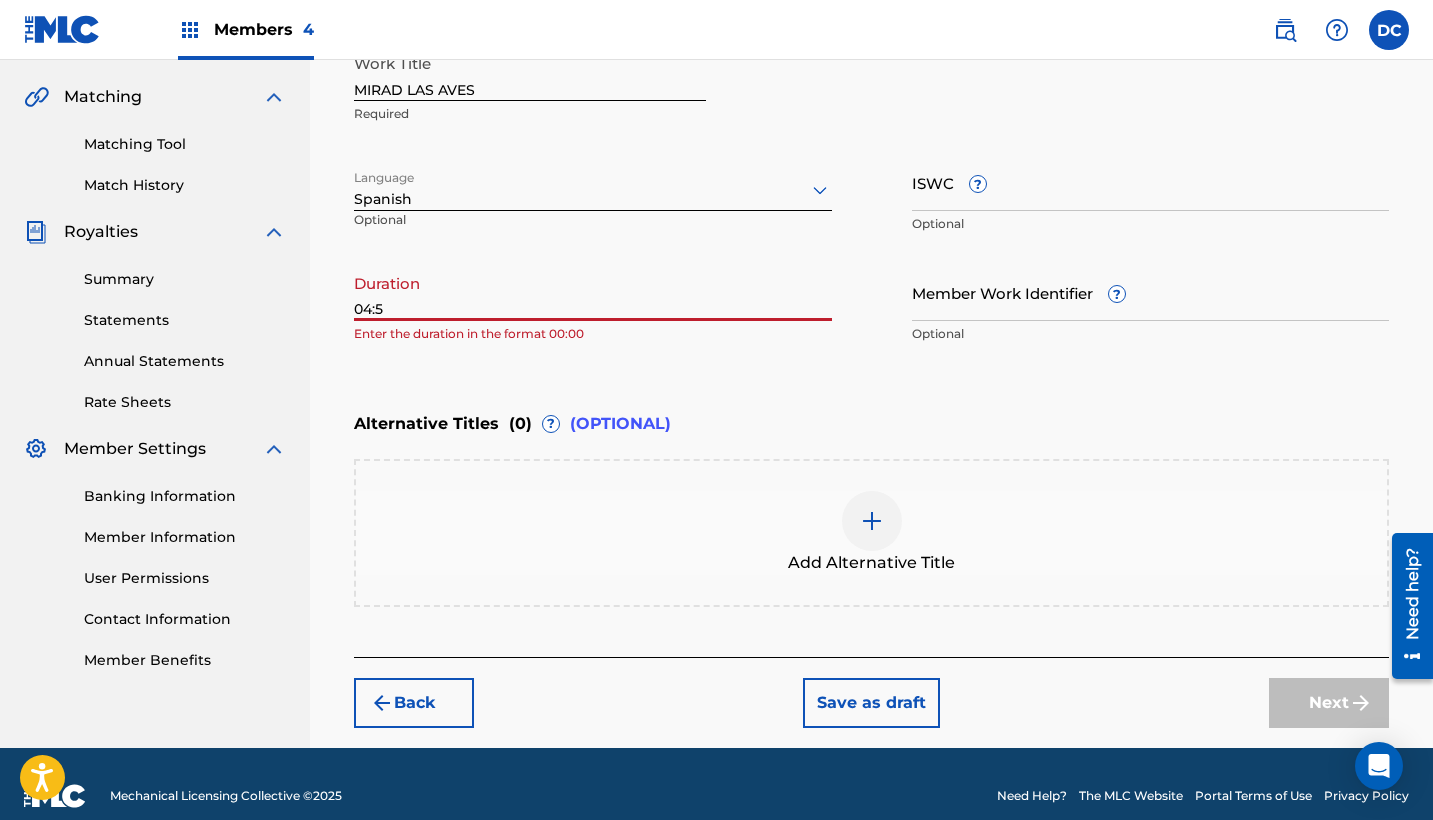type on "04:50" 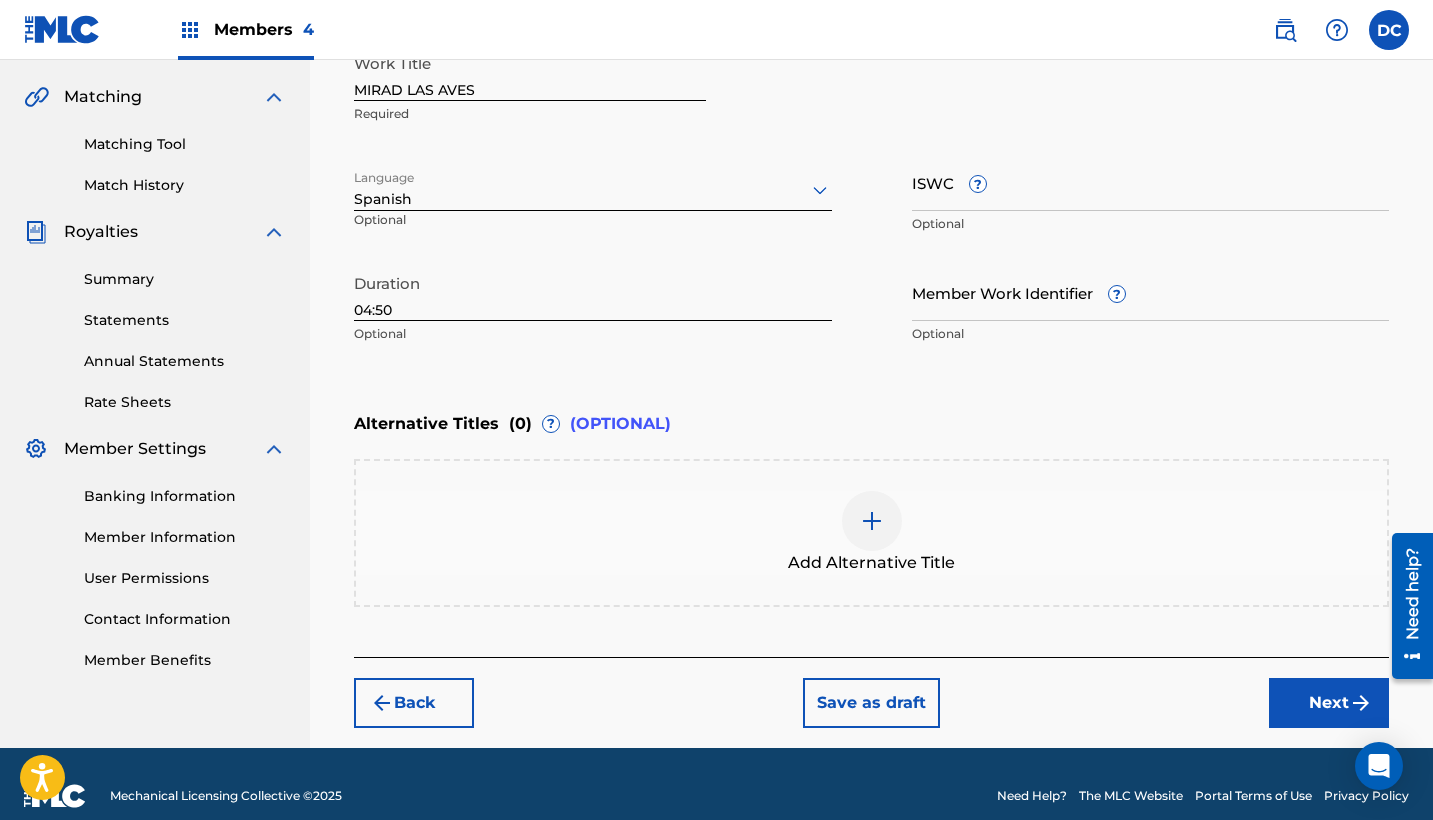 click on "Next" at bounding box center [1329, 703] 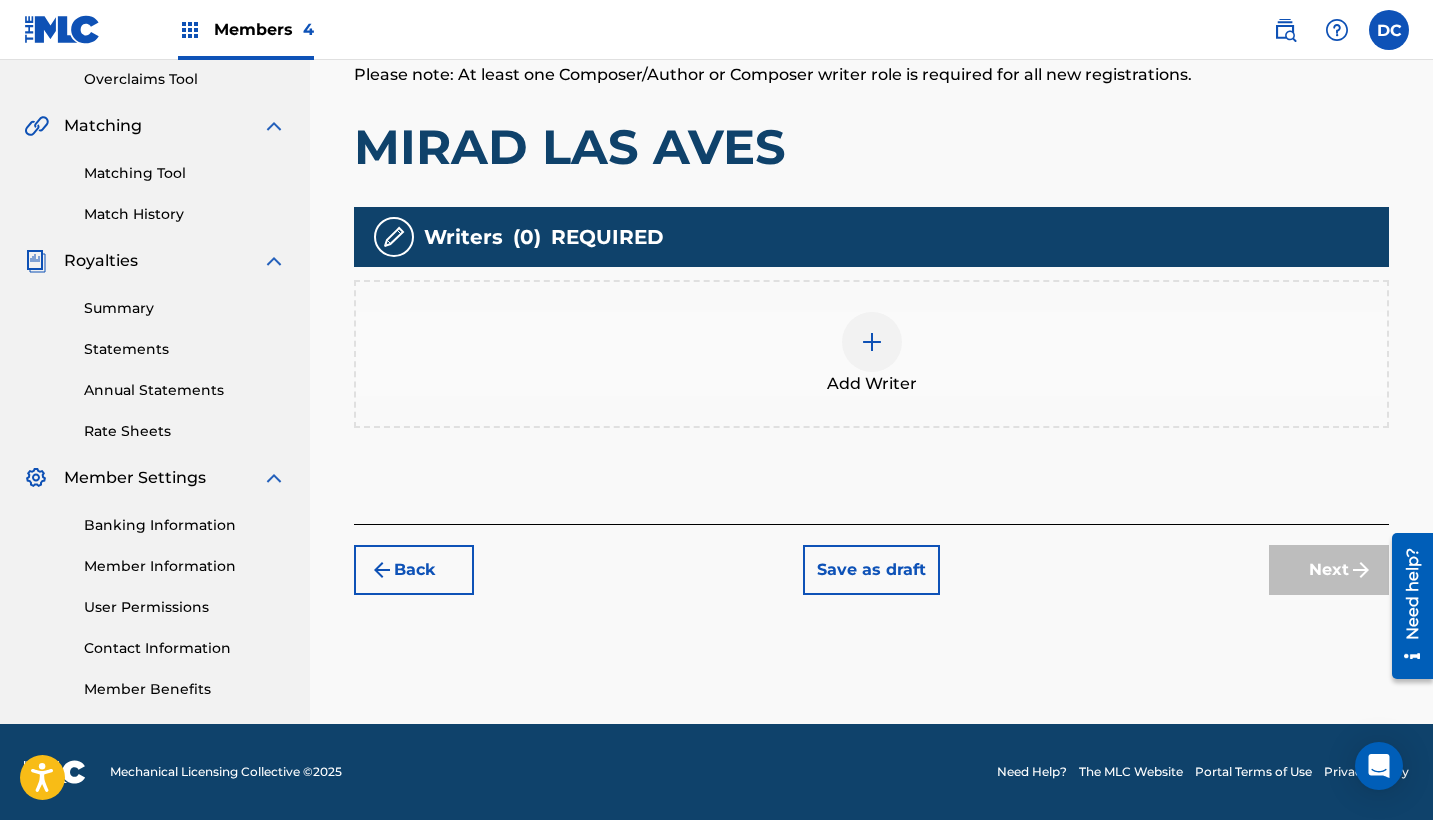 click on "Add Writer" at bounding box center (871, 354) 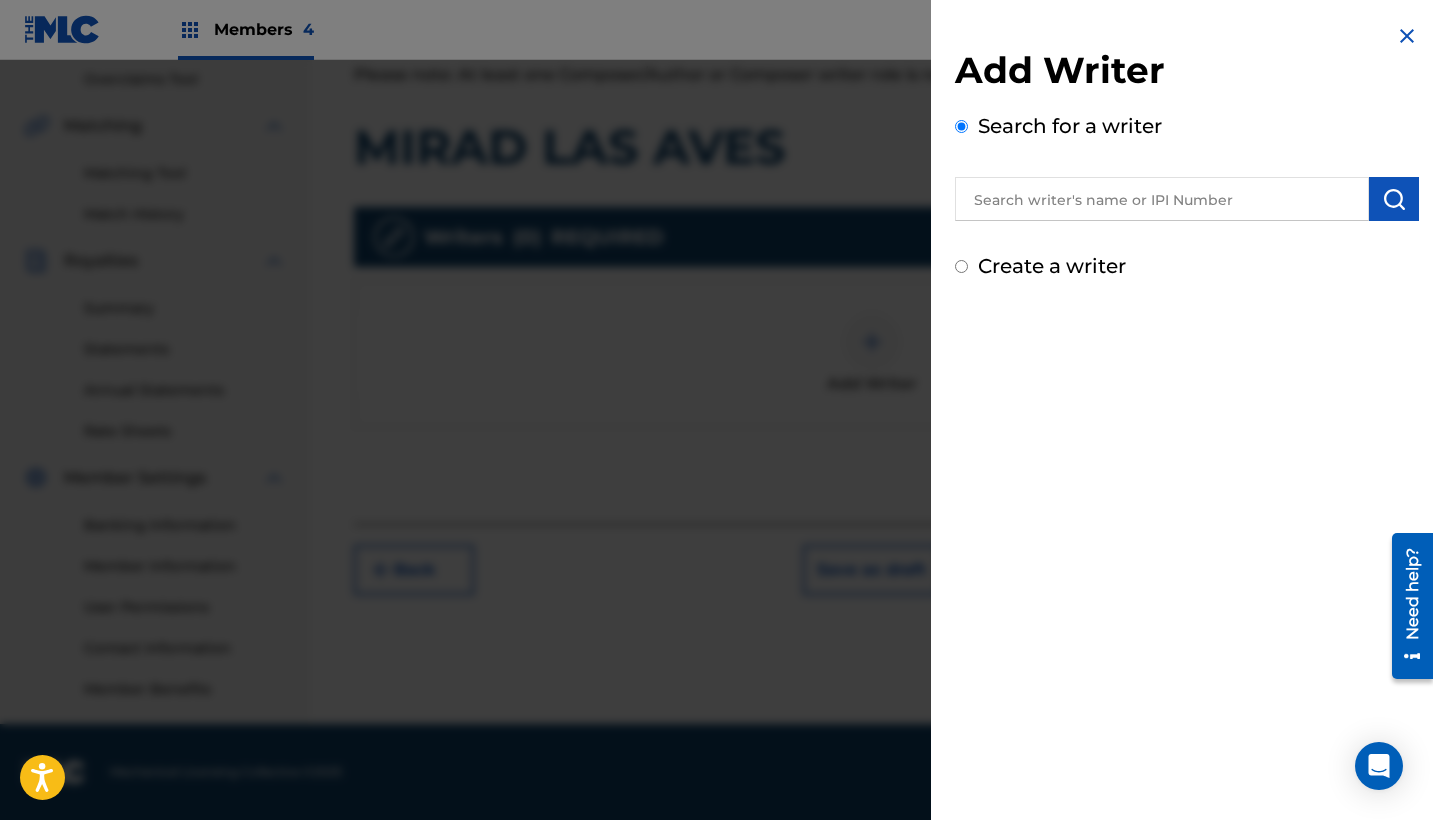click at bounding box center [1162, 199] 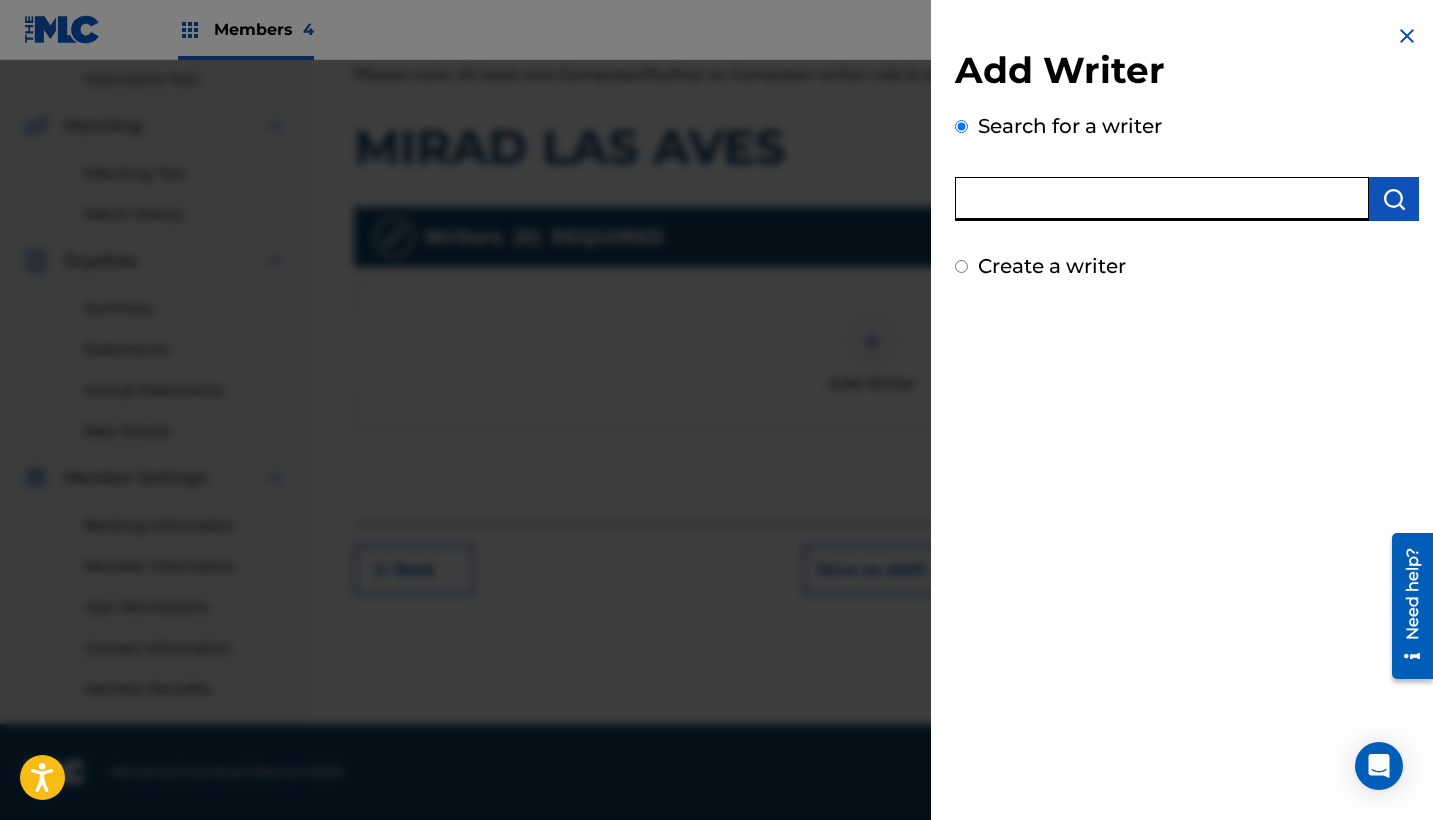 paste on "1277088226" 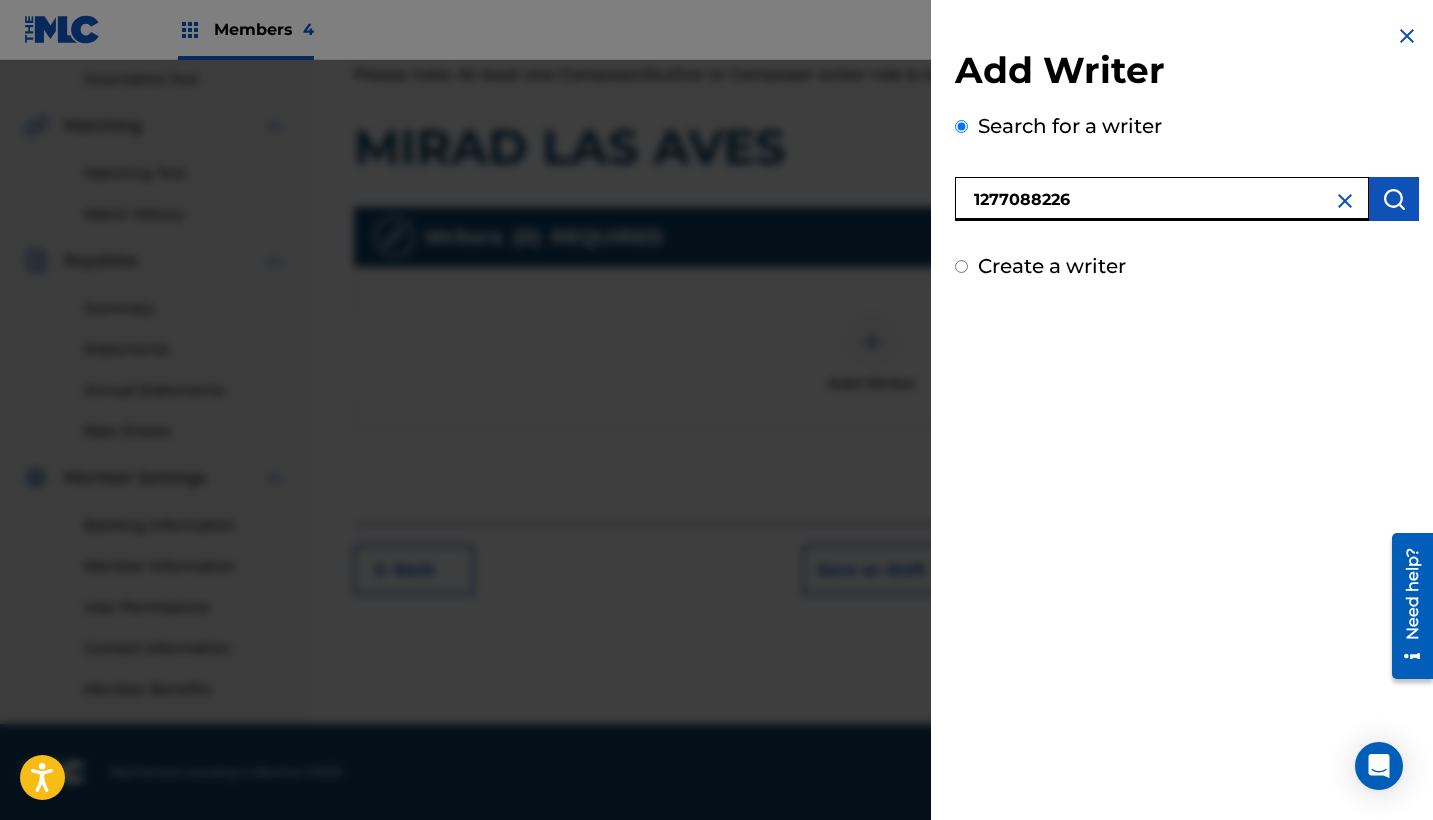 click on "1277088226" at bounding box center (1162, 199) 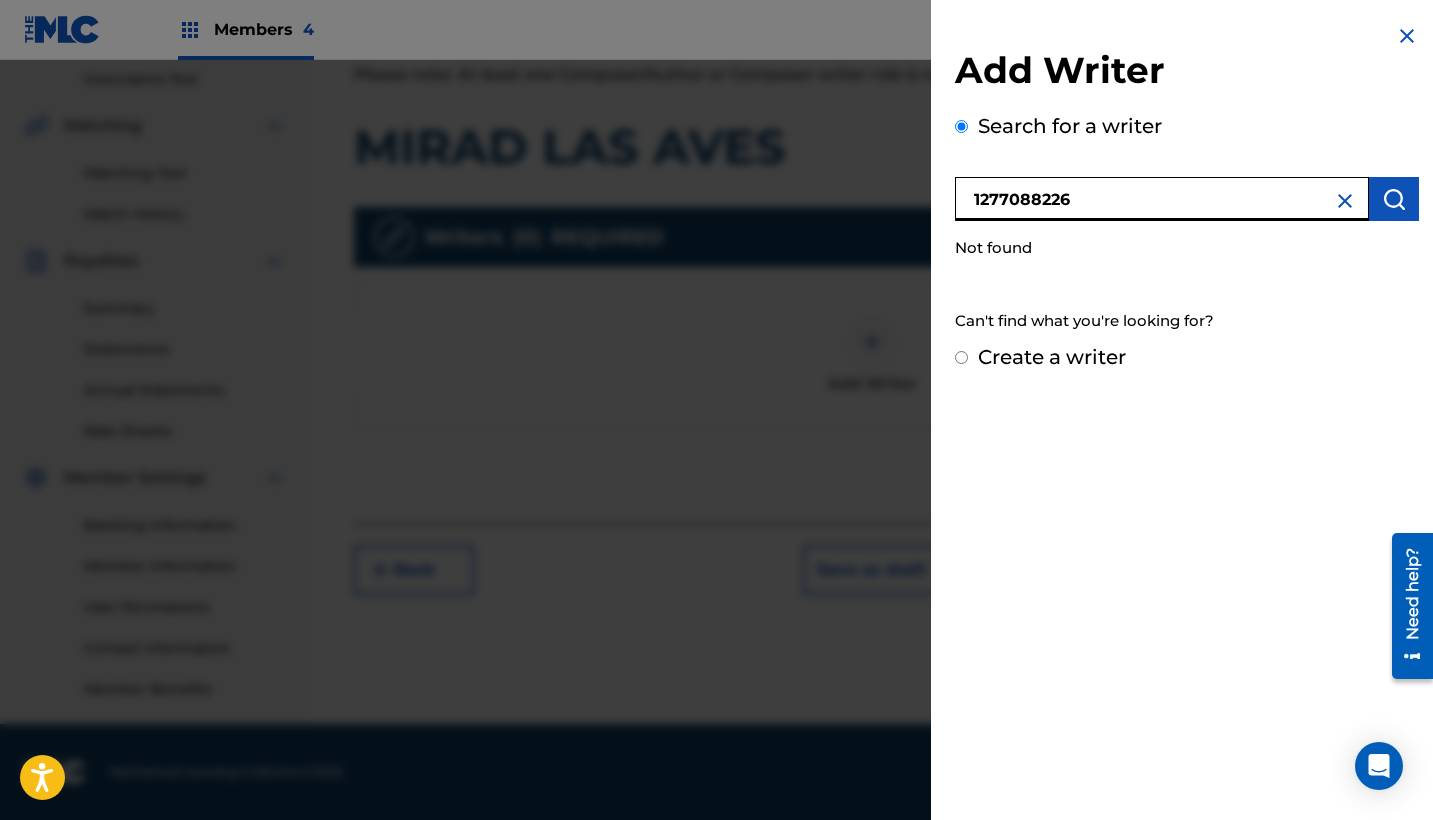 type on "1277088226" 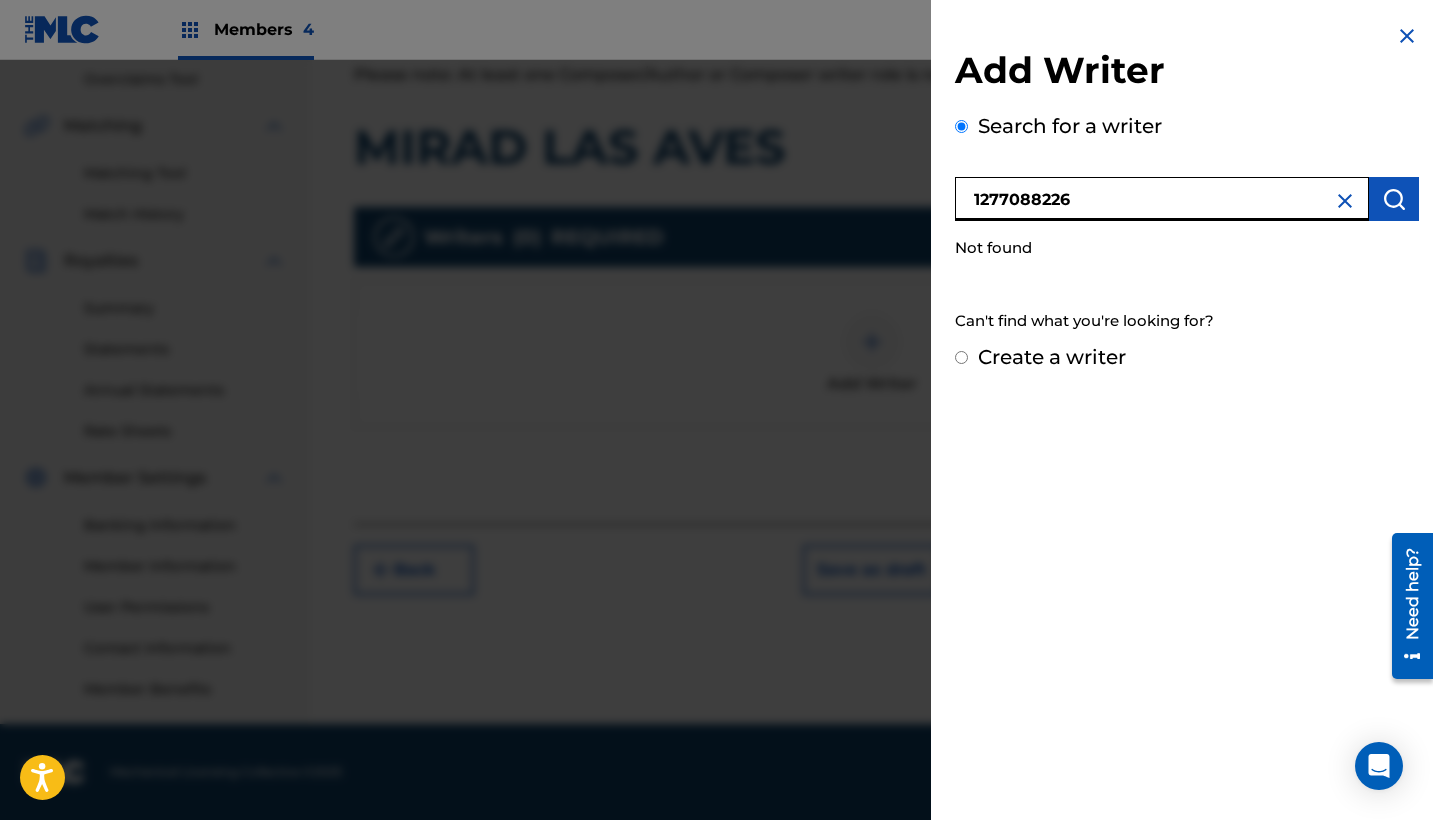 drag, startPoint x: 1127, startPoint y: 199, endPoint x: 870, endPoint y: 170, distance: 258.631 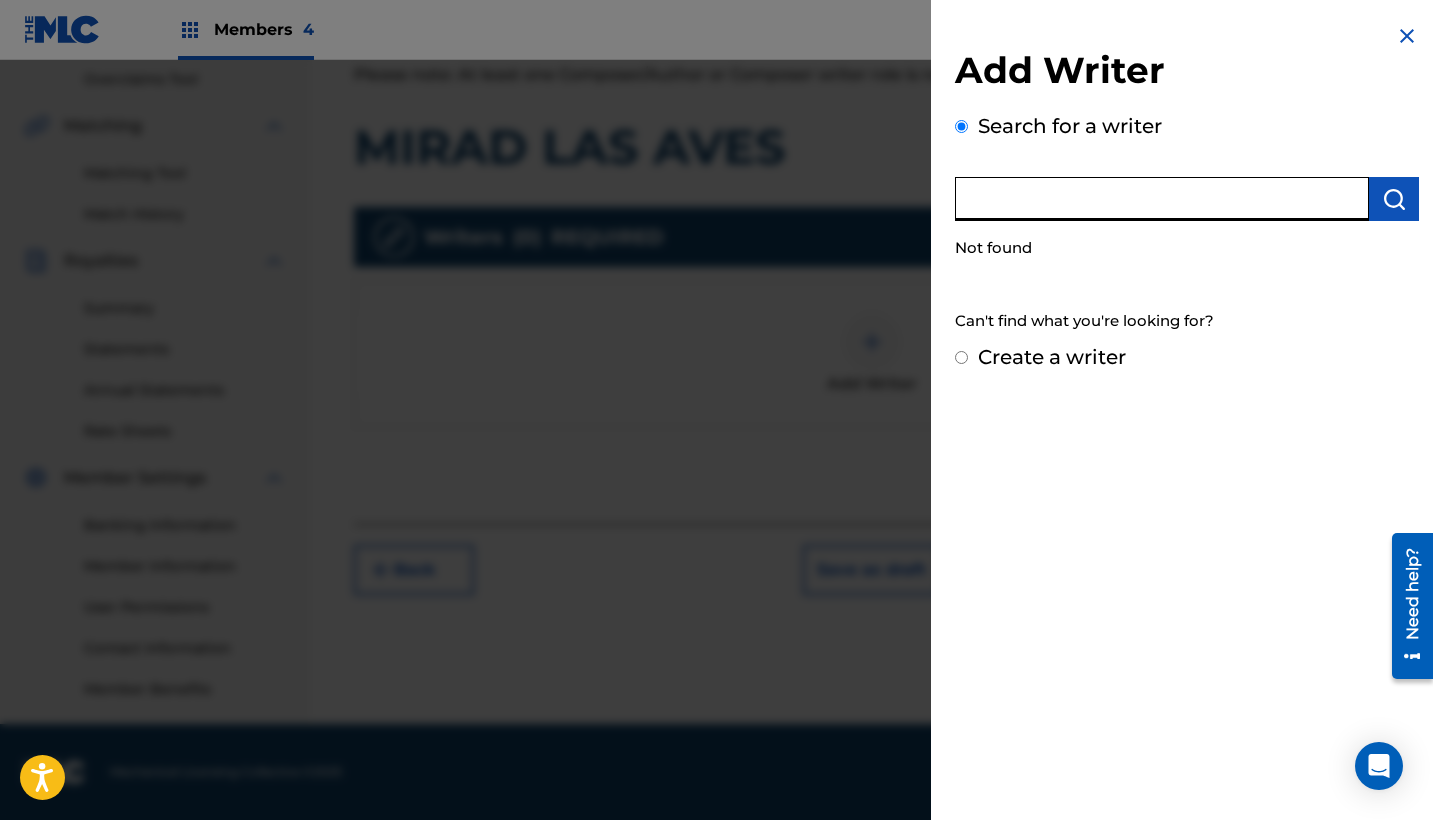 paste on "1277087425" 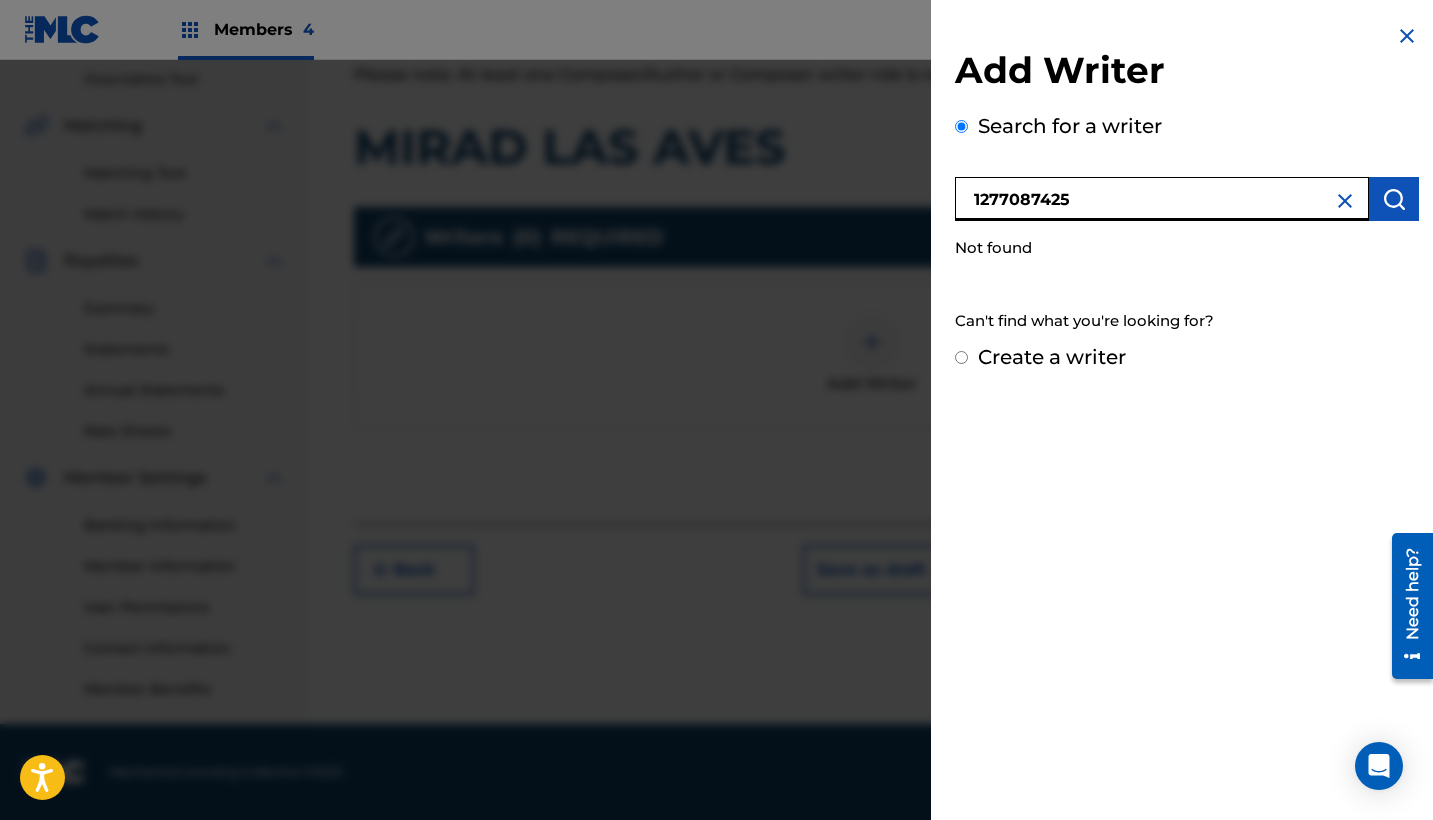click on "1277087425" at bounding box center [1162, 199] 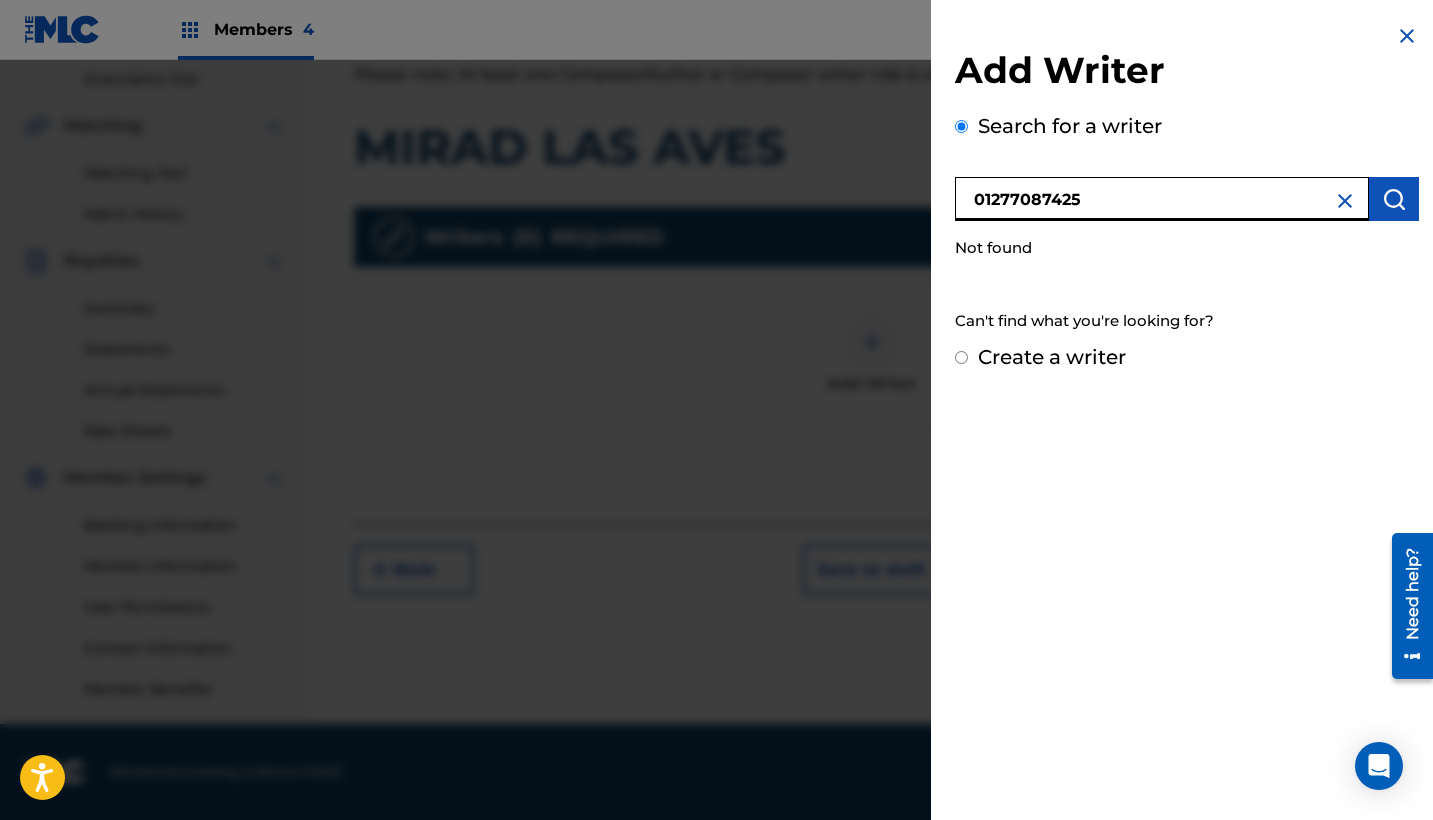 click on "01277087425" at bounding box center (1162, 199) 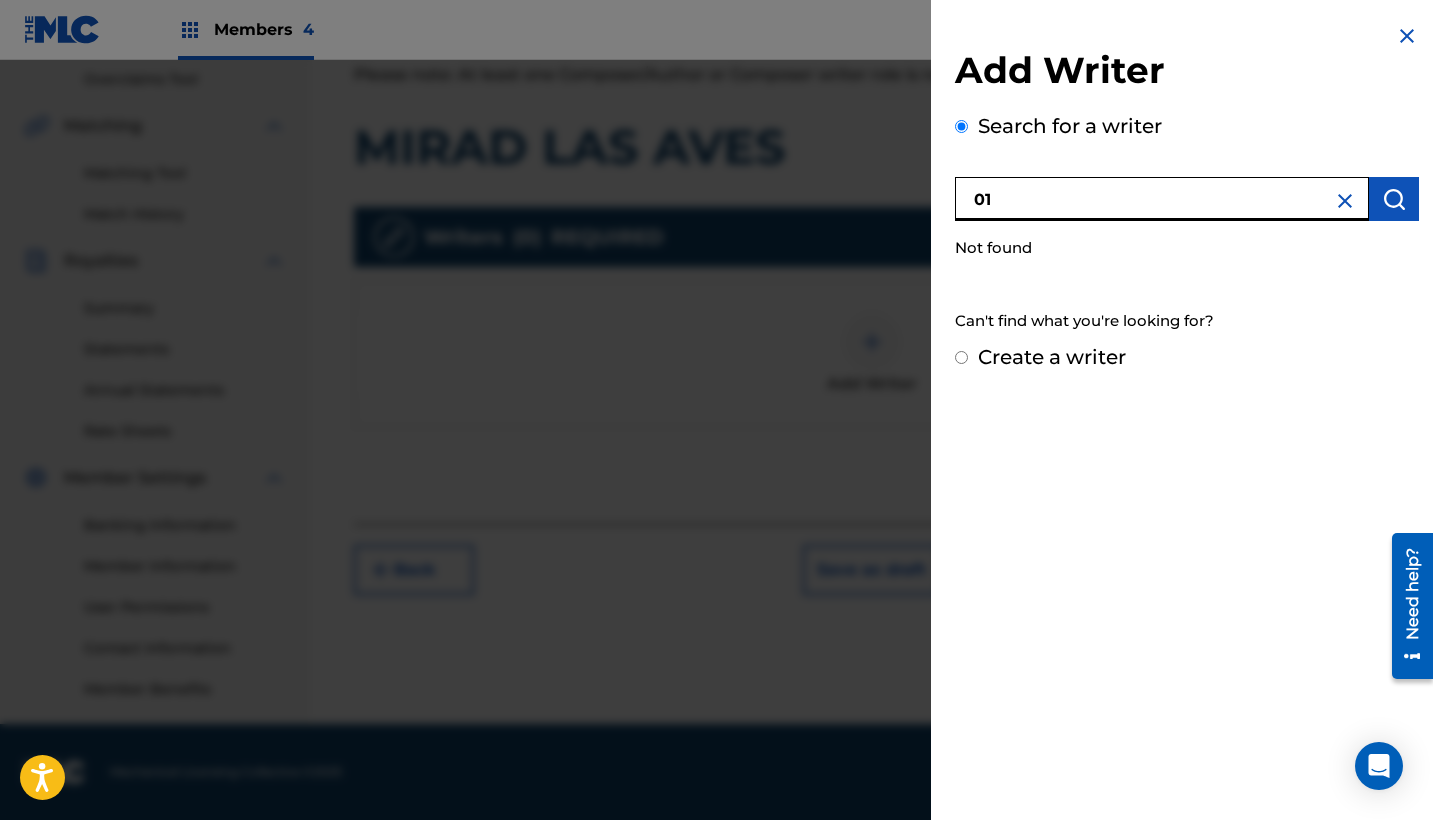 type on "0" 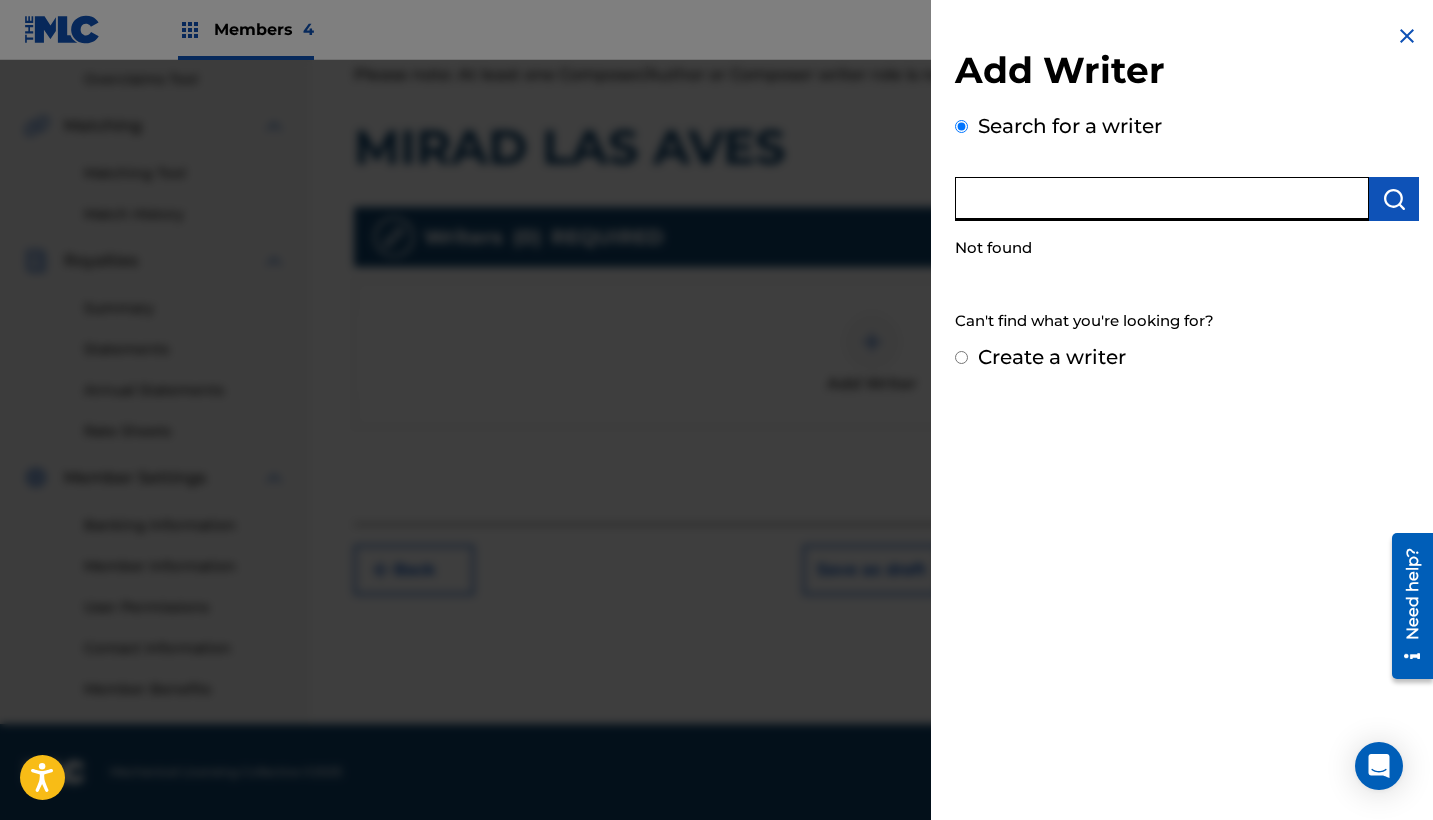 type 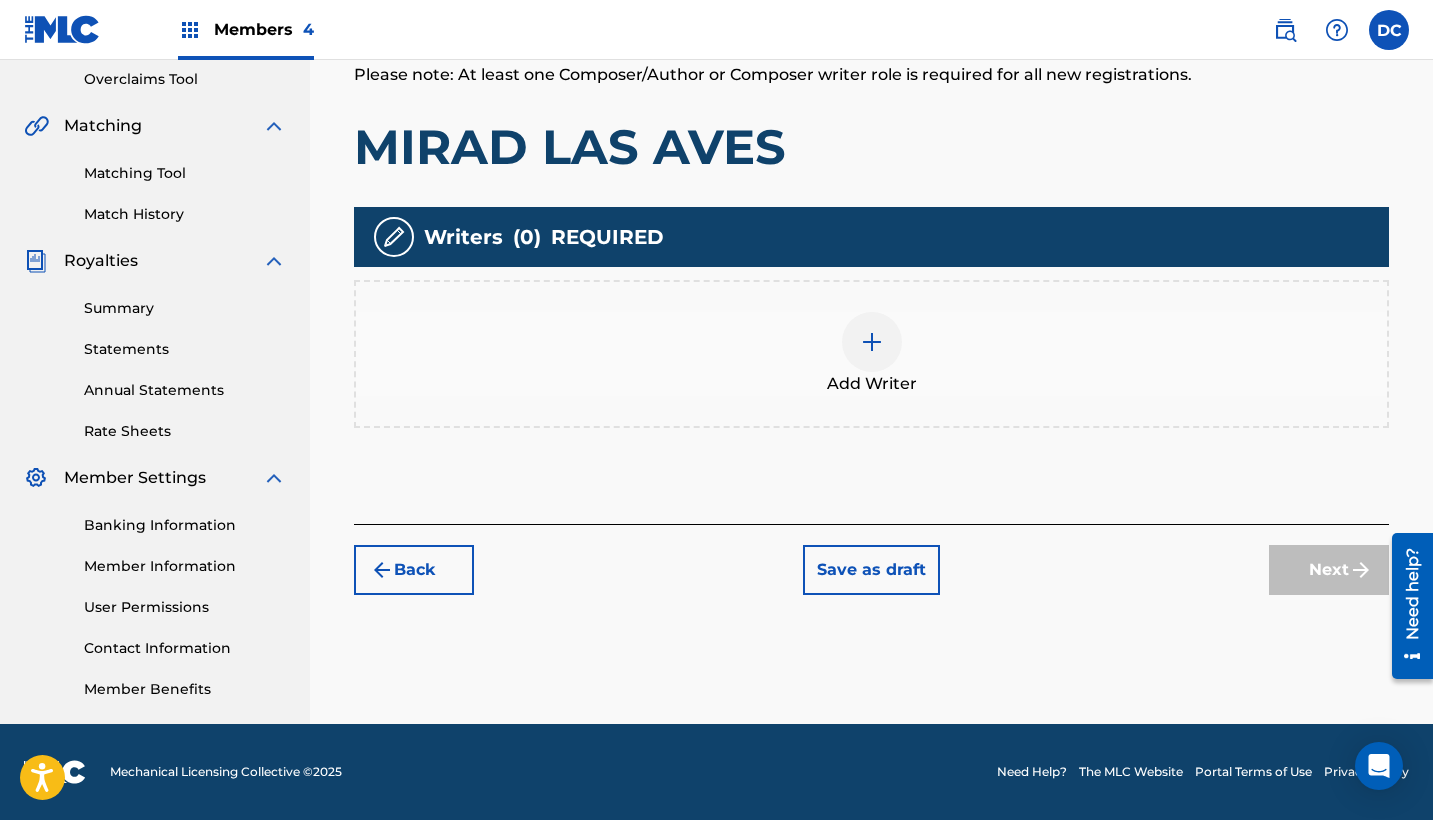 scroll, scrollTop: 420, scrollLeft: 0, axis: vertical 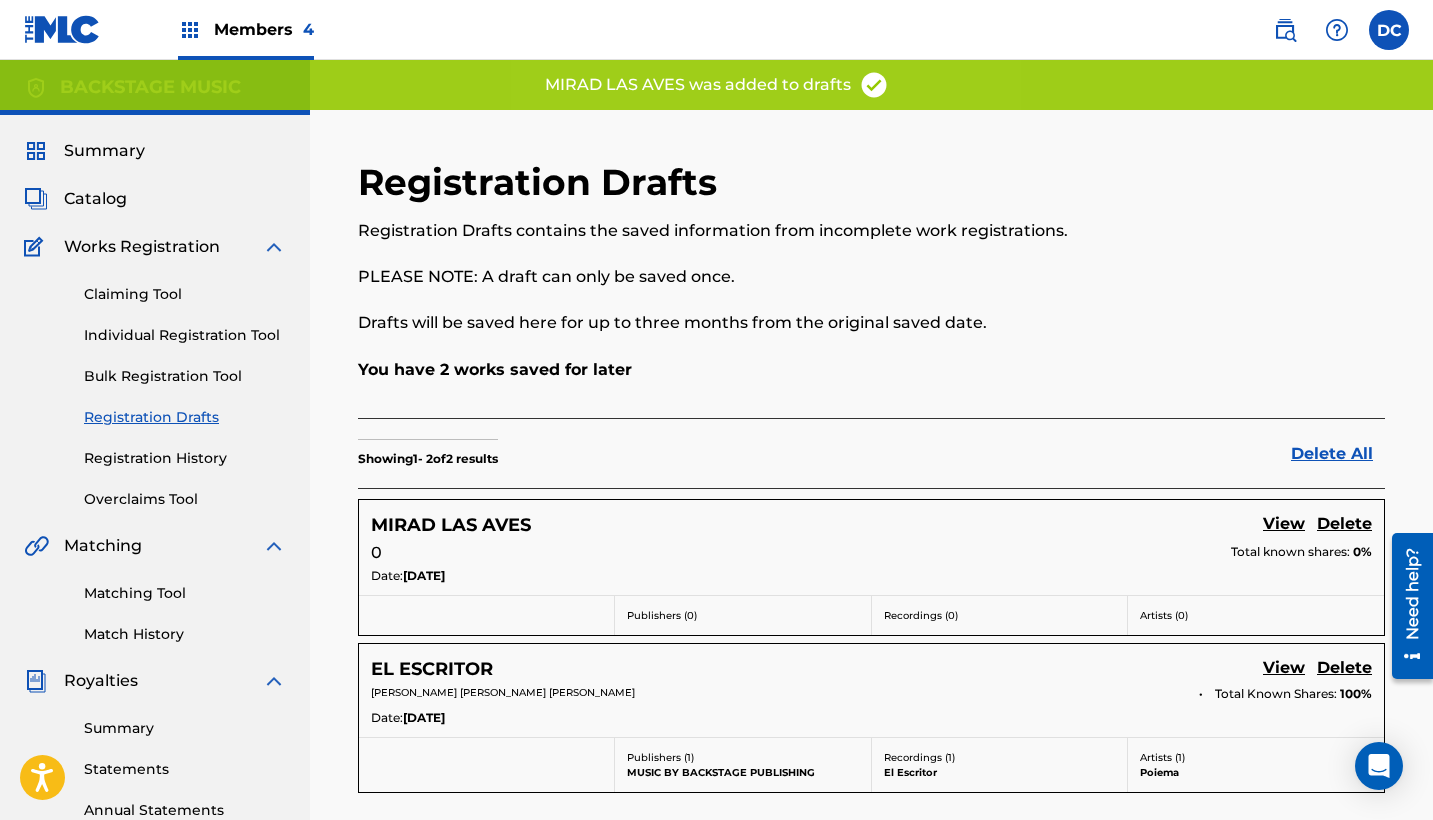 click on "Catalog" at bounding box center [95, 199] 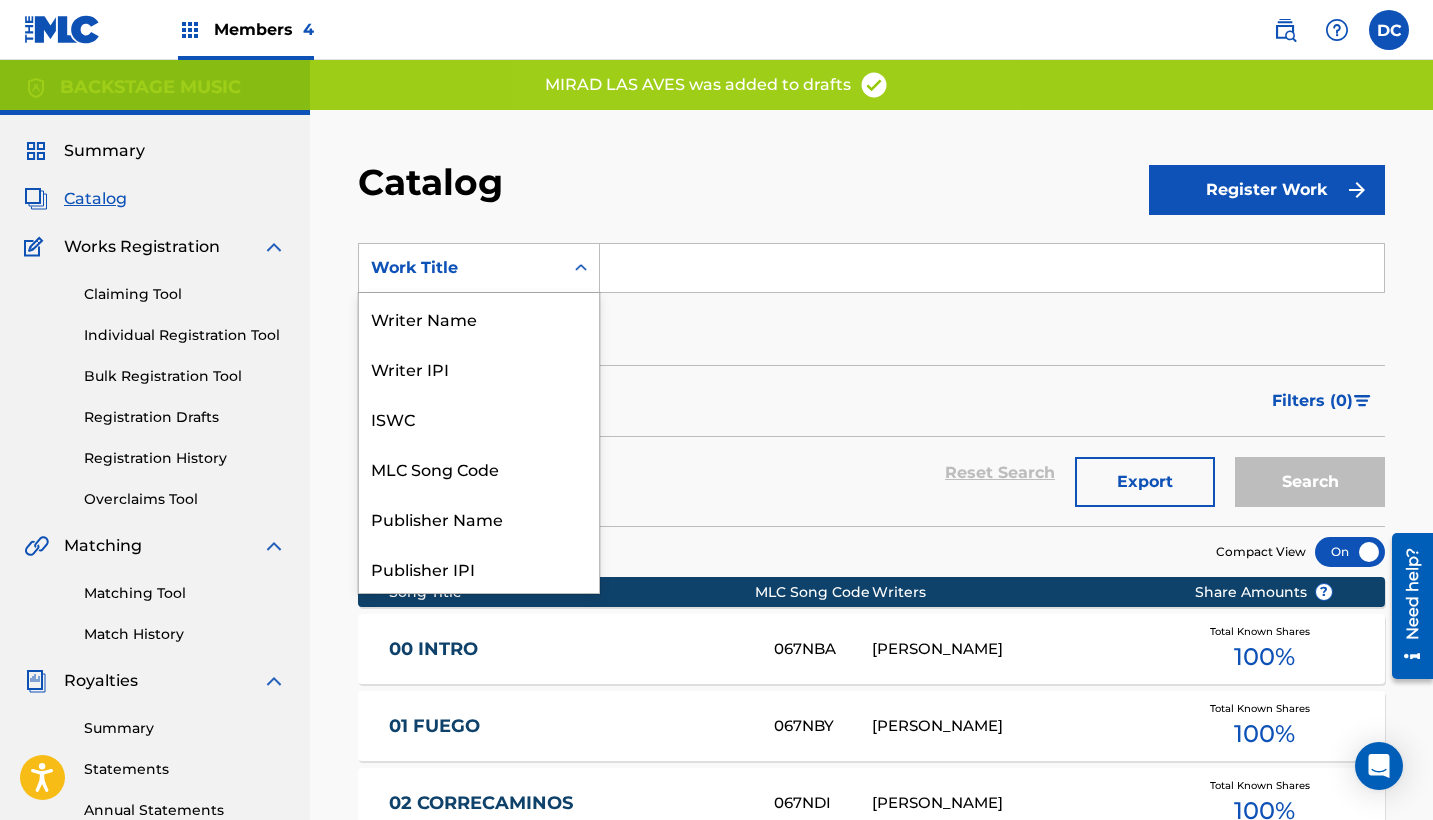 click at bounding box center [581, 268] 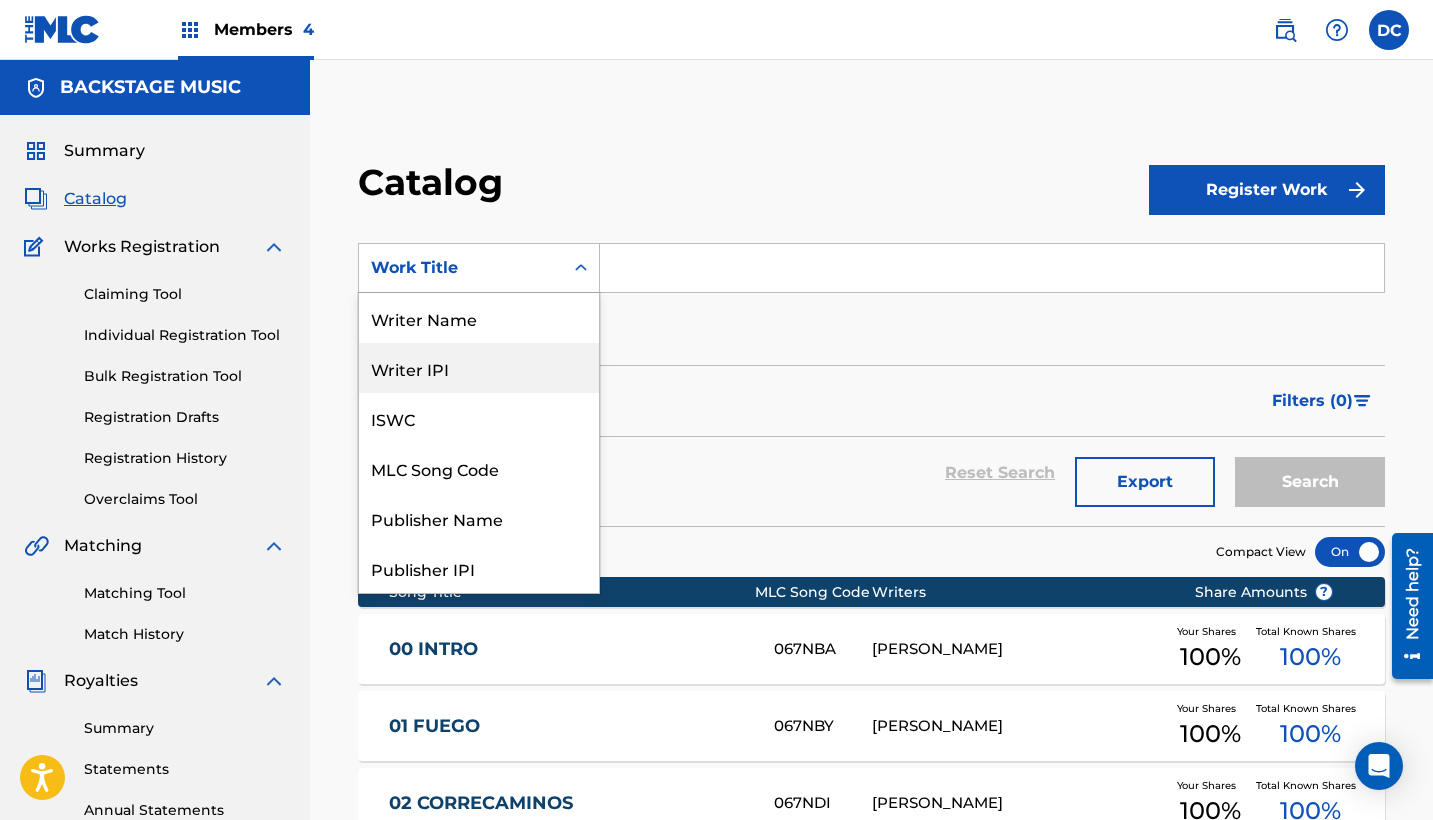 scroll, scrollTop: 1, scrollLeft: 0, axis: vertical 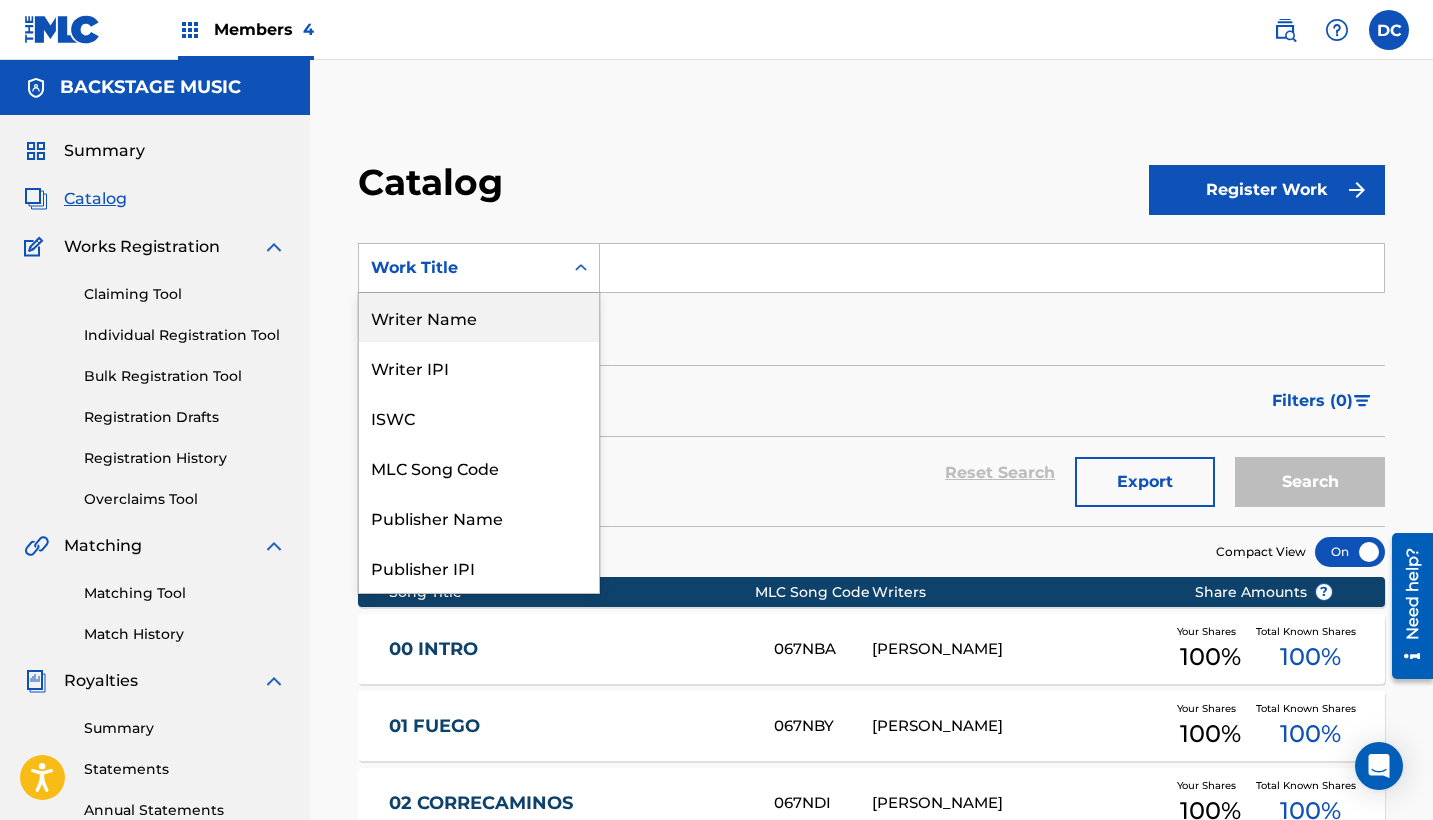 click on "Writer Name" at bounding box center (479, 317) 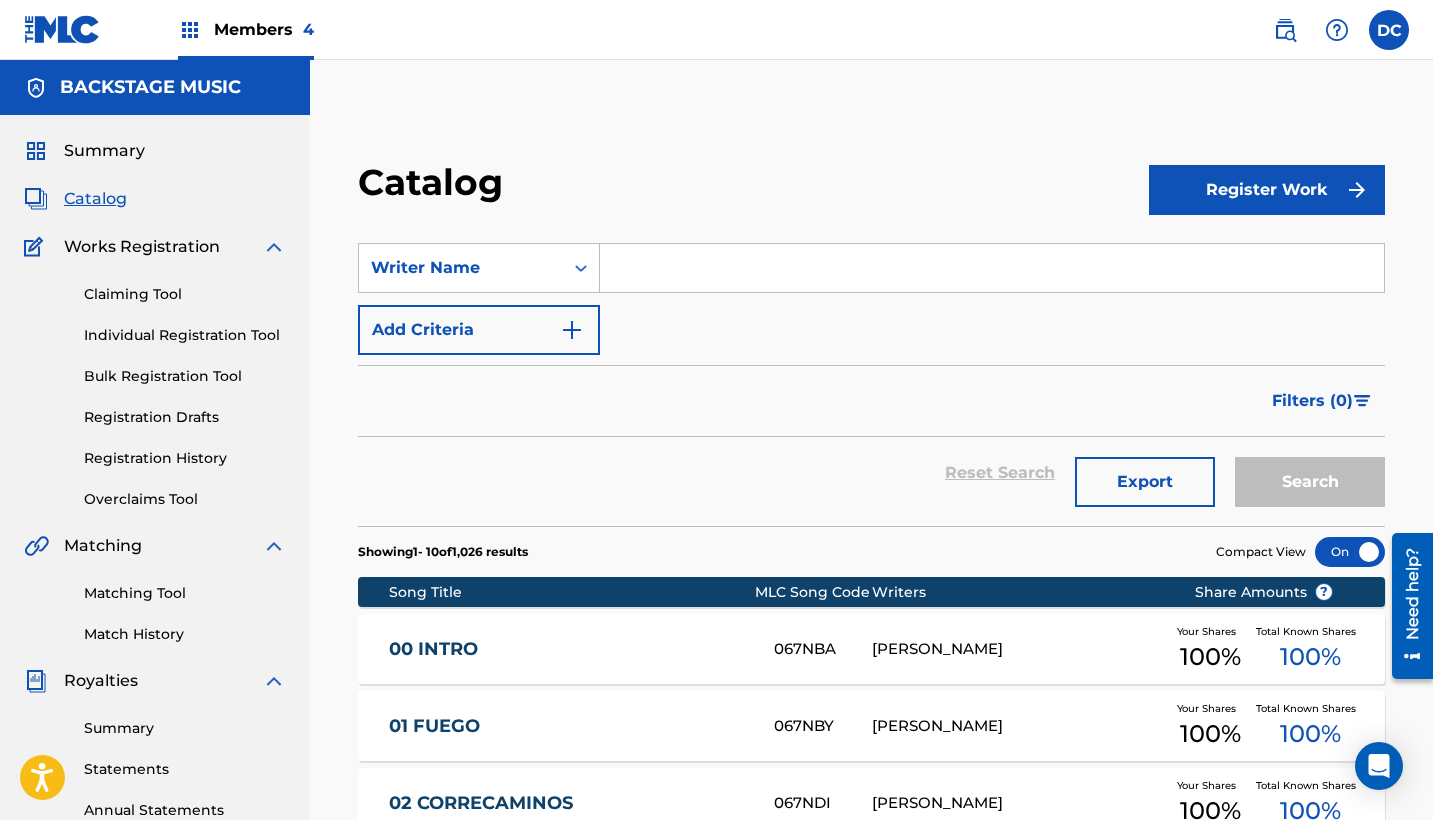 click at bounding box center (992, 268) 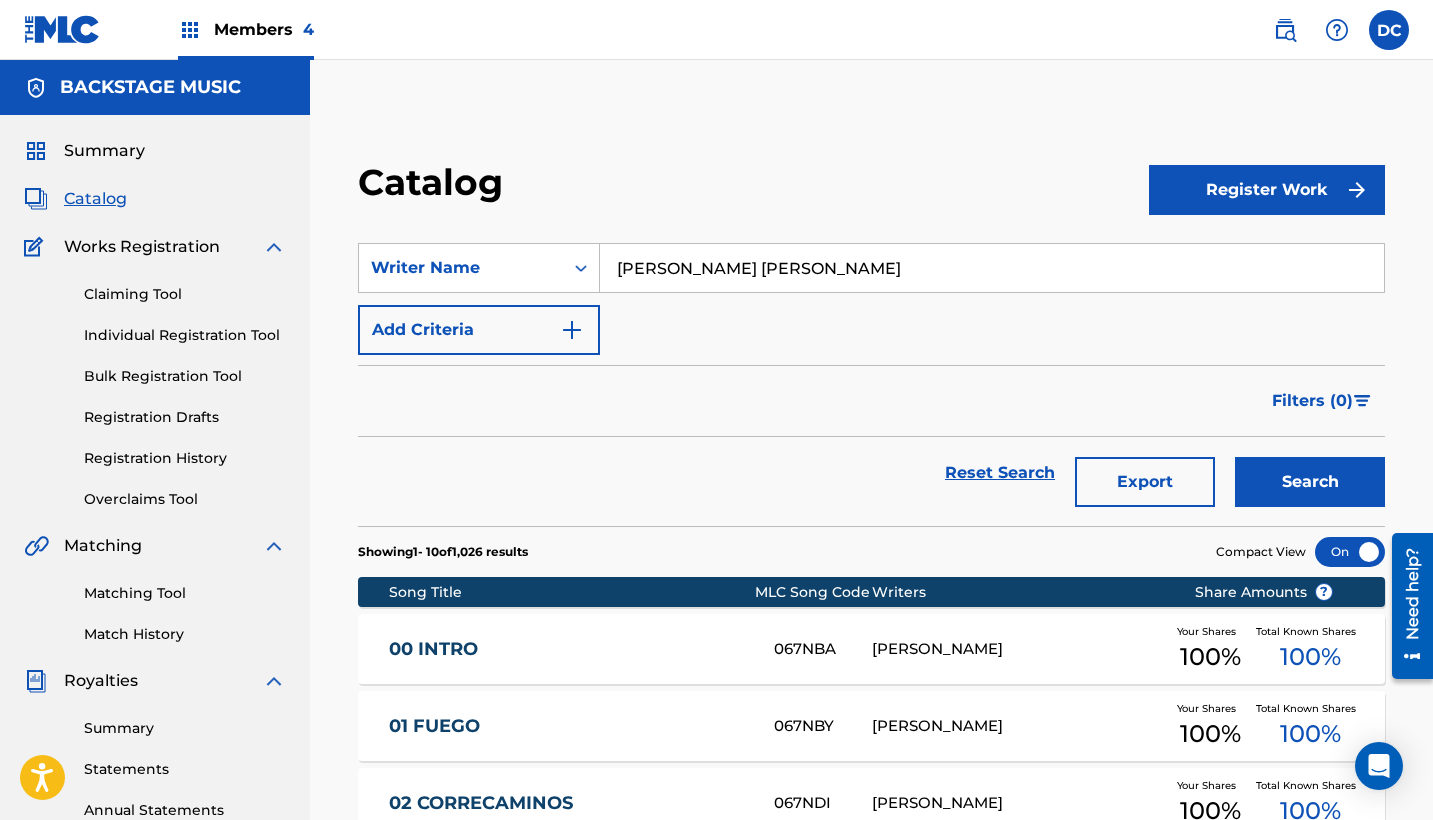 type on "[PERSON_NAME] [PERSON_NAME]" 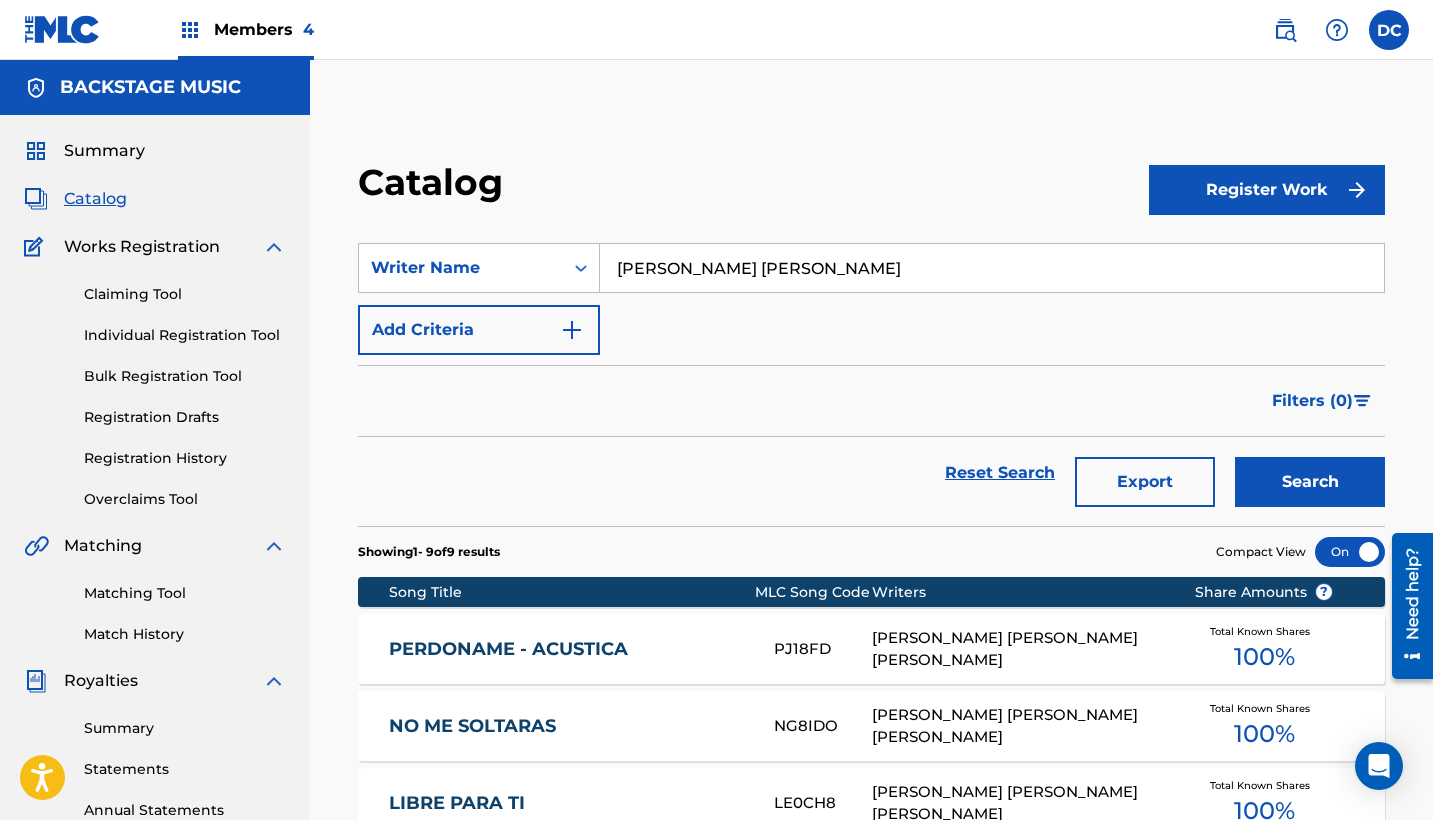 scroll, scrollTop: 116, scrollLeft: 0, axis: vertical 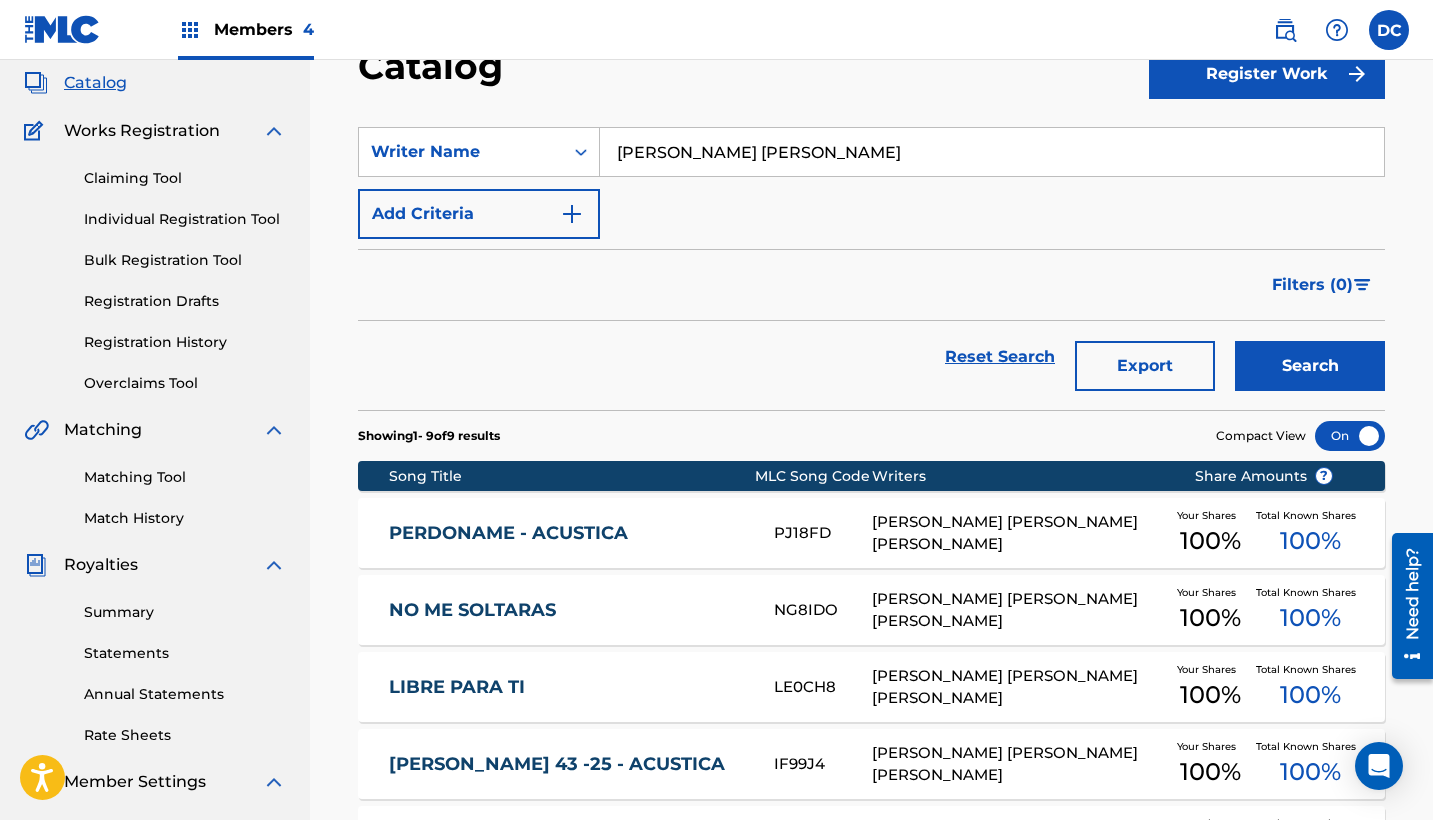 click on "PERDONAME - ACUSTICA" at bounding box center (568, 533) 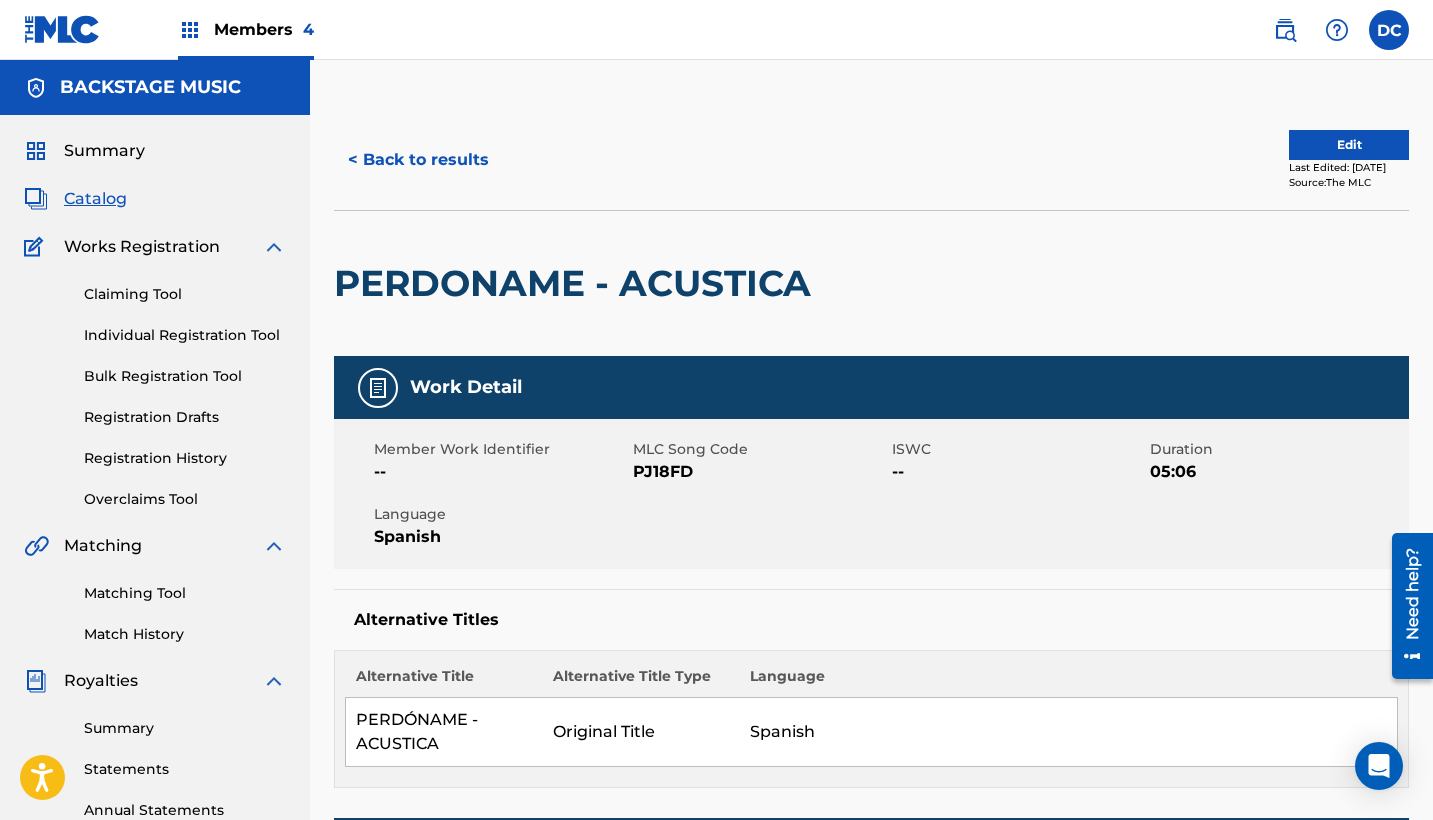scroll, scrollTop: 0, scrollLeft: 0, axis: both 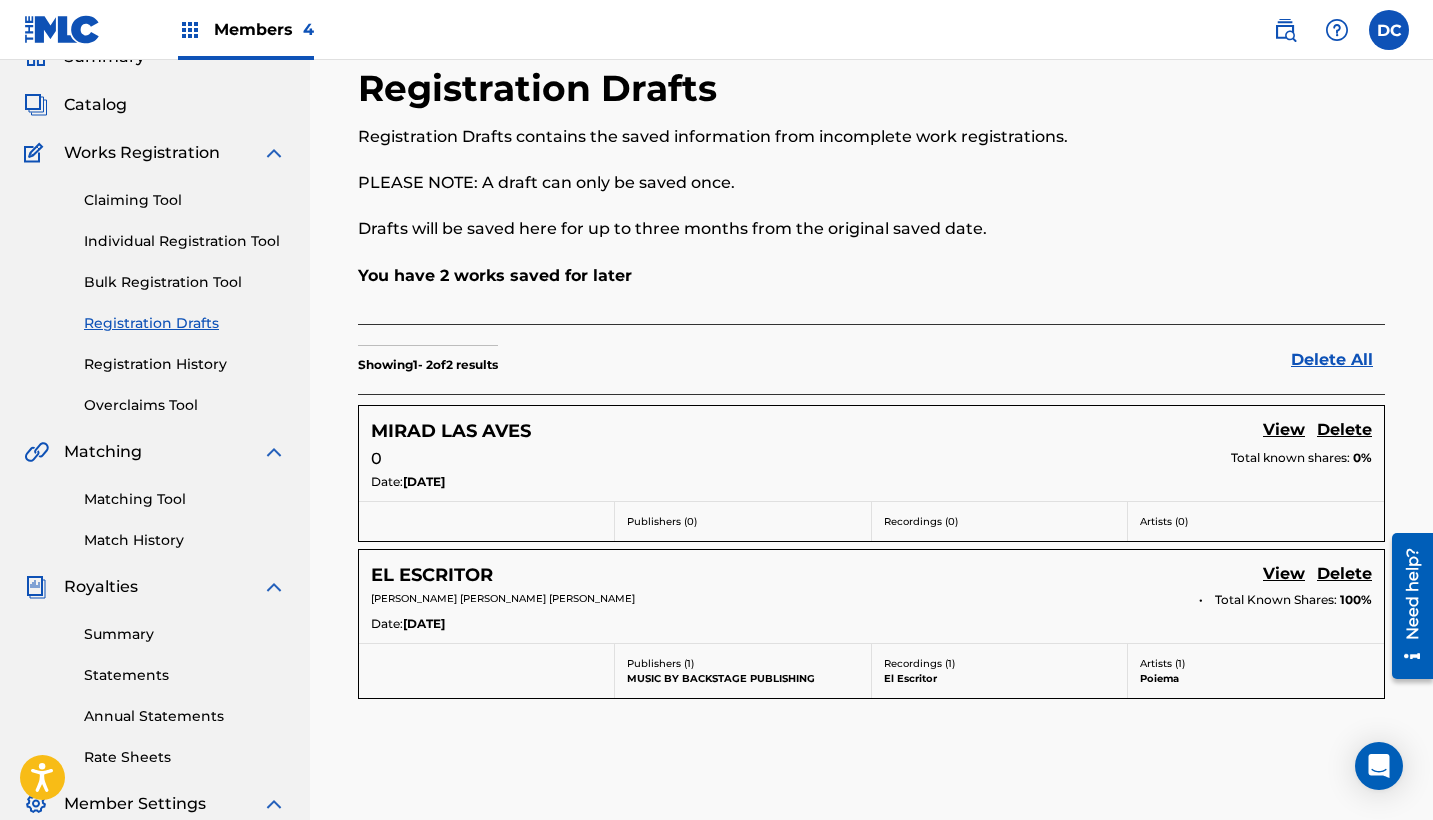 click on "View" at bounding box center (1284, 431) 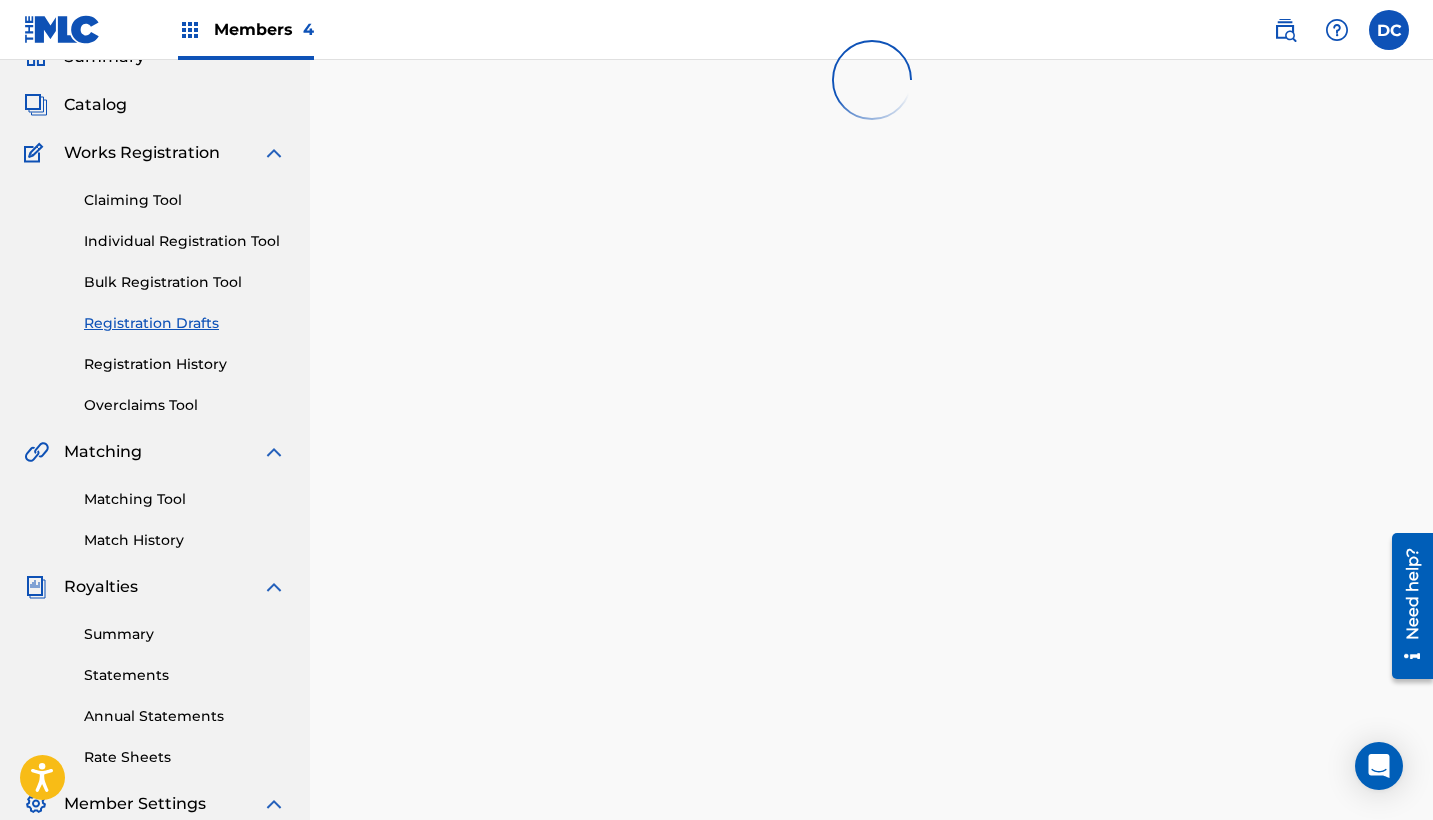 scroll, scrollTop: 0, scrollLeft: 0, axis: both 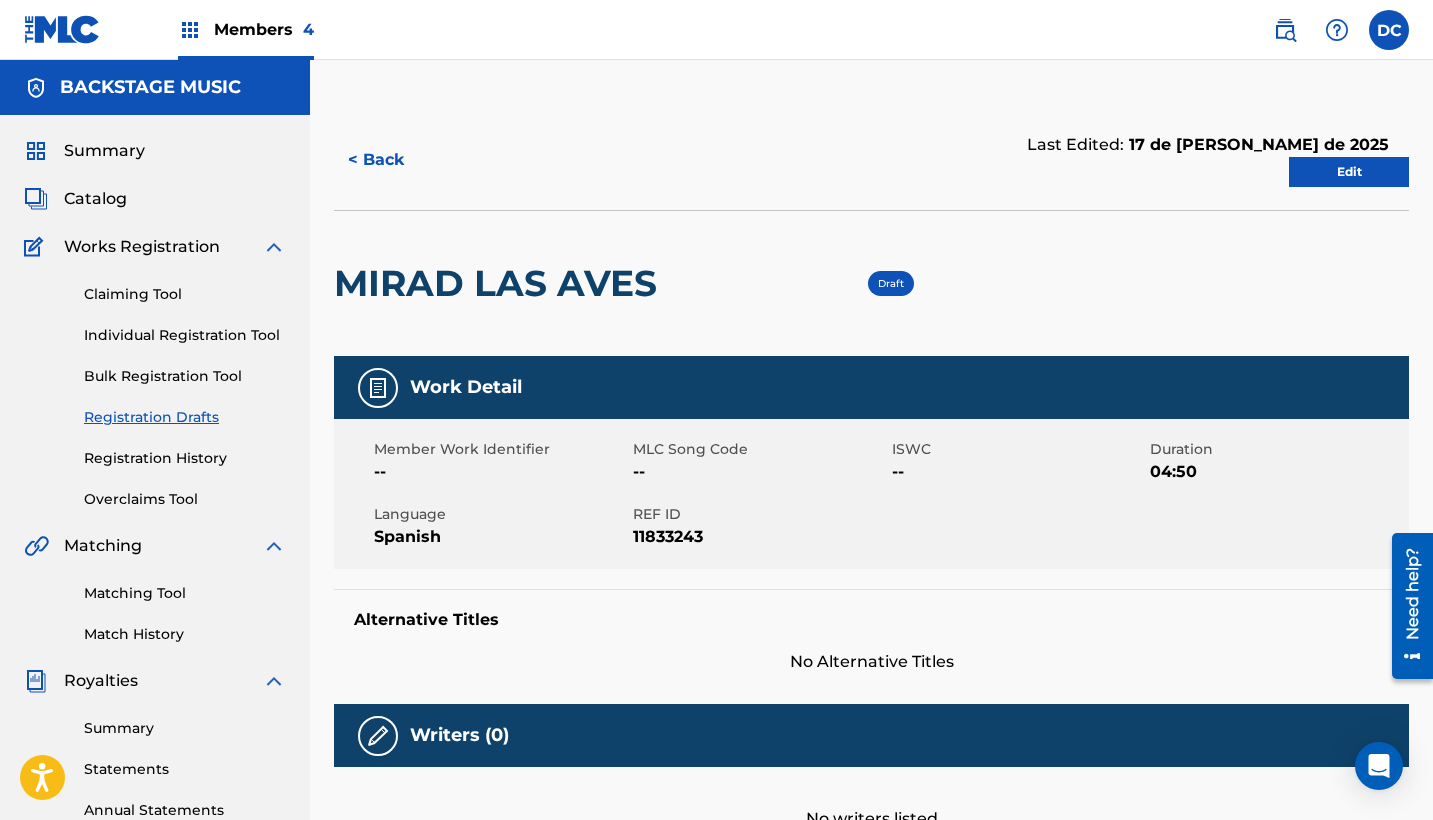 click on "Edit" at bounding box center (1349, 172) 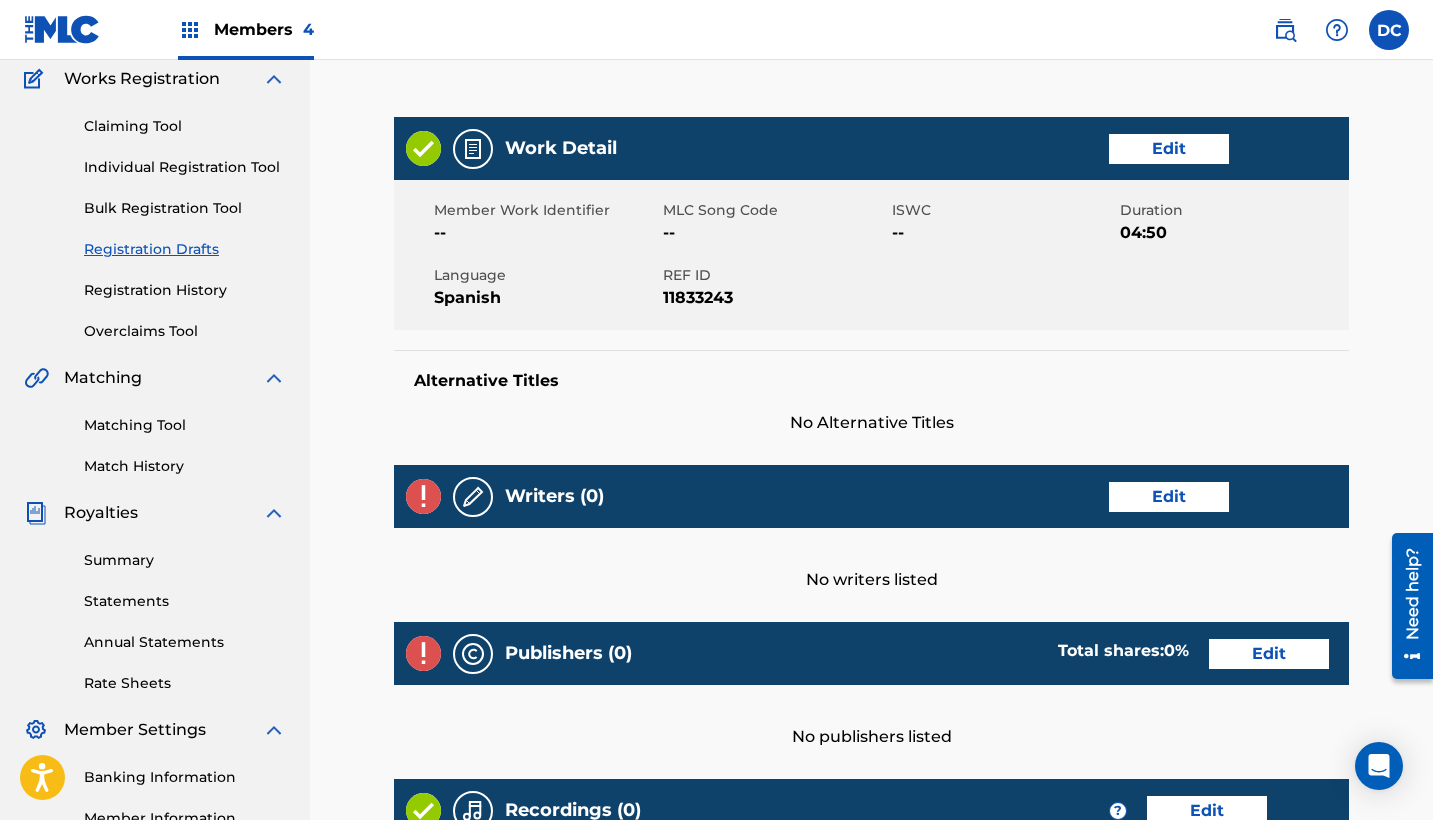 scroll, scrollTop: 194, scrollLeft: 0, axis: vertical 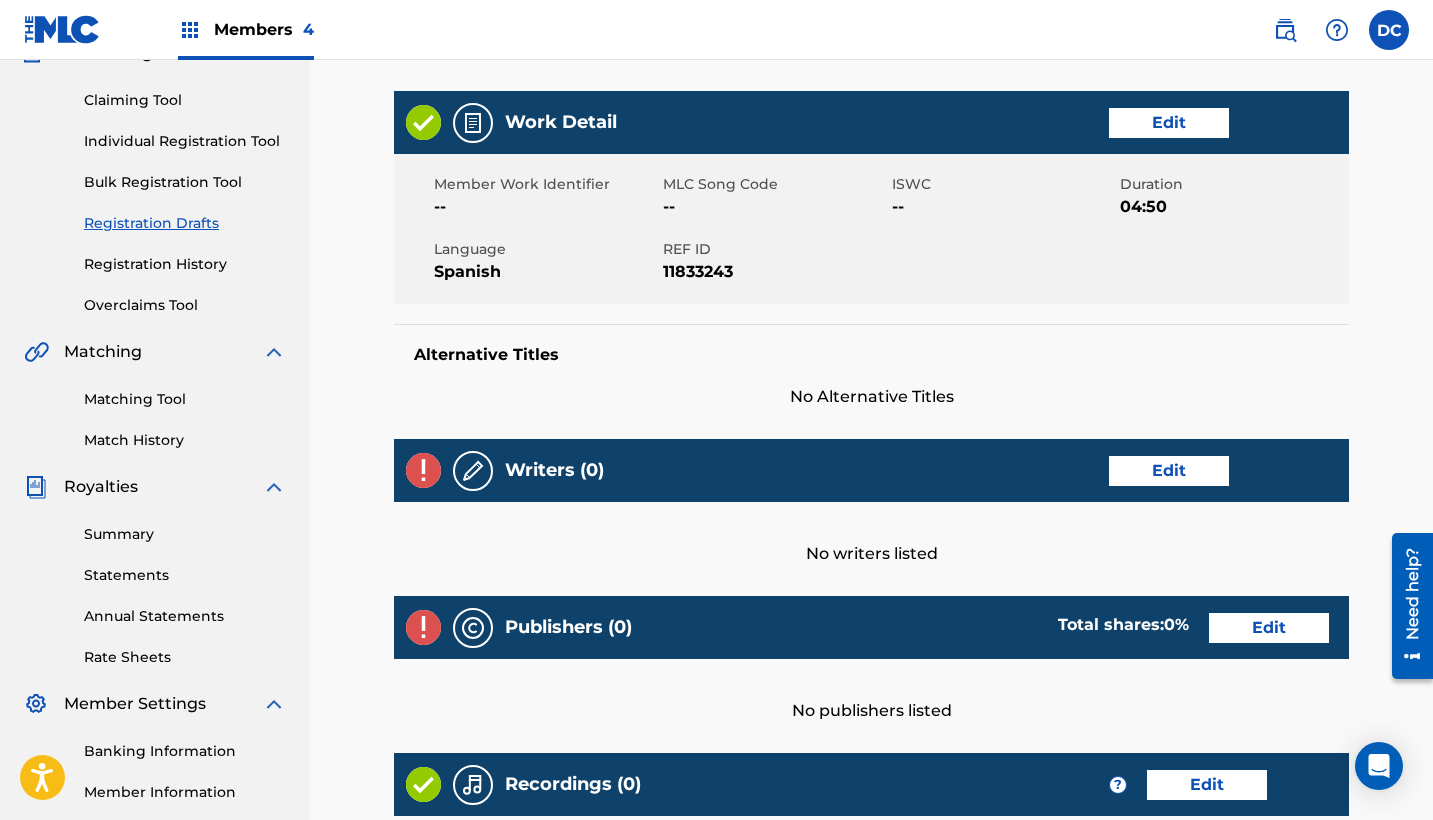 click on "Edit" at bounding box center [1169, 471] 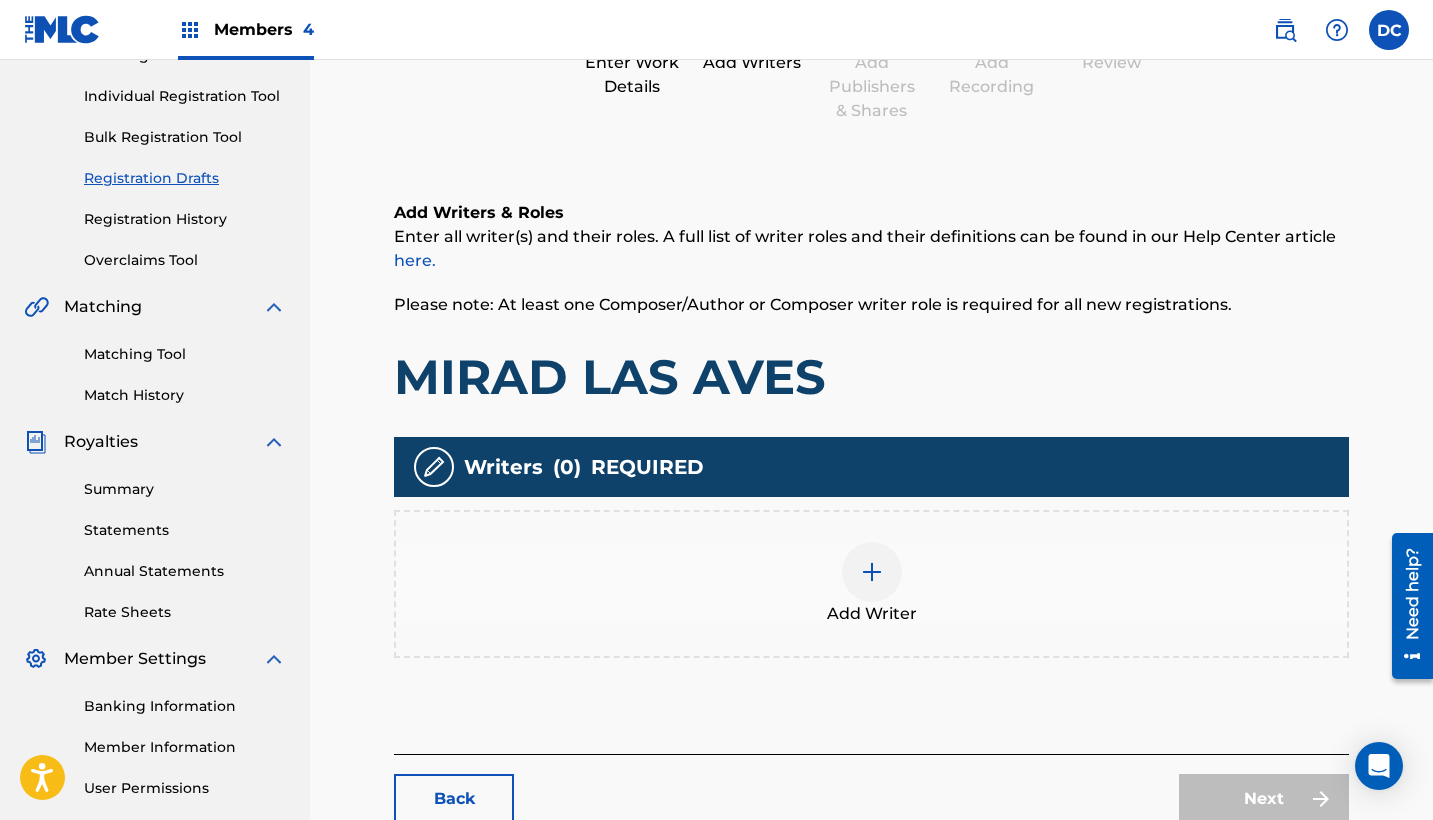 scroll, scrollTop: 265, scrollLeft: 0, axis: vertical 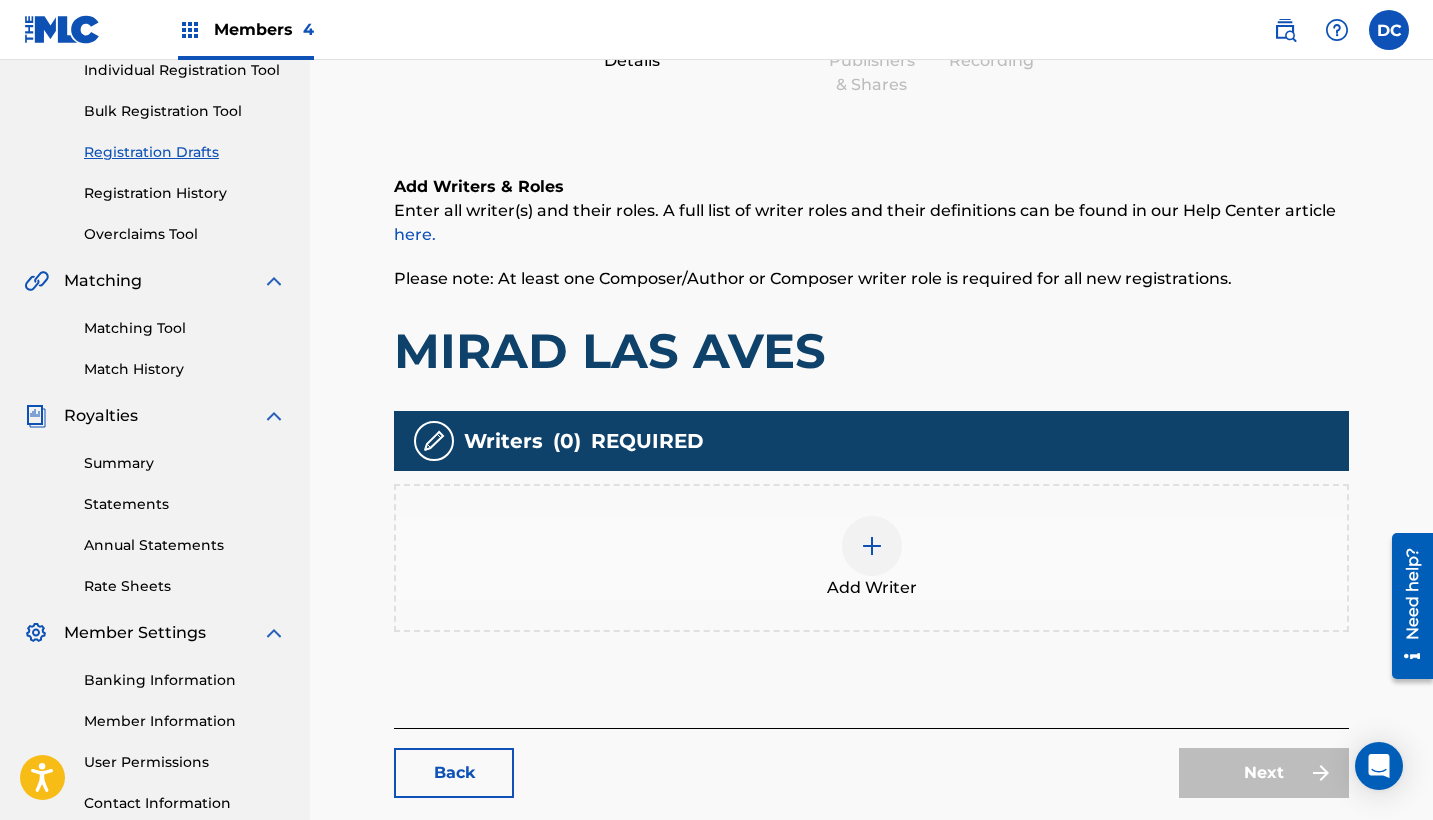 click on "Add Writer" at bounding box center [871, 558] 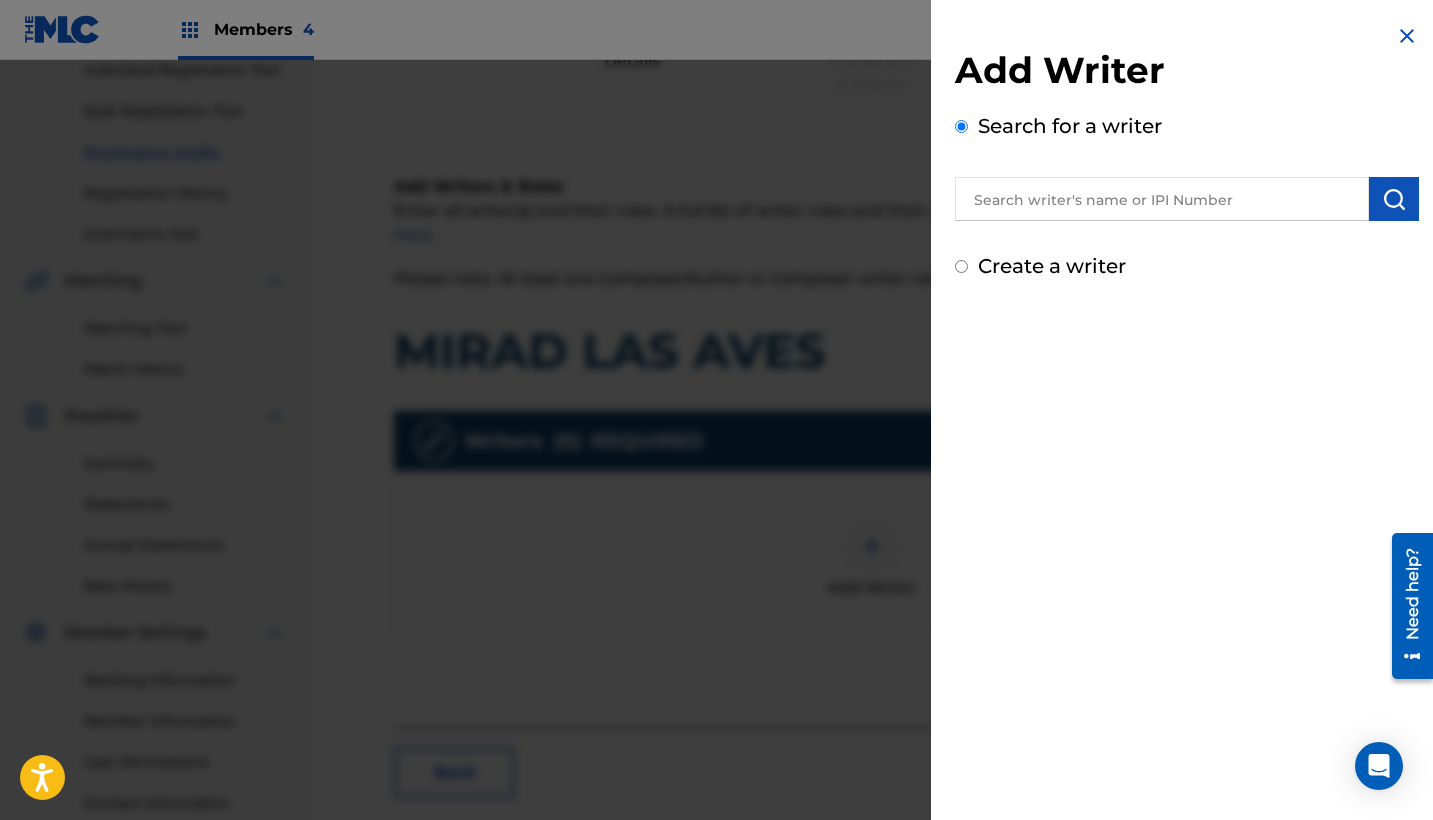 click on "Create a writer" at bounding box center [1052, 266] 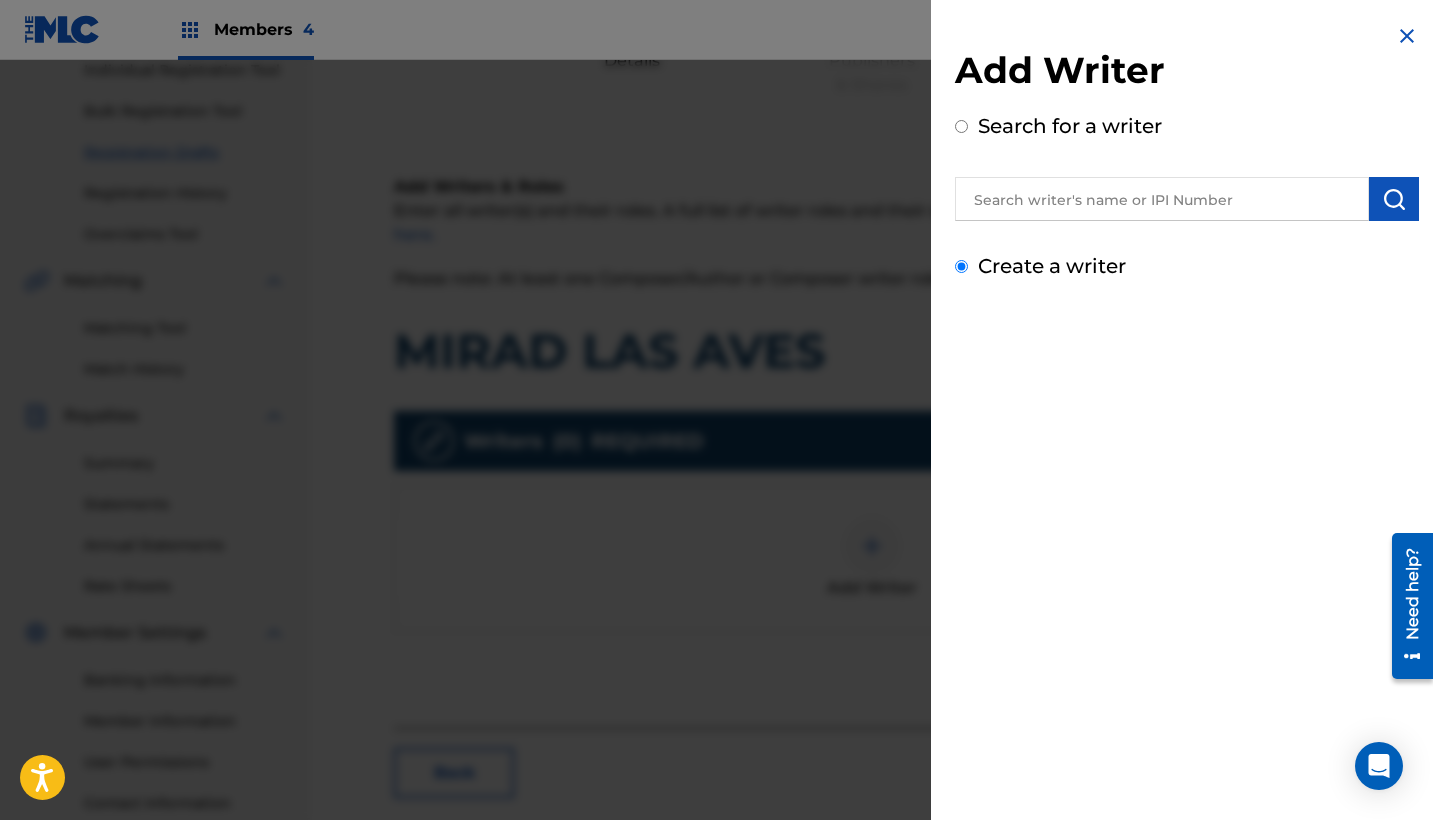 click on "Create a writer" at bounding box center (961, 266) 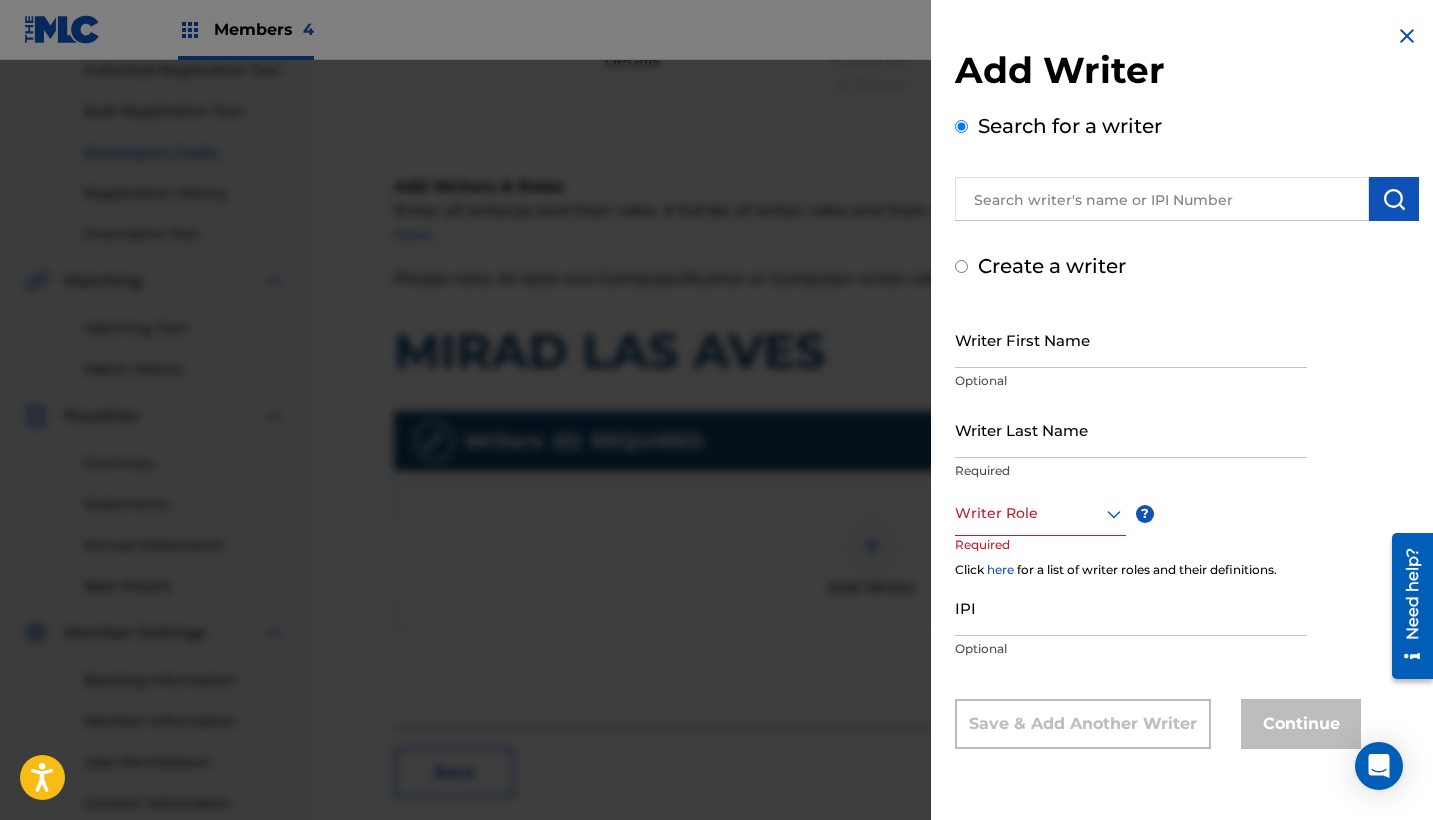 radio on "false" 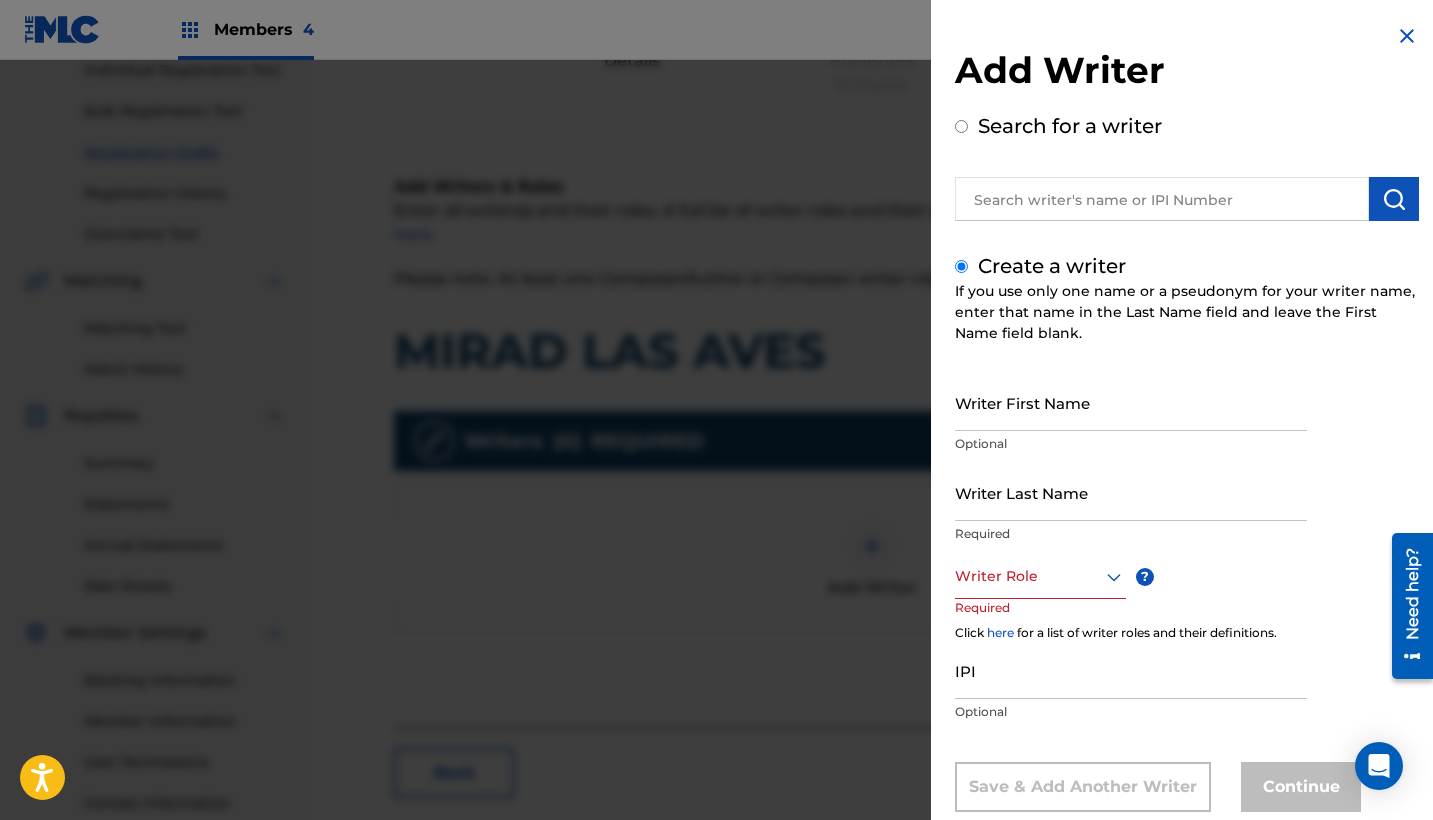 click on "Writer First Name" at bounding box center [1131, 402] 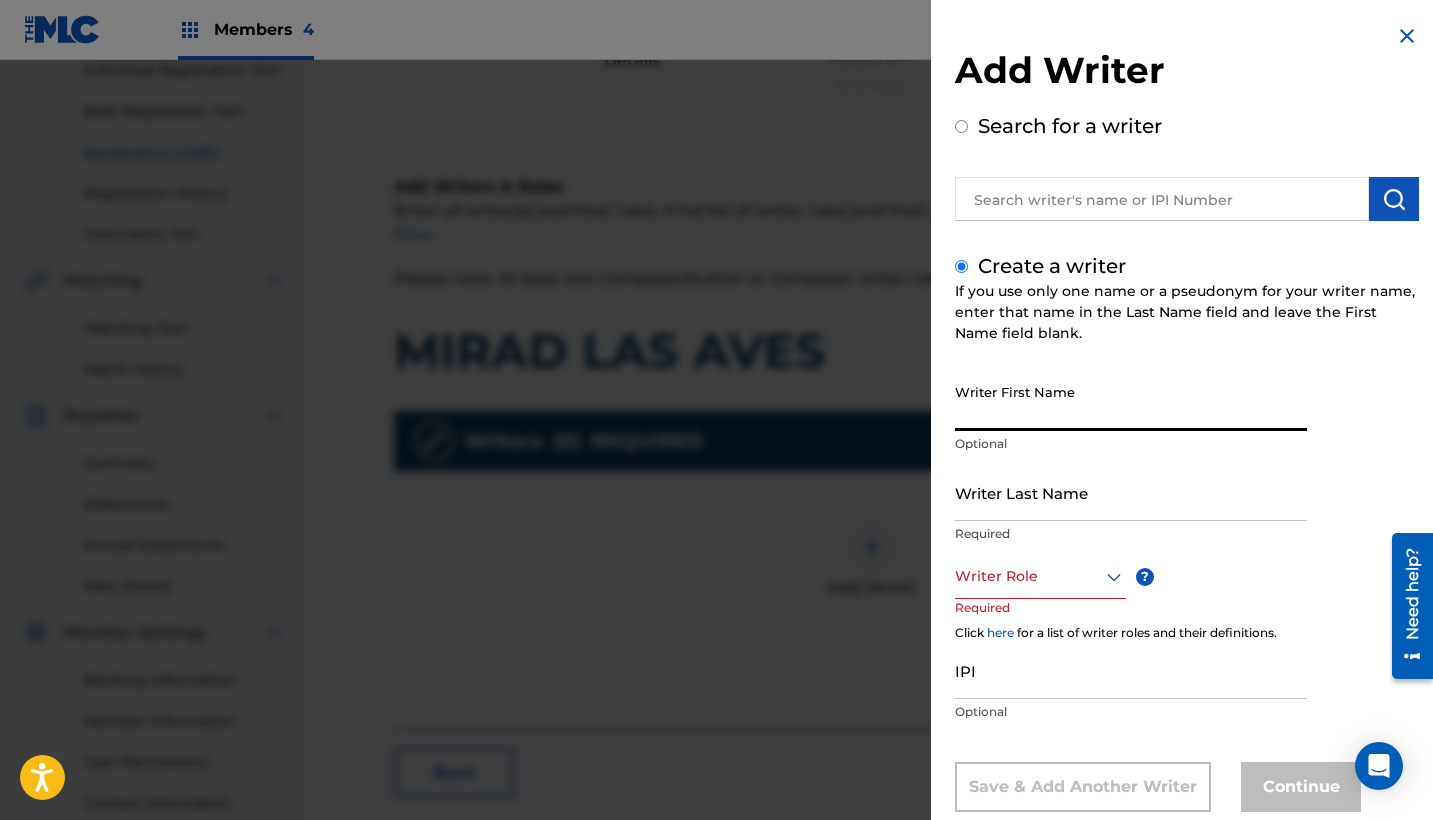 paste on "[PERSON_NAME] [PERSON_NAME]" 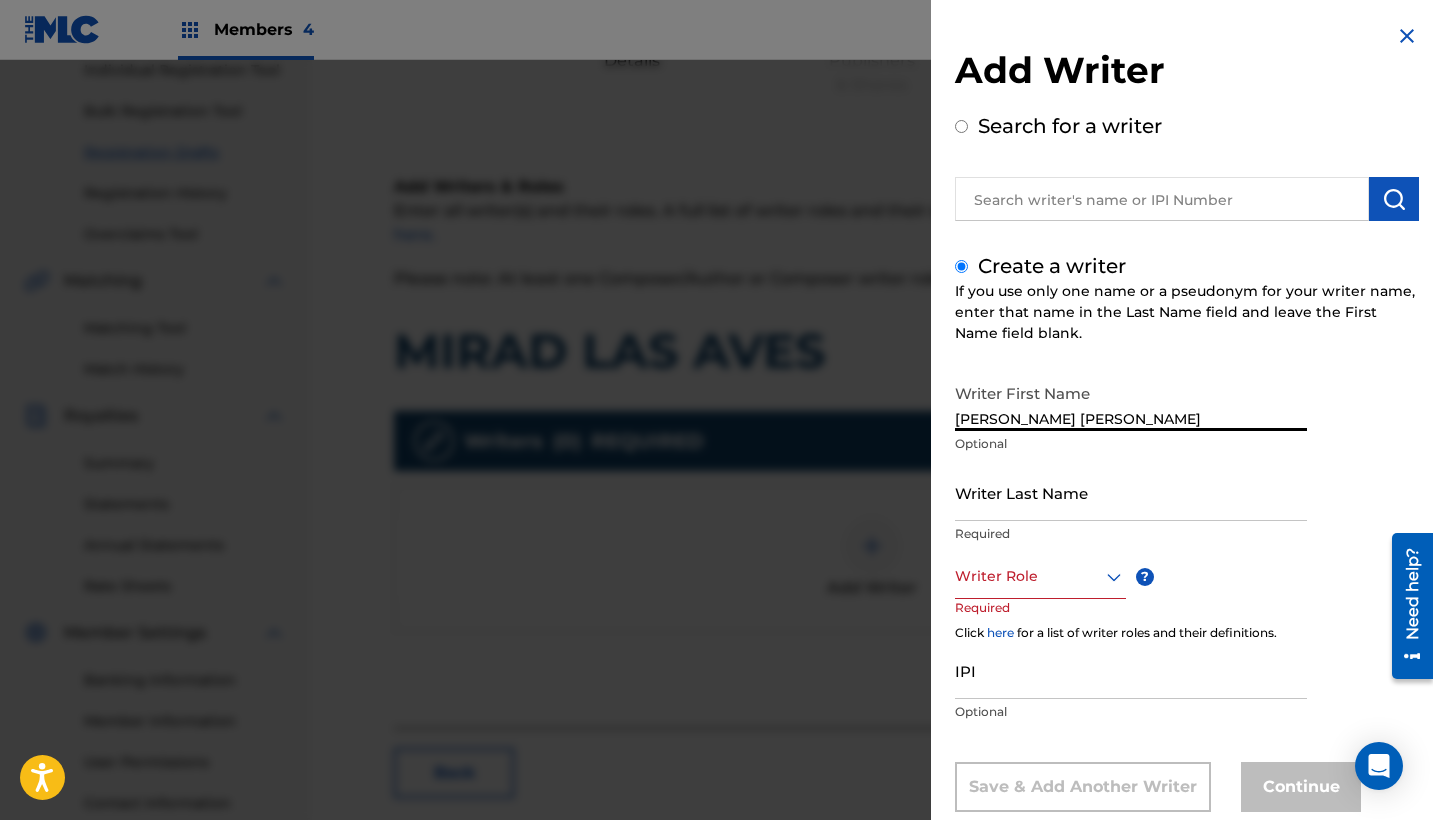 drag, startPoint x: 1165, startPoint y: 421, endPoint x: 881, endPoint y: 419, distance: 284.00705 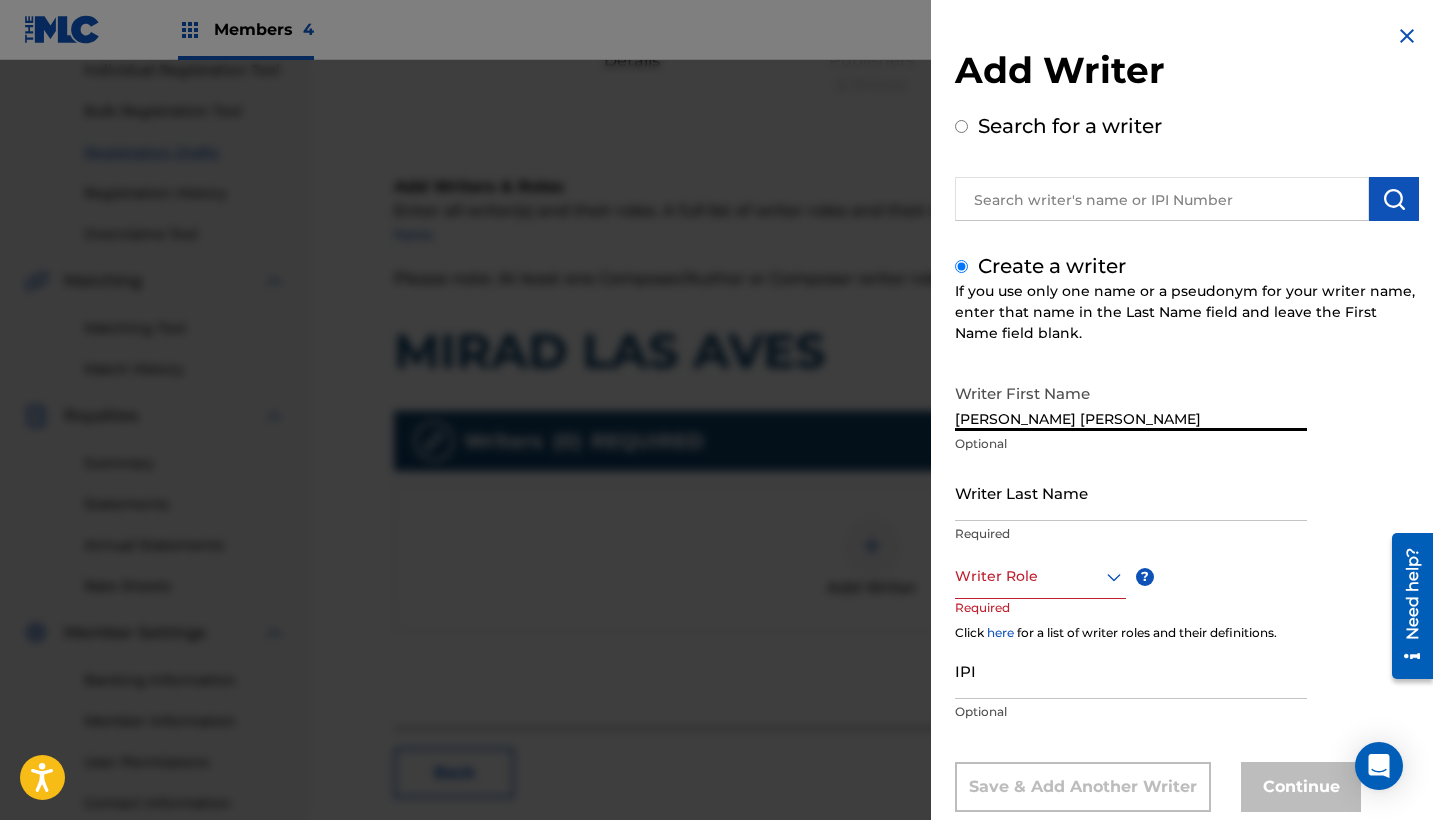 click on "[PERSON_NAME] [PERSON_NAME]" at bounding box center [1131, 402] 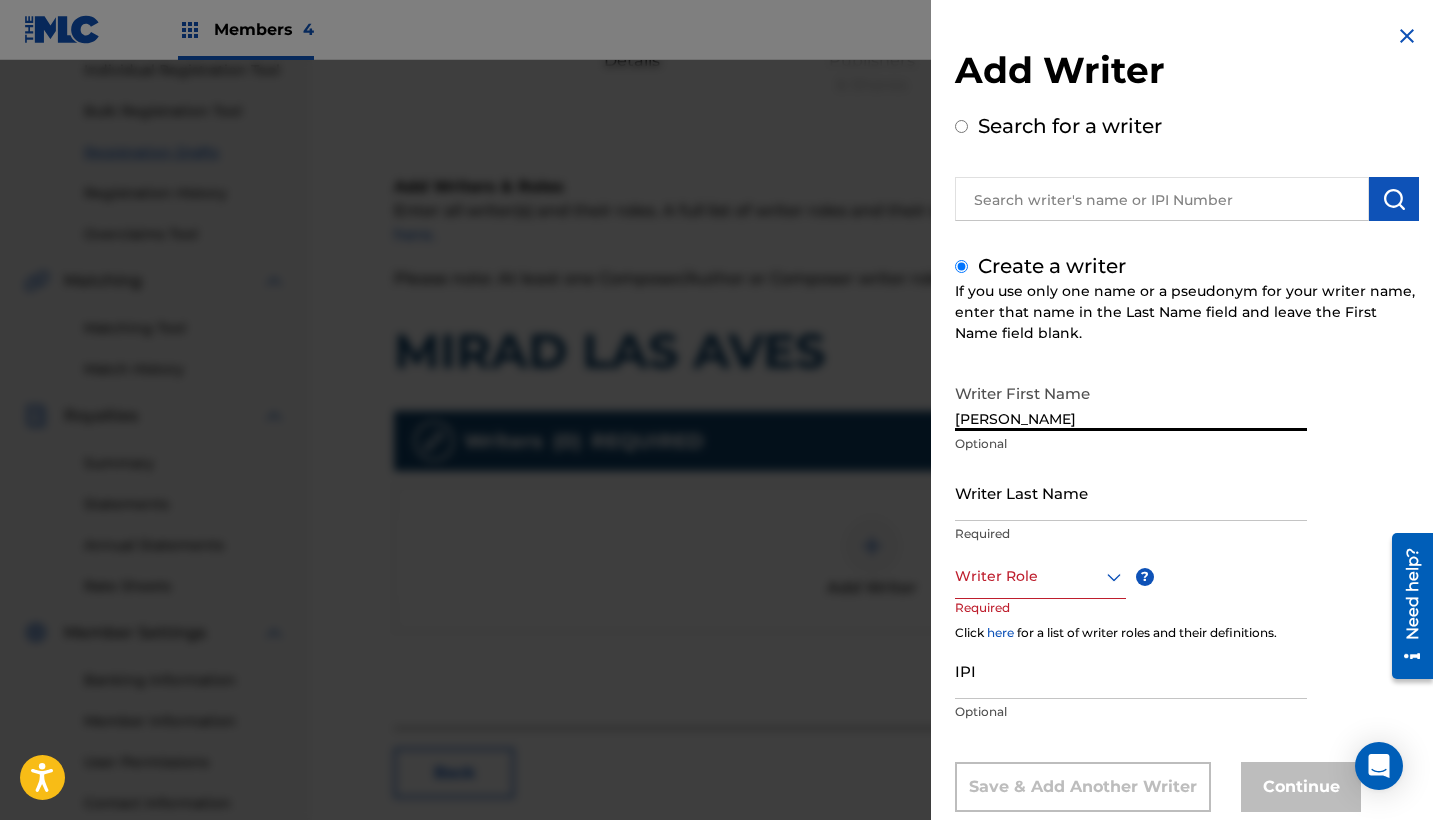 click on "Writer Last Name" at bounding box center (1131, 492) 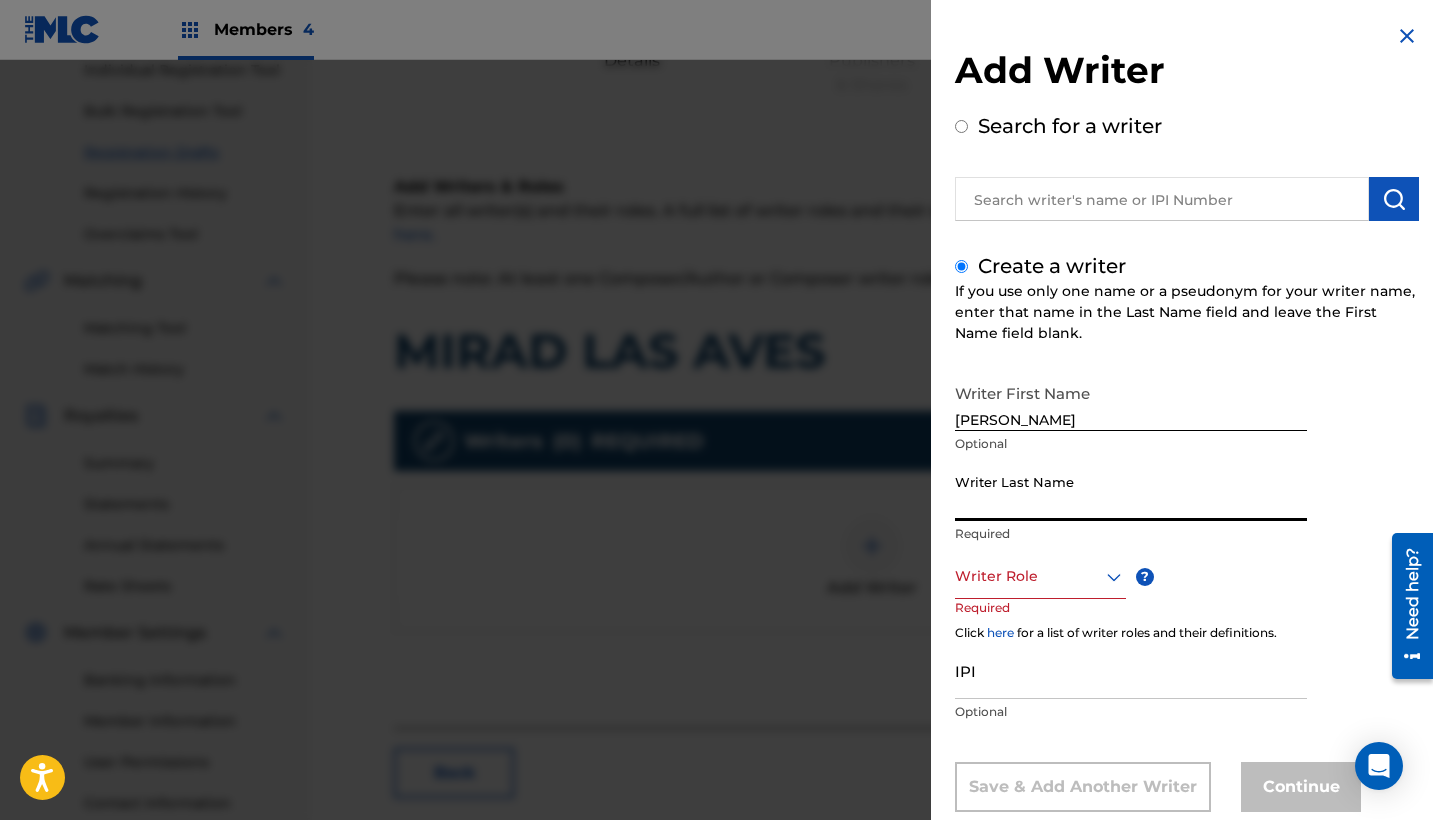 paste on "[PERSON_NAME]" 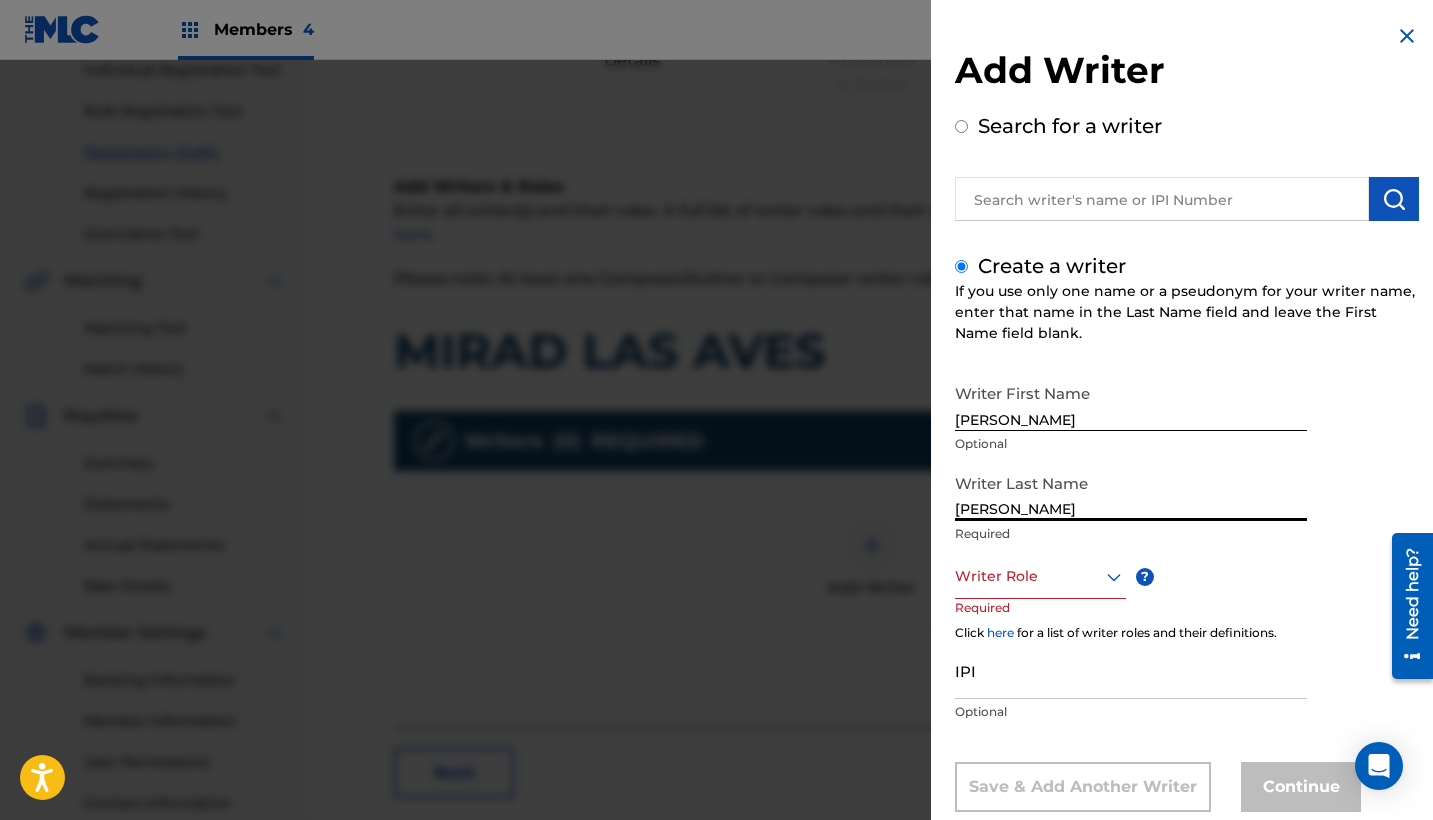type on "[PERSON_NAME]" 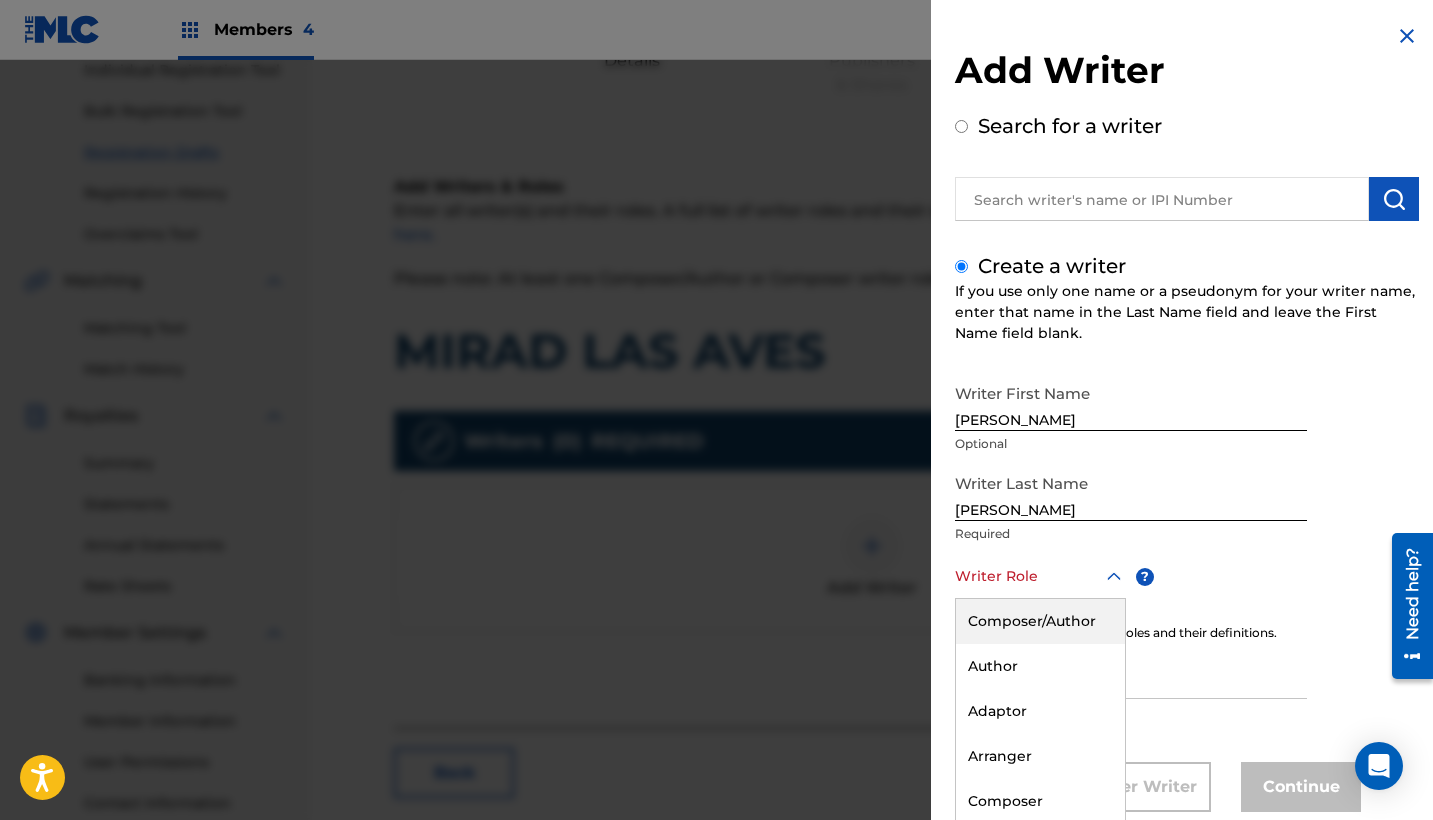 click on "Composer/Author, 1 of 8. 8 results available. Use Up and Down to choose options, press Enter to select the currently focused option, press Escape to exit the menu, press Tab to select the option and exit the menu. Writer Role Composer/Author Author Adaptor Arranger Composer Translator Sub Arranger Sub Author" at bounding box center [1040, 576] 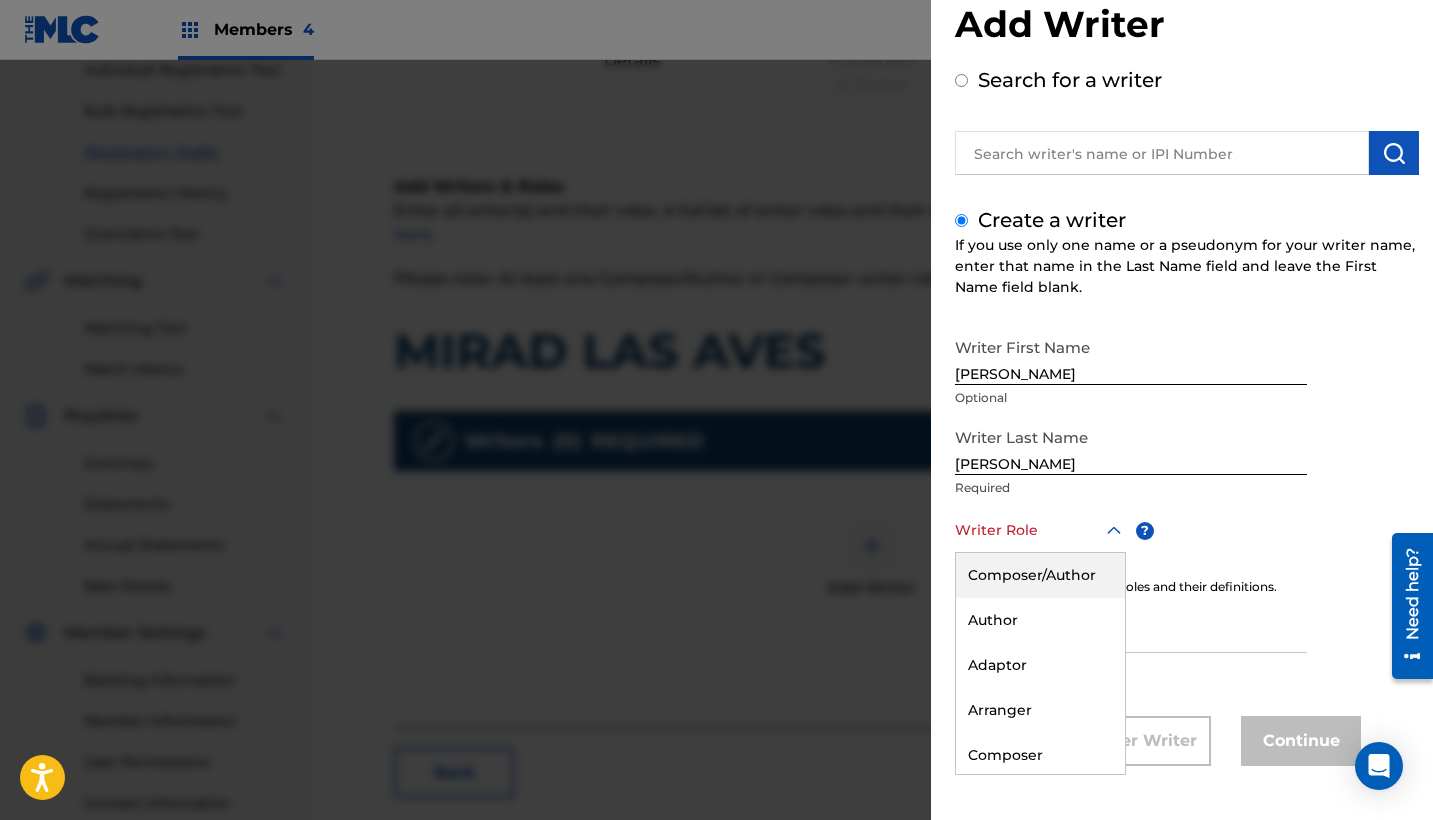 click on "Composer/Author" at bounding box center [1040, 575] 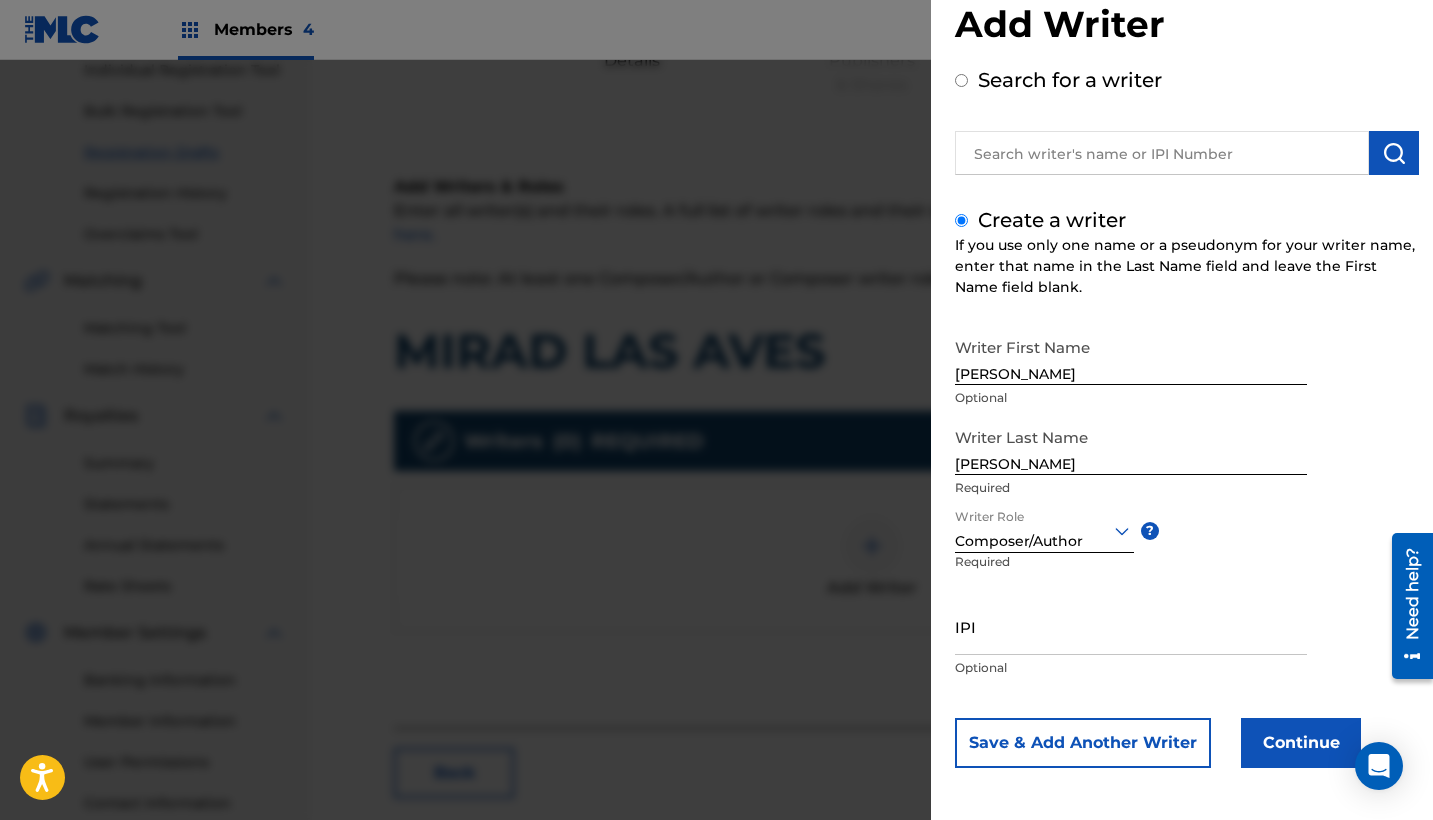 click on "IPI" at bounding box center (1131, 626) 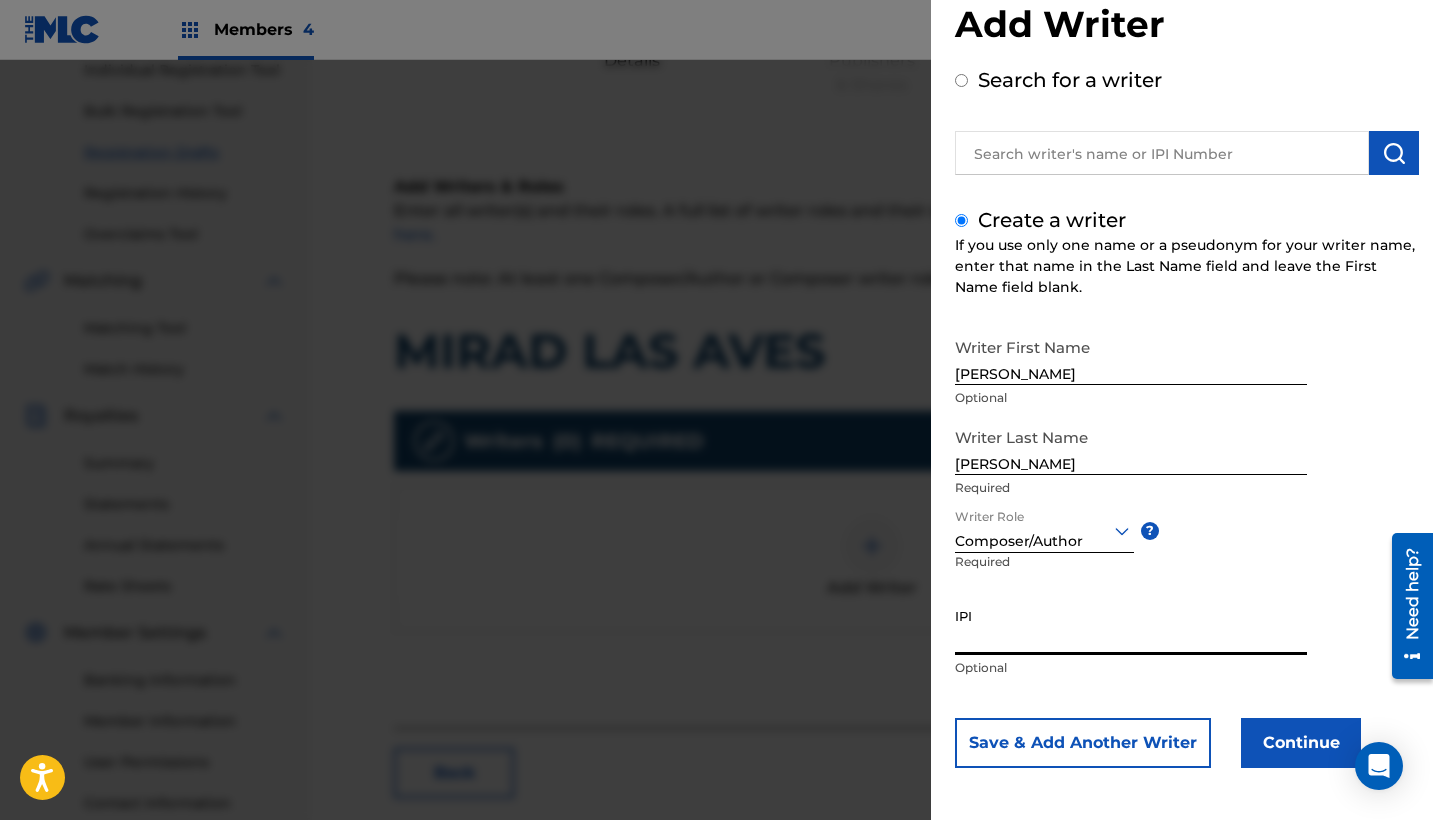 paste on "1277088226" 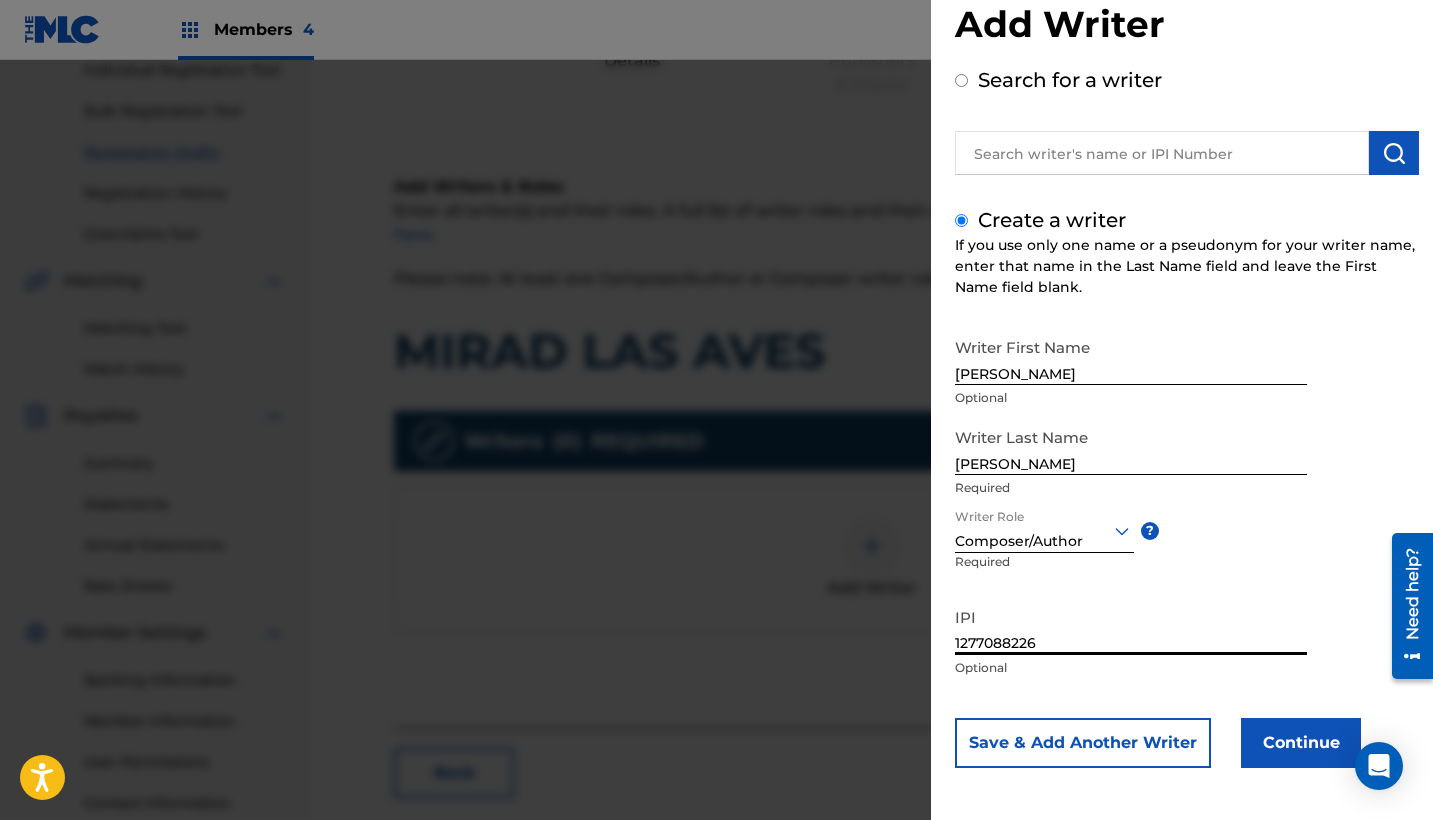 click on "1277088226" at bounding box center (1131, 626) 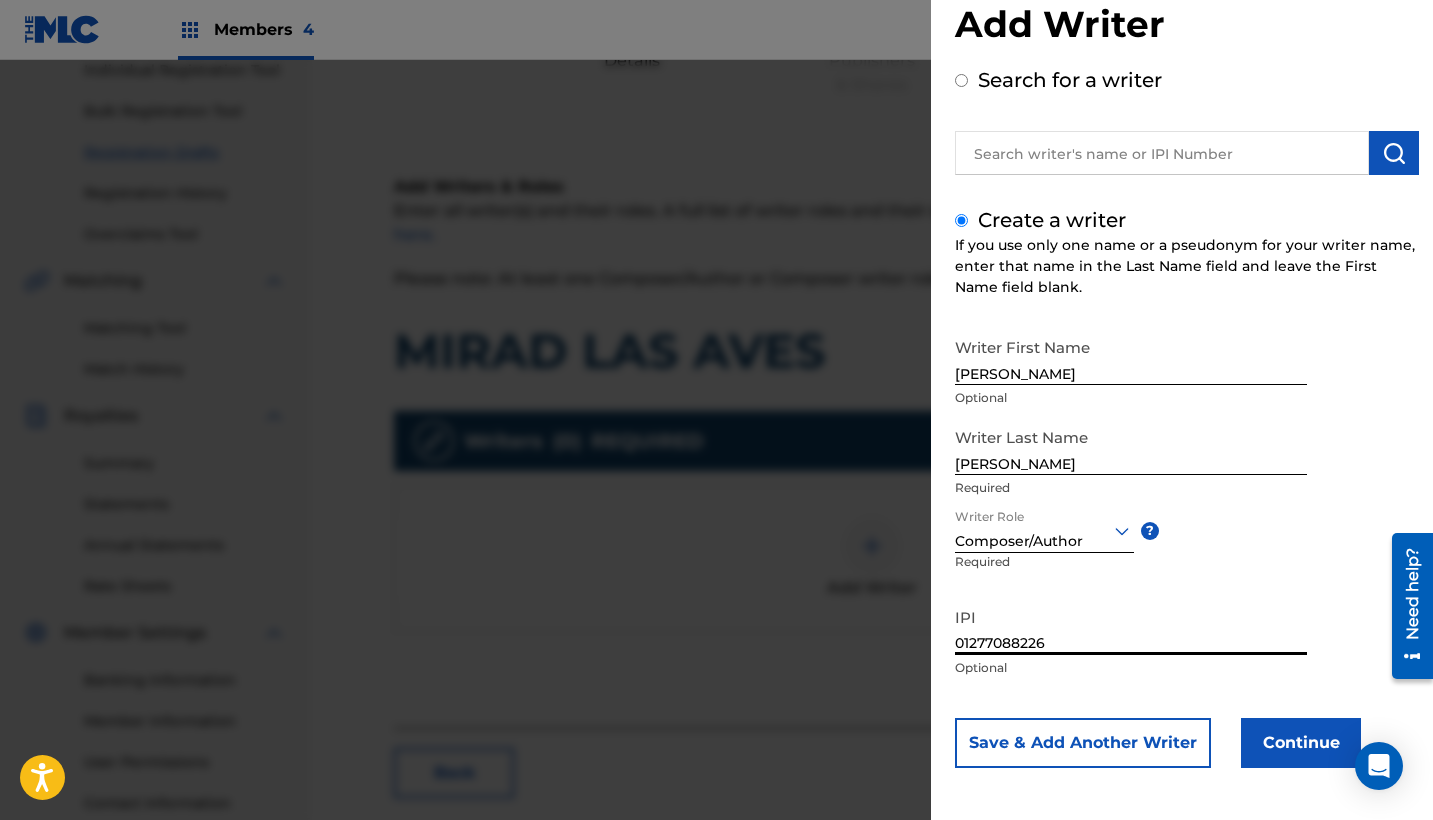 type on "01277088226" 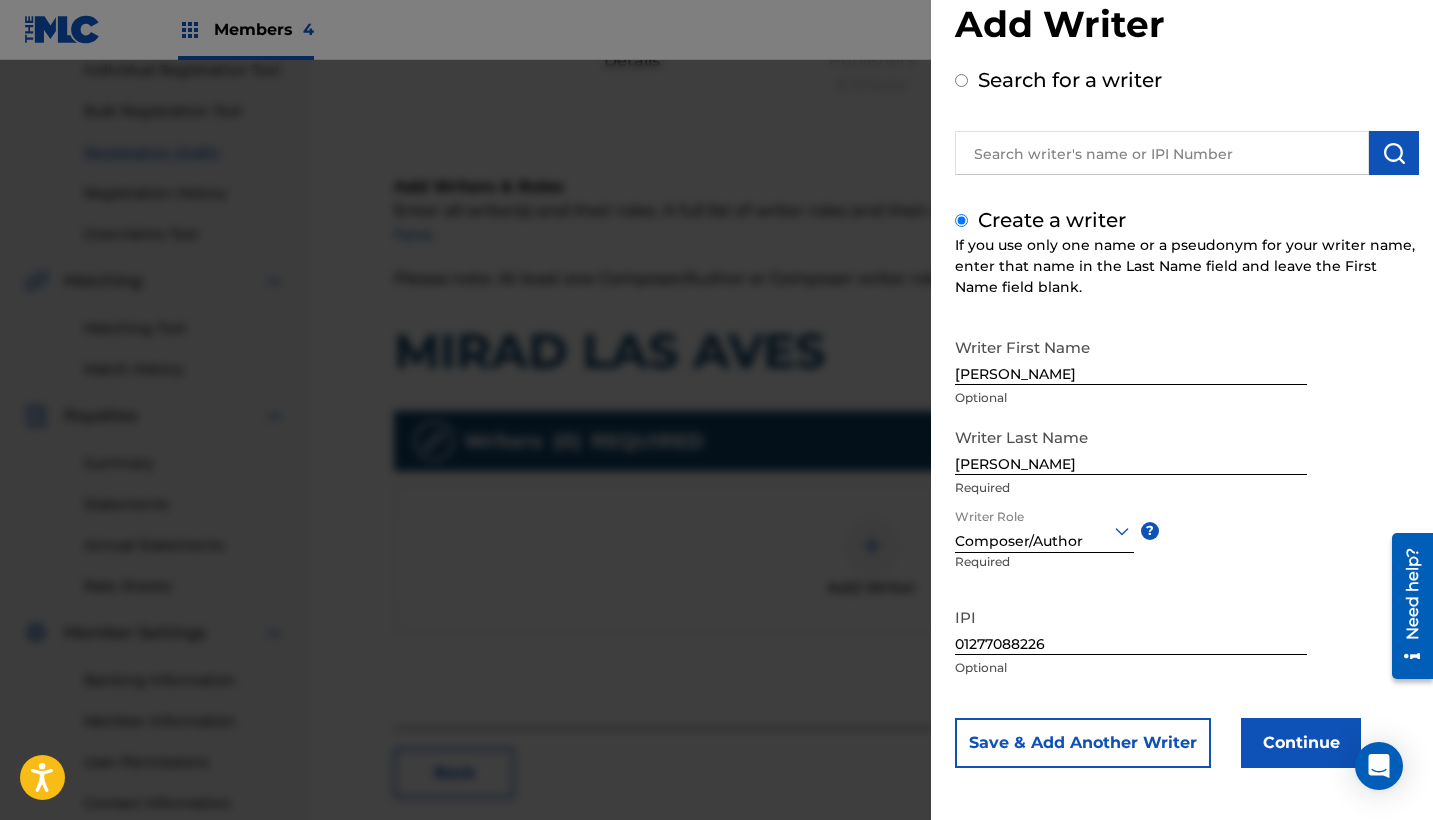 click on "Save & Add Another Writer" at bounding box center [1083, 743] 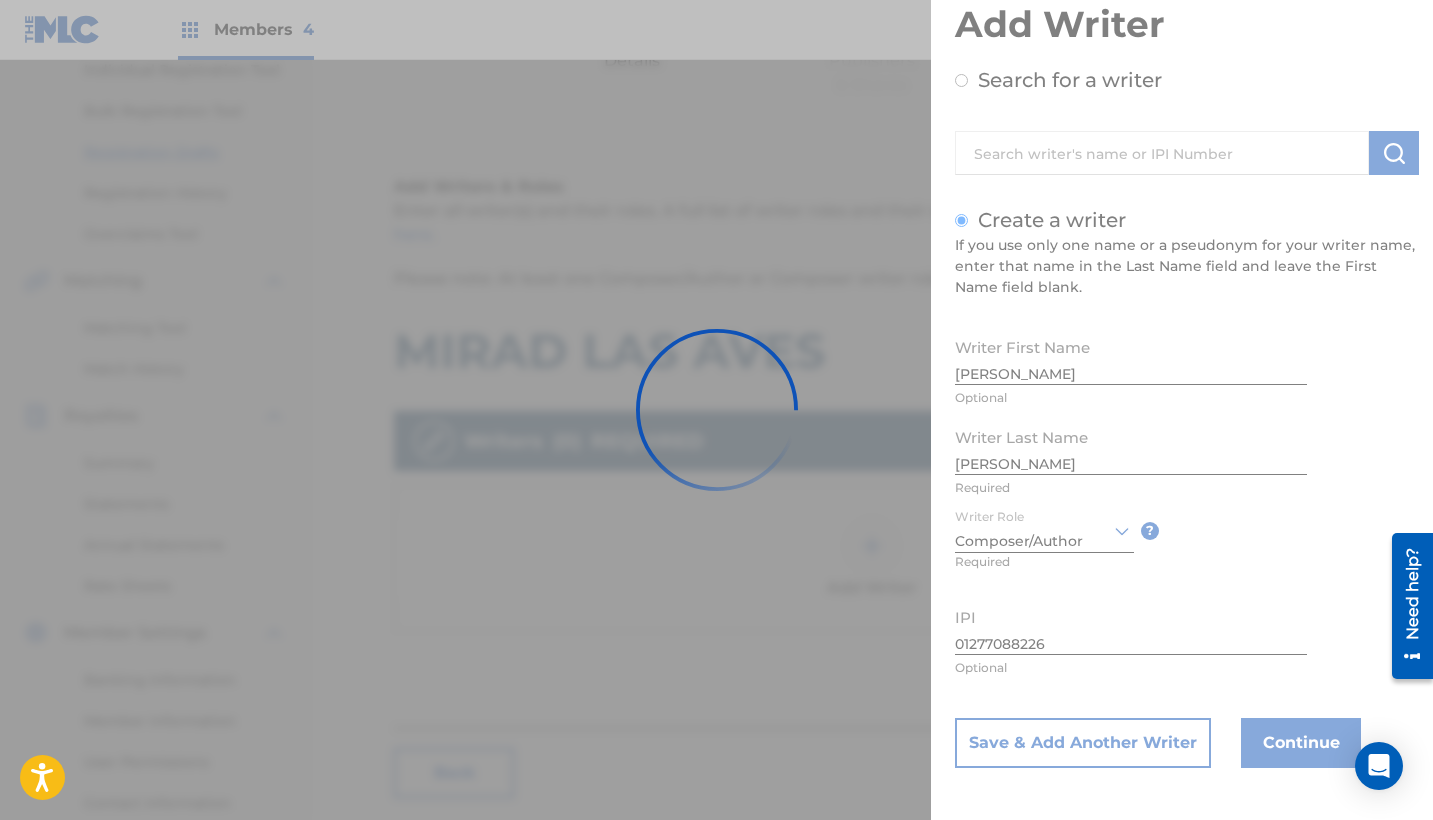 type 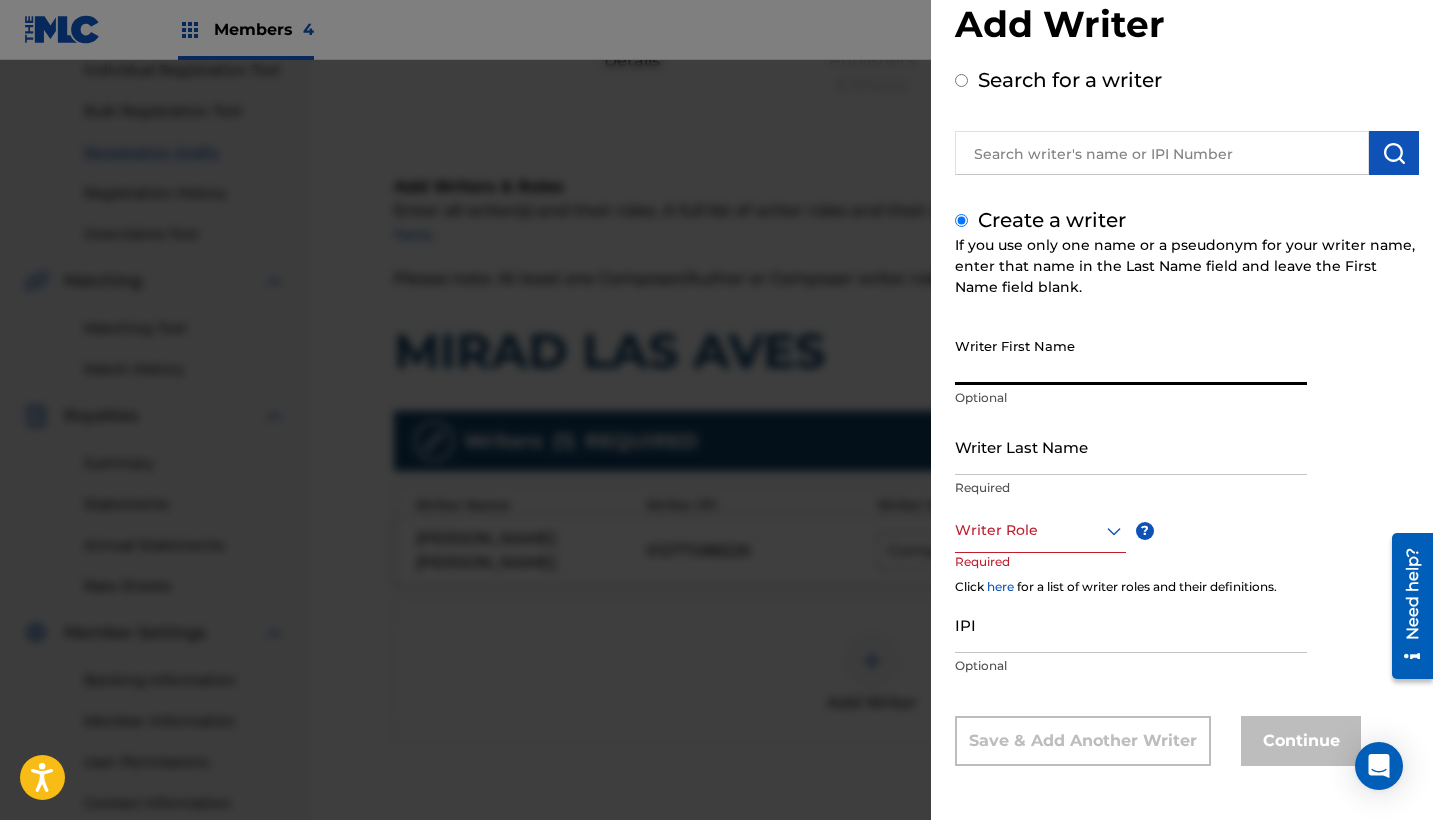 click on "Writer First Name" at bounding box center (1131, 356) 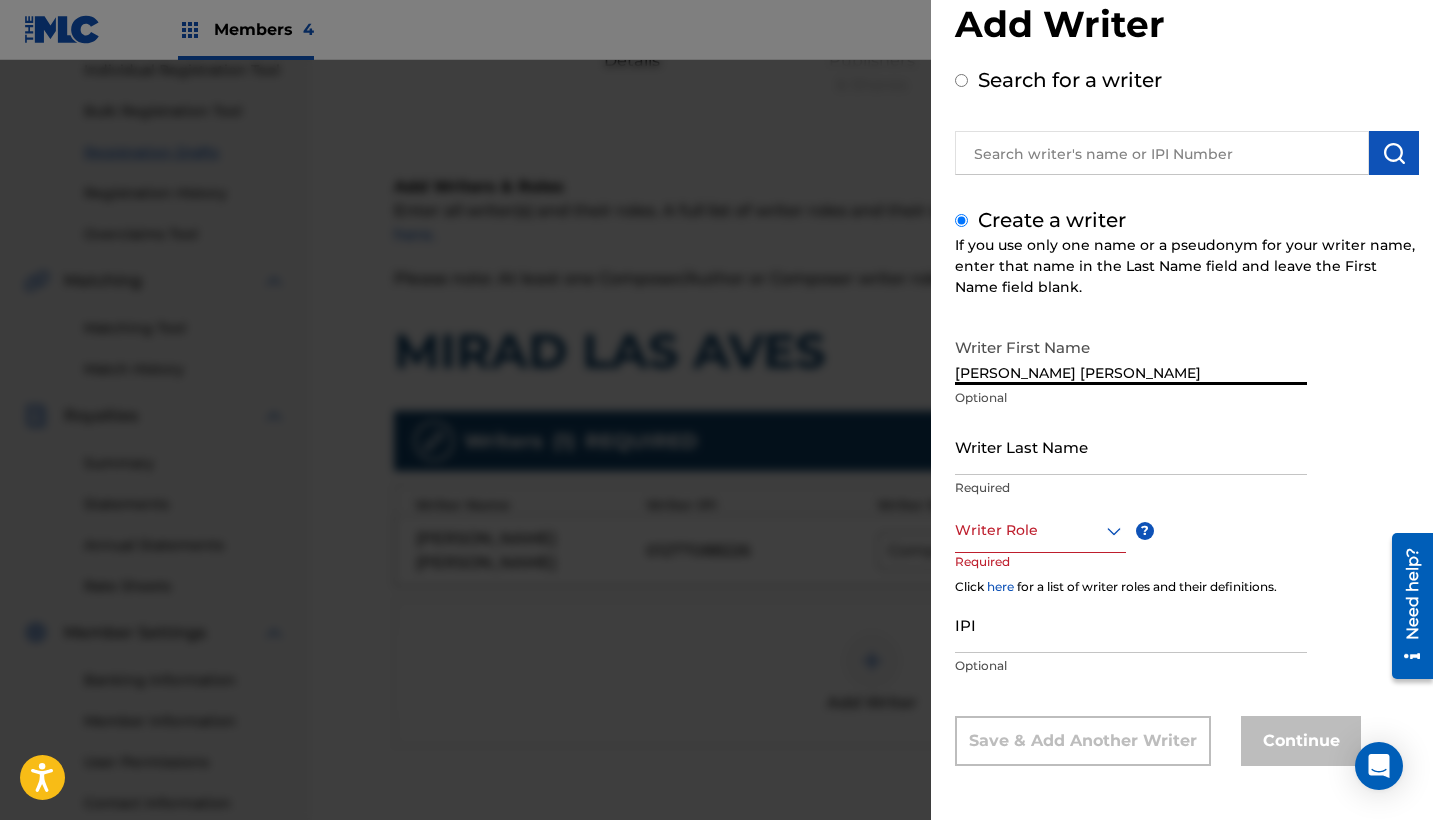drag, startPoint x: 1190, startPoint y: 373, endPoint x: 874, endPoint y: 363, distance: 316.1582 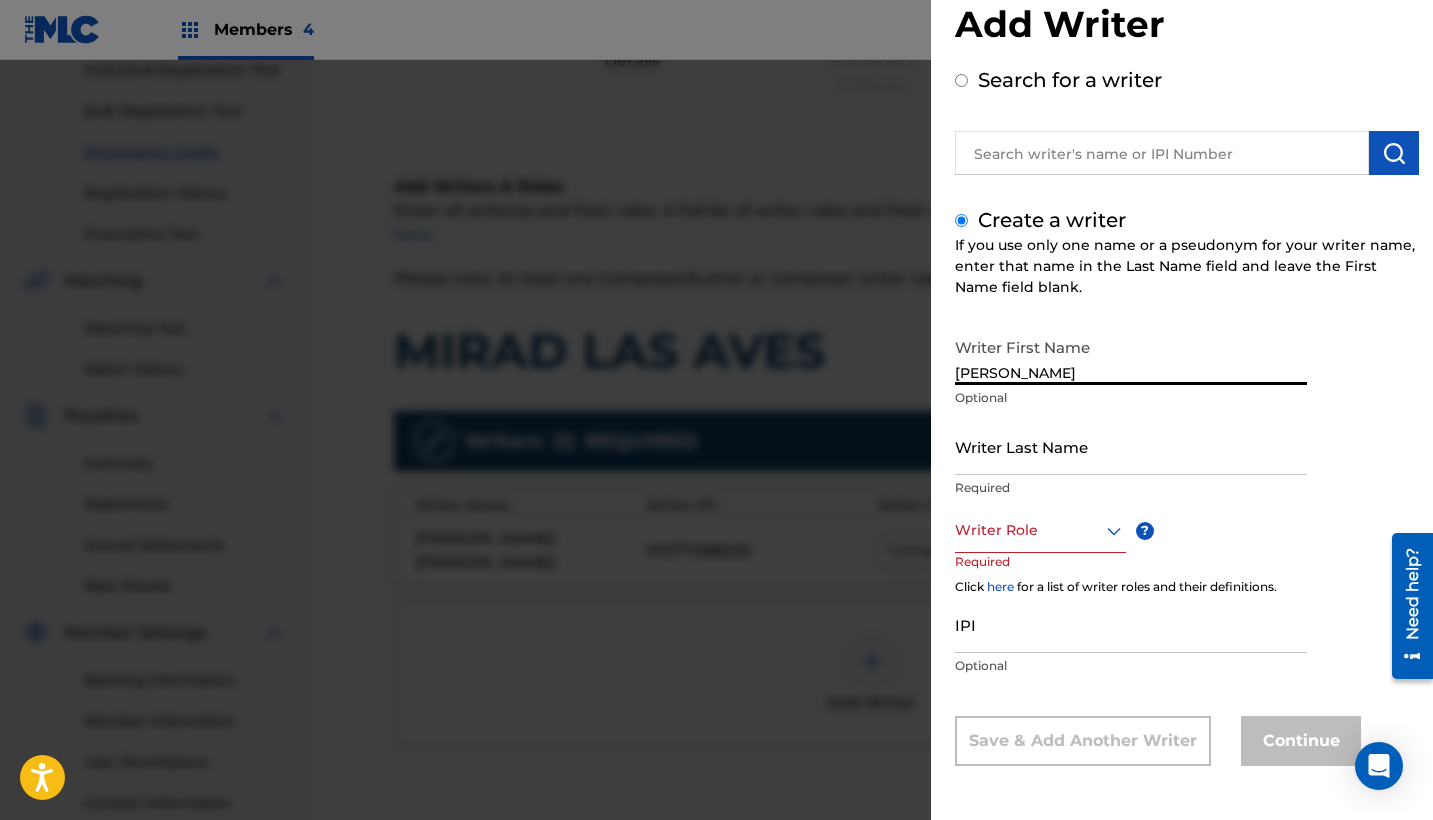type on "[PERSON_NAME]" 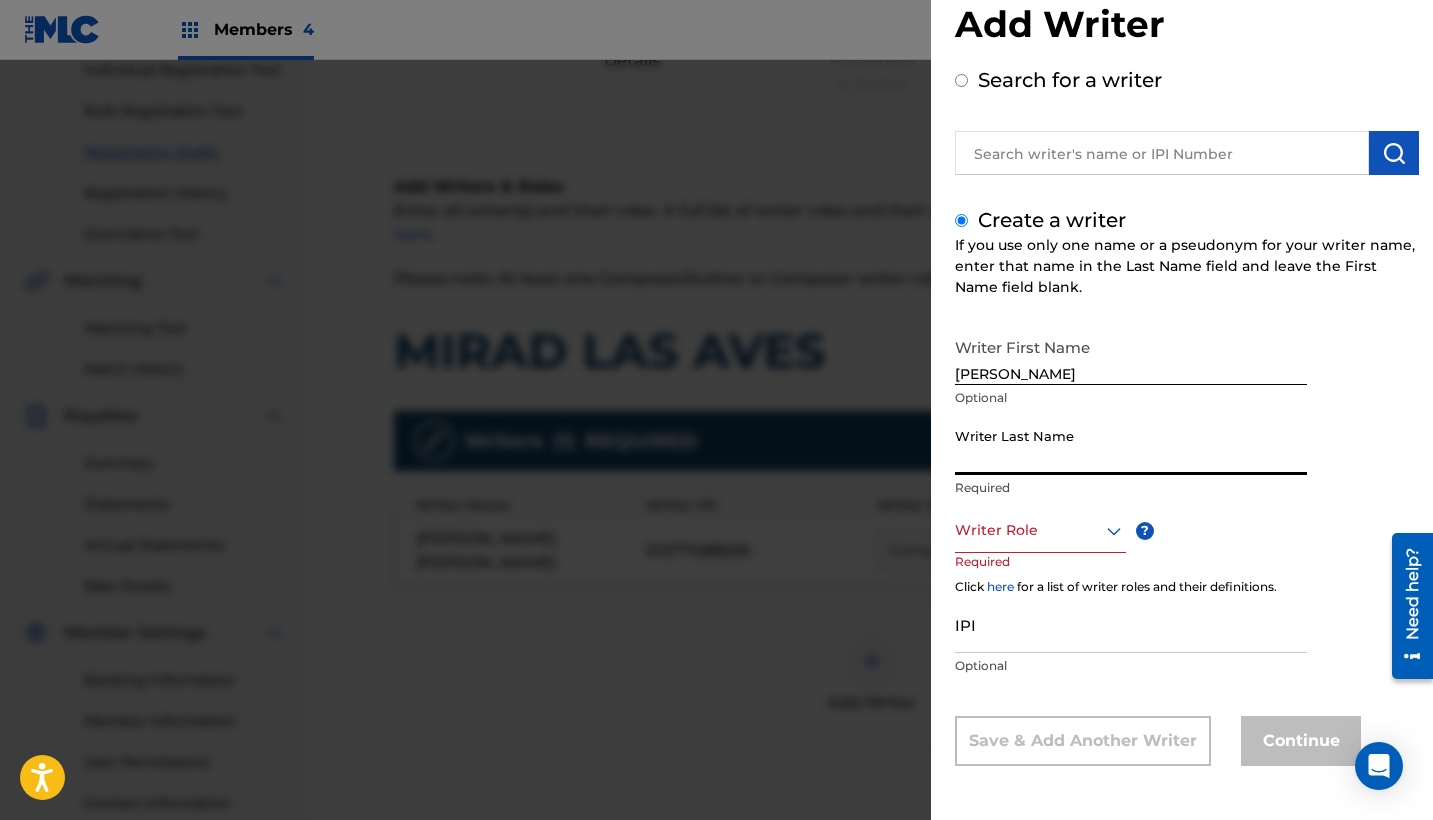 drag, startPoint x: 1249, startPoint y: 372, endPoint x: 1112, endPoint y: 443, distance: 154.30489 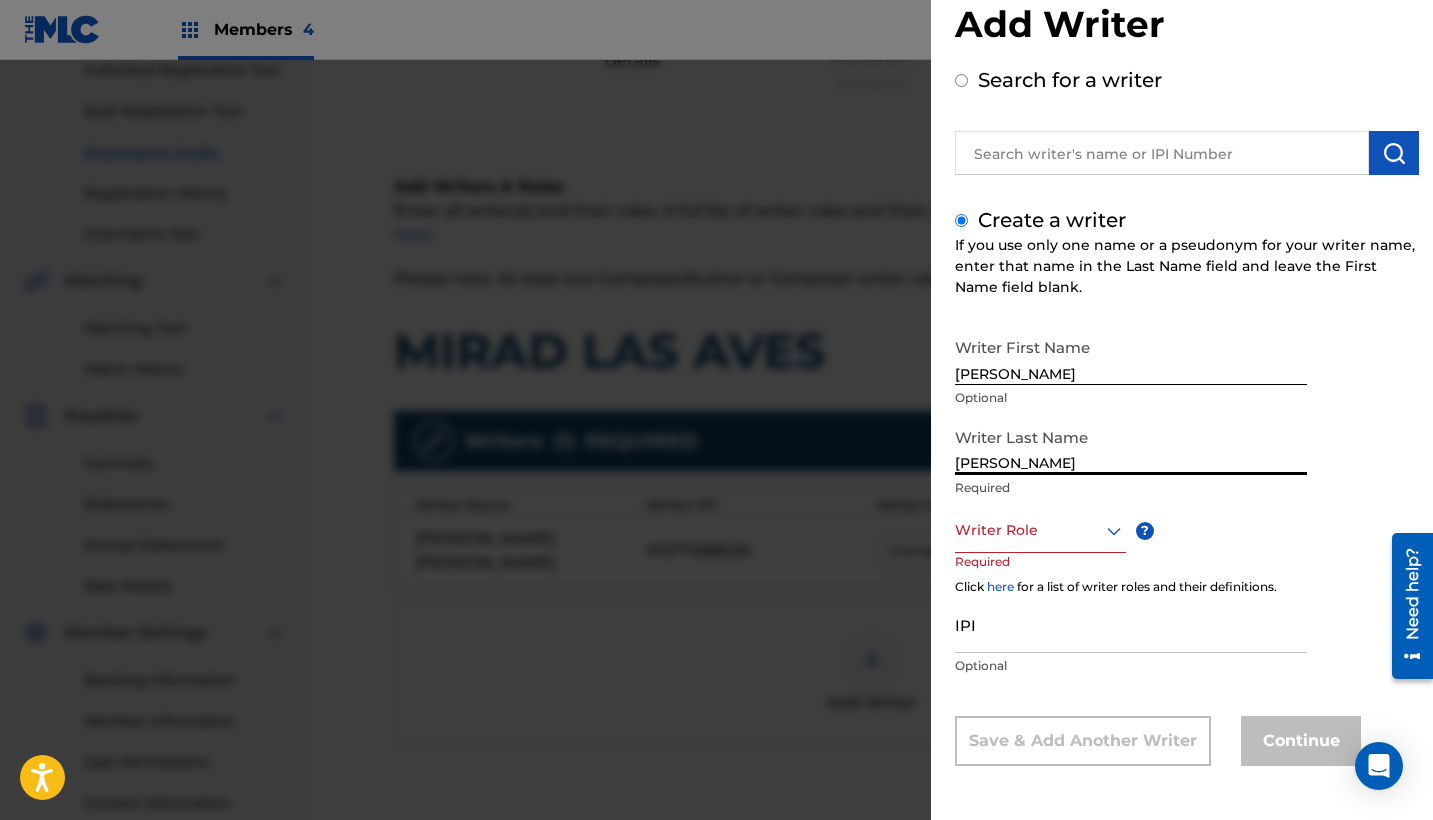 type on "[PERSON_NAME]" 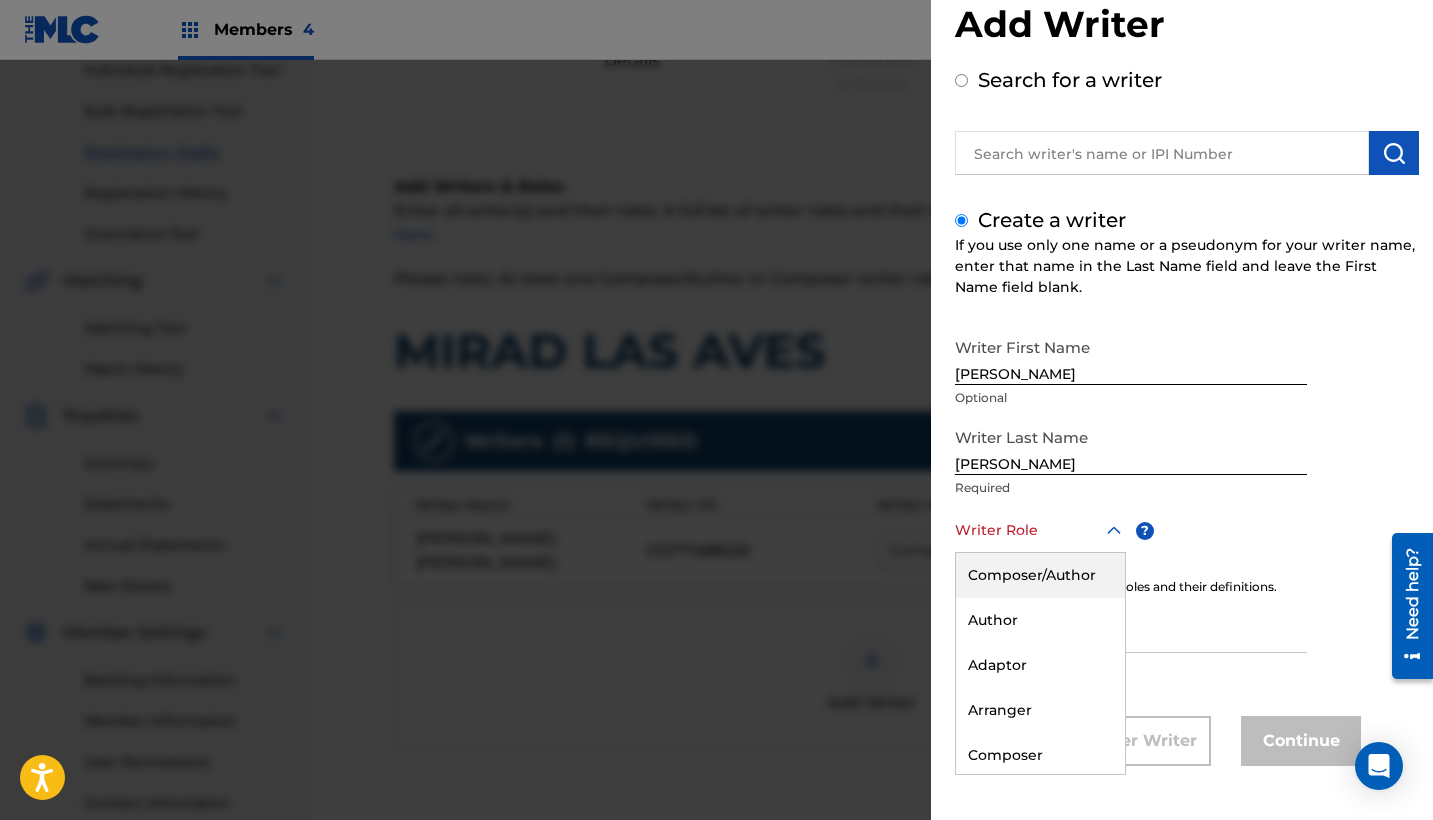 drag, startPoint x: 1014, startPoint y: 541, endPoint x: 1036, endPoint y: 575, distance: 40.496914 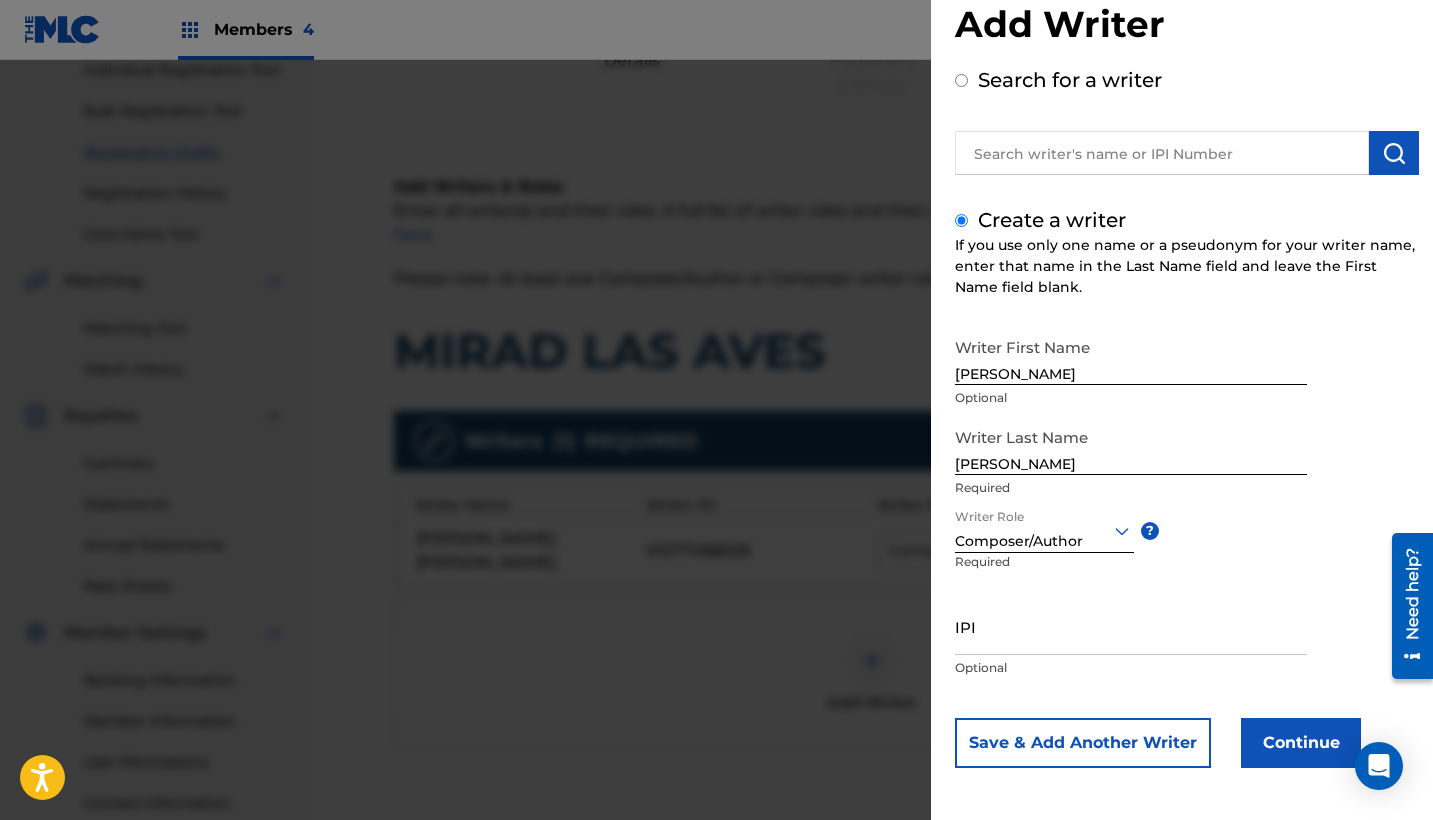 click on "Optional" at bounding box center (1131, 668) 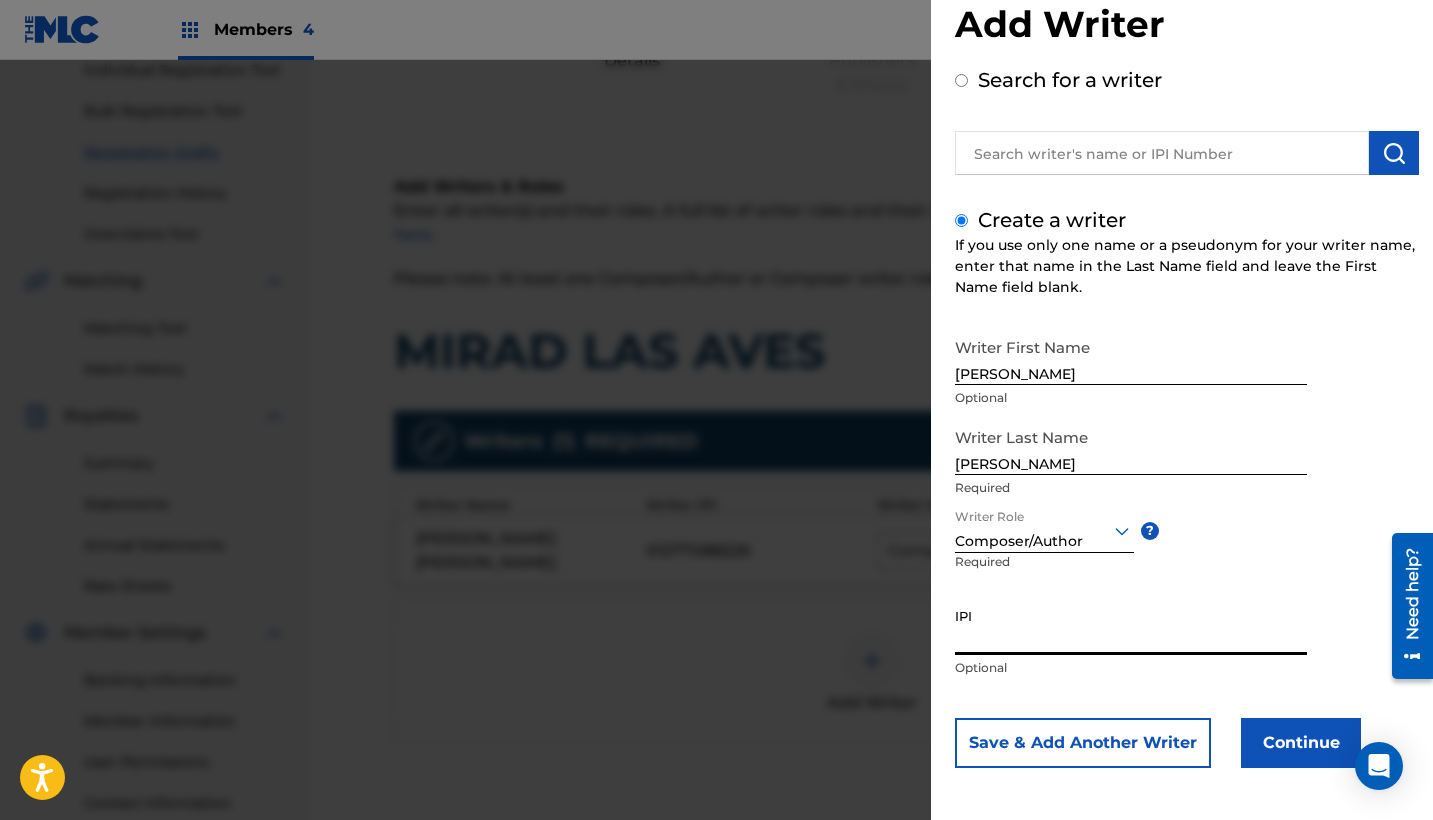 paste on "1277087425" 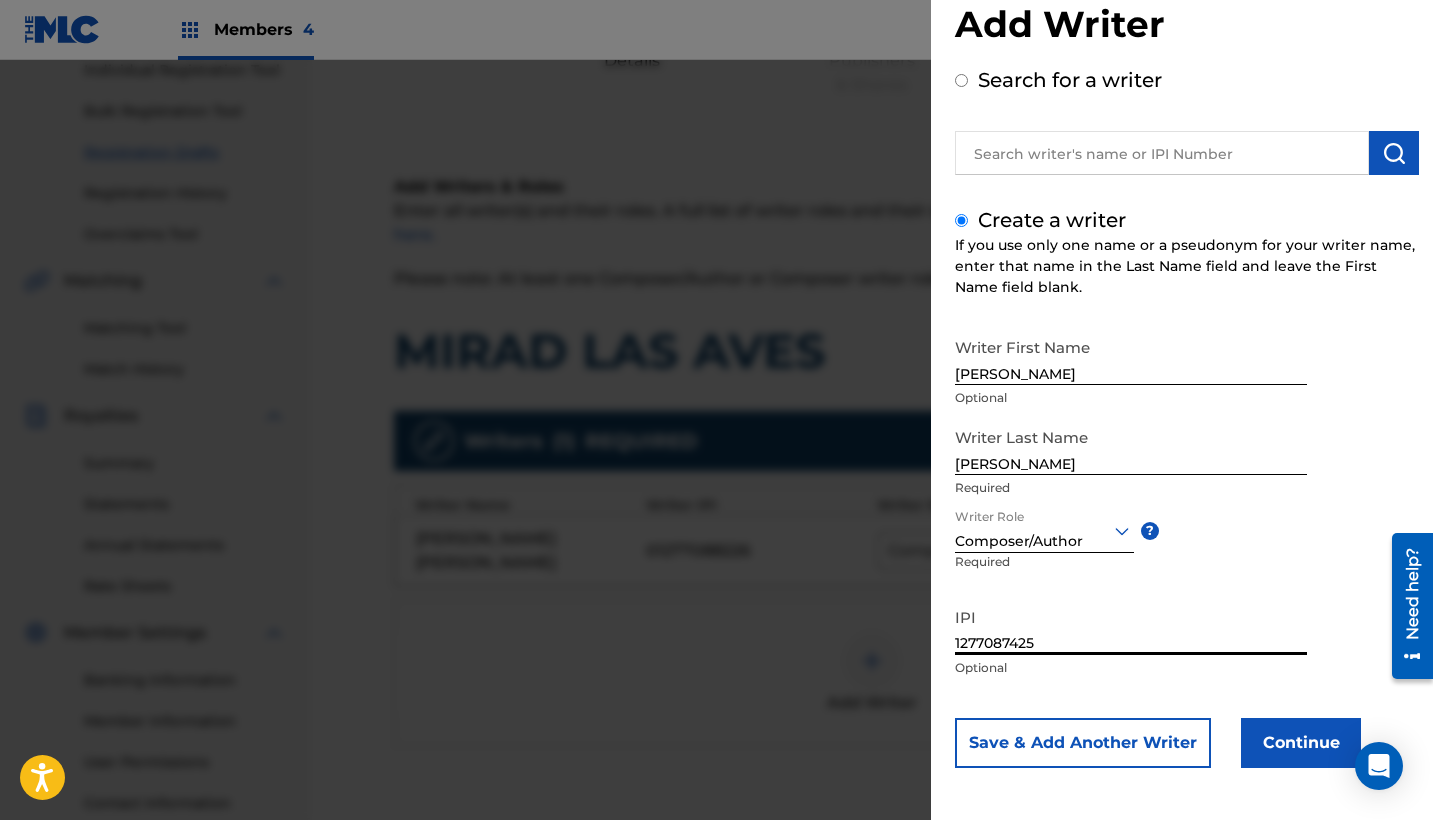click on "1277087425" at bounding box center [1131, 626] 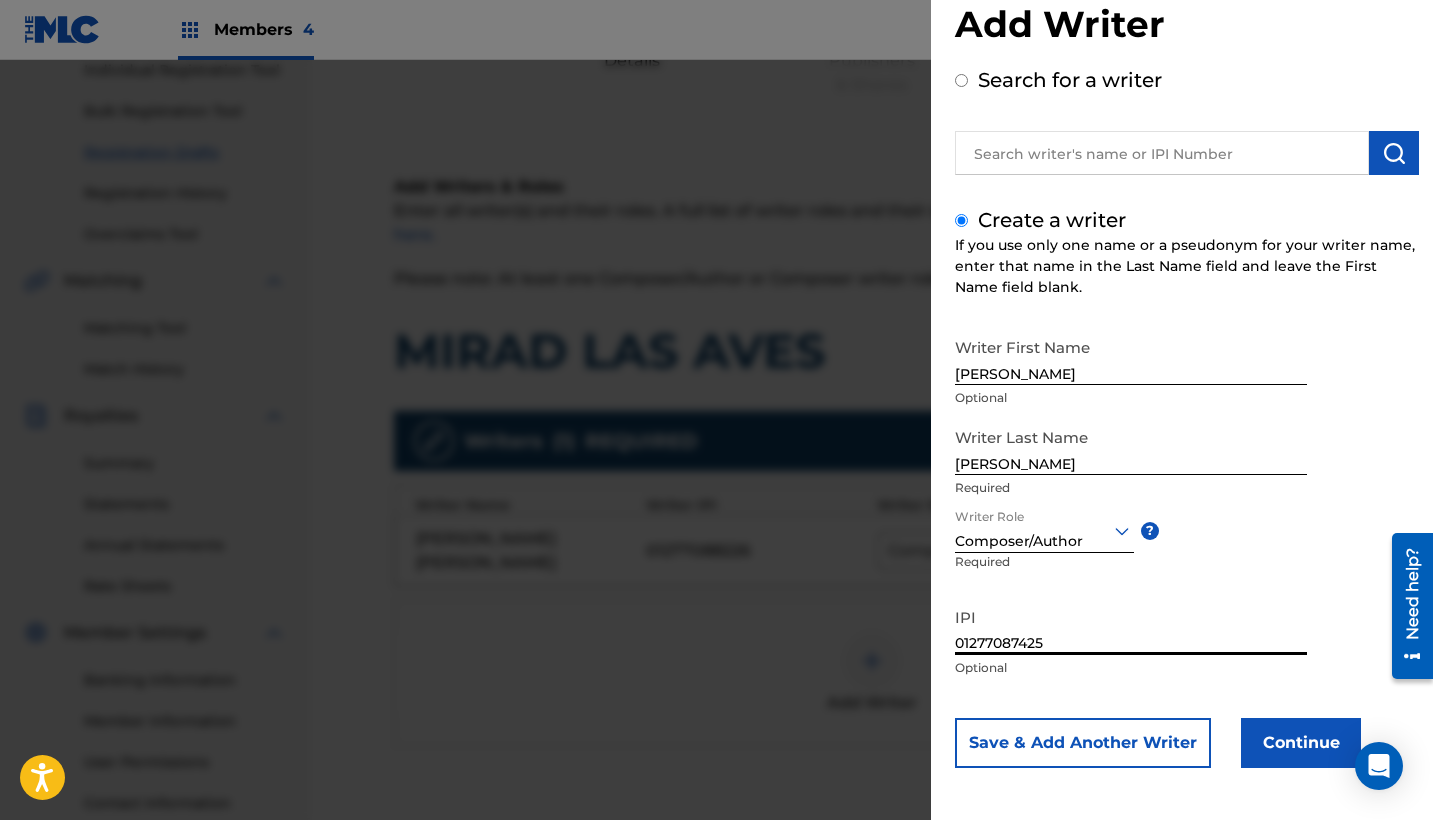 type on "01277087425" 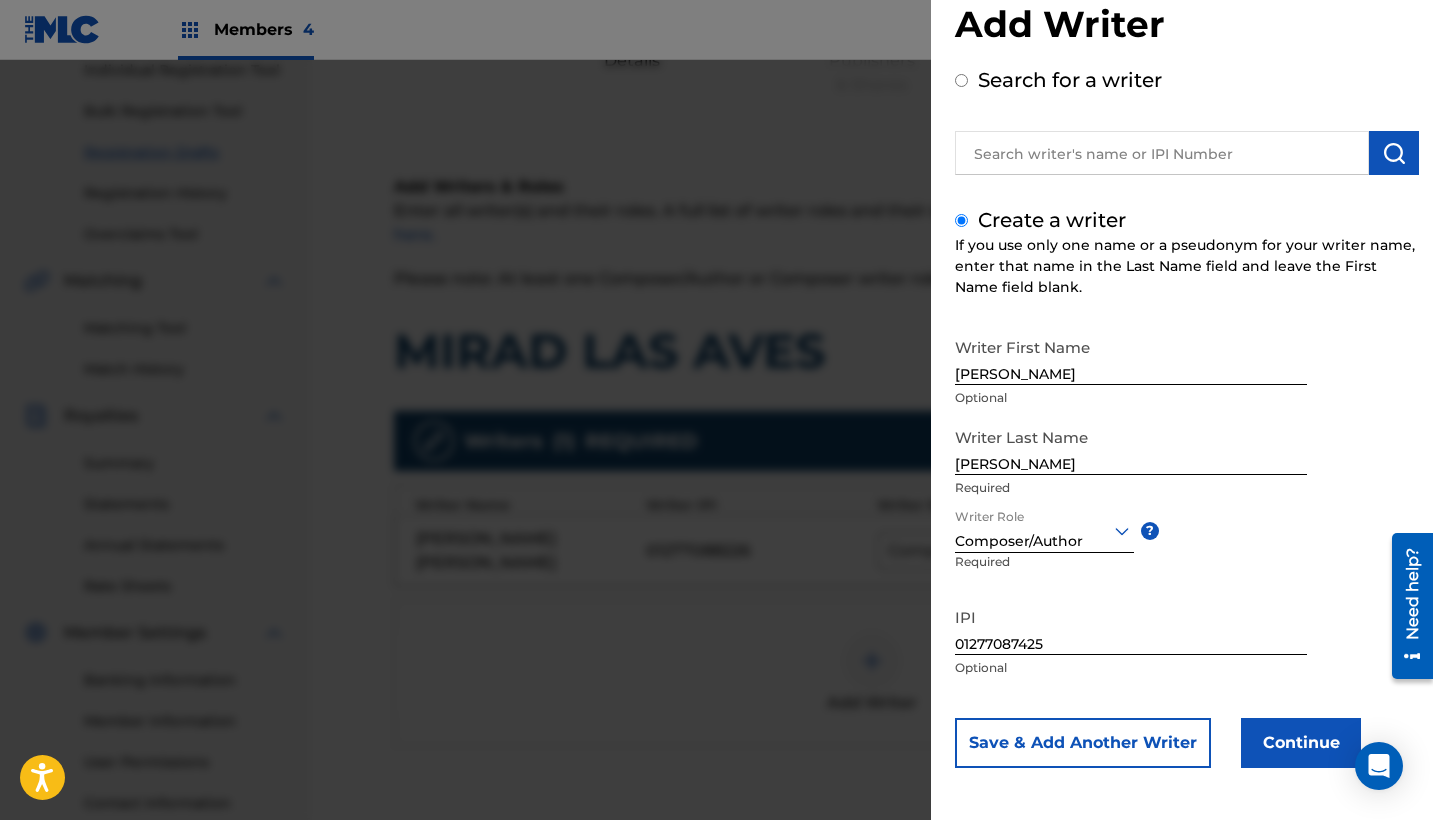 click on "Continue" at bounding box center [1301, 743] 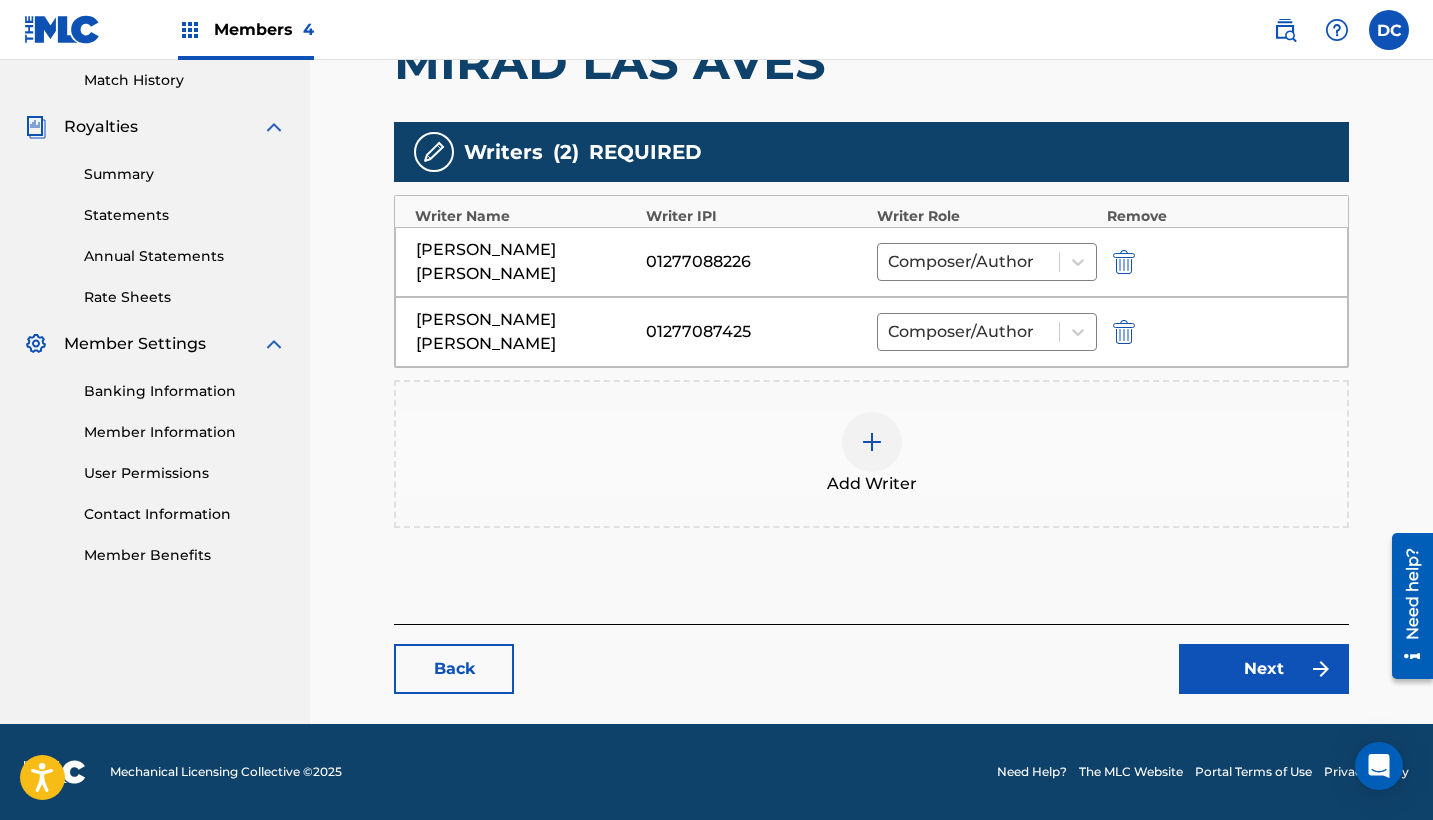 scroll, scrollTop: 554, scrollLeft: 0, axis: vertical 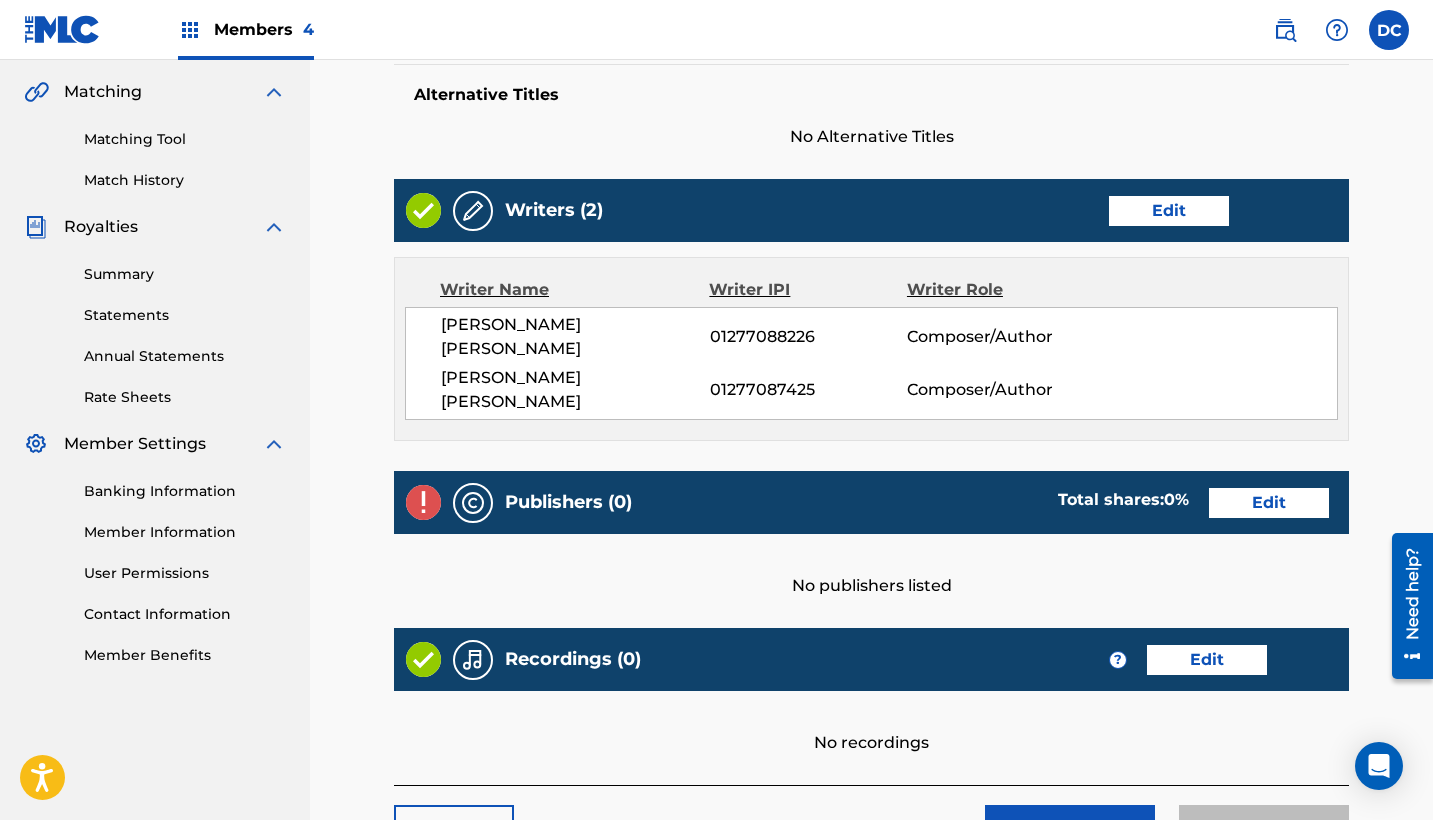 click on "Edit" at bounding box center [1269, 503] 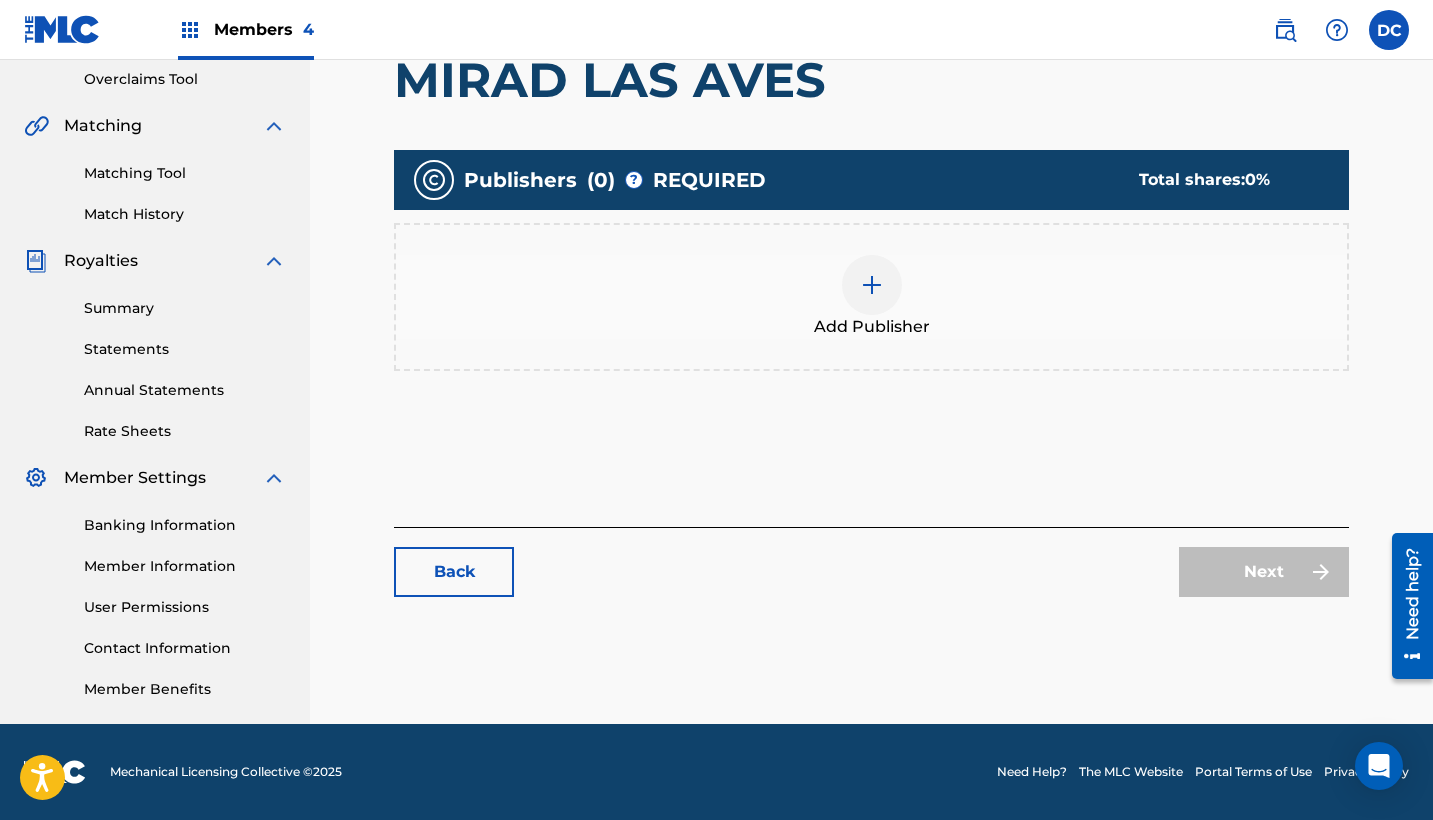 scroll, scrollTop: 0, scrollLeft: 0, axis: both 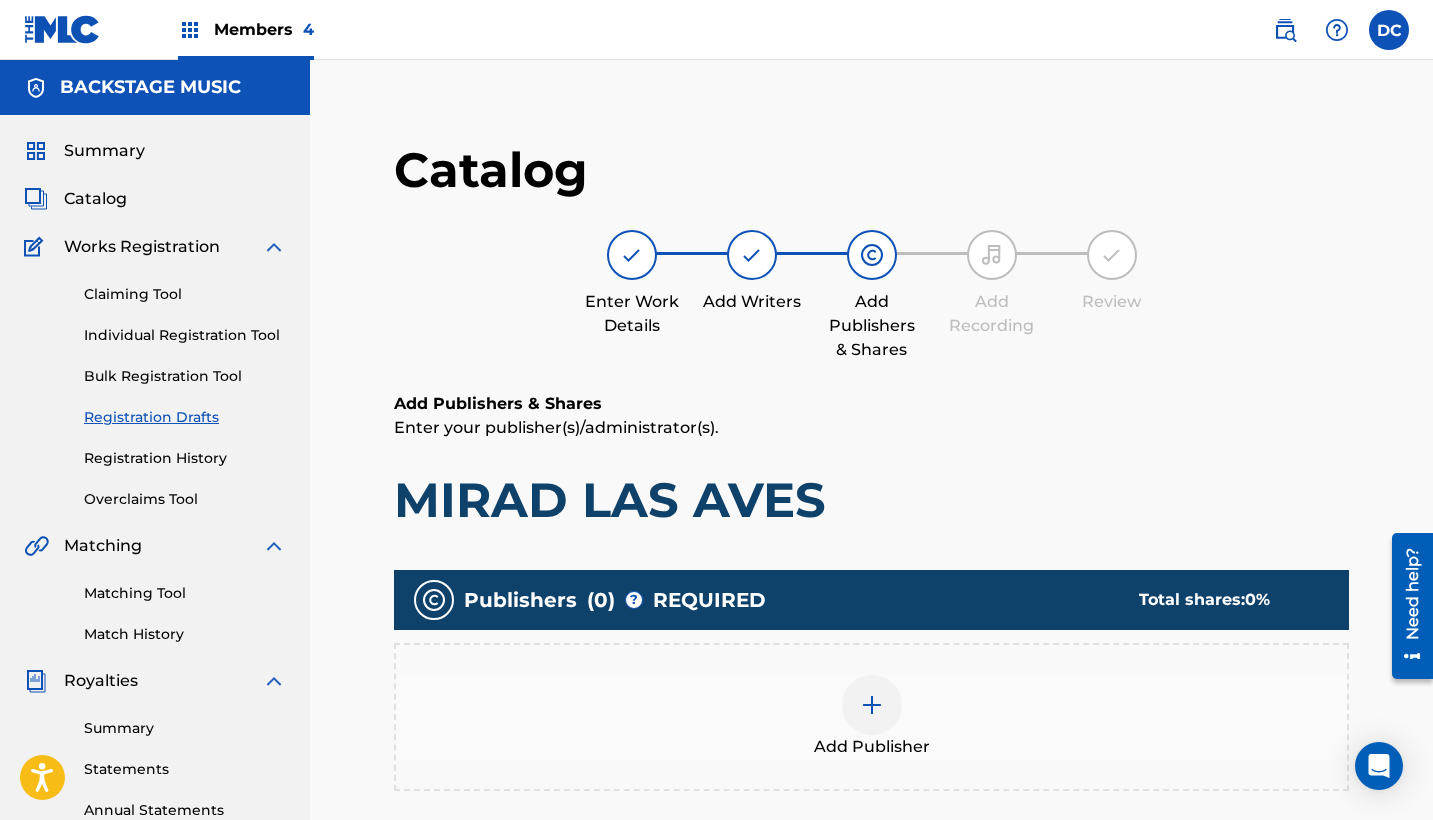 click at bounding box center (872, 705) 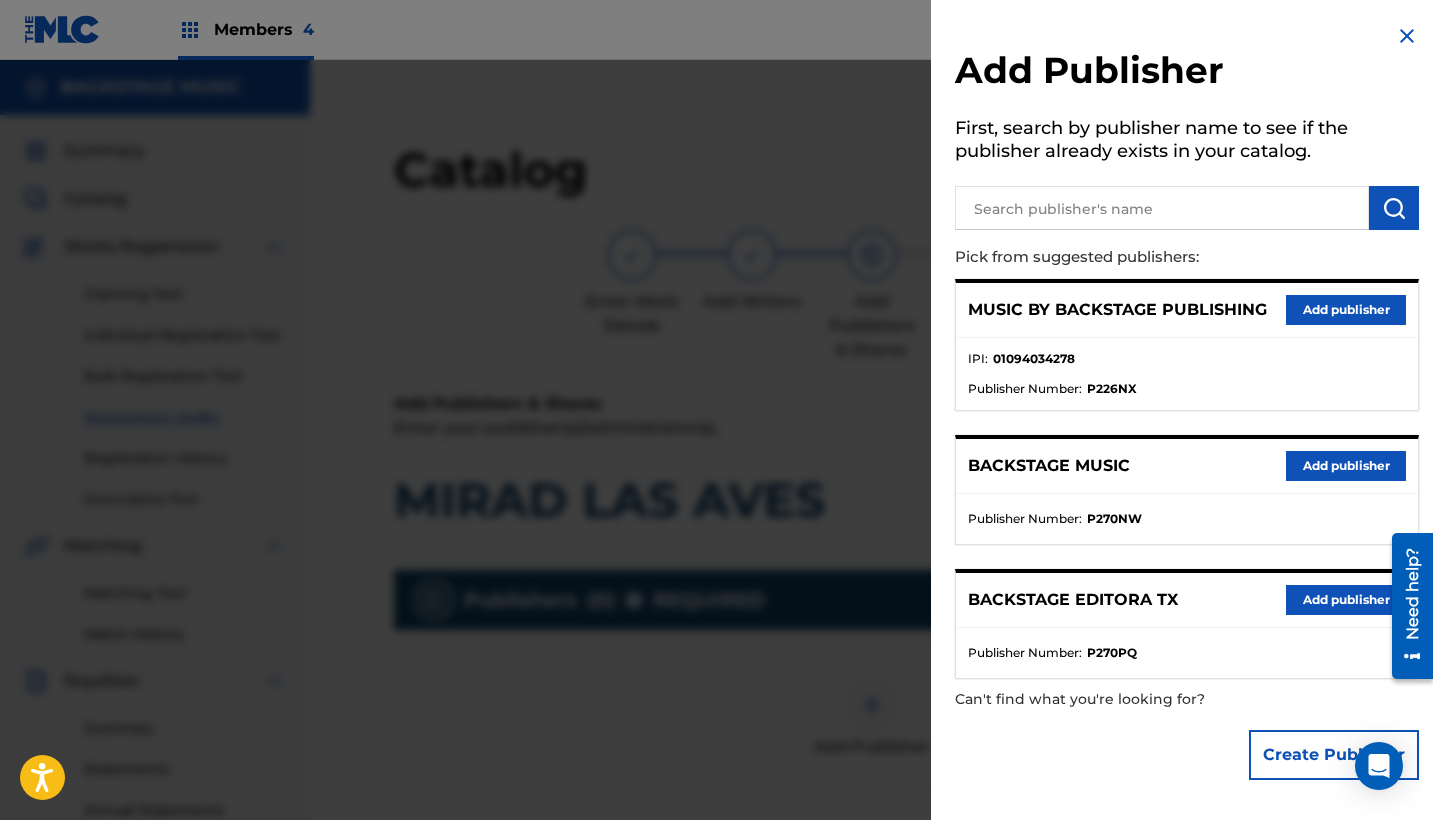 click on "Add publisher" at bounding box center [1346, 600] 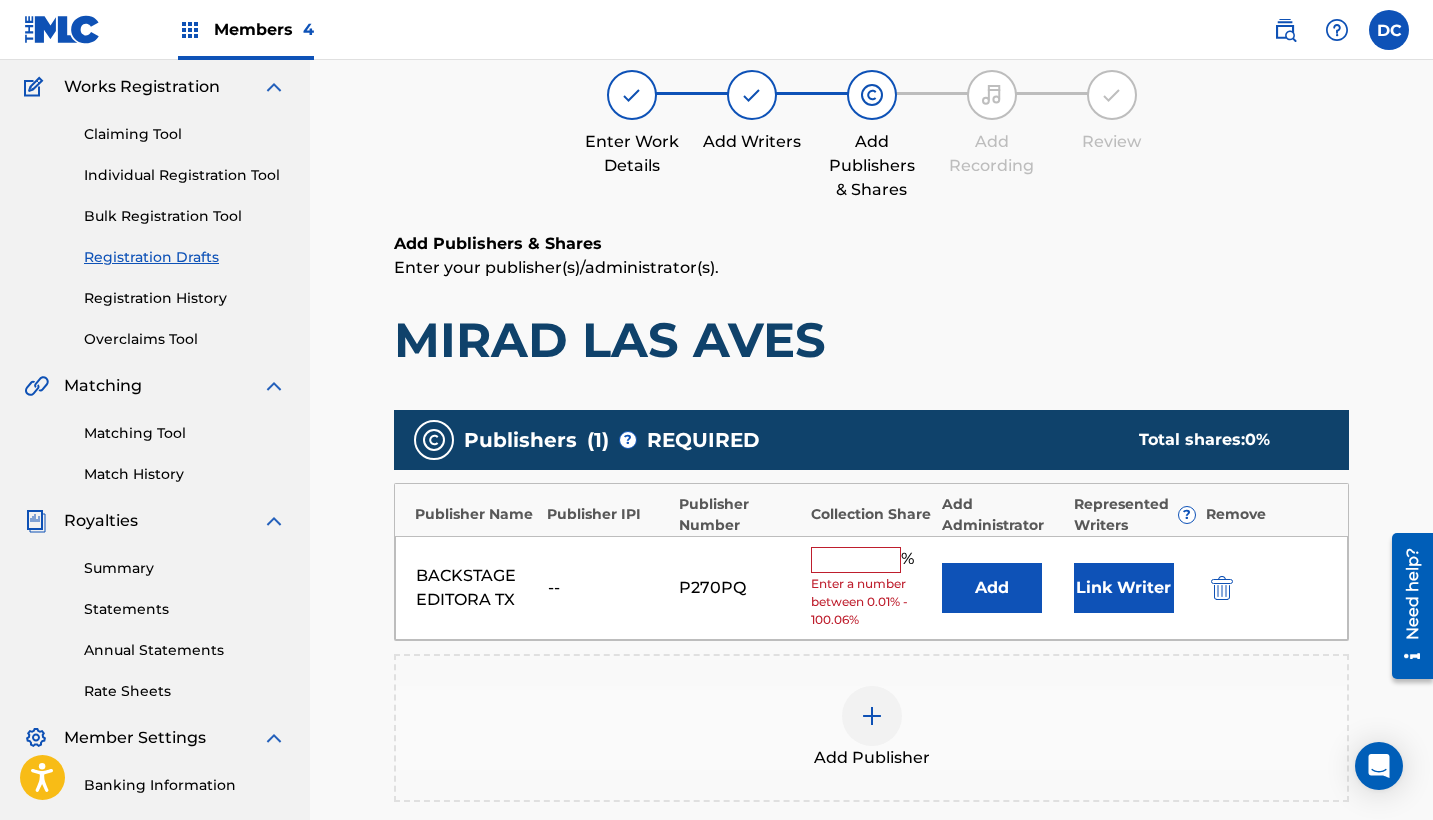 scroll, scrollTop: 197, scrollLeft: 0, axis: vertical 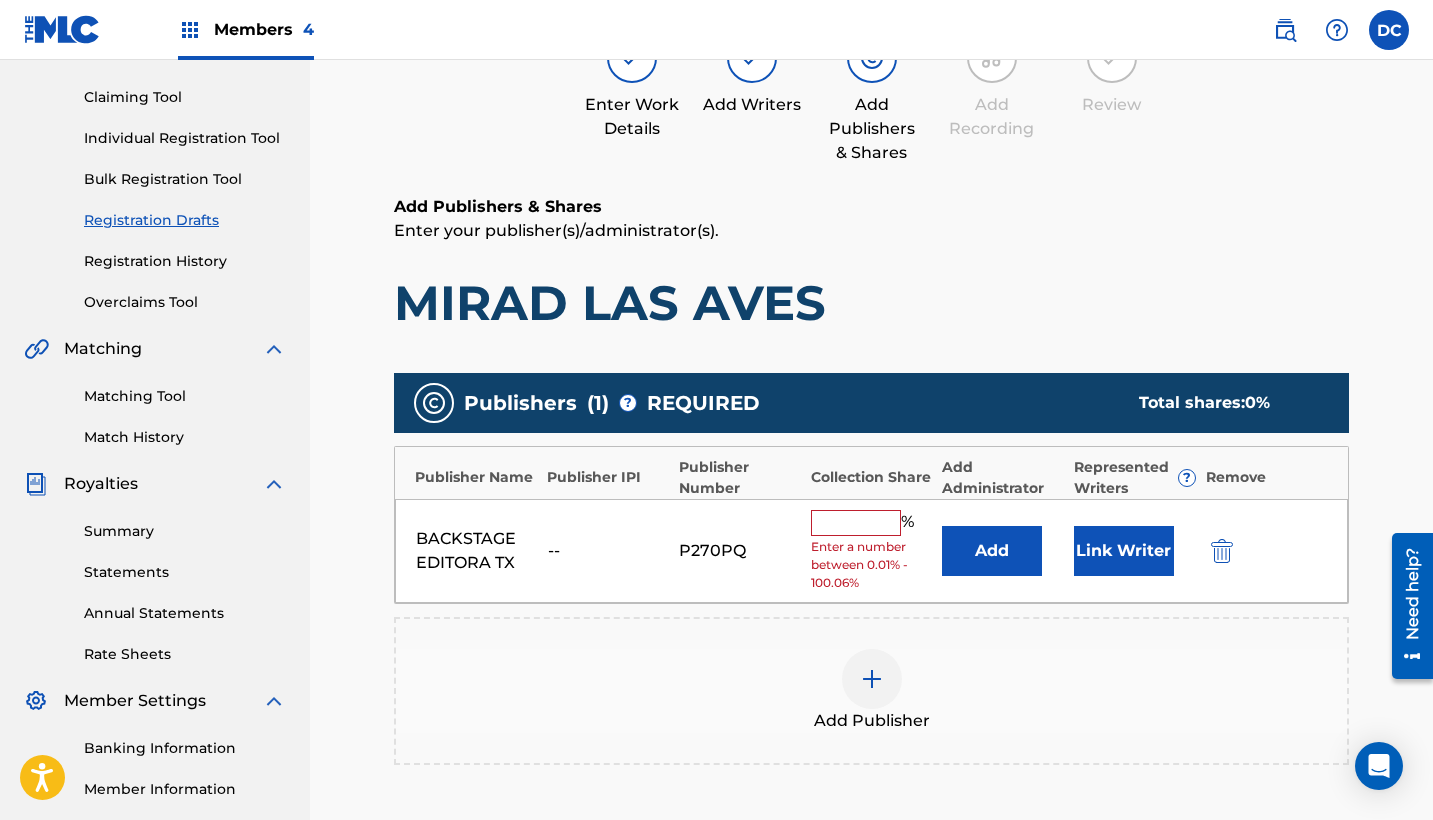 click at bounding box center [856, 523] 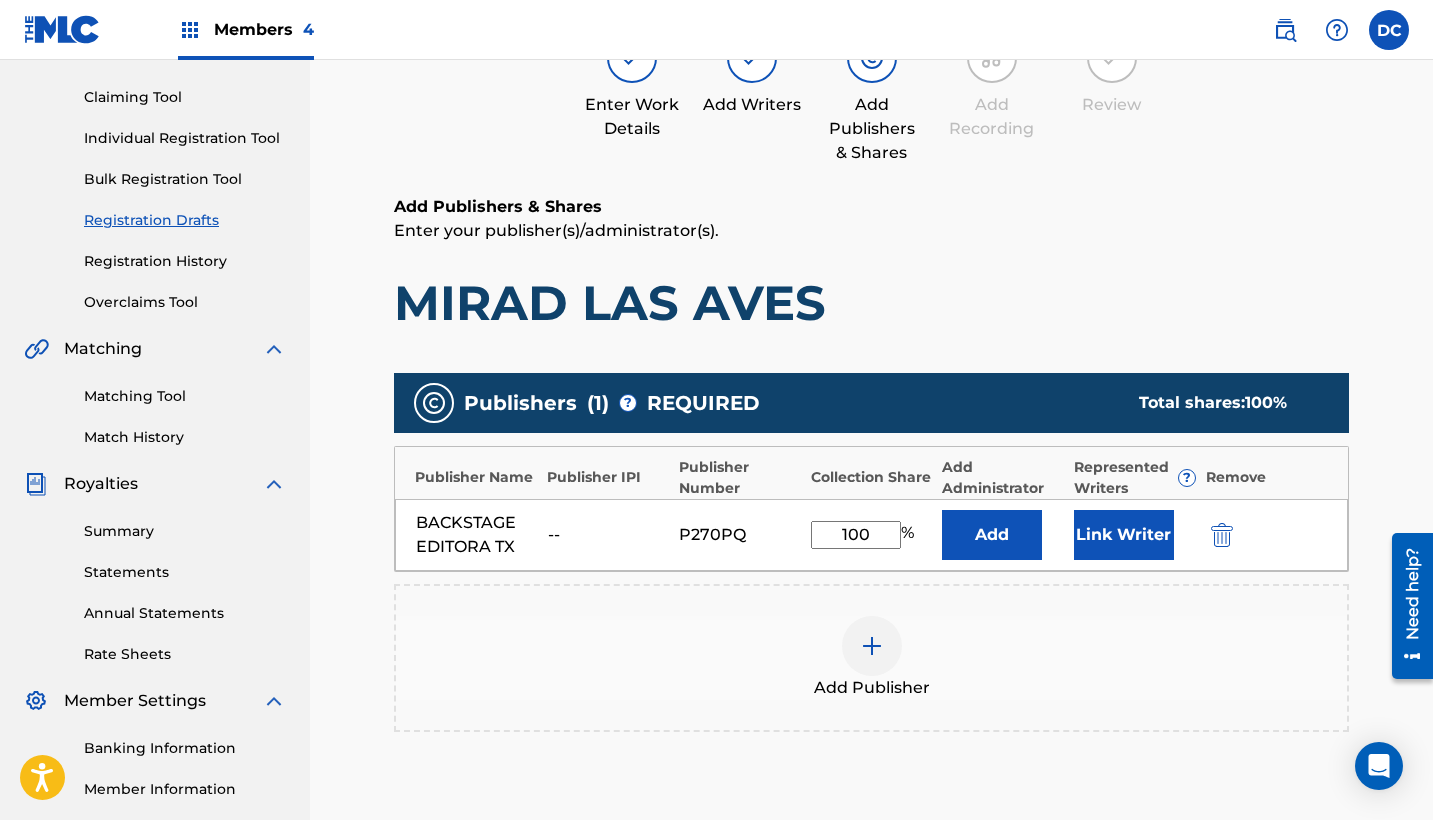 type on "100" 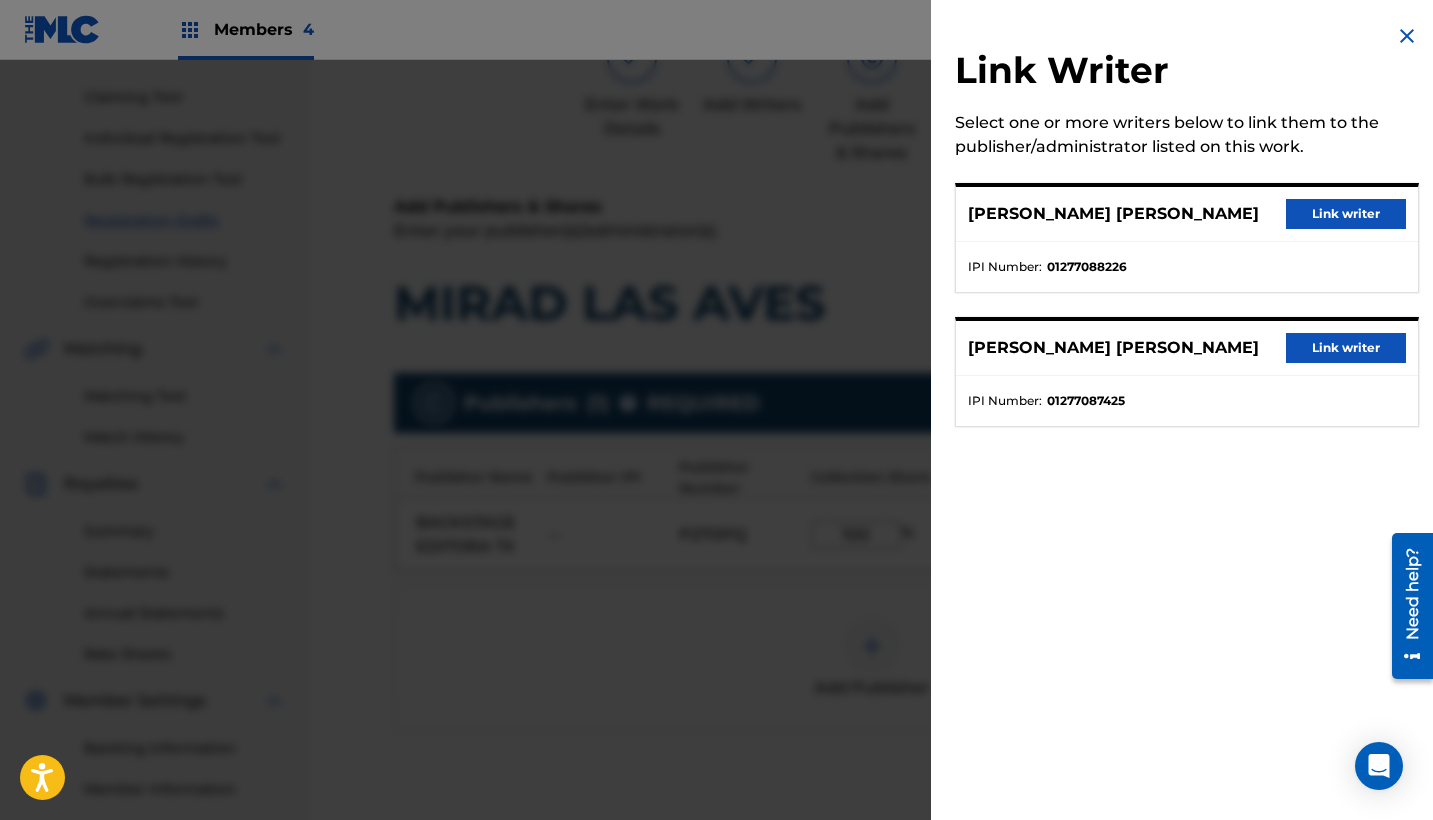 click on "Link writer" at bounding box center (1346, 214) 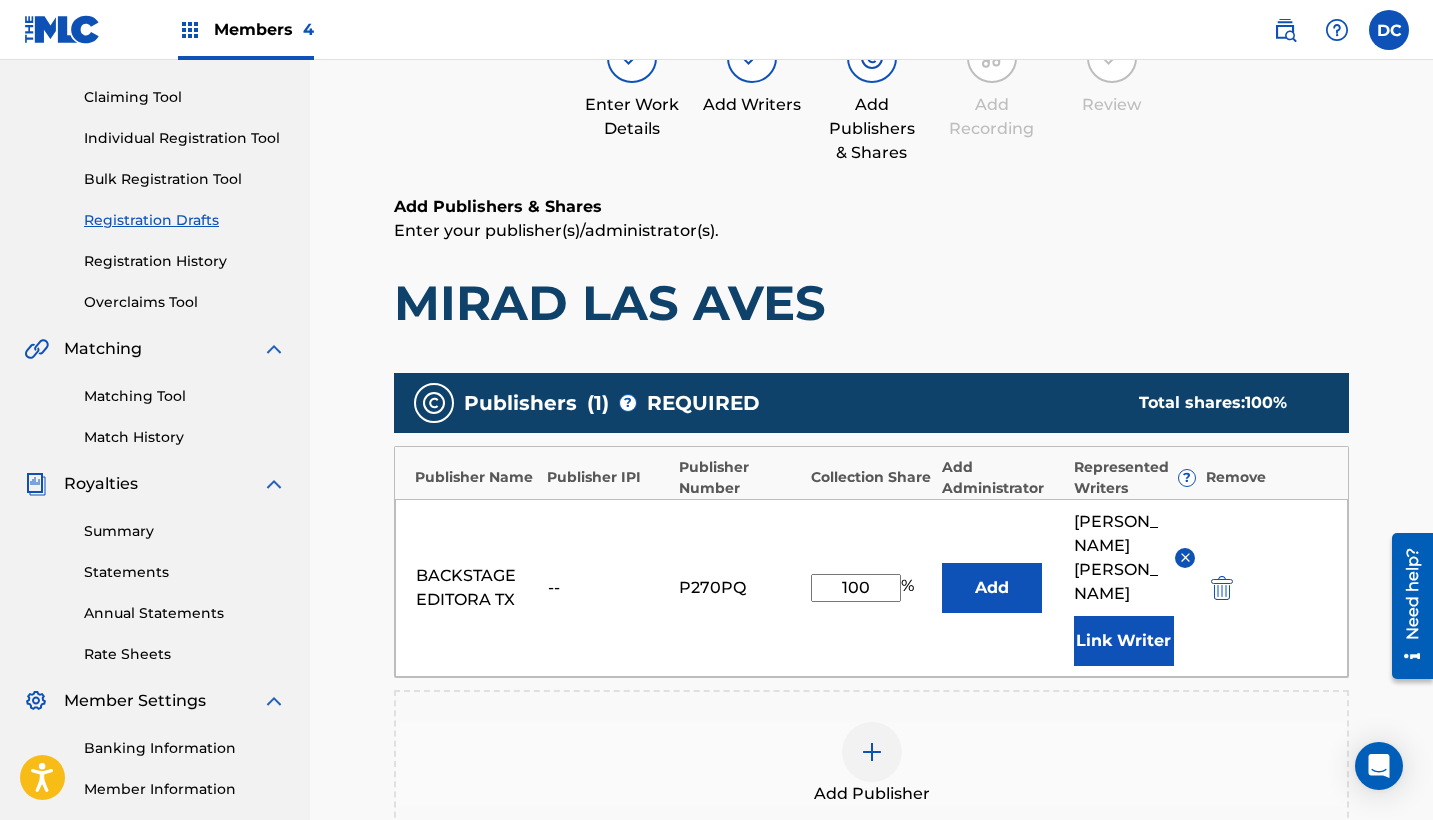 click on "Link Writer" at bounding box center [1124, 641] 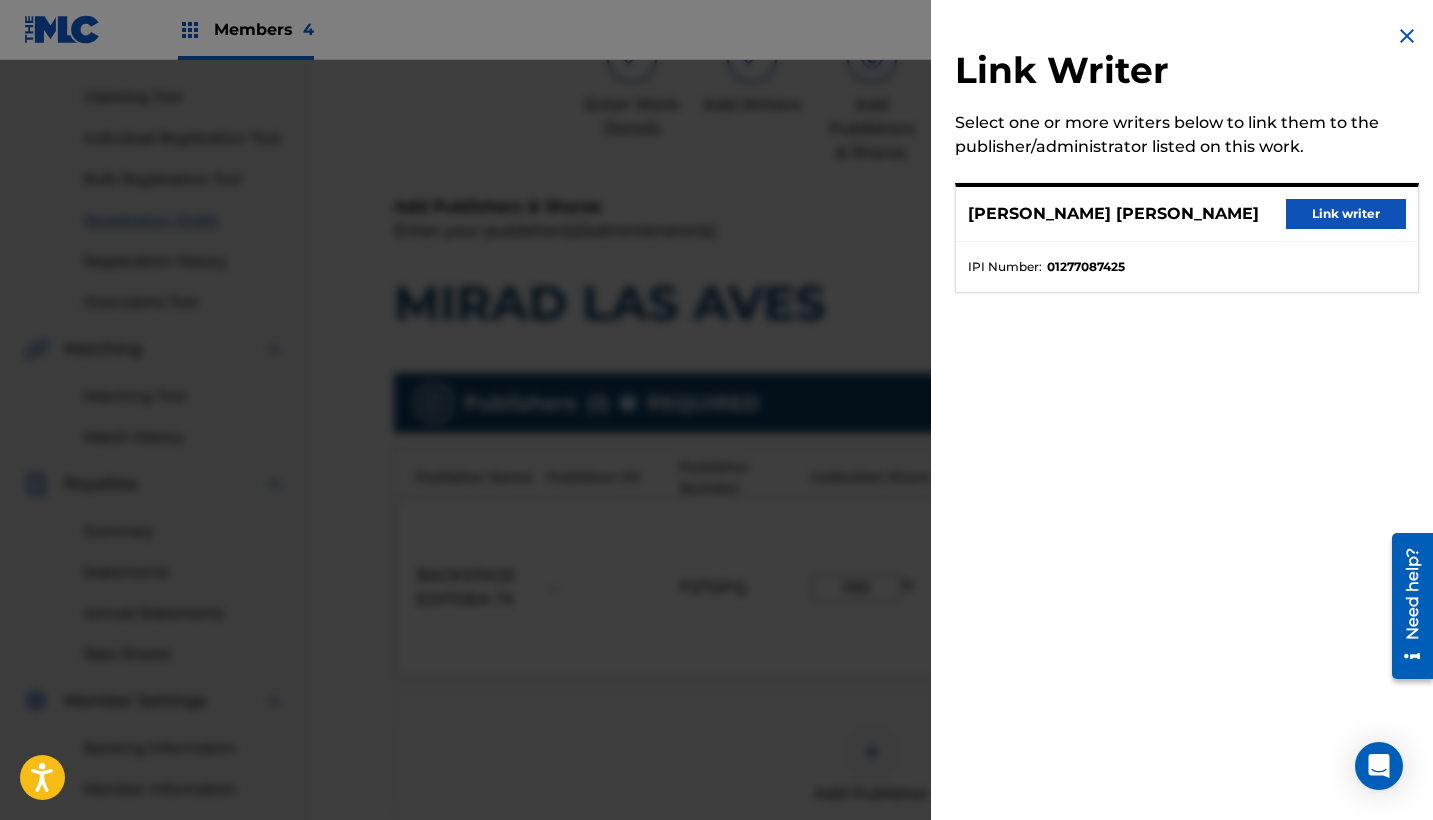 click on "Link writer" at bounding box center [1346, 214] 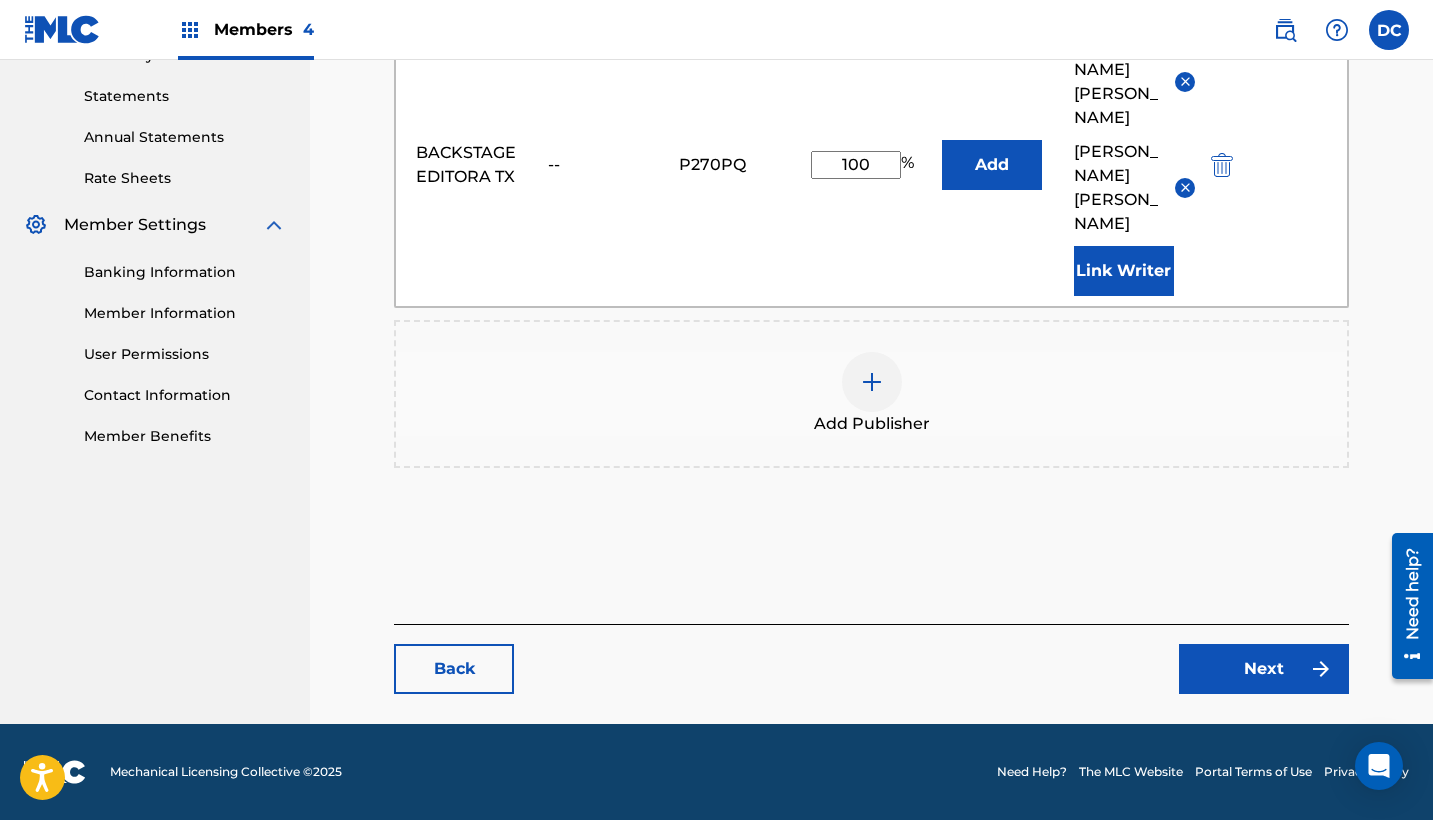 scroll, scrollTop: 674, scrollLeft: 0, axis: vertical 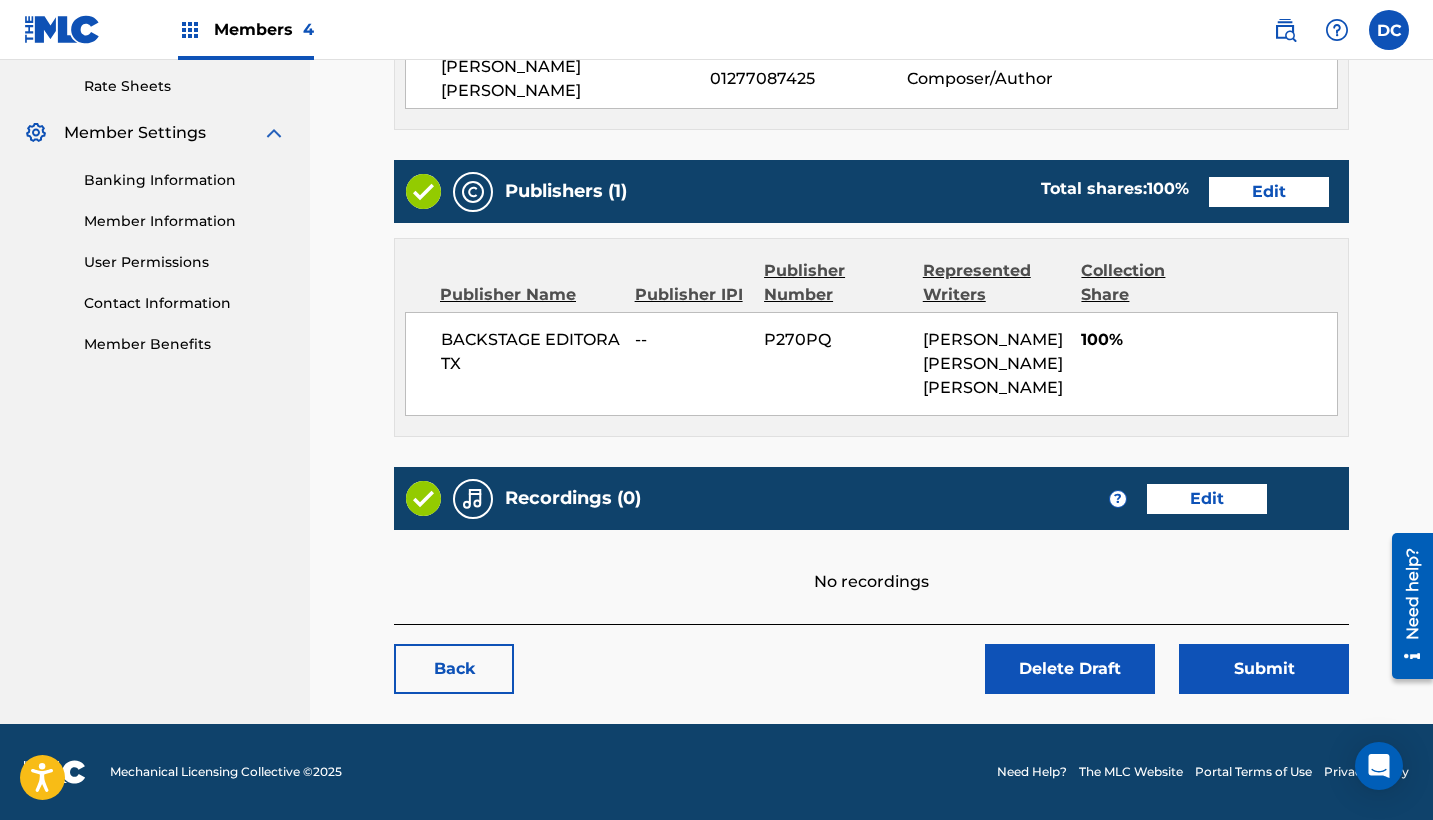 click on "Edit" at bounding box center (1207, 499) 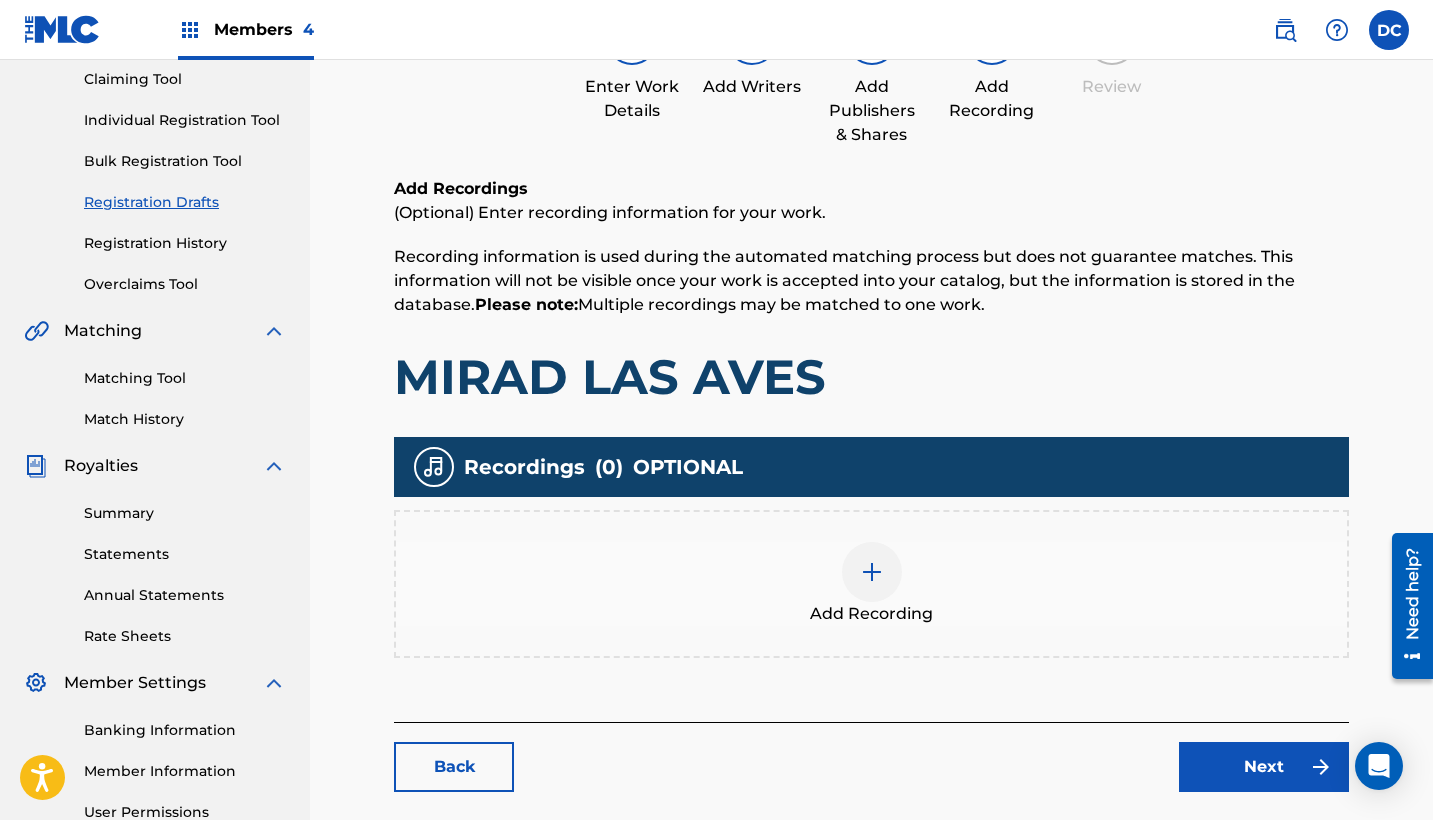 scroll, scrollTop: 288, scrollLeft: 0, axis: vertical 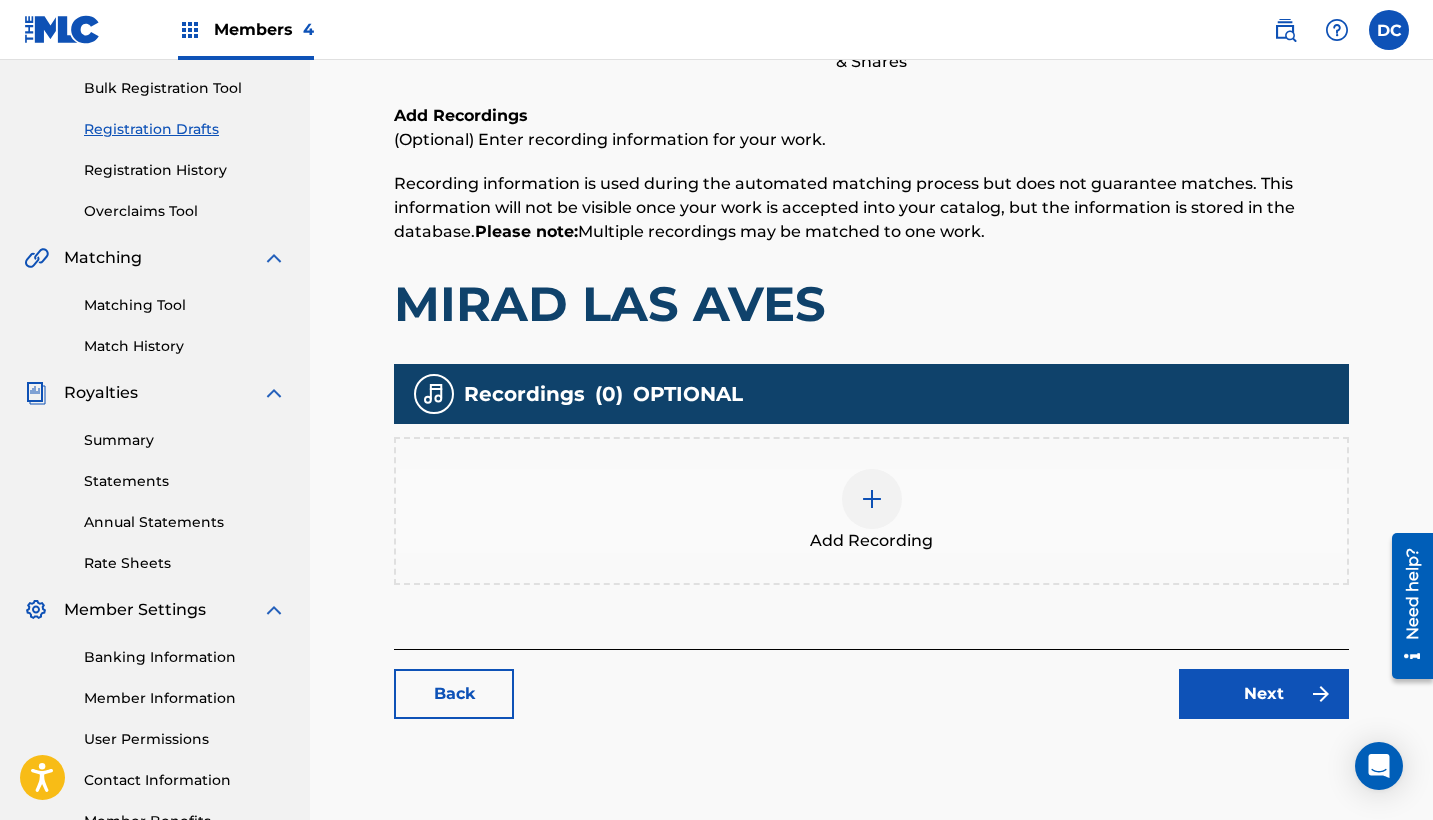 click at bounding box center (872, 499) 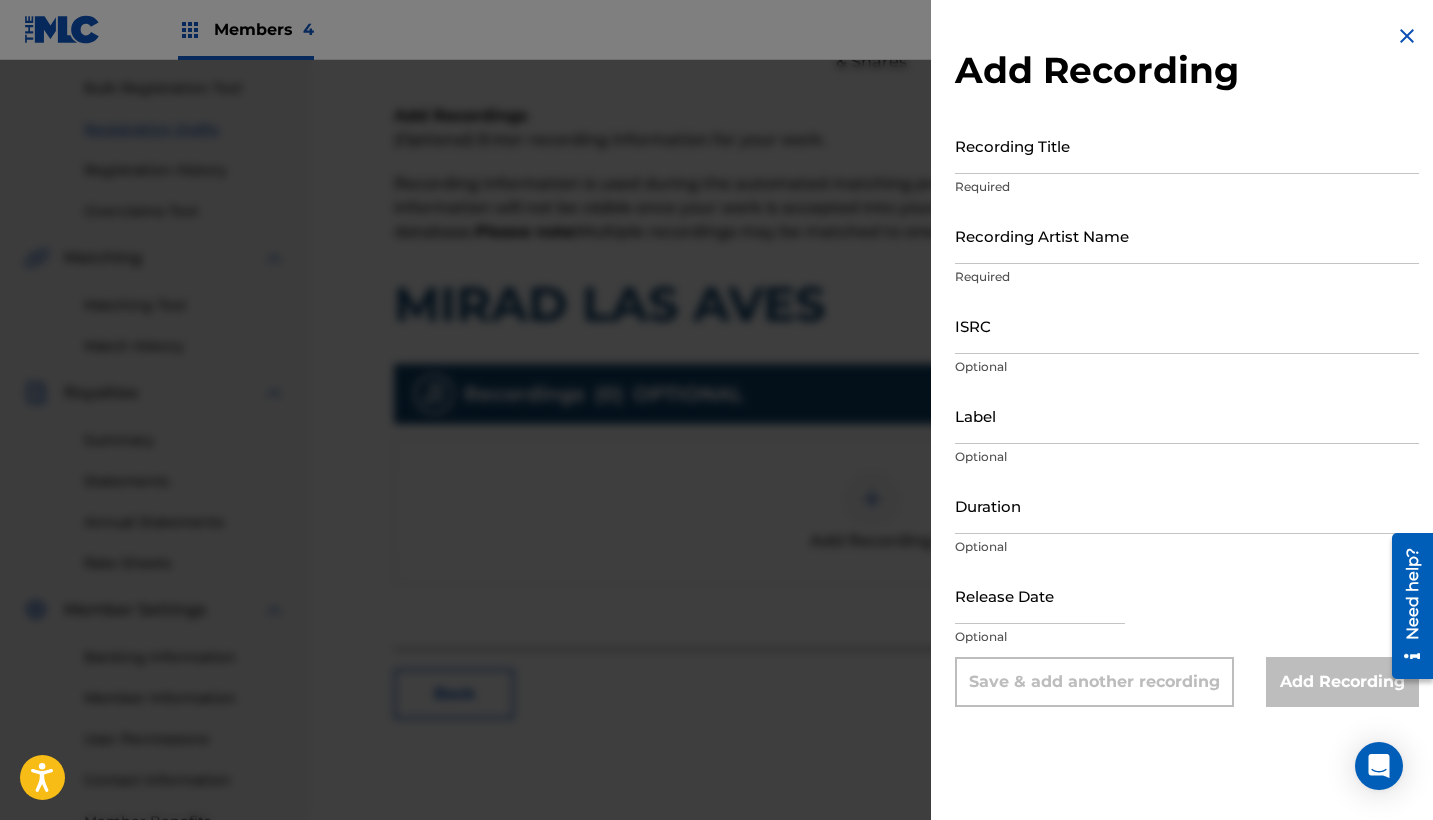 click on "Recording Title" at bounding box center [1187, 145] 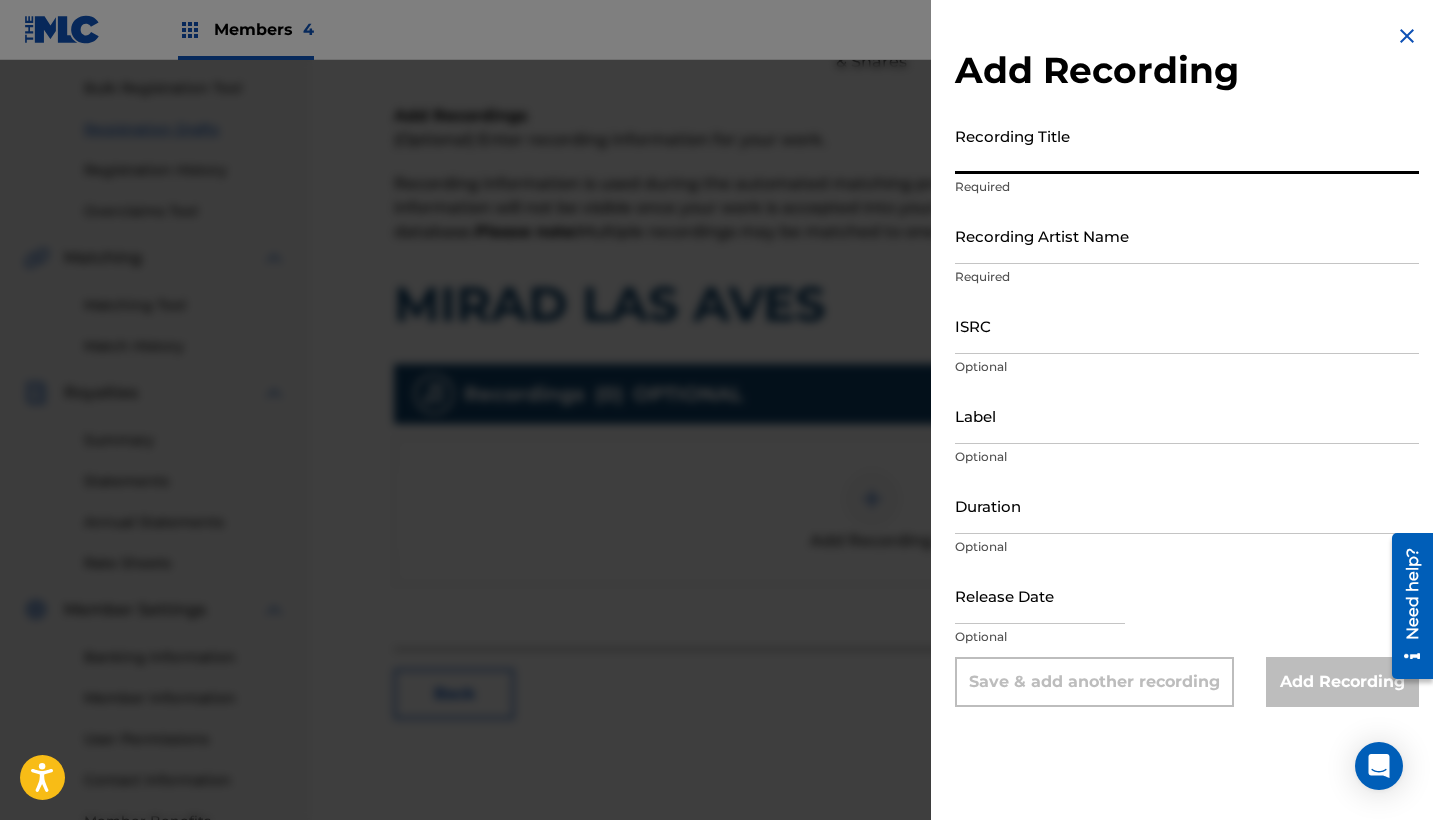 paste on "Mirad las aves" 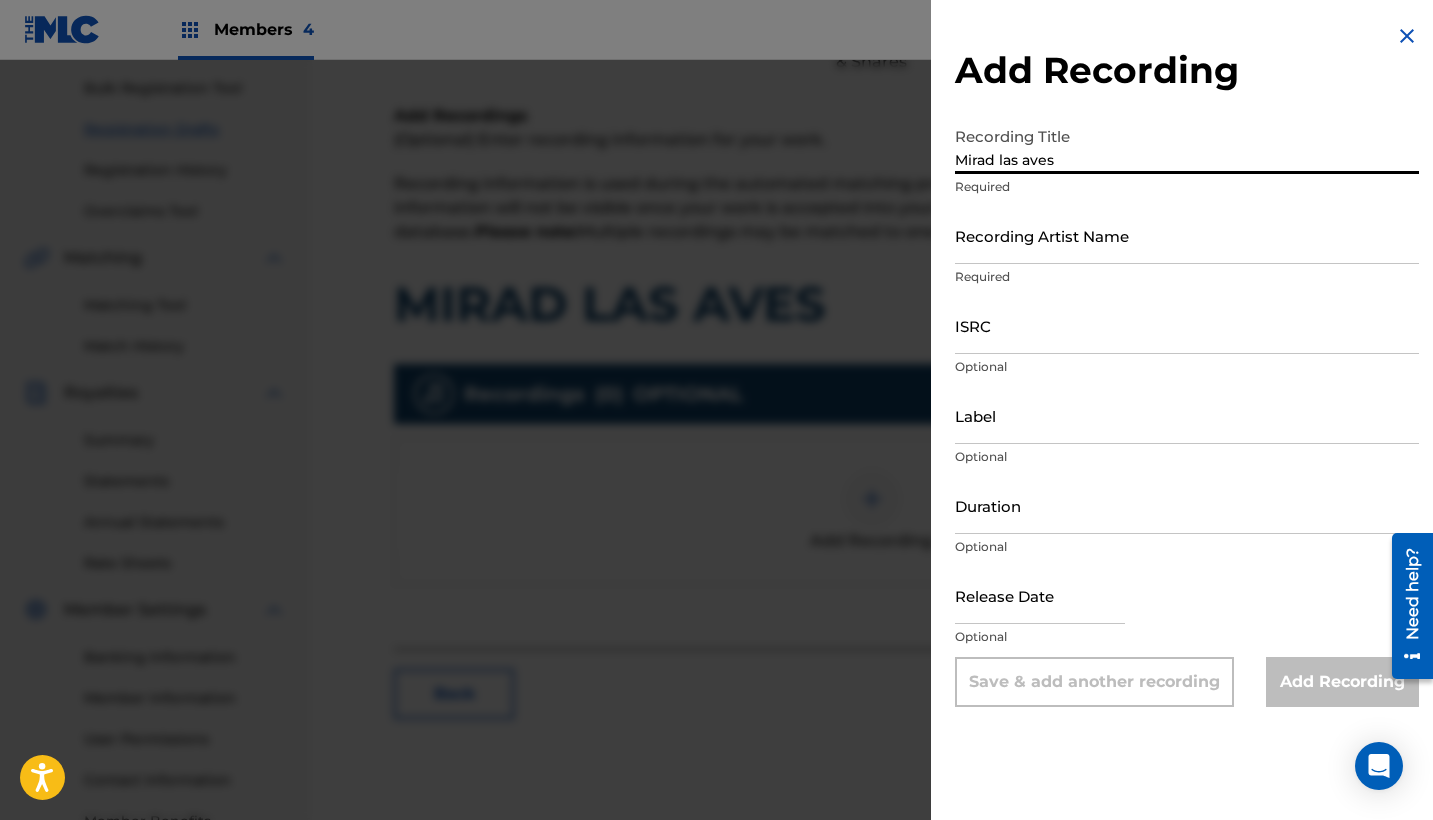 type on "Mirad las aves" 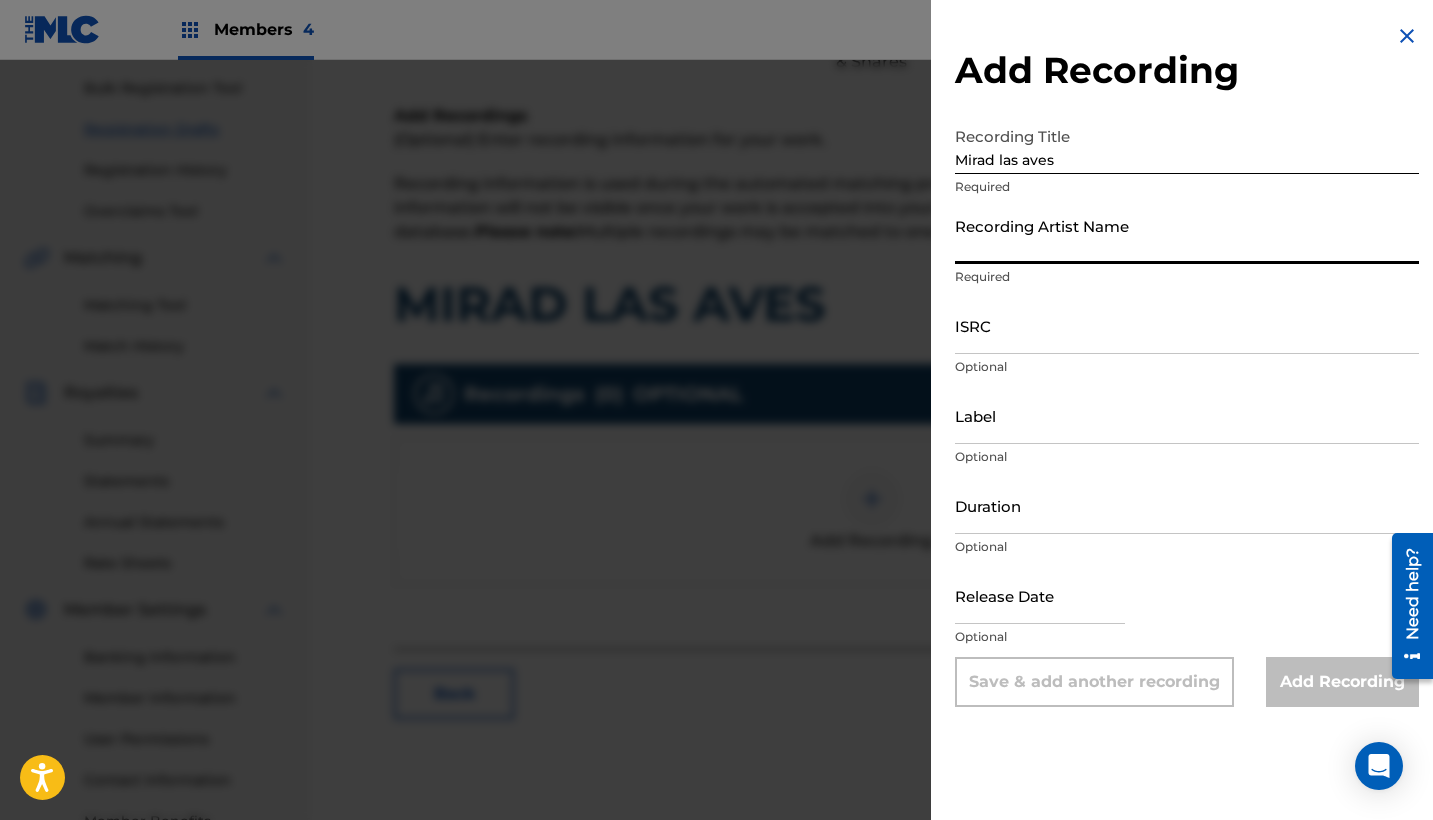 paste on "[PERSON_NAME]" 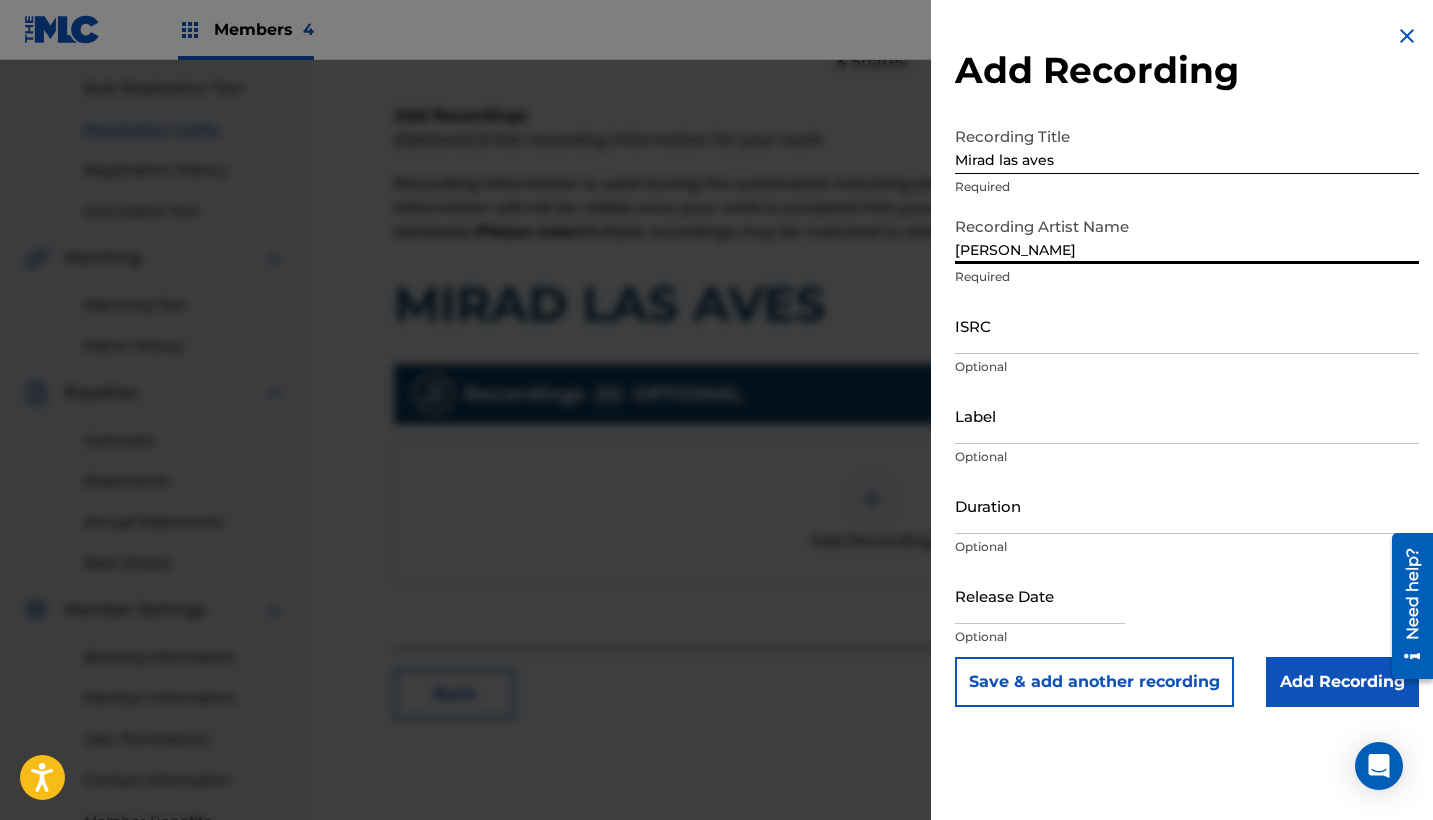 type on "[PERSON_NAME]" 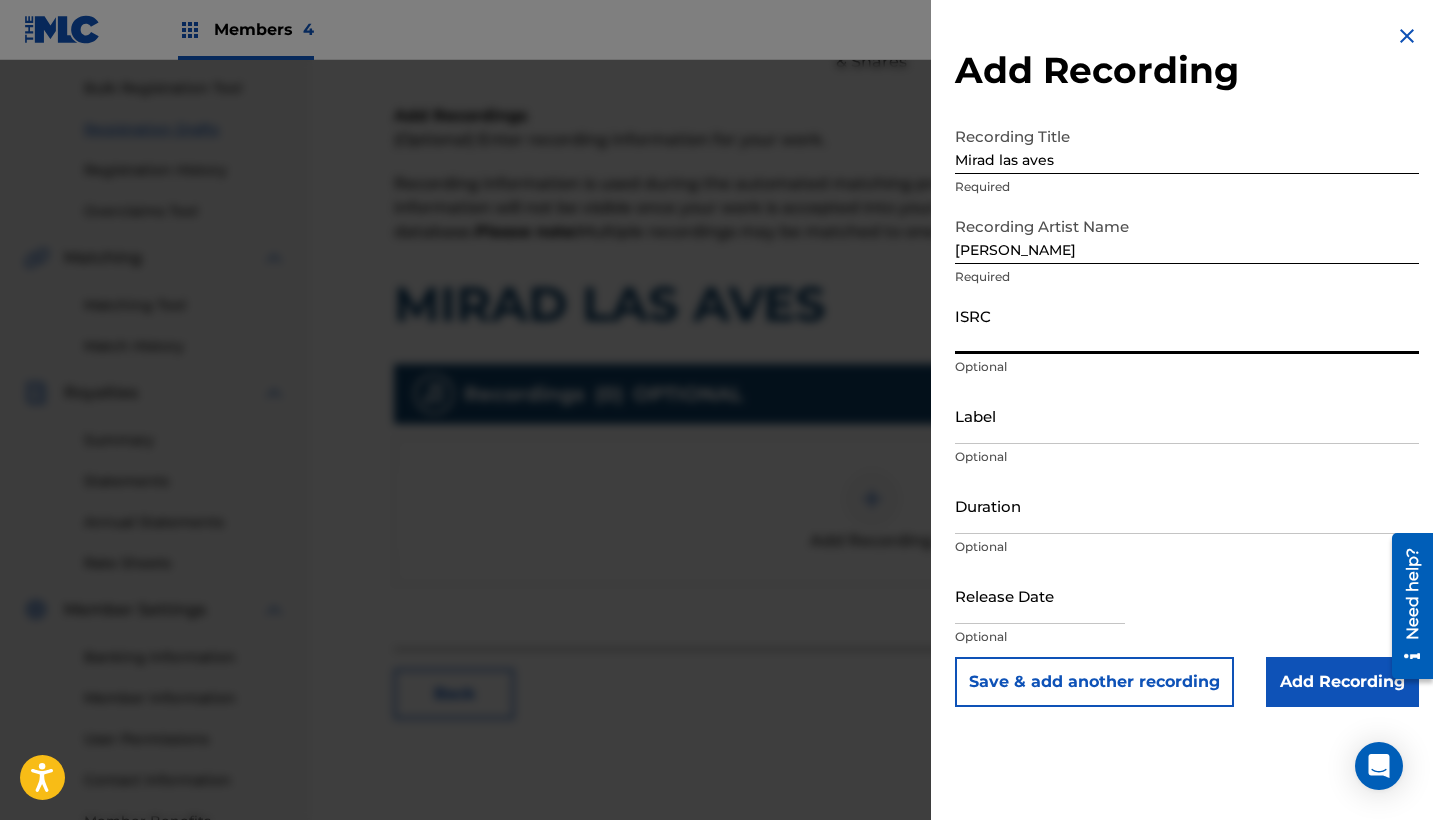 click on "ISRC" at bounding box center [1187, 325] 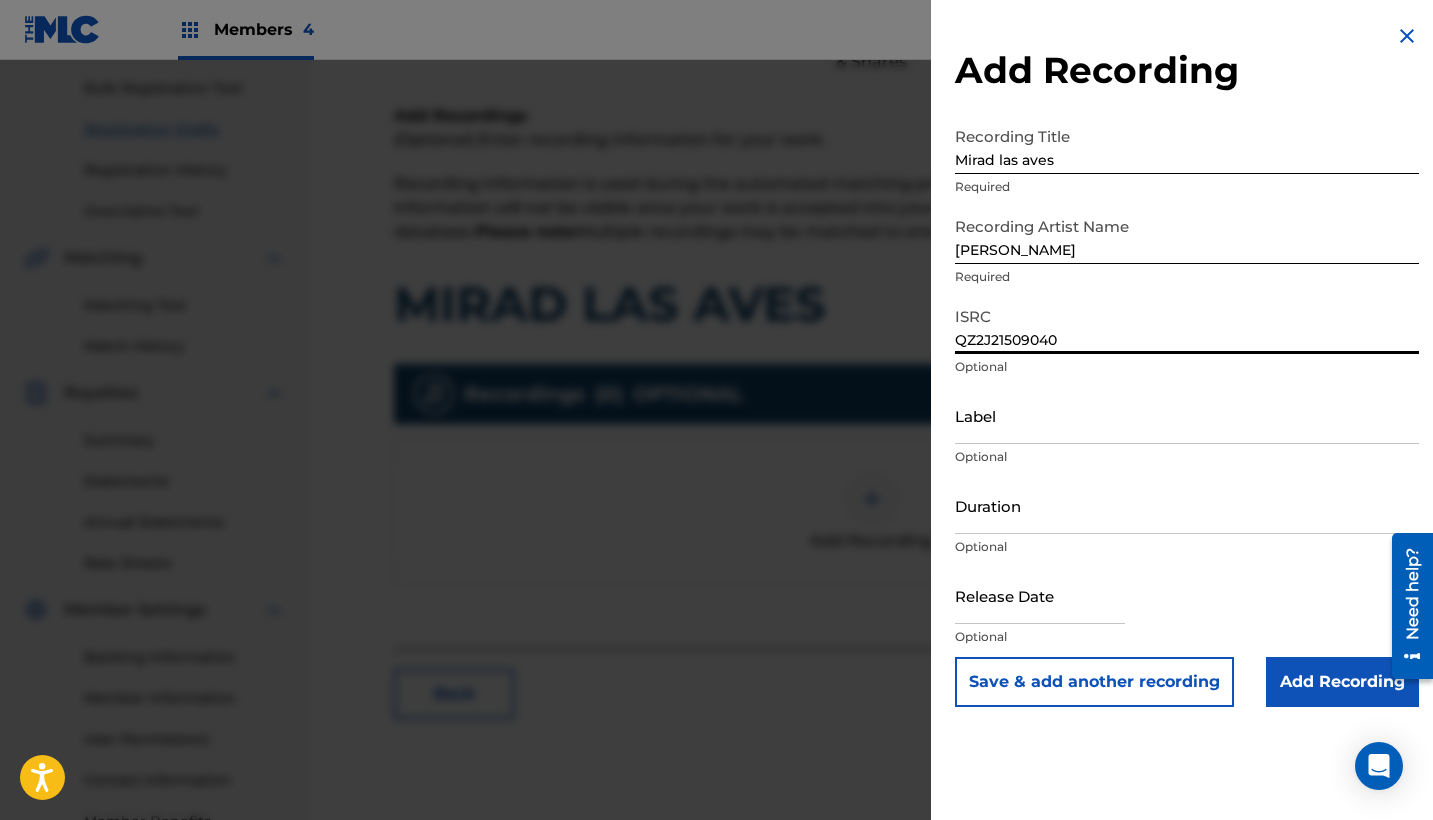 type on "QZ2J21509040" 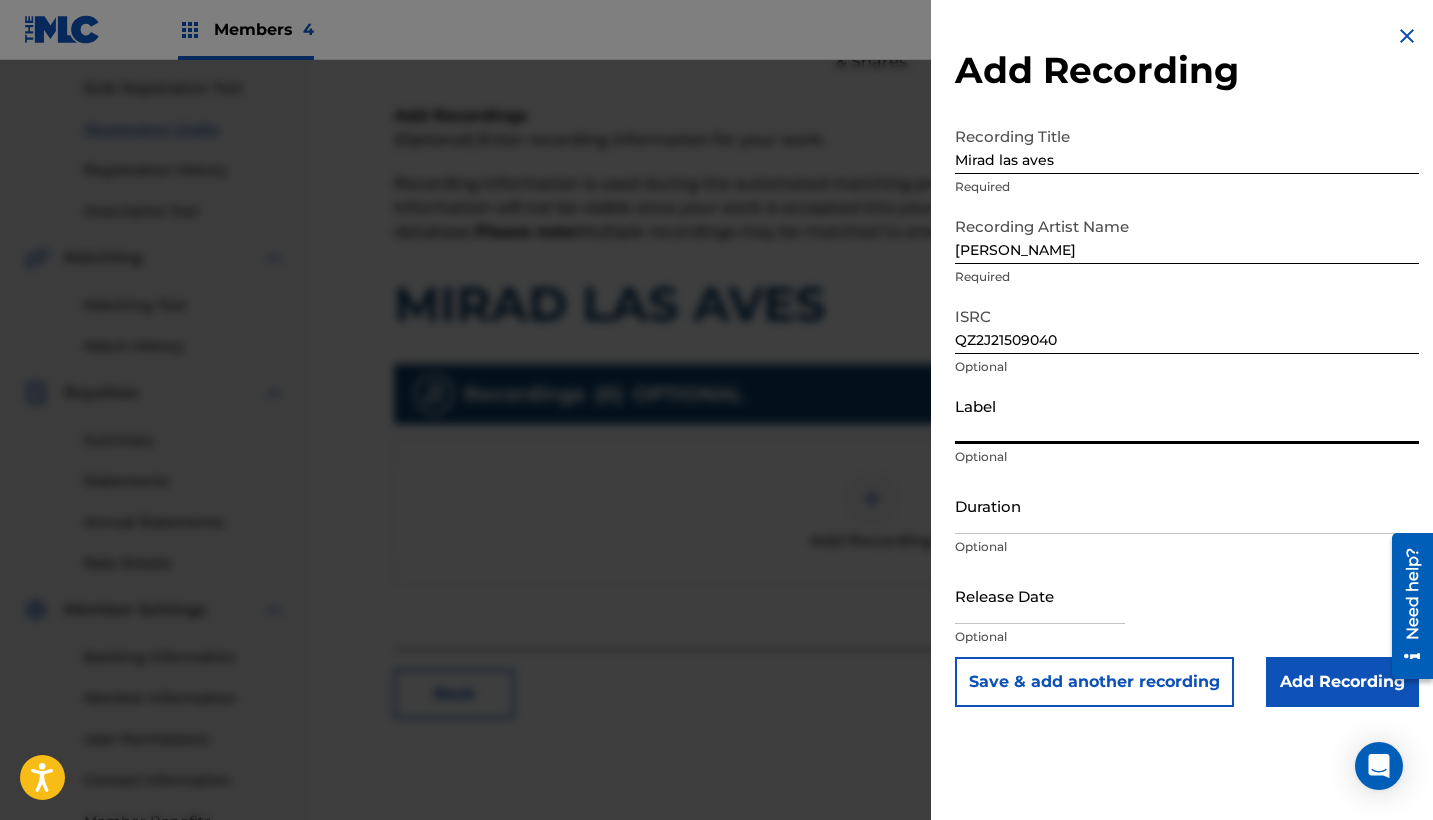 paste on "[PERSON_NAME]" 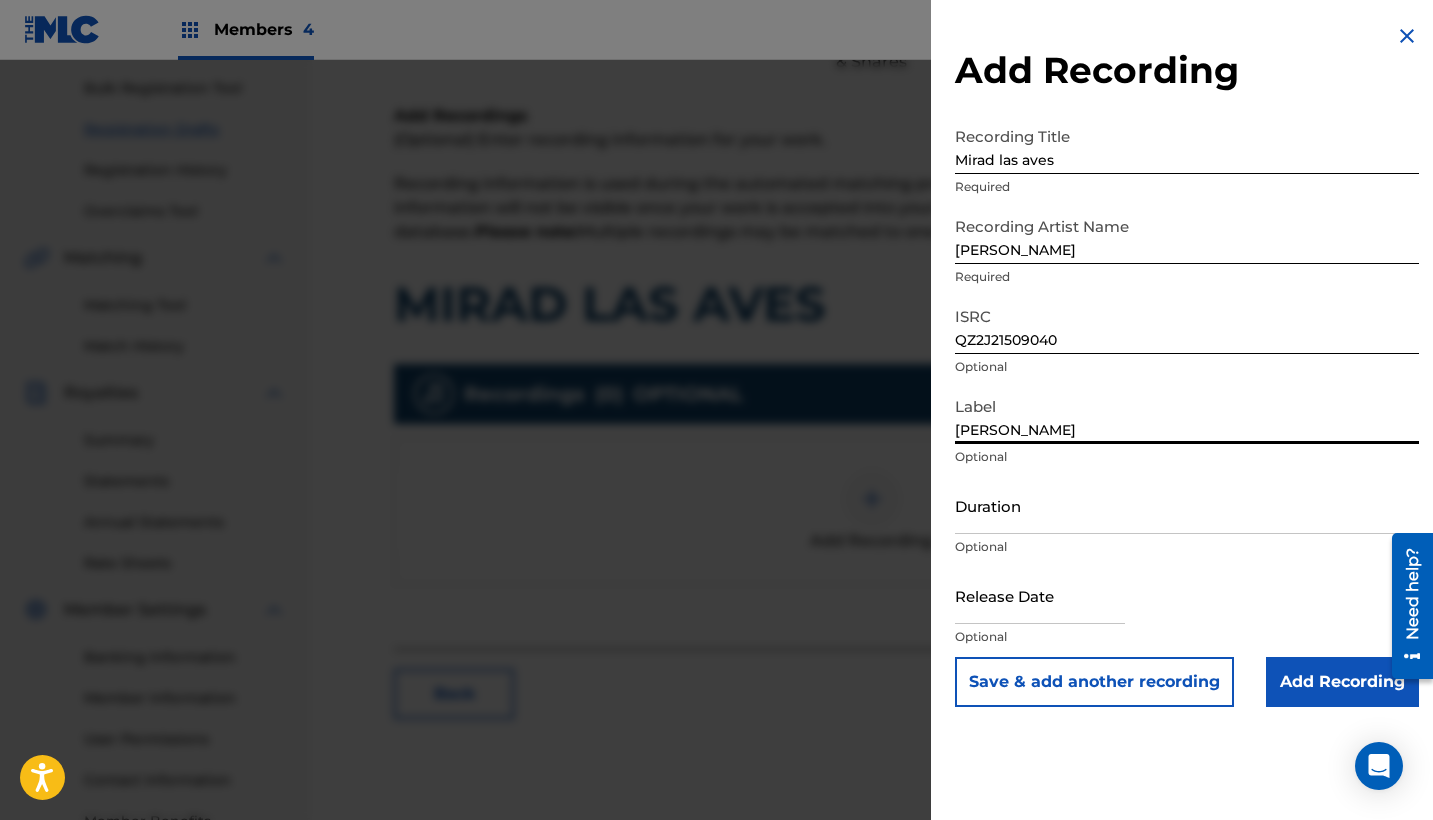 type on "[PERSON_NAME]" 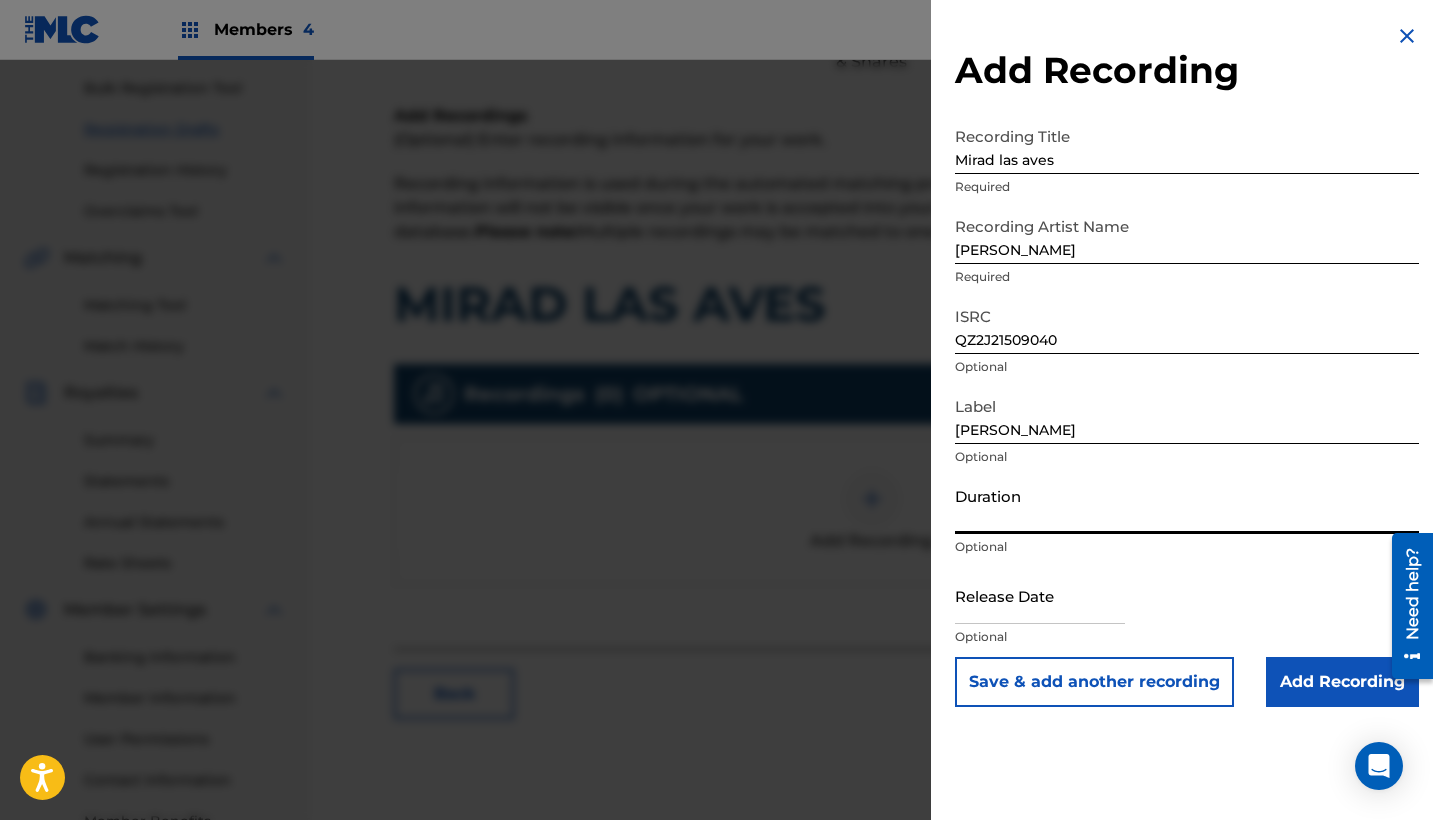 click on "Duration" at bounding box center (1187, 505) 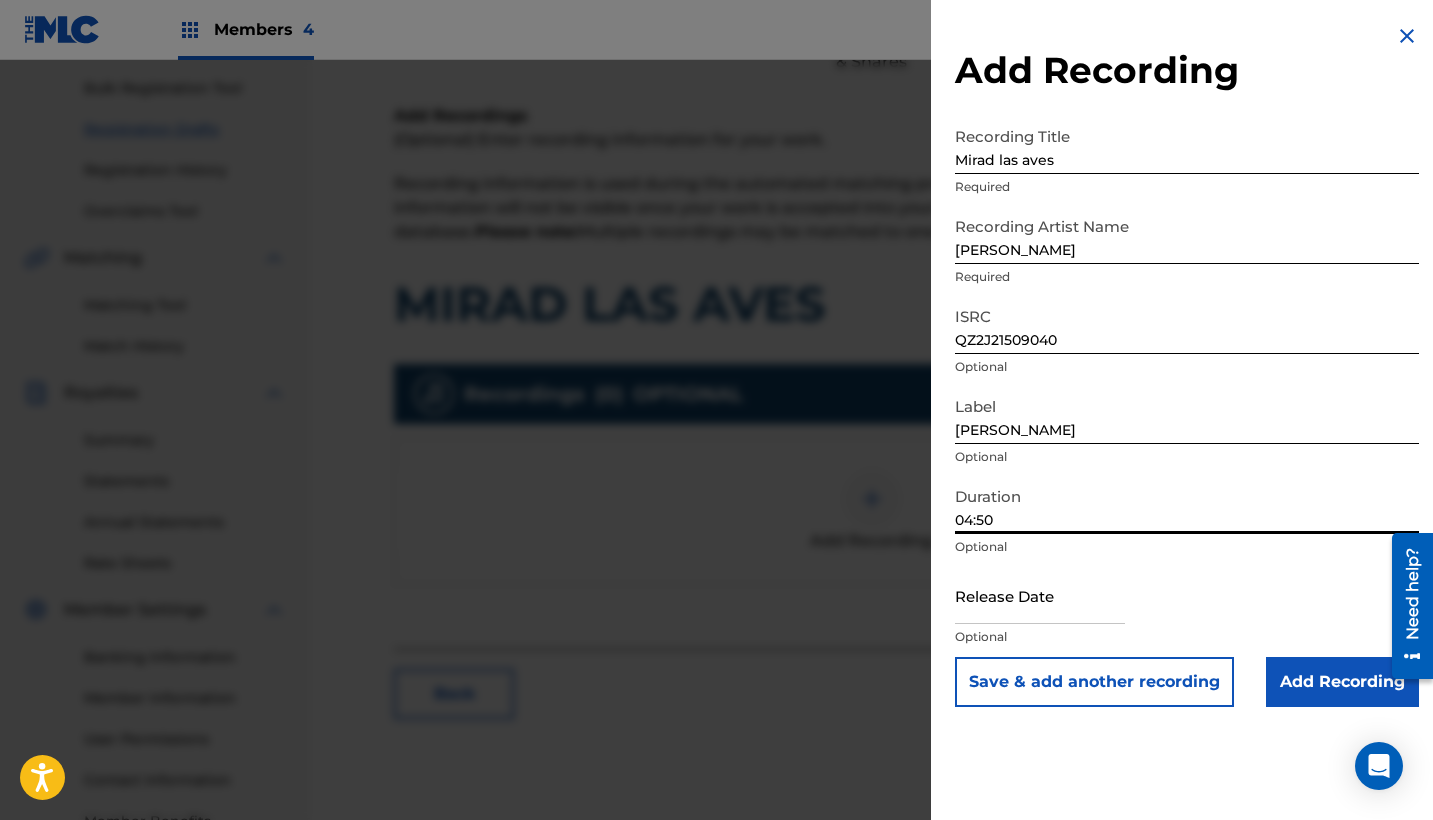 type on "04:50" 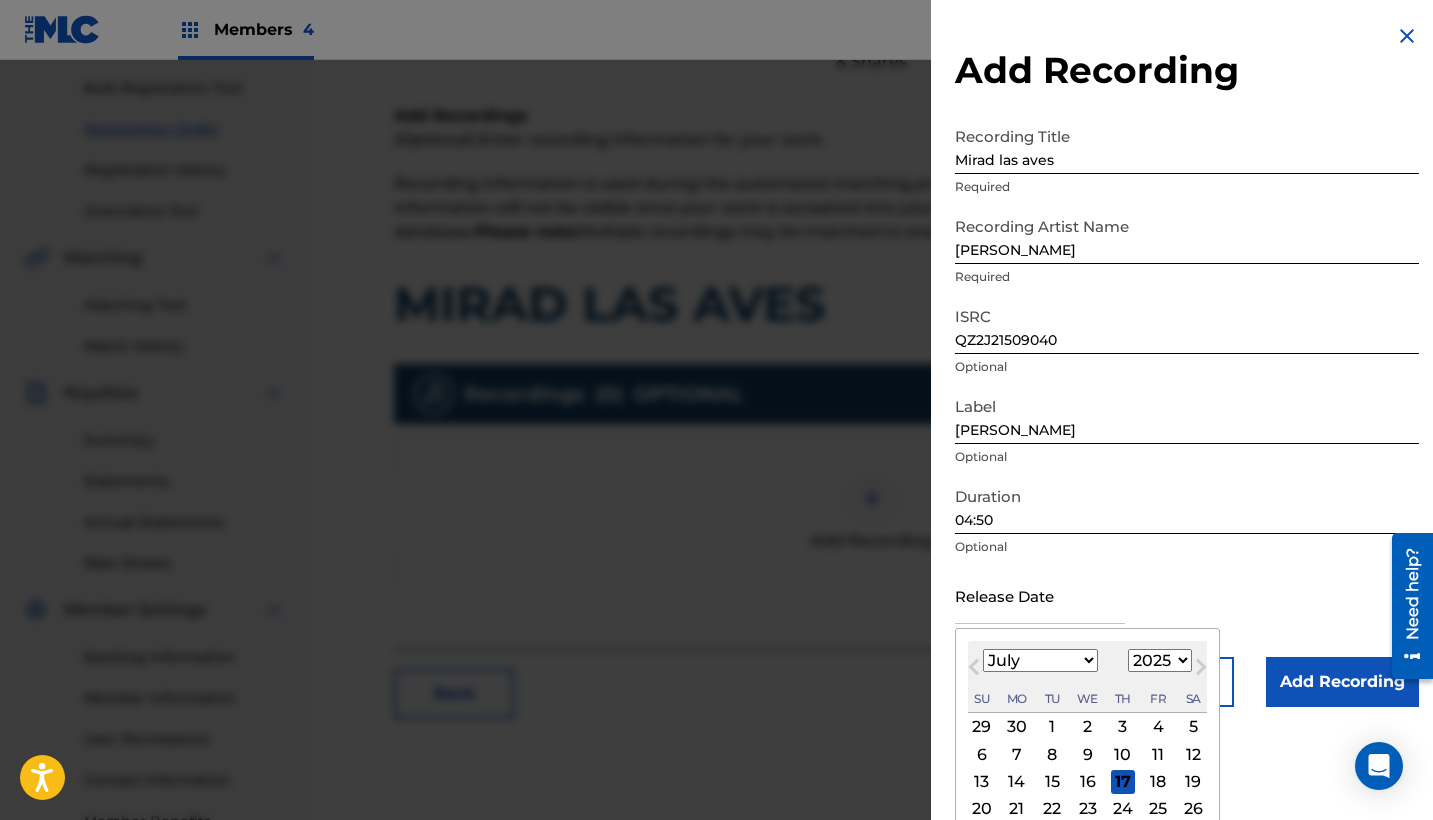 click on "18" at bounding box center [1158, 782] 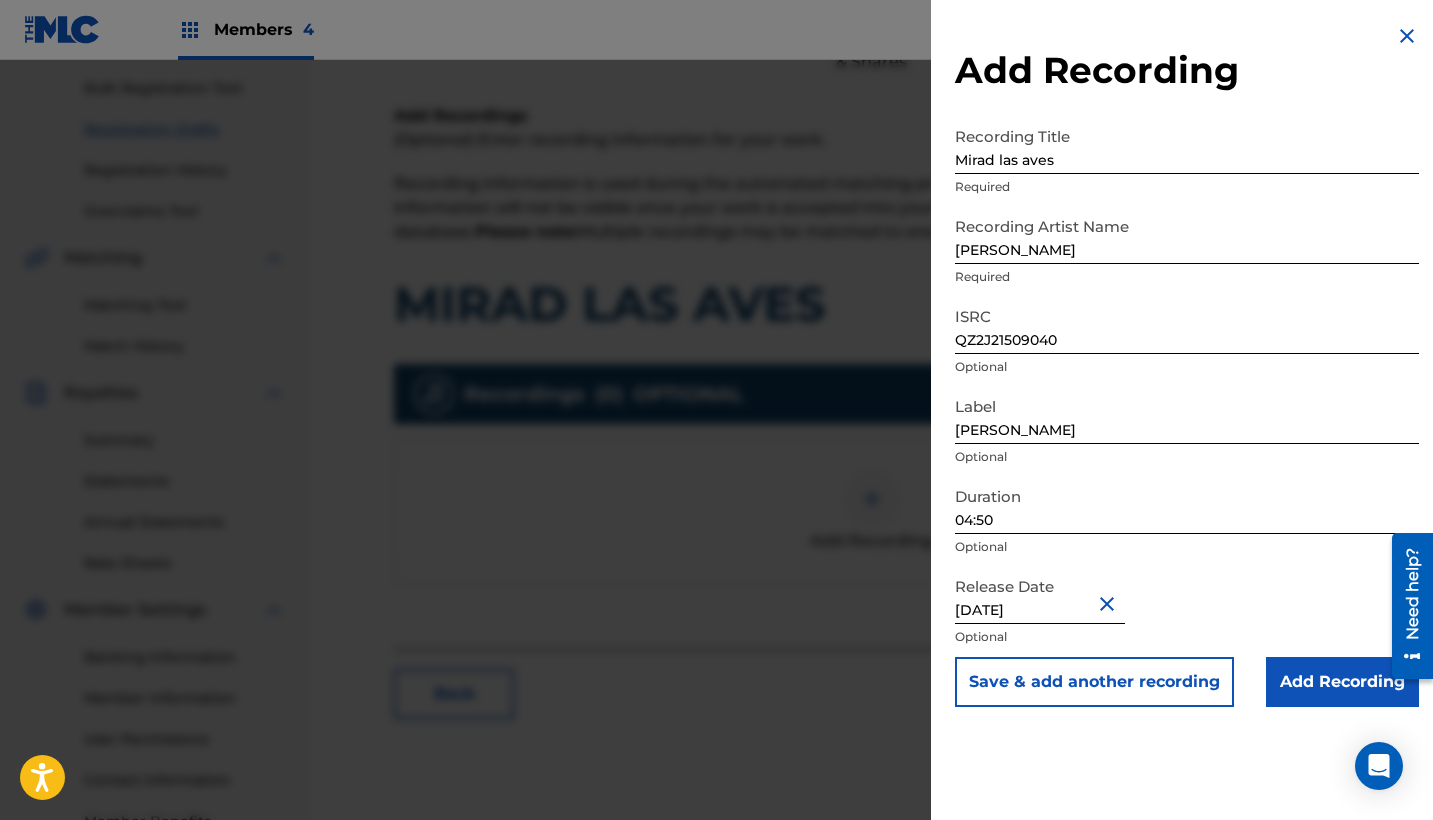click on "Add Recording" at bounding box center [1342, 682] 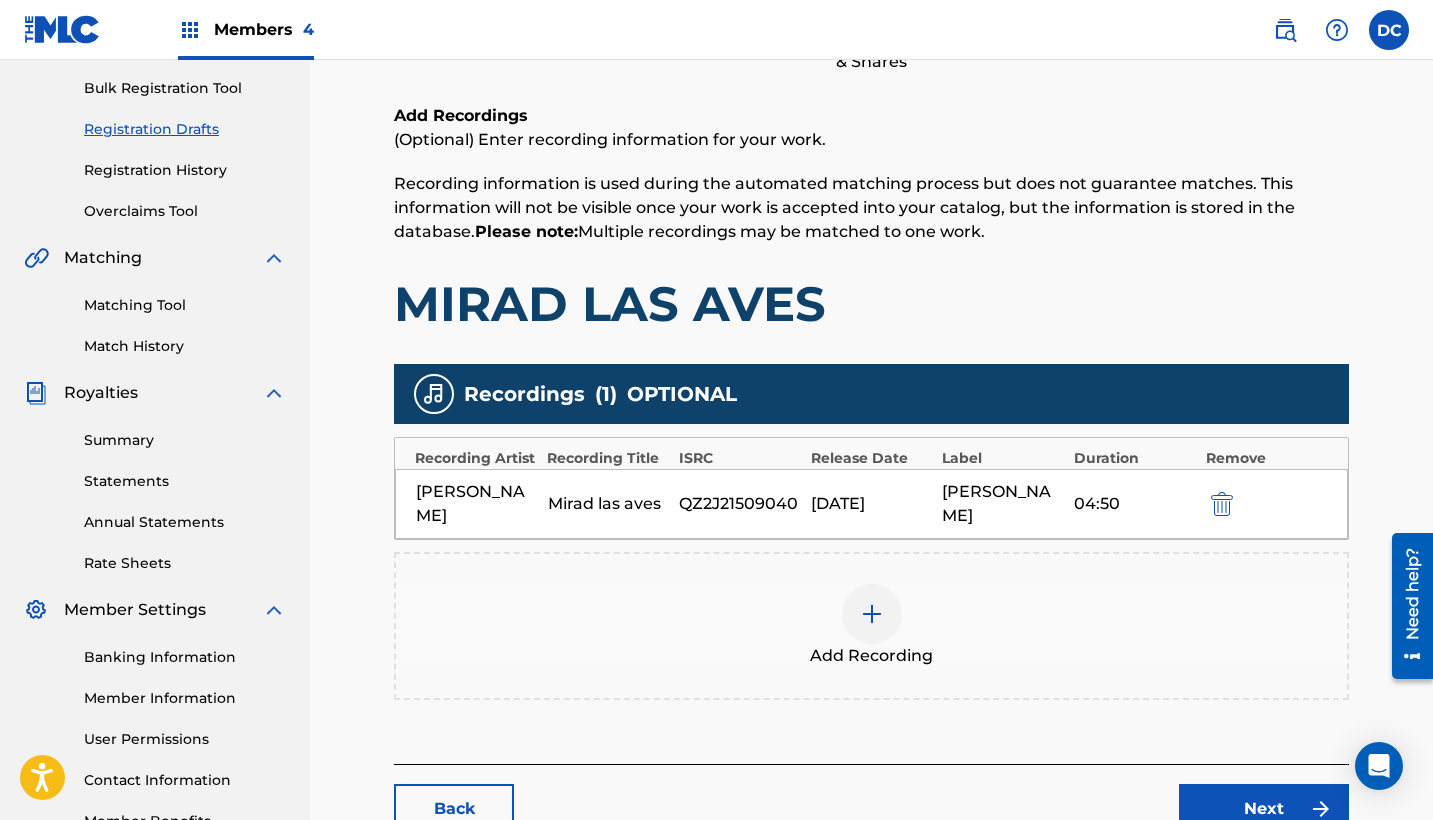 click on "Next" at bounding box center (1264, 809) 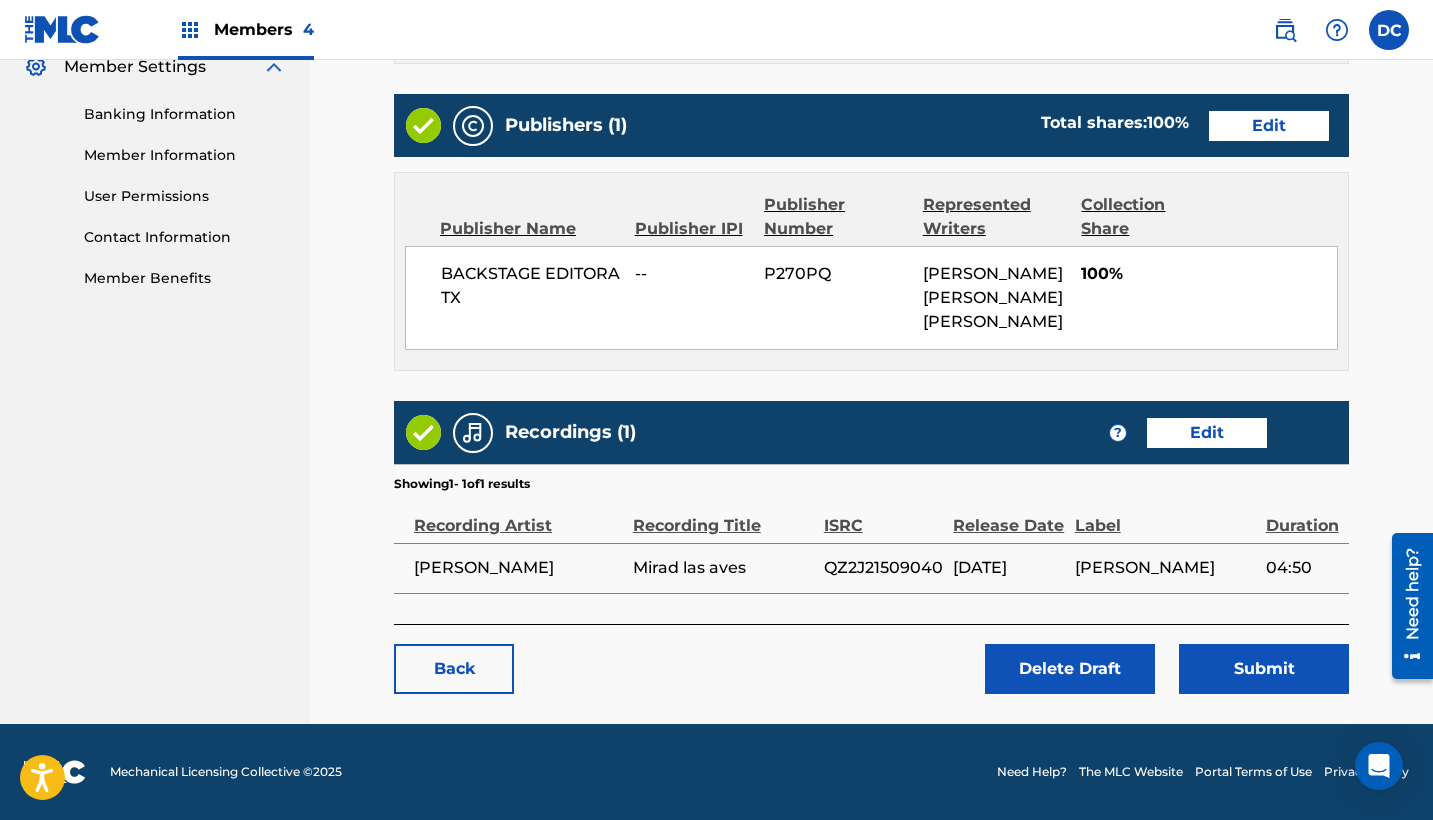scroll, scrollTop: 853, scrollLeft: 0, axis: vertical 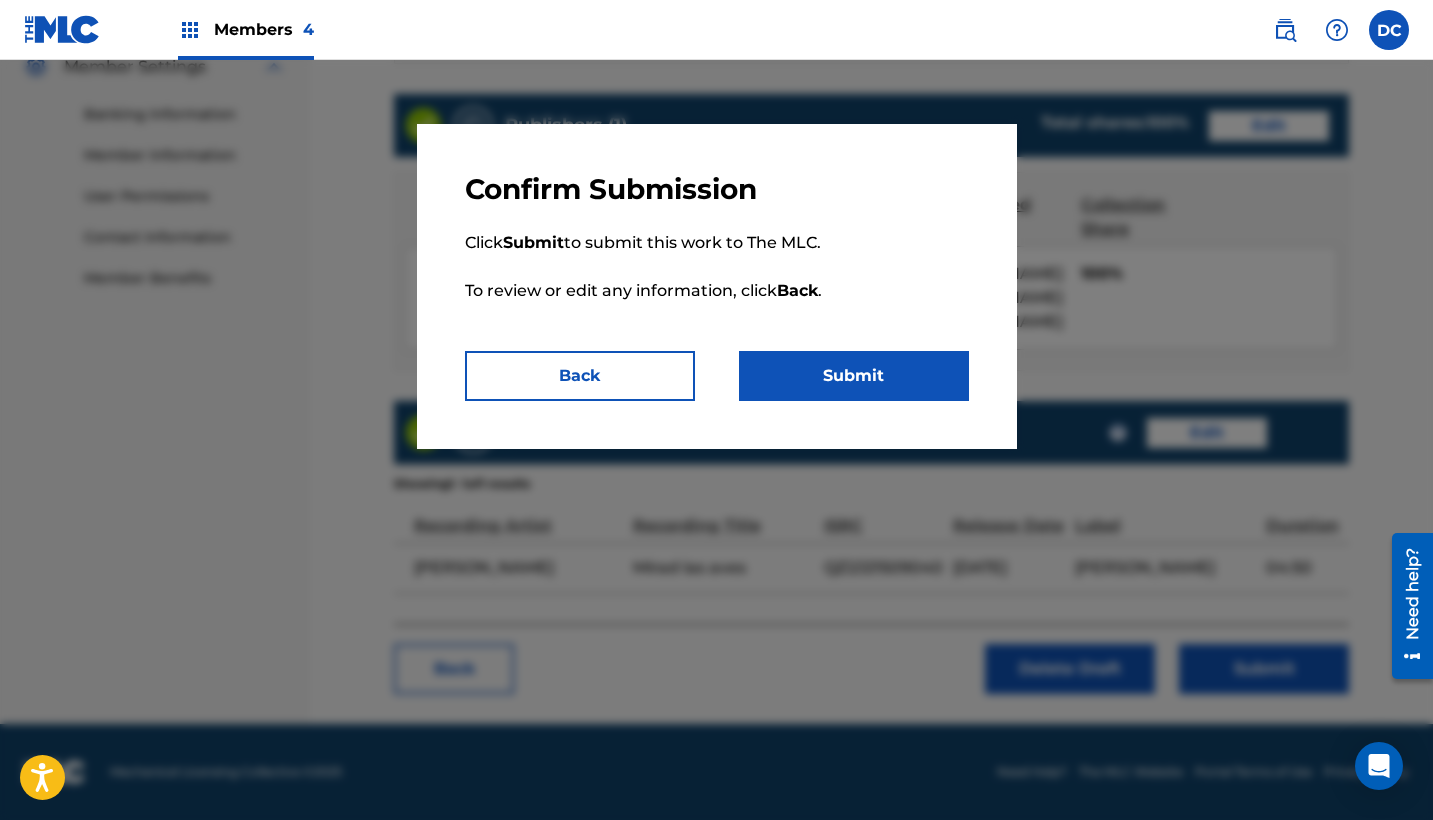 click on "Submit" at bounding box center [854, 376] 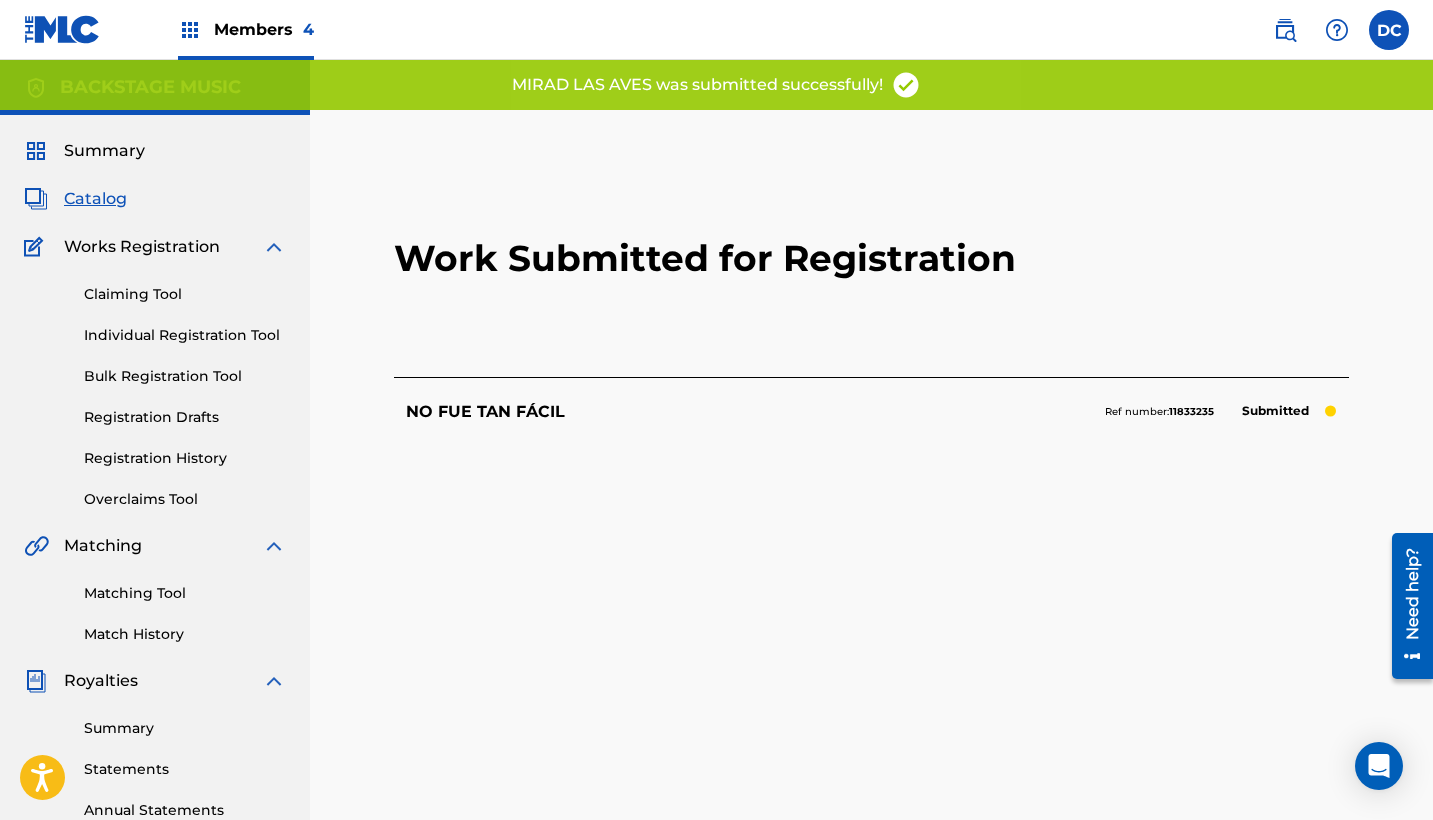 scroll, scrollTop: 0, scrollLeft: 0, axis: both 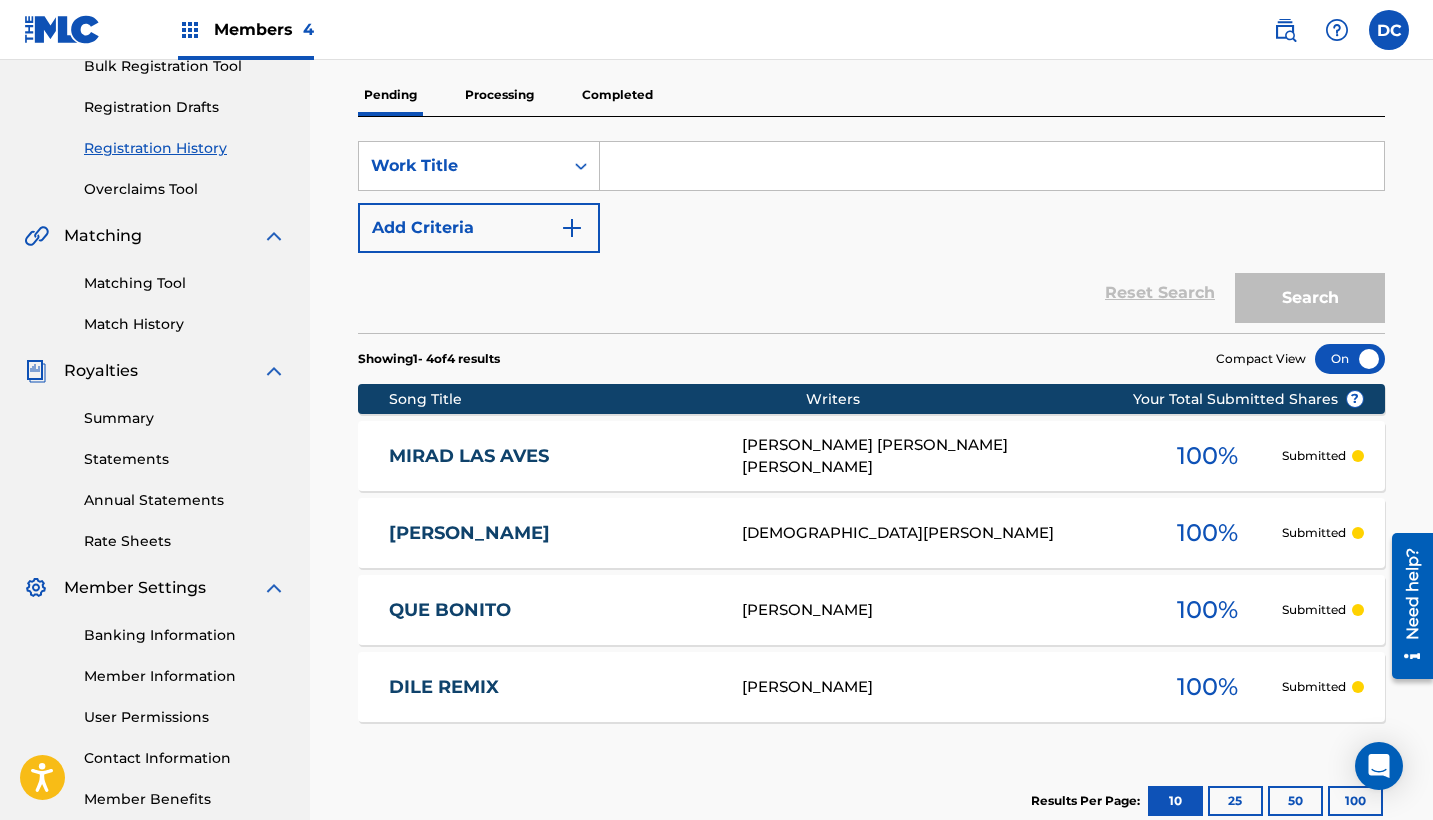 click on "MIRAD LAS [PERSON_NAME] [PERSON_NAME] [PERSON_NAME] [PERSON_NAME] 100 %   Submitted" at bounding box center (871, 456) 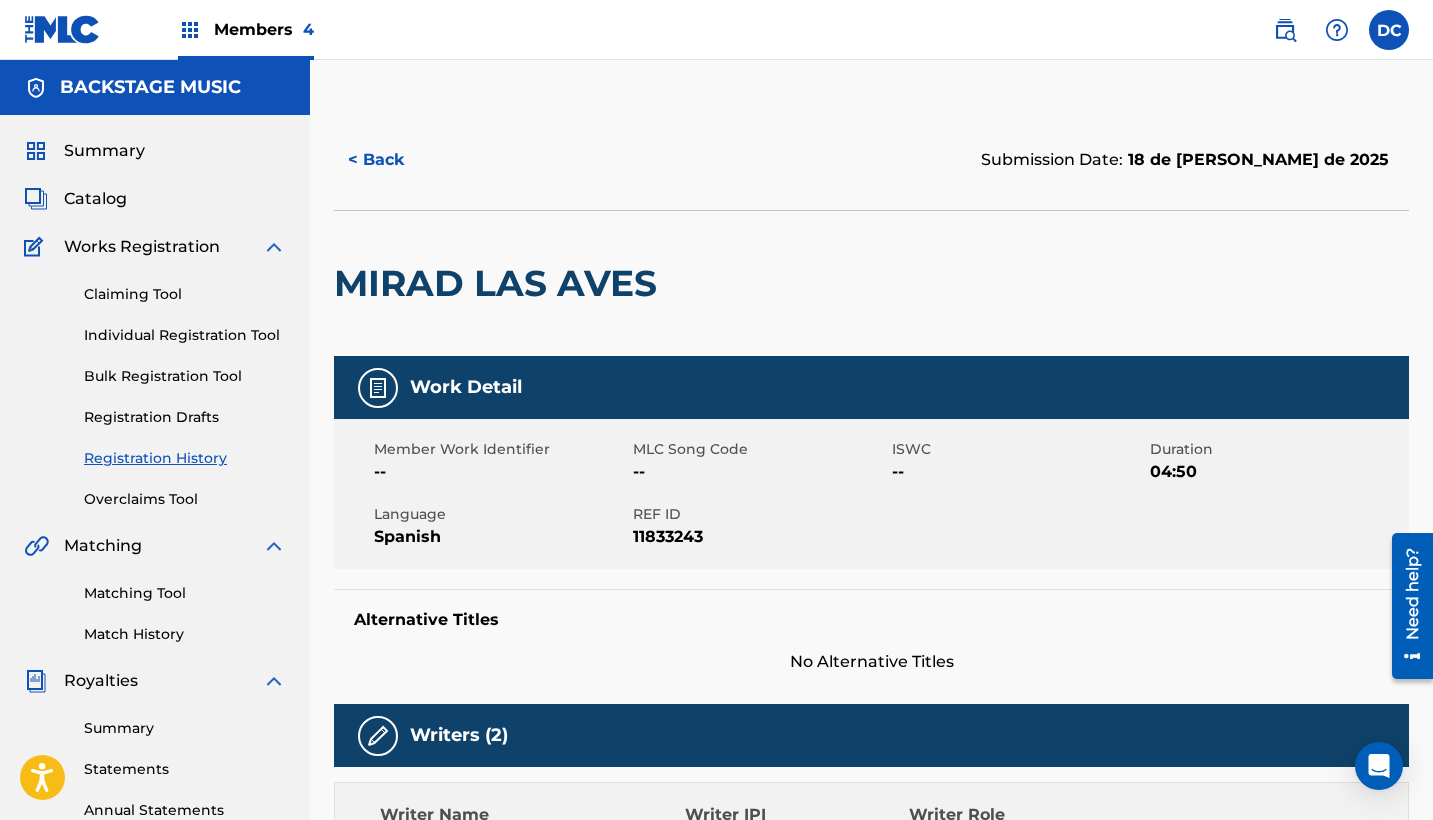 click on "REF ID" at bounding box center (760, 514) 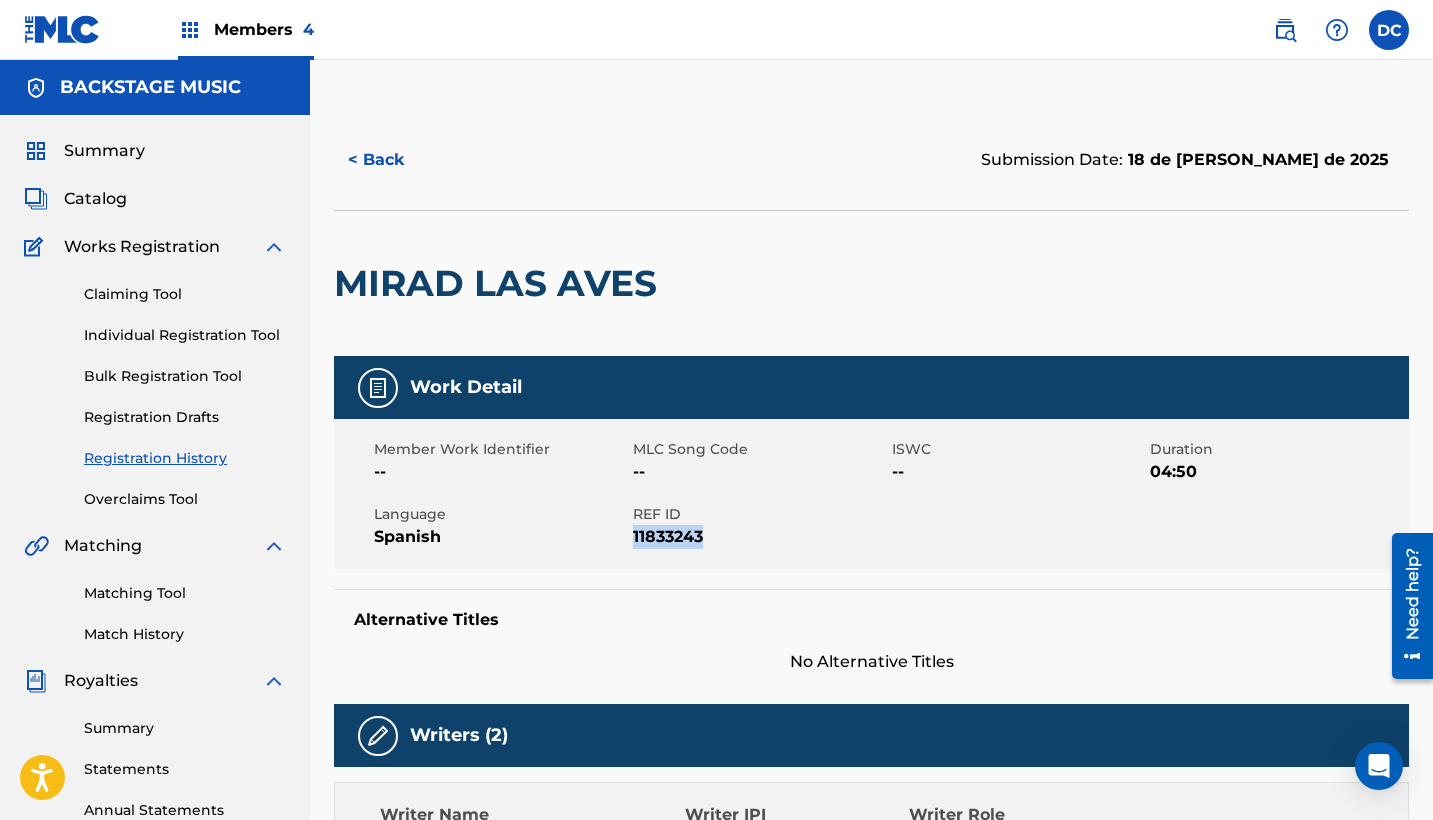 click on "11833243" at bounding box center (760, 537) 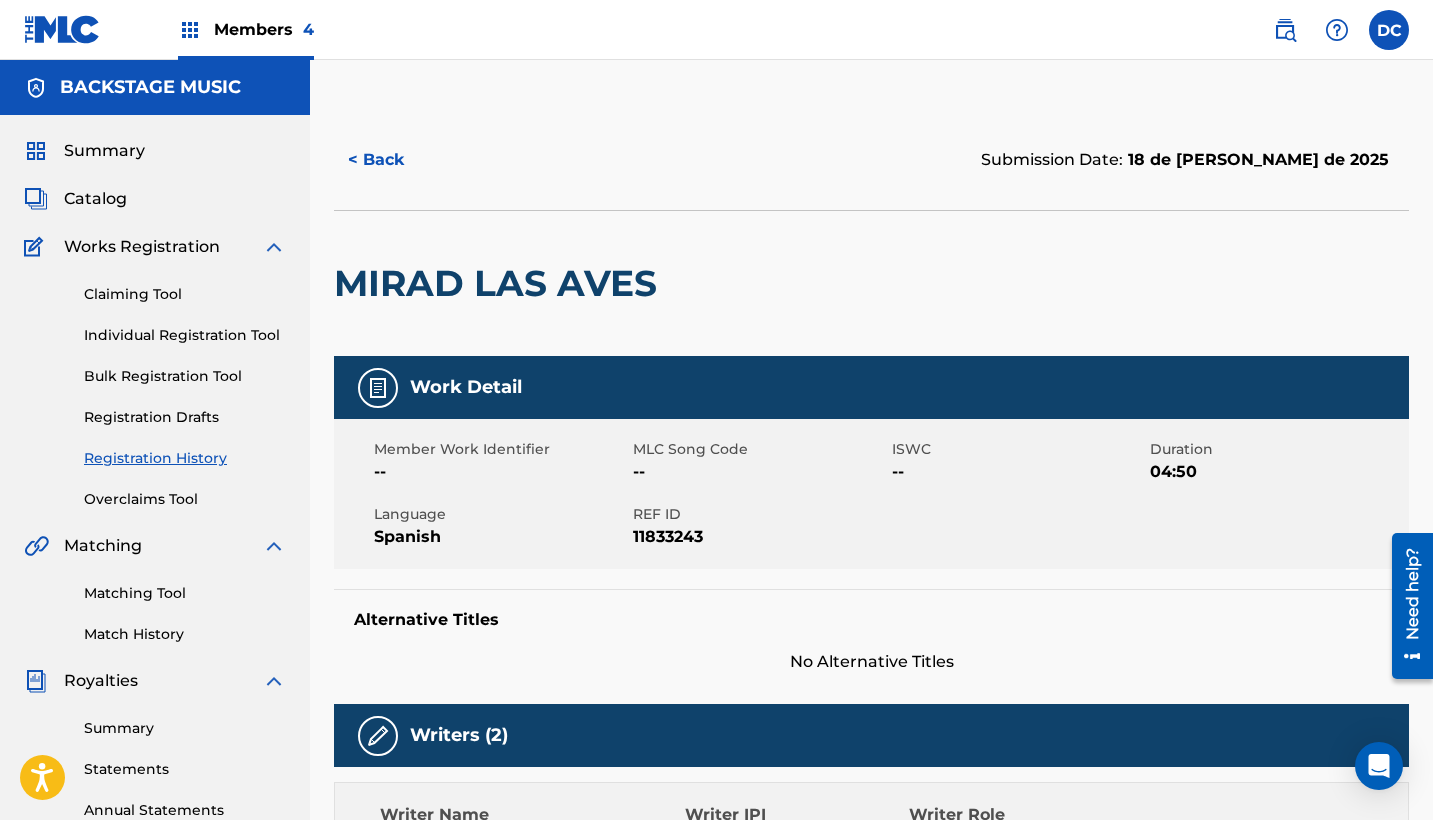 click on "Members    4" at bounding box center [264, 29] 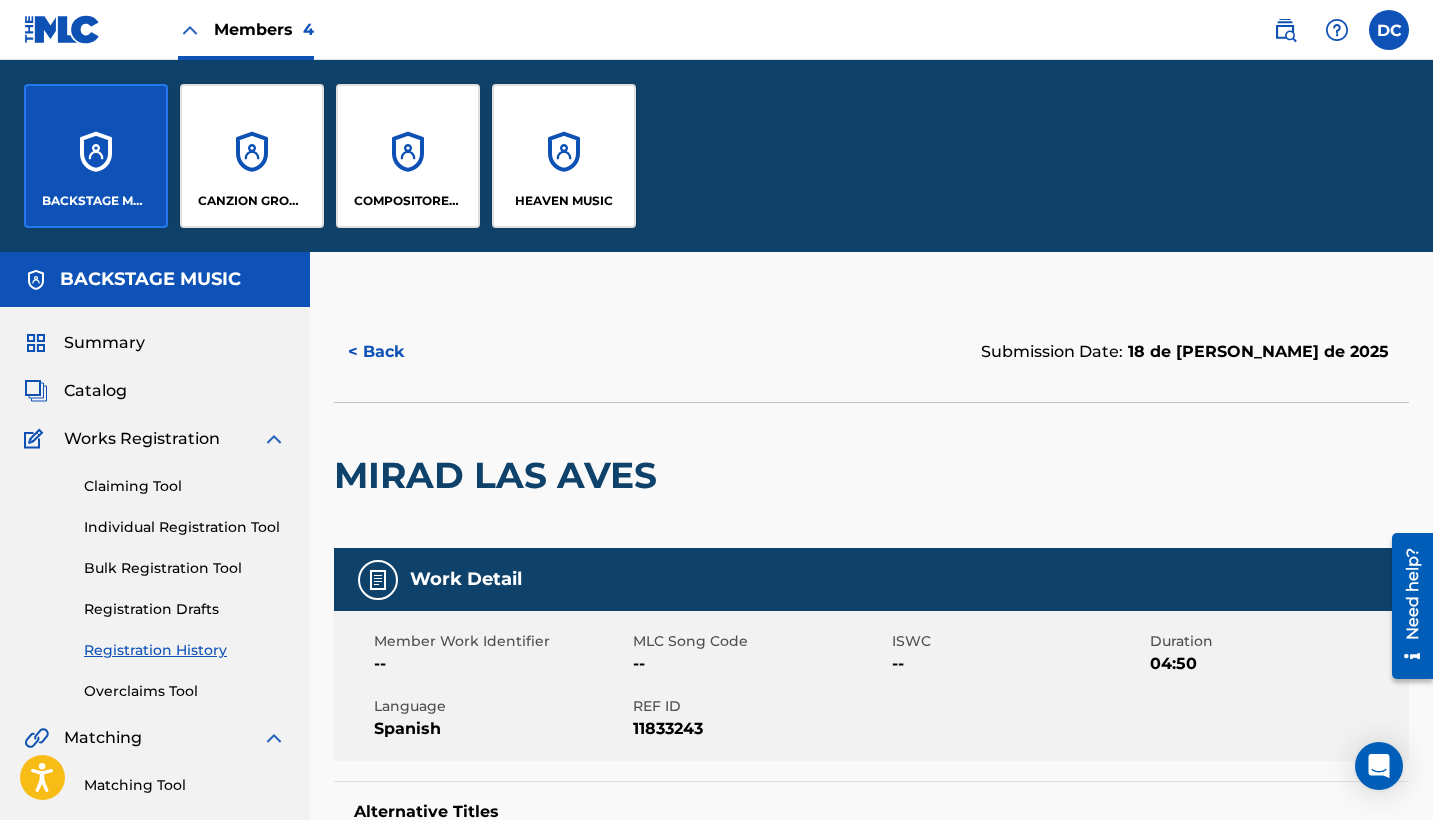 click on "CANZION GROUP LP" at bounding box center [252, 156] 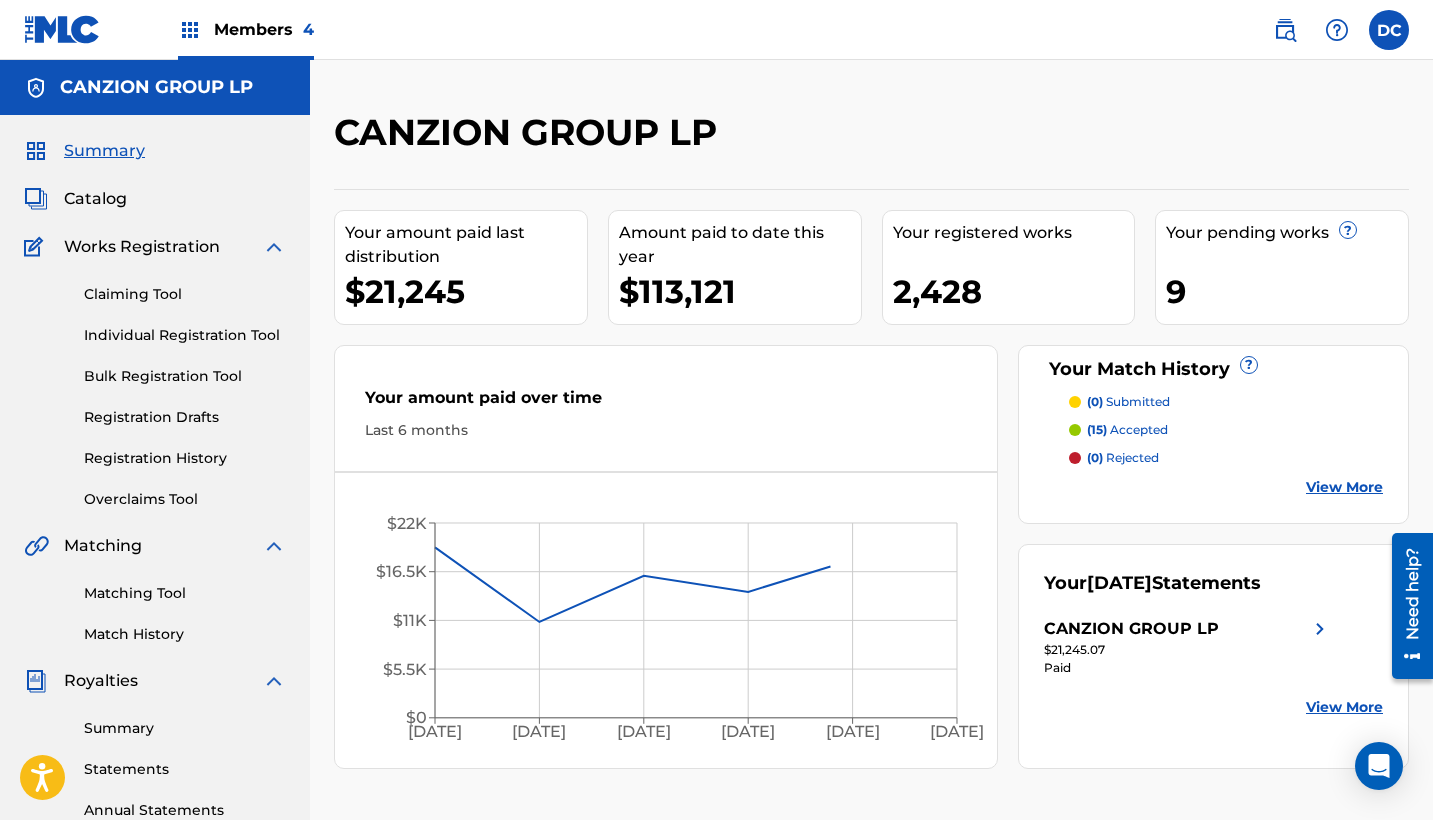 click on "Catalog" at bounding box center [95, 199] 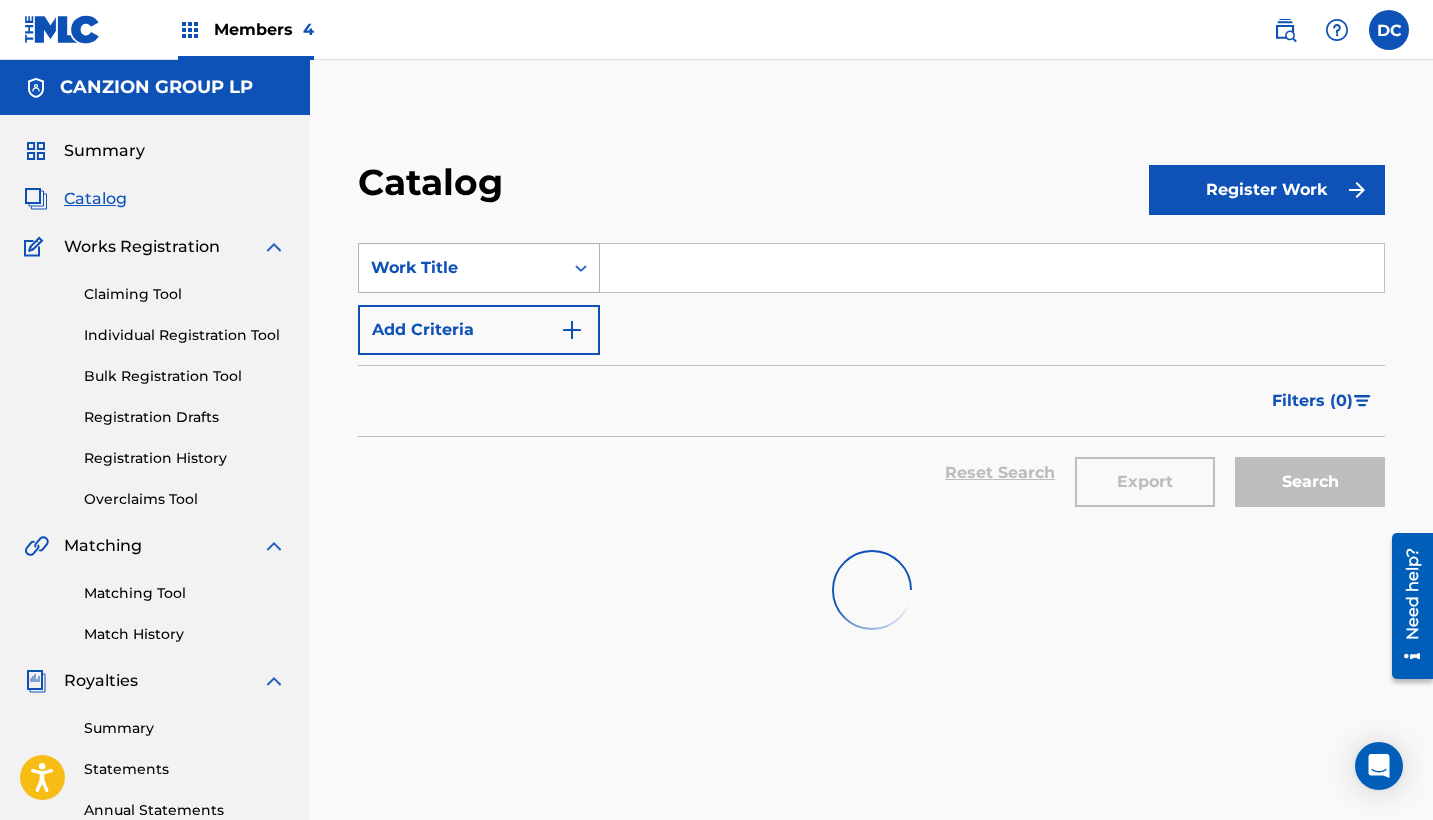 click on "Work Title" at bounding box center [461, 268] 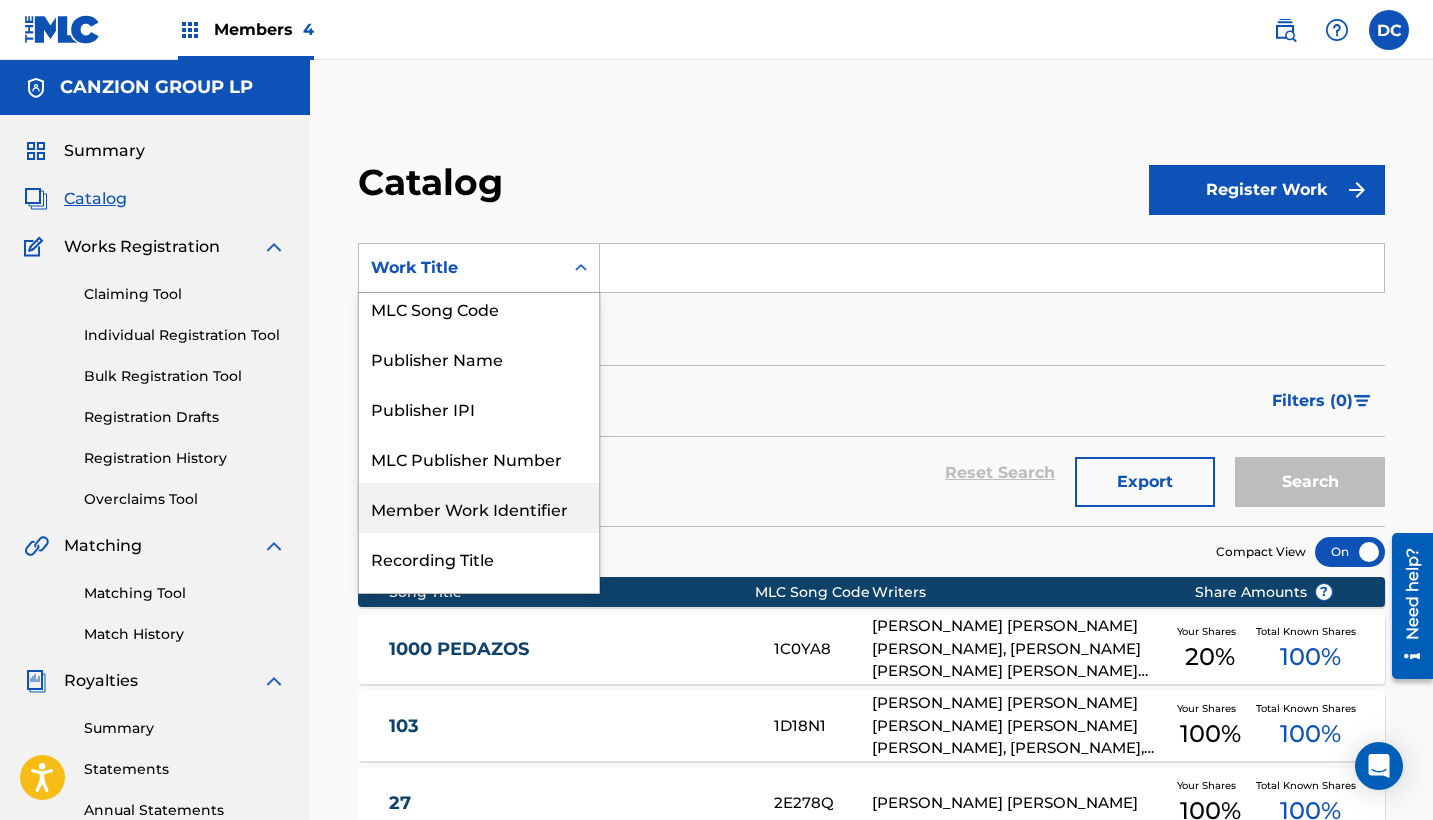 scroll, scrollTop: 128, scrollLeft: 0, axis: vertical 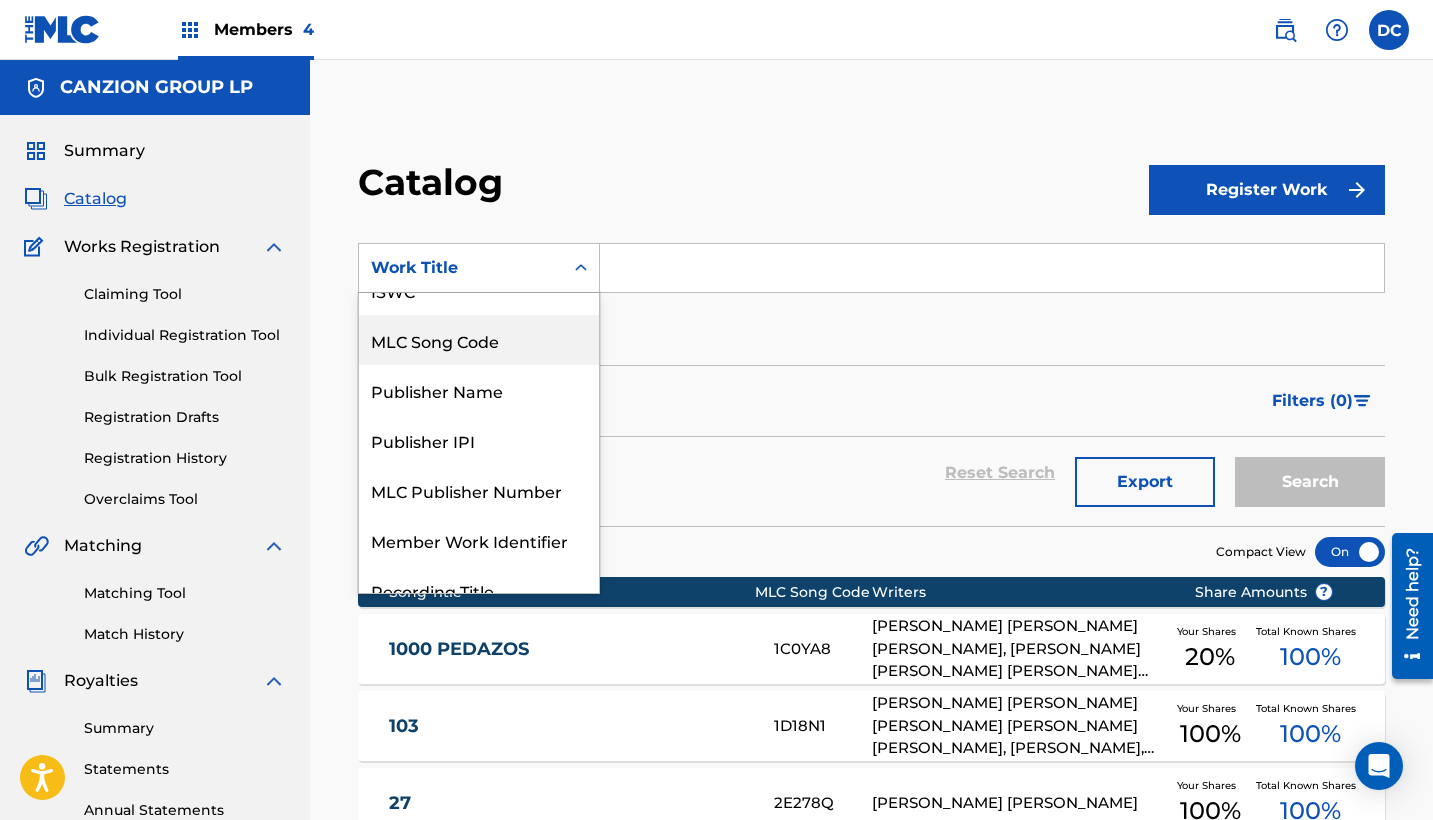 click on "MLC Song Code" at bounding box center (479, 340) 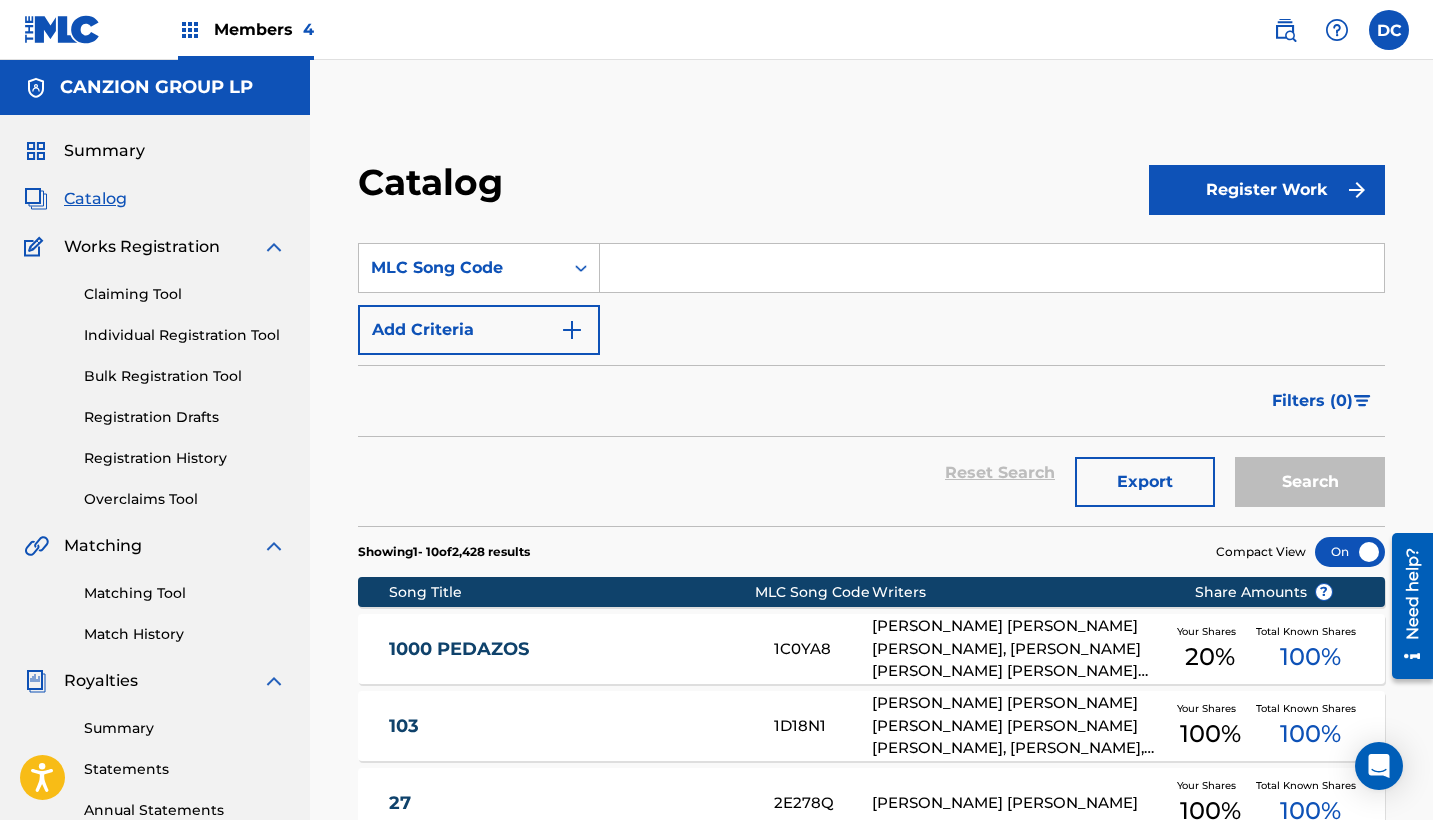 click at bounding box center [992, 268] 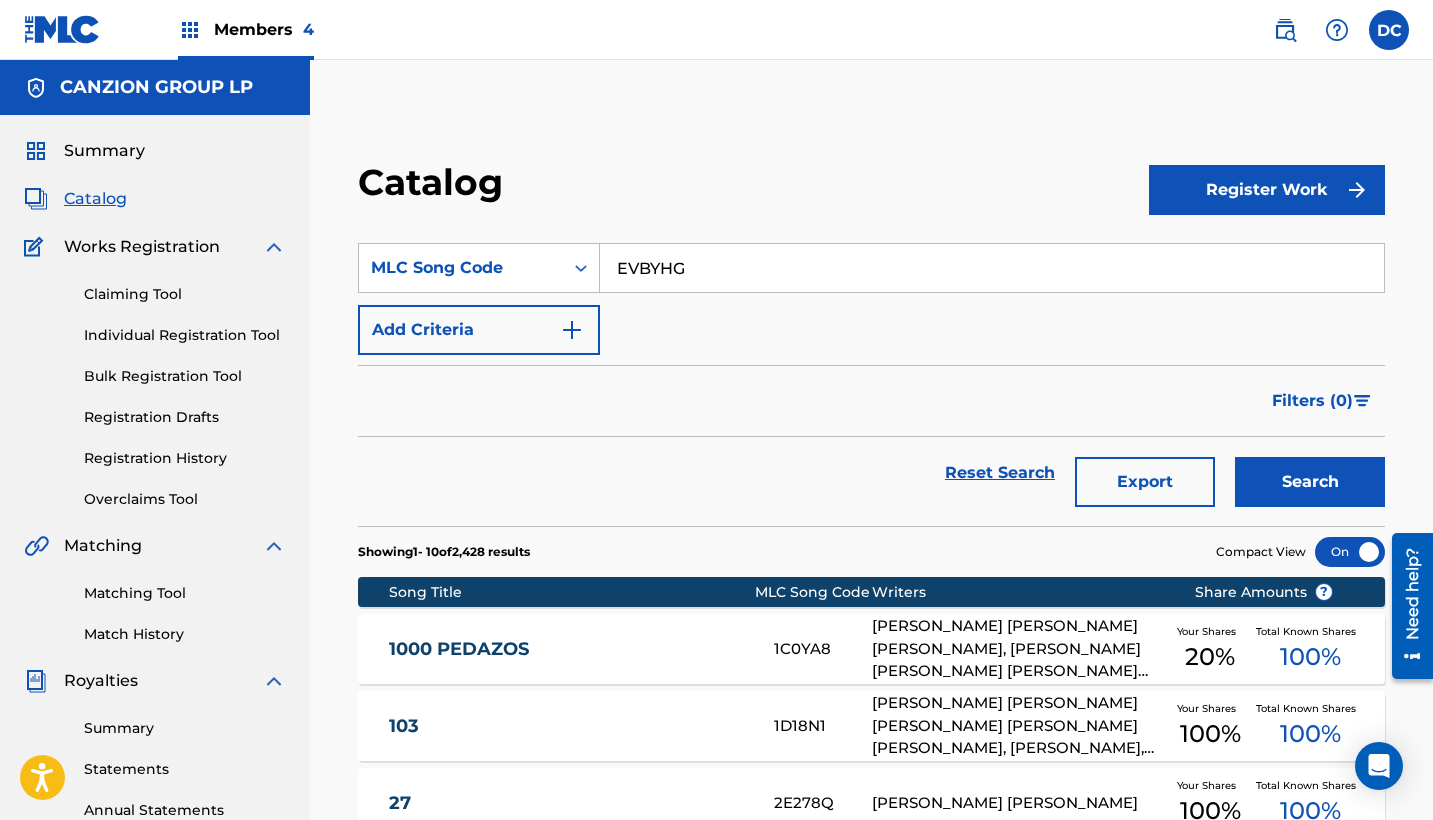 type on "EVBYHG" 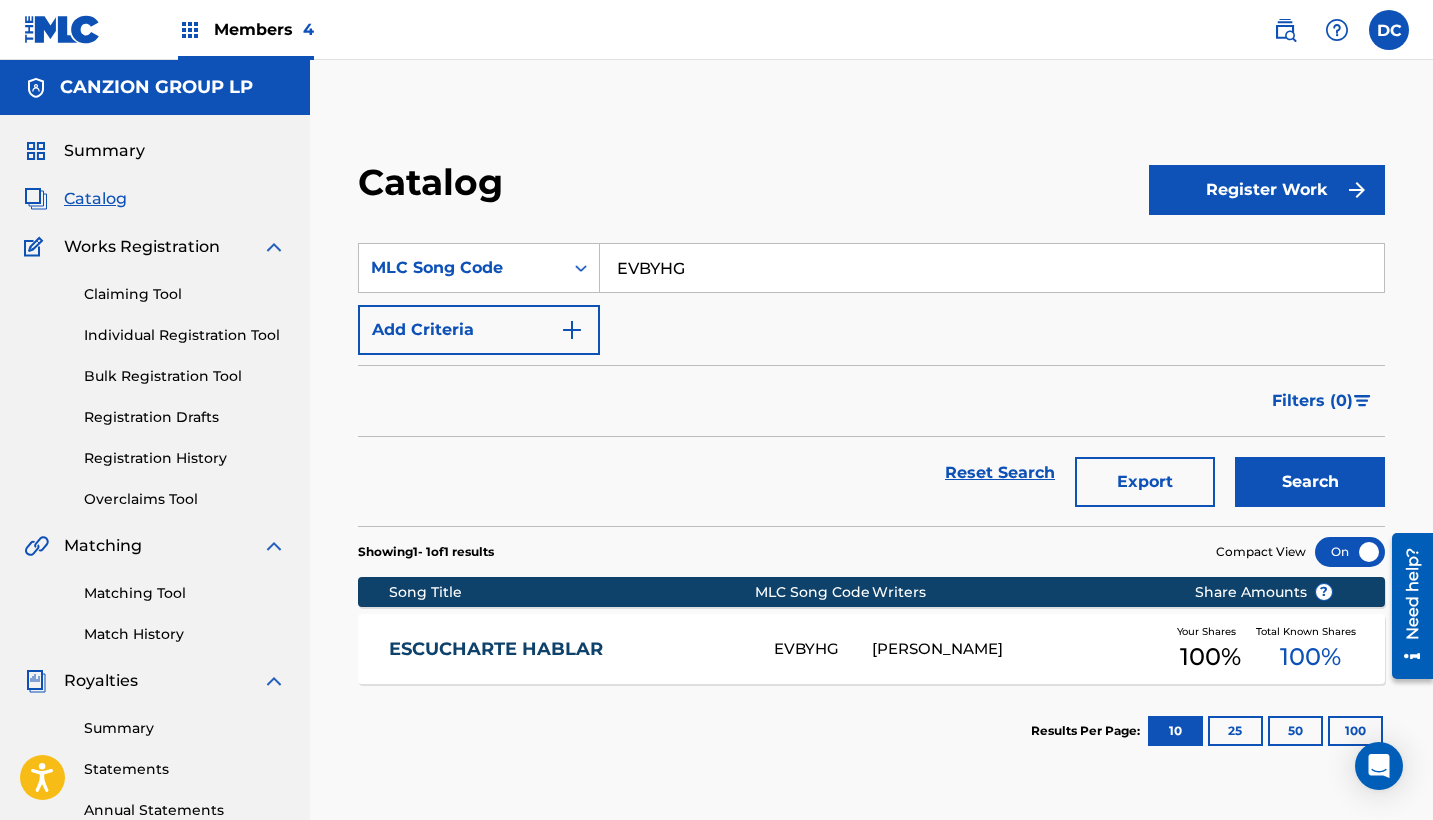 click on "ESCUCHARTE HABLAR" at bounding box center [581, 649] 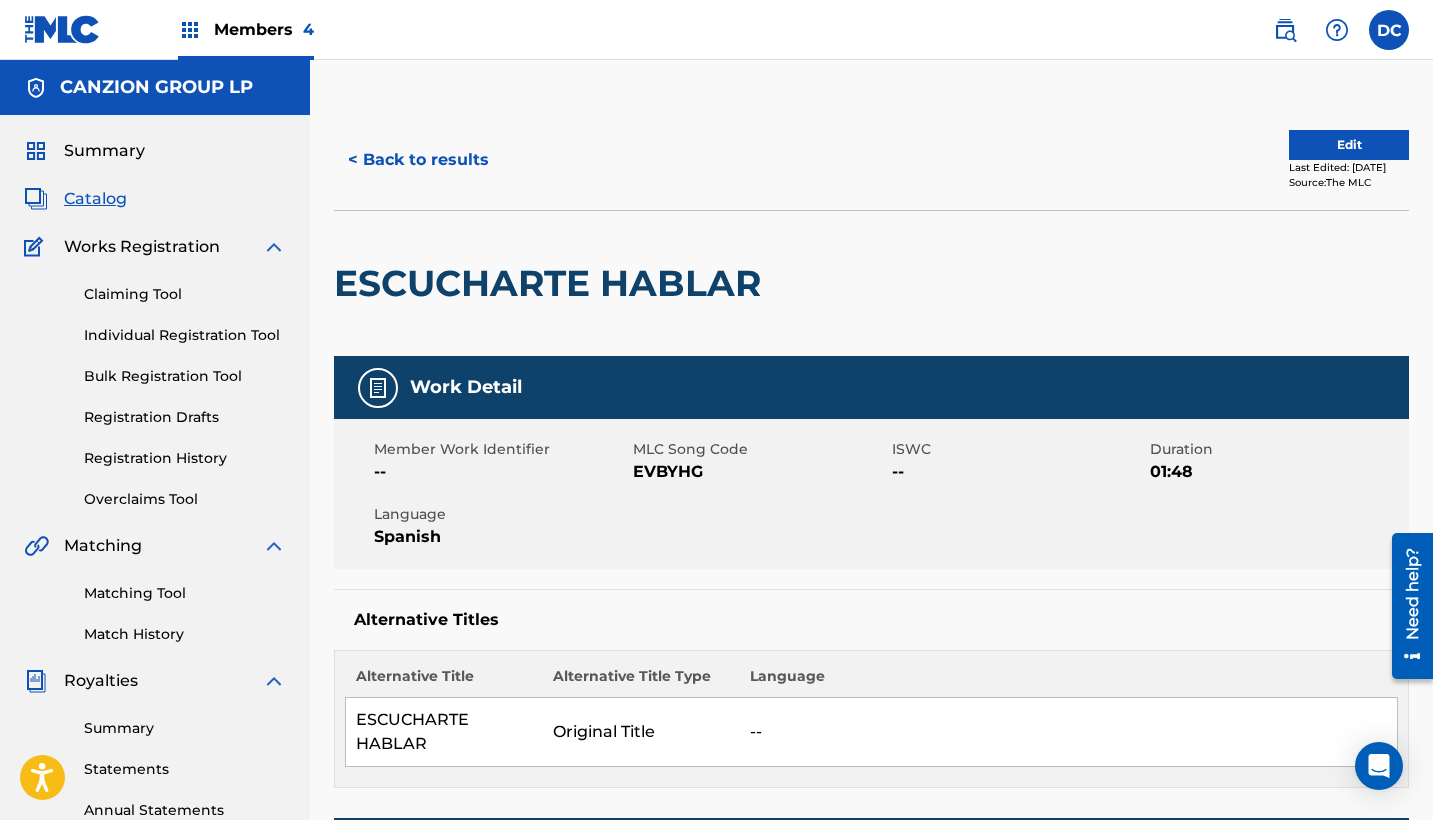 scroll, scrollTop: 0, scrollLeft: 0, axis: both 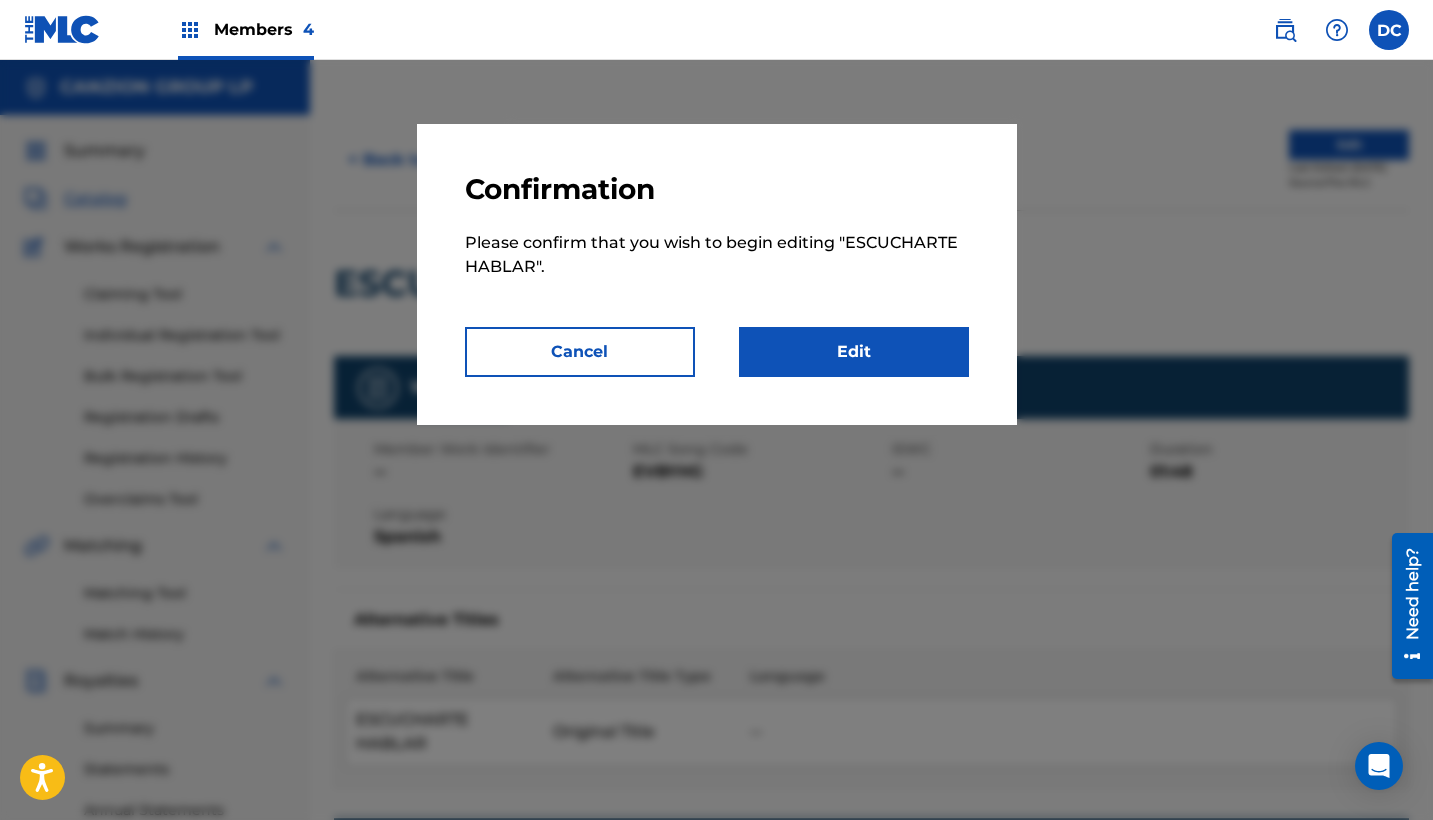 click on "Edit" at bounding box center [854, 352] 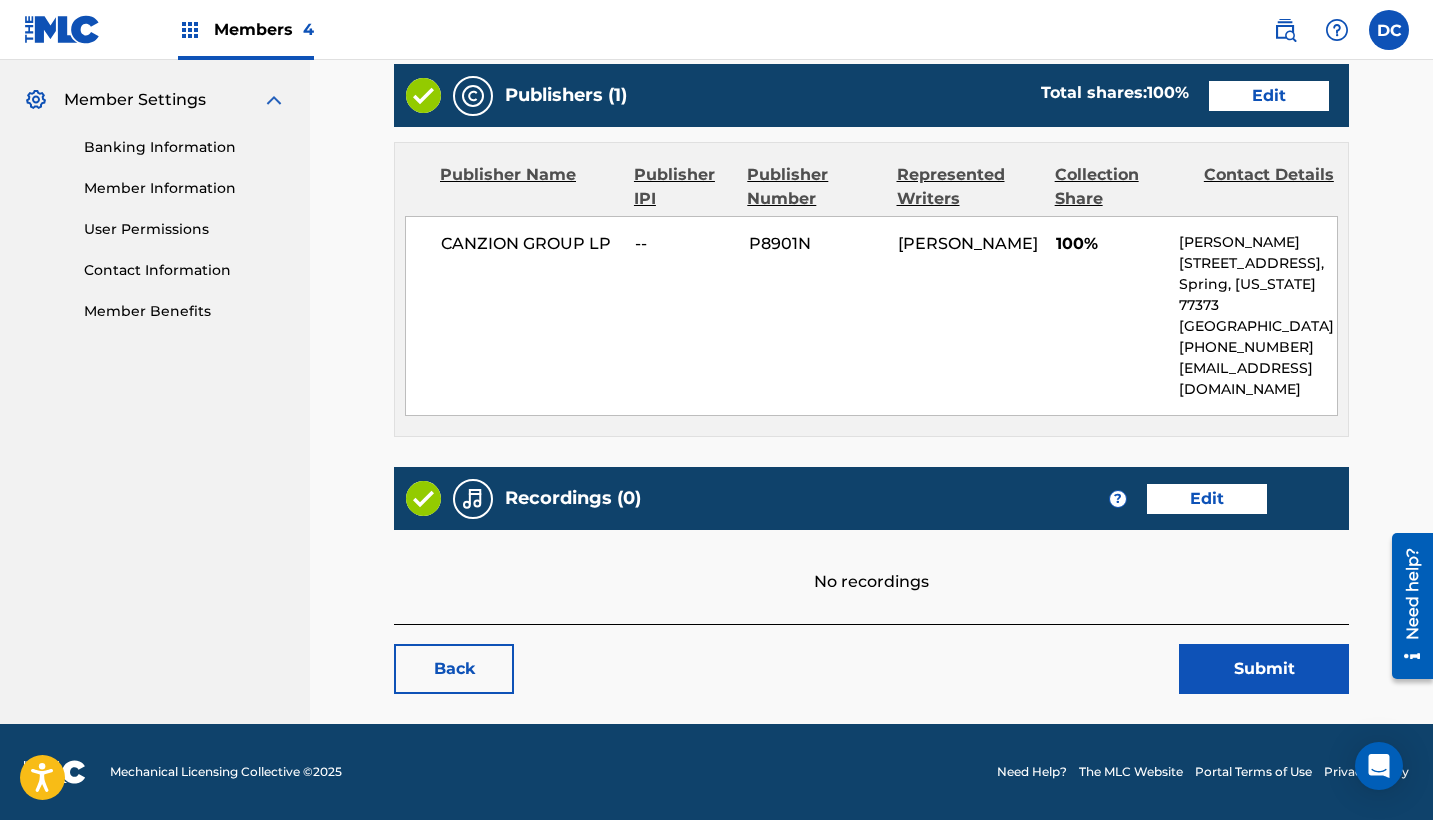 scroll, scrollTop: 797, scrollLeft: 0, axis: vertical 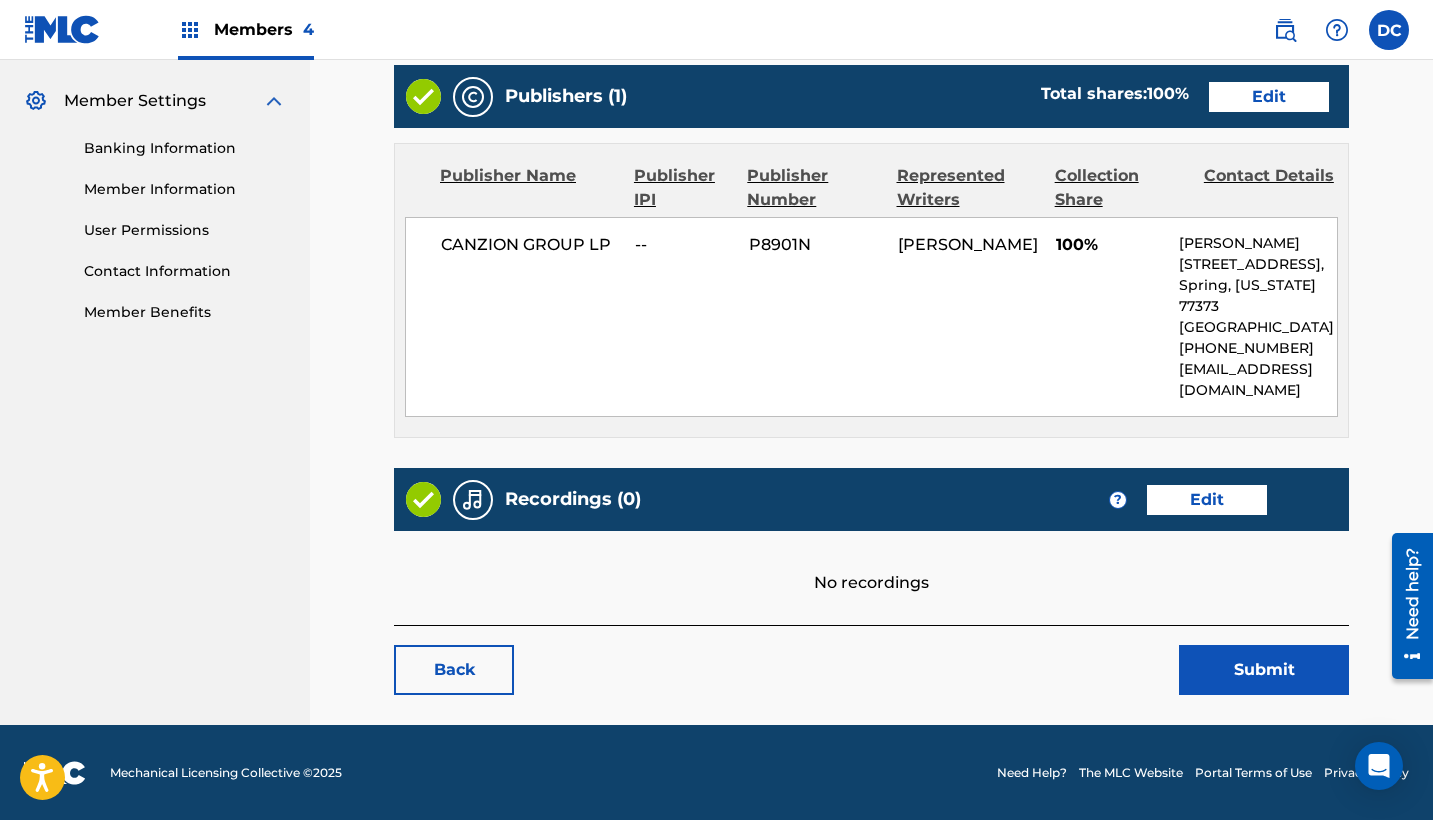 click on "Edit" at bounding box center (1207, 500) 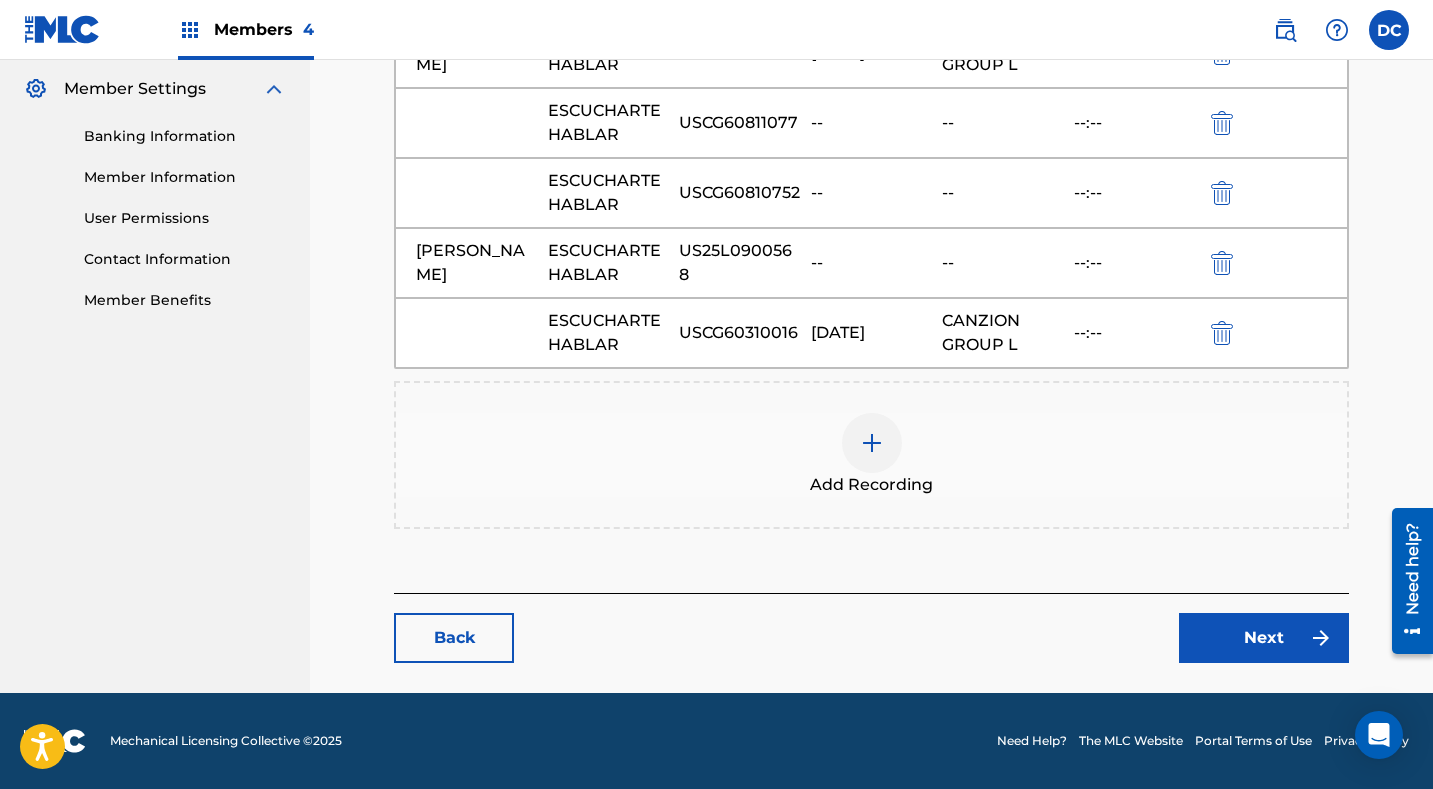 scroll, scrollTop: 809, scrollLeft: 0, axis: vertical 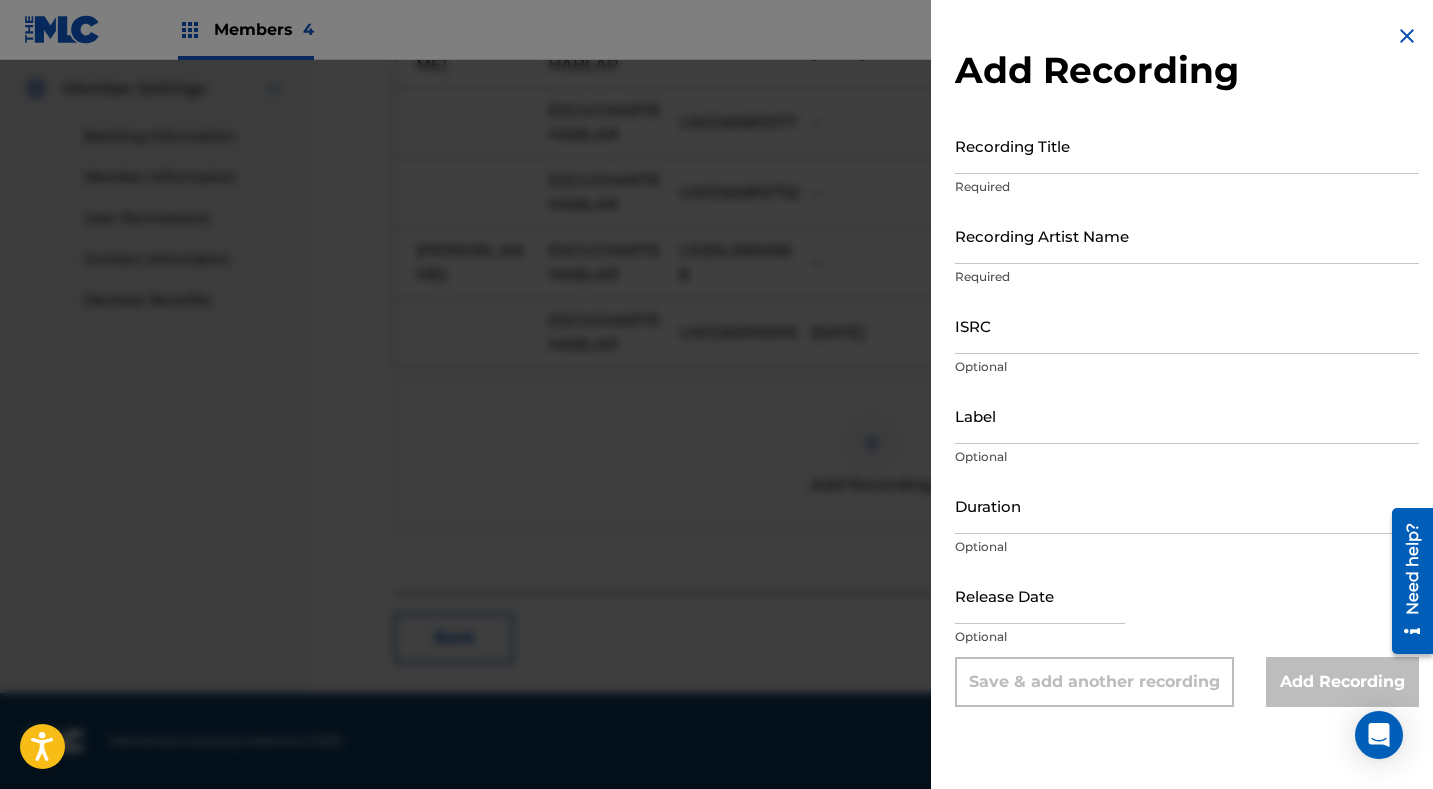 click on "Recording Artist Name" at bounding box center (1187, 235) 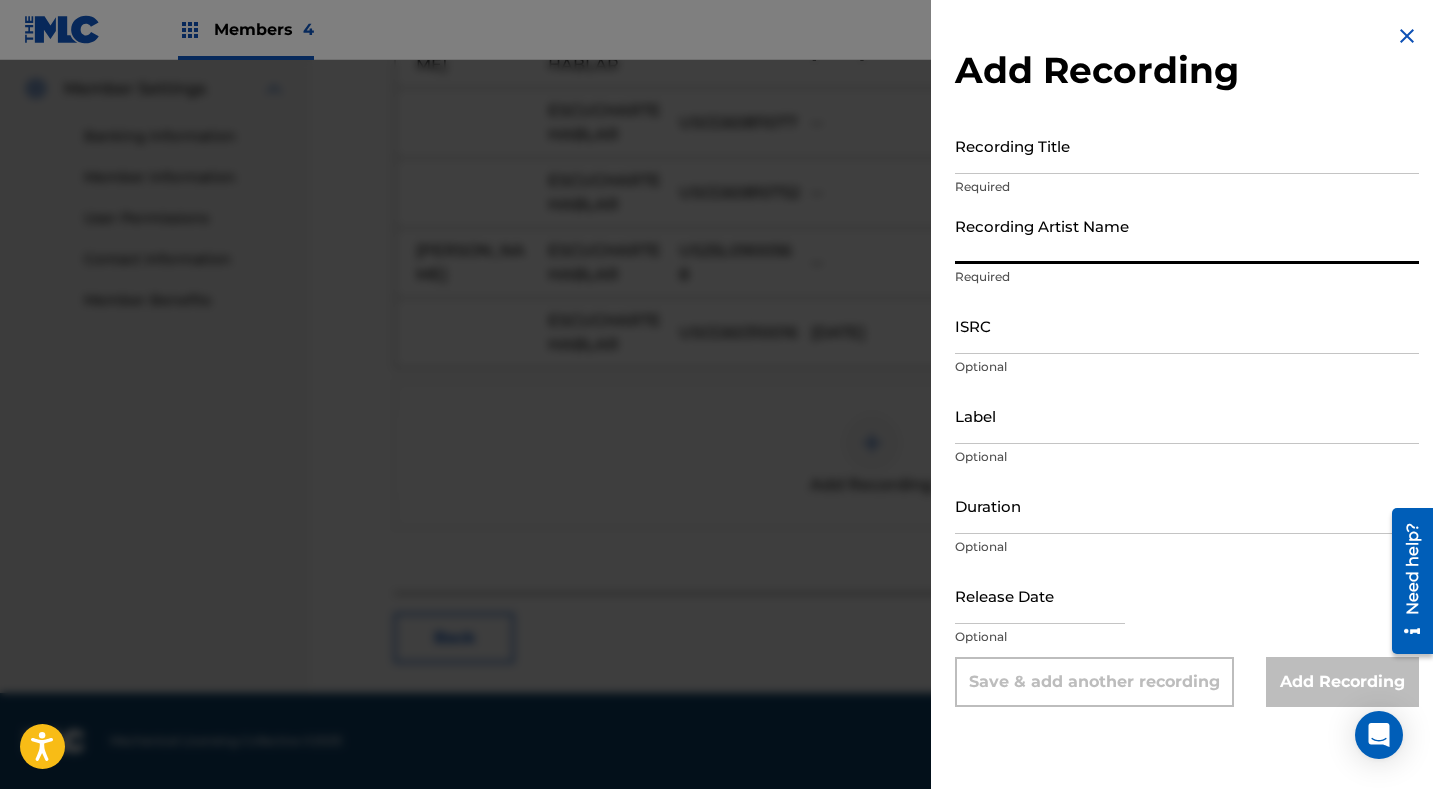 paste on "[PERSON_NAME]" 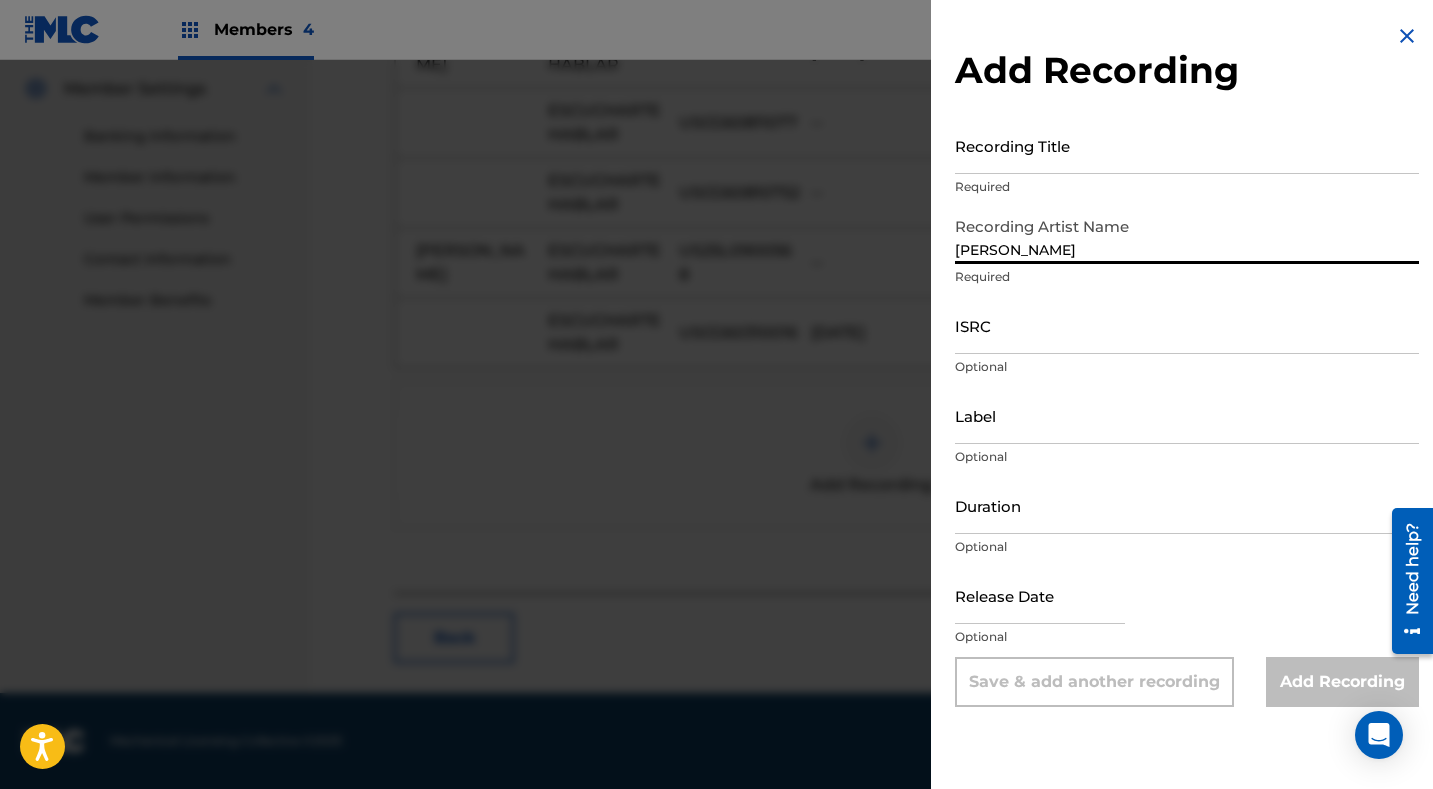 type on "[PERSON_NAME]" 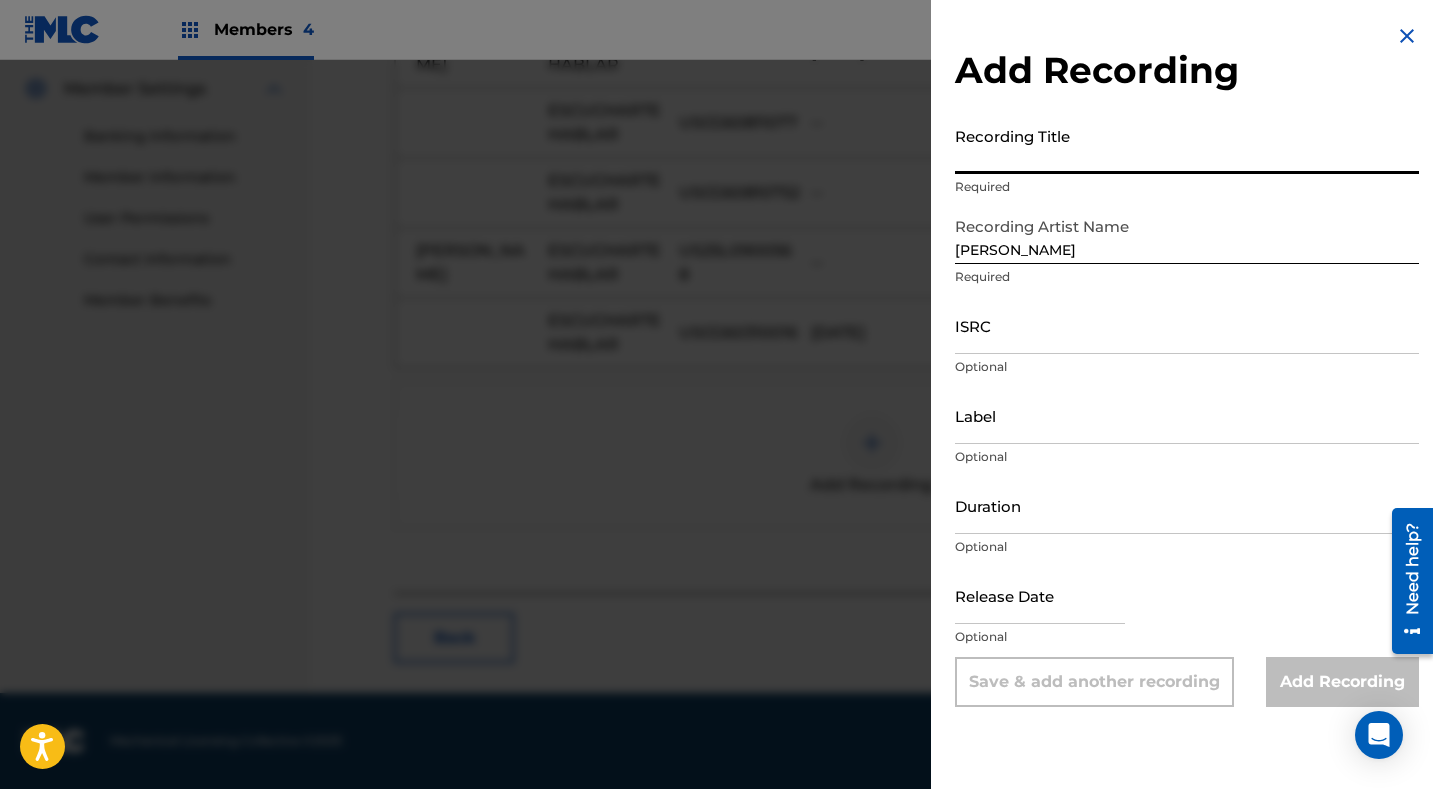 click on "Recording Title" at bounding box center (1187, 145) 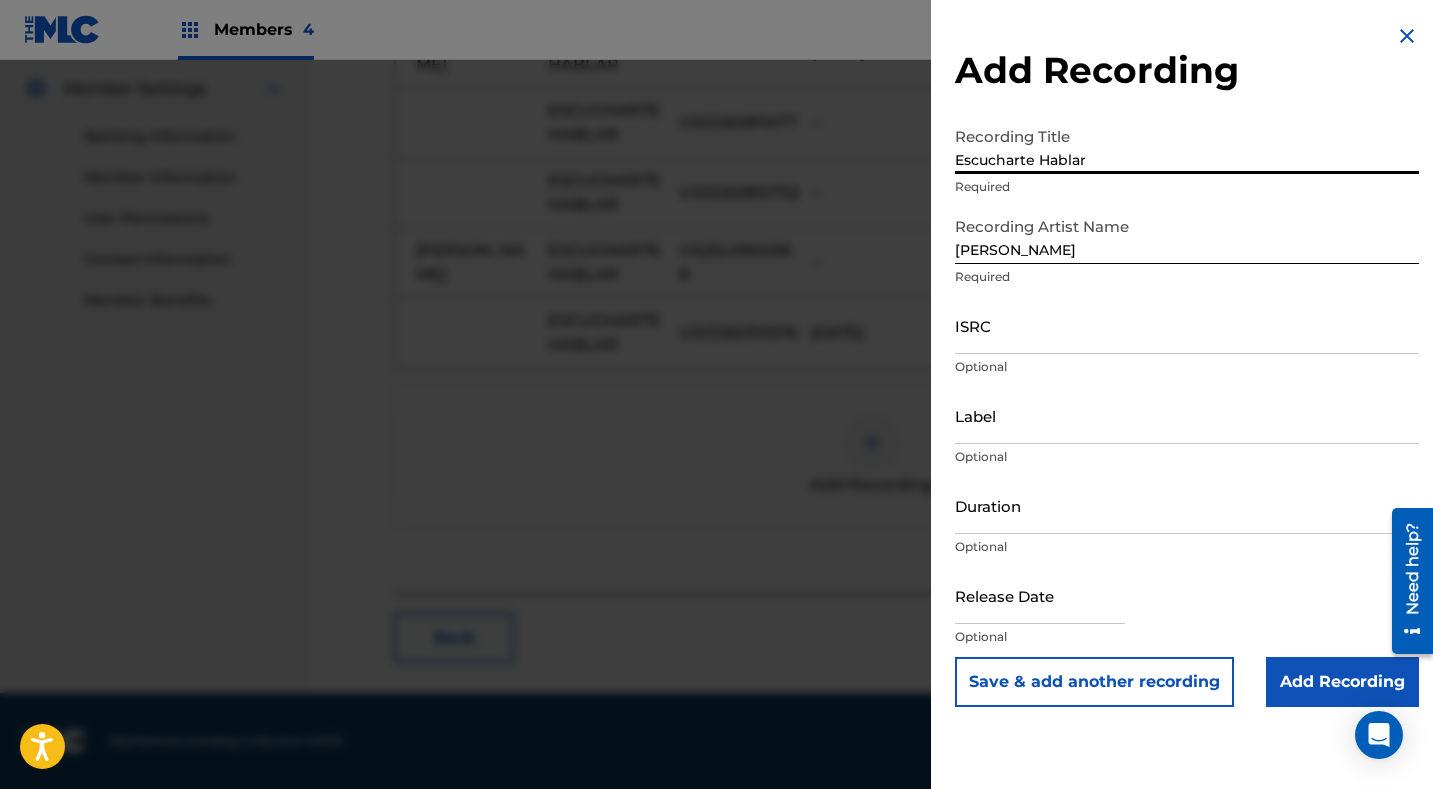 type on "Escucharte Hablar" 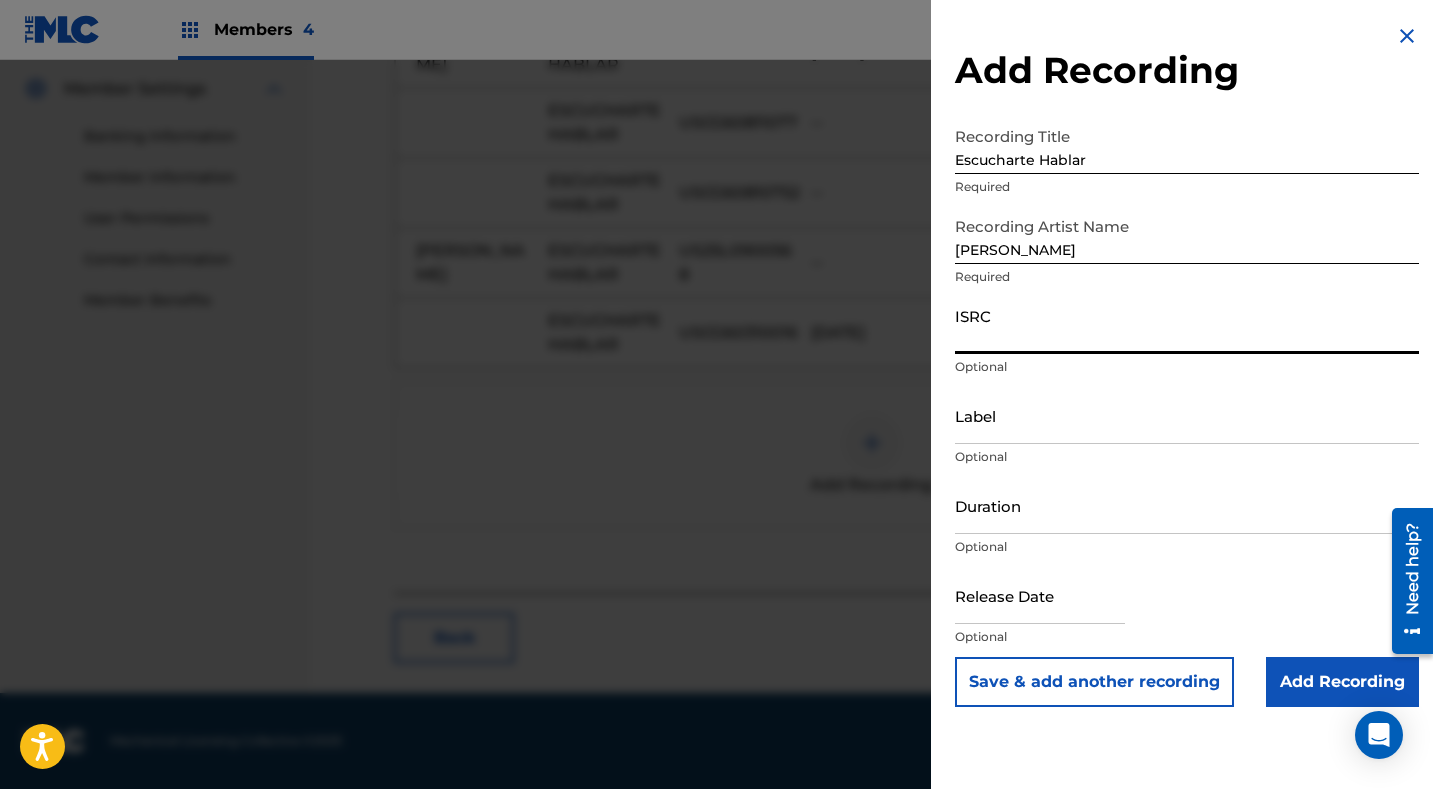 click on "ISRC" at bounding box center [1187, 325] 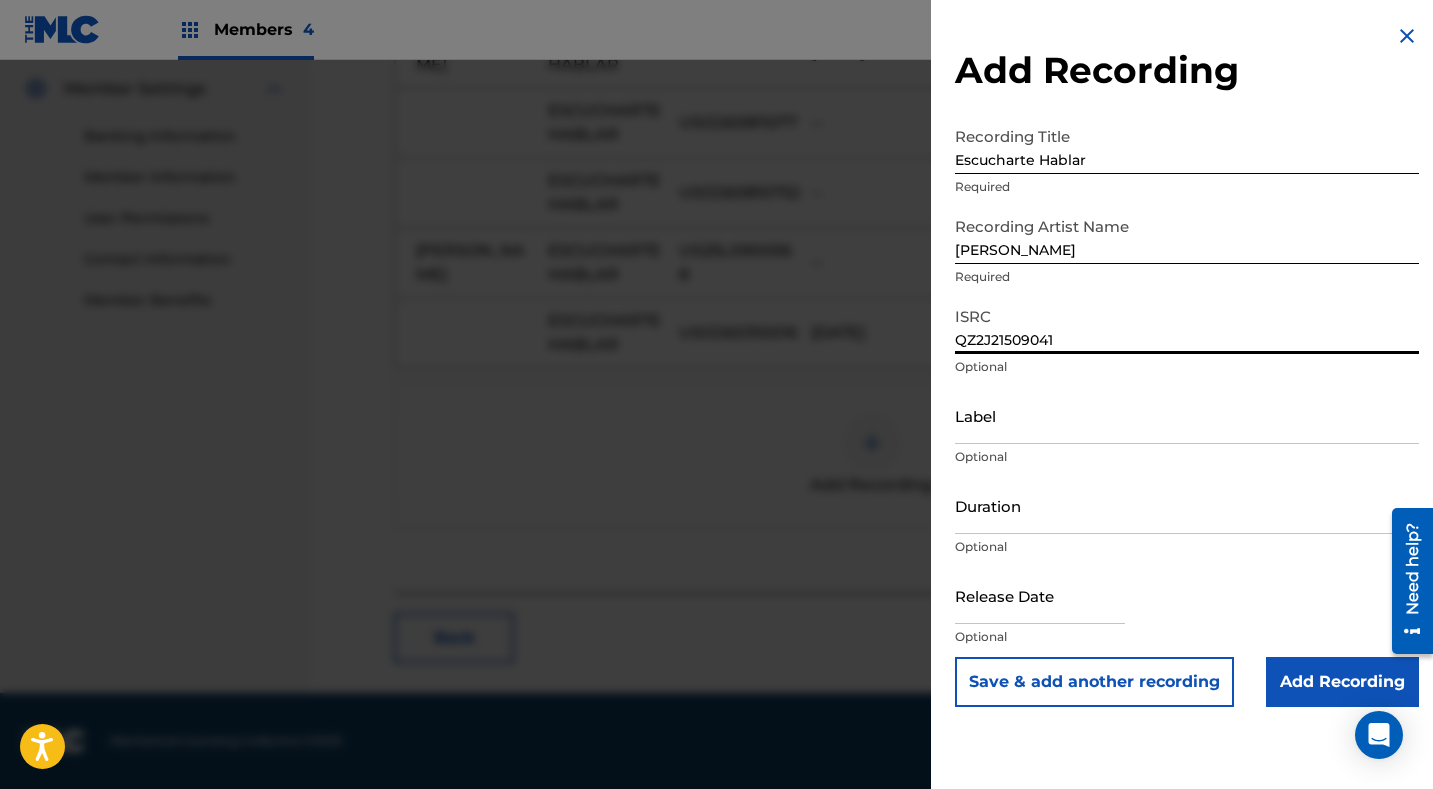 type on "QZ2J21509041" 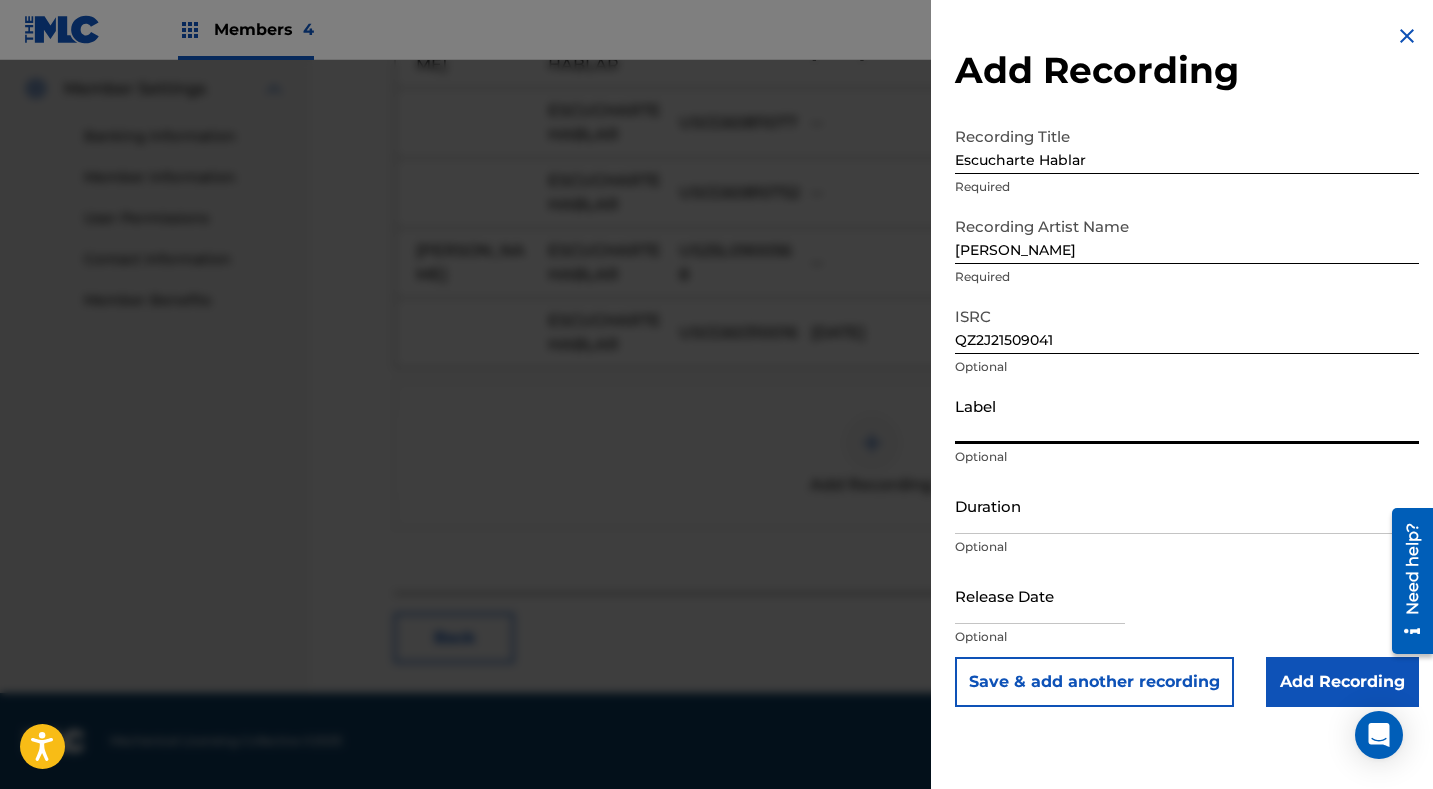 paste on "[PERSON_NAME] Música" 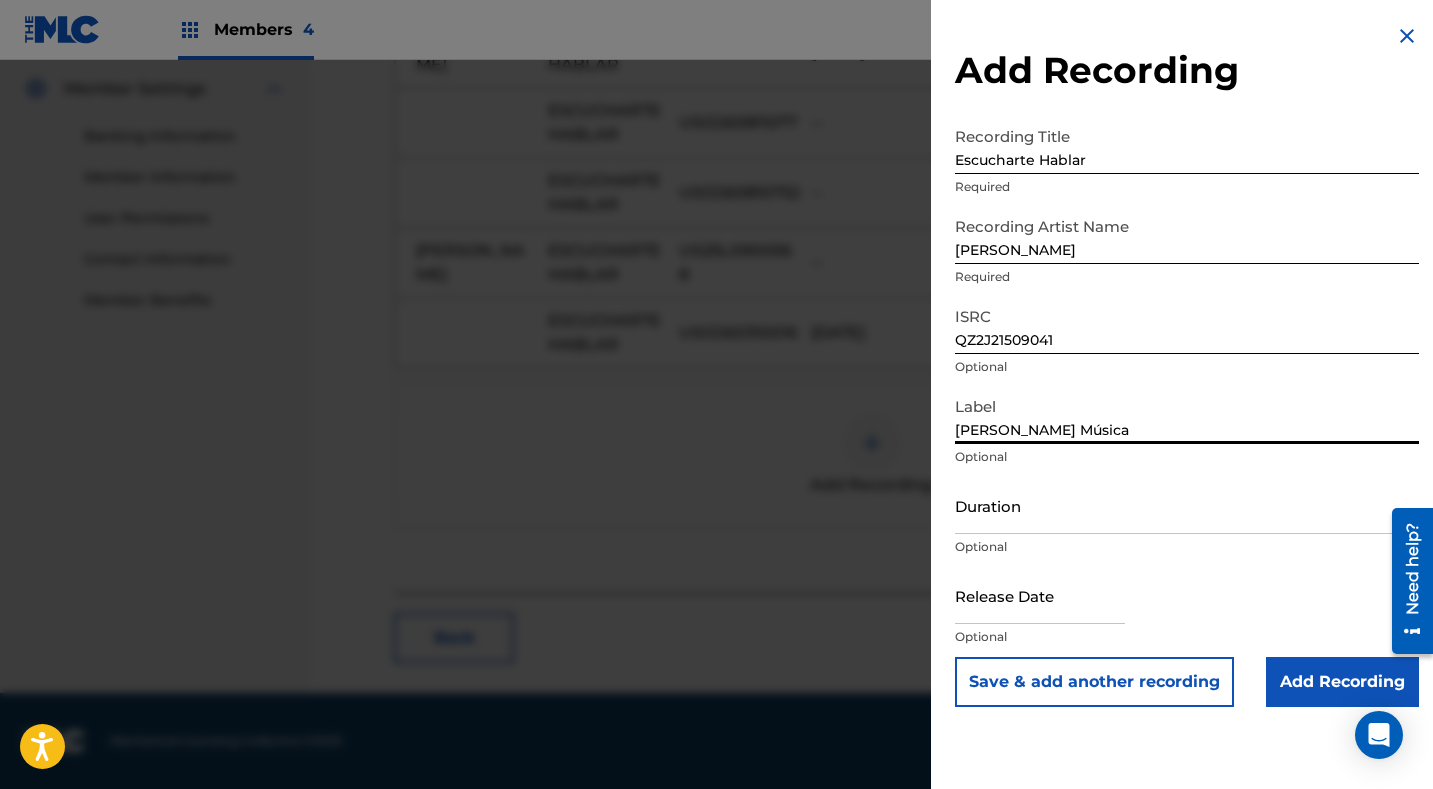 type on "[PERSON_NAME] Música" 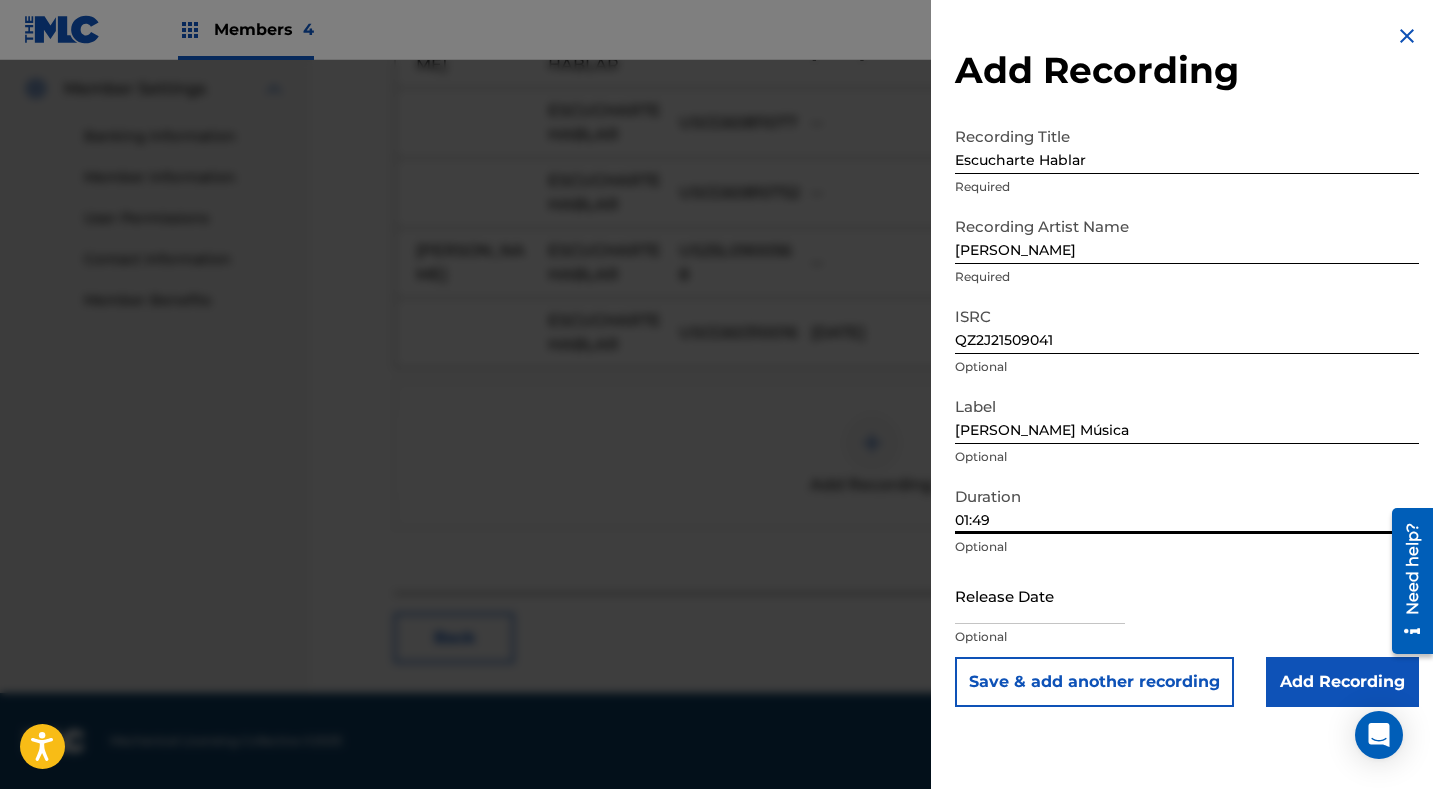 type on "01:49" 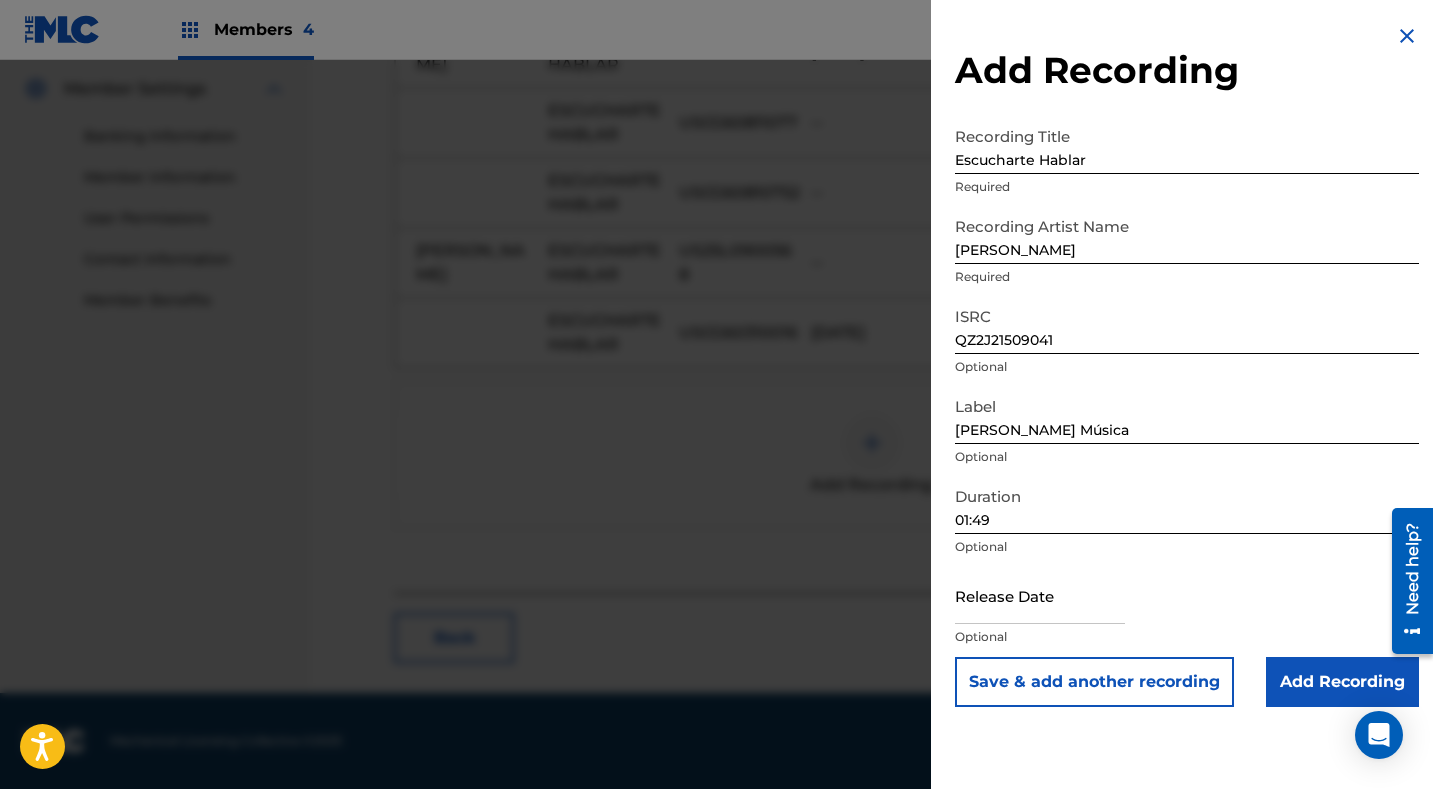 click at bounding box center [1040, 595] 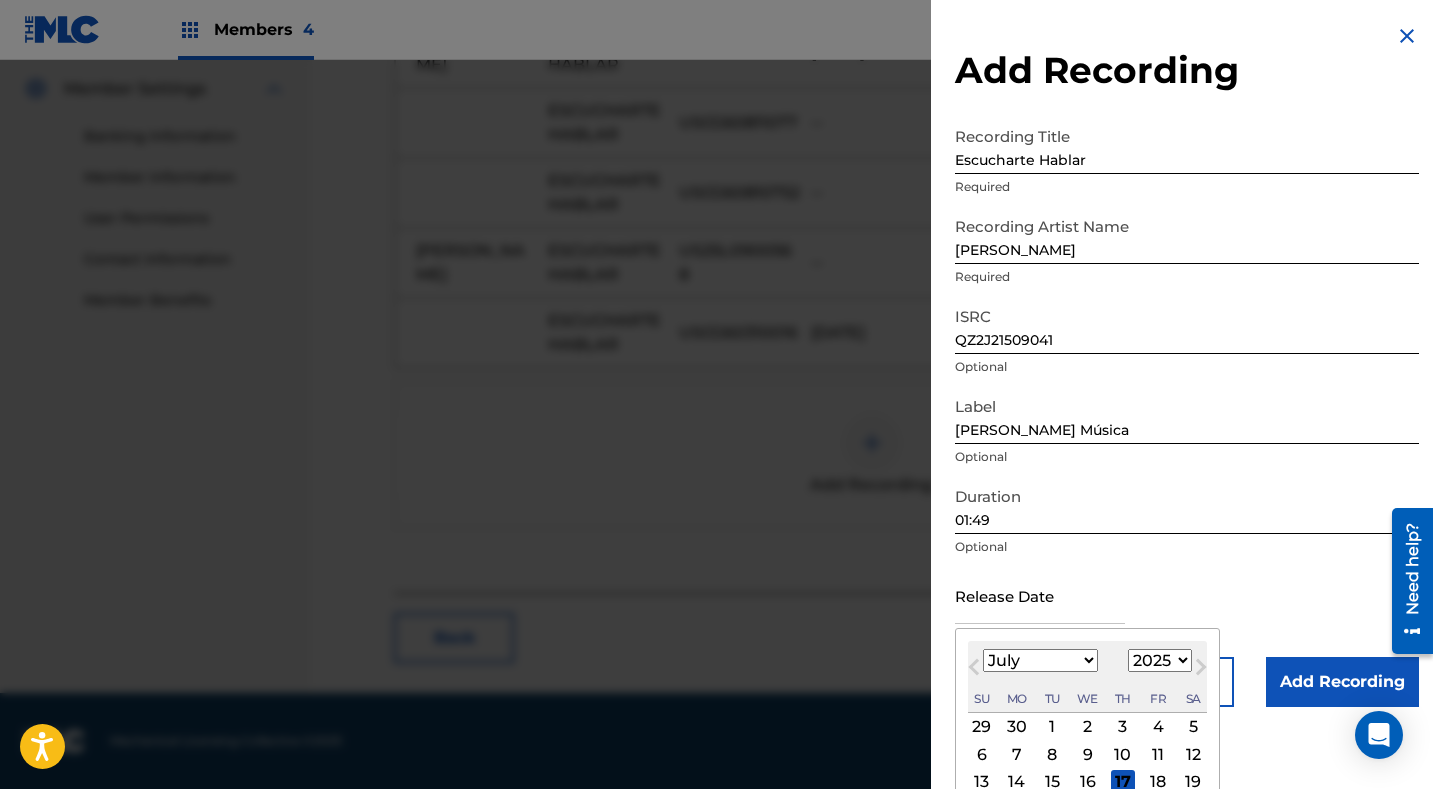 click on "Previous Month" at bounding box center [976, 670] 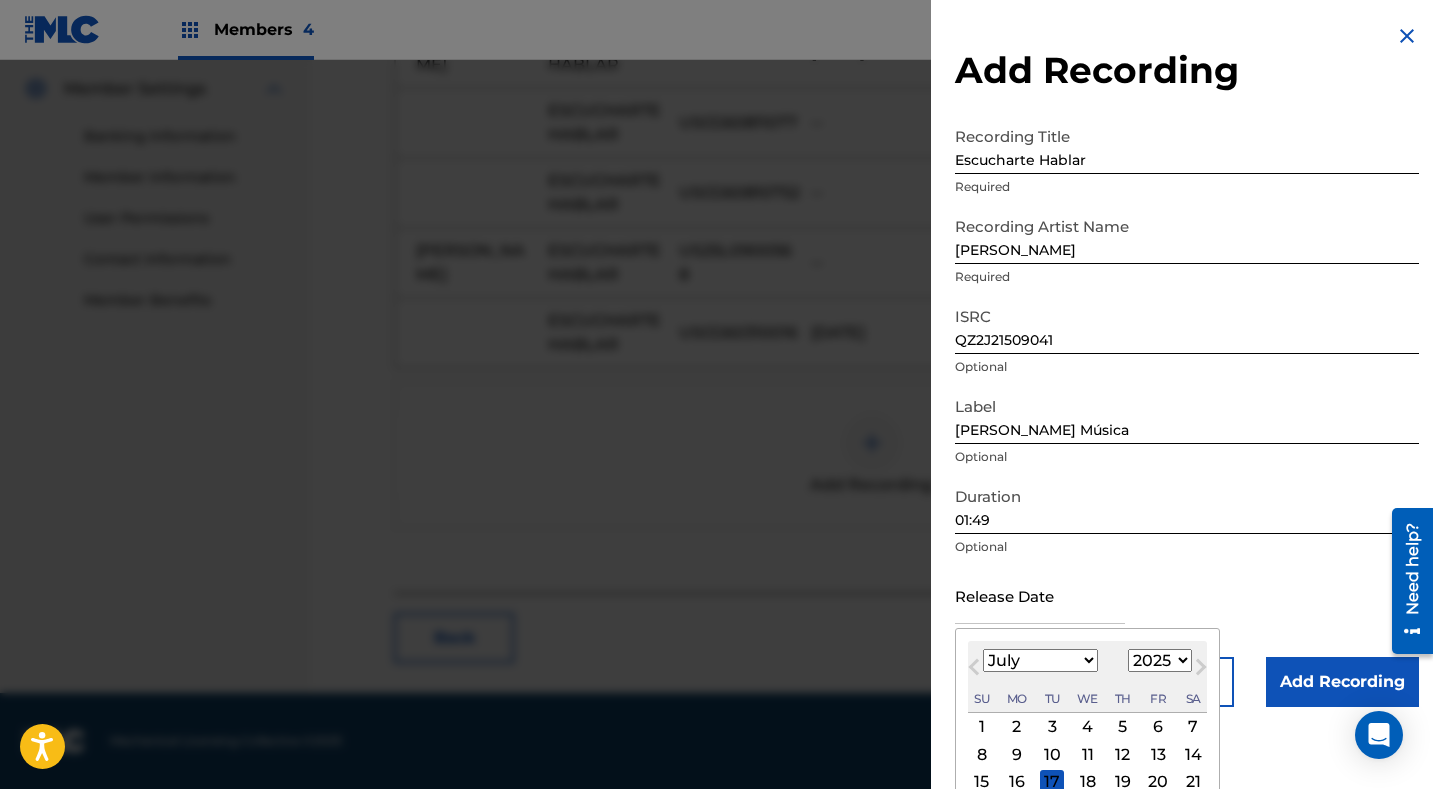 select on "5" 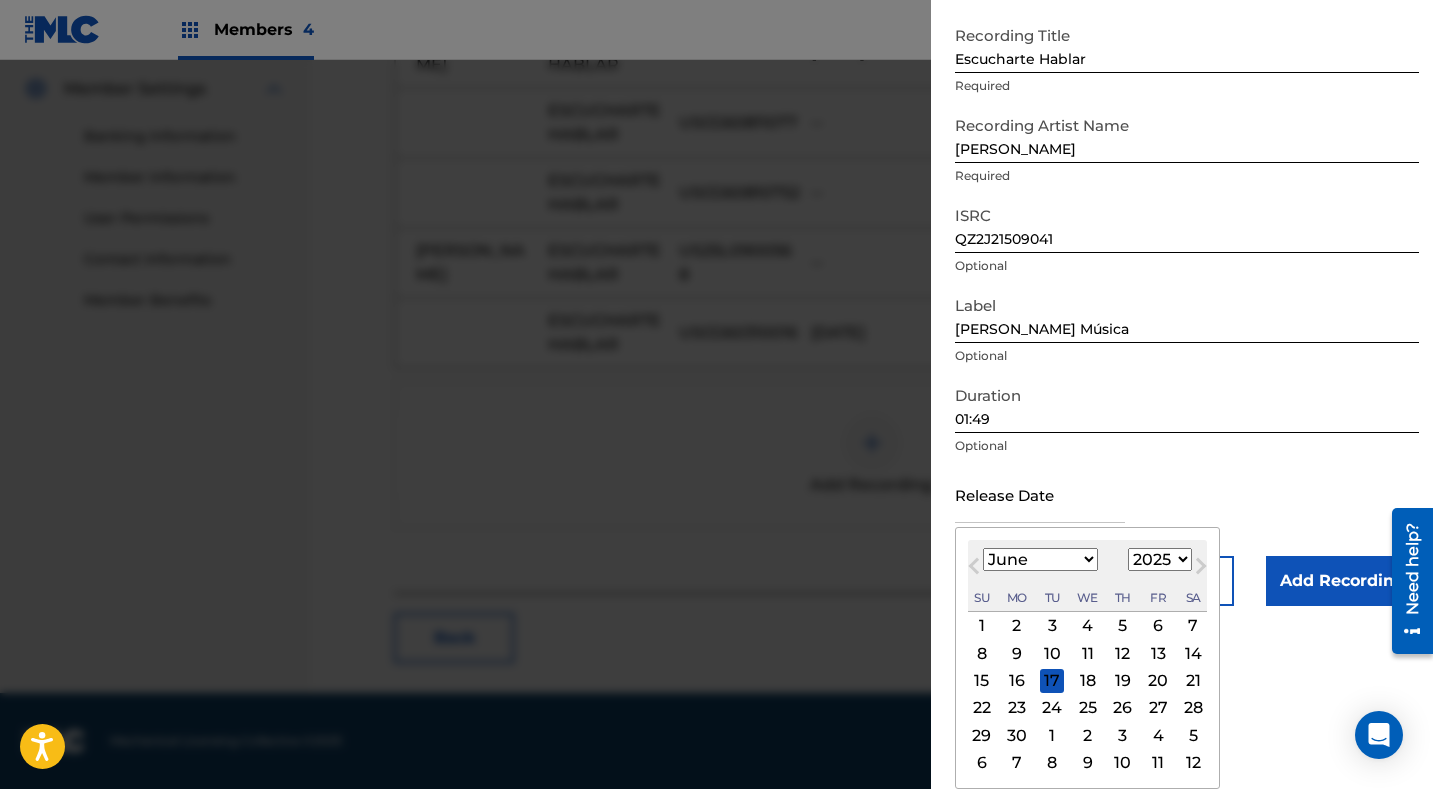 scroll, scrollTop: 101, scrollLeft: 0, axis: vertical 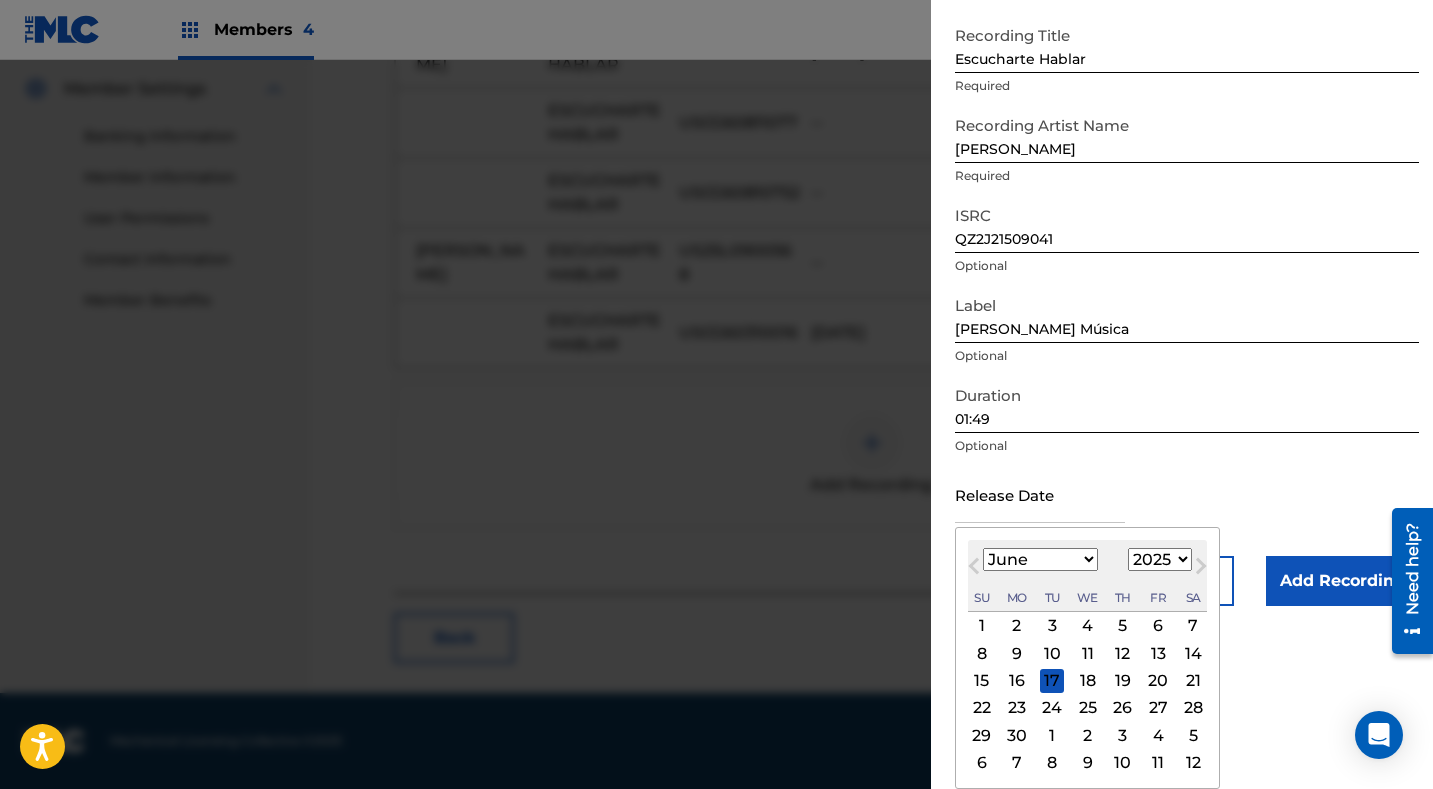 click on "30" at bounding box center (1017, 735) 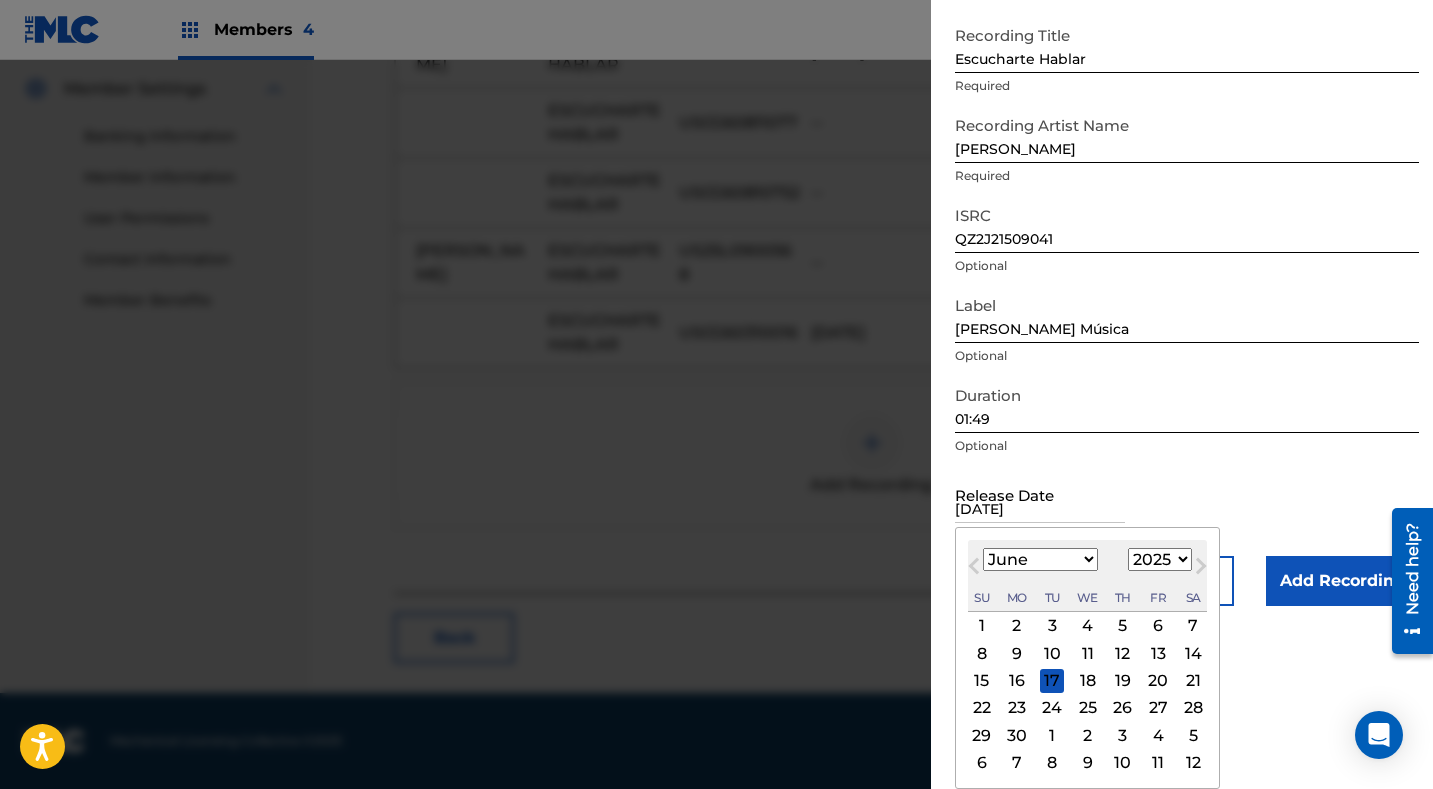 scroll, scrollTop: 0, scrollLeft: 0, axis: both 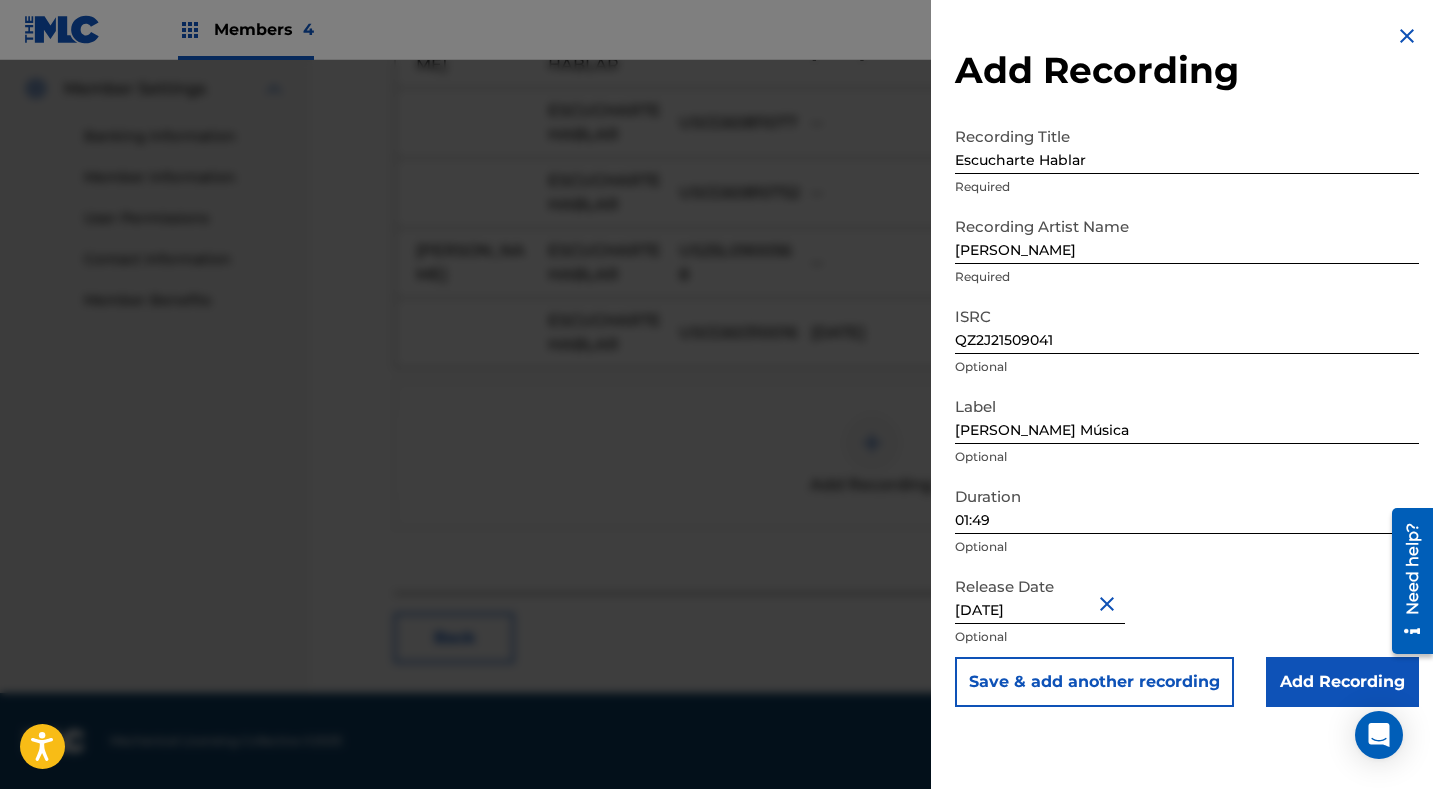 click on "Add Recording" at bounding box center (1342, 682) 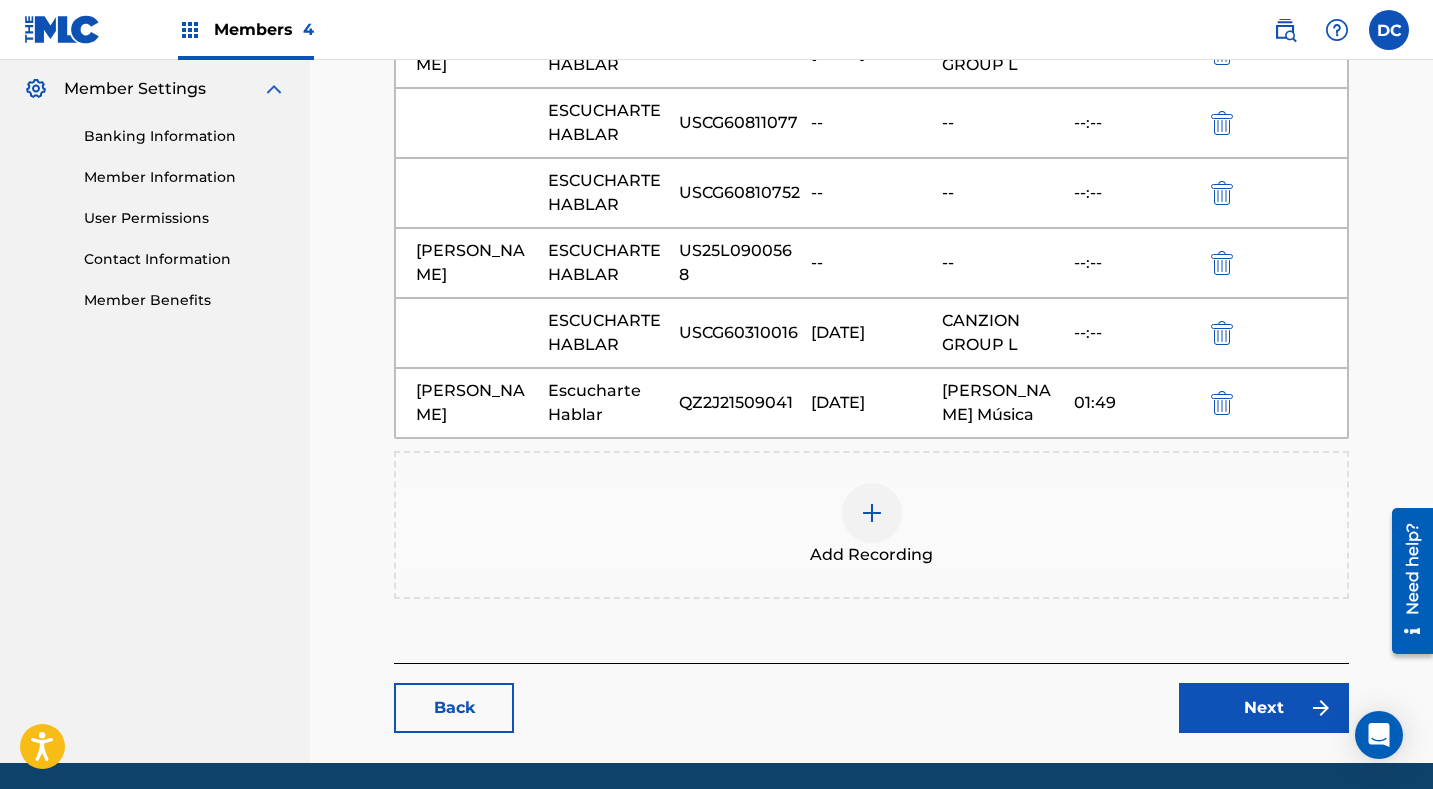 click on "QZ2J21509041" at bounding box center [740, 403] 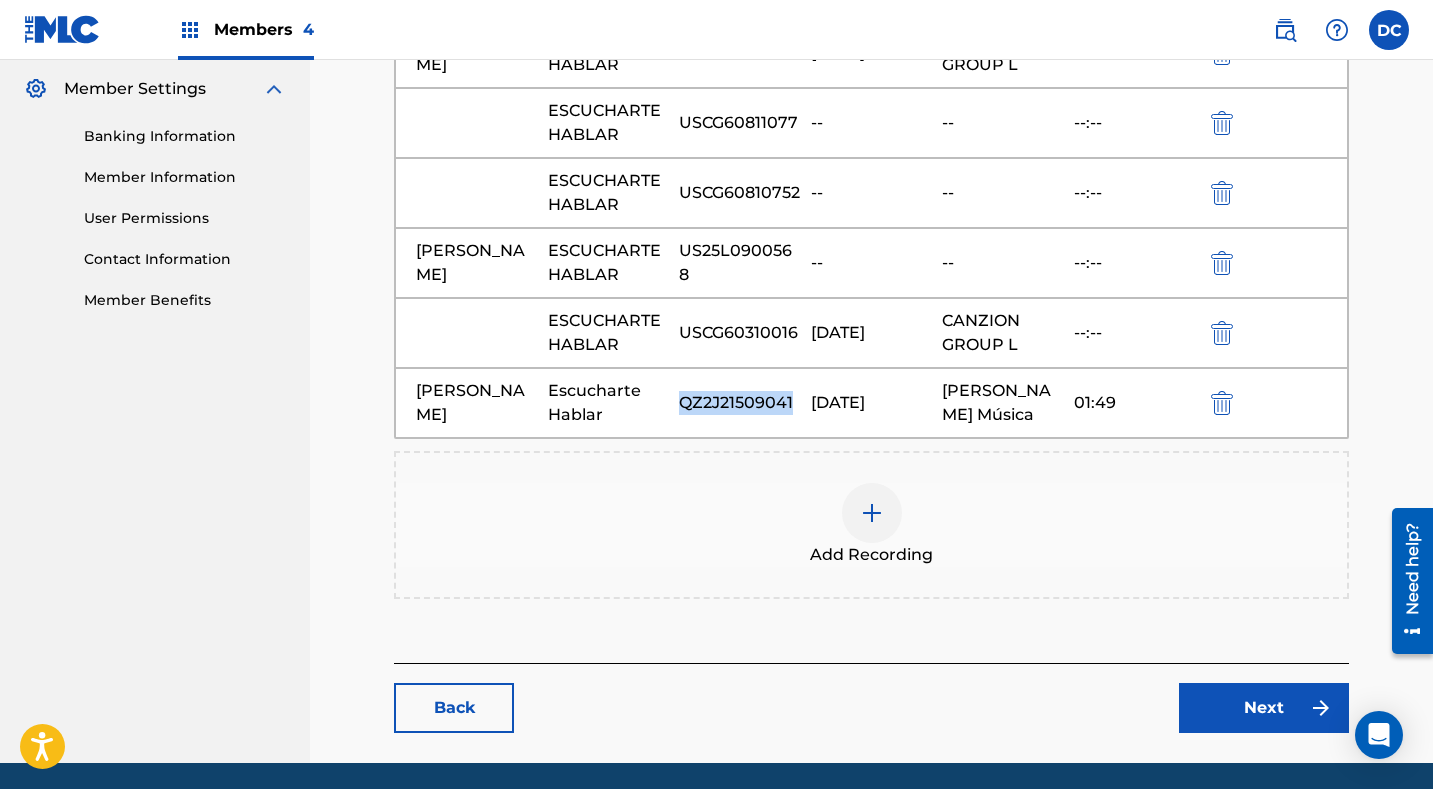 click on "QZ2J21509041" at bounding box center [740, 403] 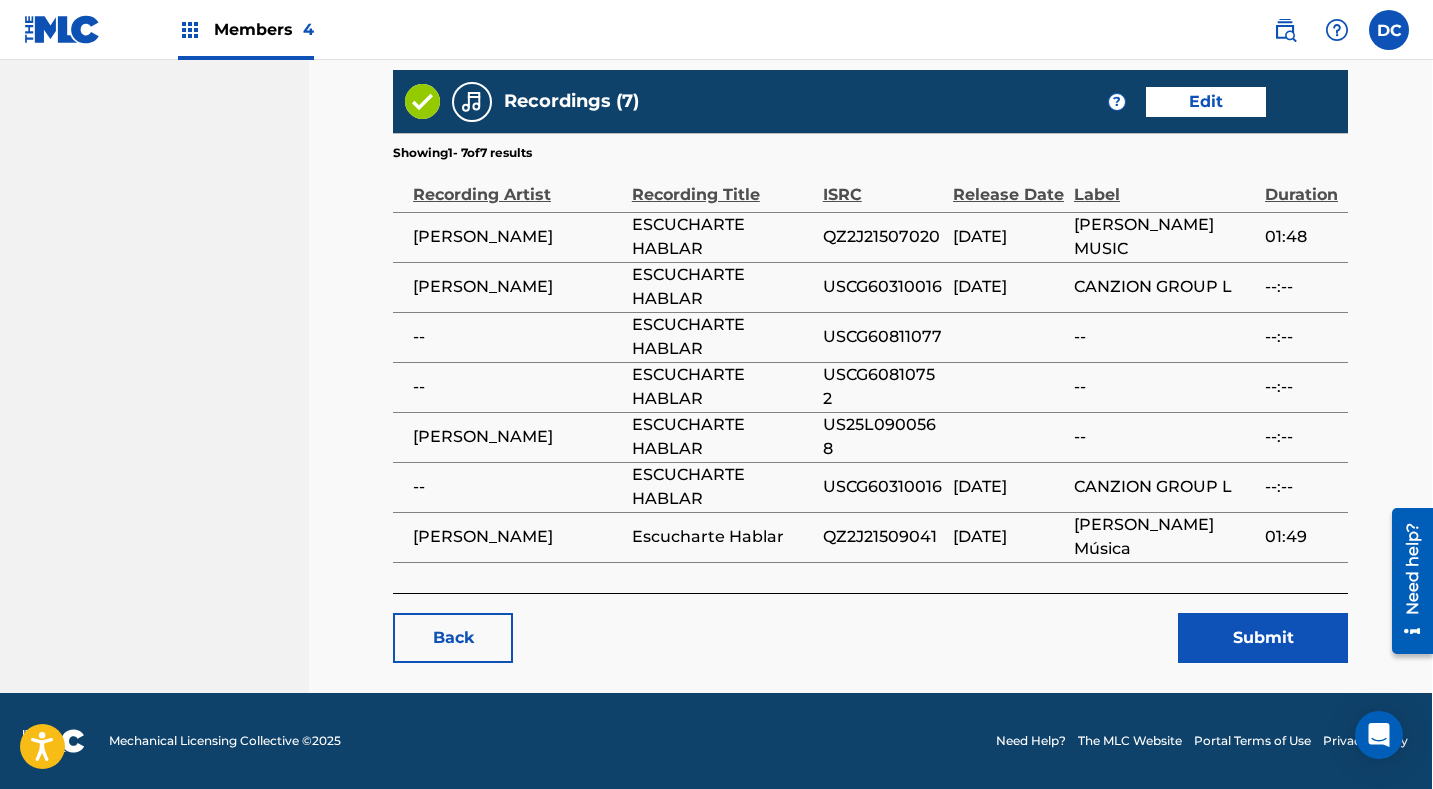 scroll, scrollTop: 1329, scrollLeft: 1, axis: both 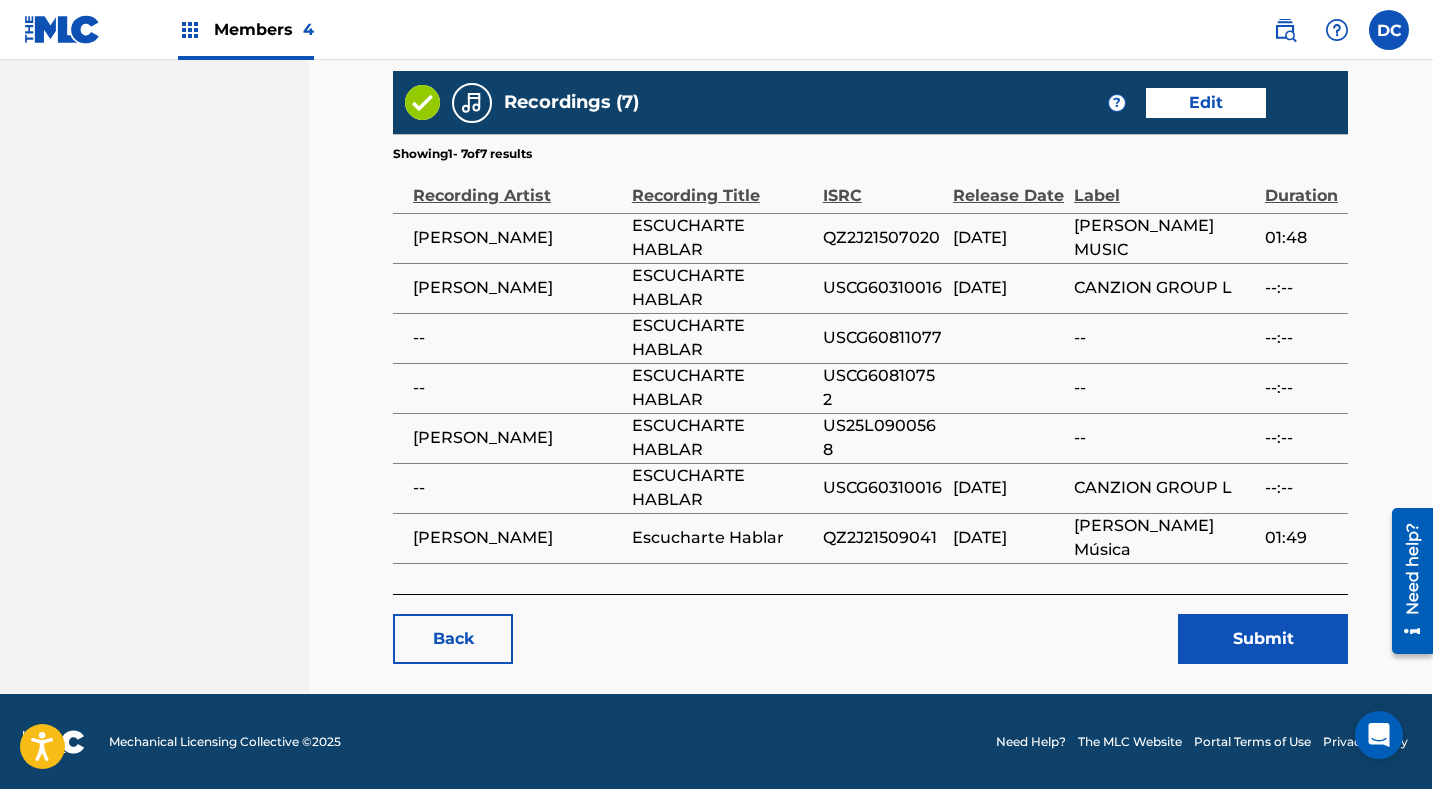 click on "Submit" at bounding box center (1263, 639) 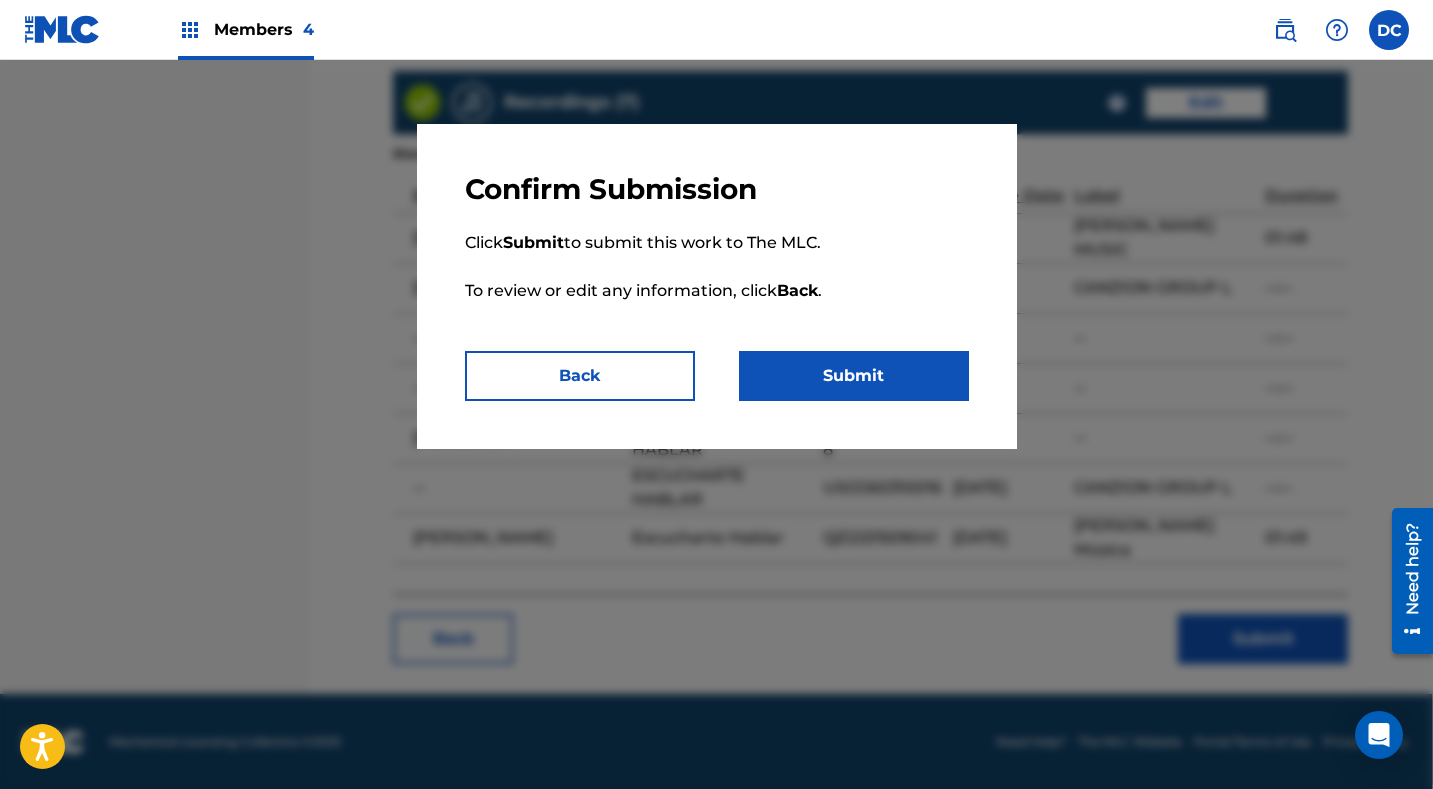 click on "Submit" at bounding box center [854, 376] 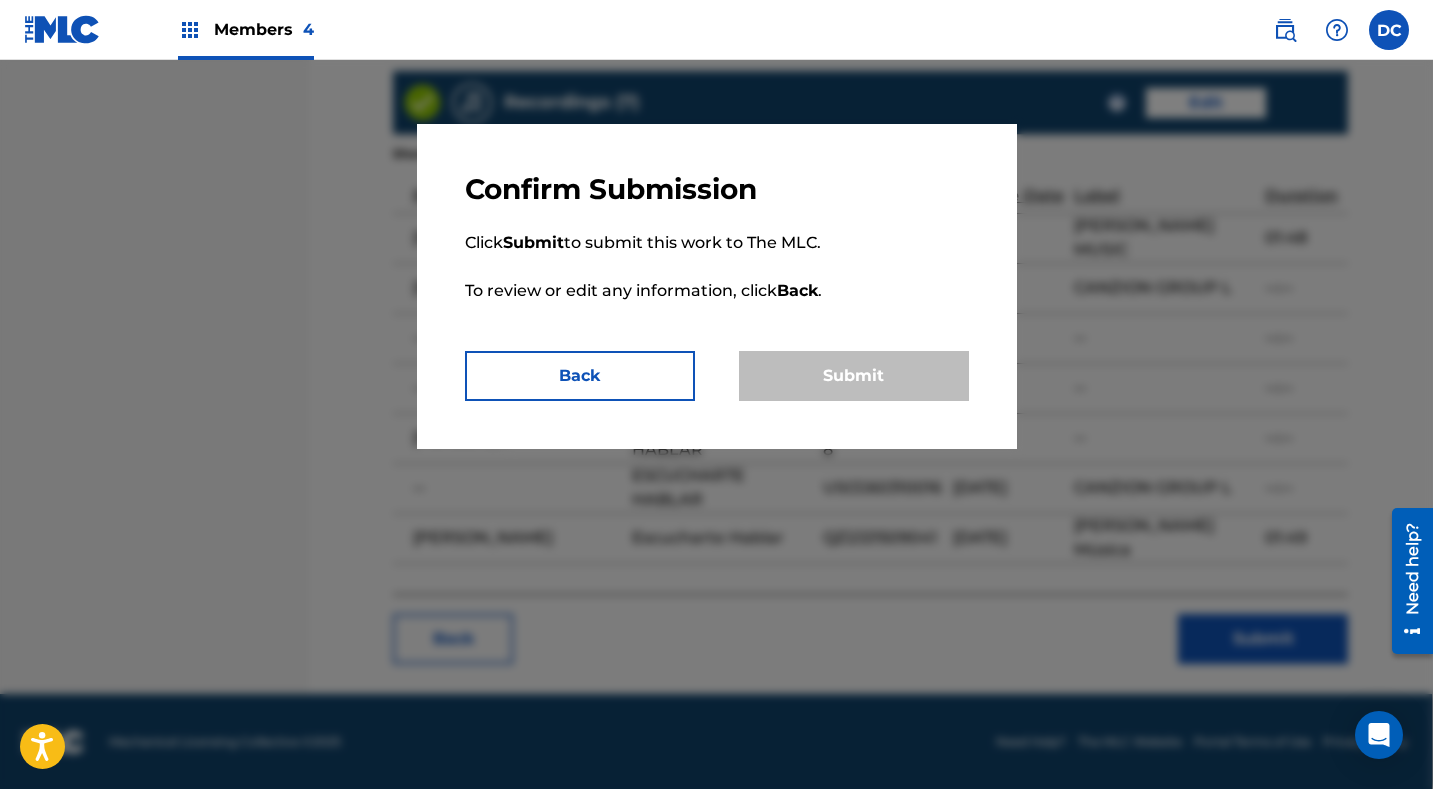 scroll, scrollTop: 0, scrollLeft: 0, axis: both 